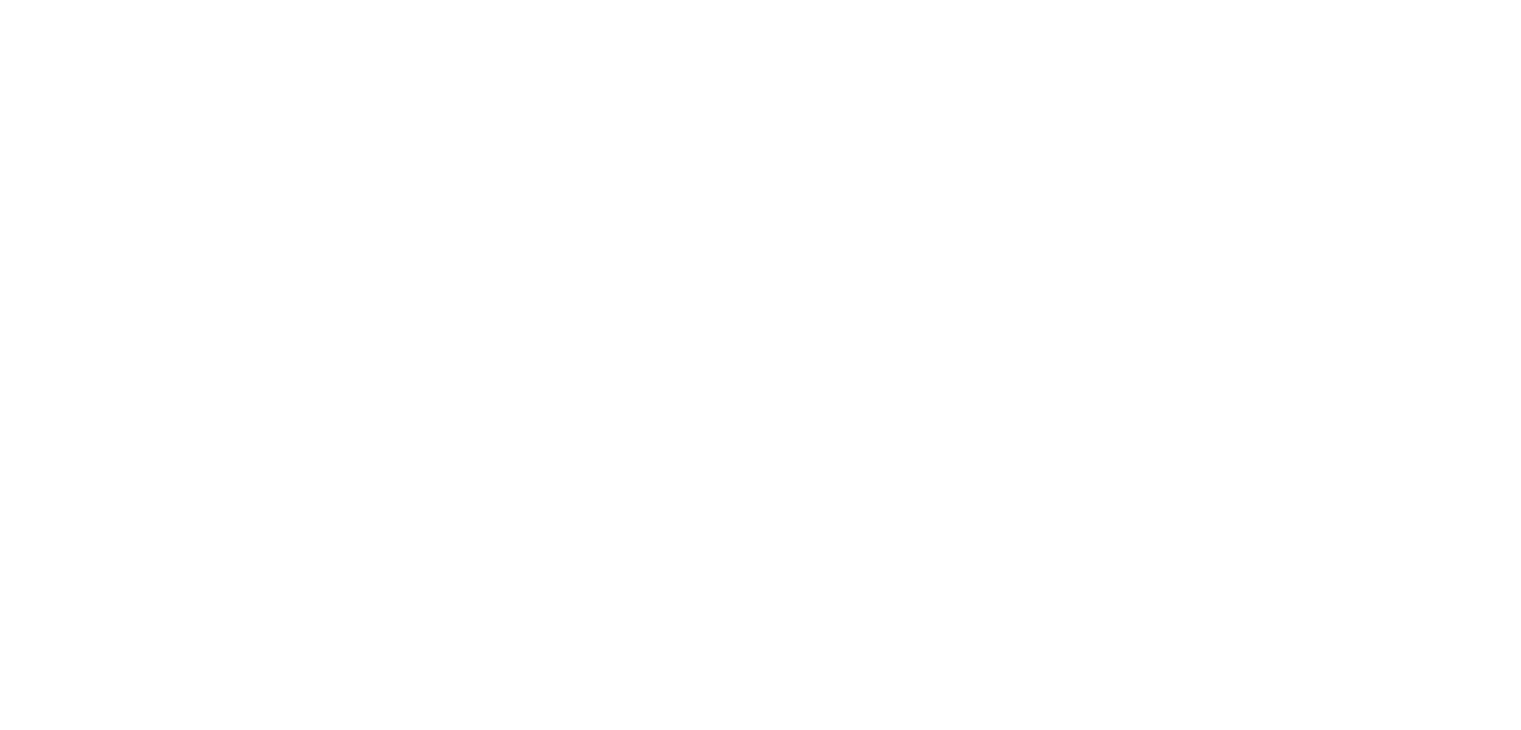 scroll, scrollTop: 0, scrollLeft: 0, axis: both 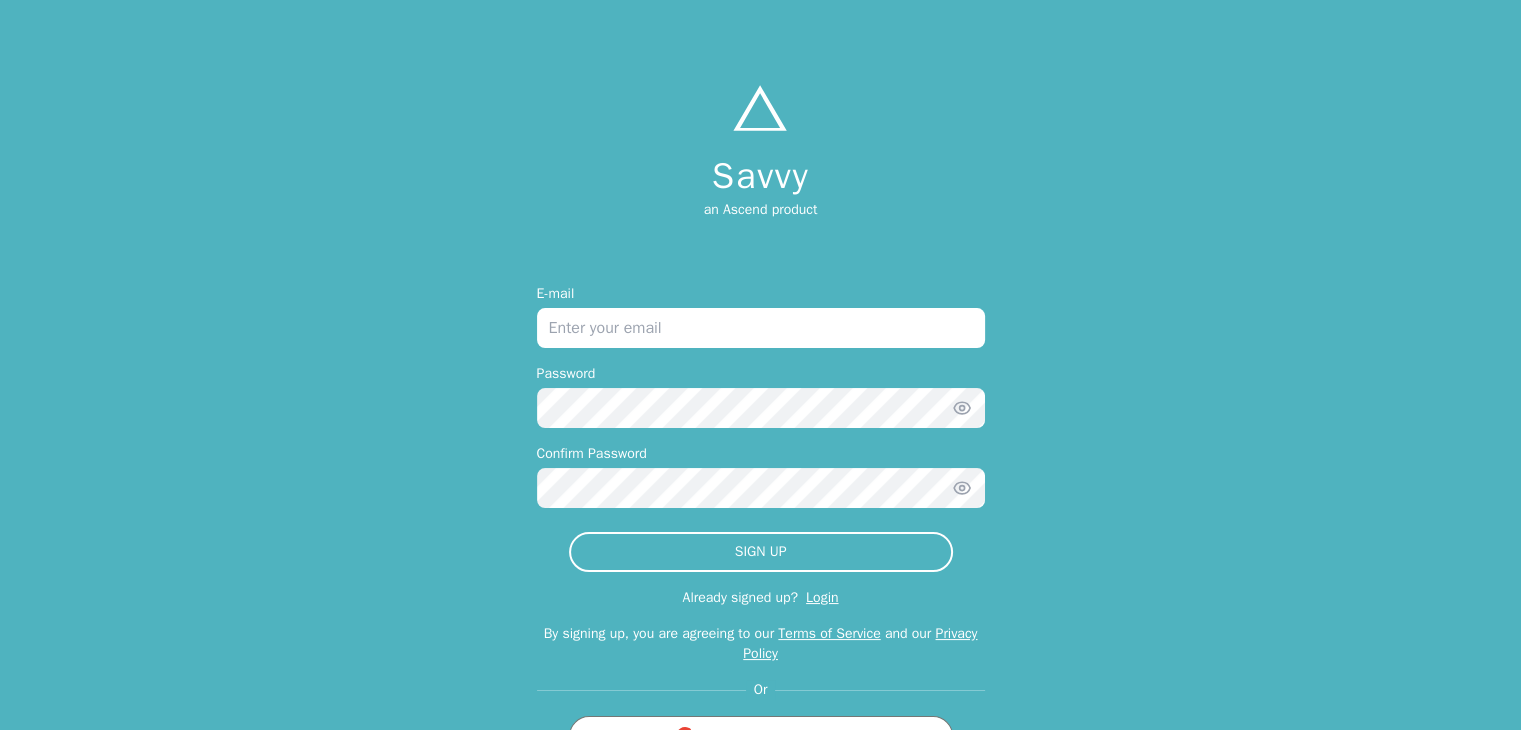 click at bounding box center [761, 328] 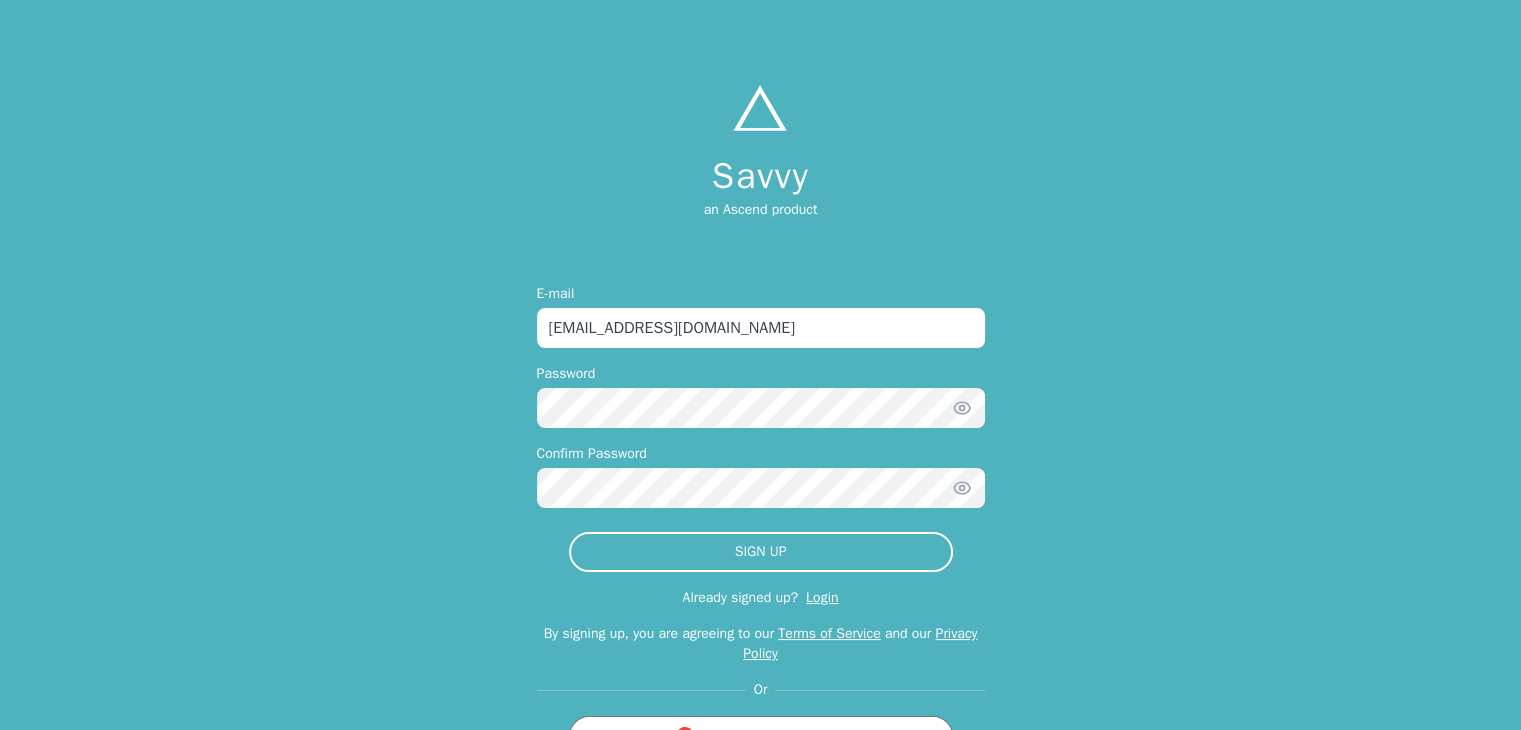 type on "[EMAIL_ADDRESS][DOMAIN_NAME]" 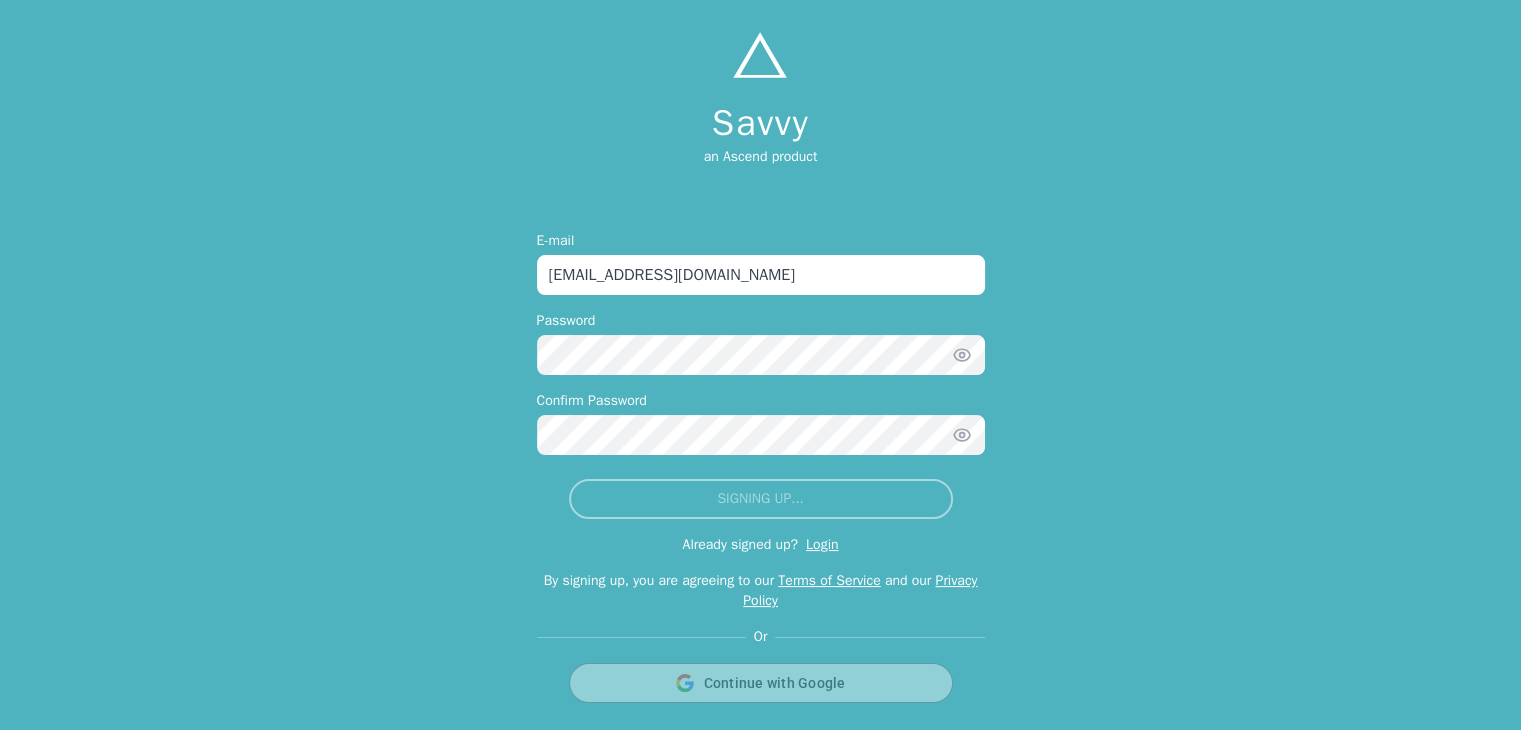 scroll, scrollTop: 82, scrollLeft: 0, axis: vertical 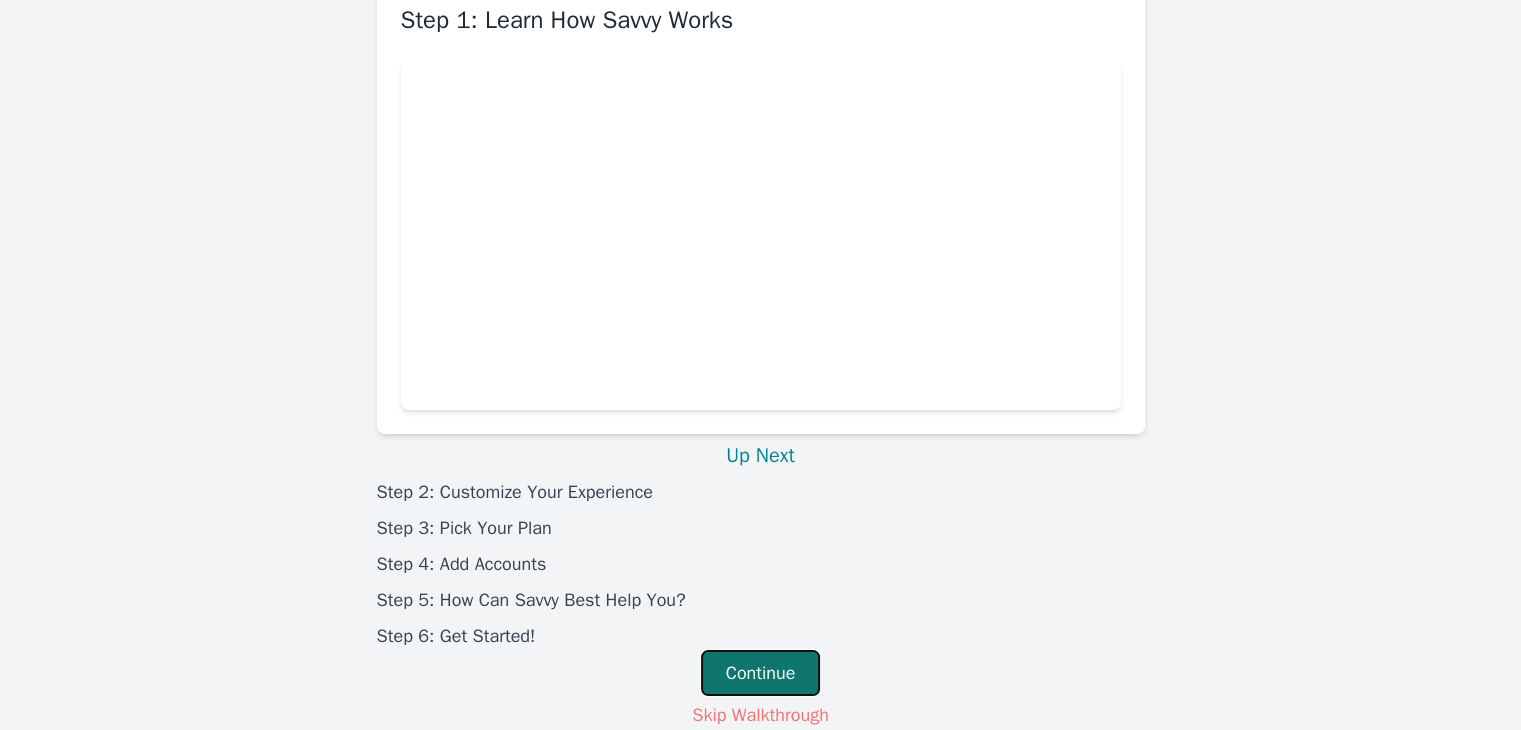 click on "Continue" at bounding box center (761, 673) 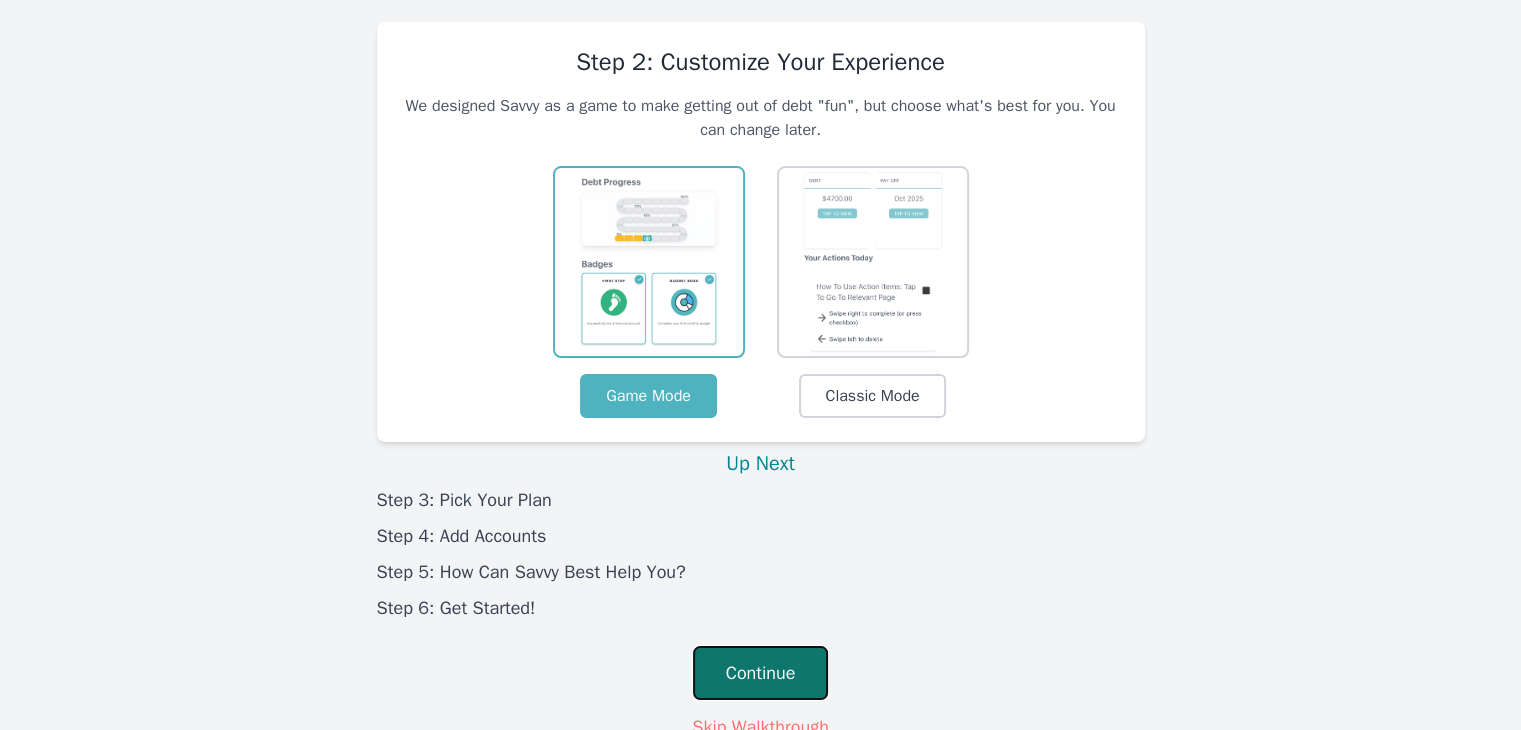 click on "Continue" at bounding box center (761, 673) 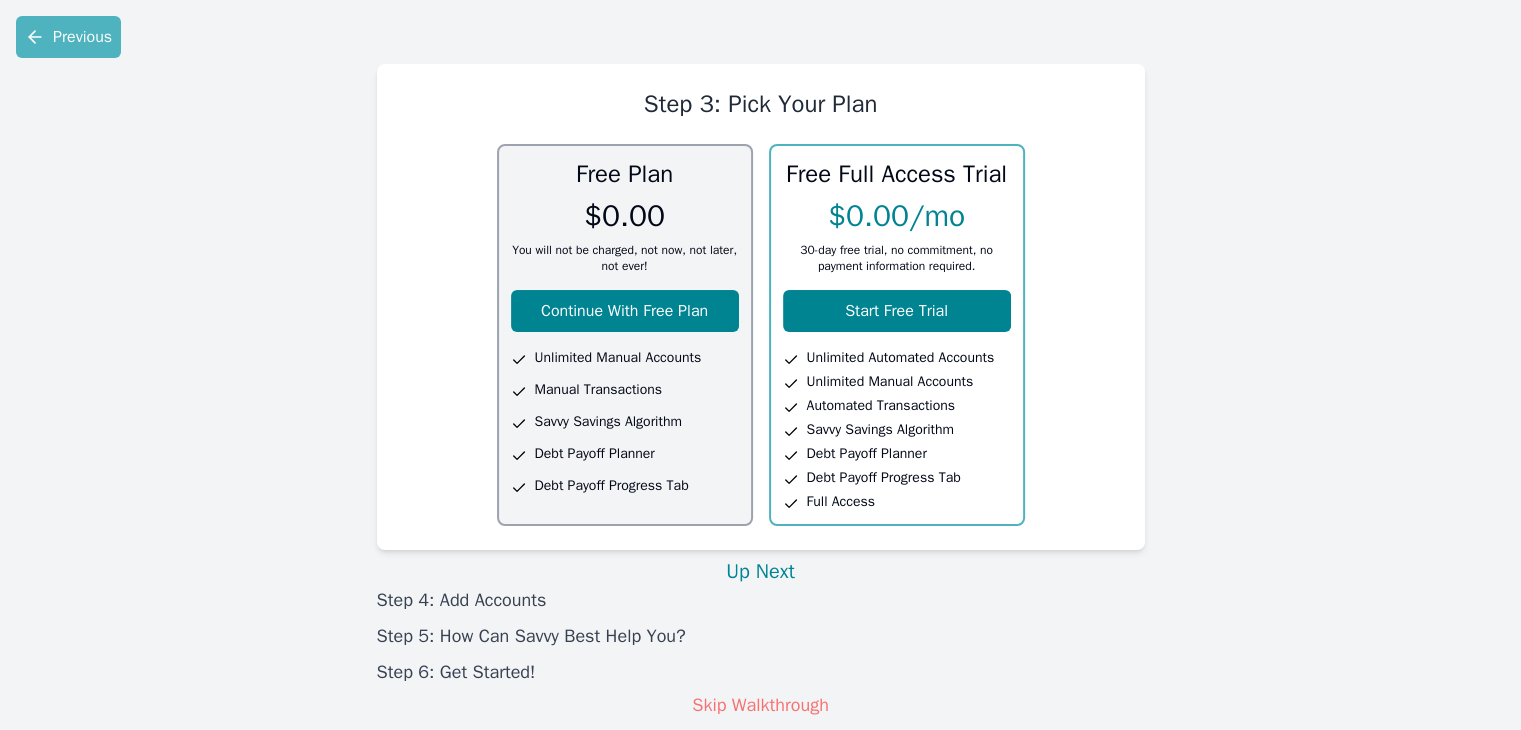 scroll, scrollTop: 20, scrollLeft: 0, axis: vertical 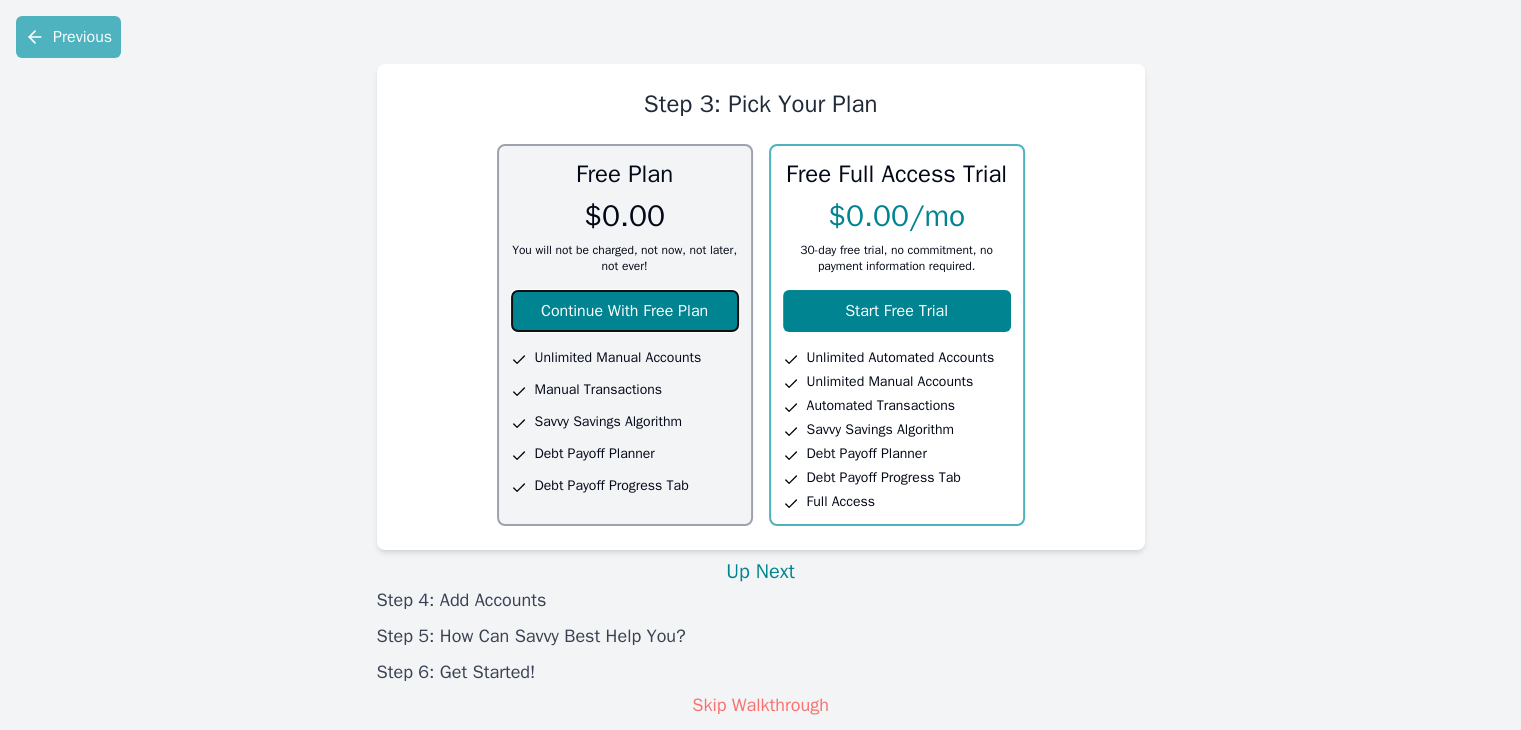 click on "Continue With Free Plan" at bounding box center (625, 311) 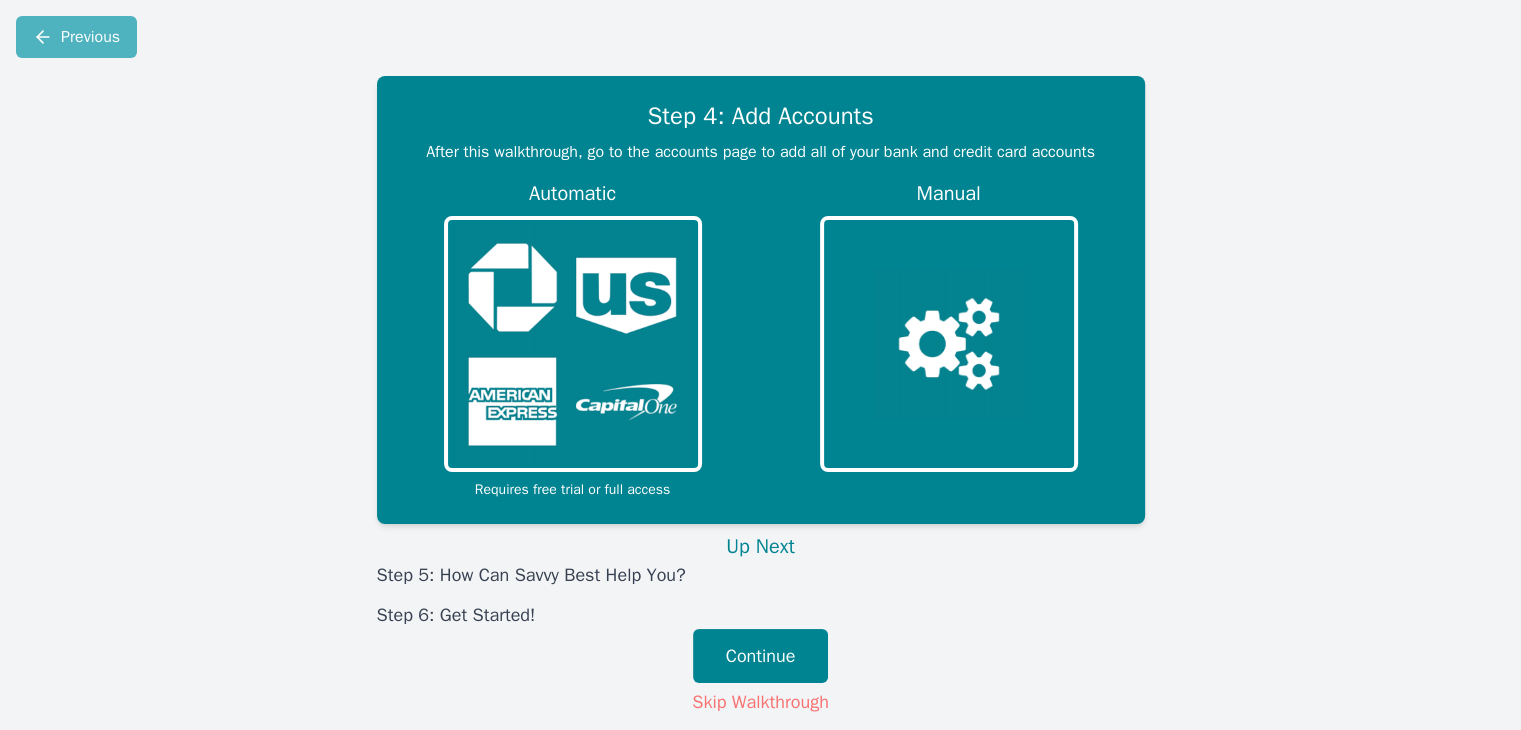 scroll, scrollTop: 0, scrollLeft: 0, axis: both 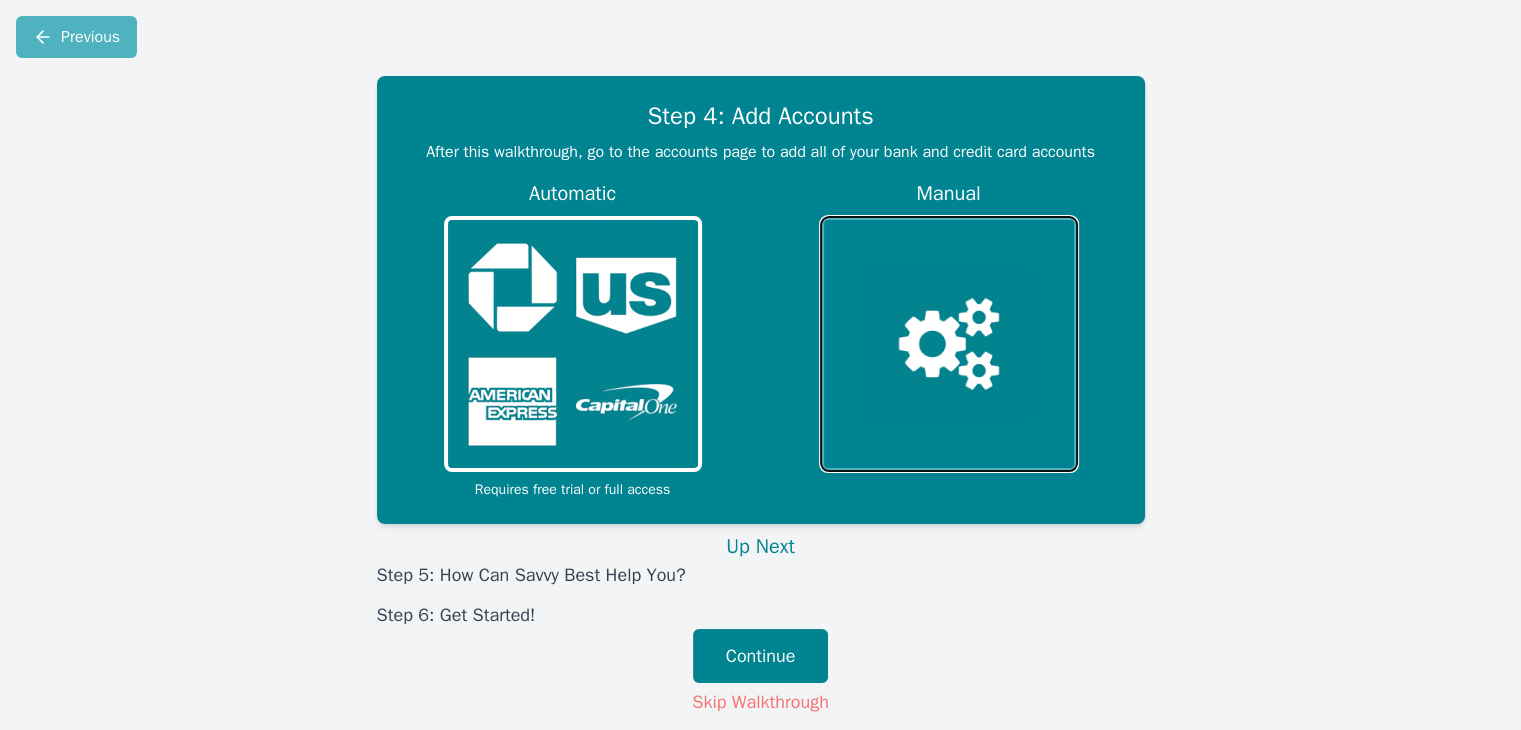 click at bounding box center [949, 343] 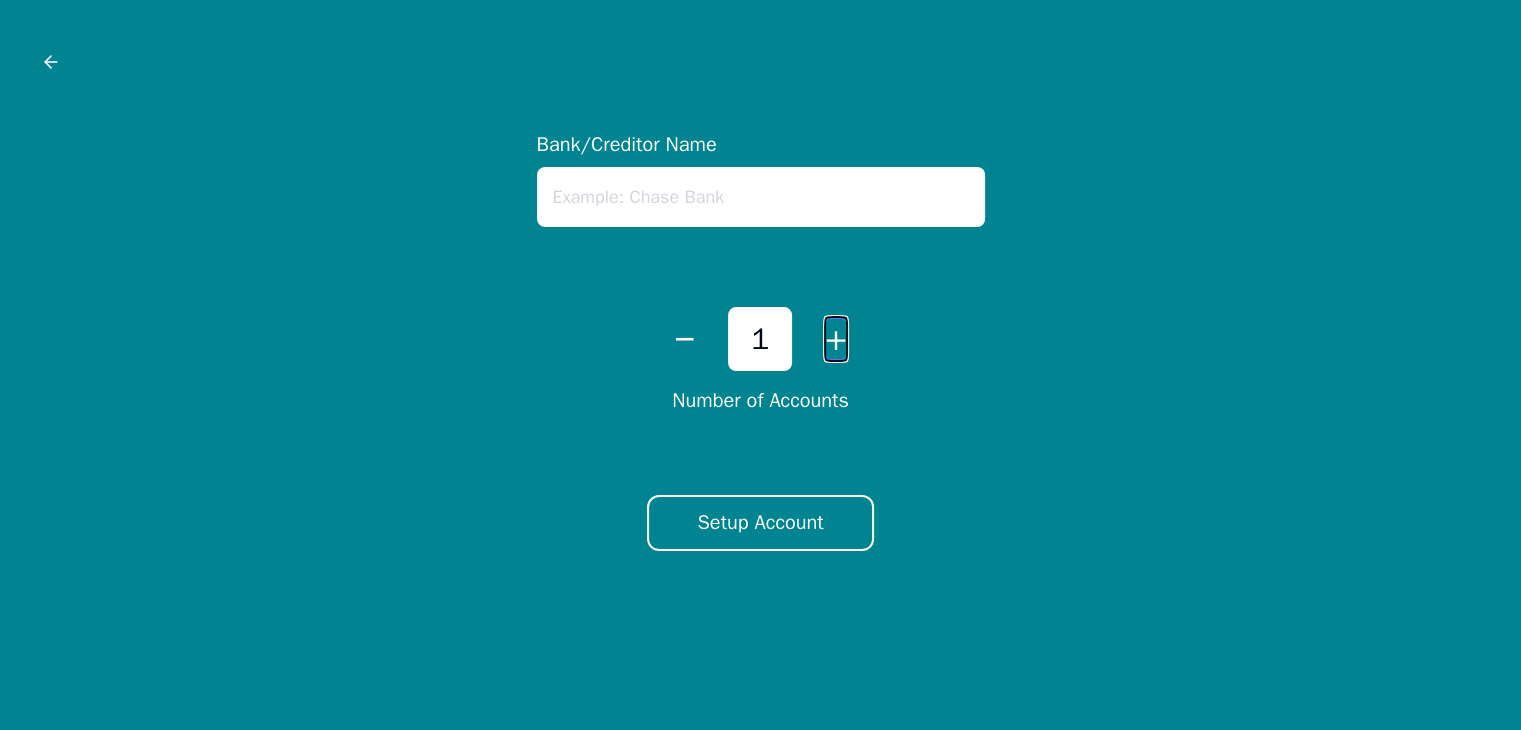 click on "+" at bounding box center [836, 339] 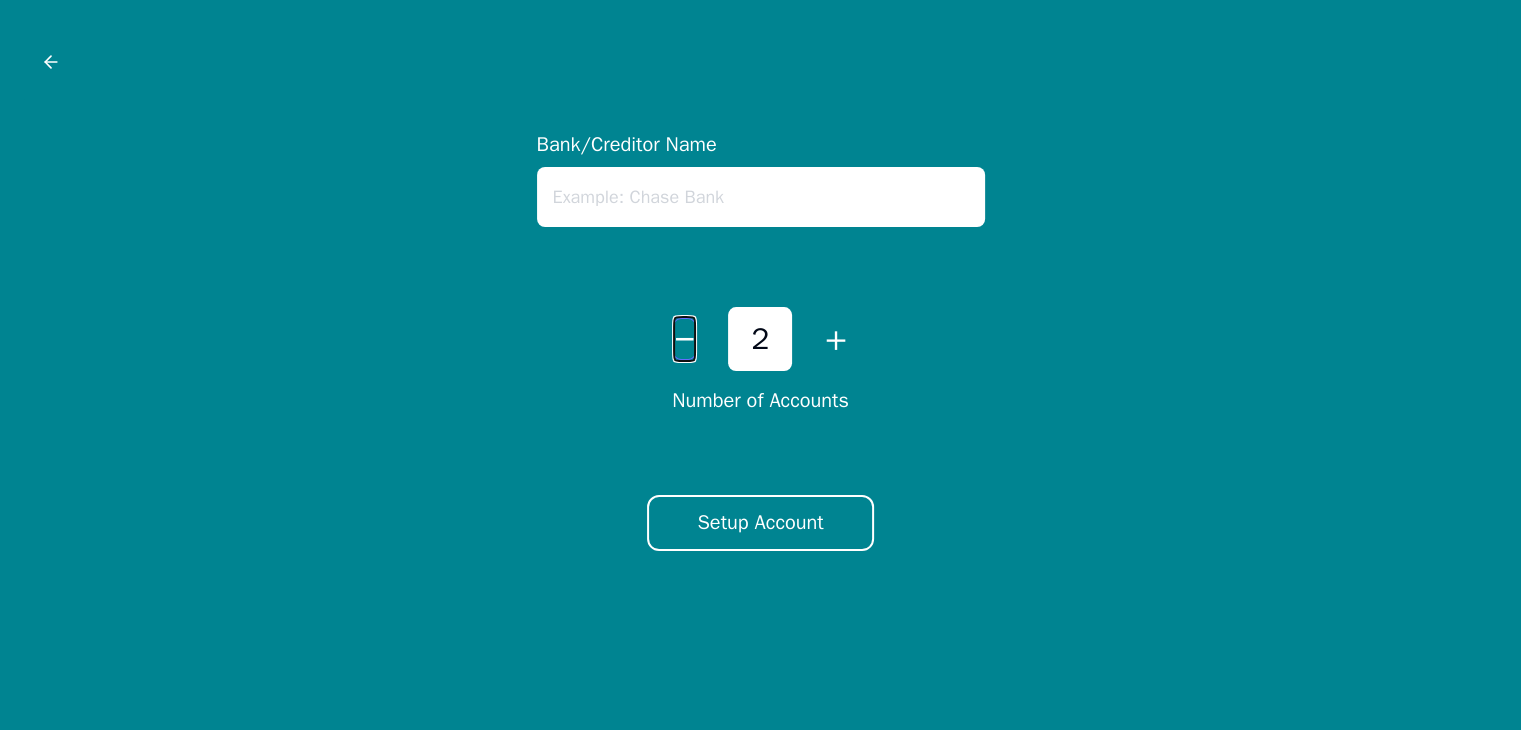 click on "−" at bounding box center [684, 339] 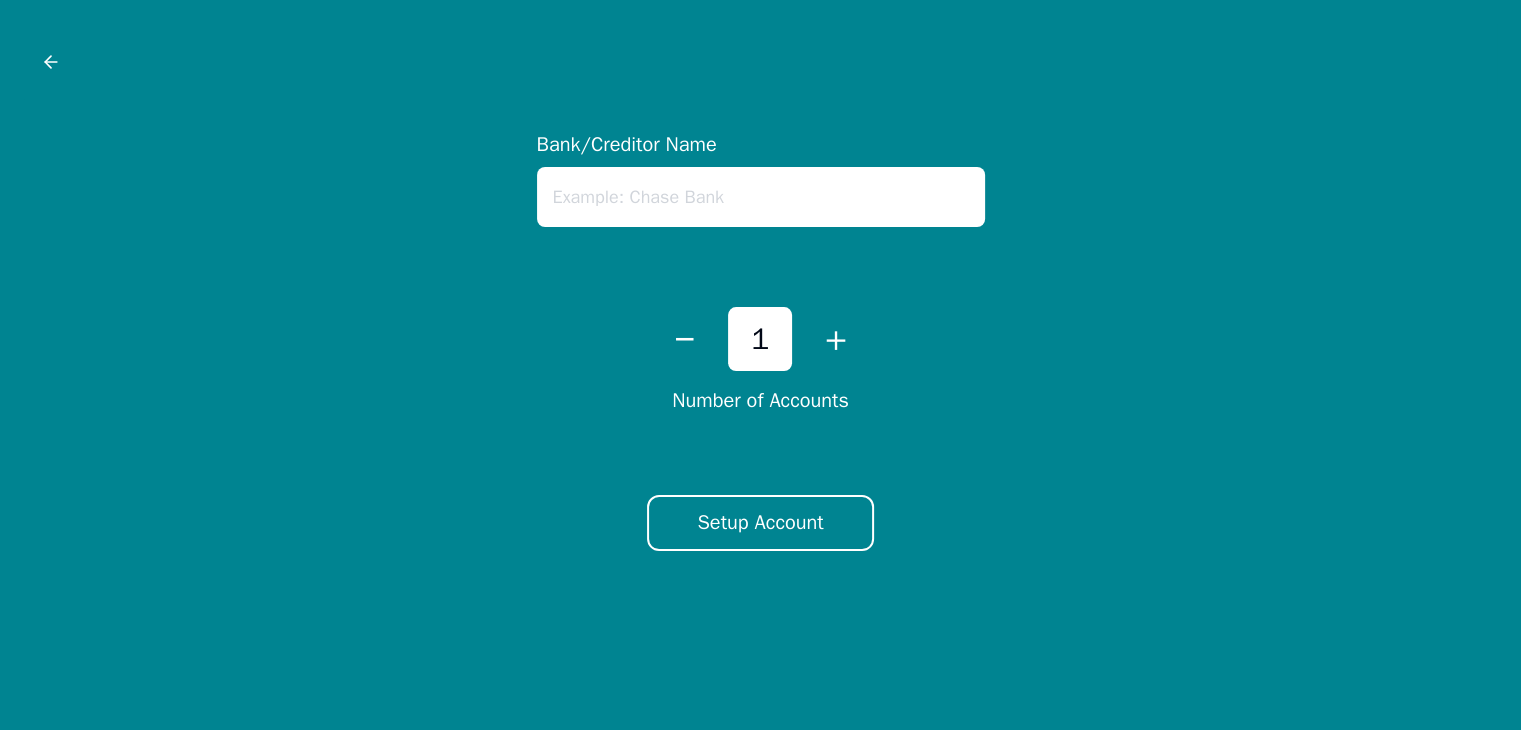 click on "Bank/Creditor Name" at bounding box center (761, 179) 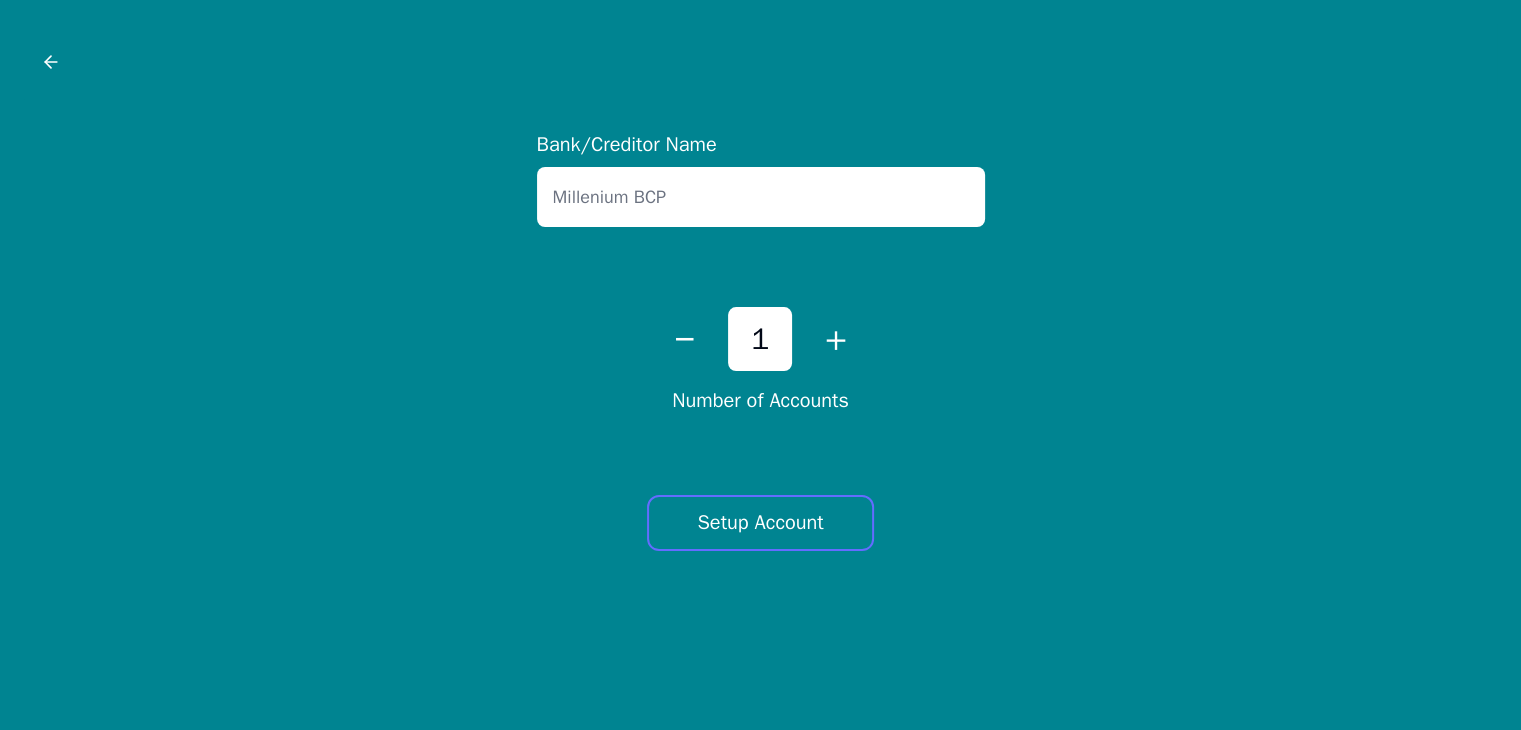 type on "Millenium BCP" 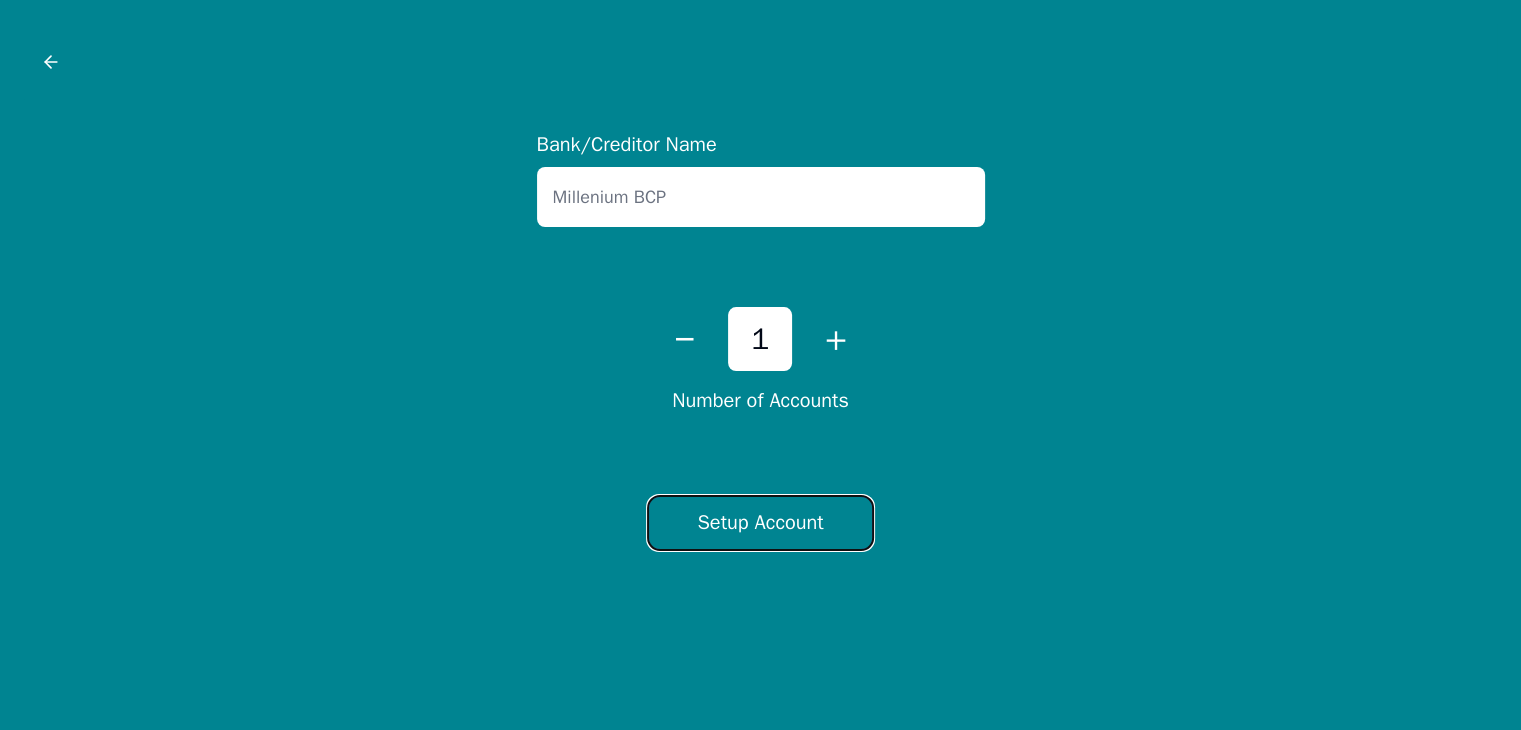 click on "Setup Account" at bounding box center [760, 523] 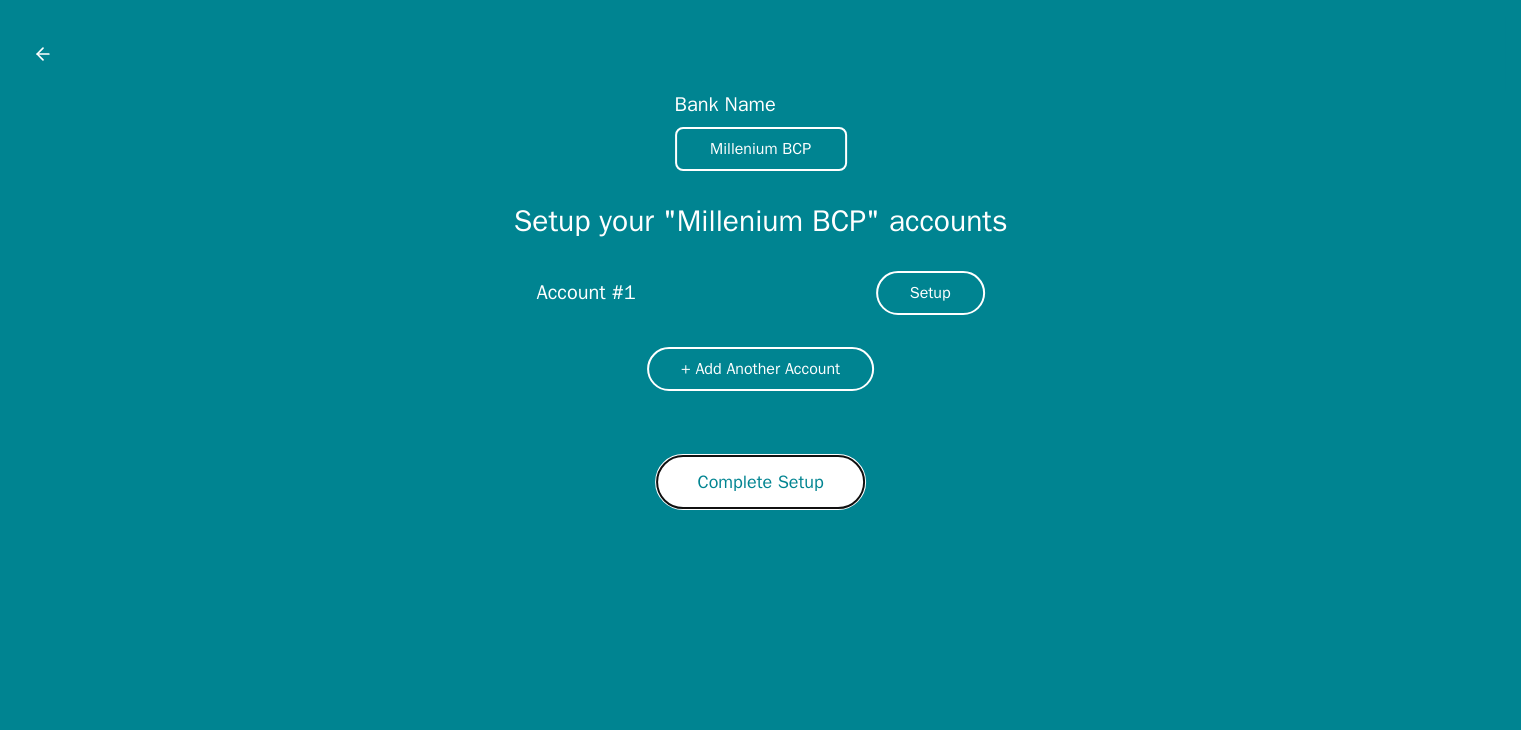 click on "Complete Setup" at bounding box center [760, 482] 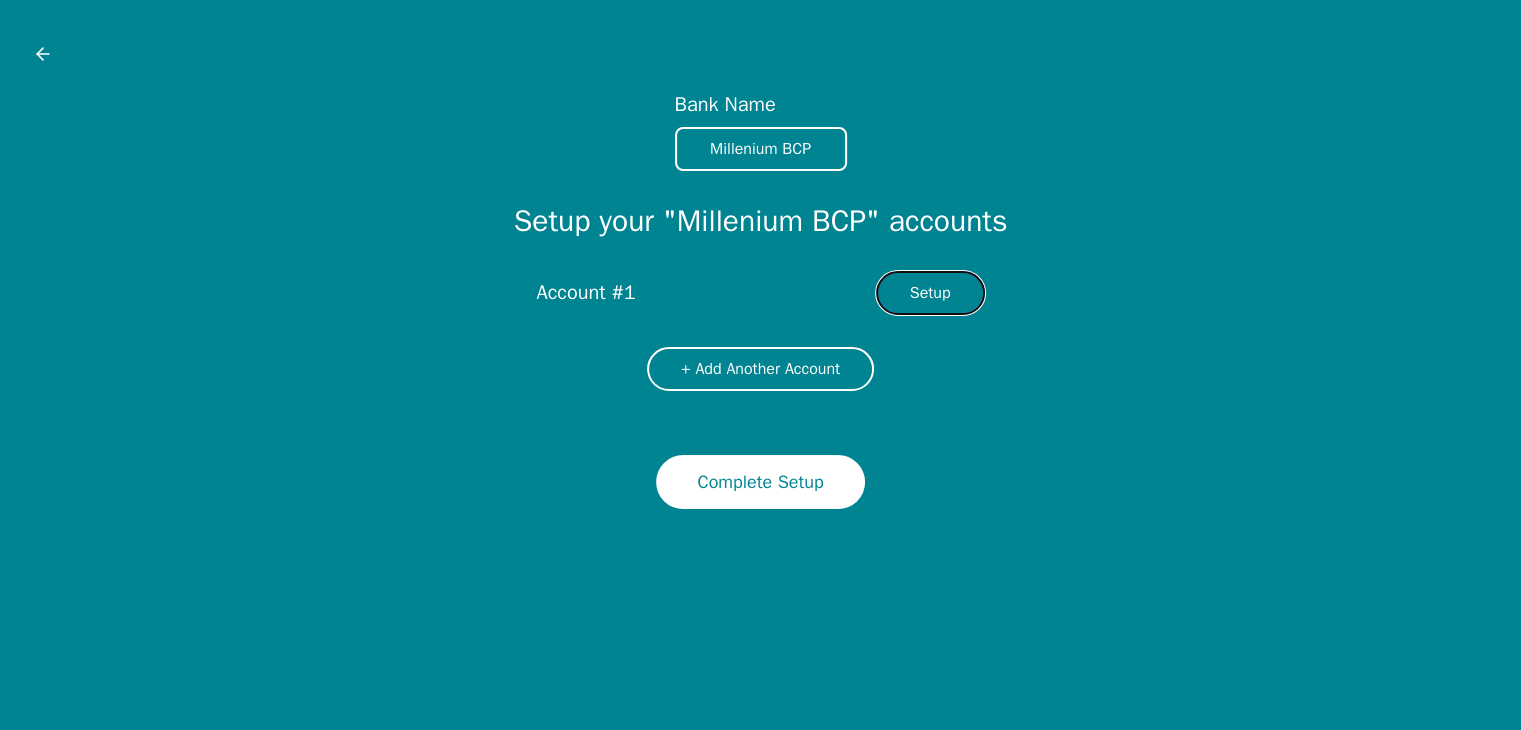 click on "Setup" at bounding box center (930, 293) 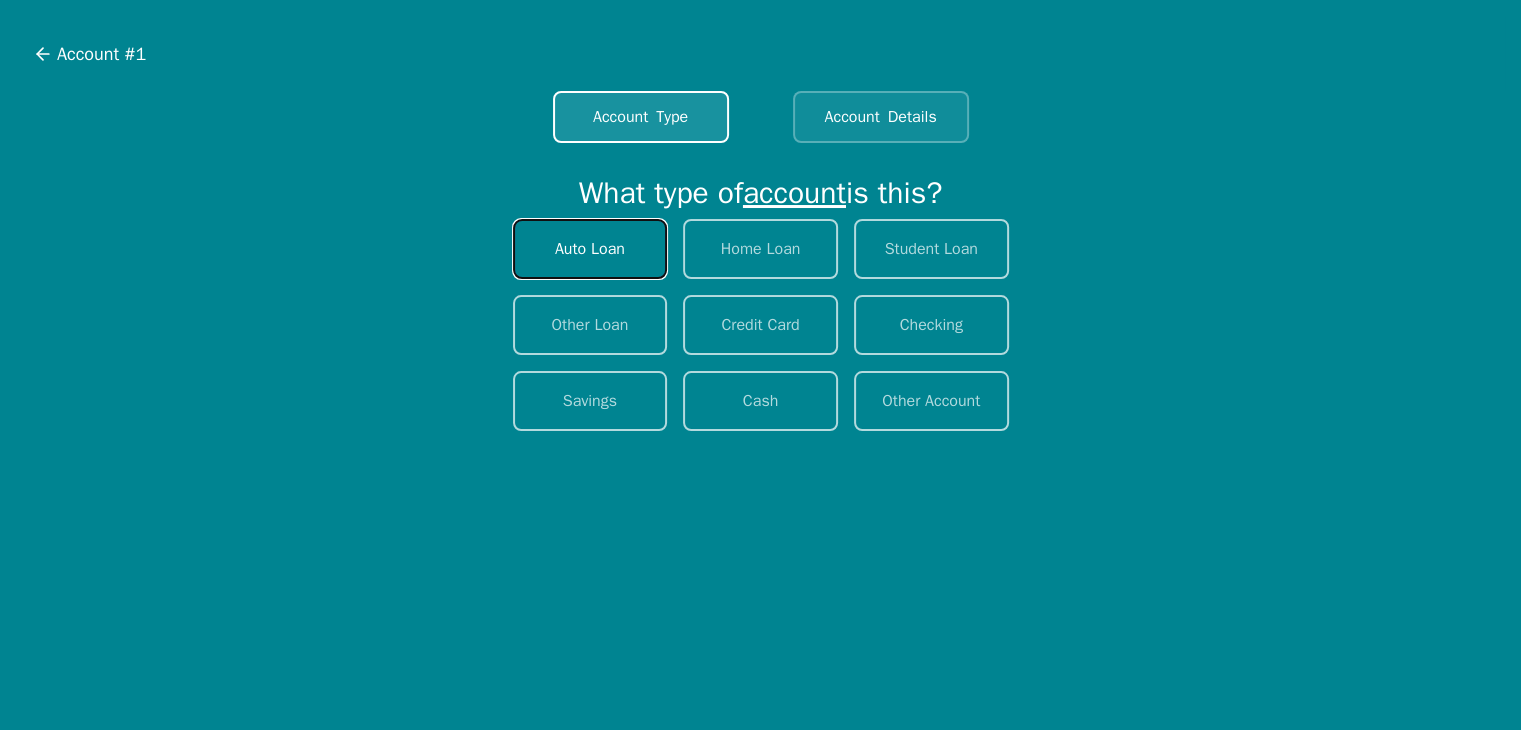 click on "Auto Loan" at bounding box center [590, 249] 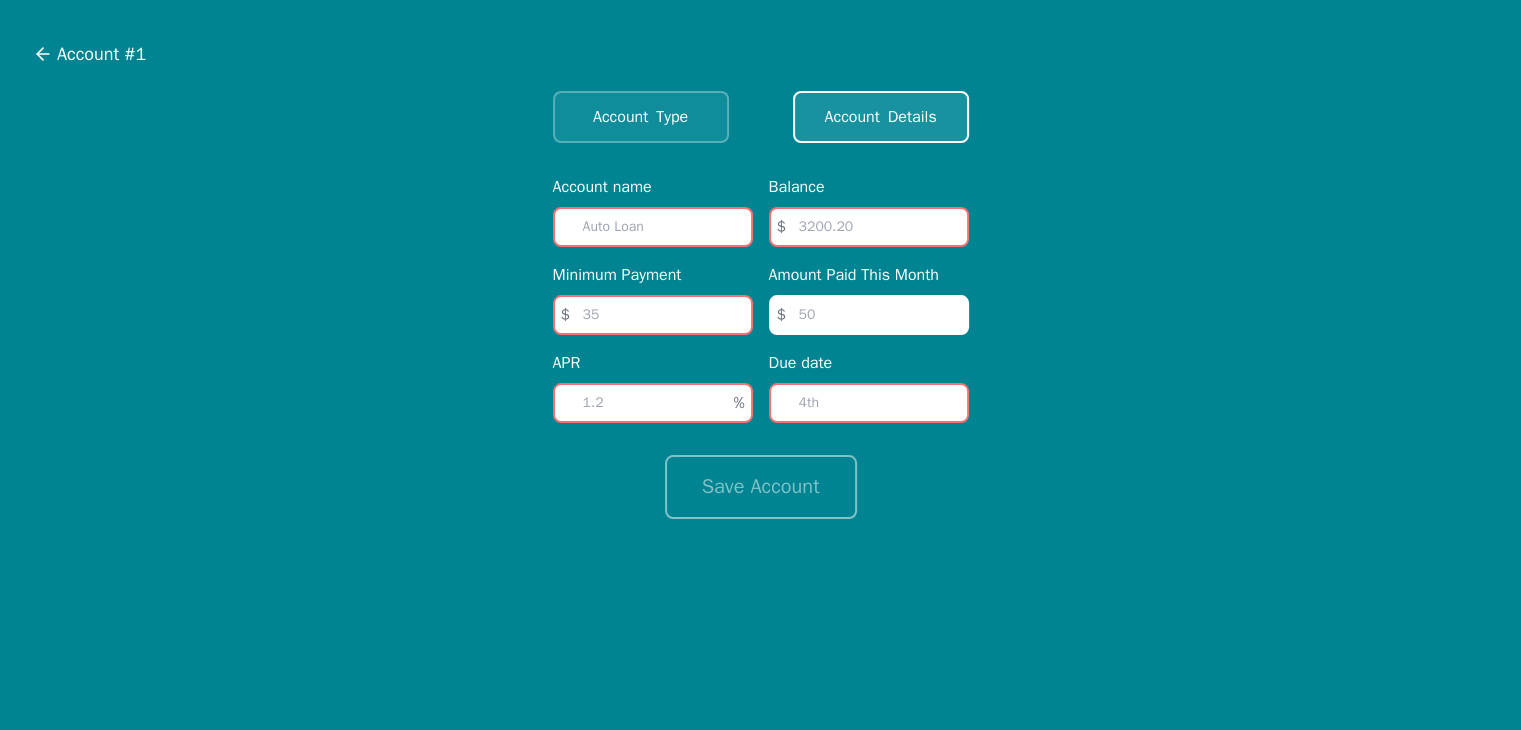 click at bounding box center (653, 227) 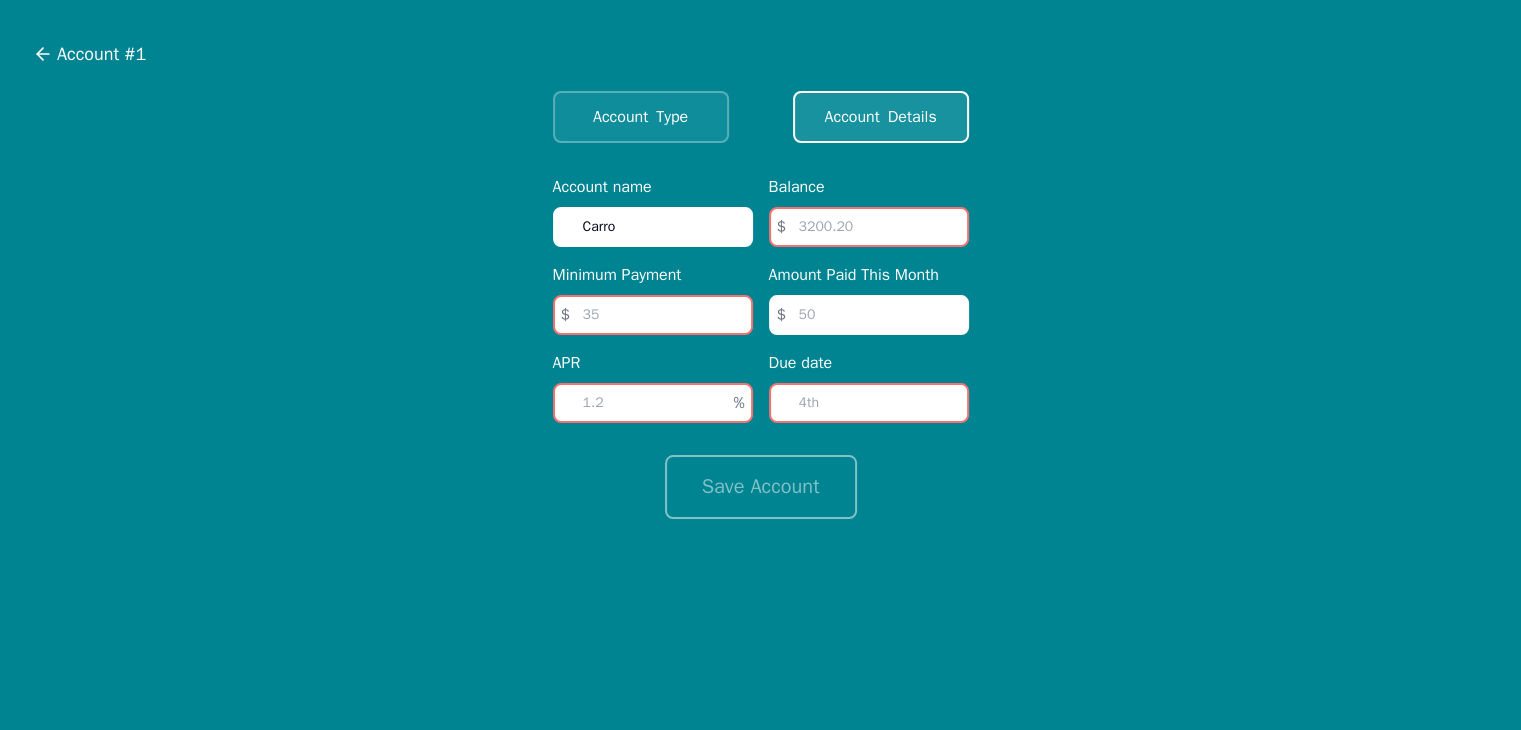 type on "Carro" 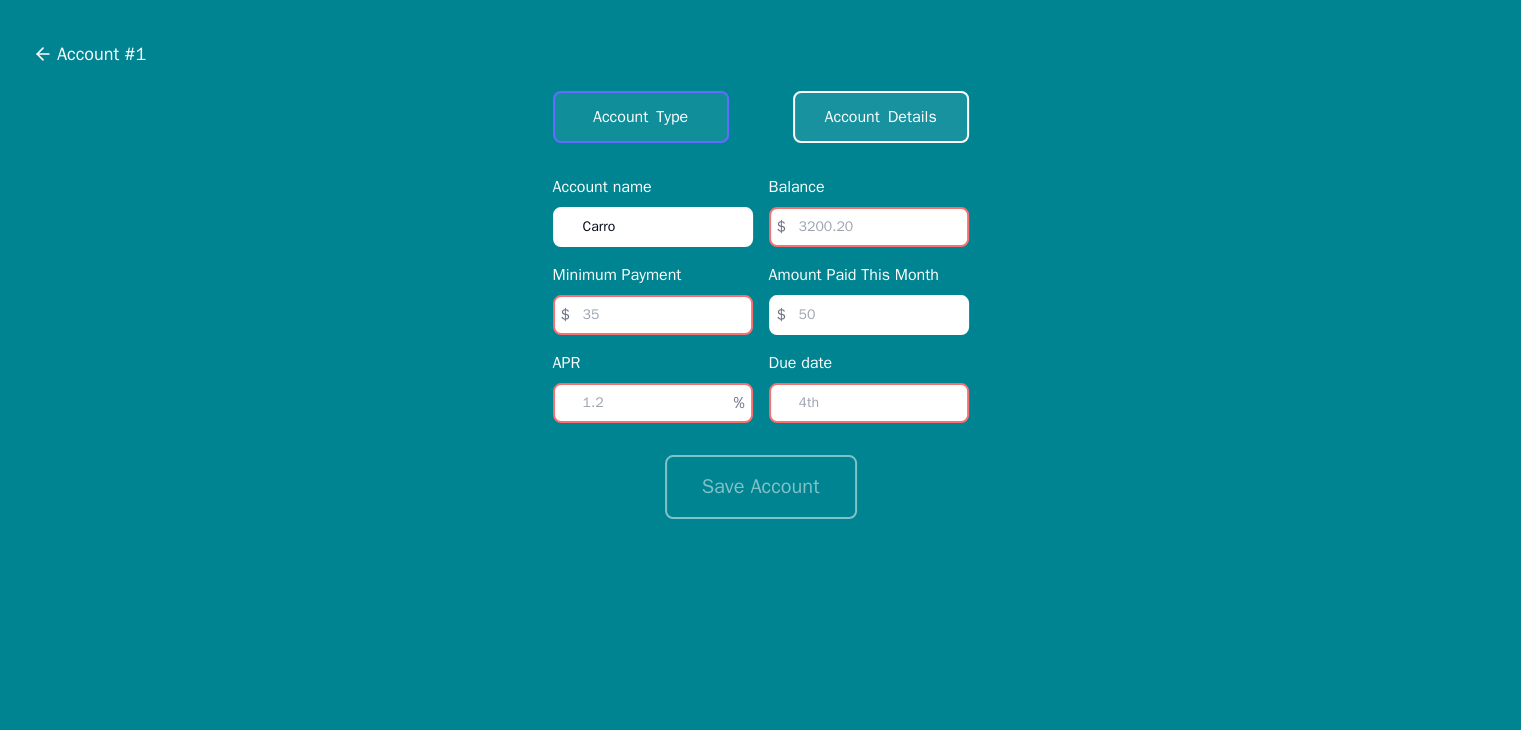 click on "Account Type" at bounding box center (641, 117) 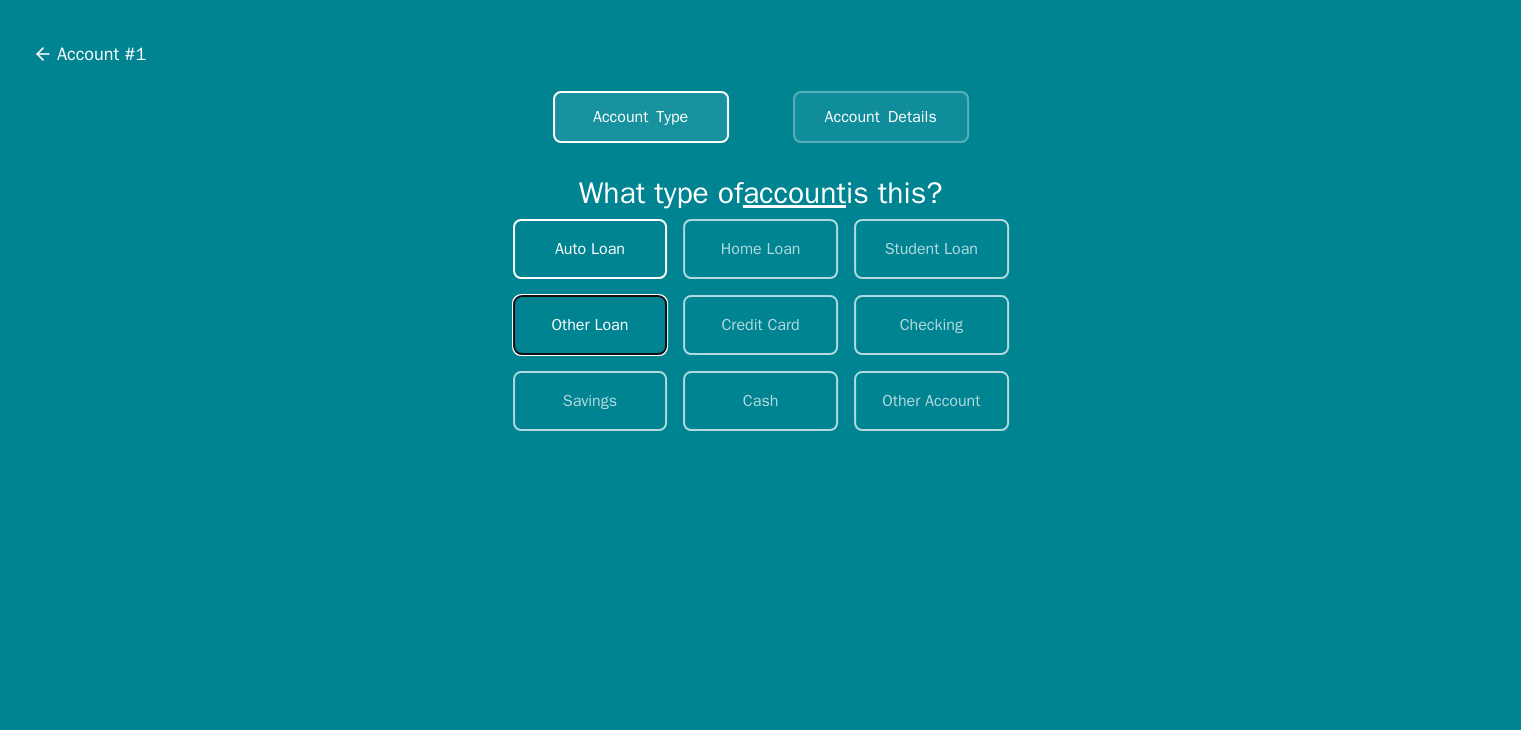 click on "Other Loan" at bounding box center [590, 325] 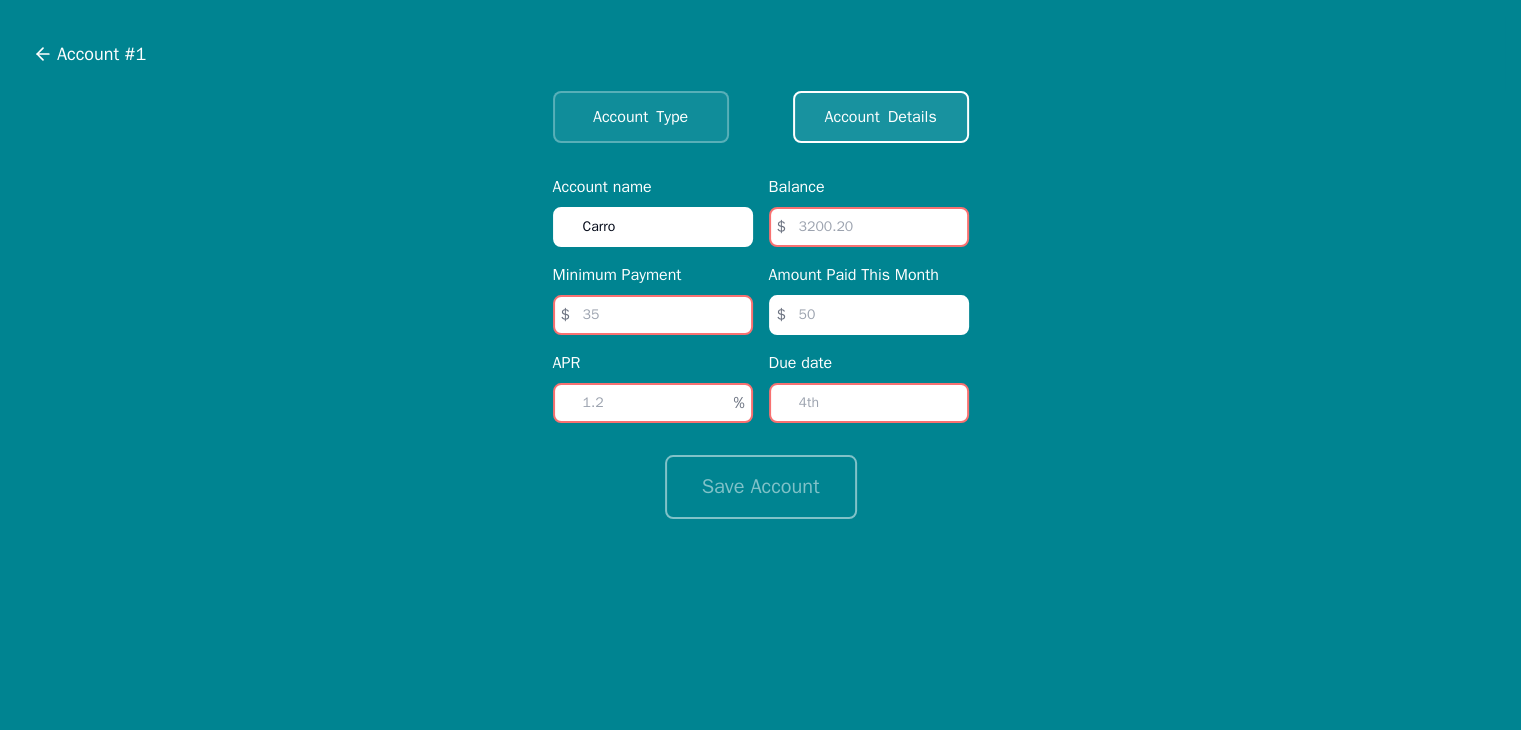 click at bounding box center (869, 227) 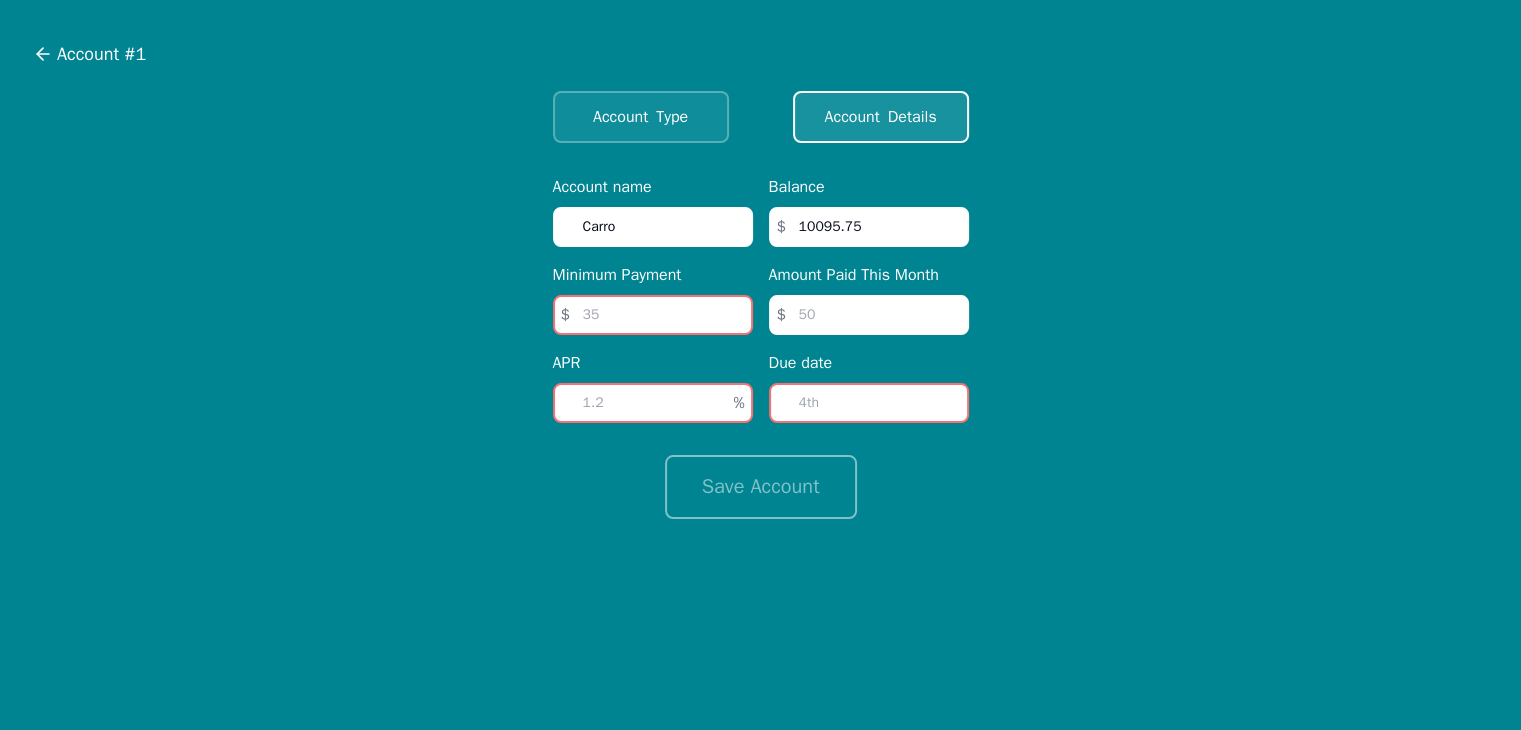 type on "10095.75" 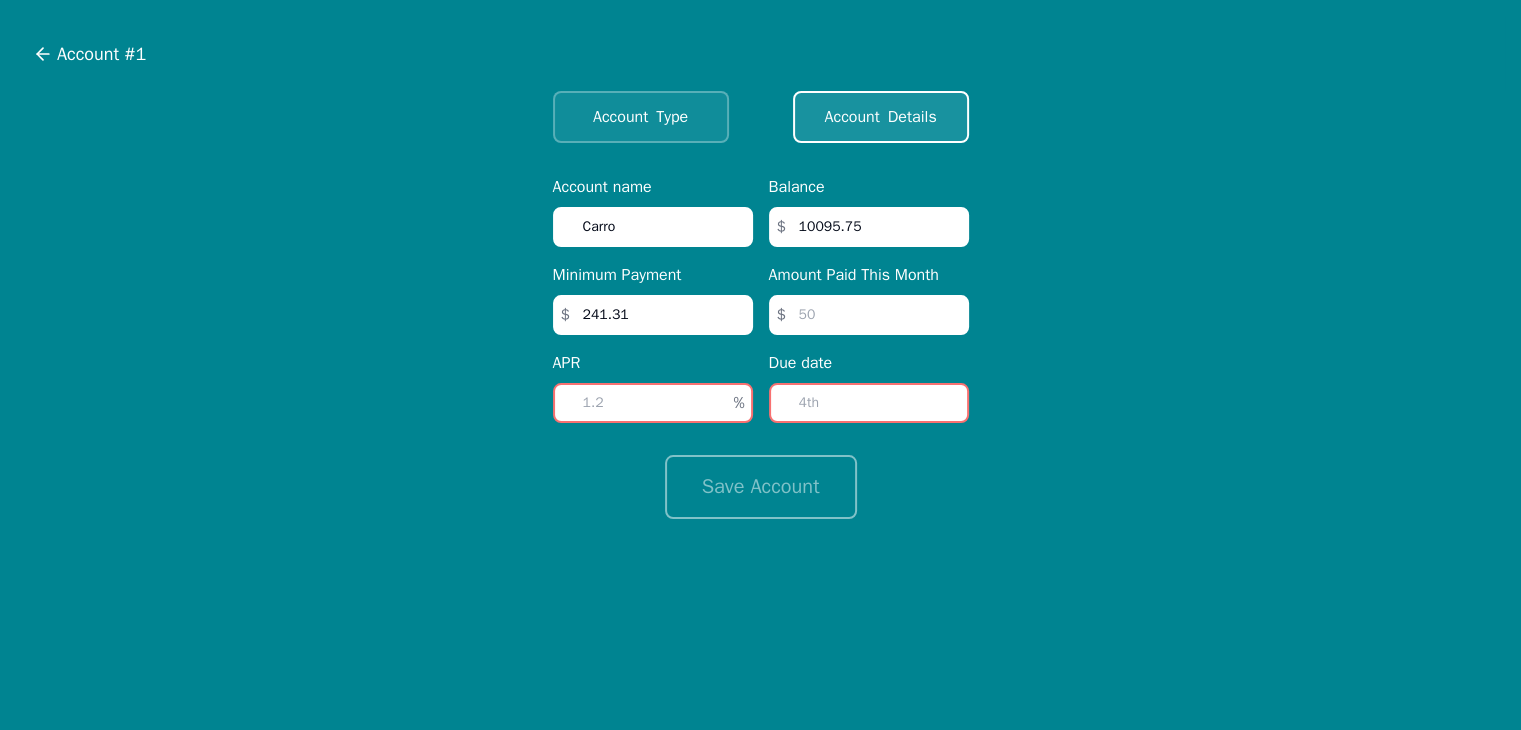 type on "241.31" 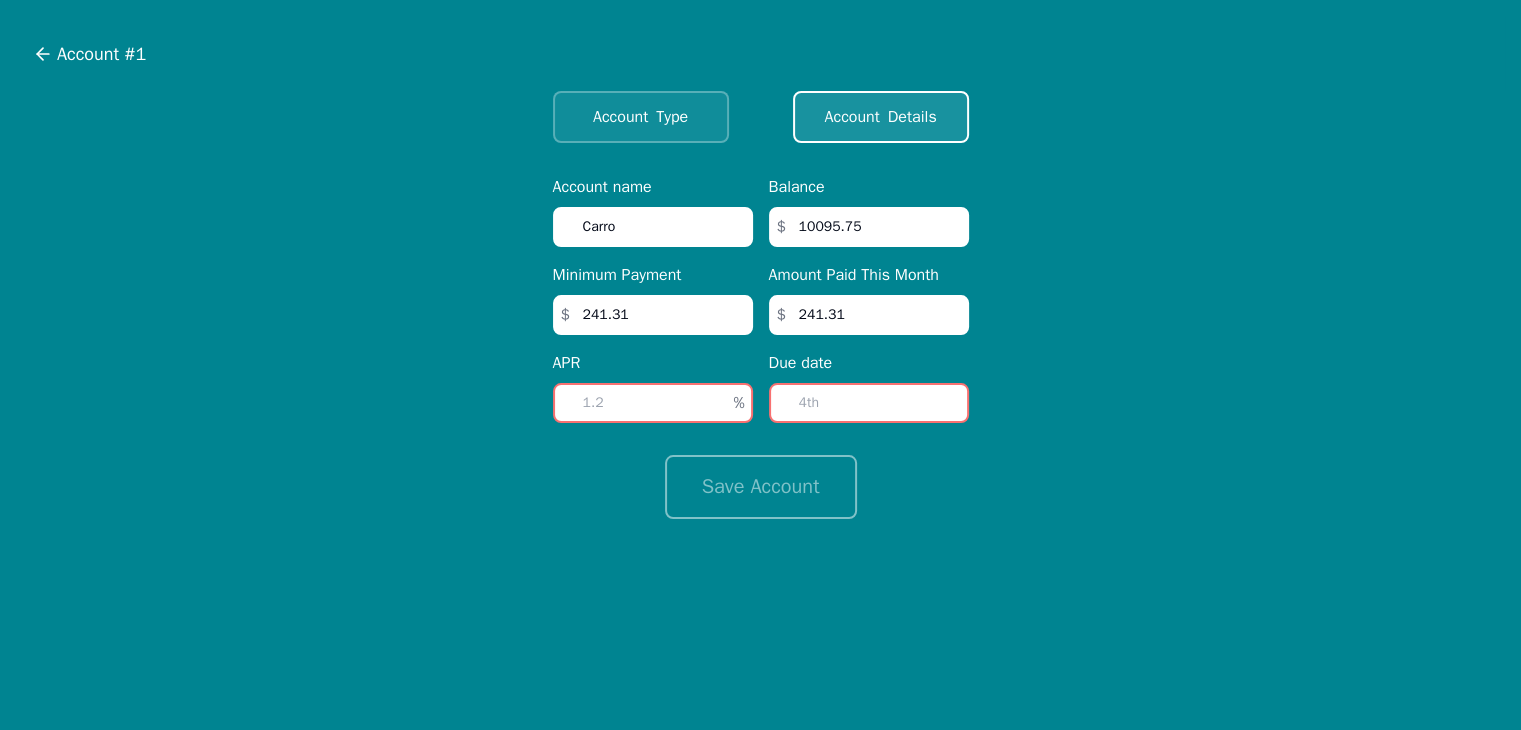 type on "241.31" 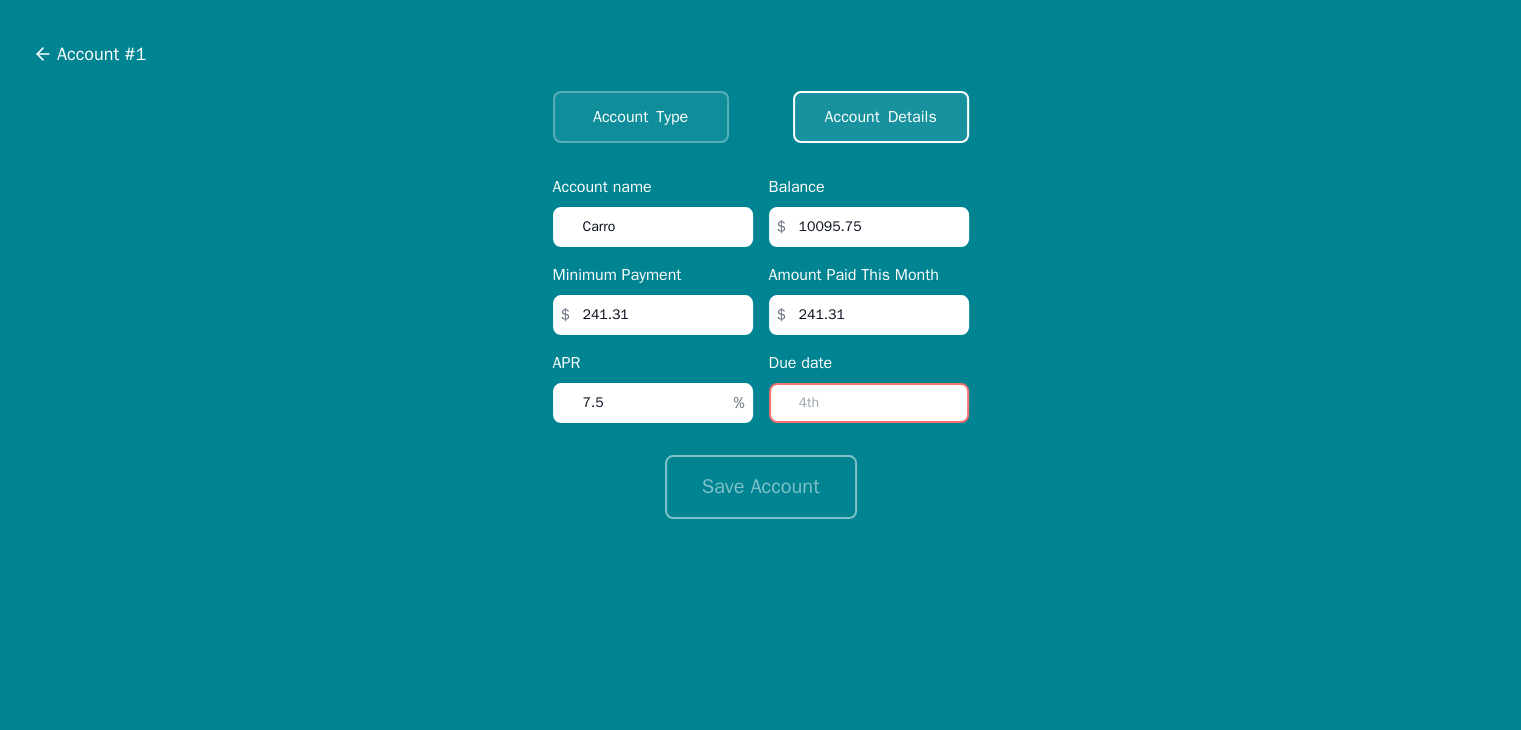 type on "7.5" 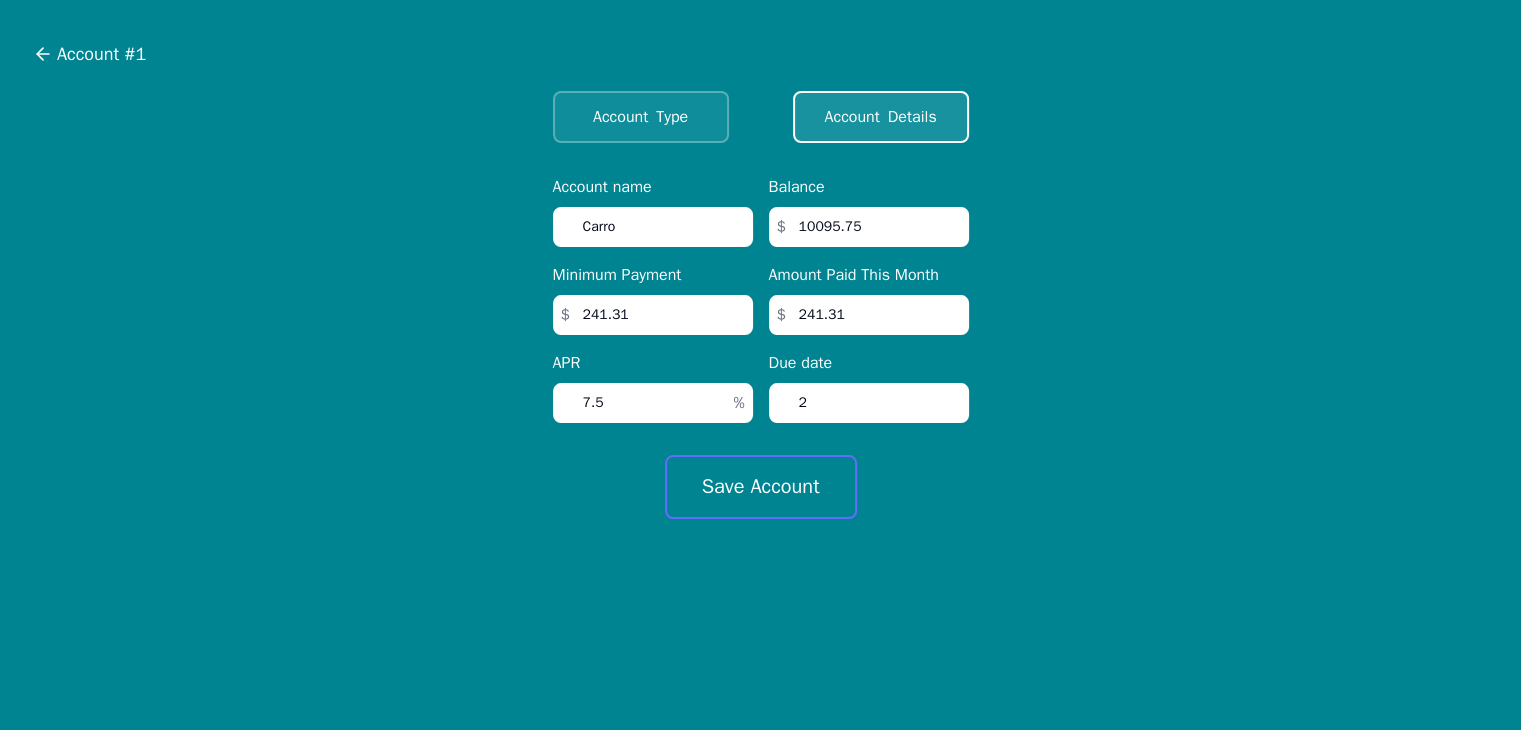 type on "2" 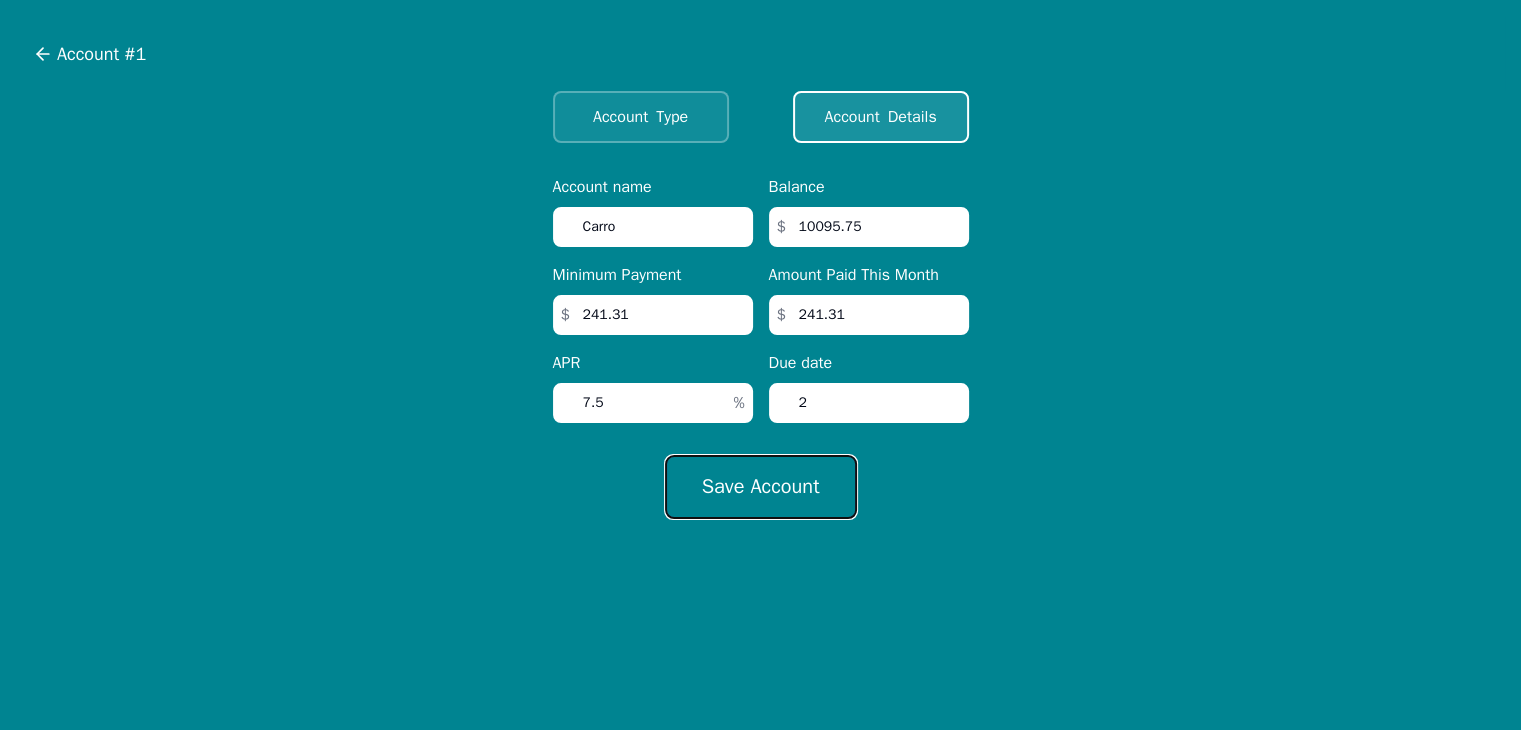 click on "Save Account" at bounding box center (761, 487) 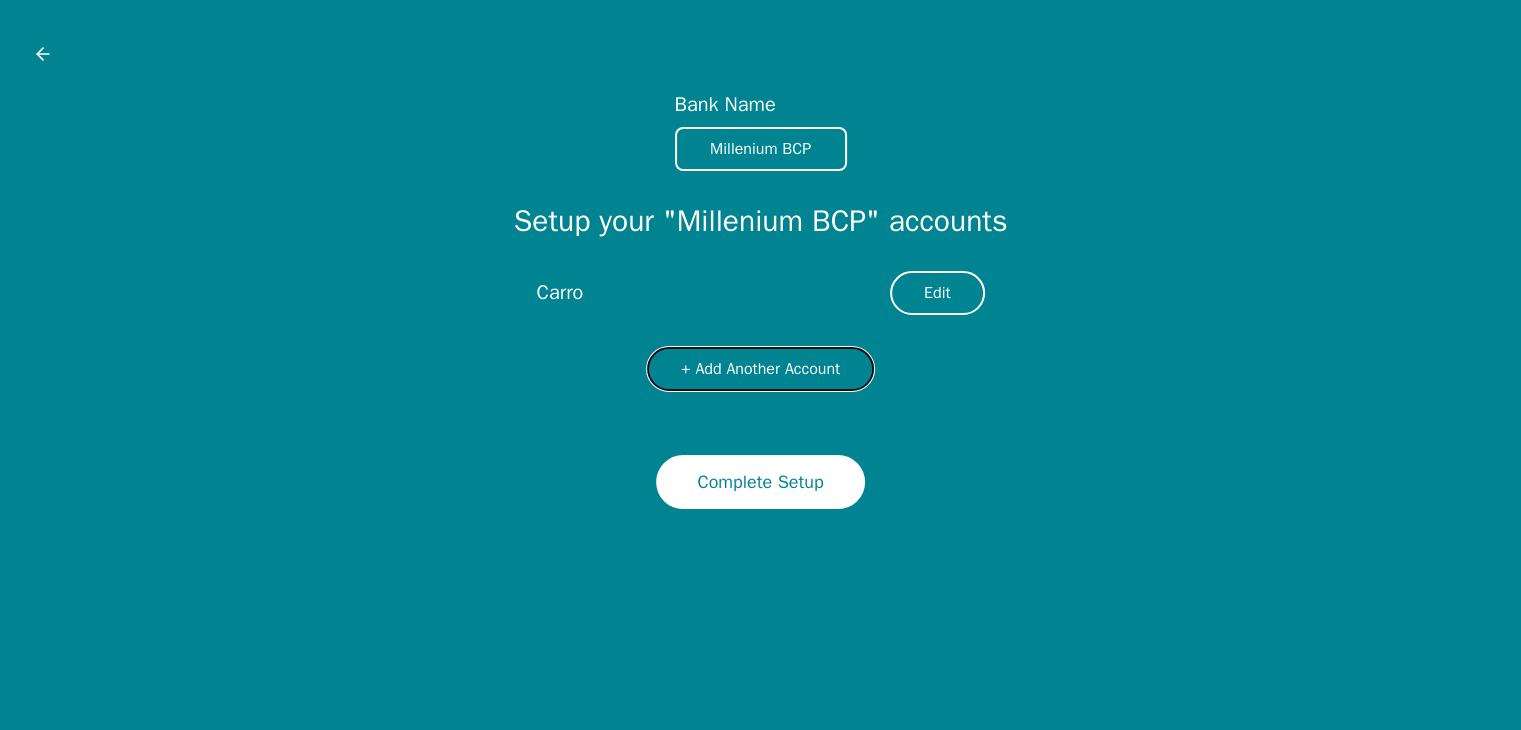 click on "+ Add Another Account" at bounding box center (760, 369) 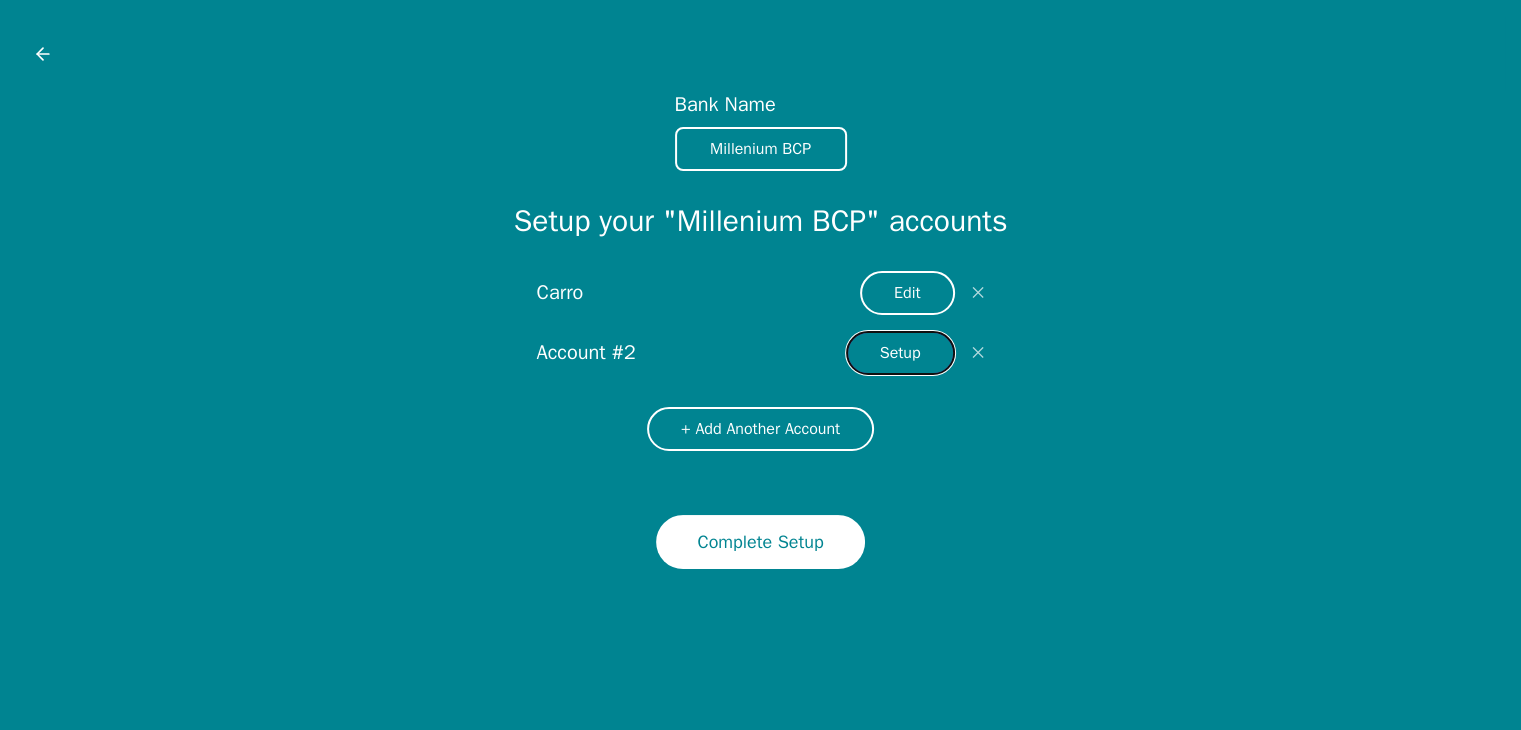 click on "Setup" at bounding box center (900, 353) 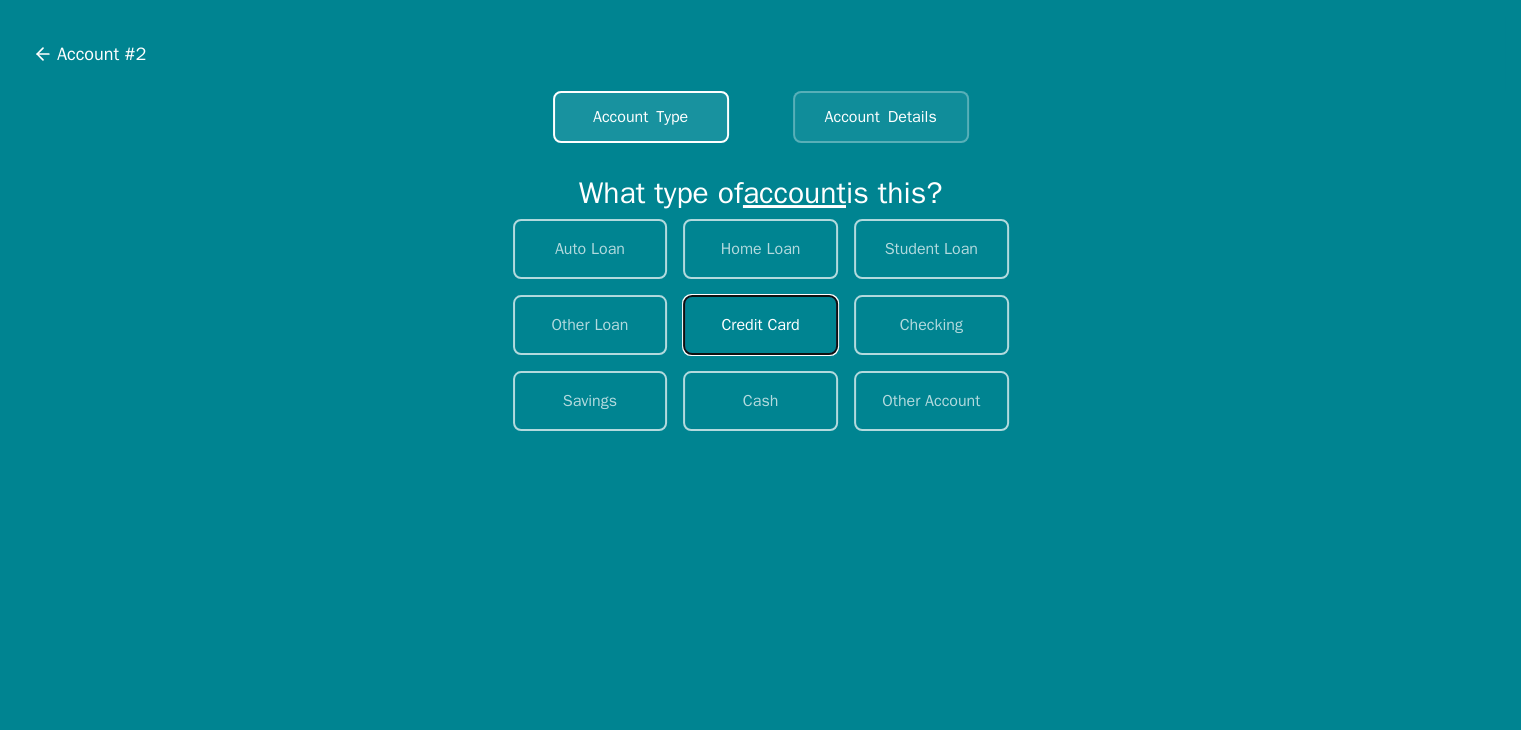 click on "Credit Card" at bounding box center [760, 325] 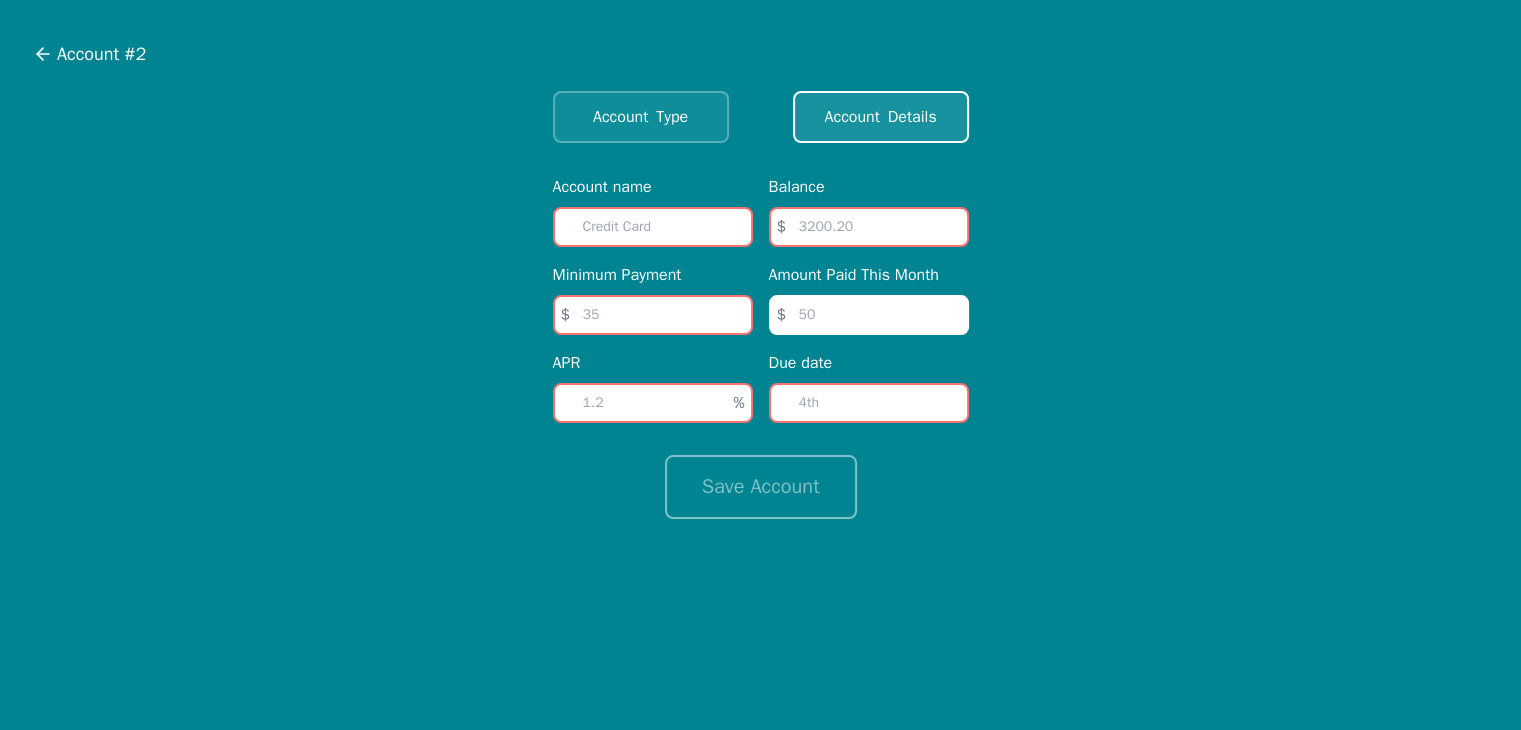 click at bounding box center (653, 227) 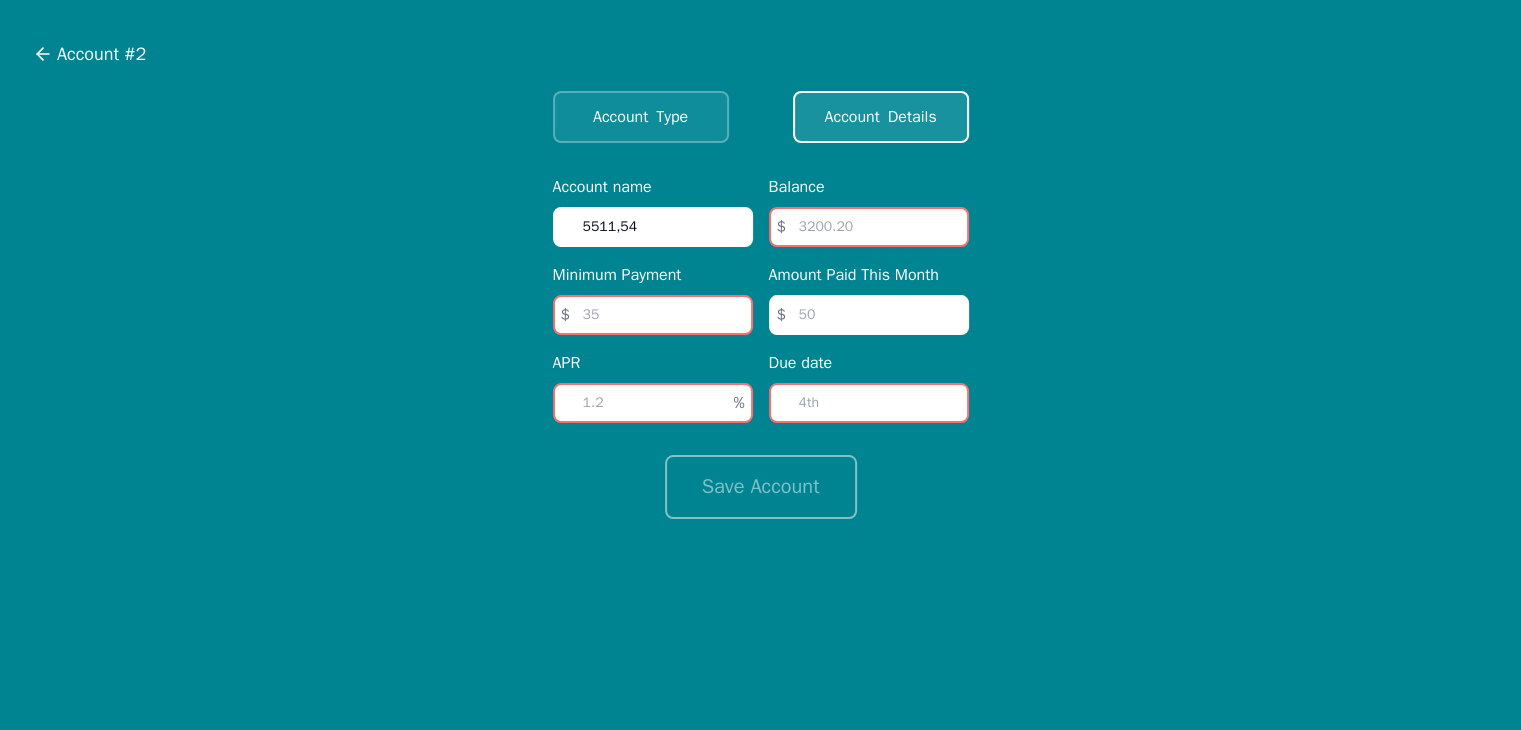 type on "5511,54" 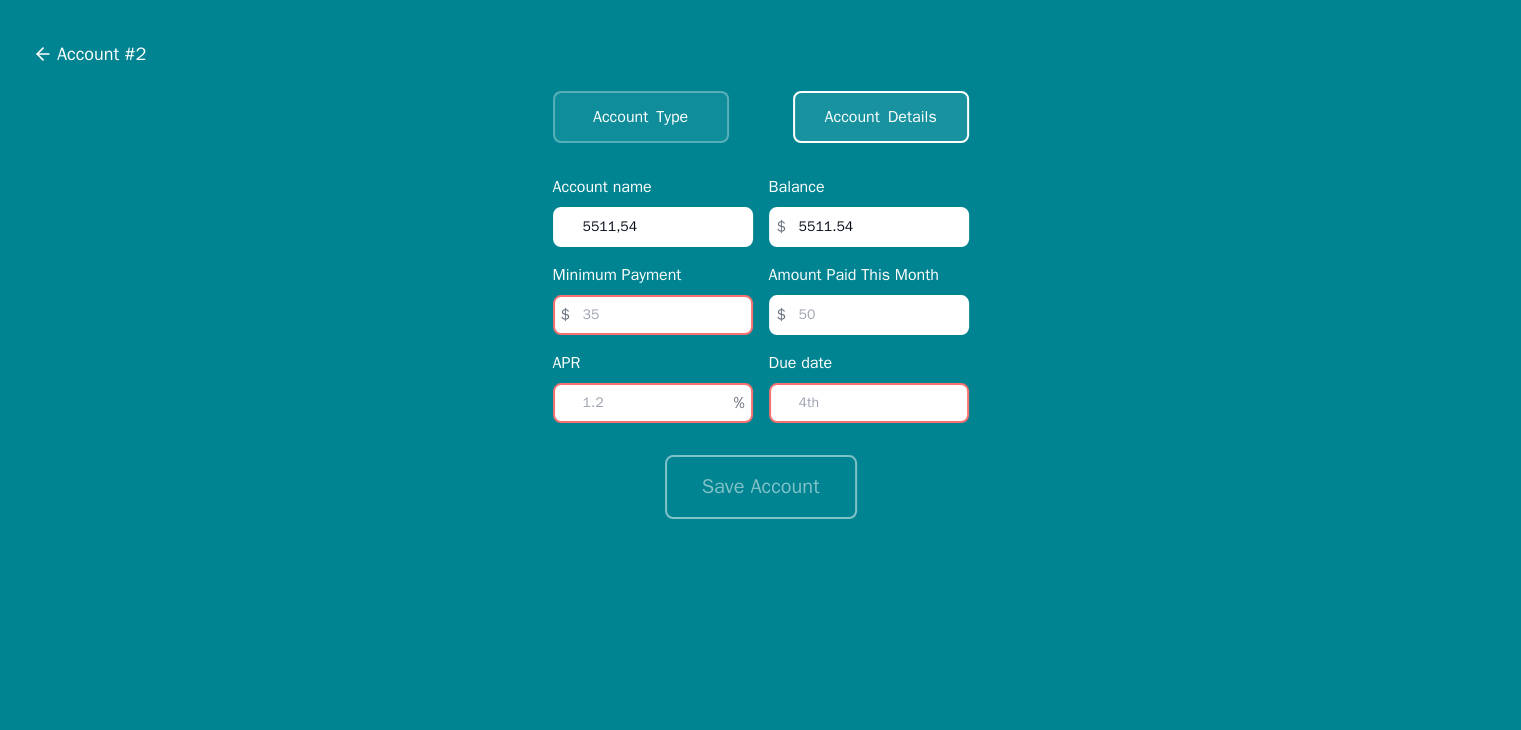 type on "5511.54" 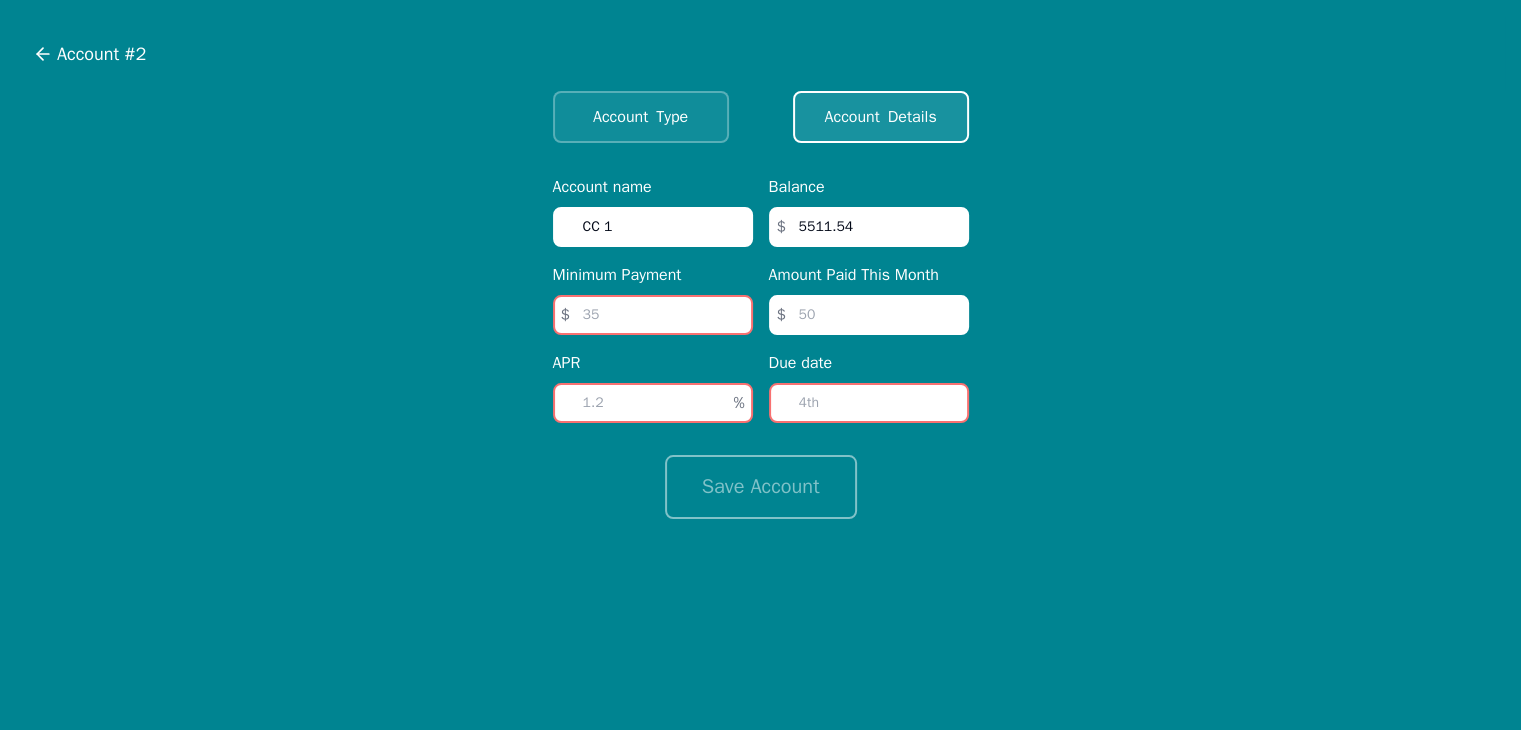 type on "CC 1" 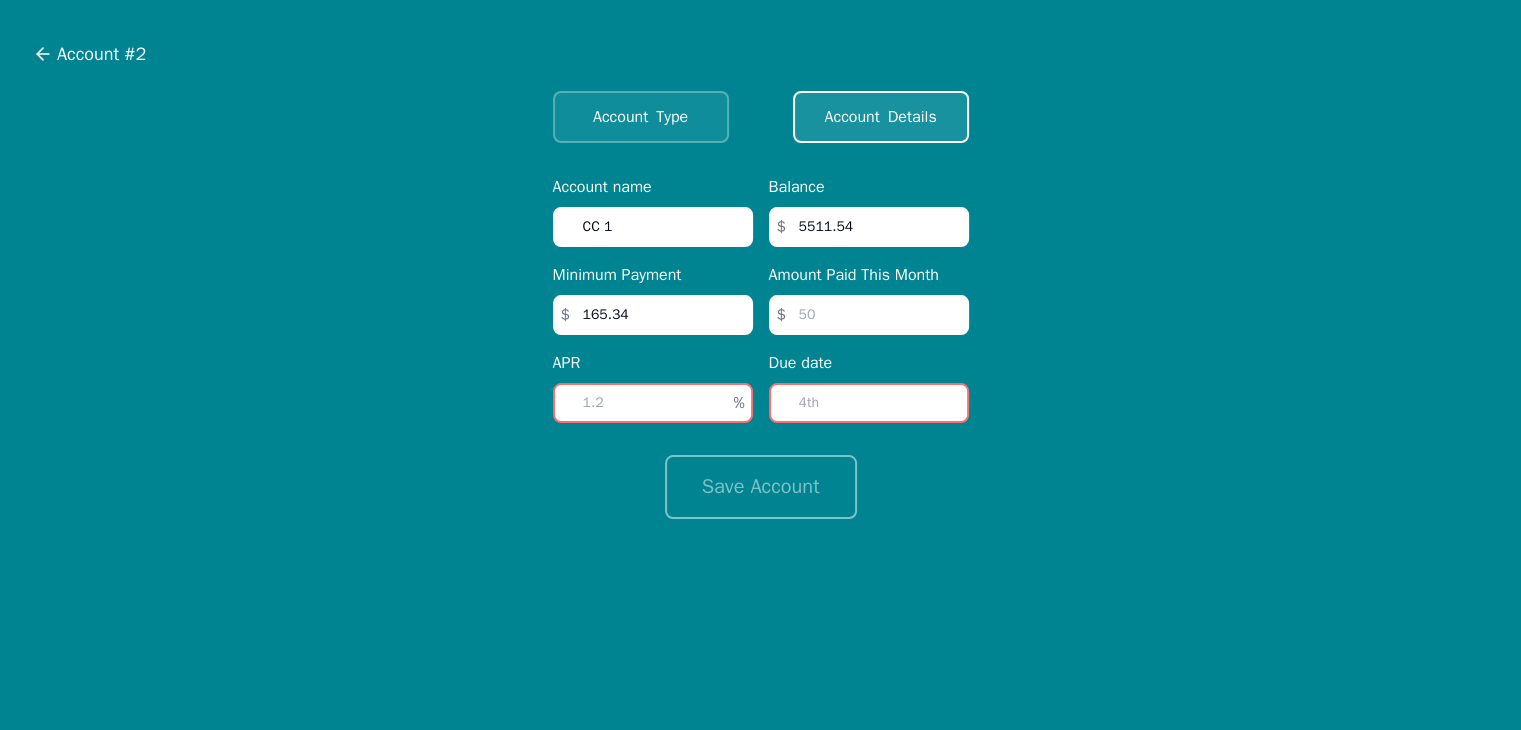 type on "165.34" 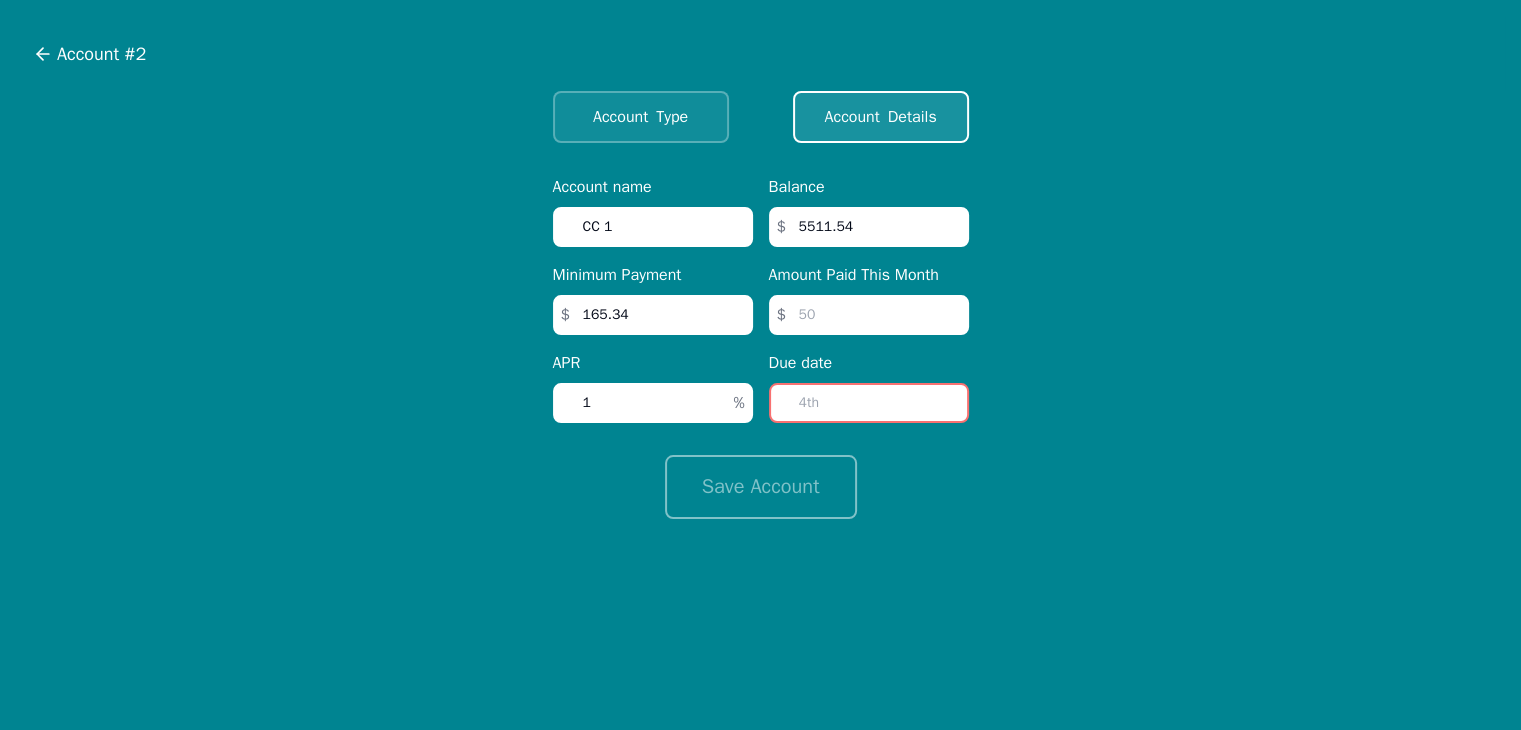 type on "10" 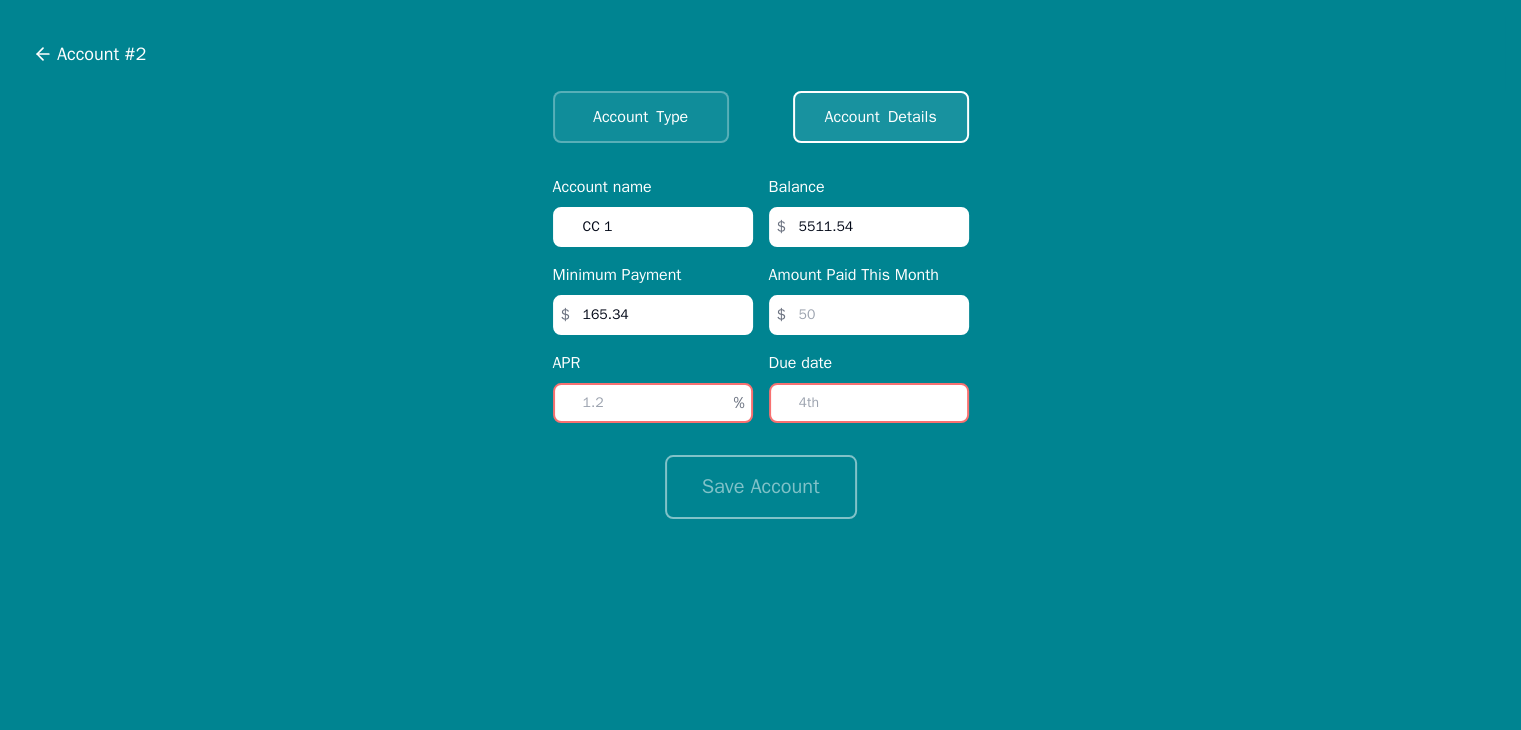 type on "10.9" 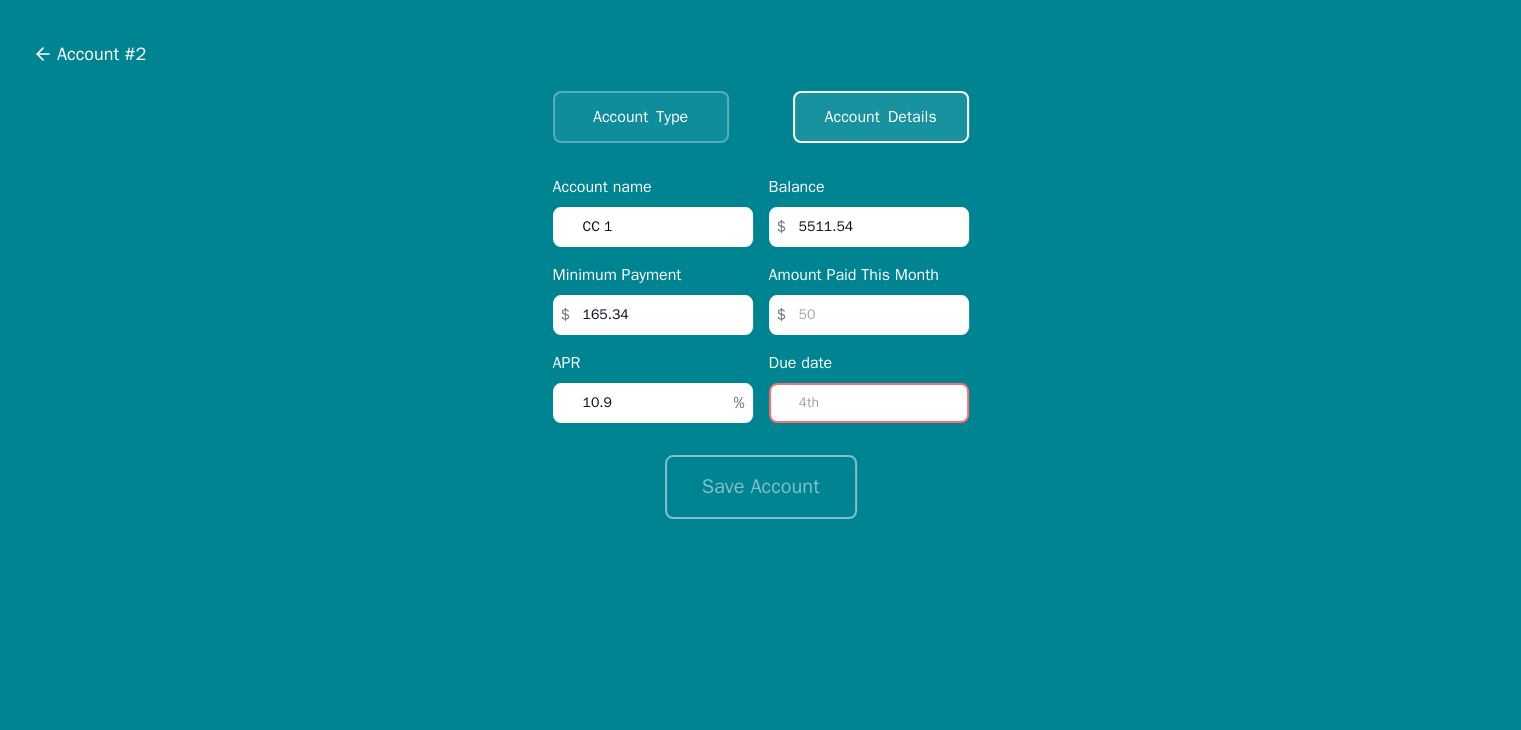 type on "10.9" 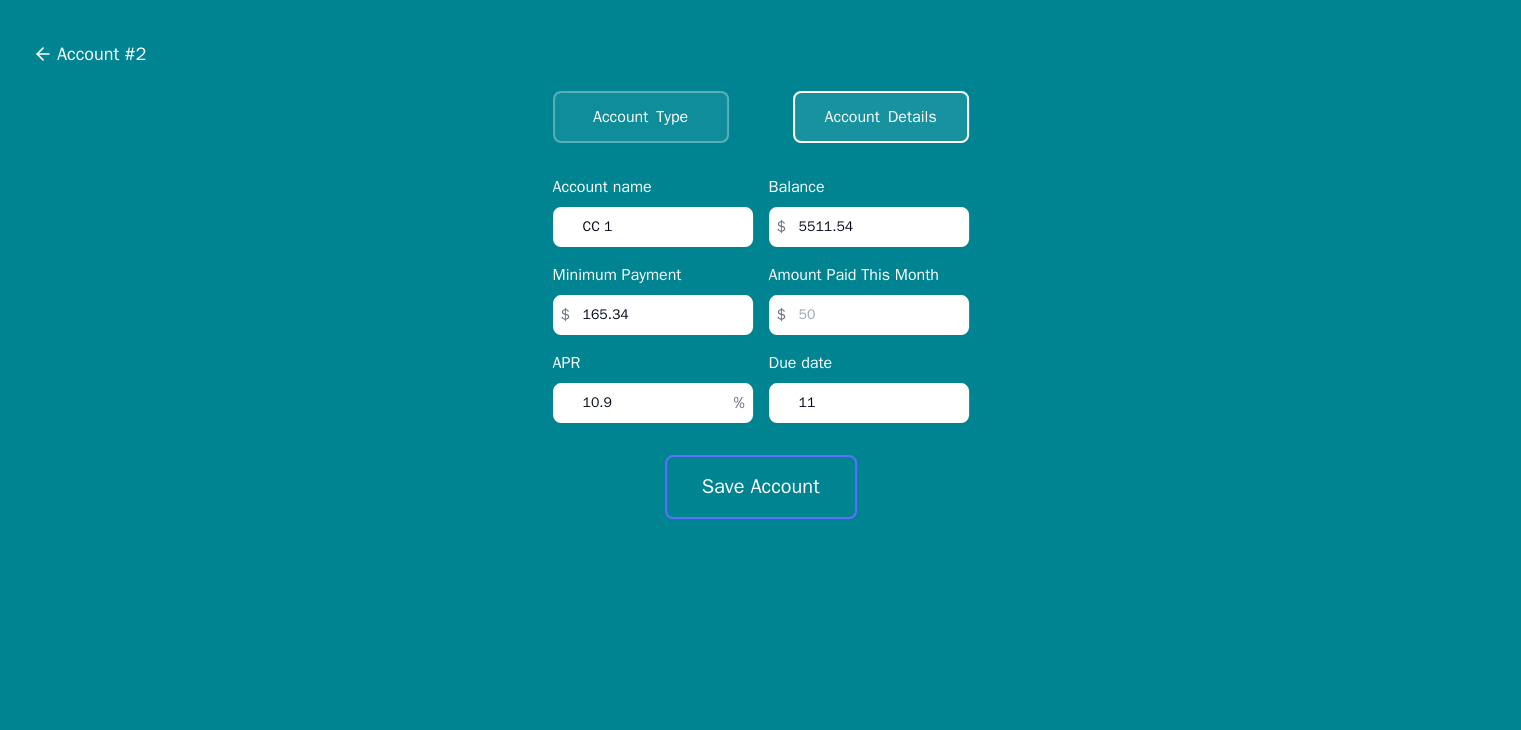 type on "11" 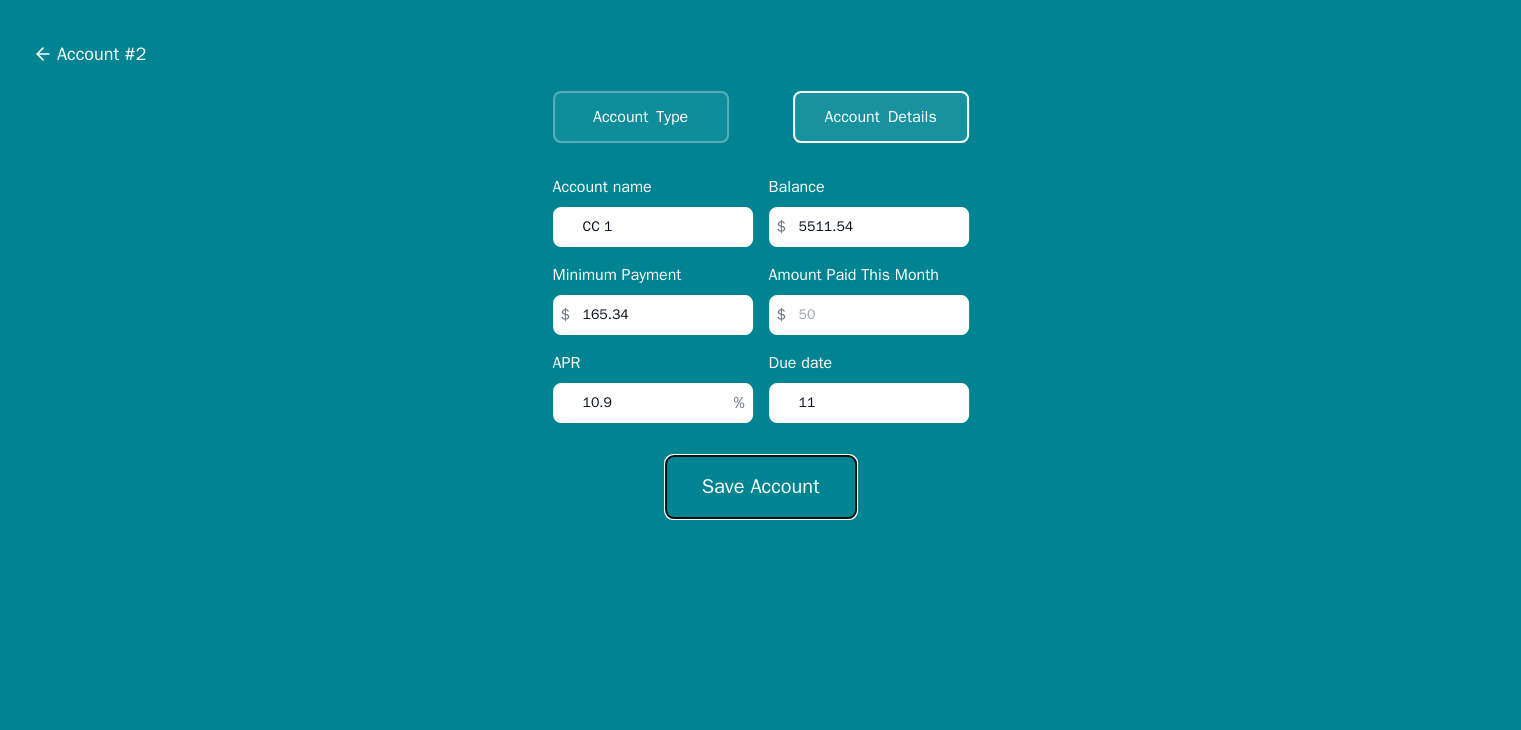 click on "Save Account" at bounding box center [761, 487] 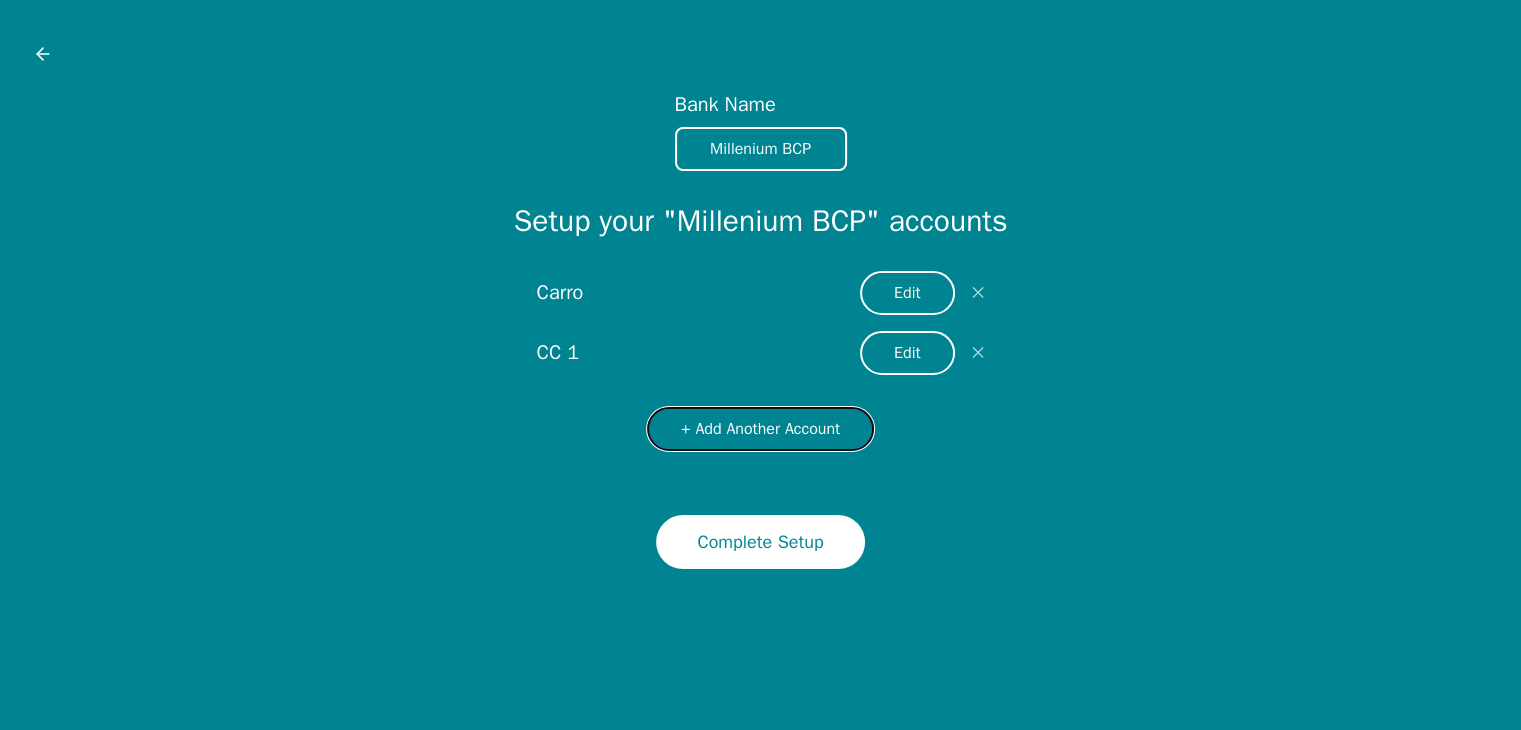 click on "+ Add Another Account" at bounding box center (760, 429) 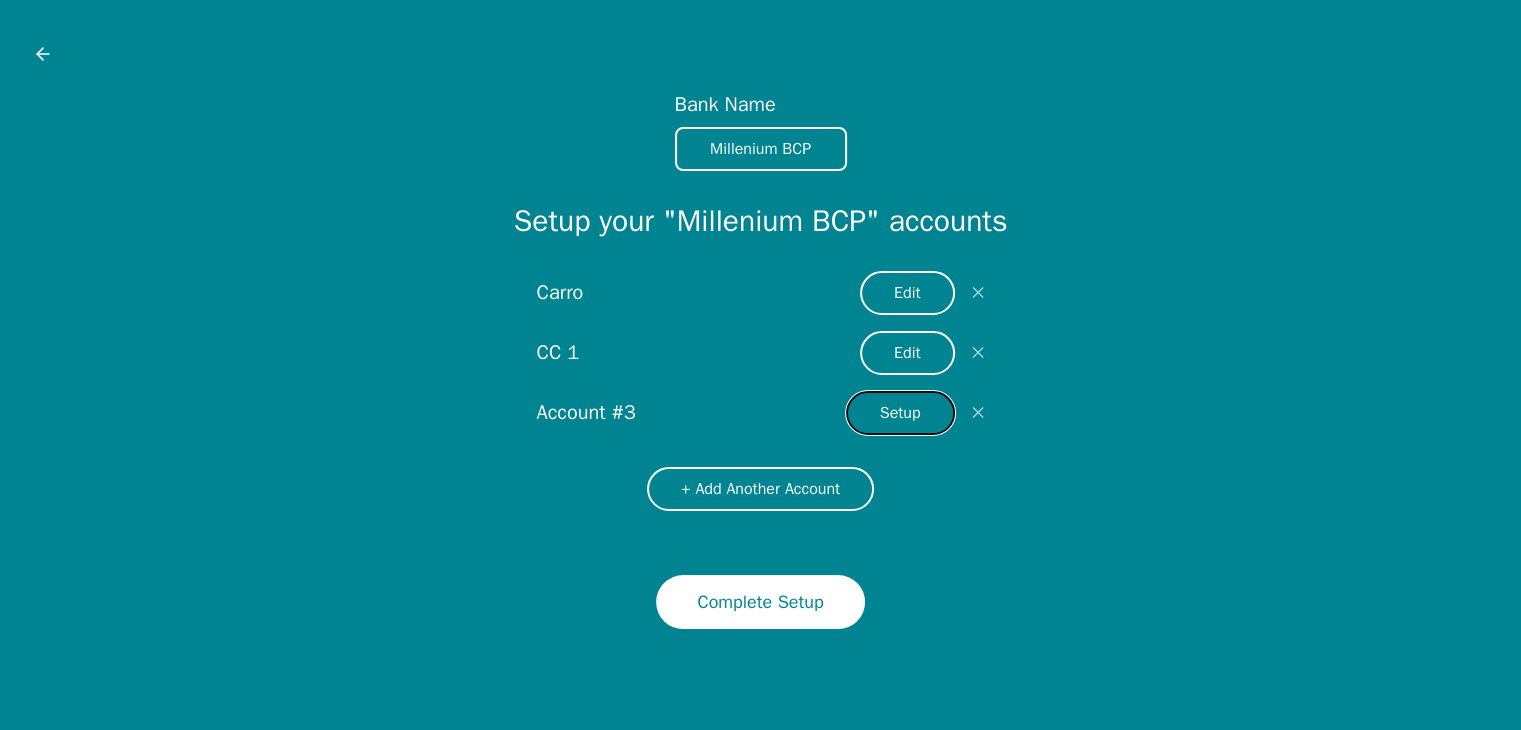 click on "Setup" at bounding box center (900, 413) 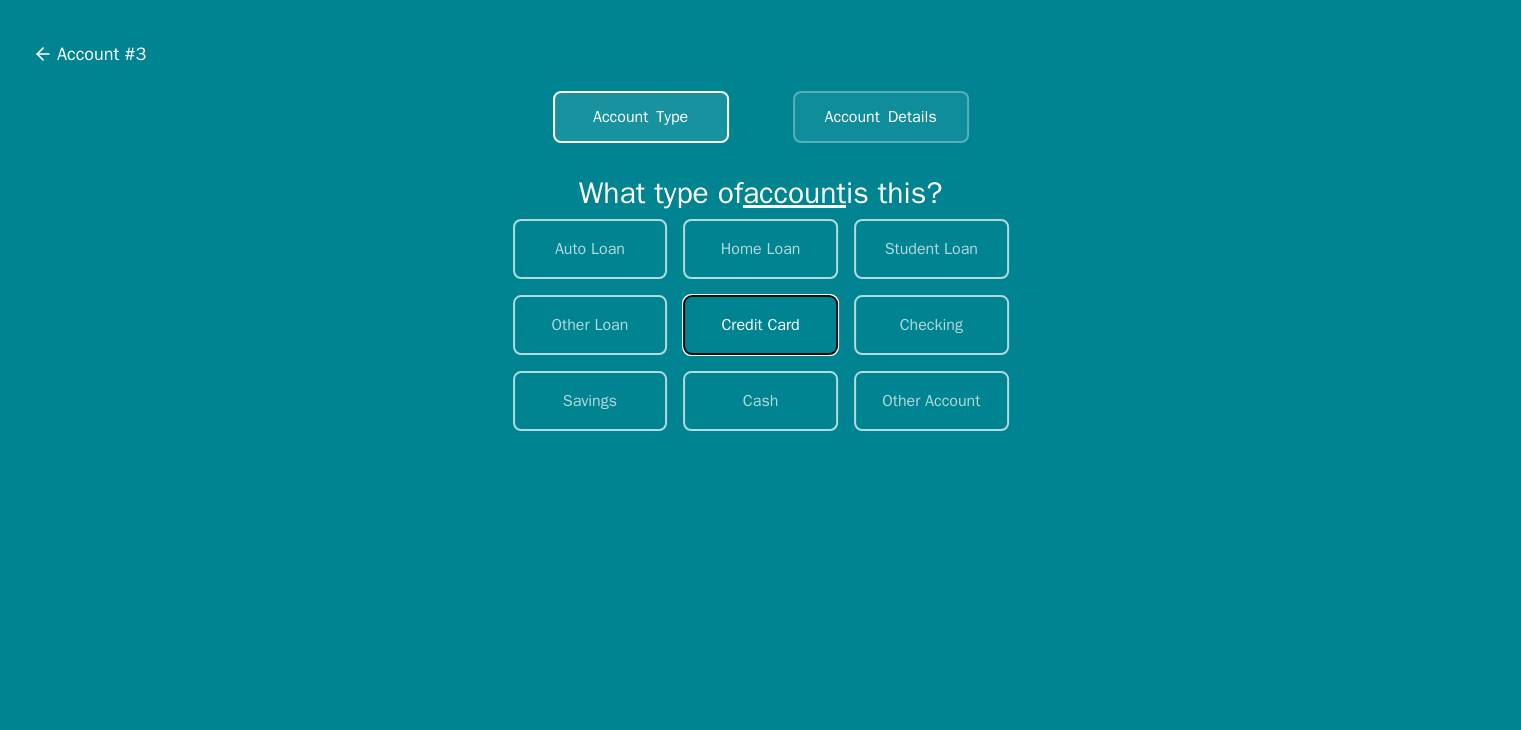 click on "Credit Card" at bounding box center [760, 325] 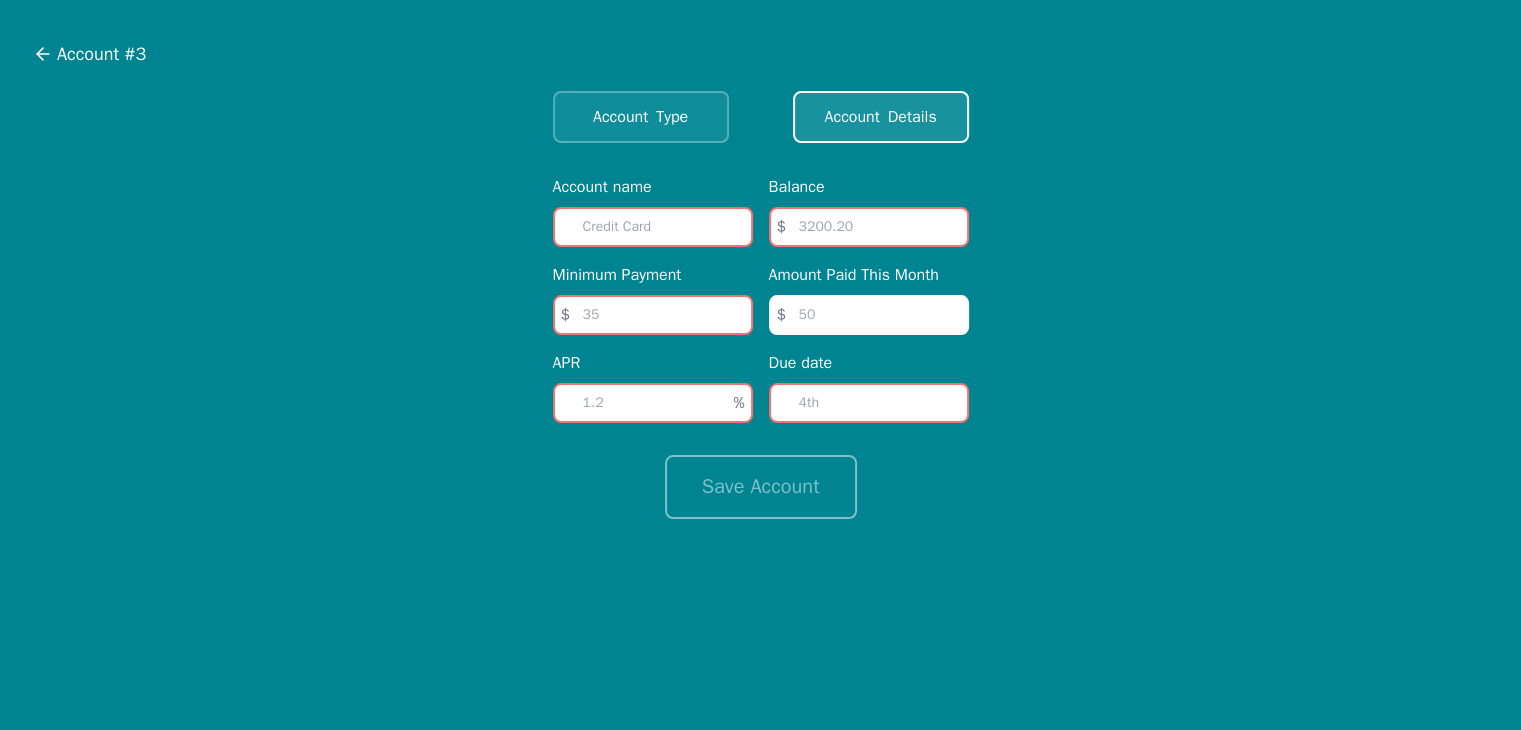 click at bounding box center (653, 227) 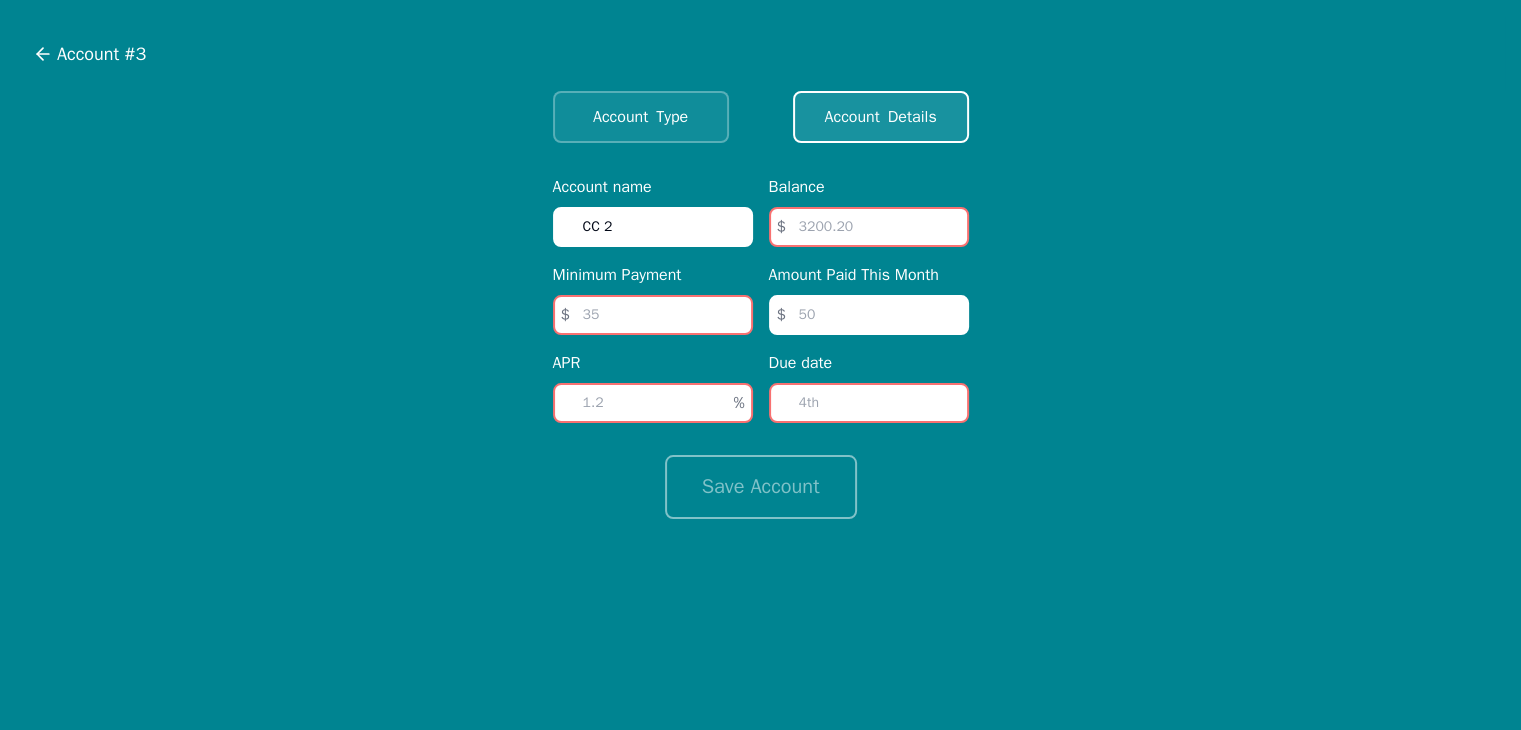 type on "CC 2" 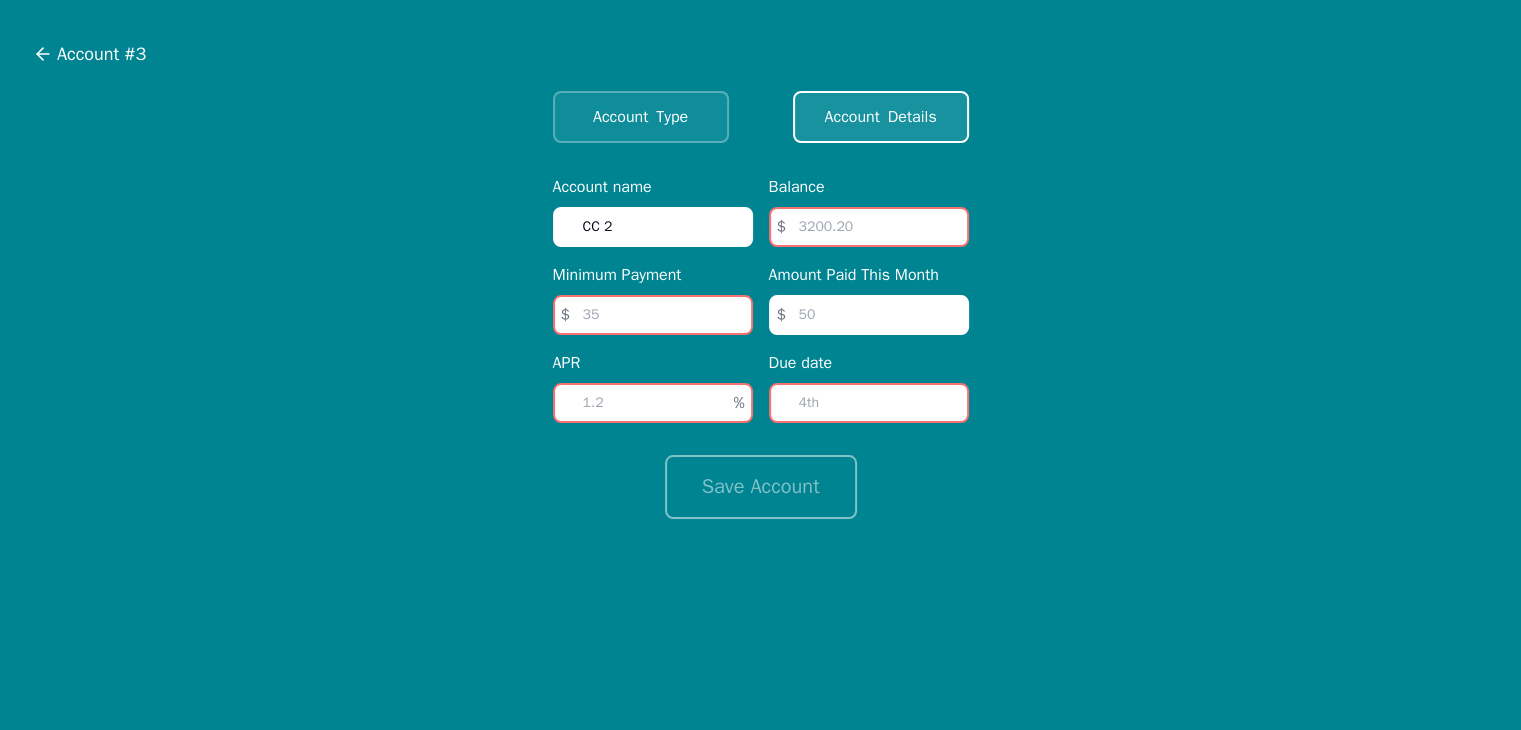 click at bounding box center [869, 227] 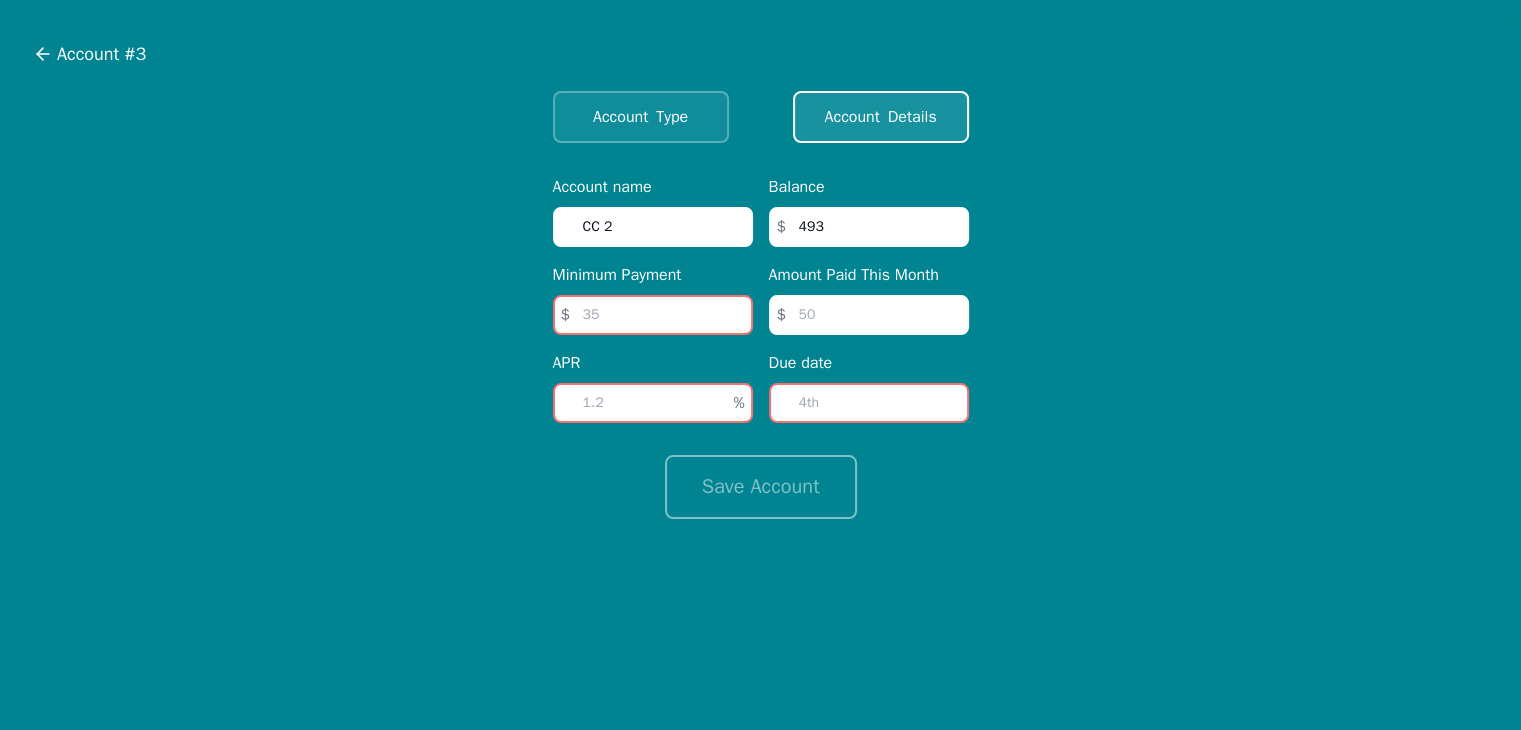 type on "4934" 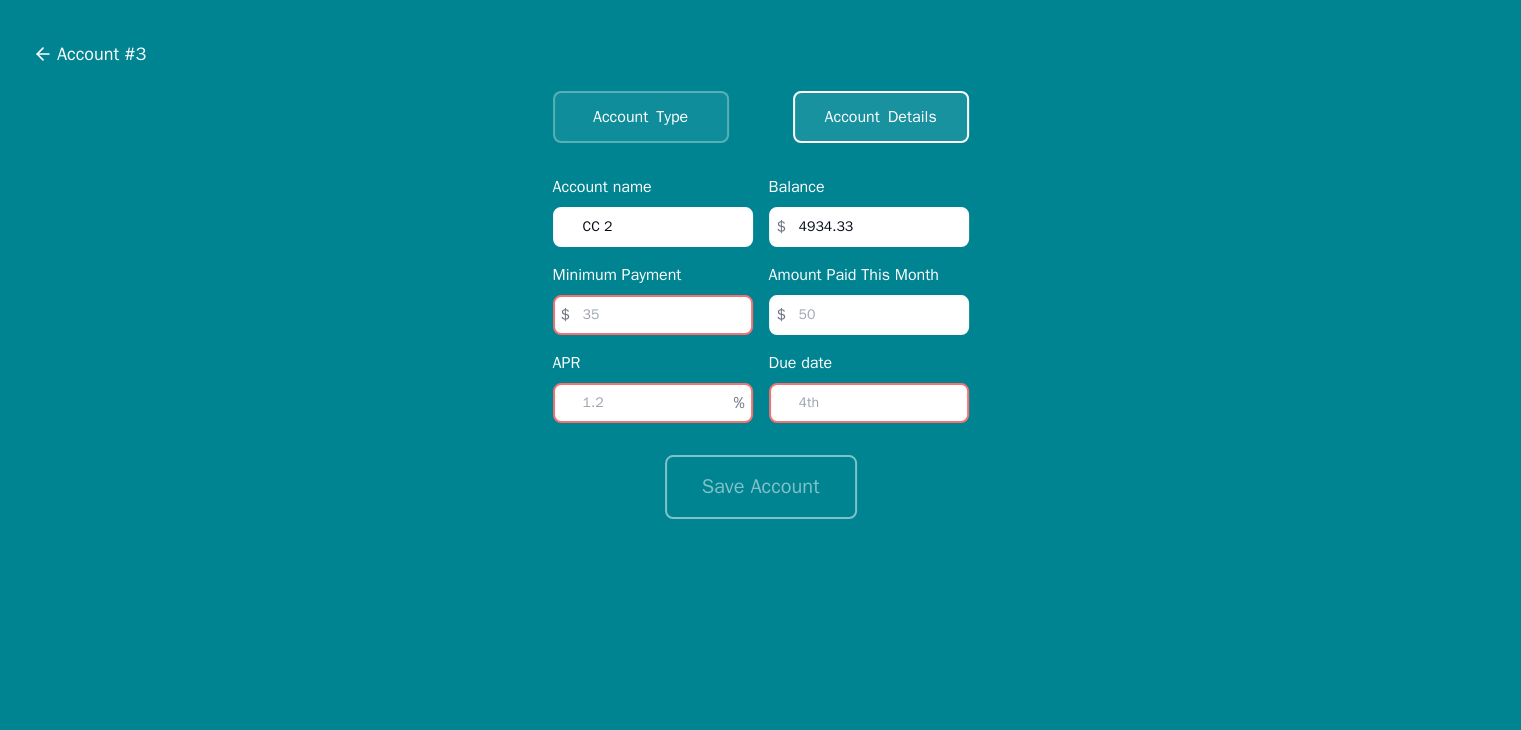 type on "4934.33" 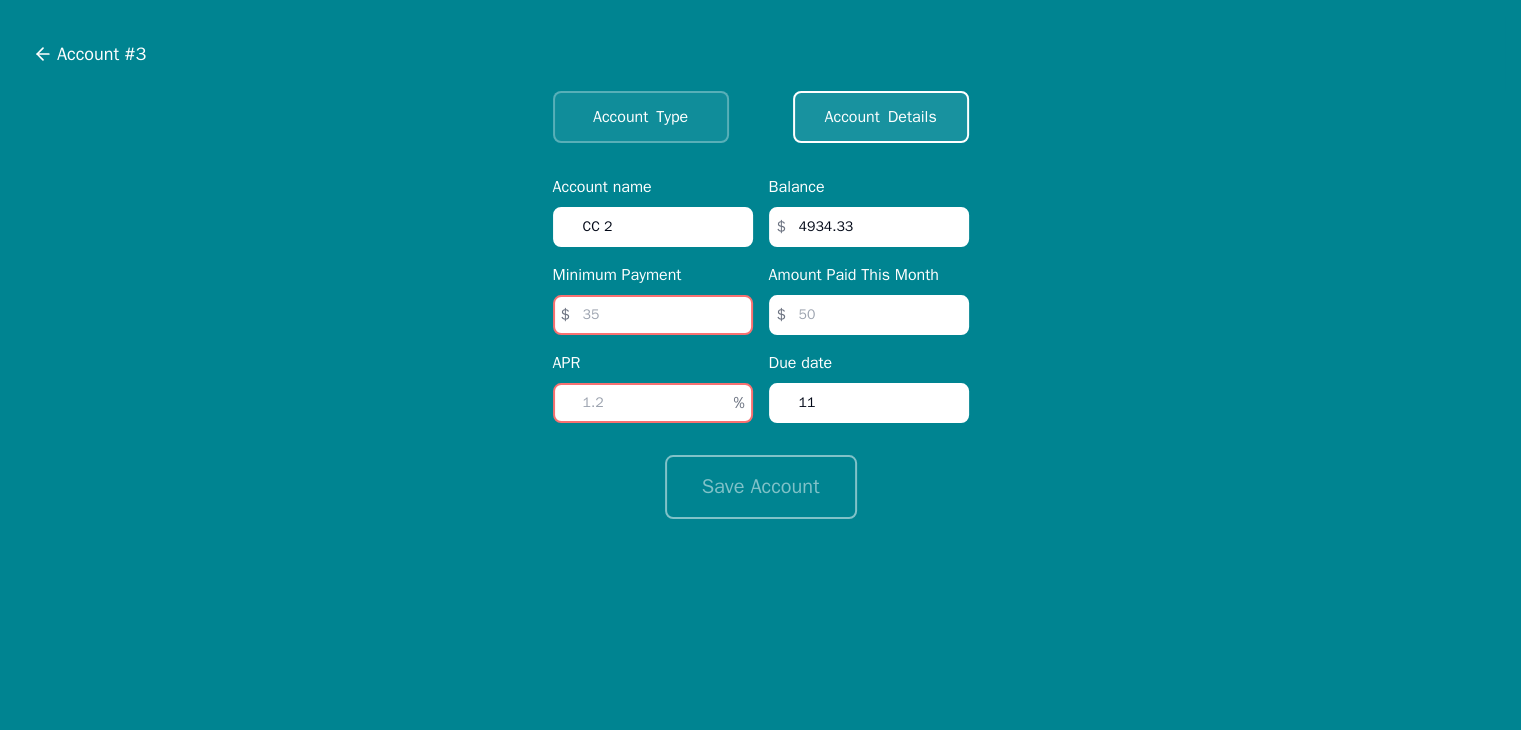 type on "11" 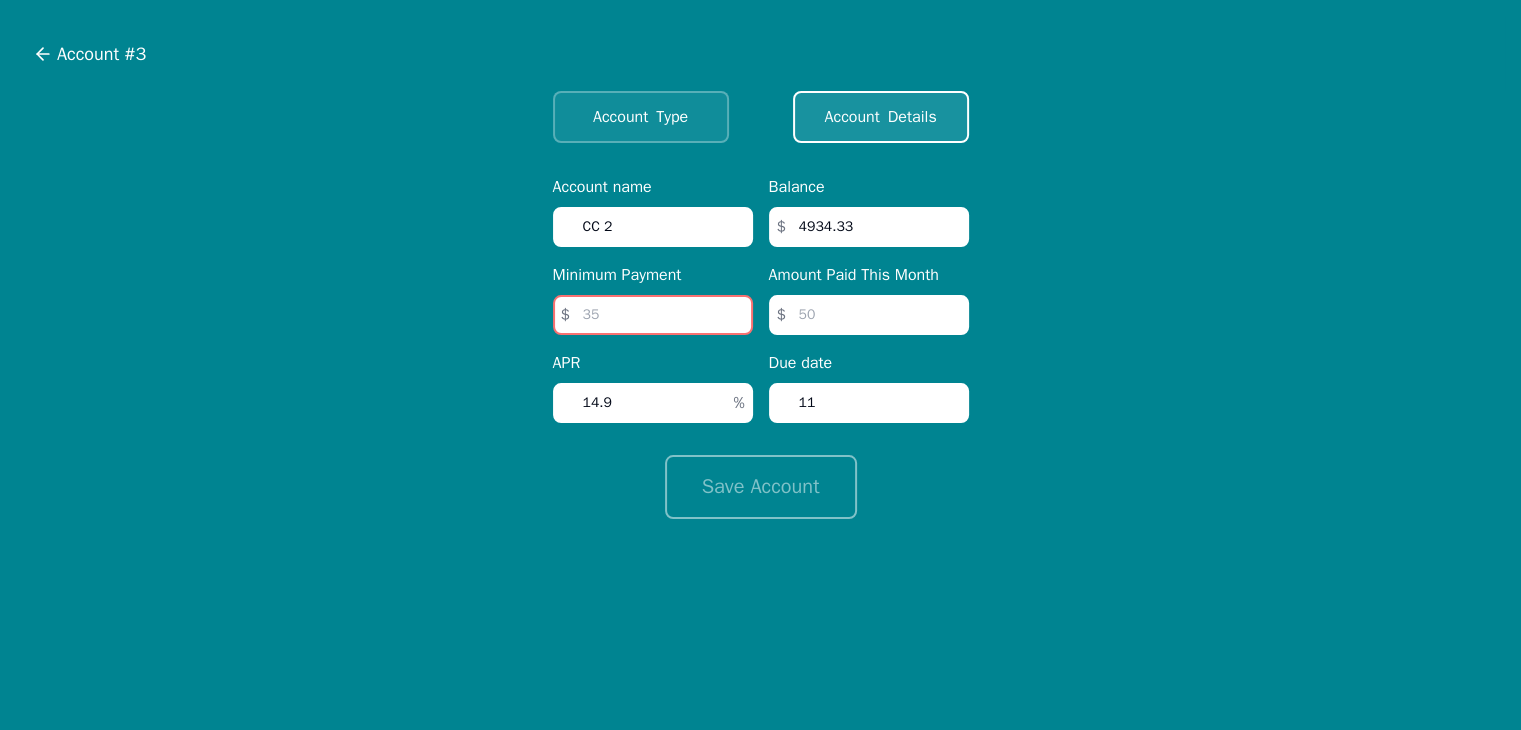 type on "14.9" 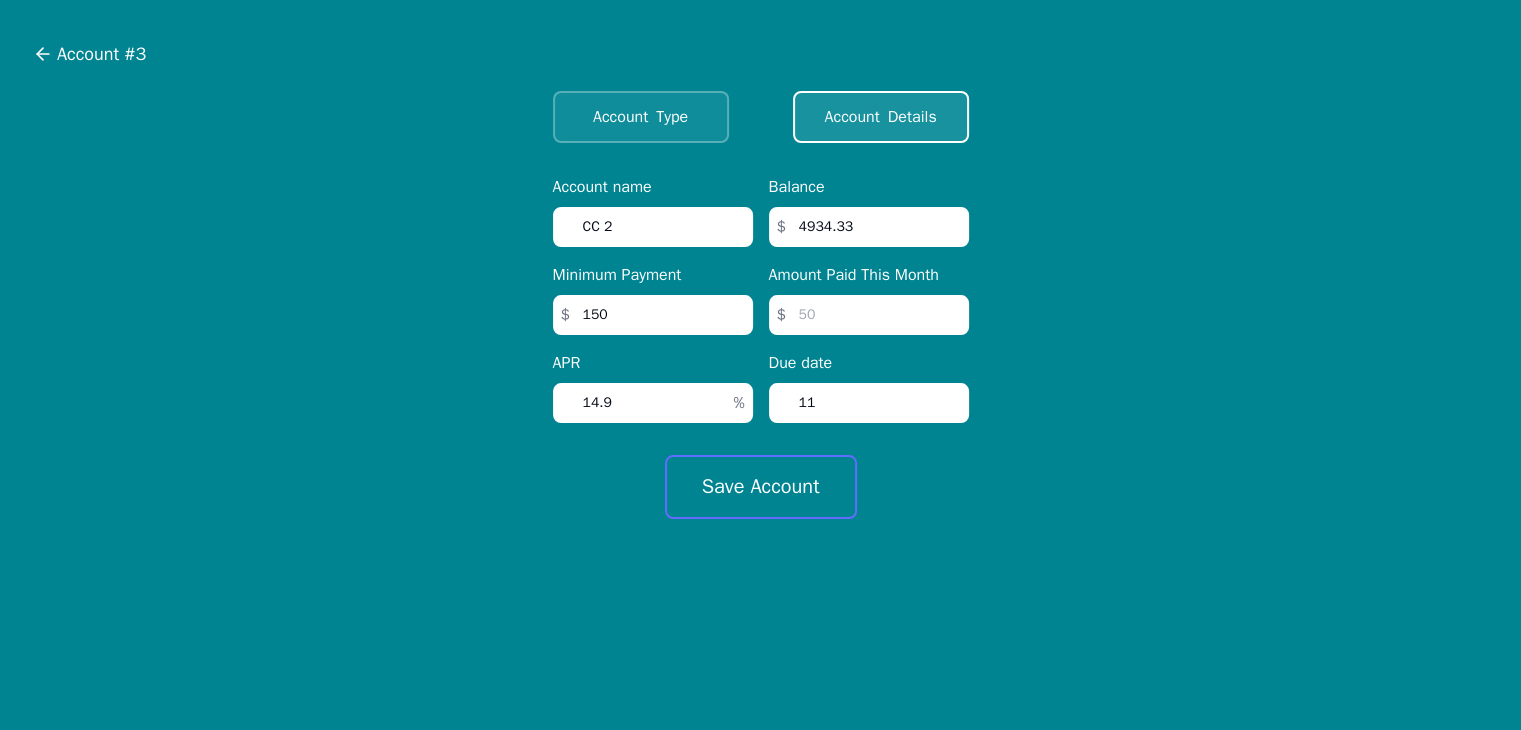 type on "150" 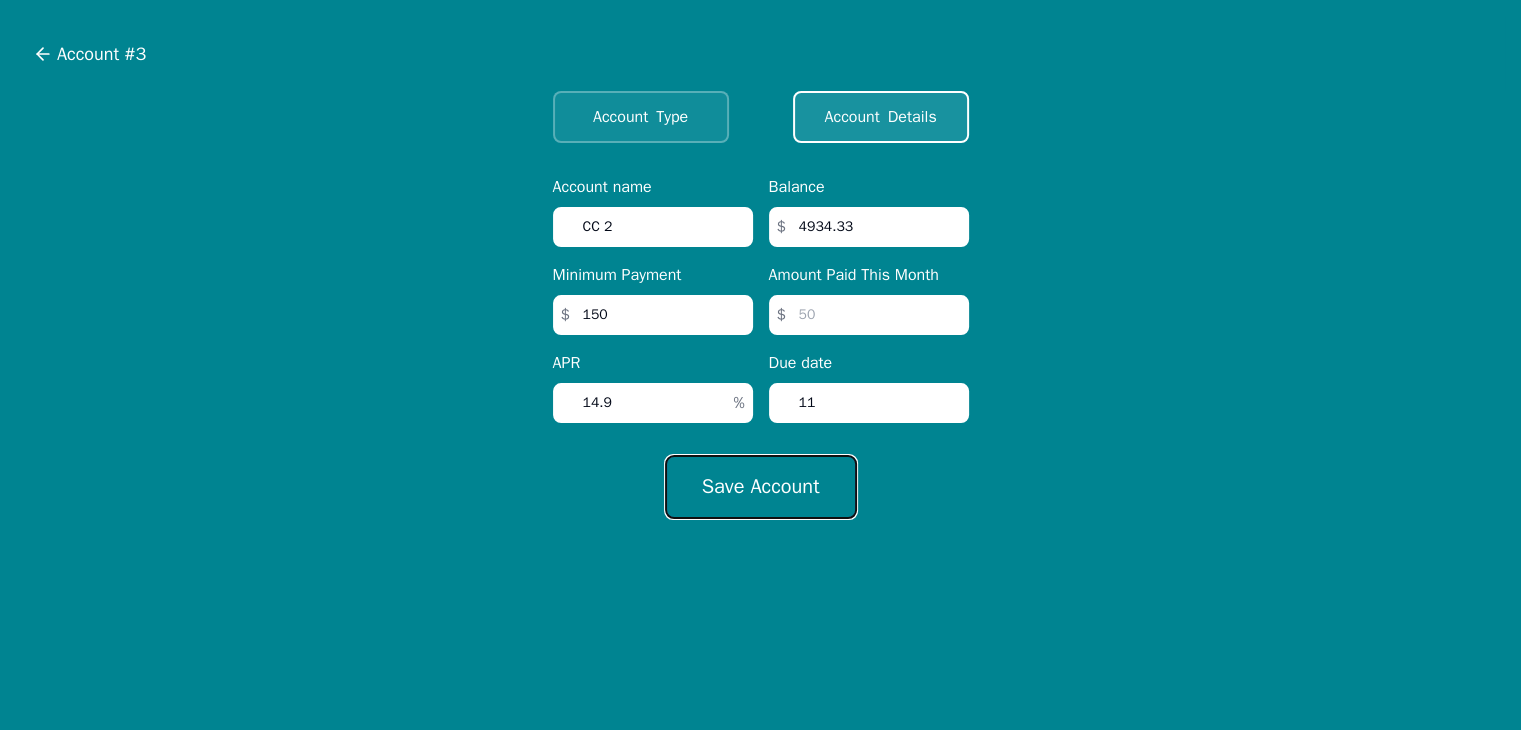 click on "Save Account" at bounding box center (761, 487) 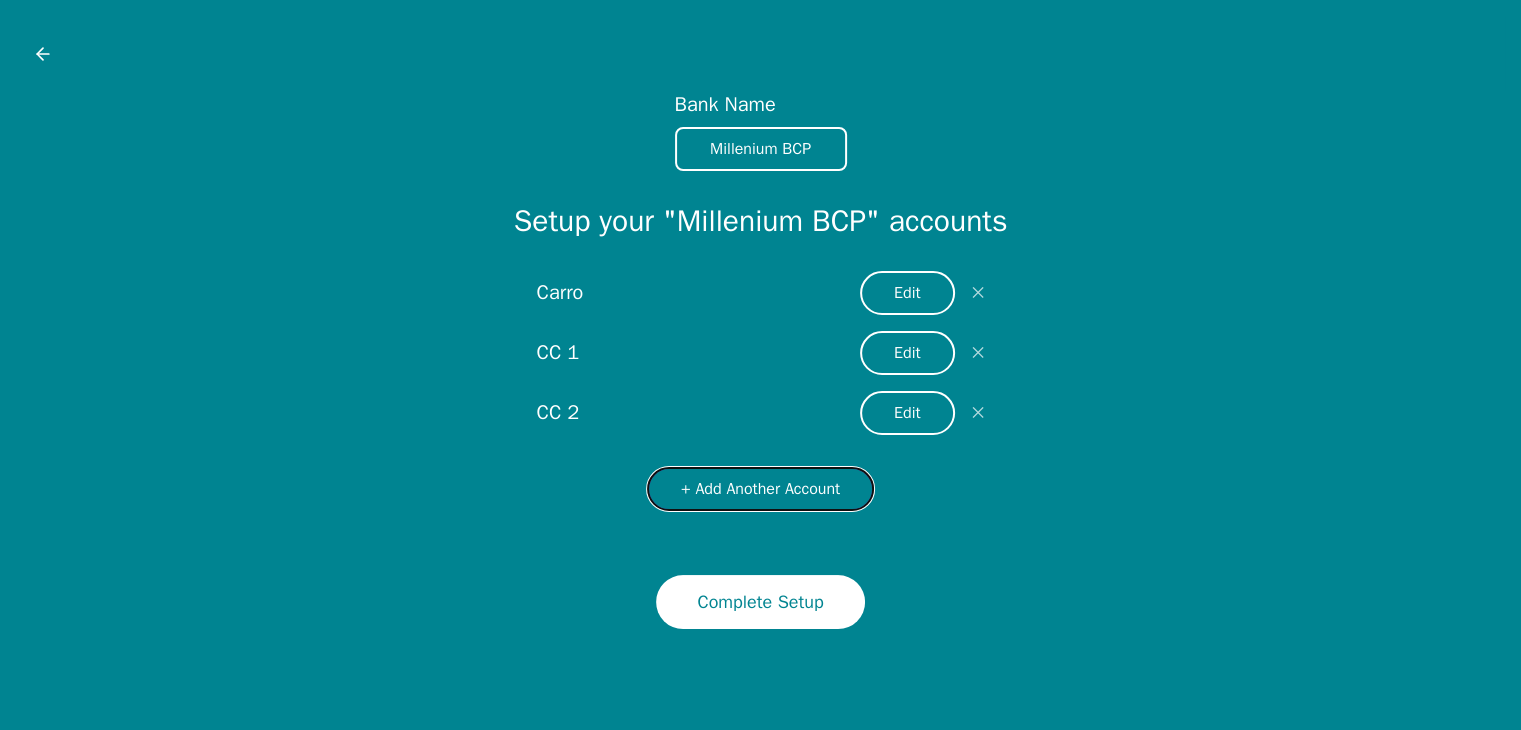 click on "+ Add Another Account" at bounding box center (760, 489) 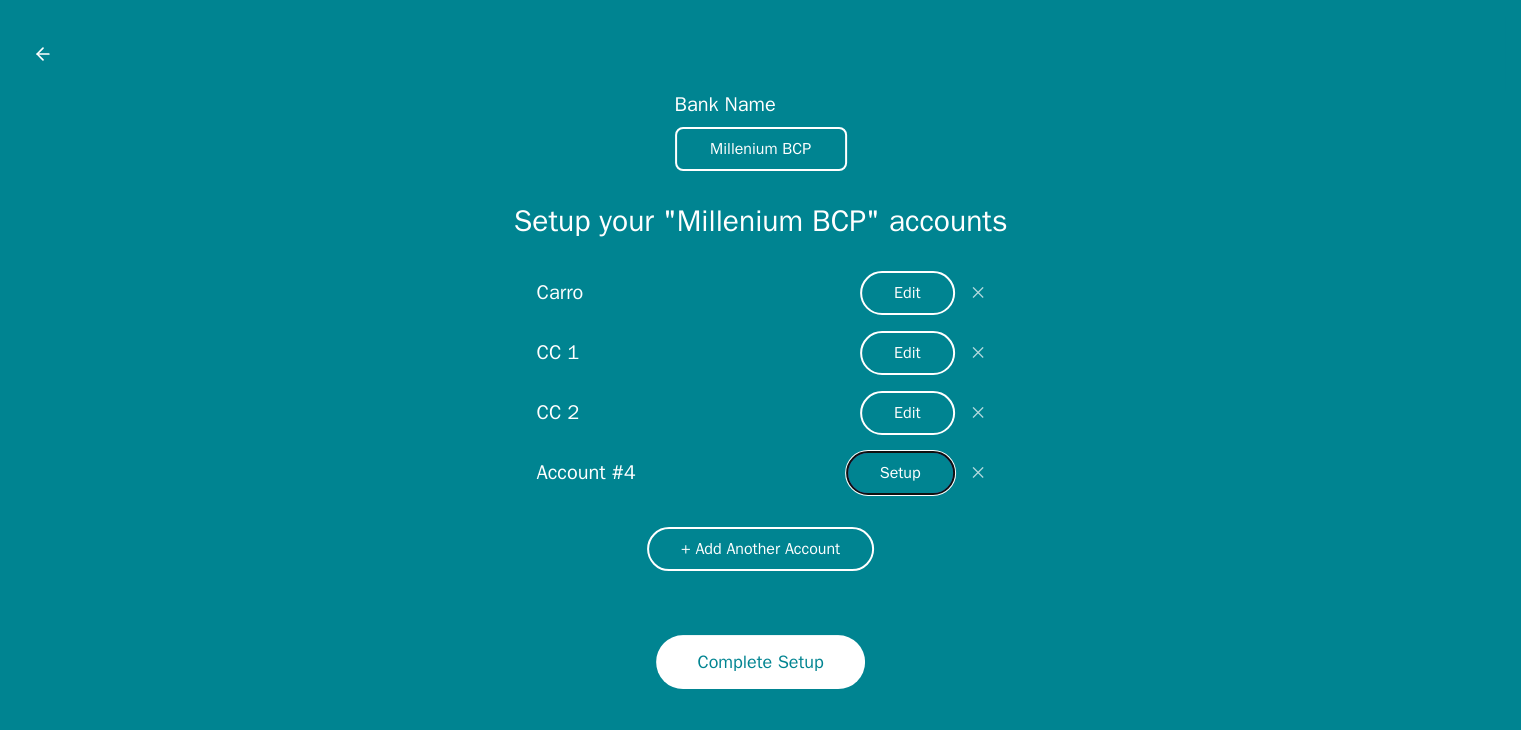 click on "Setup" at bounding box center [900, 473] 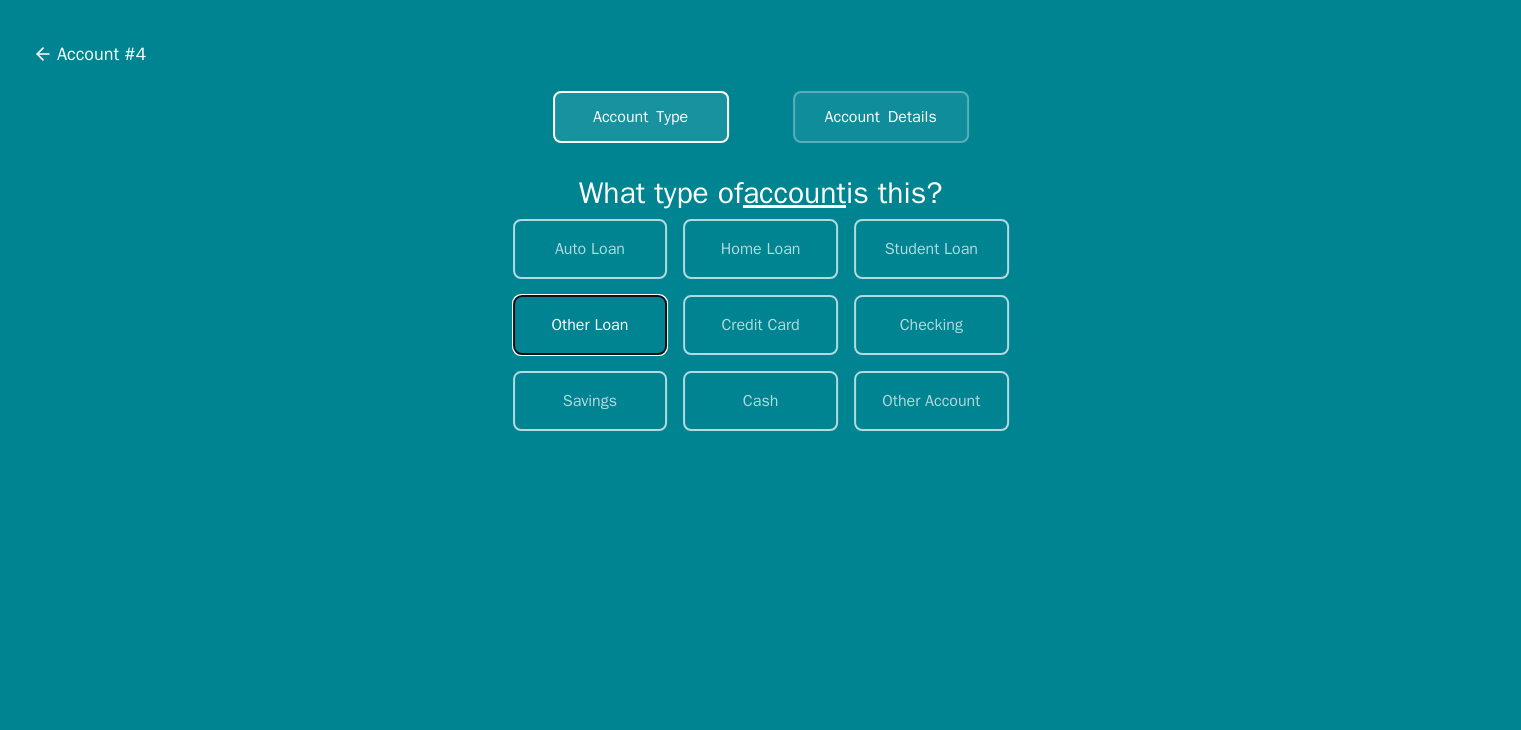 click on "Other Loan" at bounding box center [590, 325] 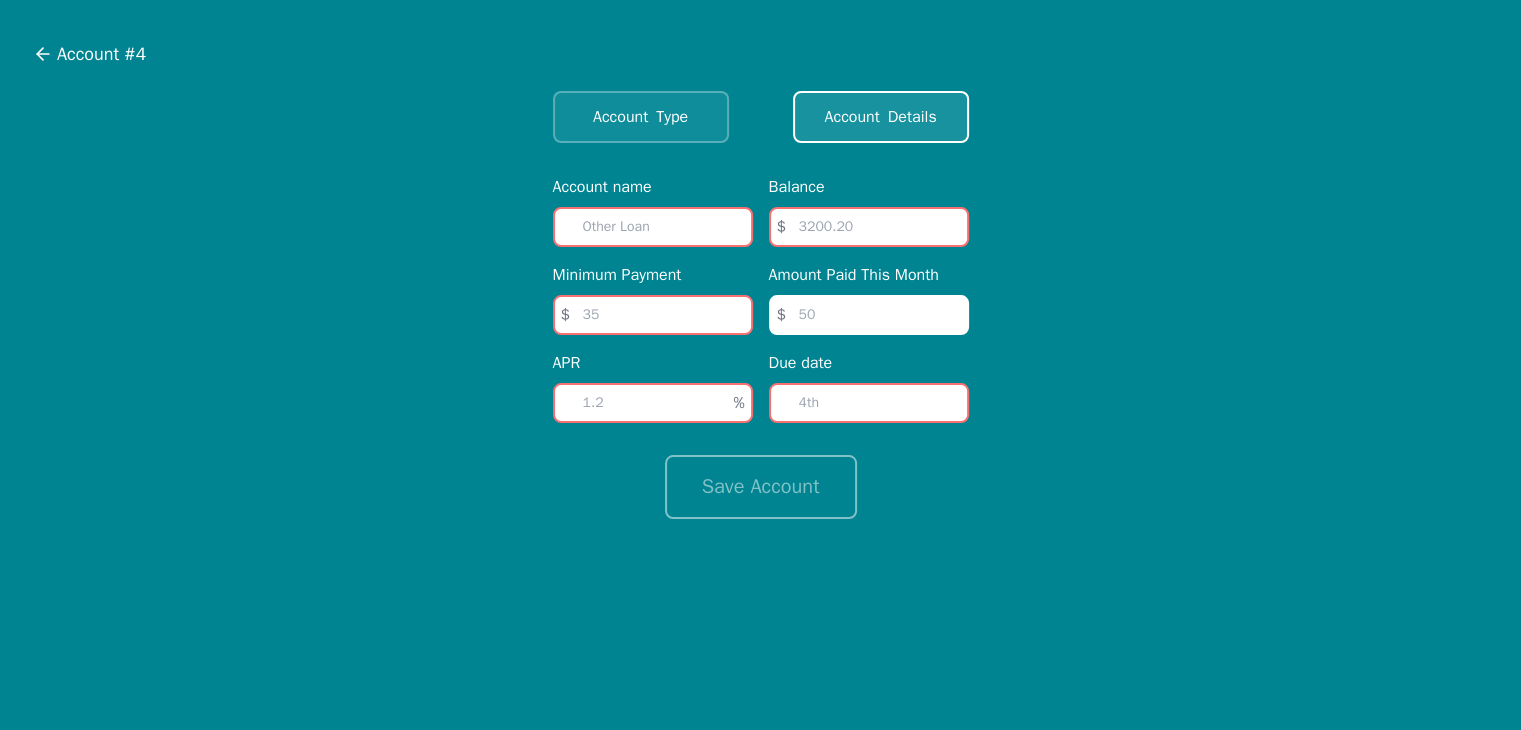 click at bounding box center [653, 227] 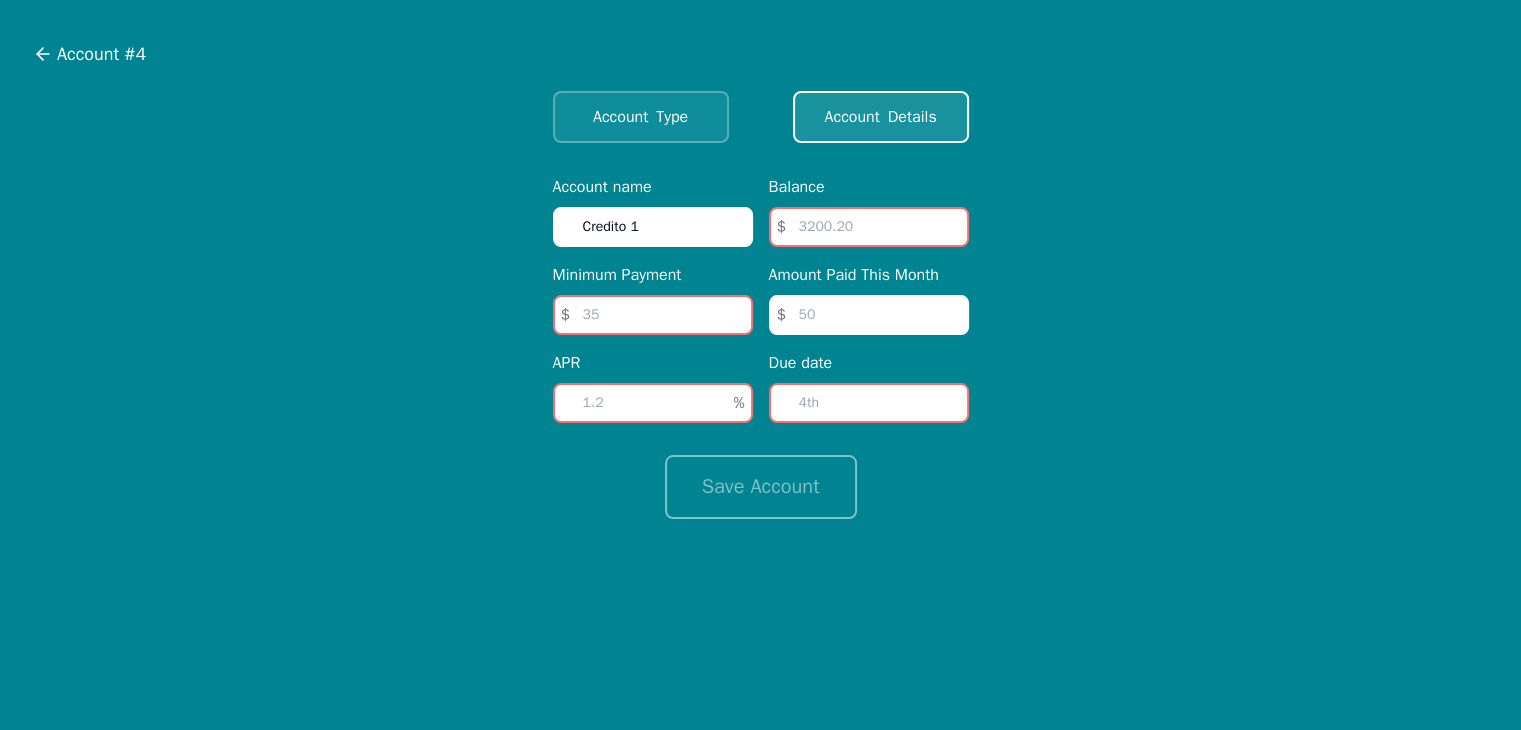 type on "Credito 1" 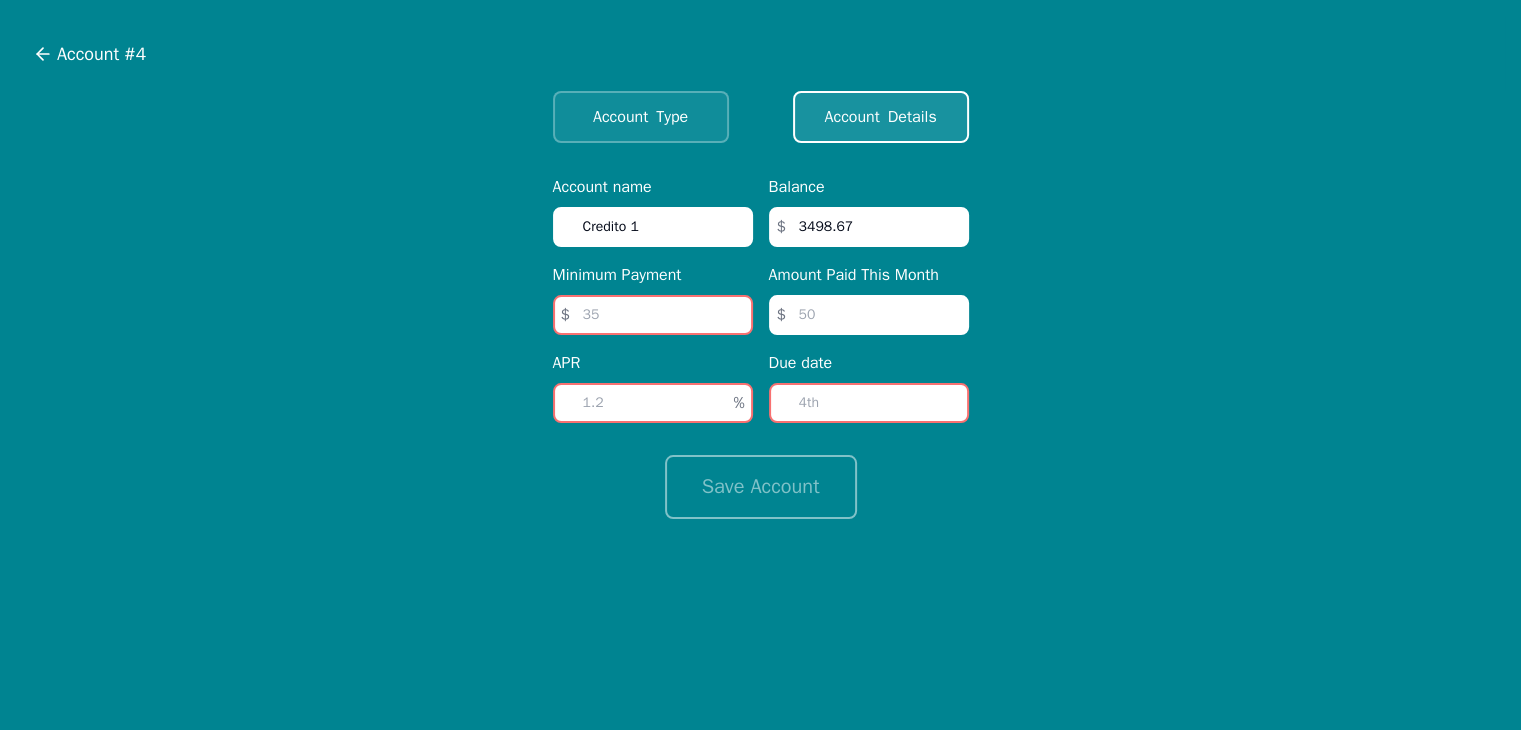type on "3498.67" 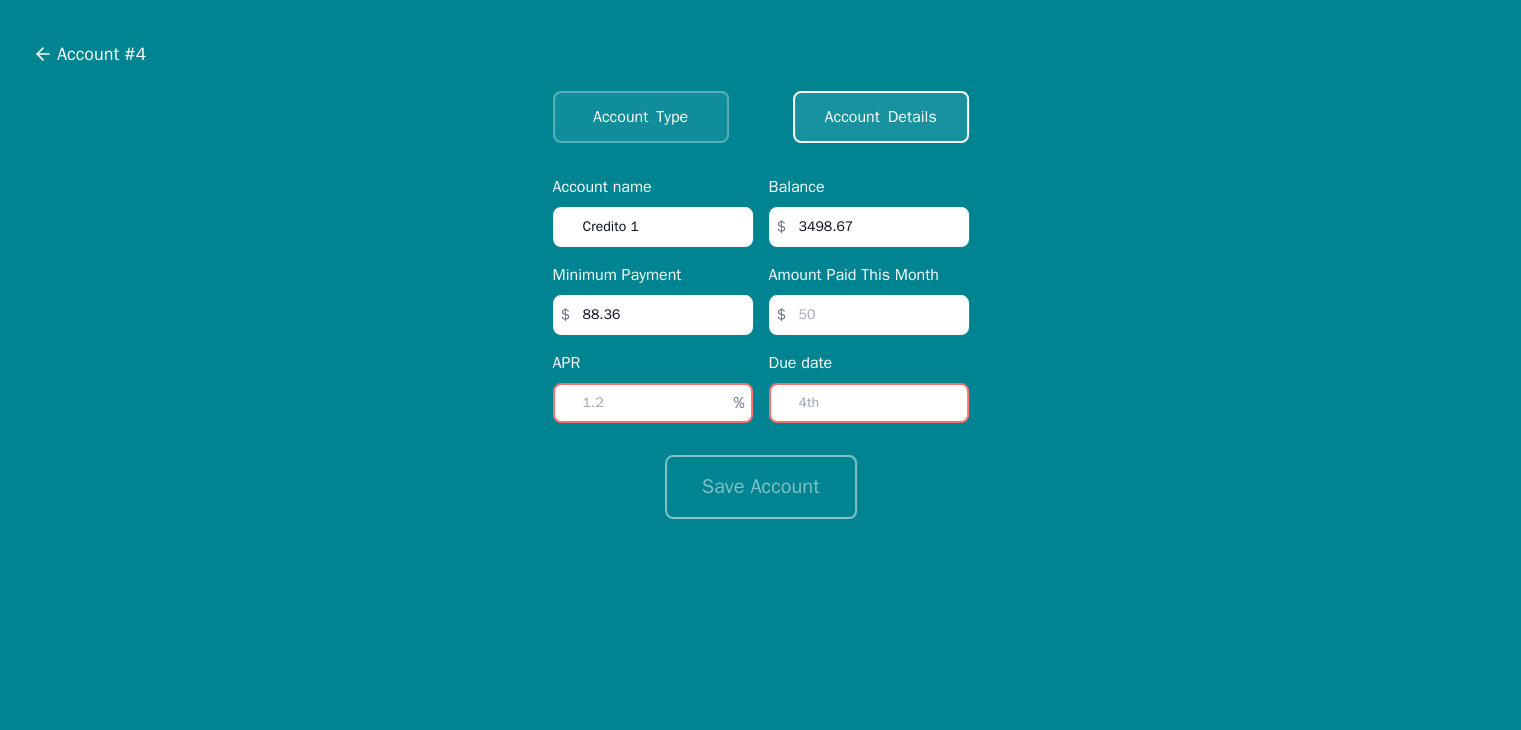 type on "88.36" 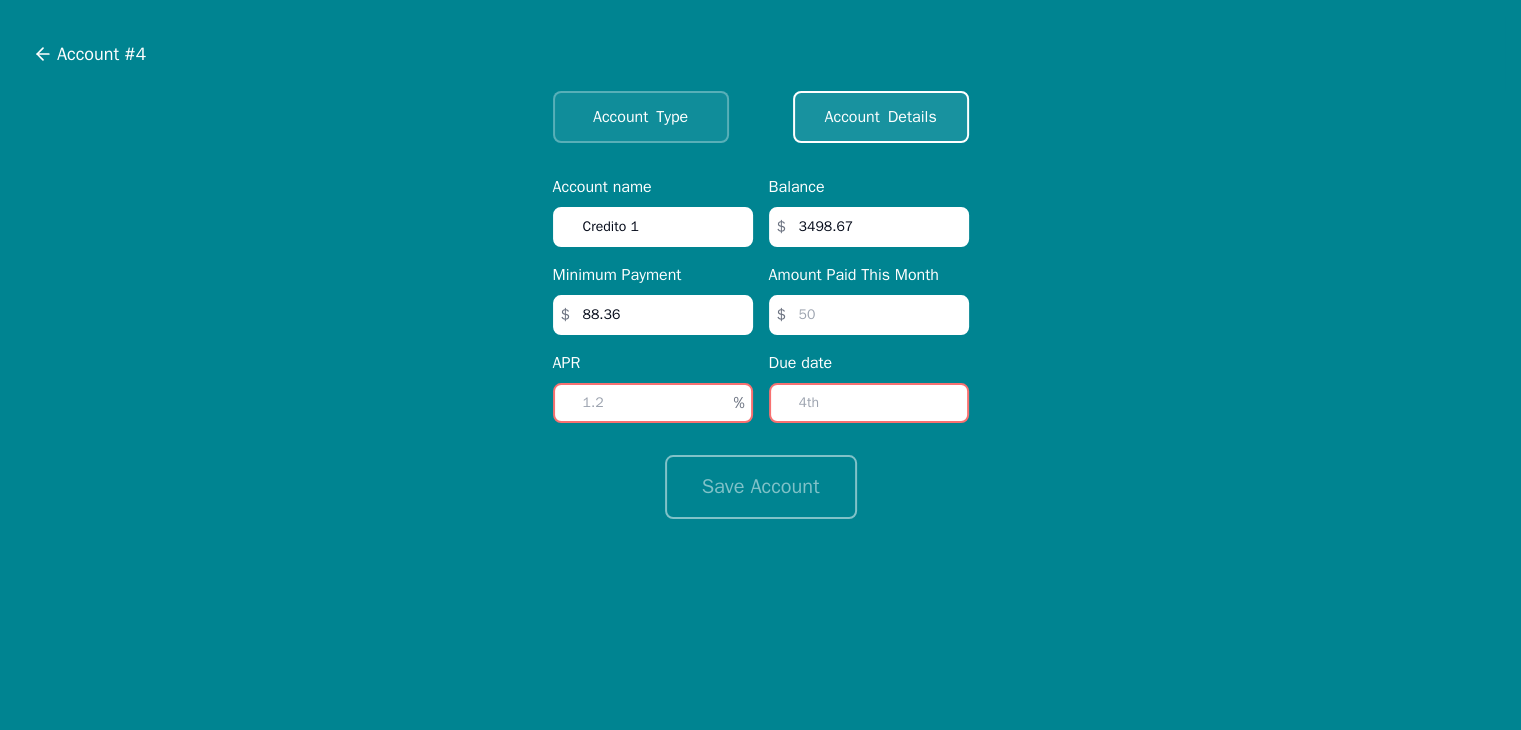 click at bounding box center (653, 403) 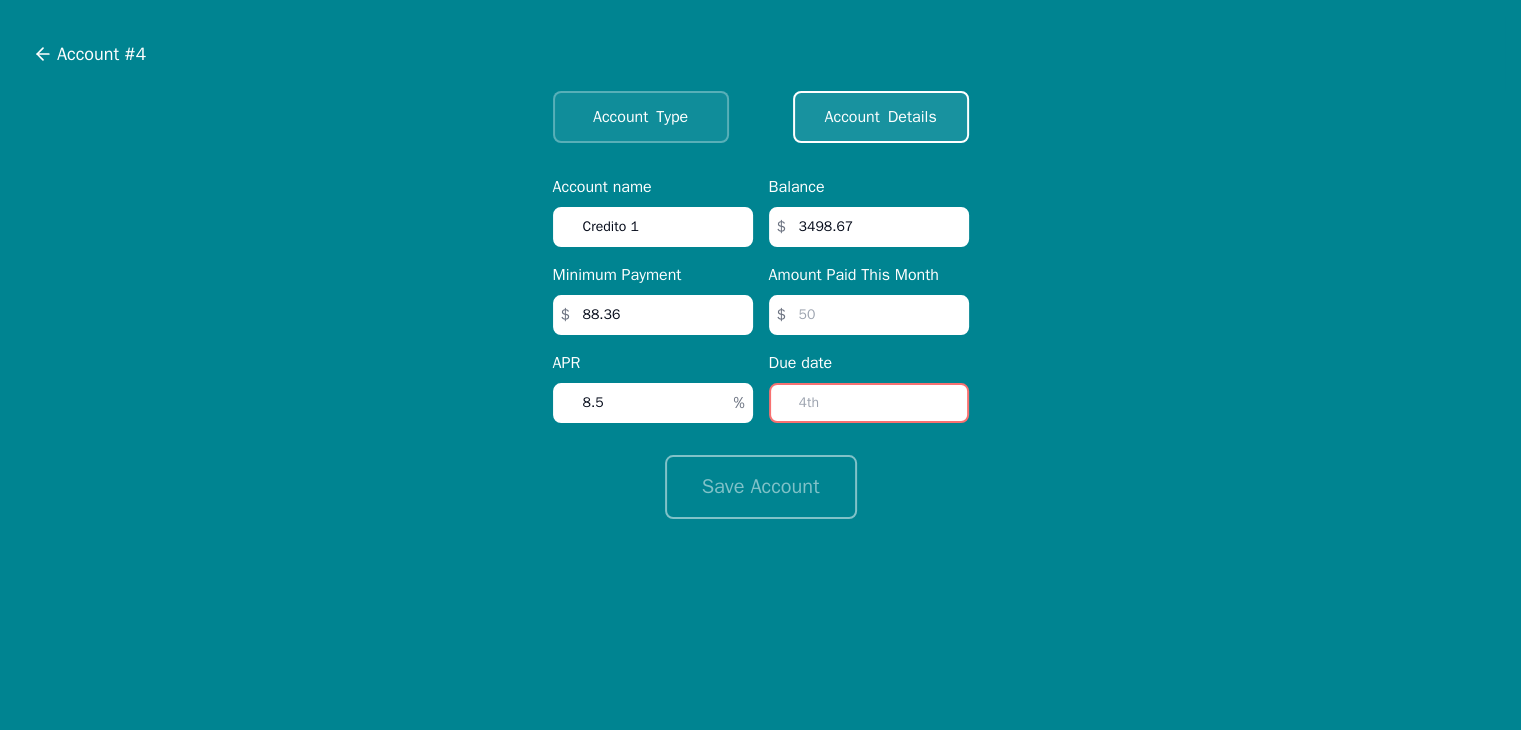 type on "8.5" 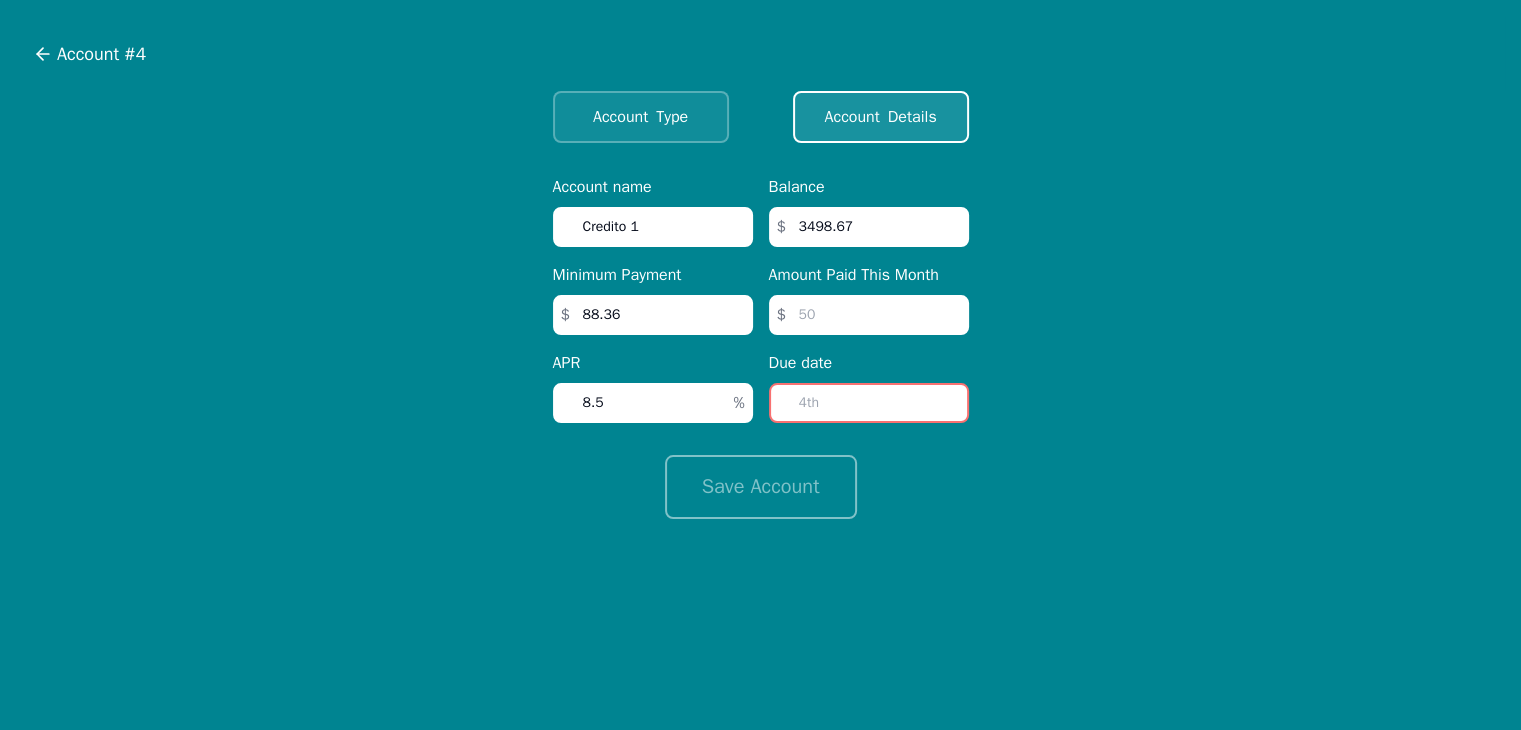 click at bounding box center [869, 403] 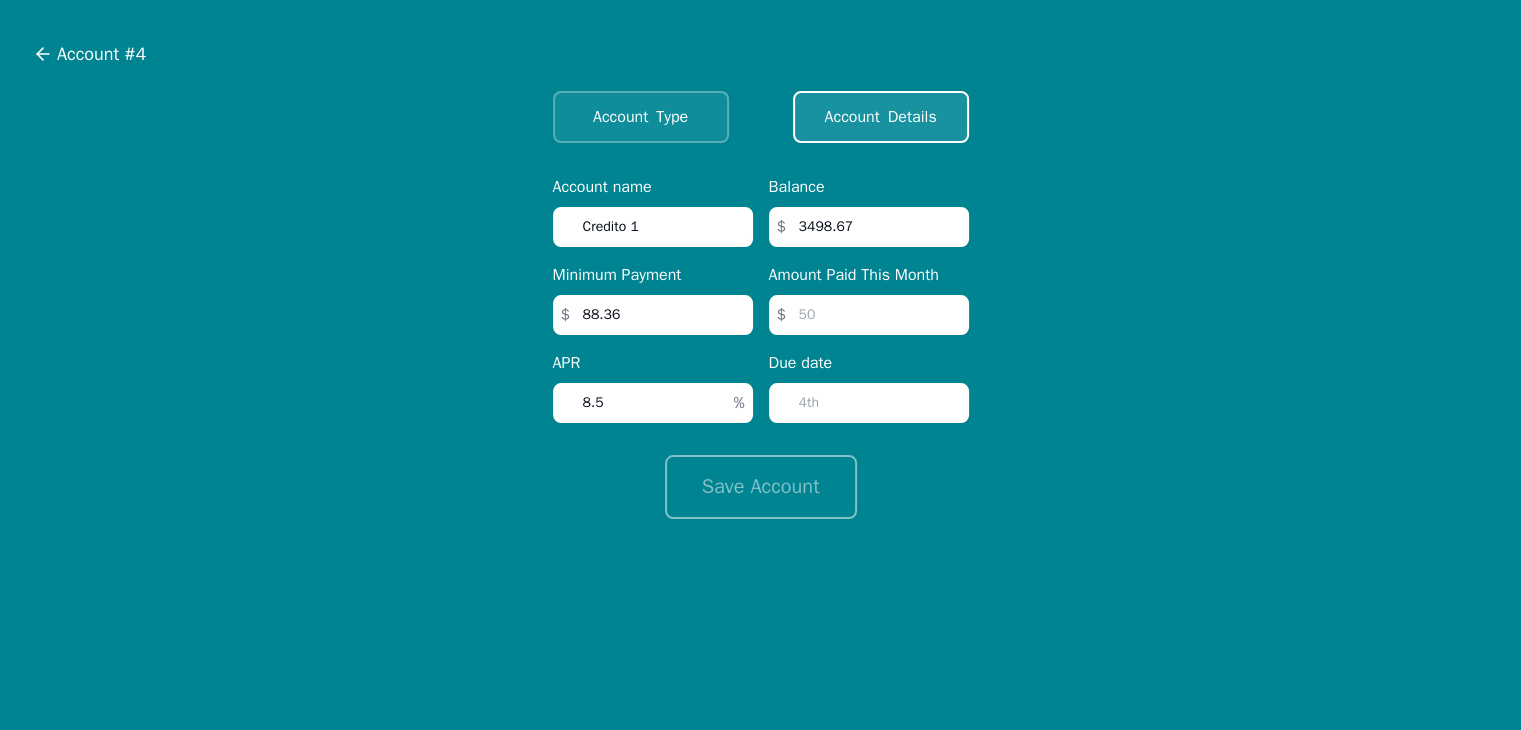 type on "6" 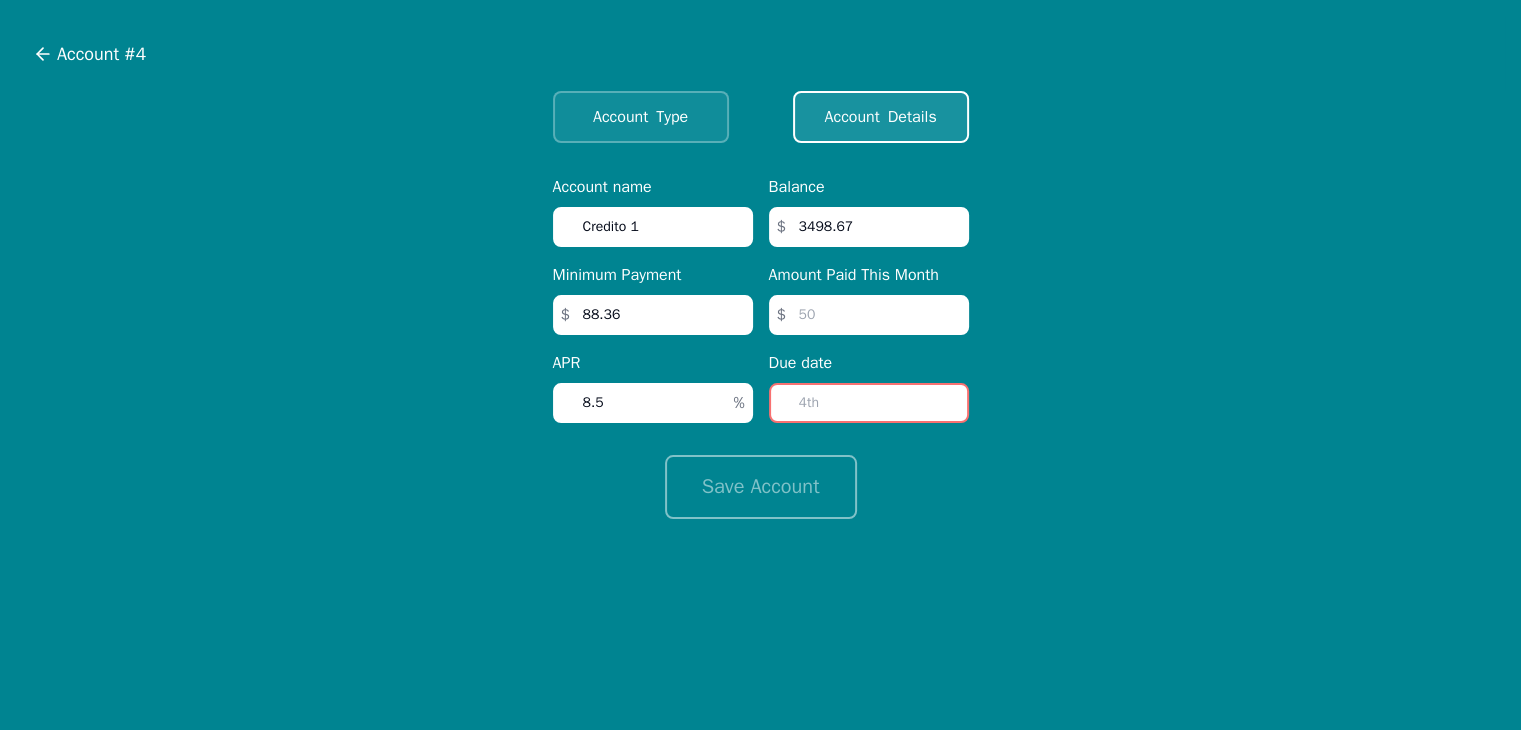 type on "6" 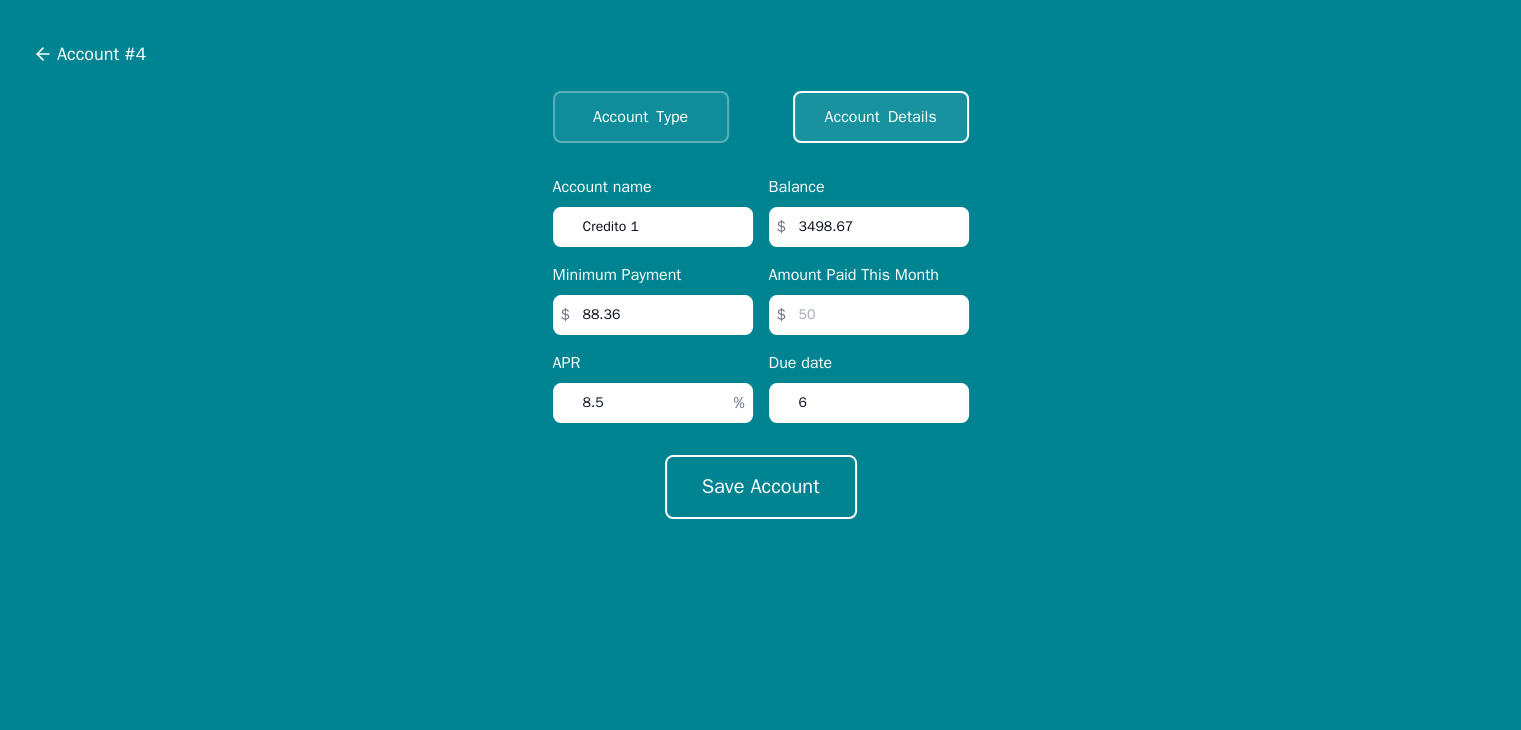 type on "6" 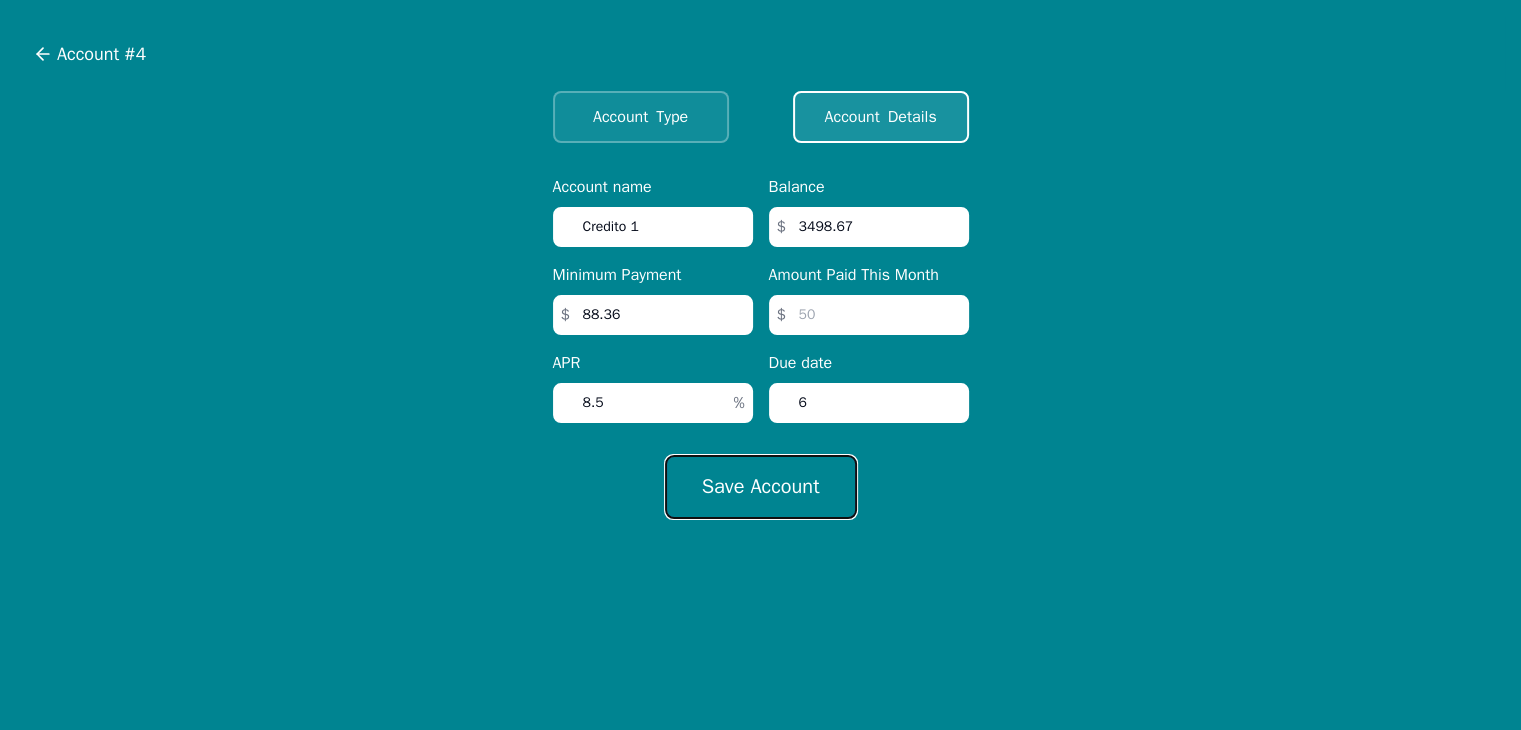 click on "Save Account" at bounding box center (761, 487) 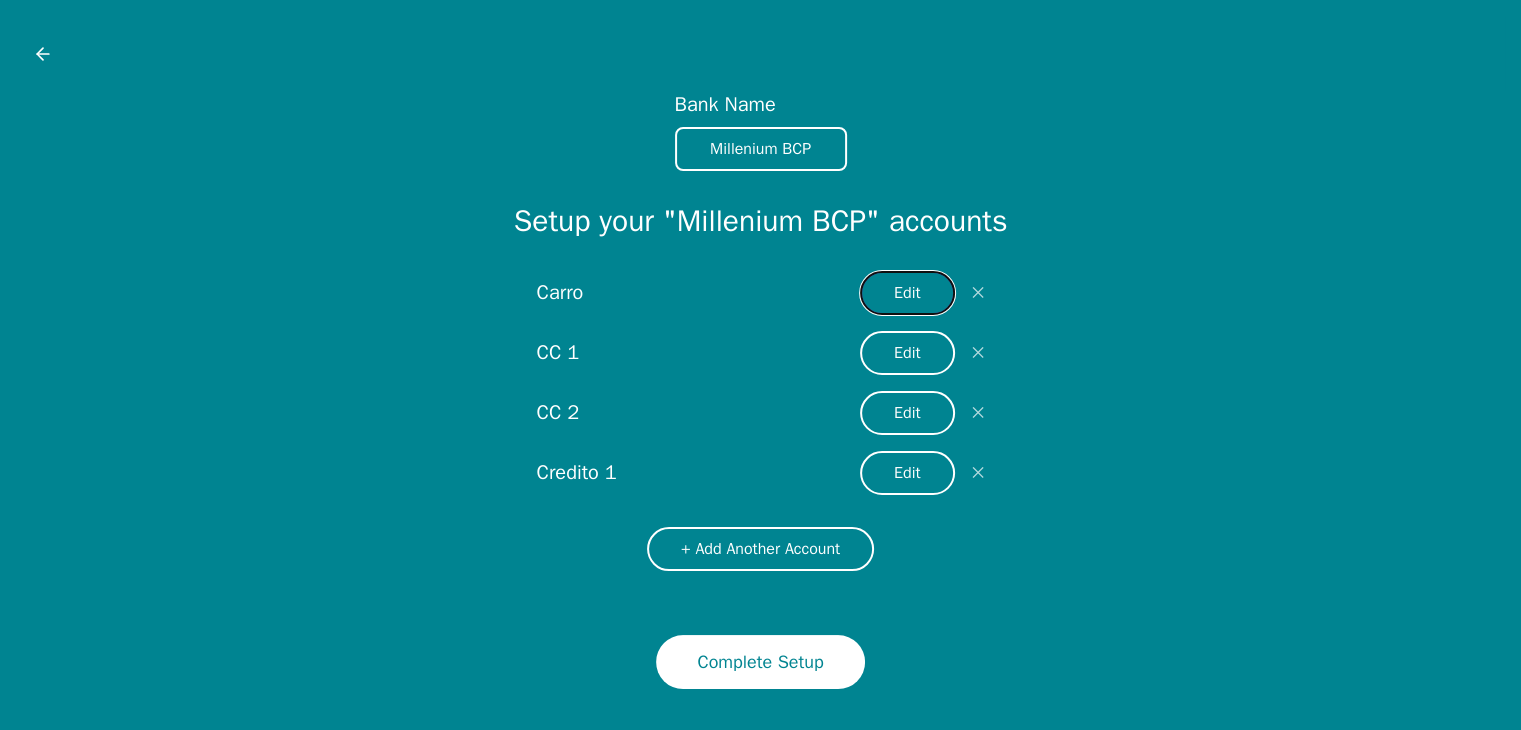 click on "Edit" at bounding box center [907, 293] 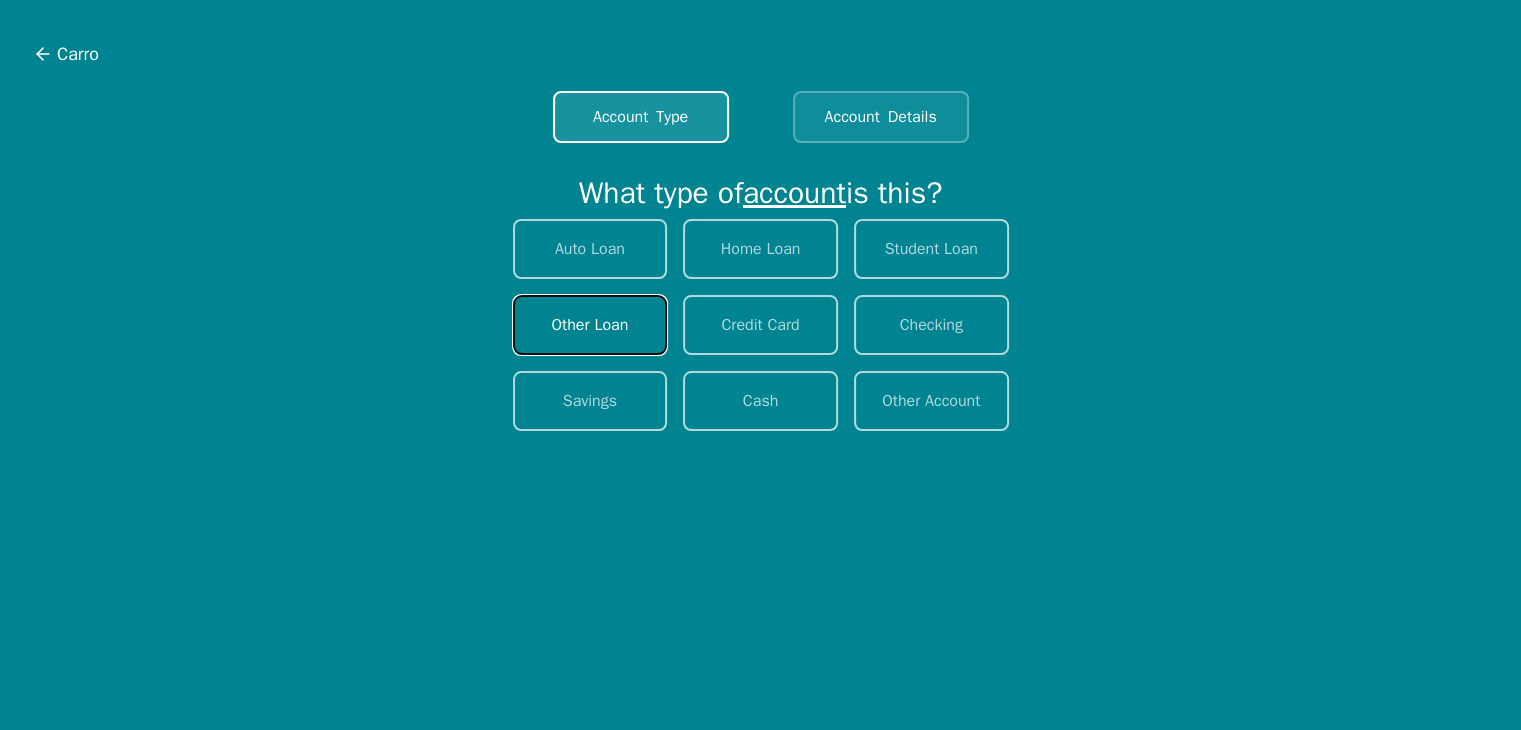 click on "Other Loan" at bounding box center [590, 325] 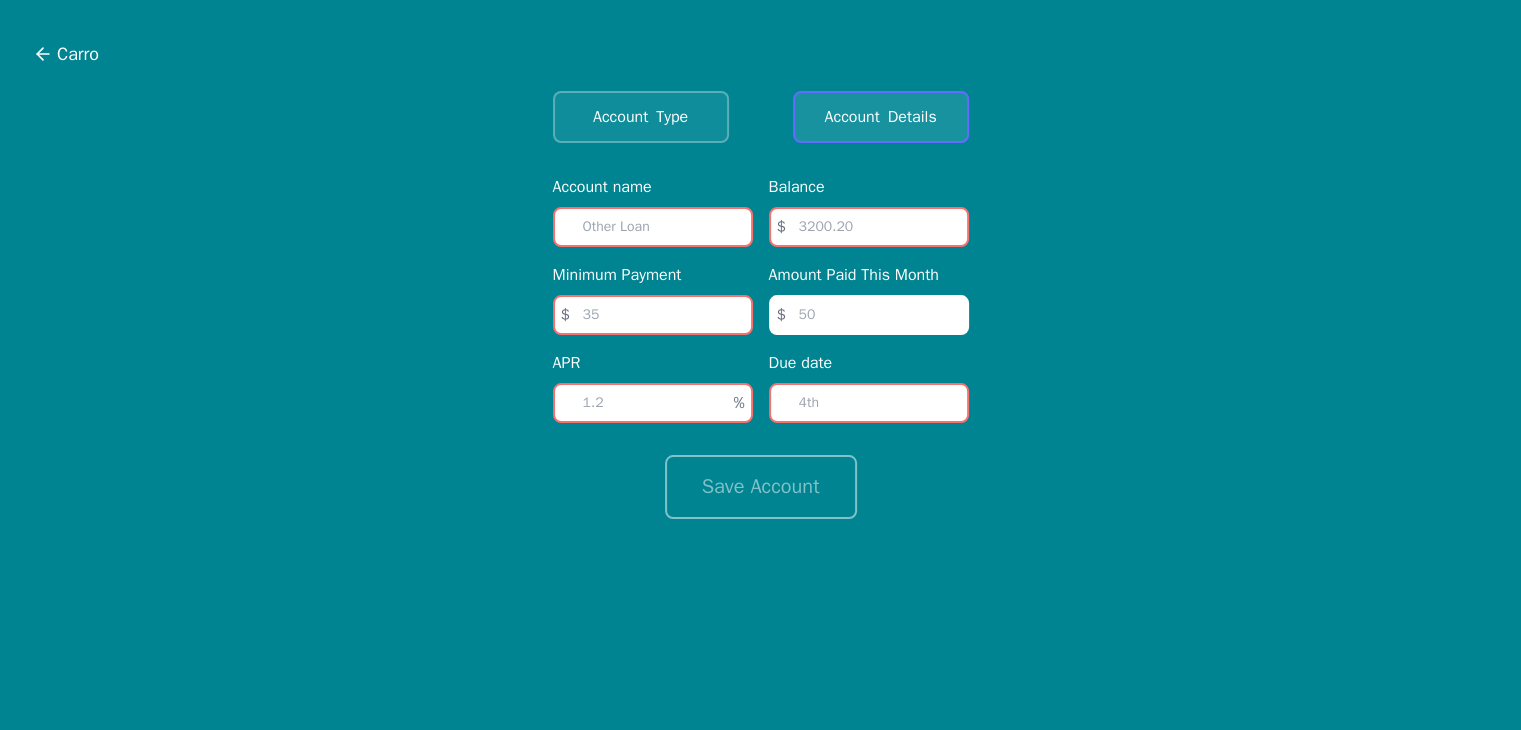 click on "Account" at bounding box center [851, 117] 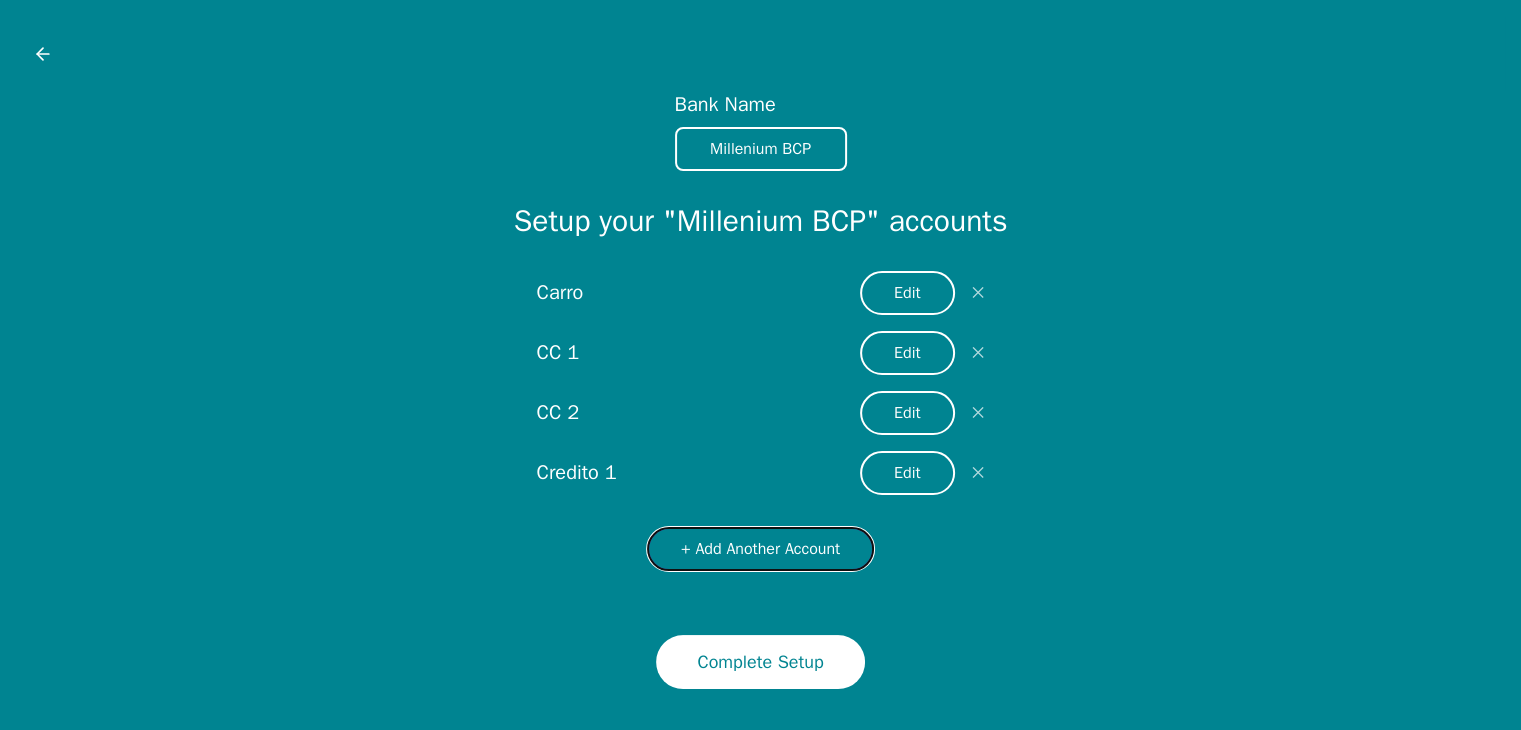 click on "+ Add Another Account" at bounding box center (760, 549) 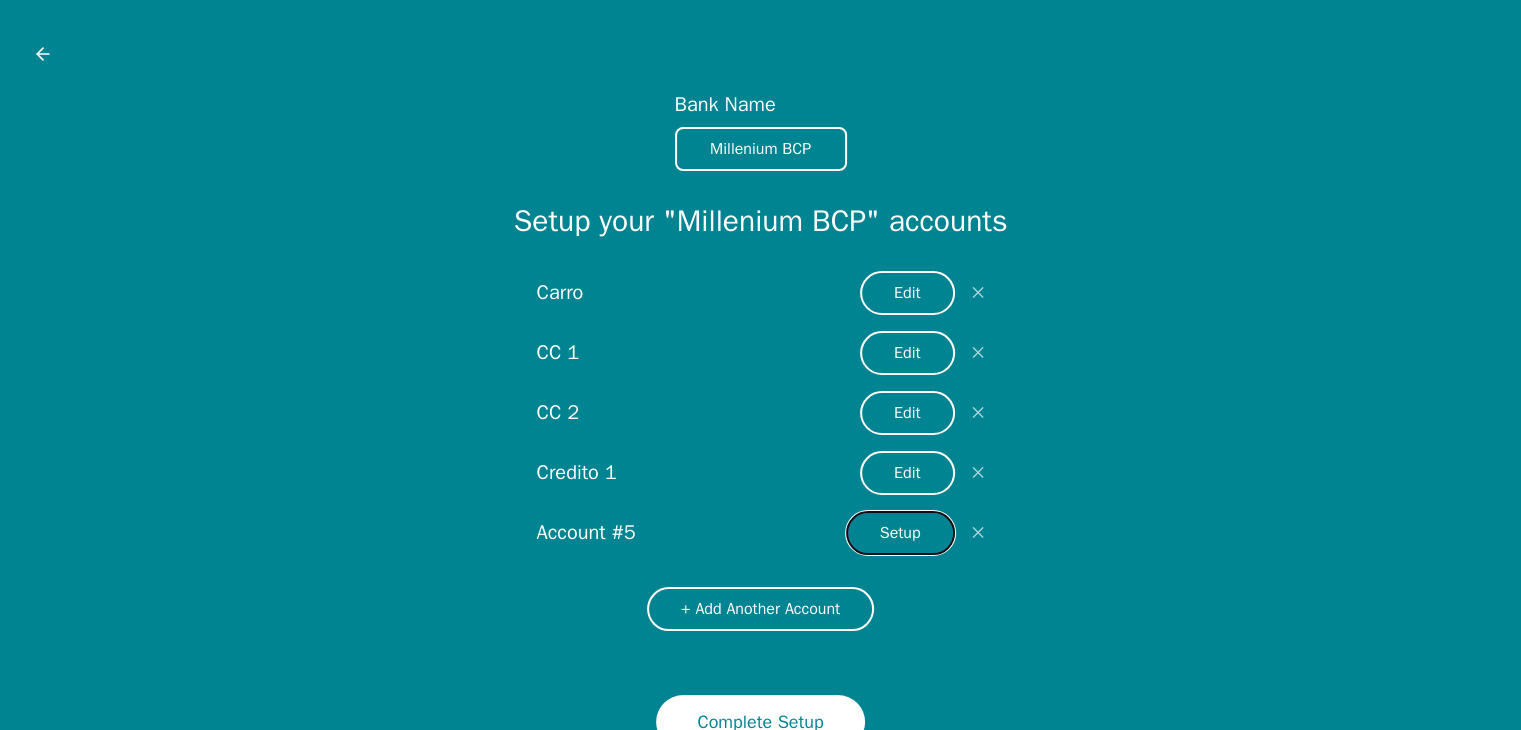 click on "Setup" at bounding box center [900, 533] 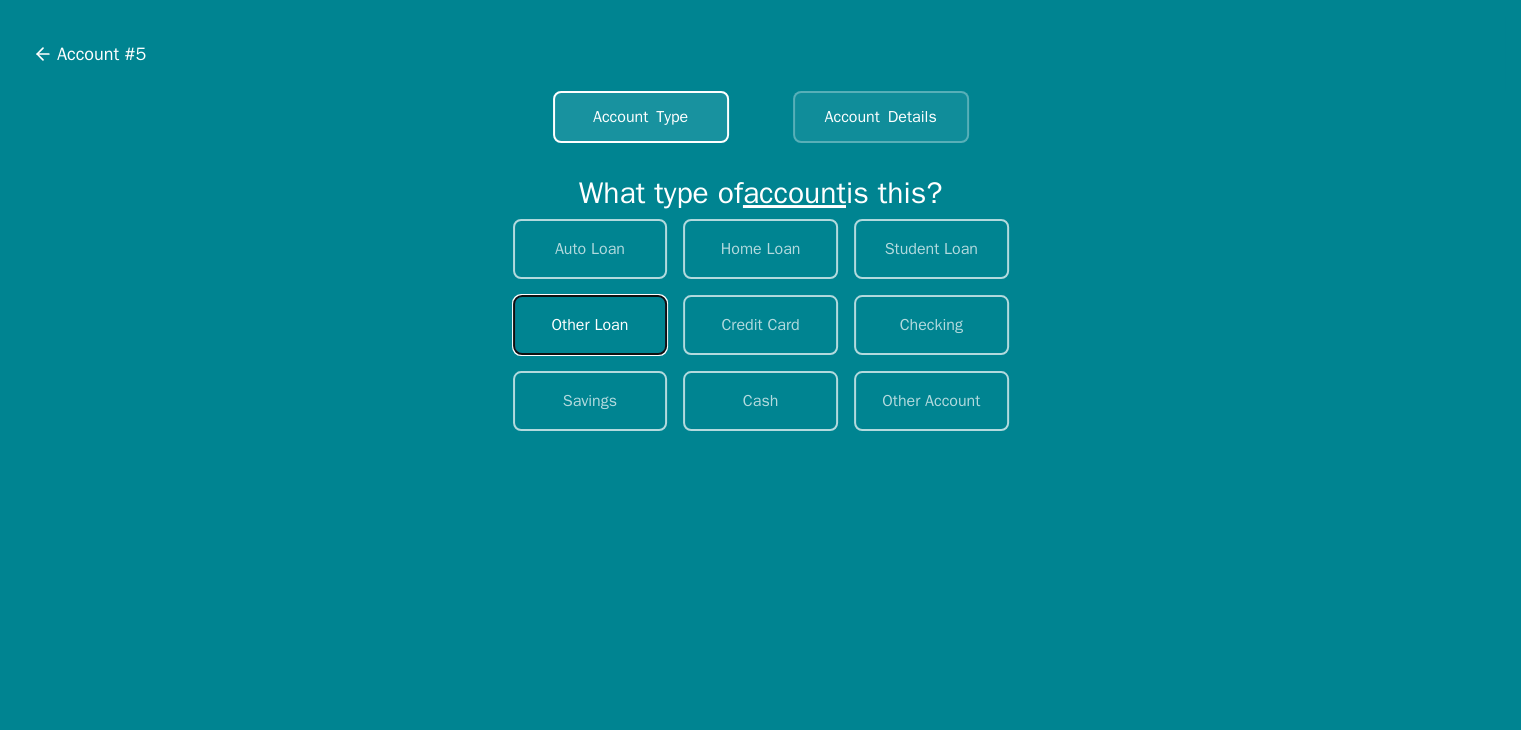 click on "Other Loan" at bounding box center (590, 325) 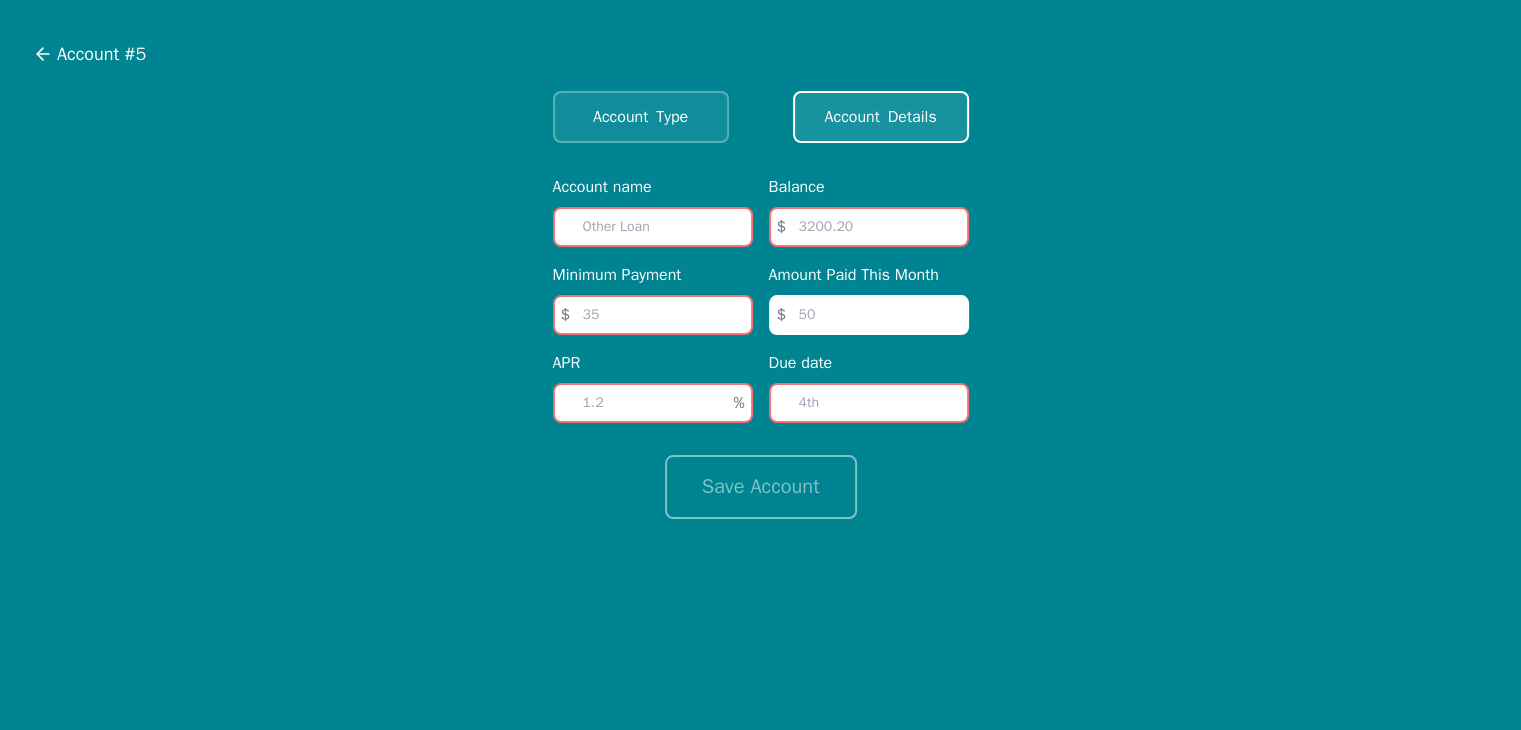 click at bounding box center [653, 227] 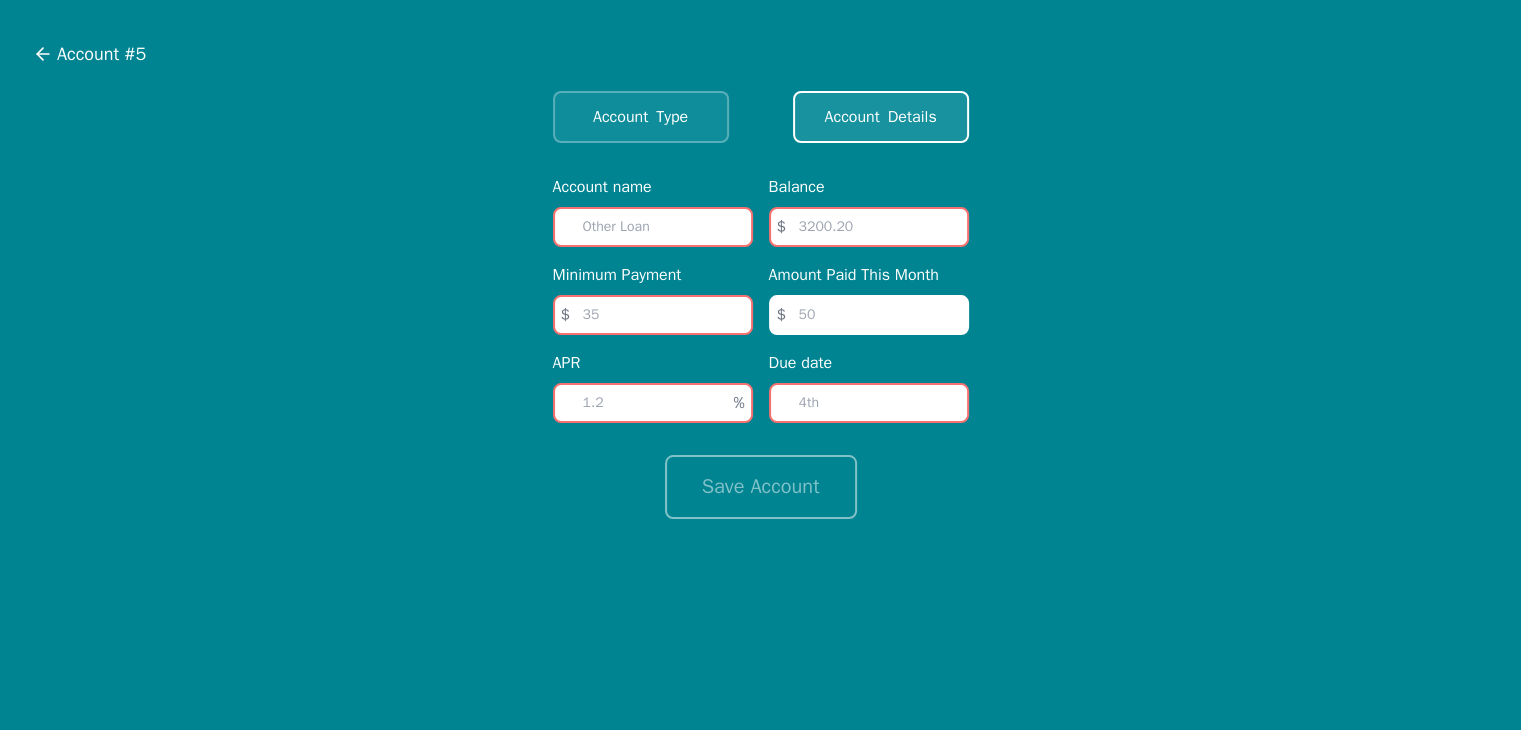 type on "c" 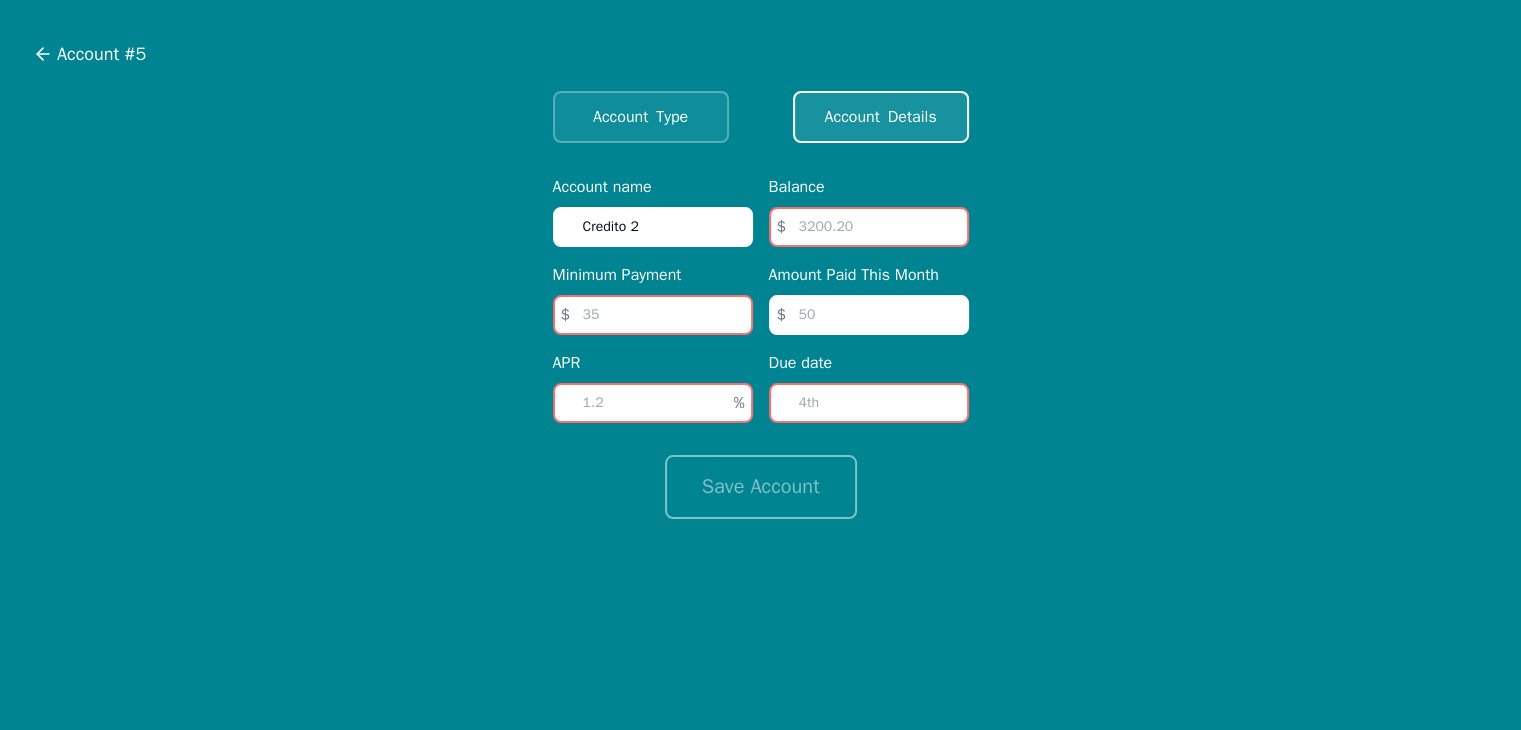 type on "Credito 2" 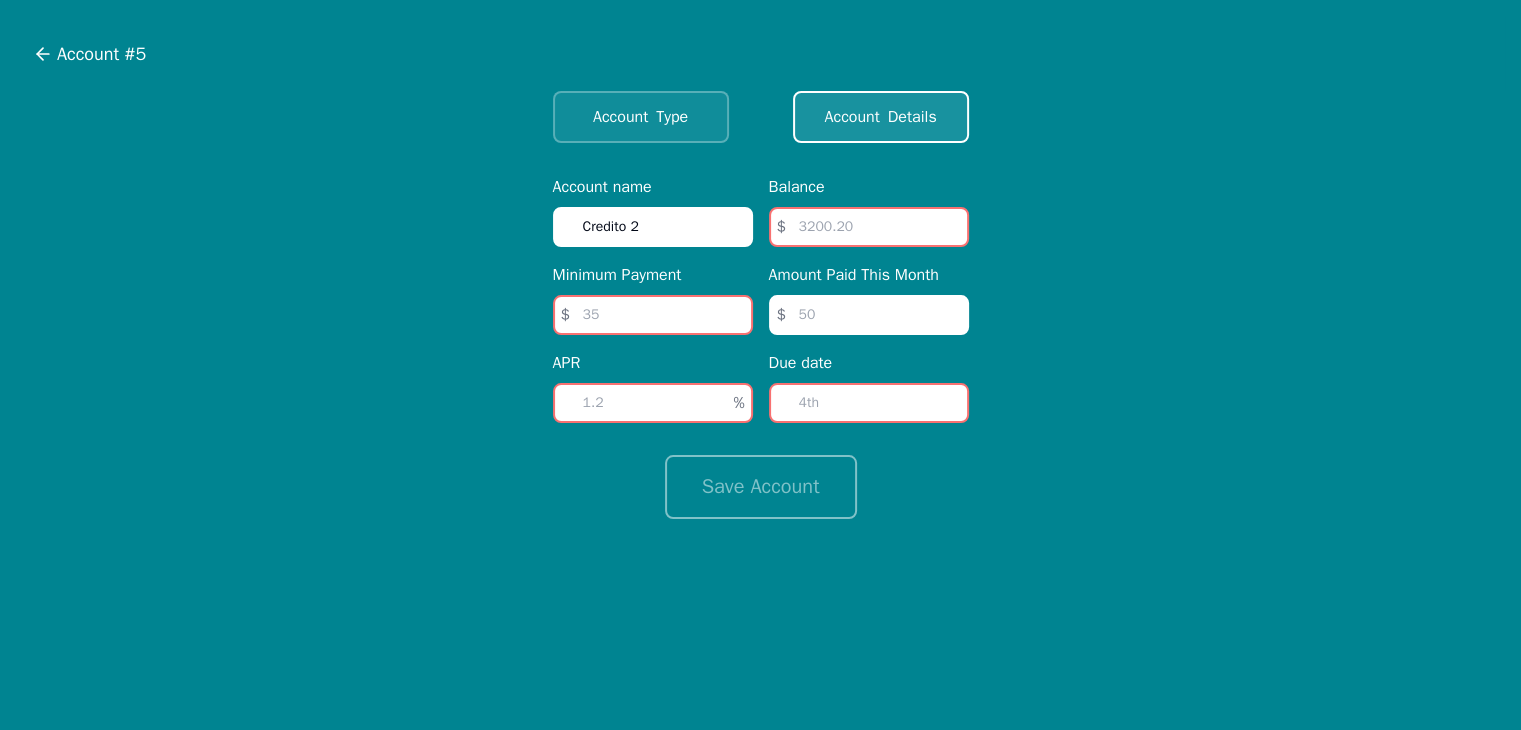 click at bounding box center [869, 227] 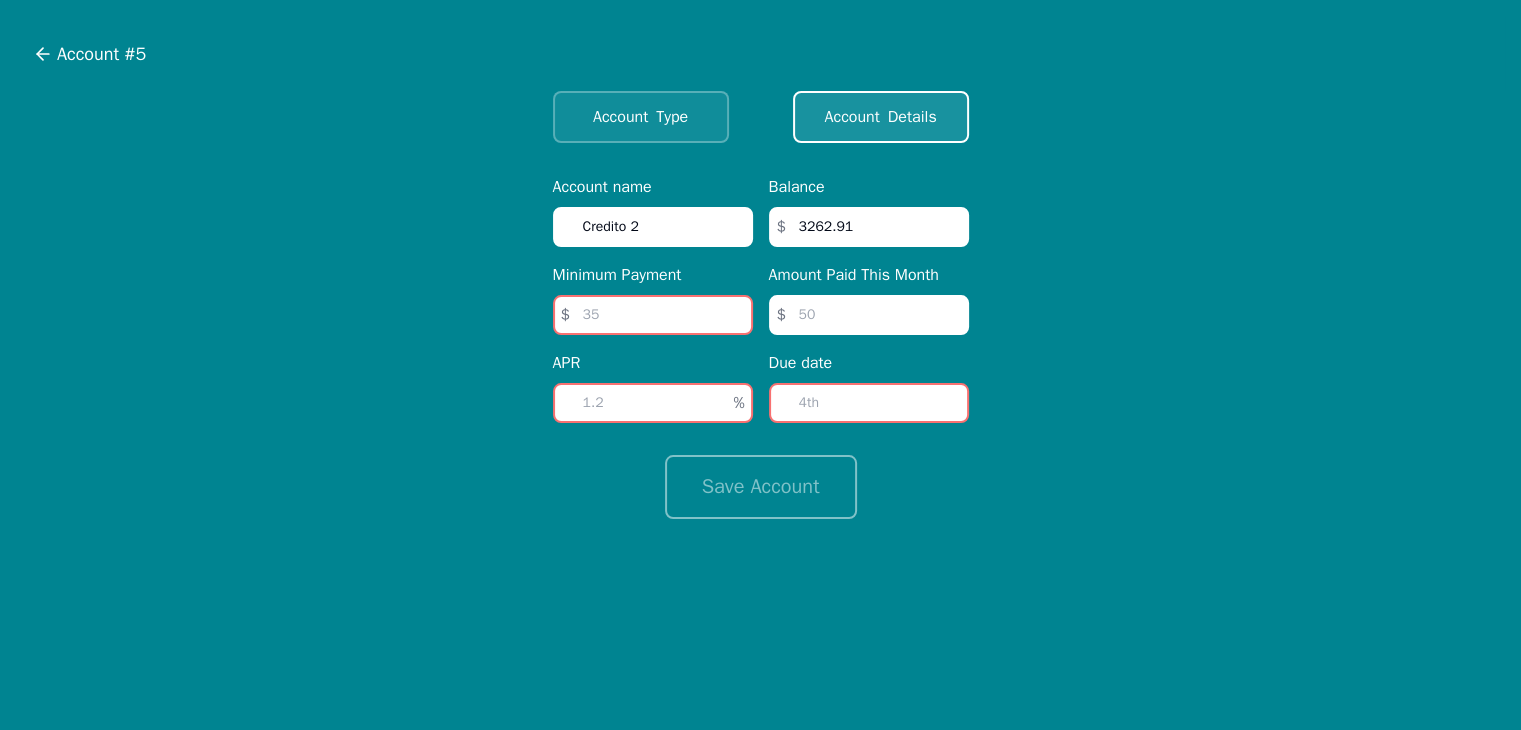 type on "3262.91" 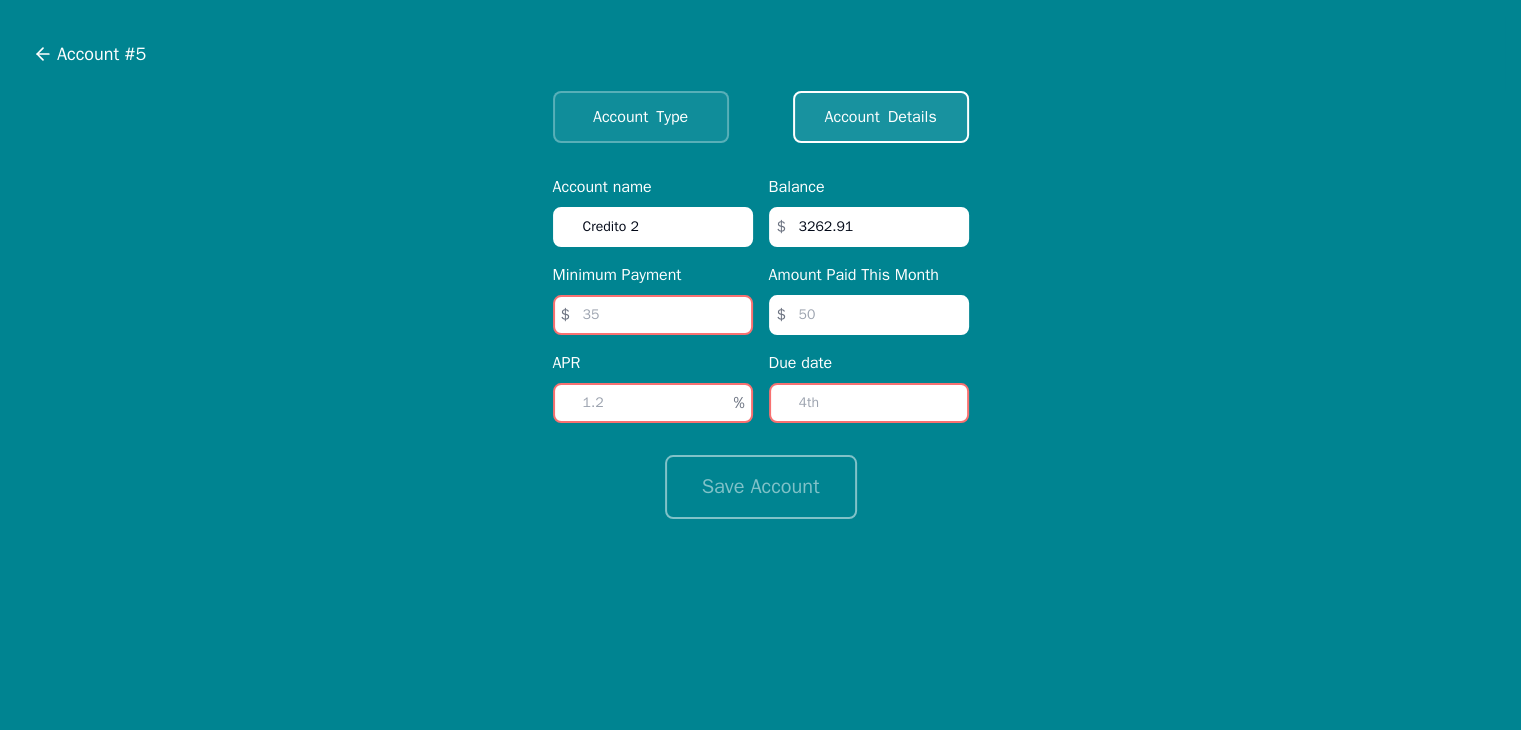 click at bounding box center [653, 403] 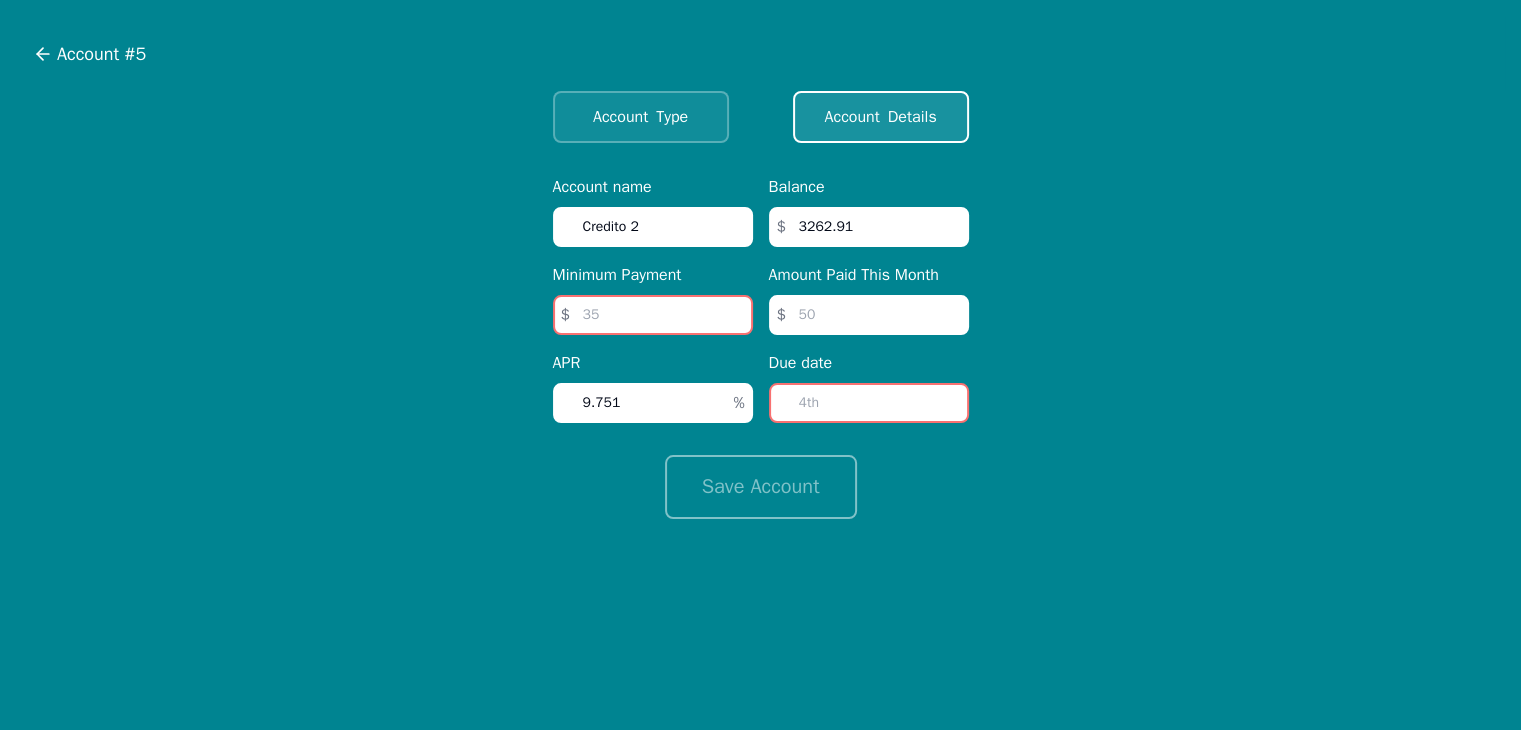 type on "9.75" 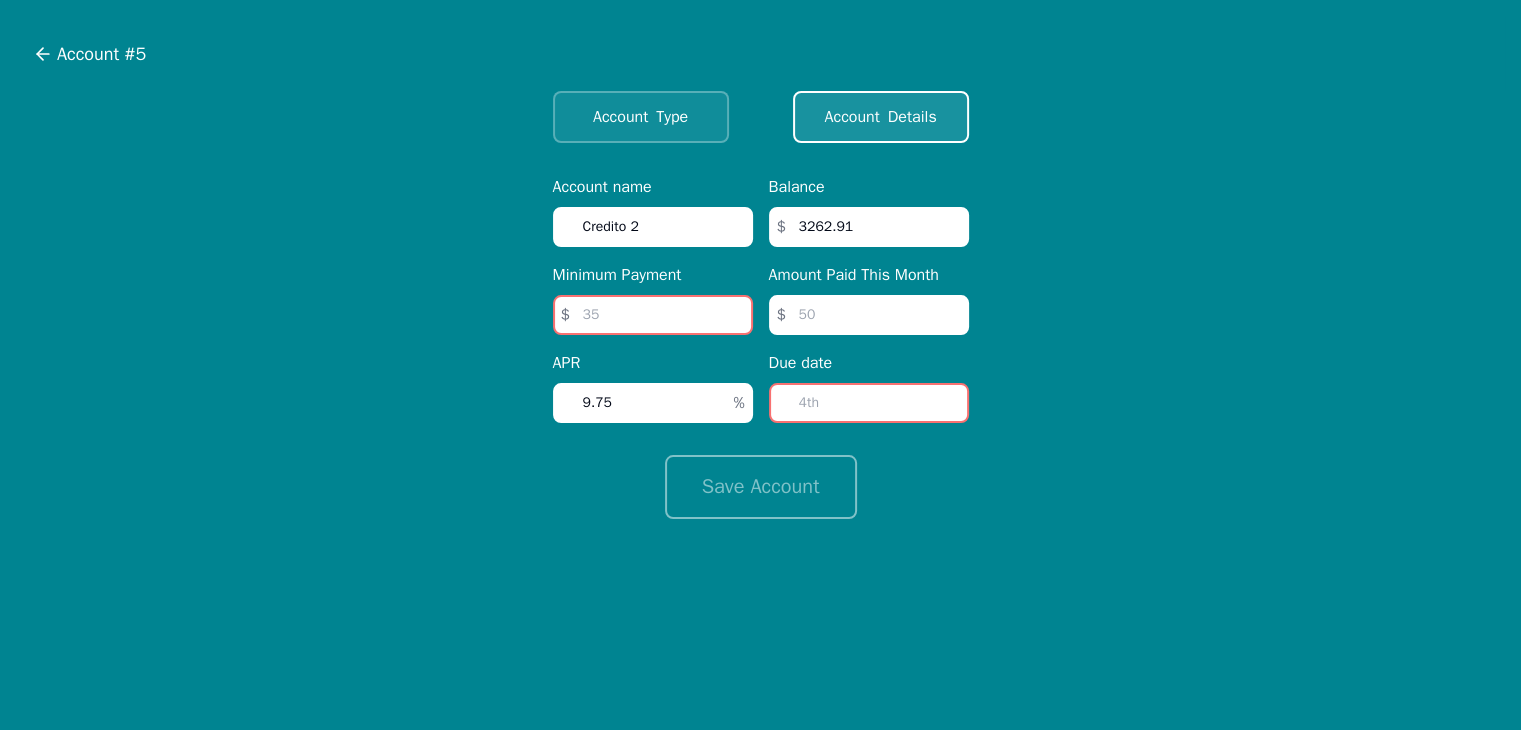 click at bounding box center (869, 403) 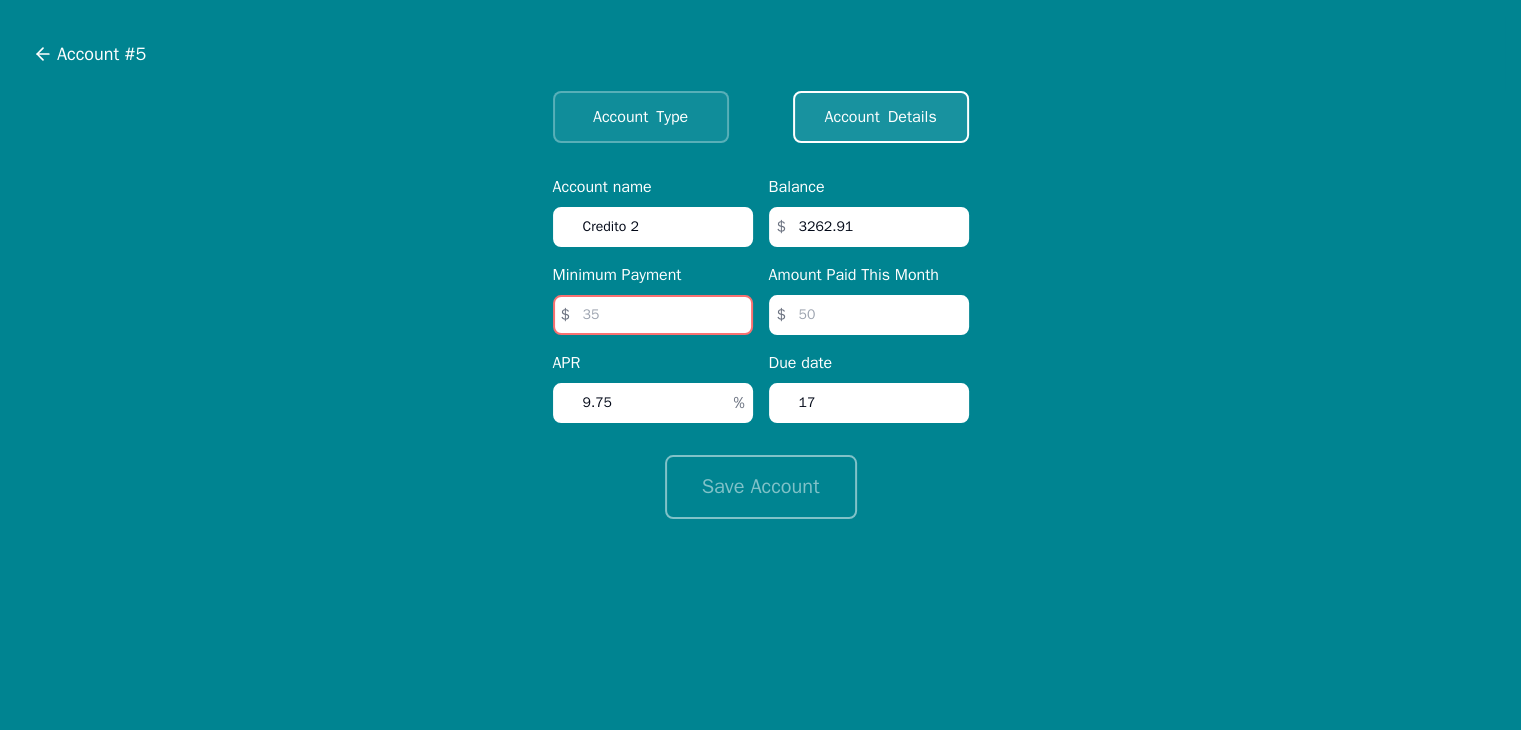 type on "17" 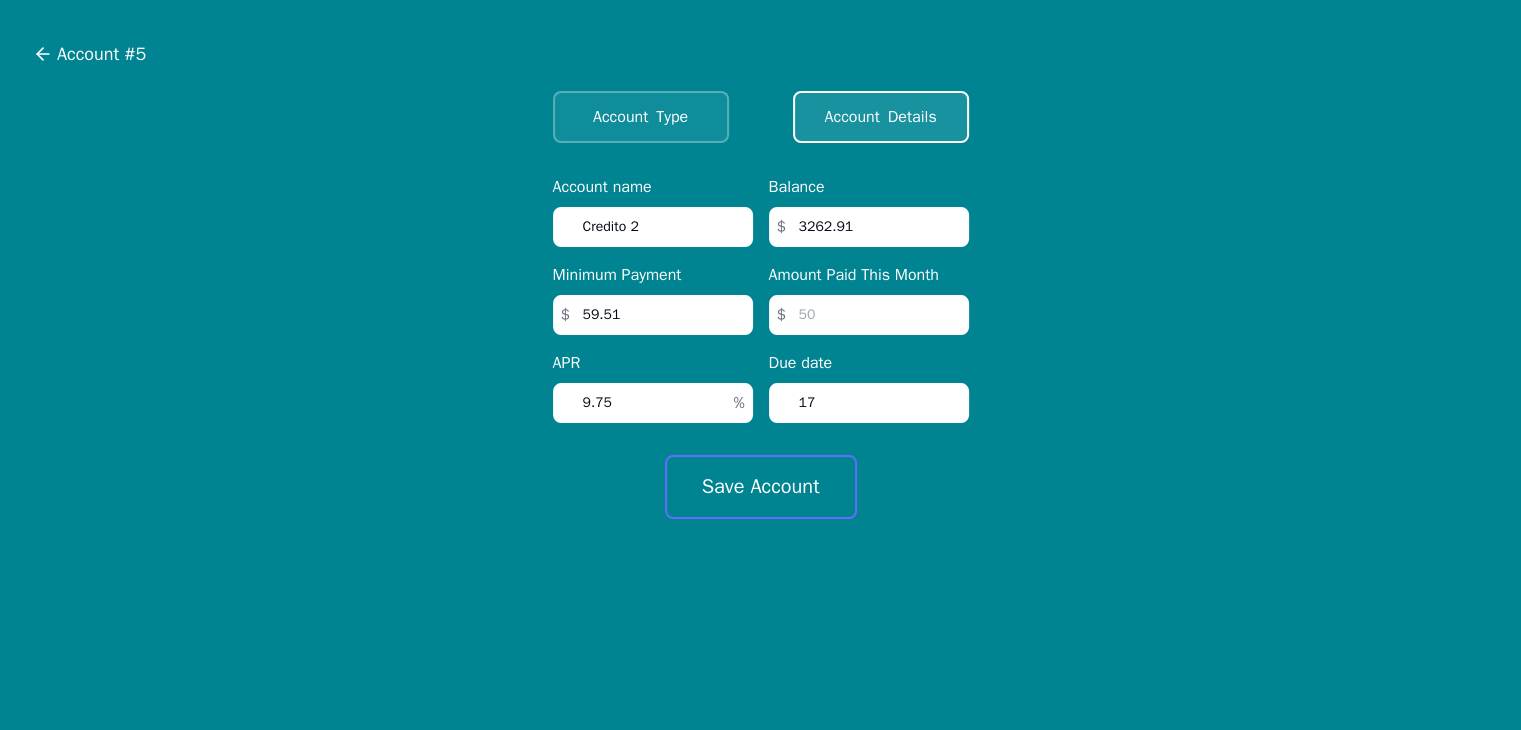 type on "59.51" 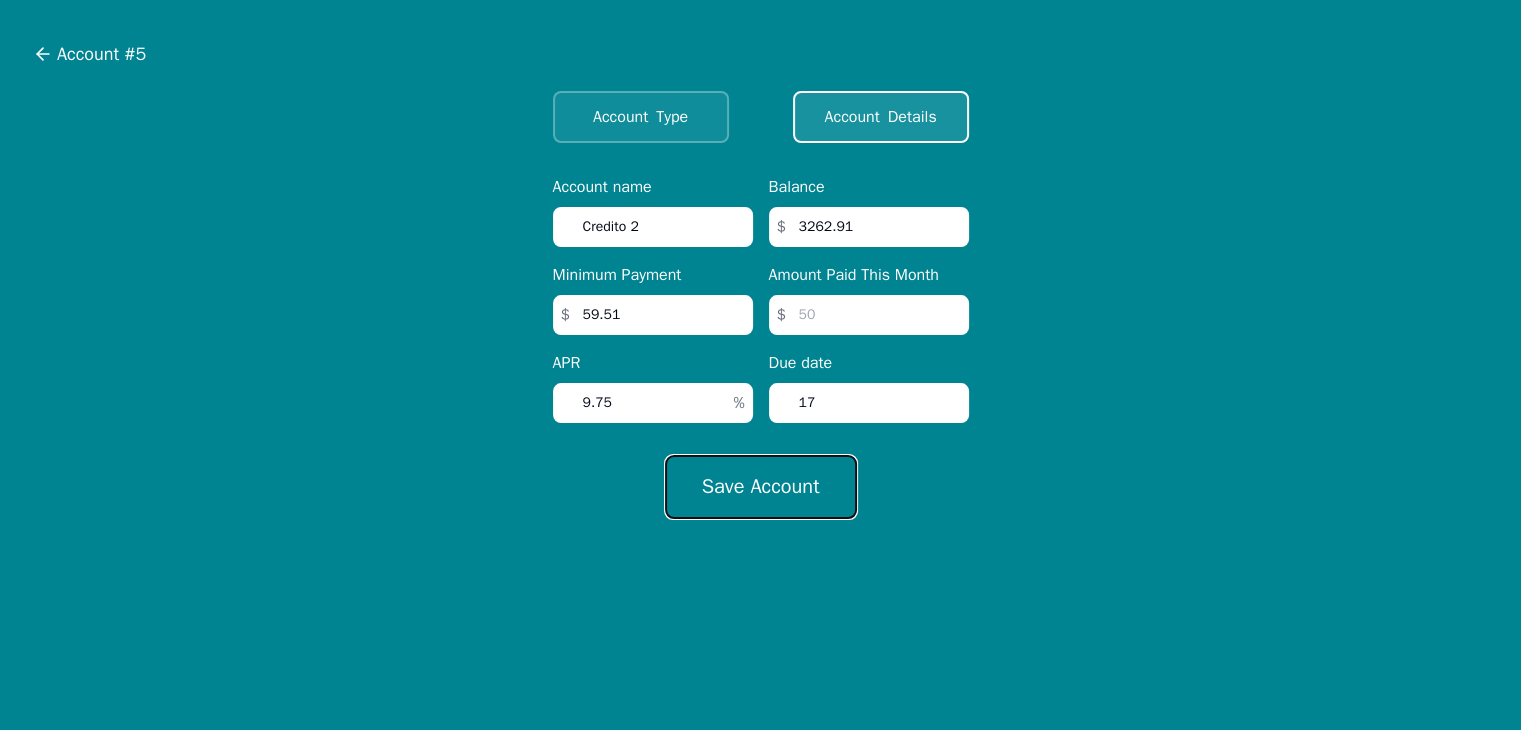 click on "Save Account" at bounding box center (761, 487) 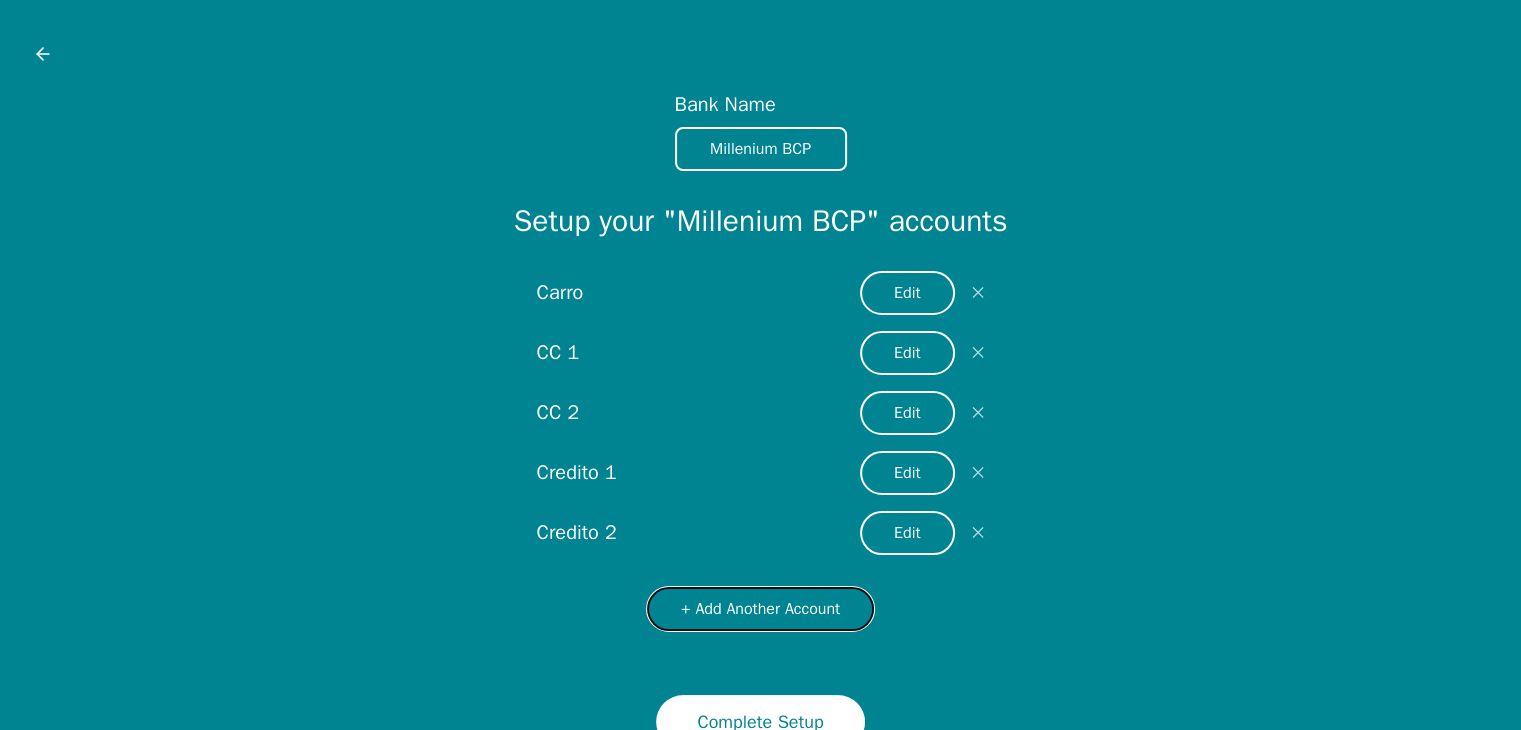 click on "+ Add Another Account" at bounding box center (760, 609) 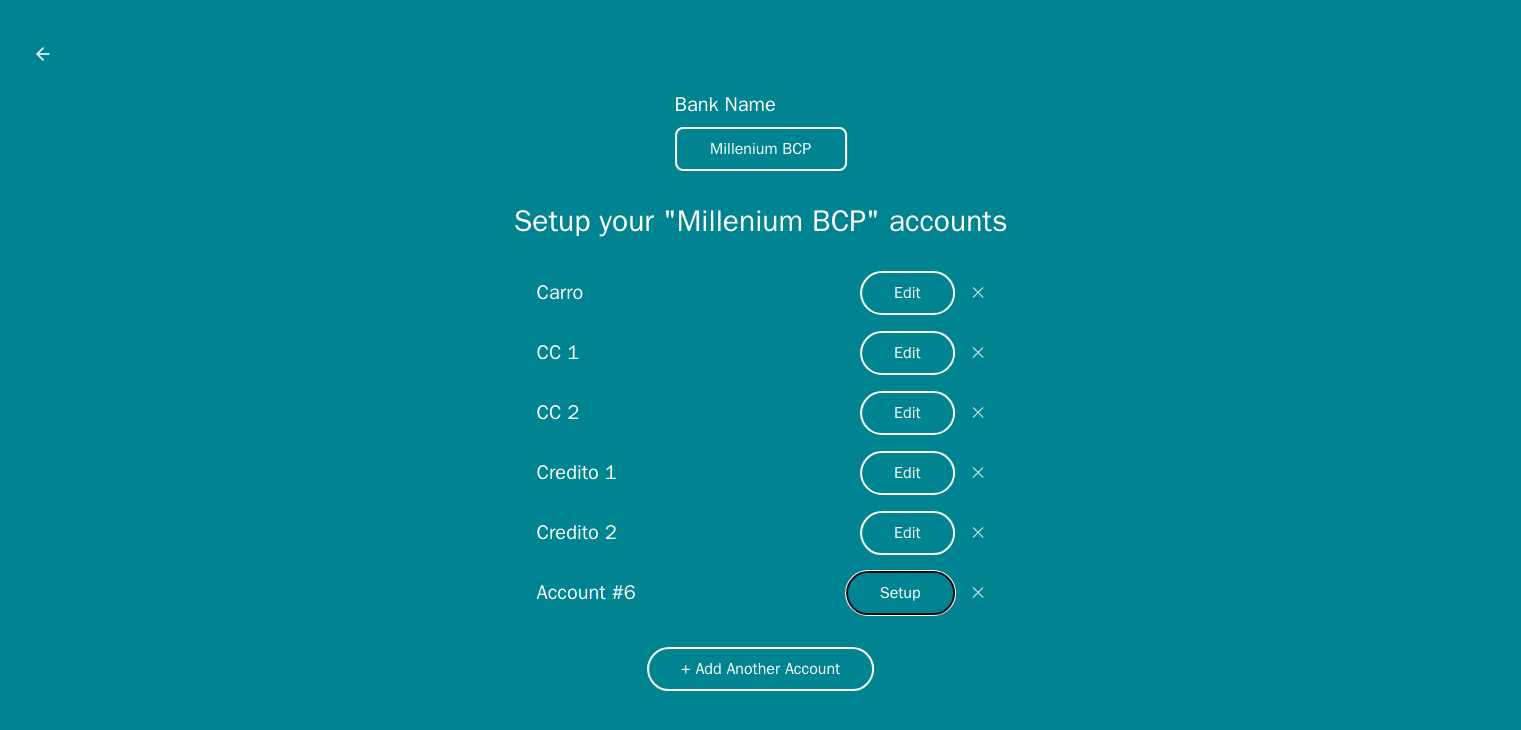 click on "Setup" at bounding box center (900, 593) 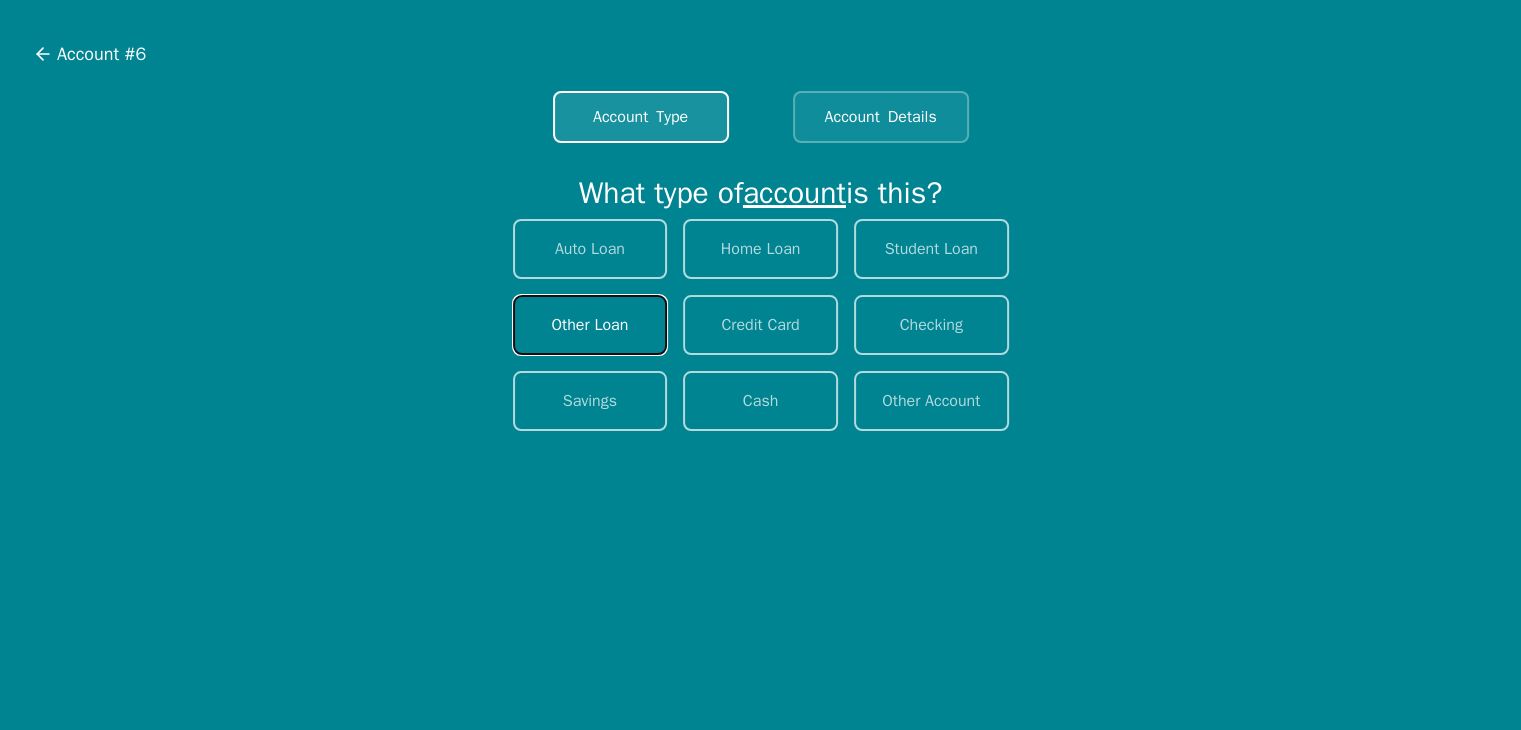 click on "Other Loan" at bounding box center (590, 325) 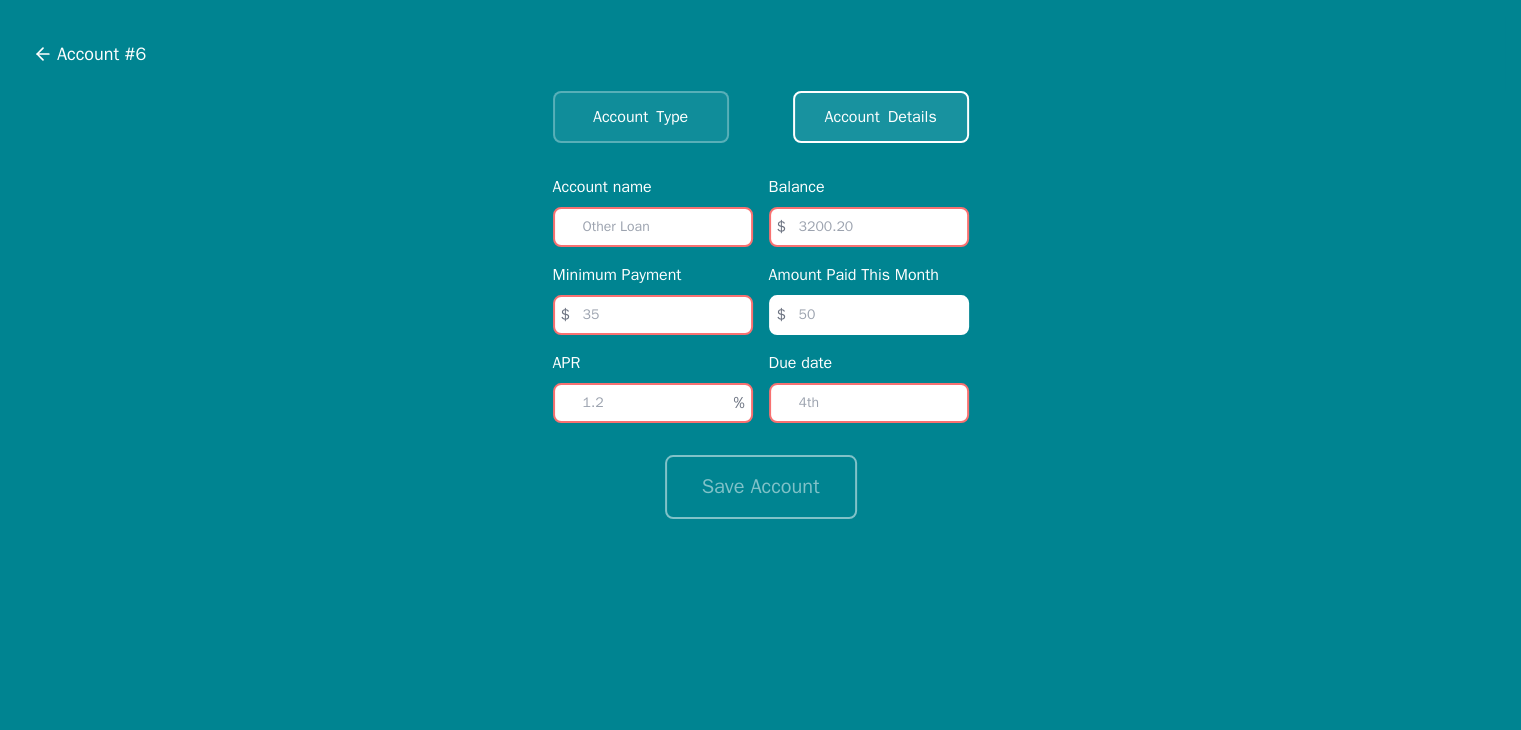 click at bounding box center (653, 227) 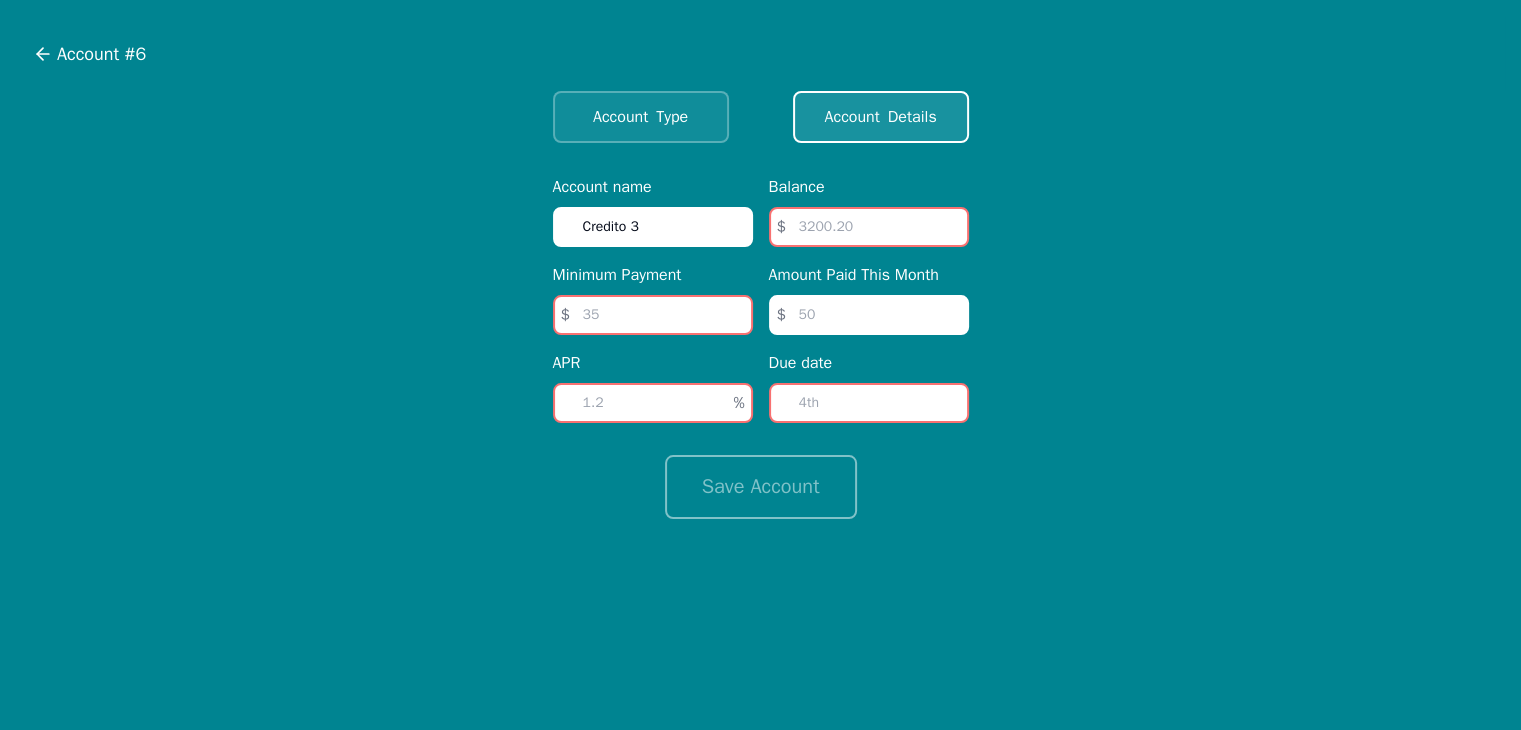 type on "Credito 3" 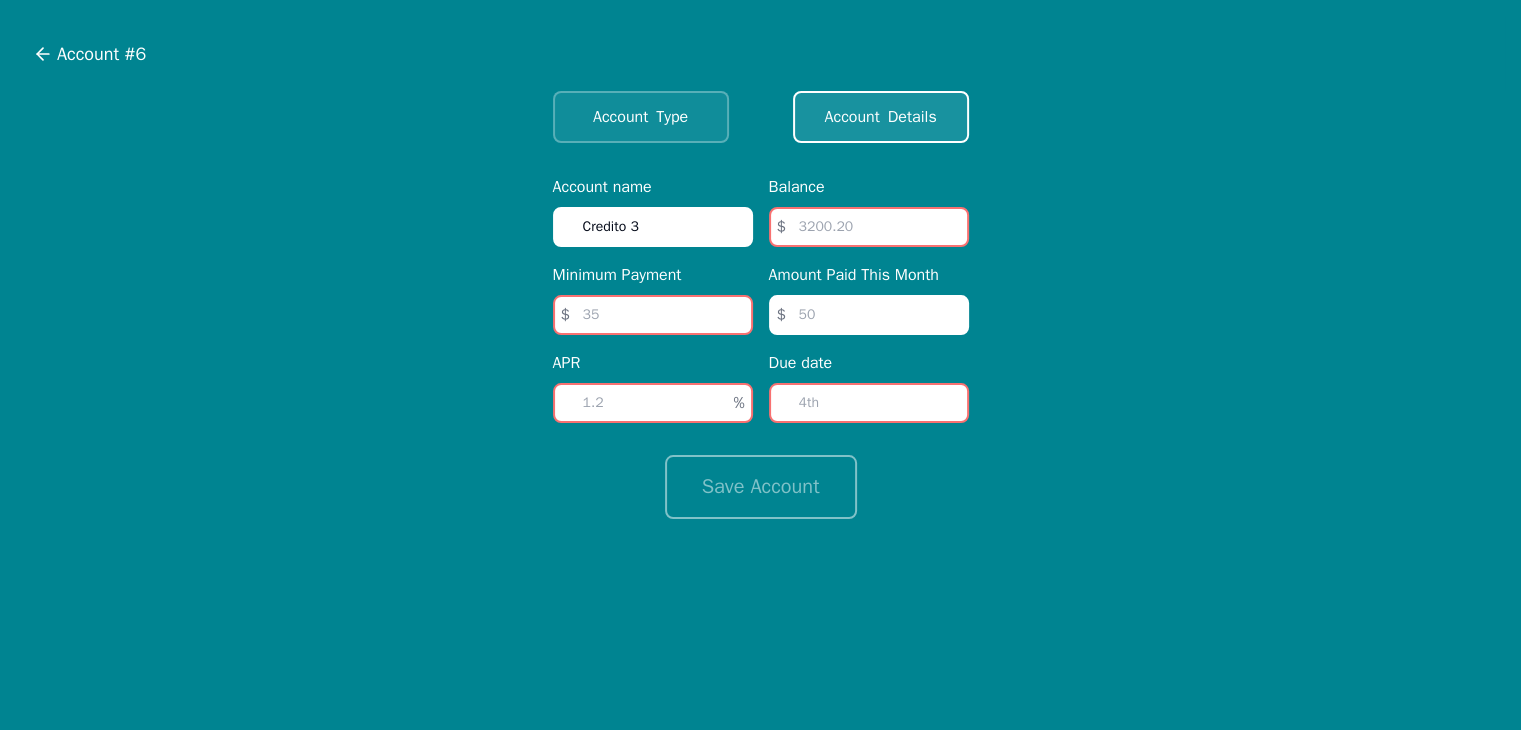 click at bounding box center [869, 227] 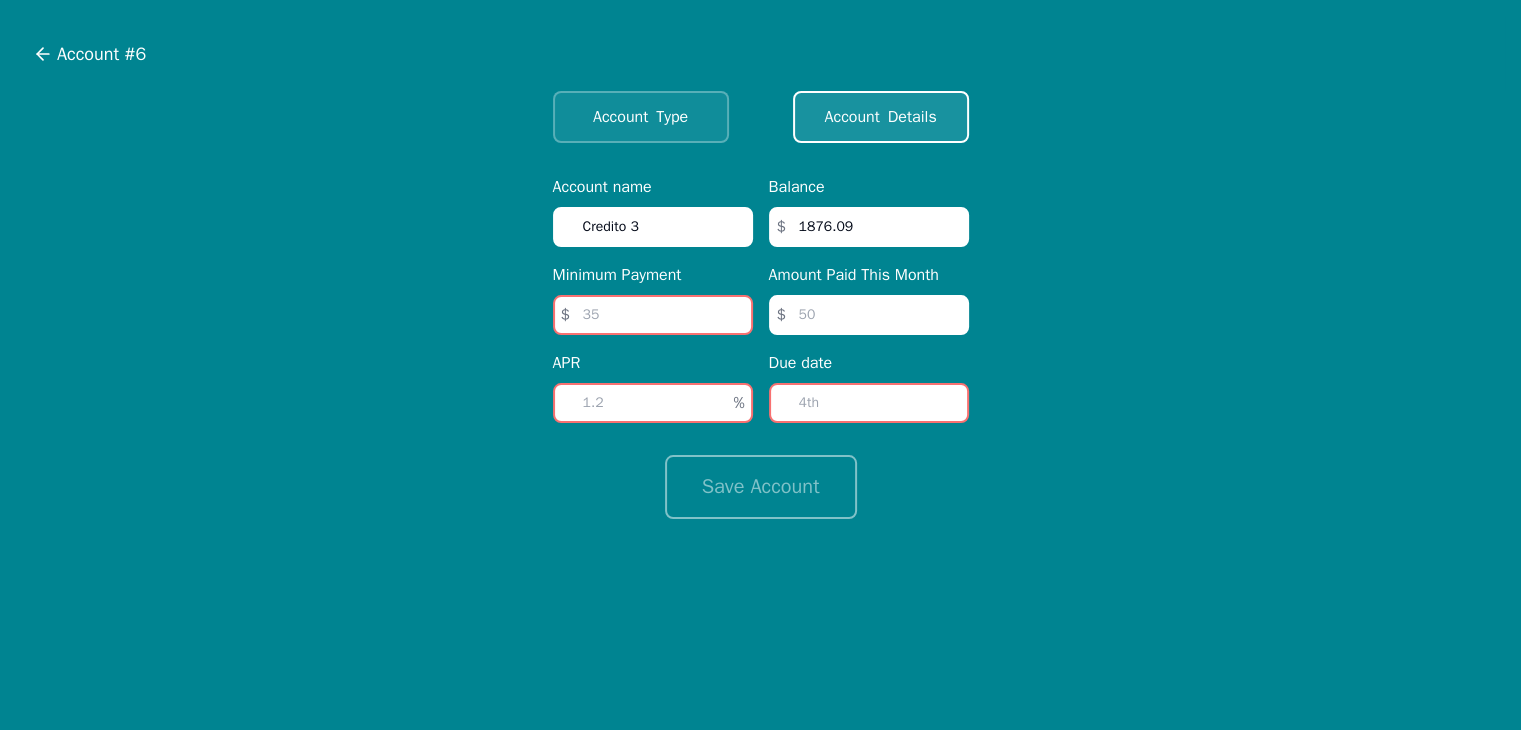 type on "1876.09" 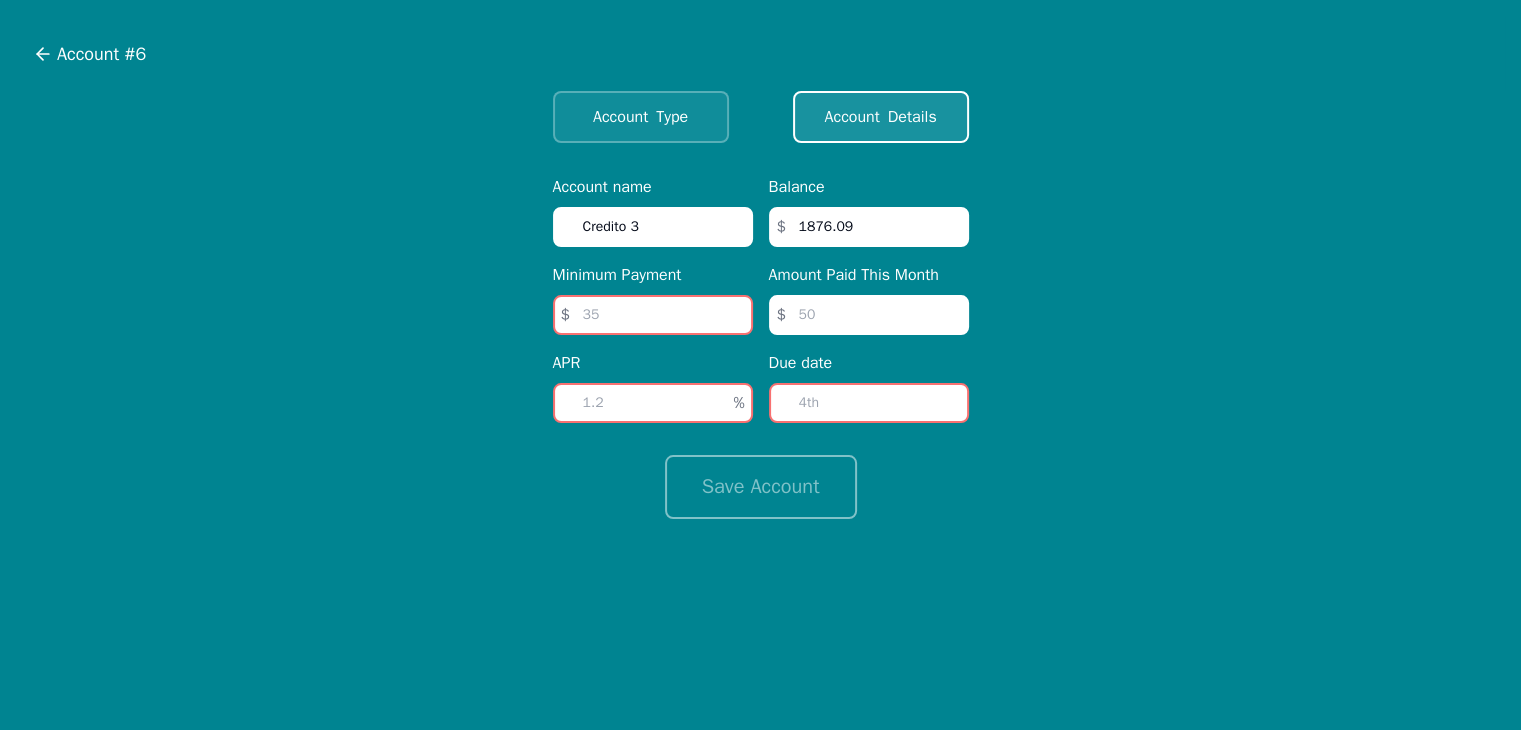 click at bounding box center [653, 403] 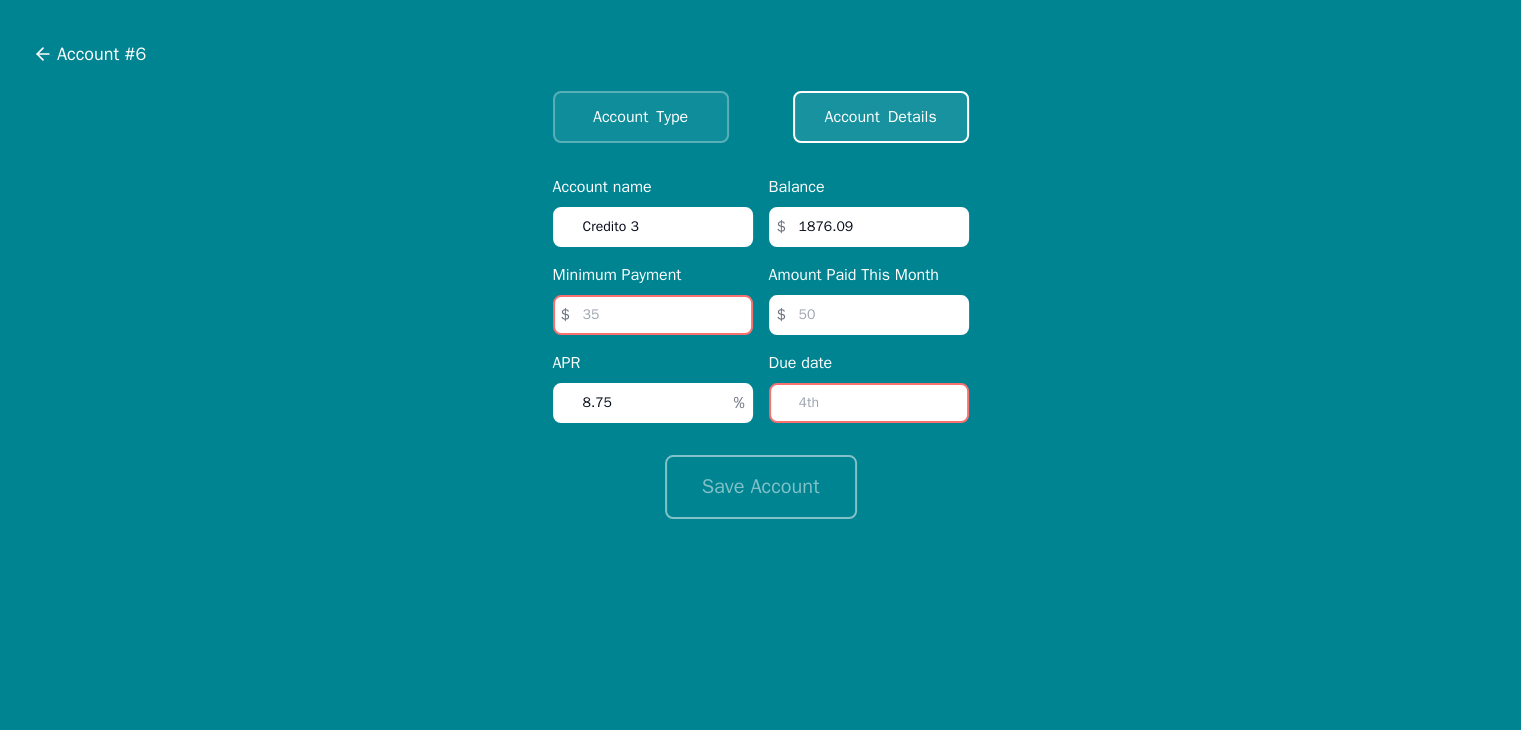 type on "8.75" 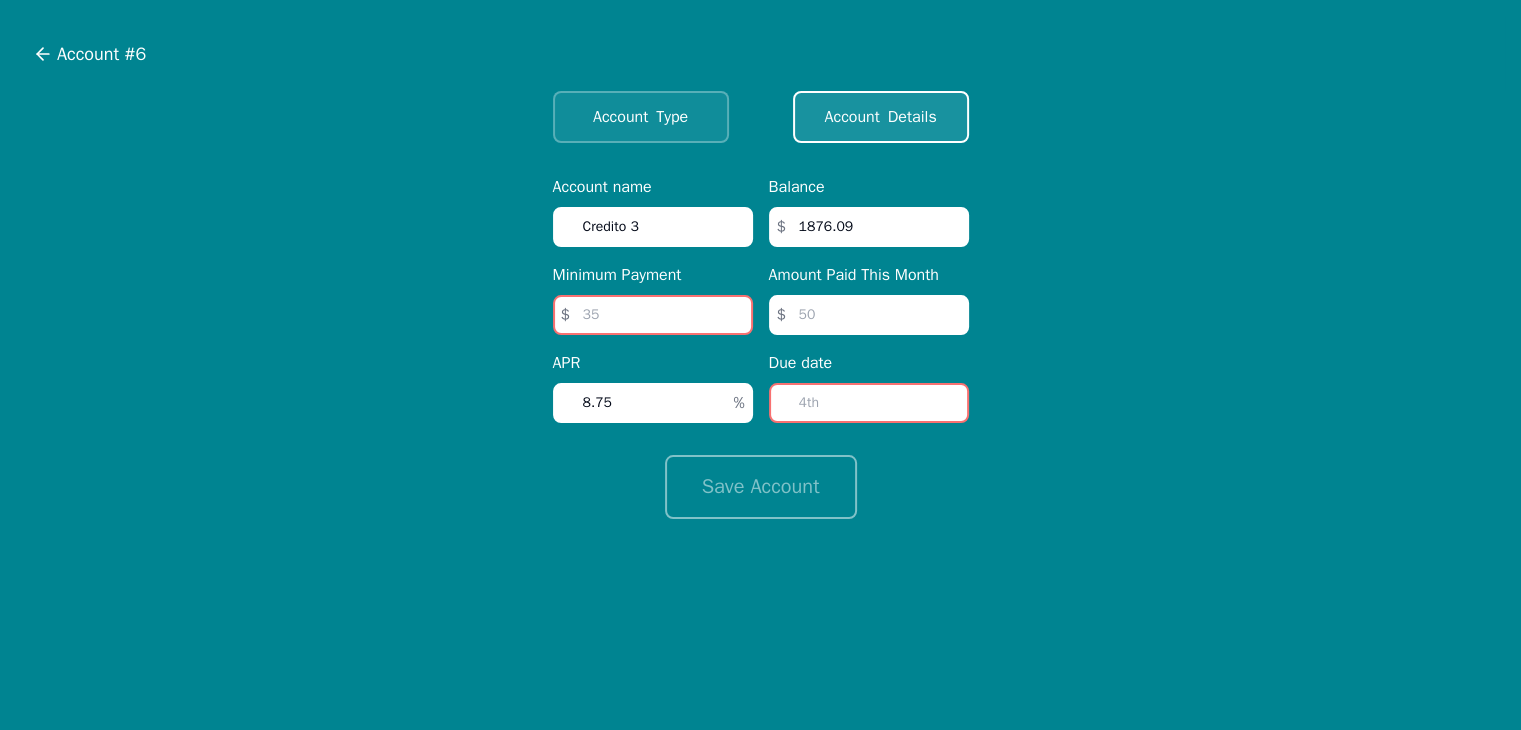 click at bounding box center (653, 315) 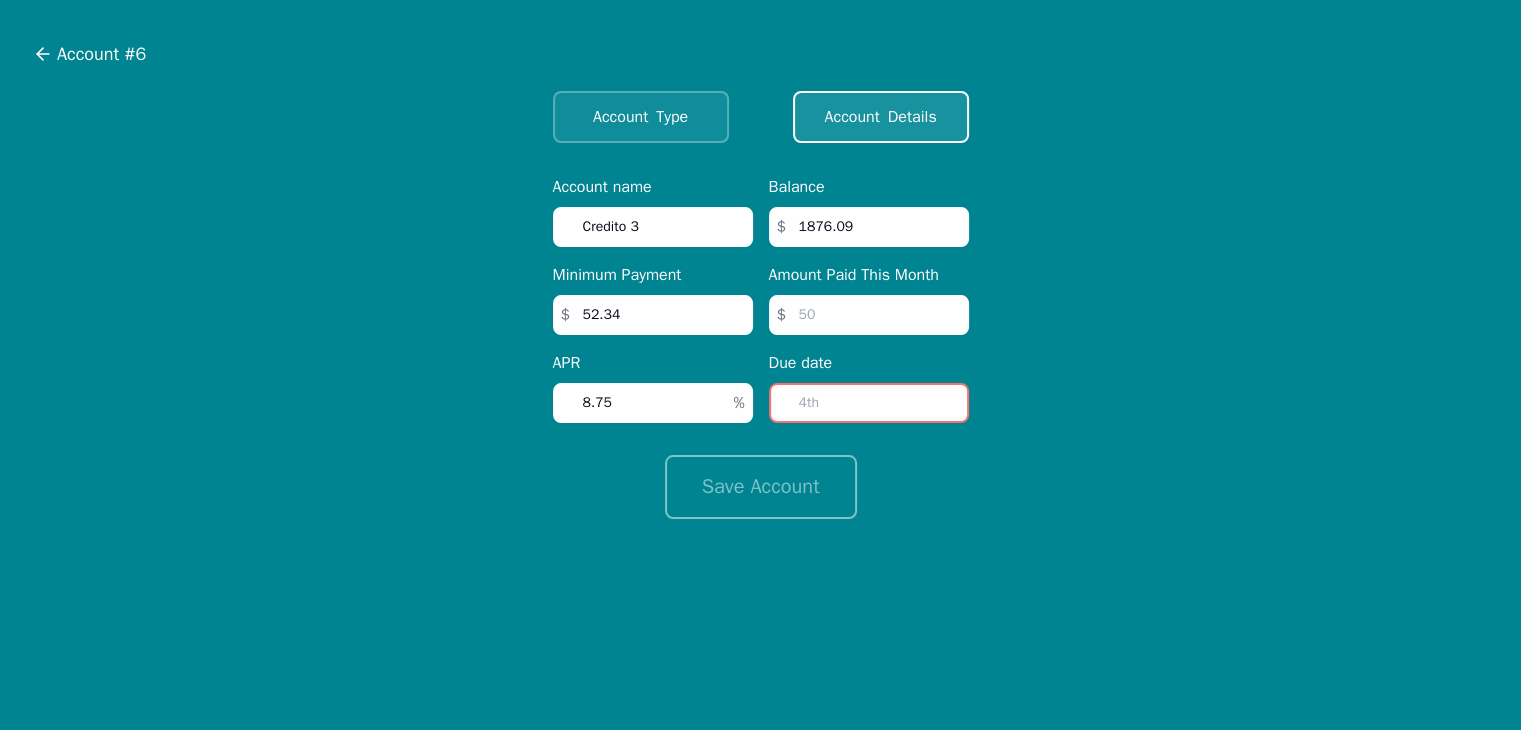type on "52.34" 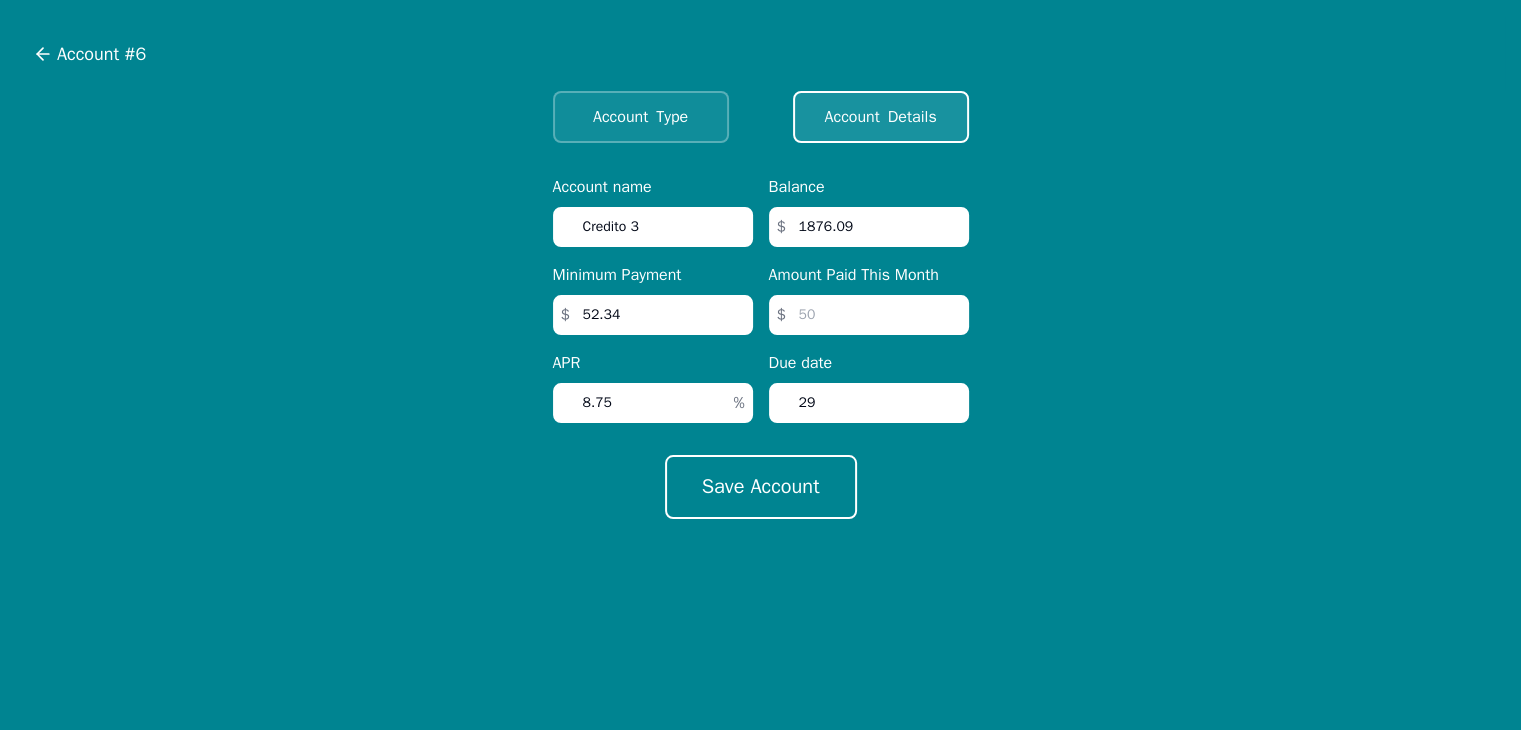 type on "29" 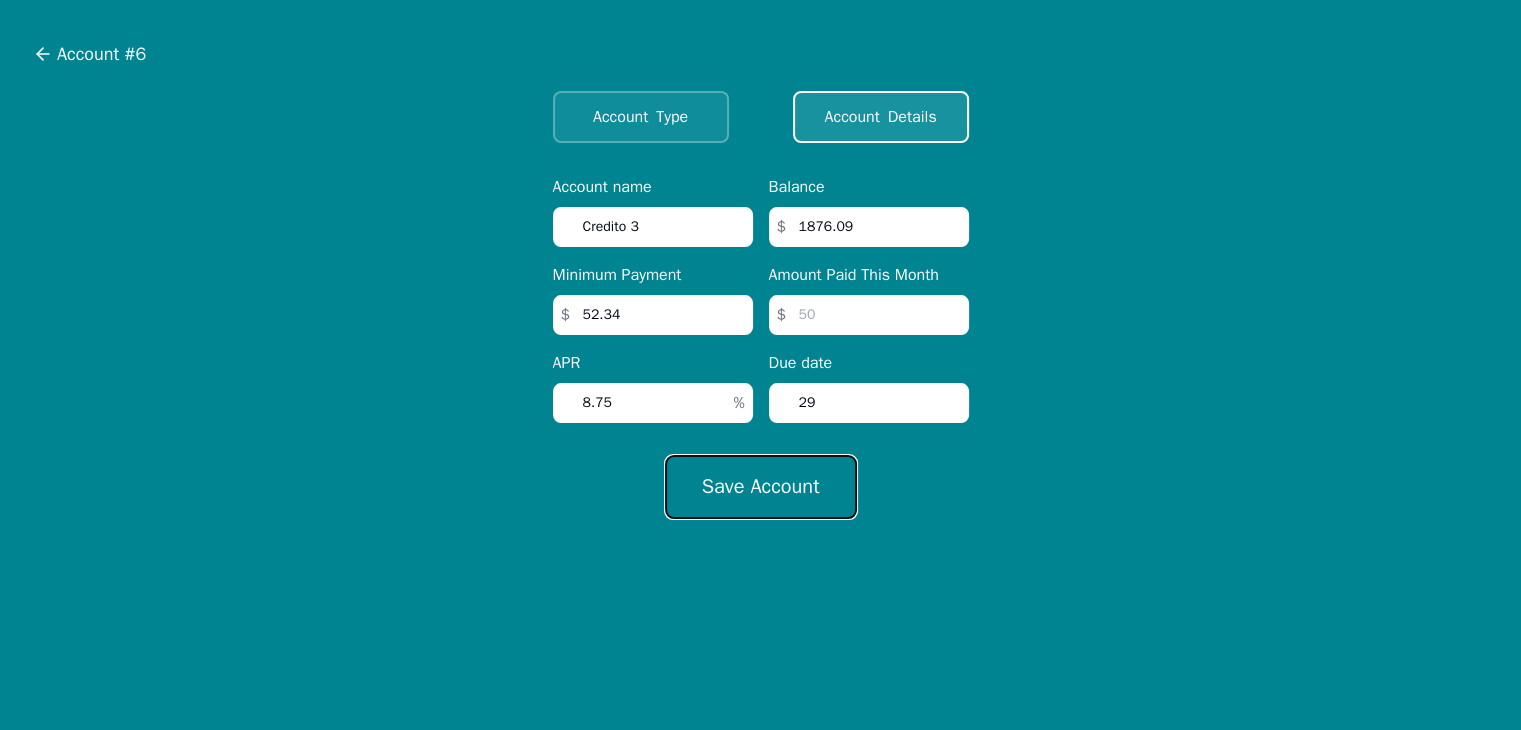 click on "Save Account" at bounding box center [761, 487] 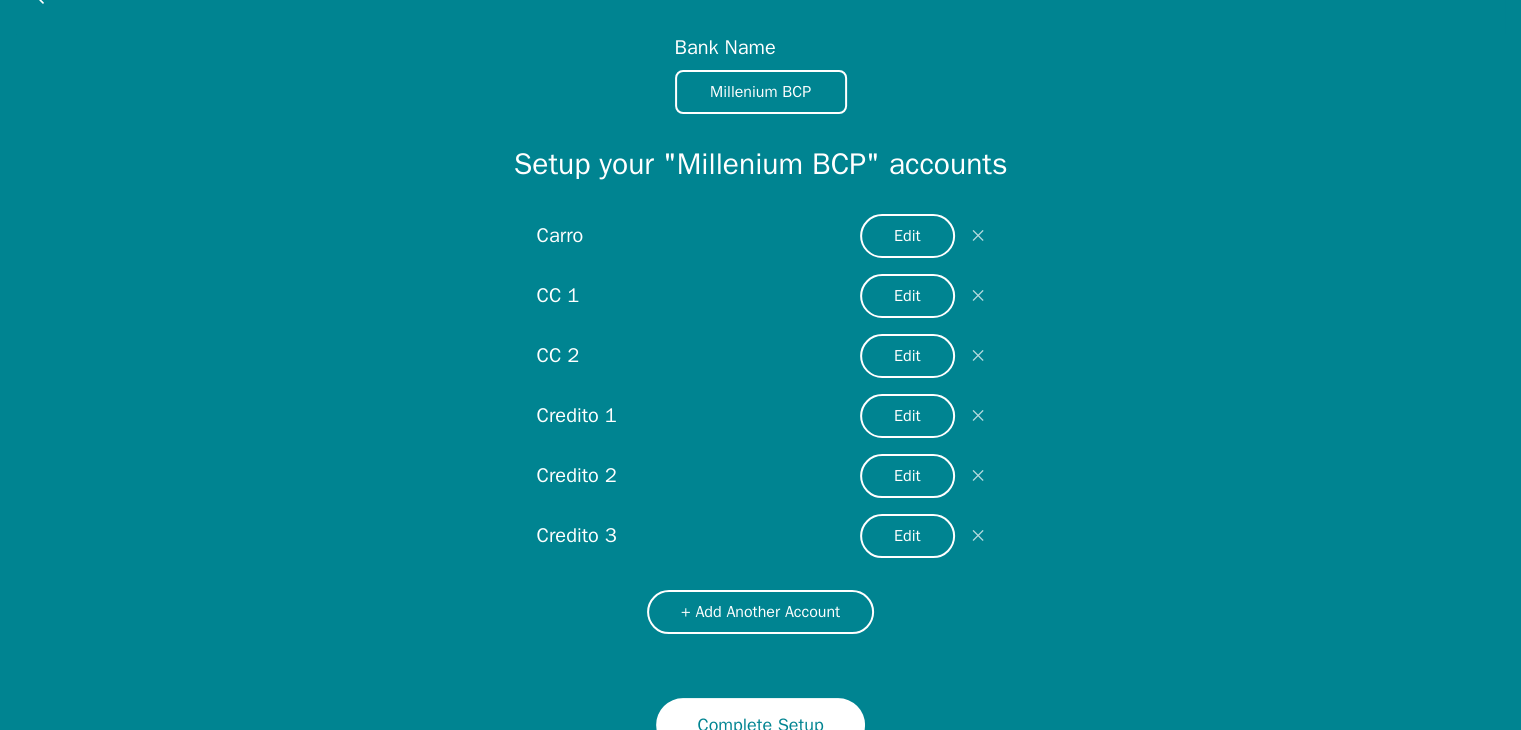 scroll, scrollTop: 88, scrollLeft: 0, axis: vertical 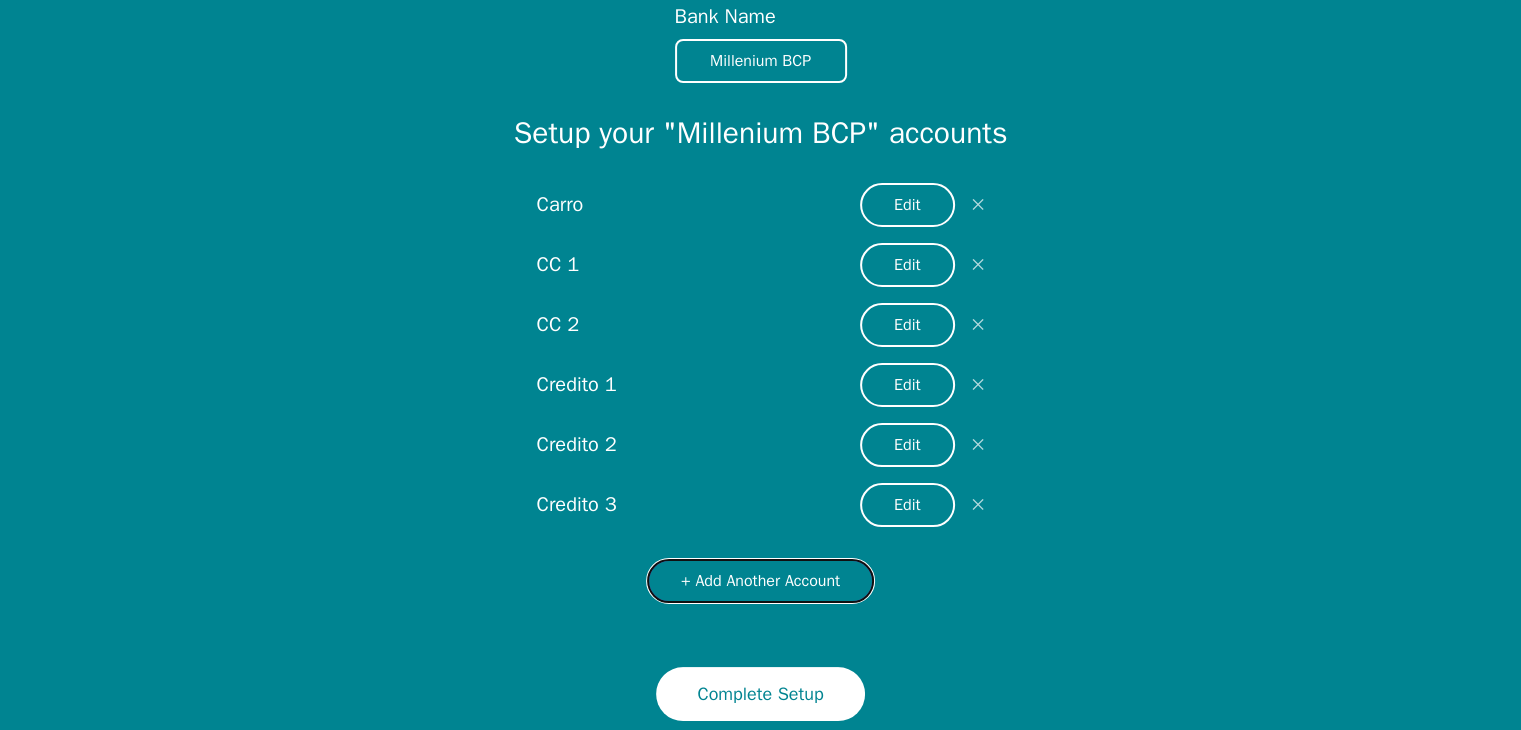 click on "+ Add Another Account" at bounding box center [760, 581] 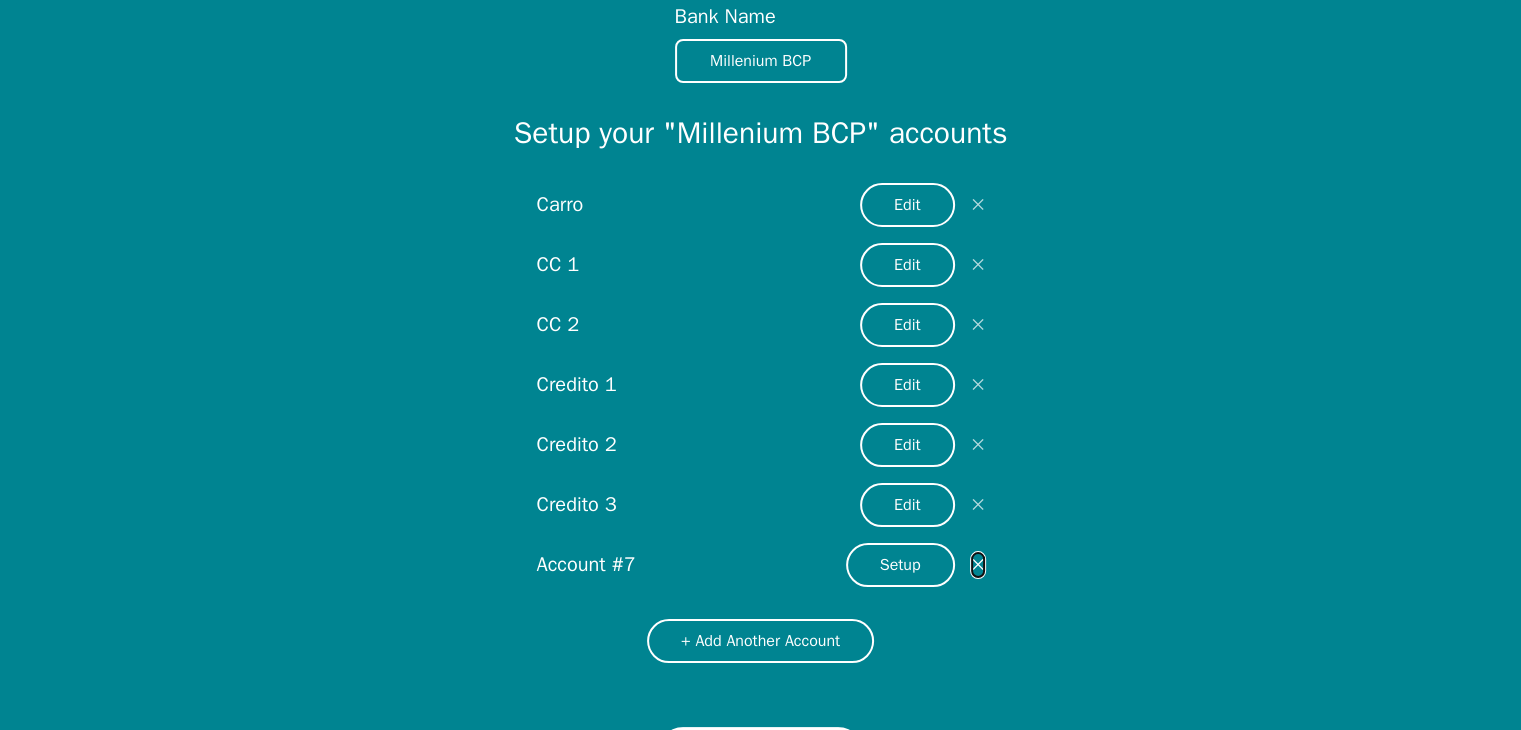 click on "✕" at bounding box center (978, 565) 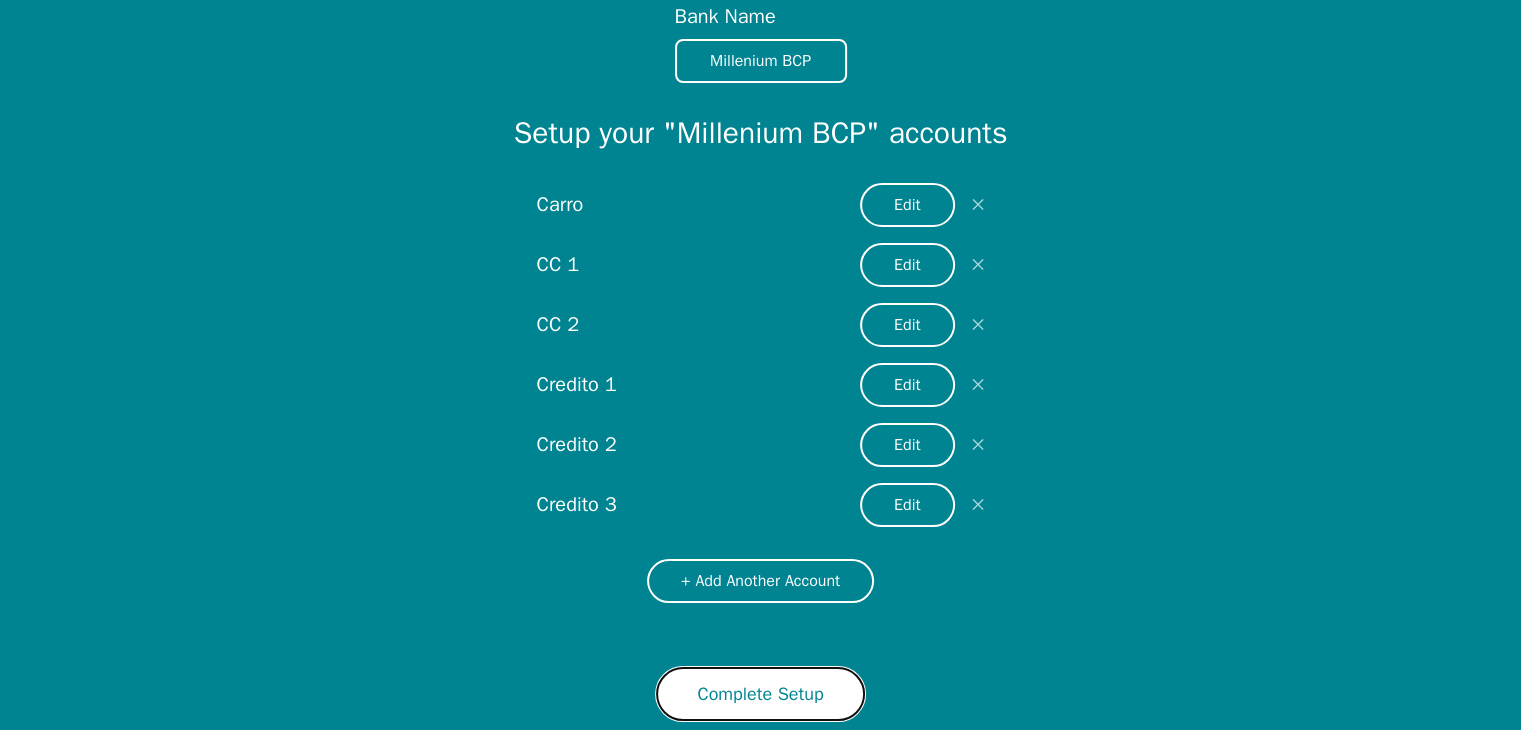 click on "Complete Setup" at bounding box center (760, 694) 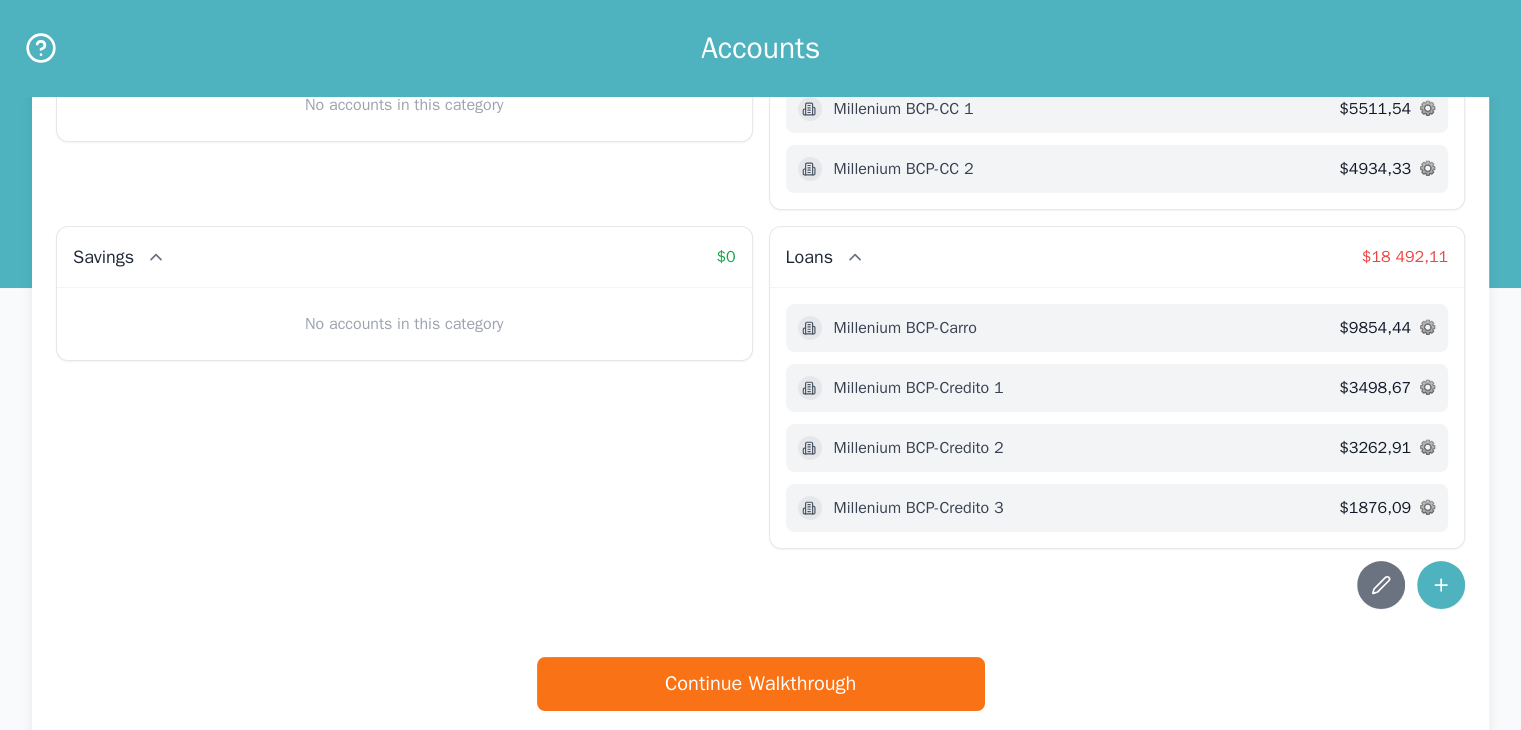 scroll, scrollTop: 200, scrollLeft: 0, axis: vertical 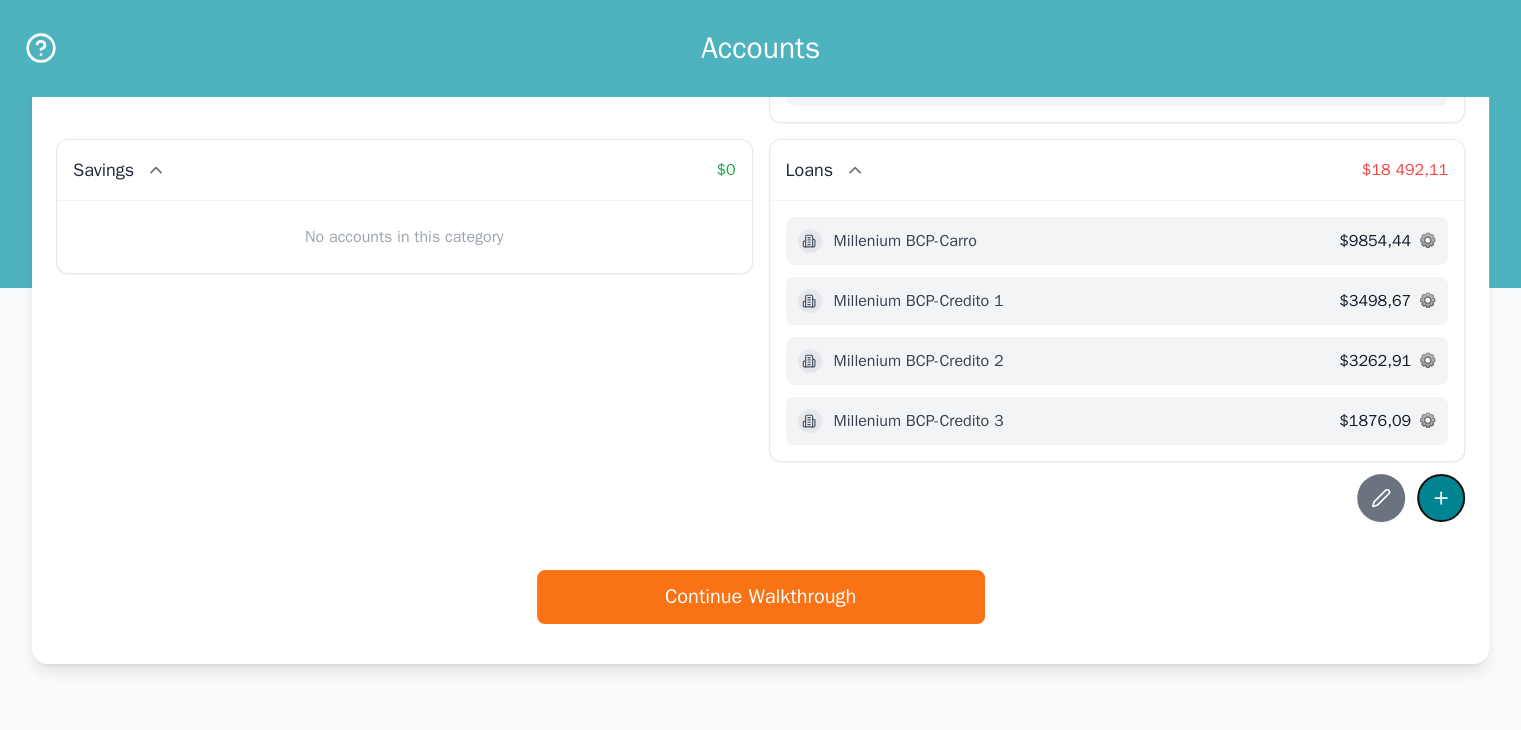 click 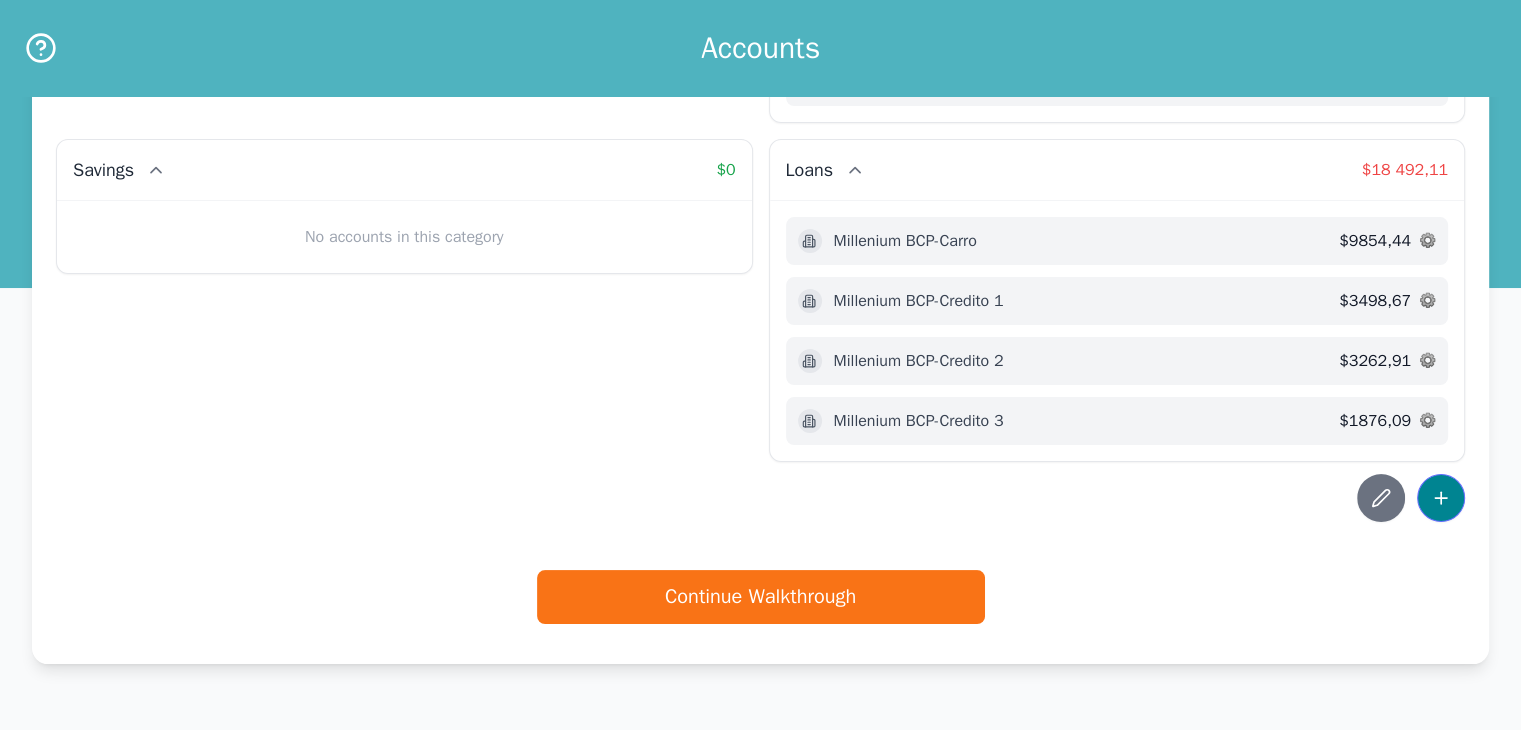 scroll, scrollTop: 0, scrollLeft: 0, axis: both 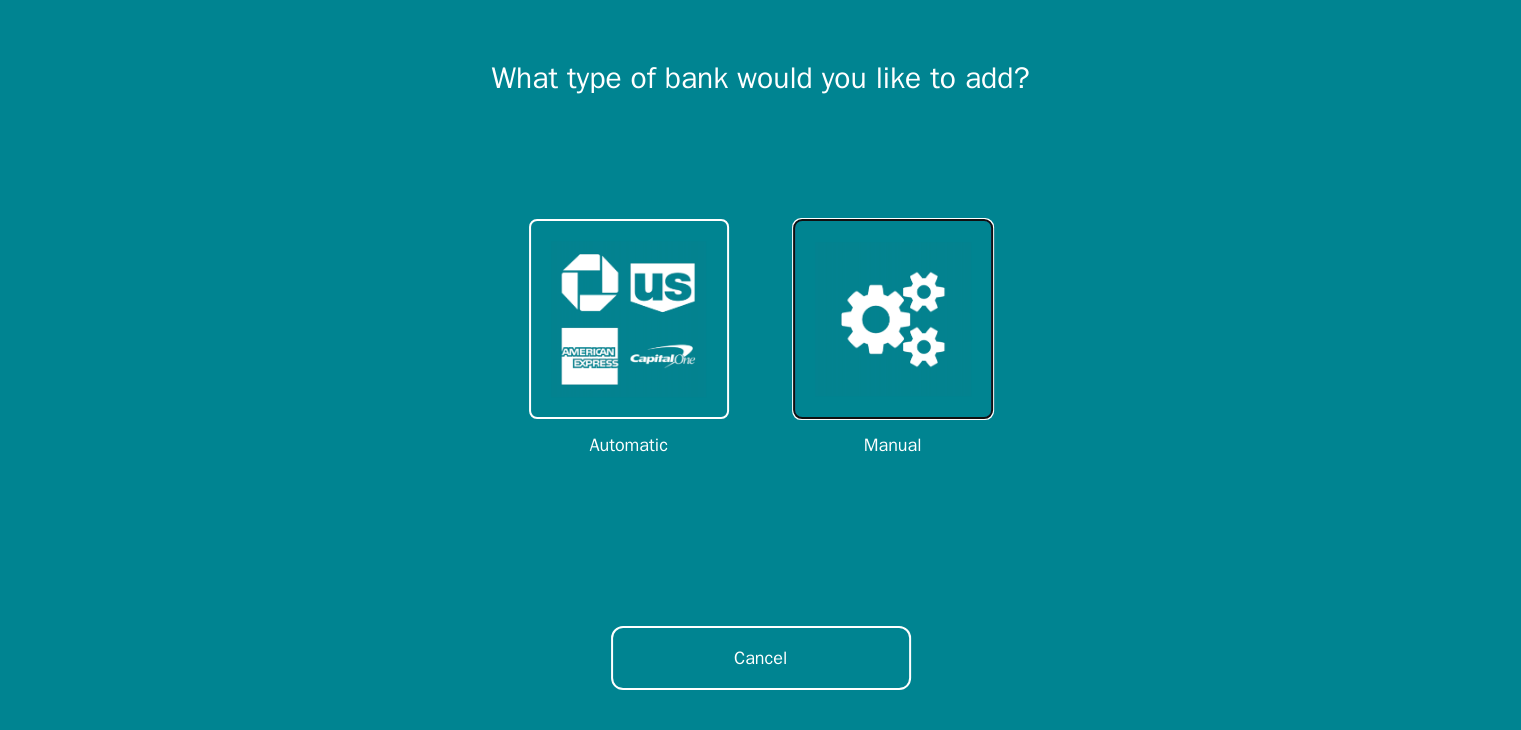 click at bounding box center [893, 319] 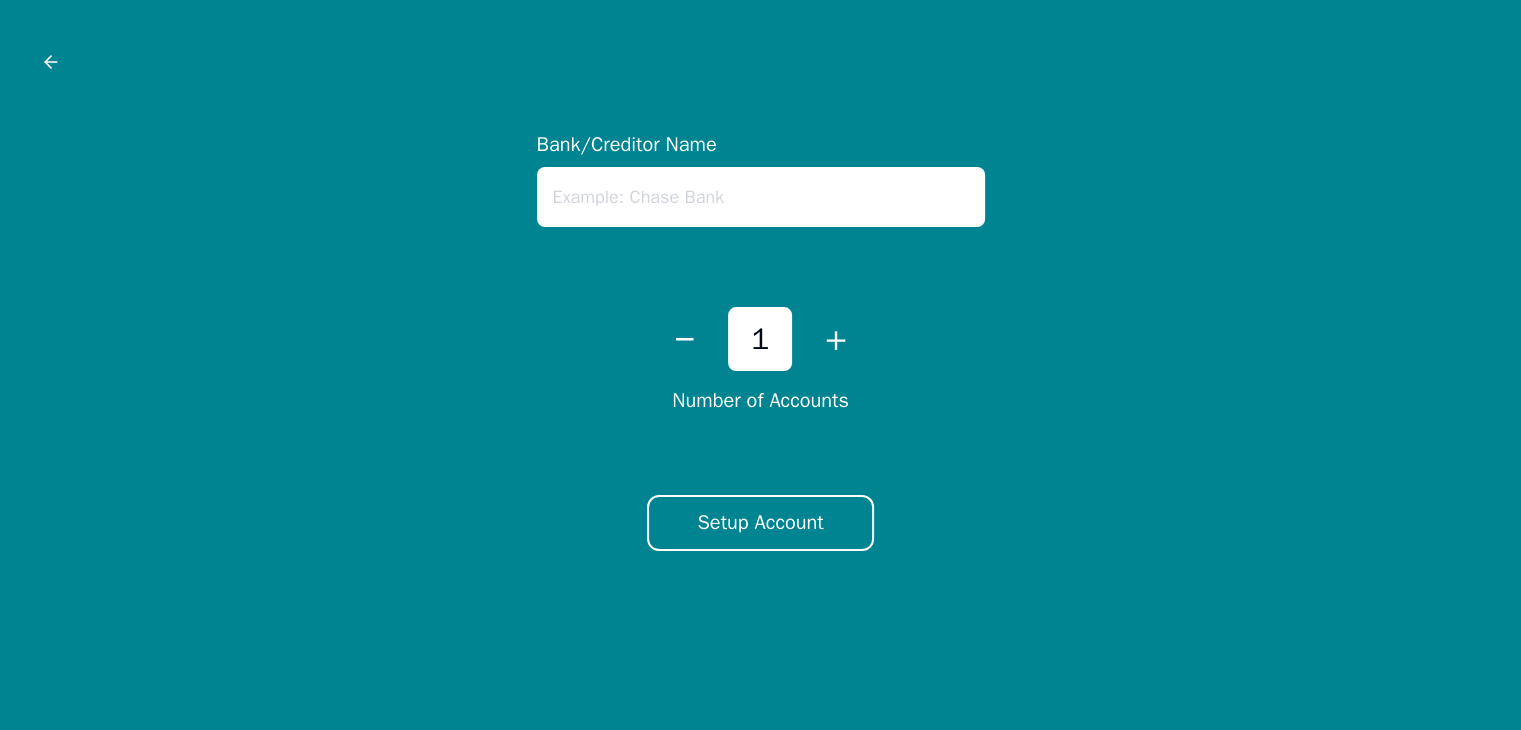 click at bounding box center (761, 197) 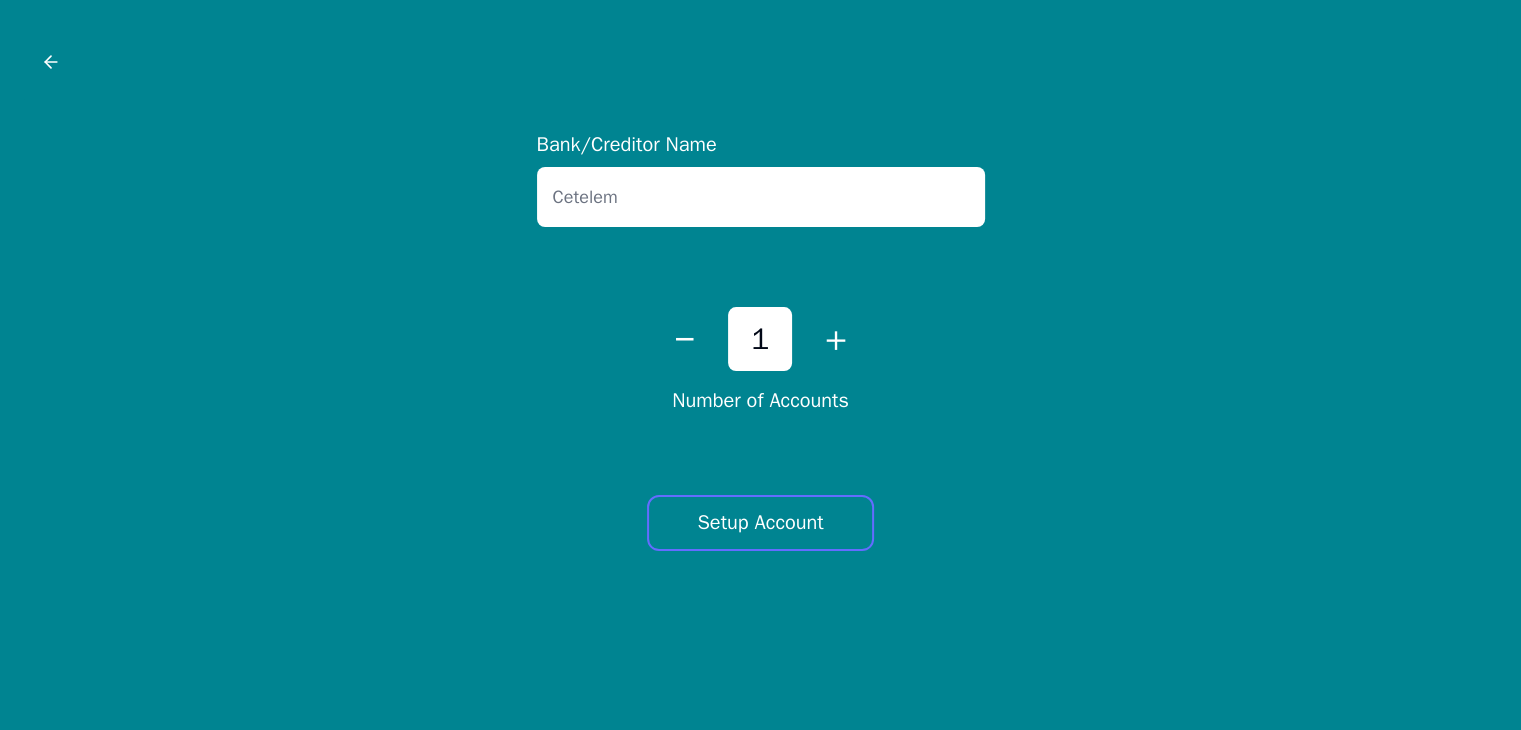 type on "Cetelem" 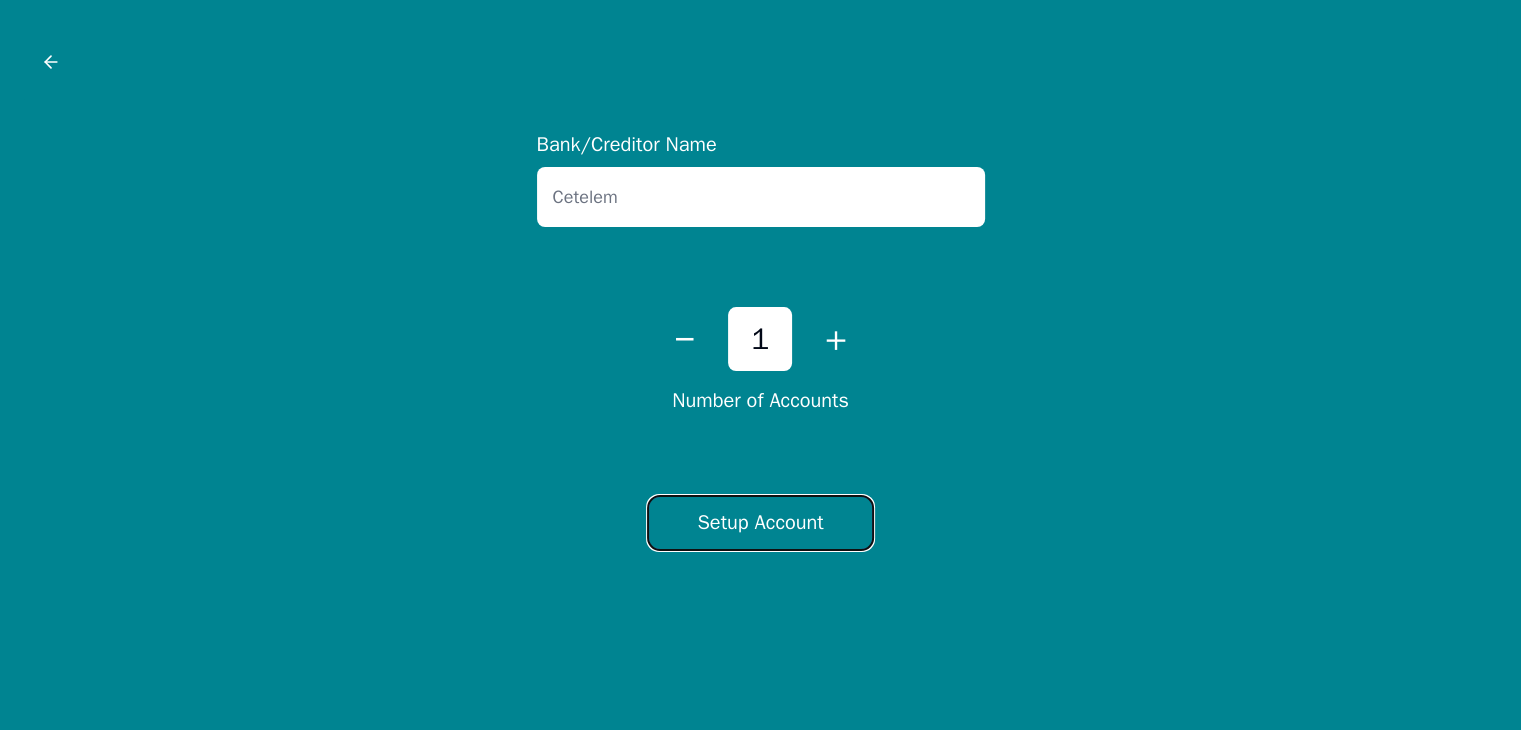 click on "Setup Account" at bounding box center [760, 523] 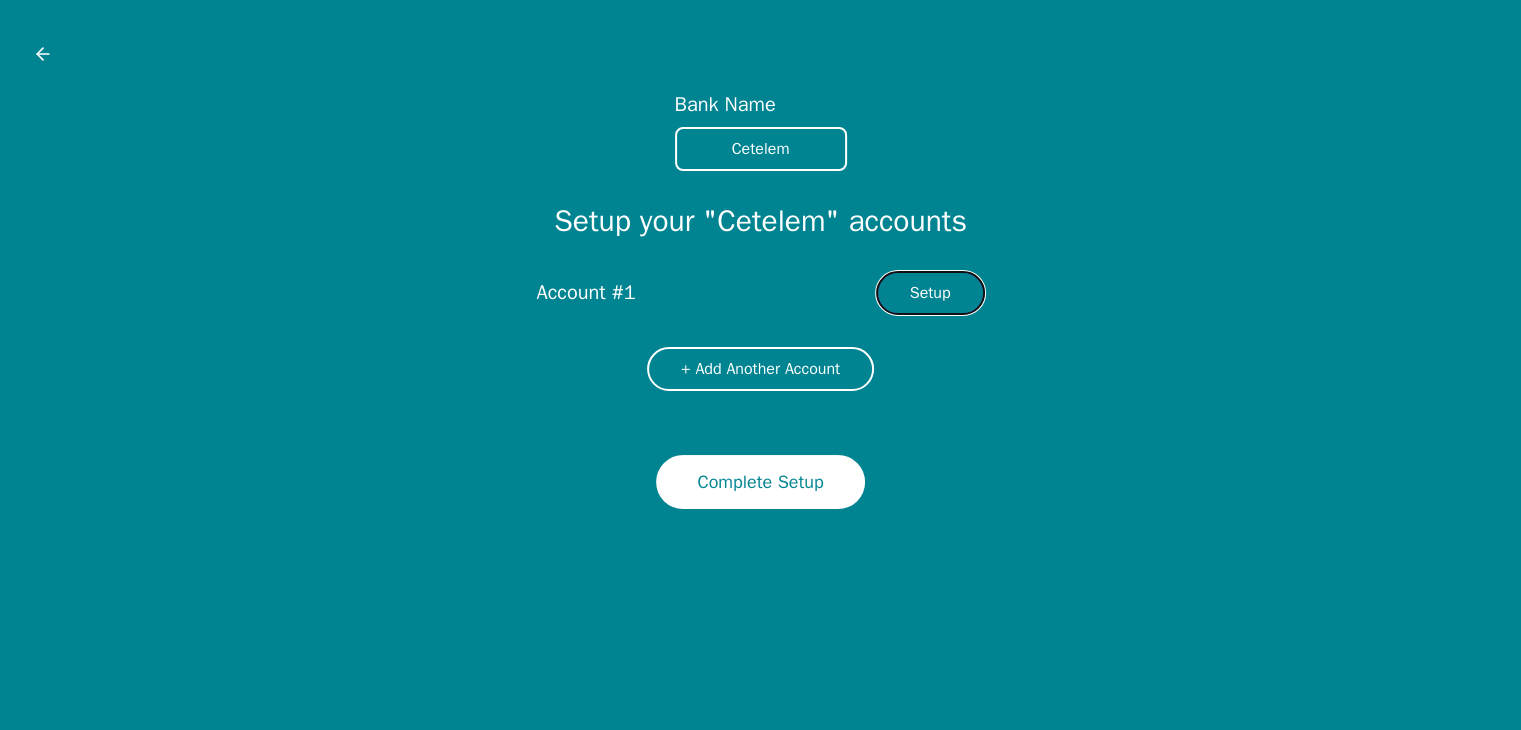 click on "Setup" at bounding box center (930, 293) 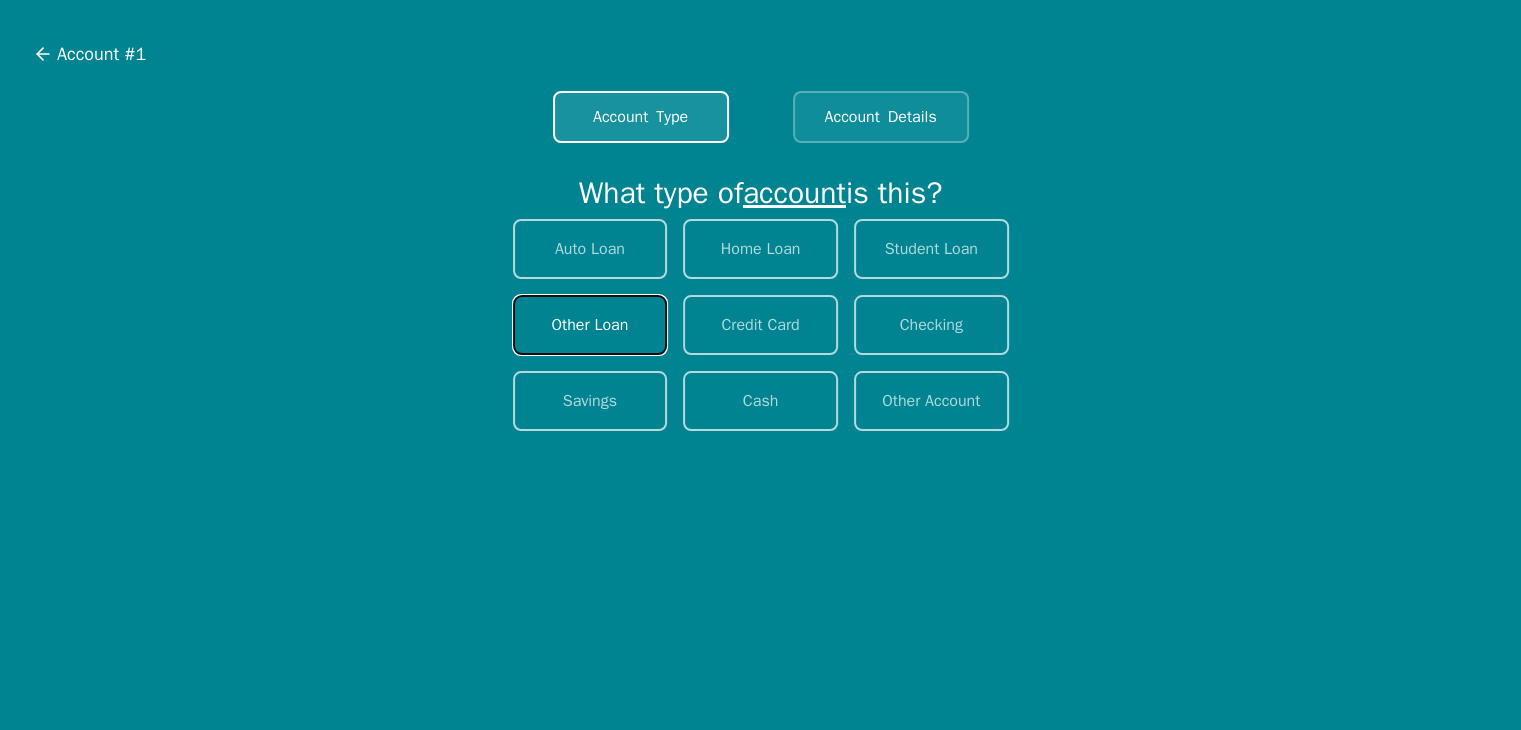 click on "Other Loan" at bounding box center (590, 325) 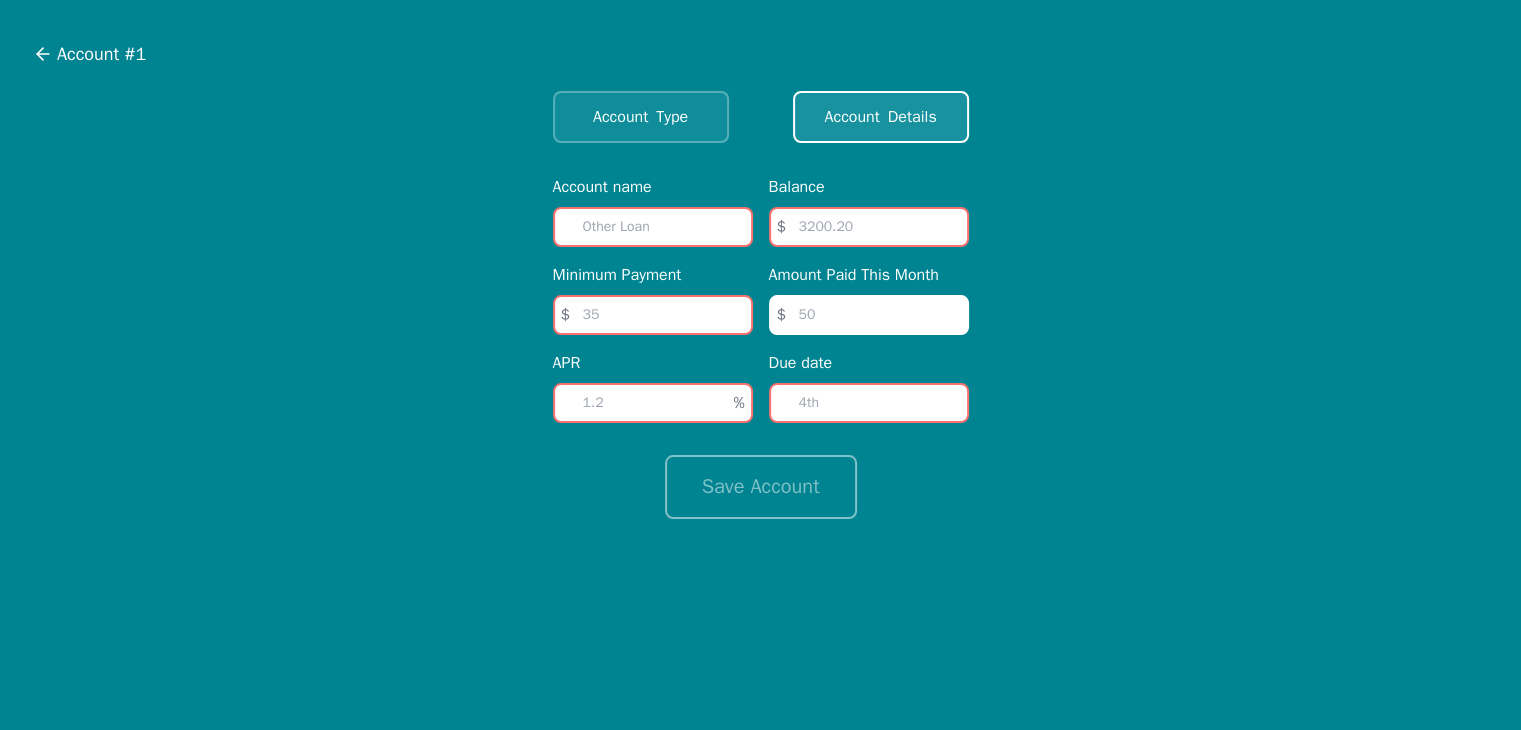 click at bounding box center [653, 227] 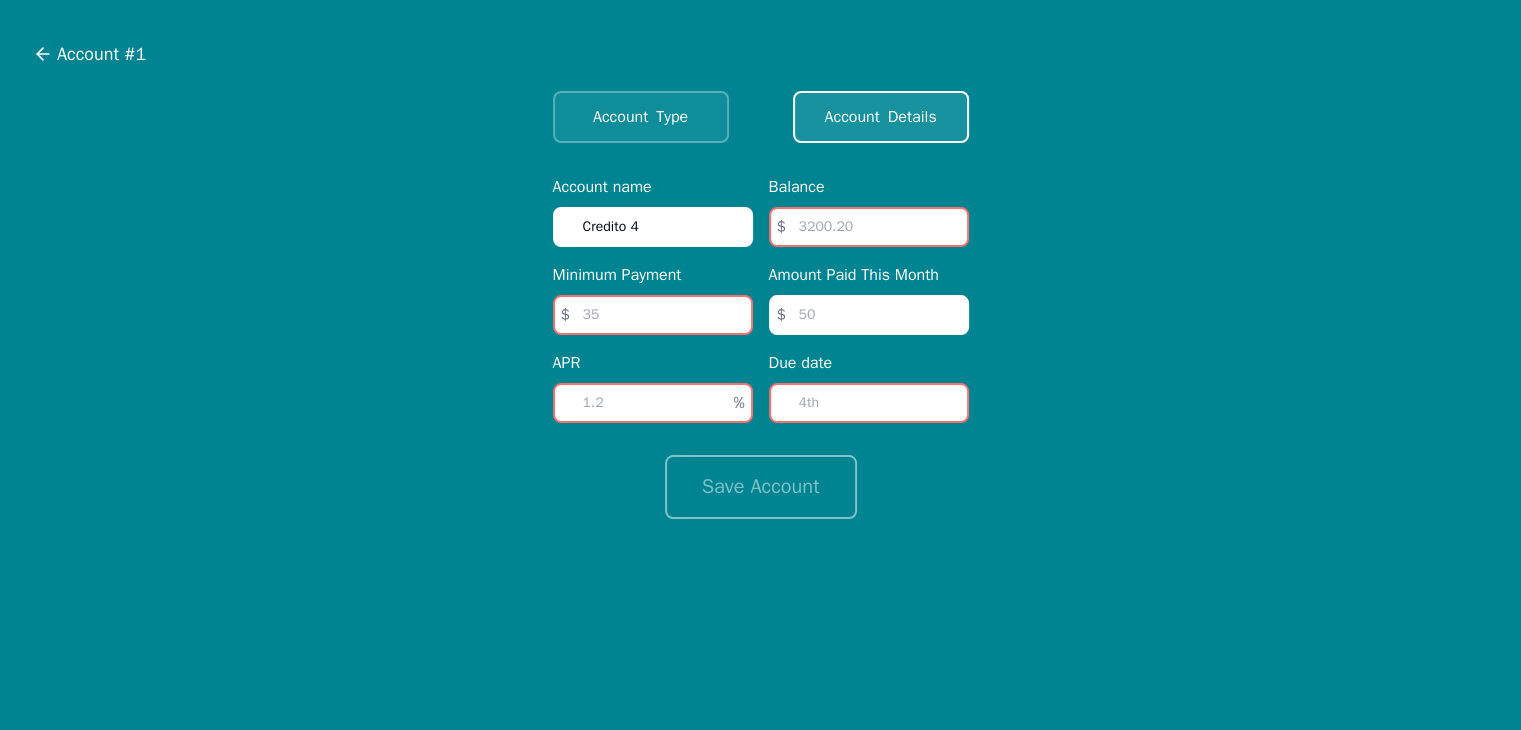 type on "Credito 4" 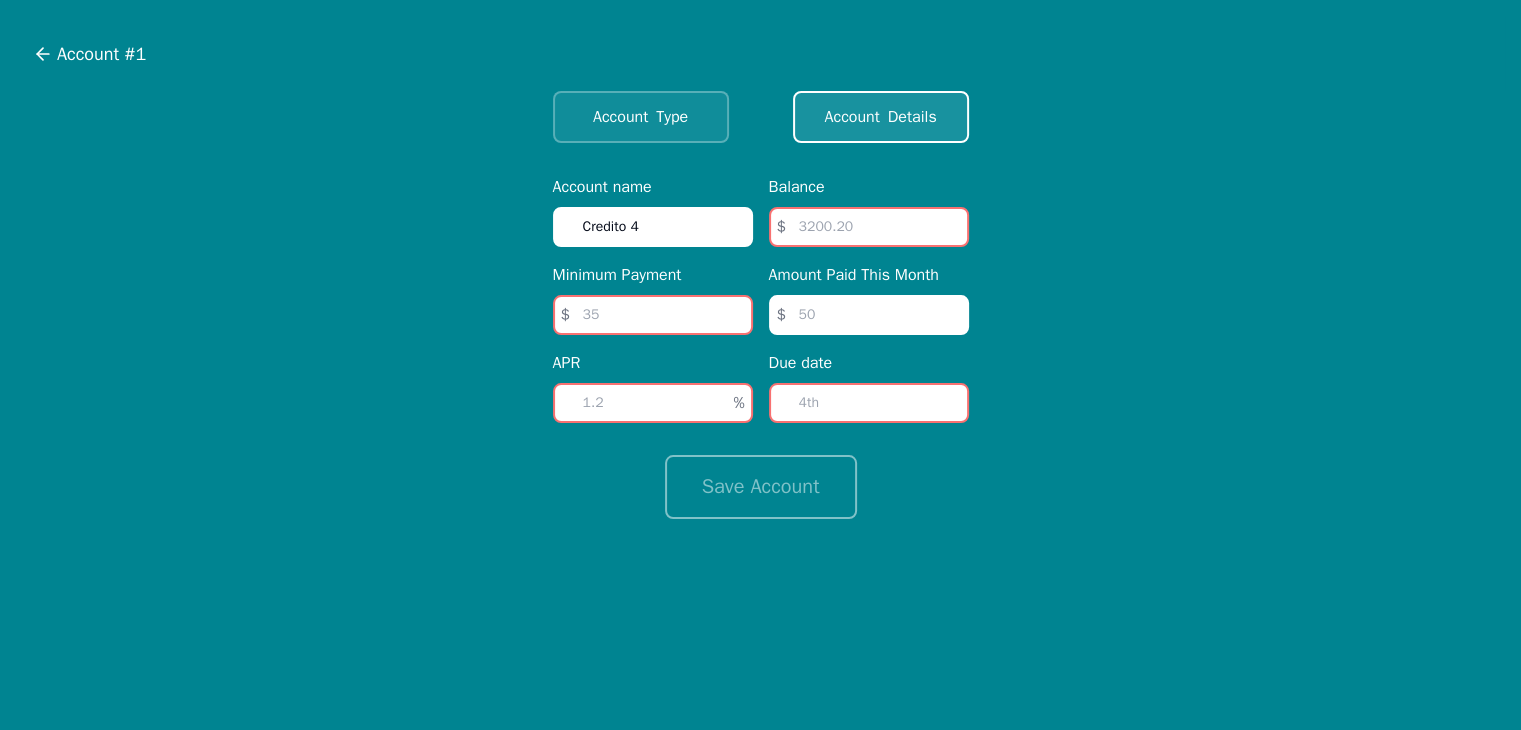 click at bounding box center [869, 227] 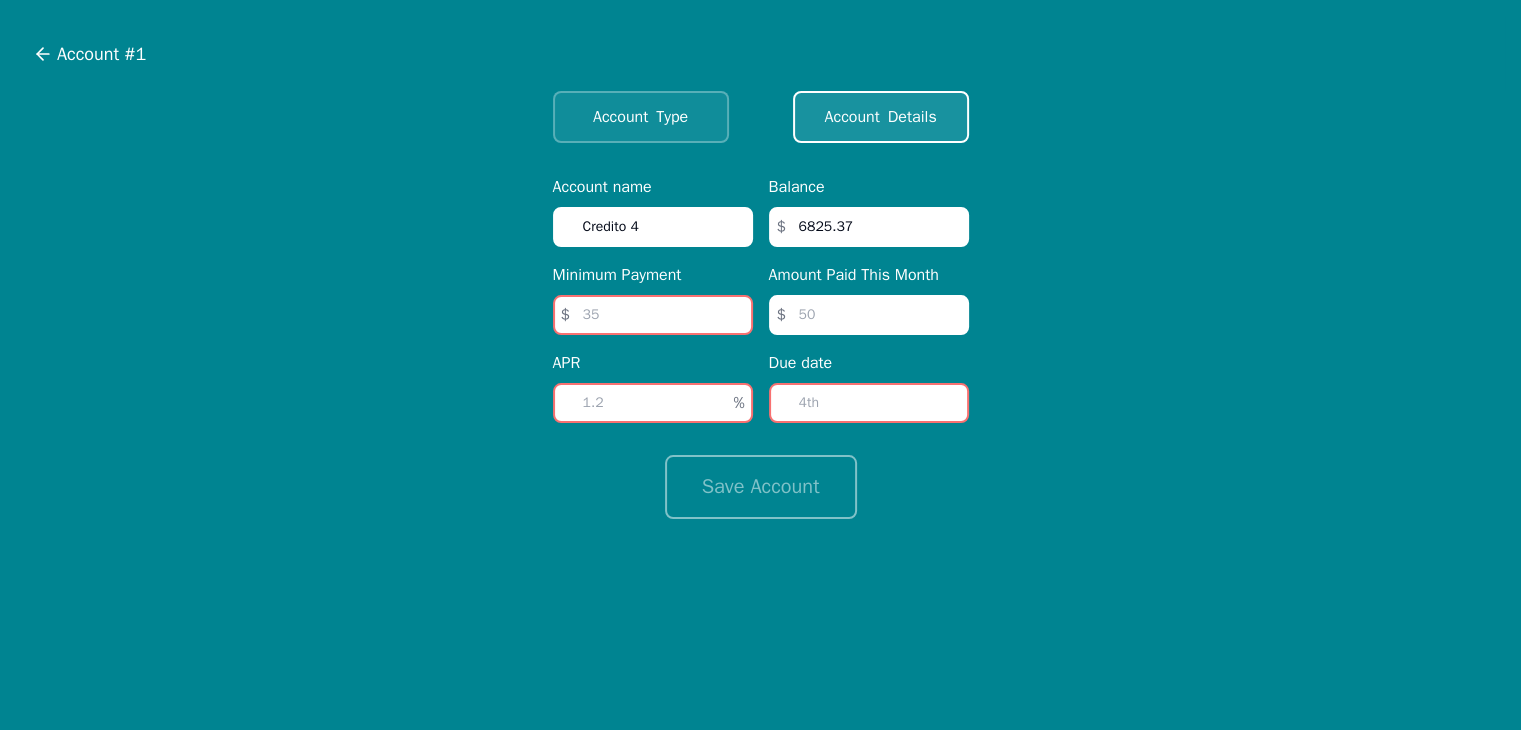 type on "6825.37" 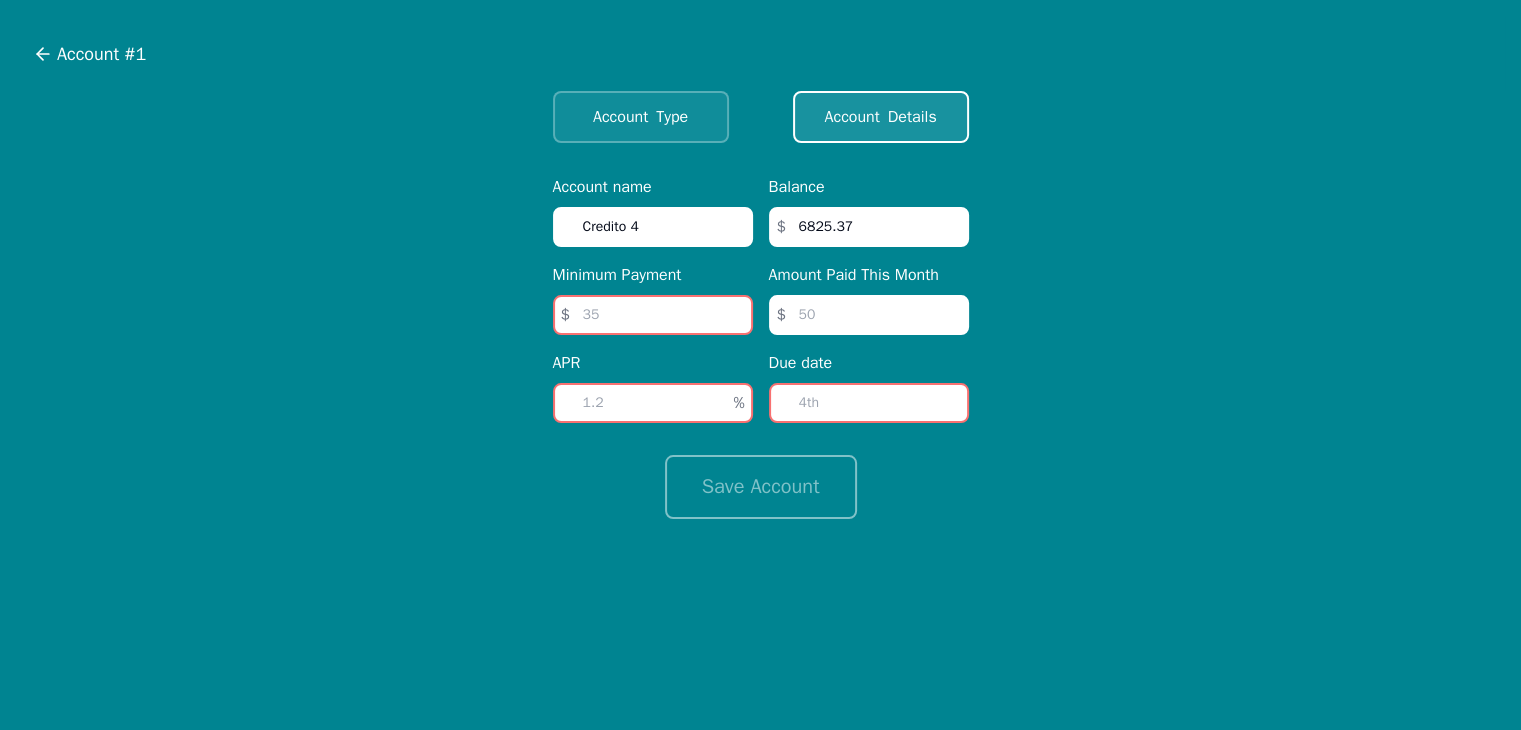click at bounding box center (653, 403) 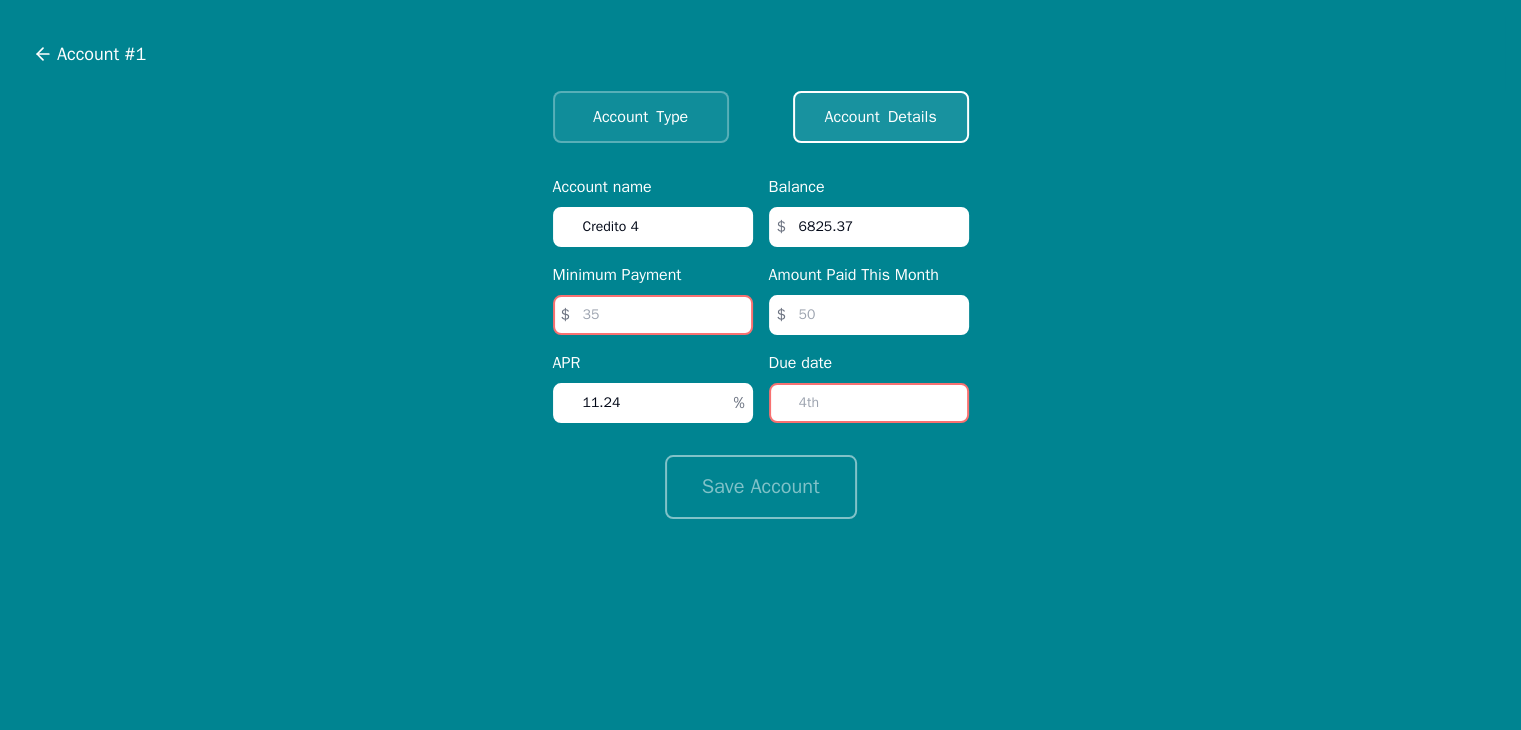 type on "11.24" 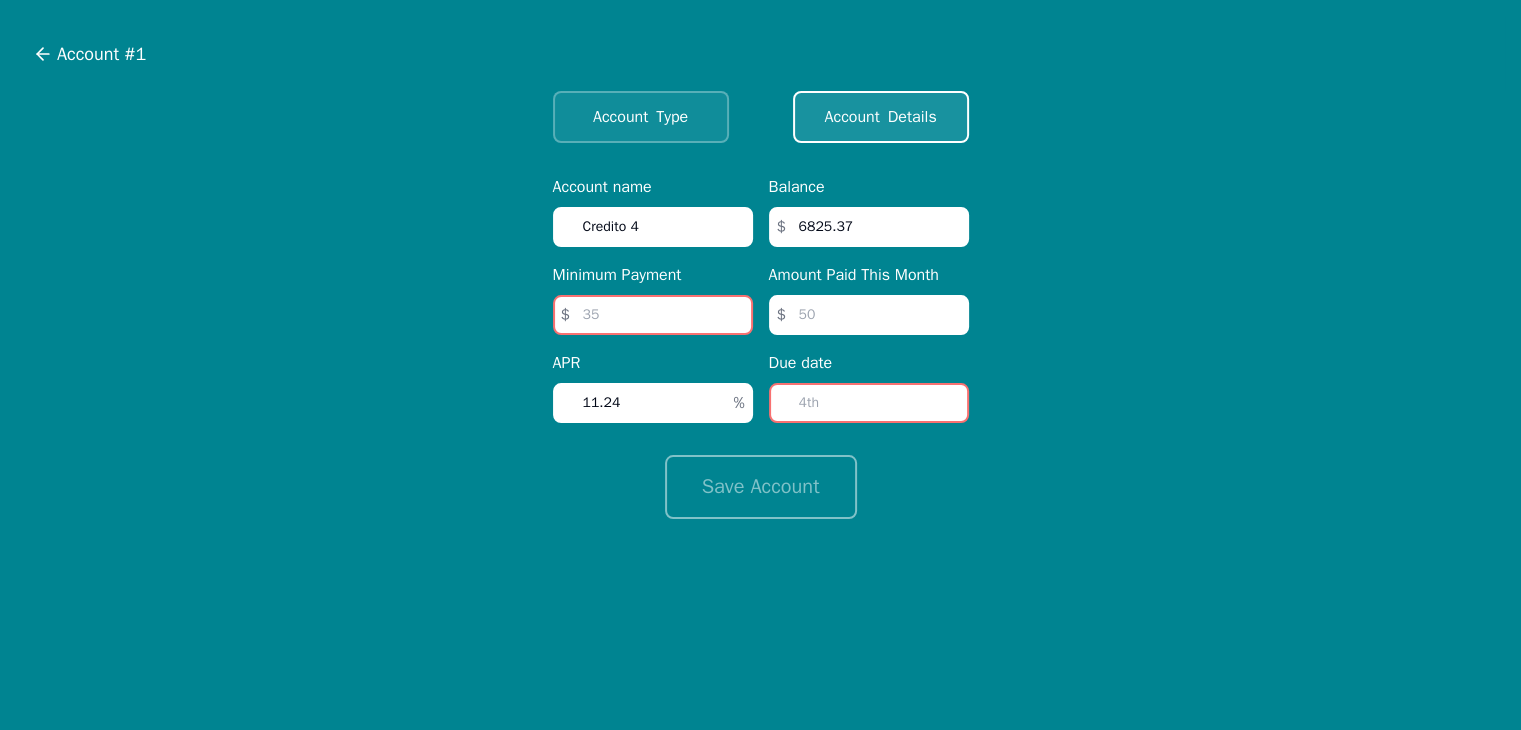 click at bounding box center (869, 403) 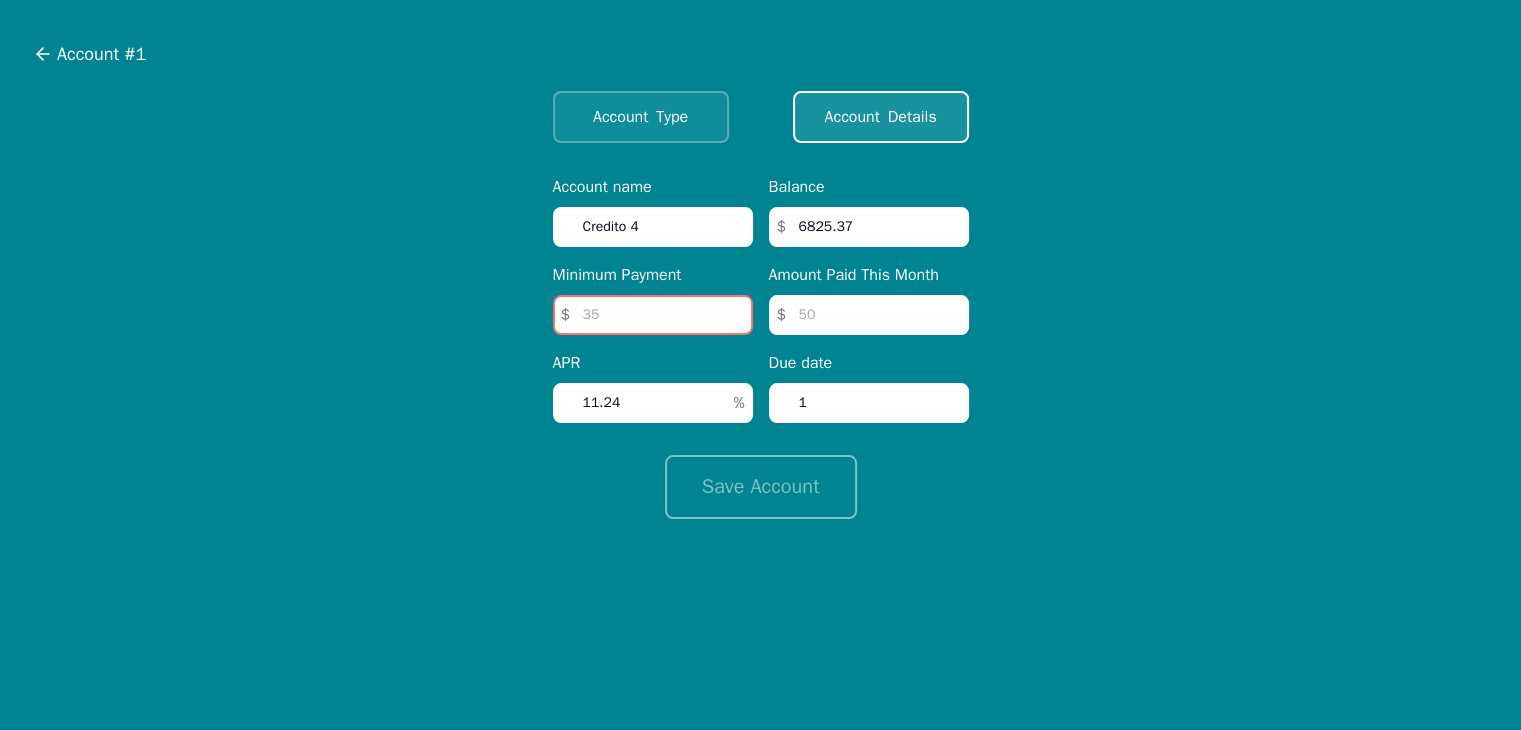 type on "1" 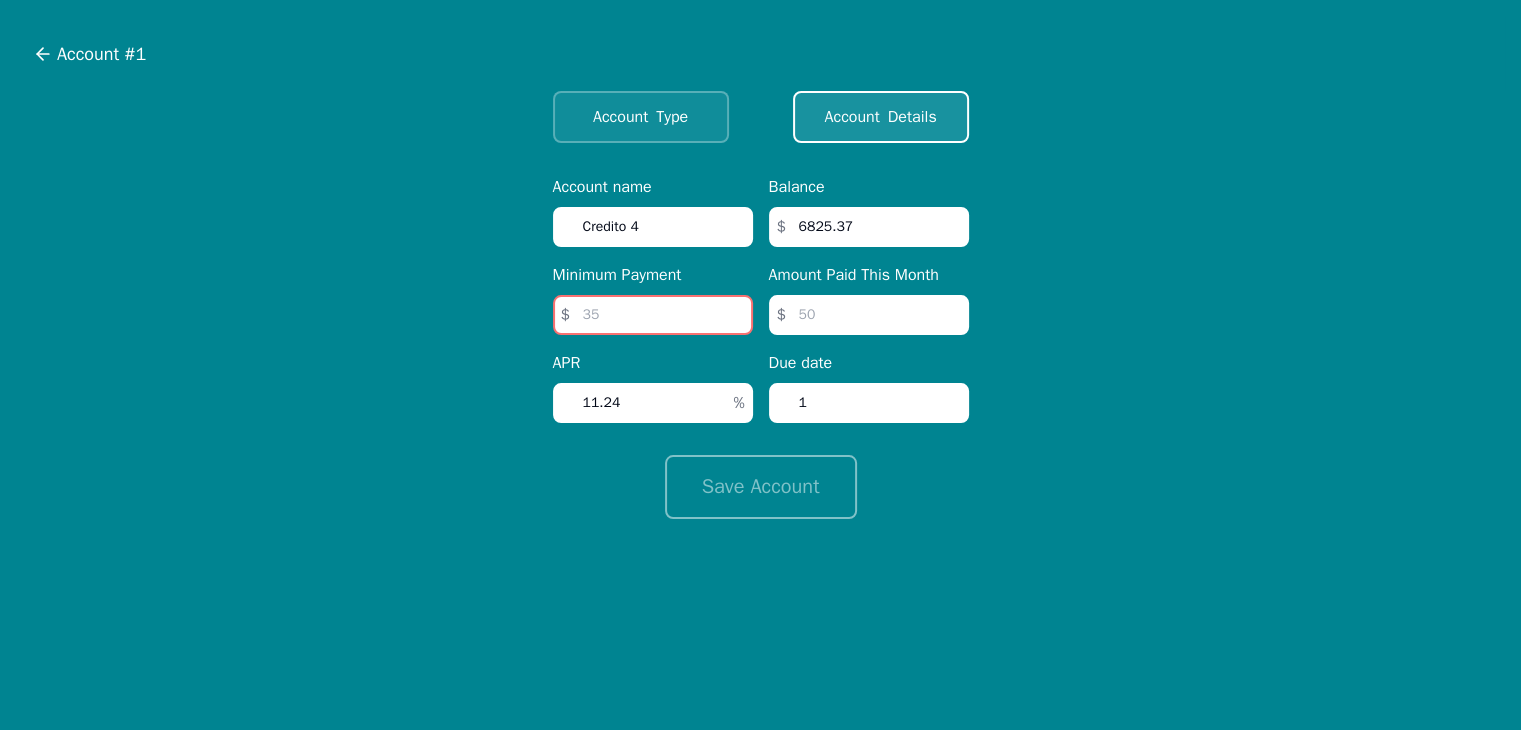 click at bounding box center [653, 315] 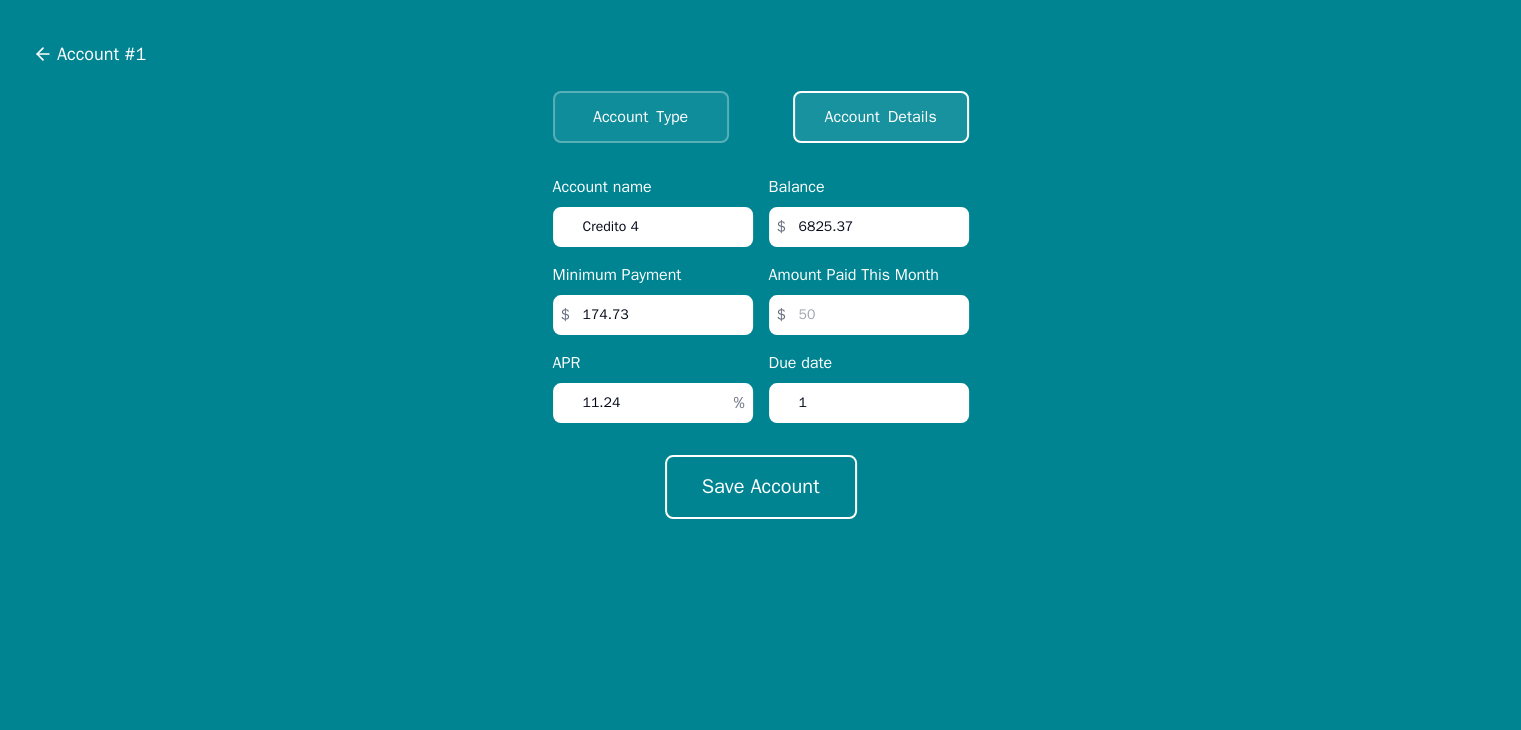 type on "174.73" 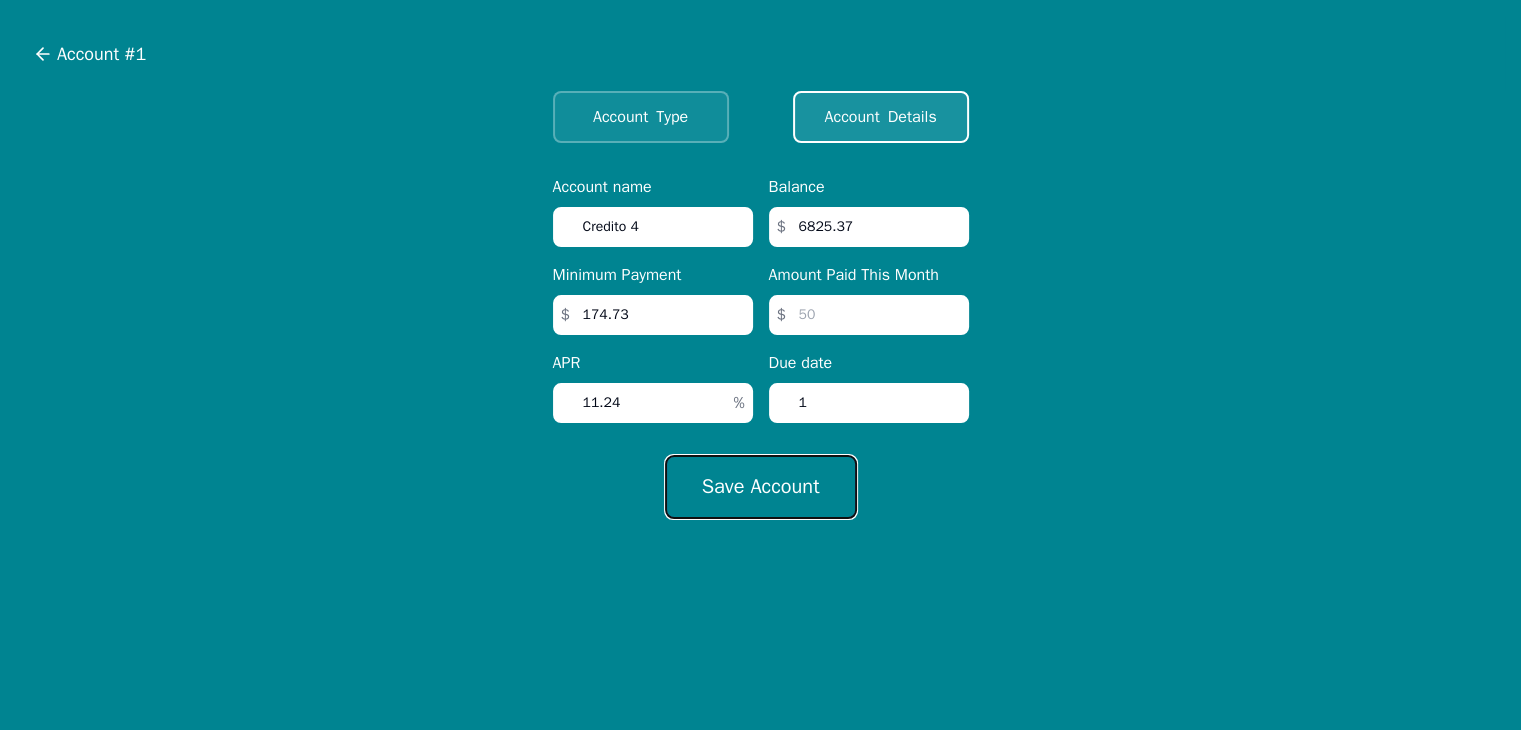 click on "Save Account" at bounding box center [761, 487] 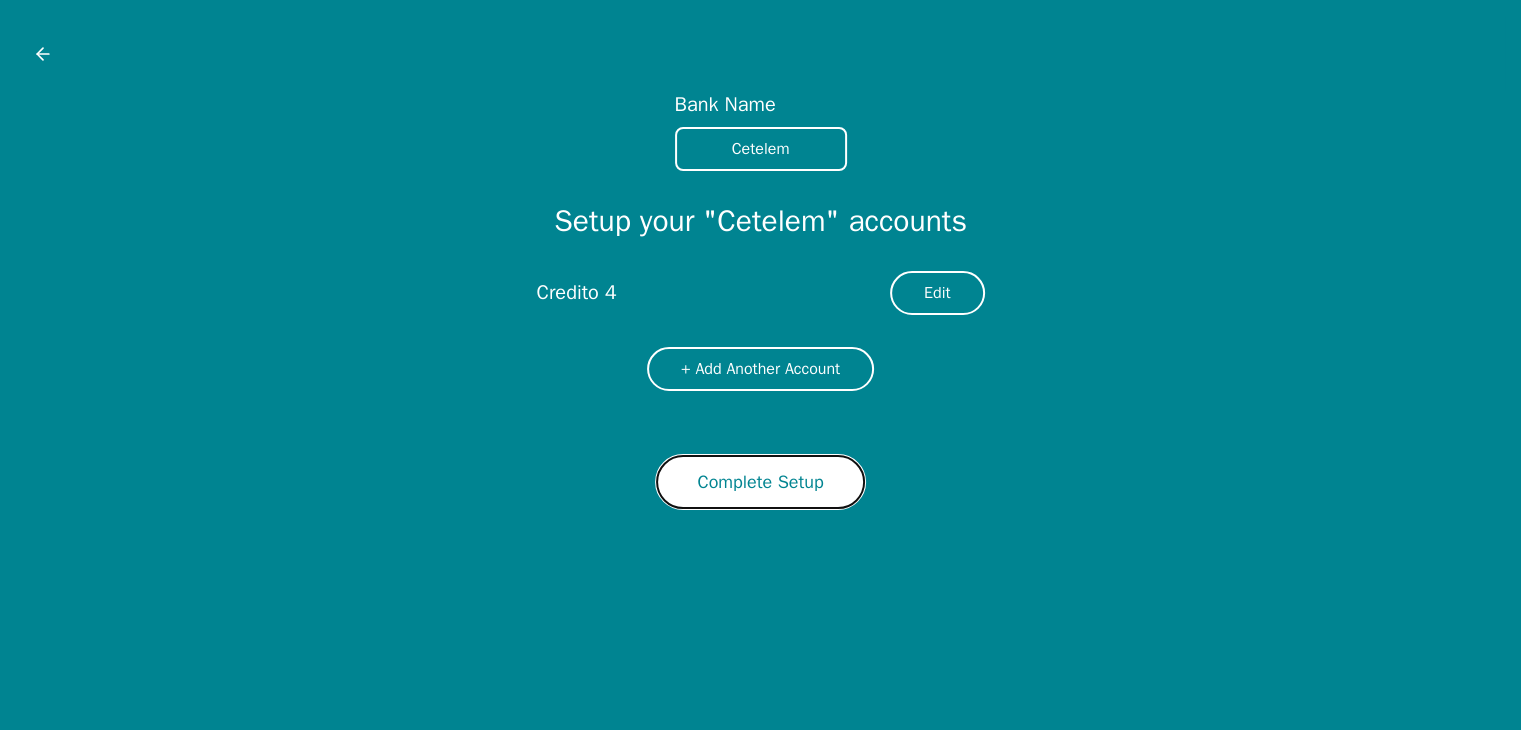 click on "Complete Setup" at bounding box center [760, 482] 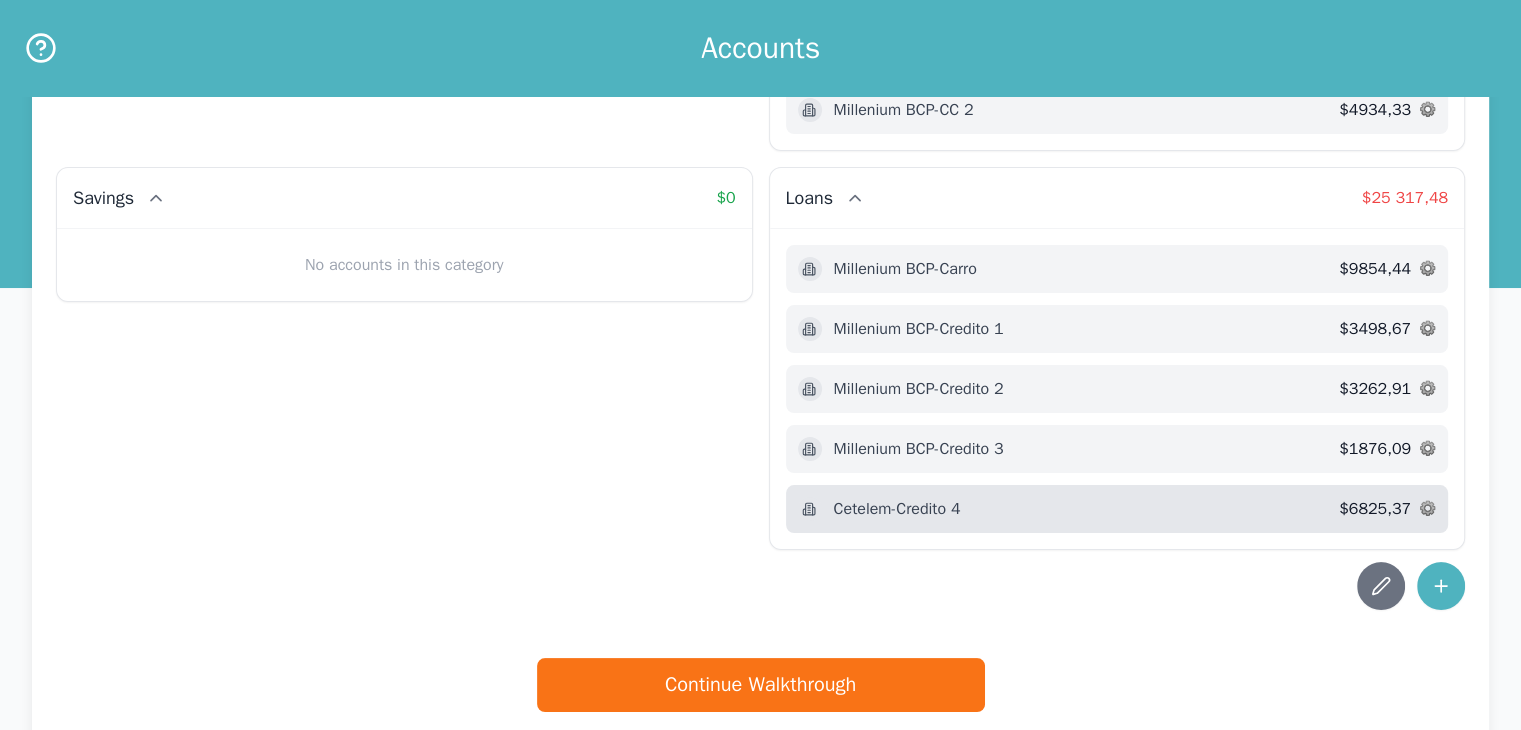 scroll, scrollTop: 296, scrollLeft: 0, axis: vertical 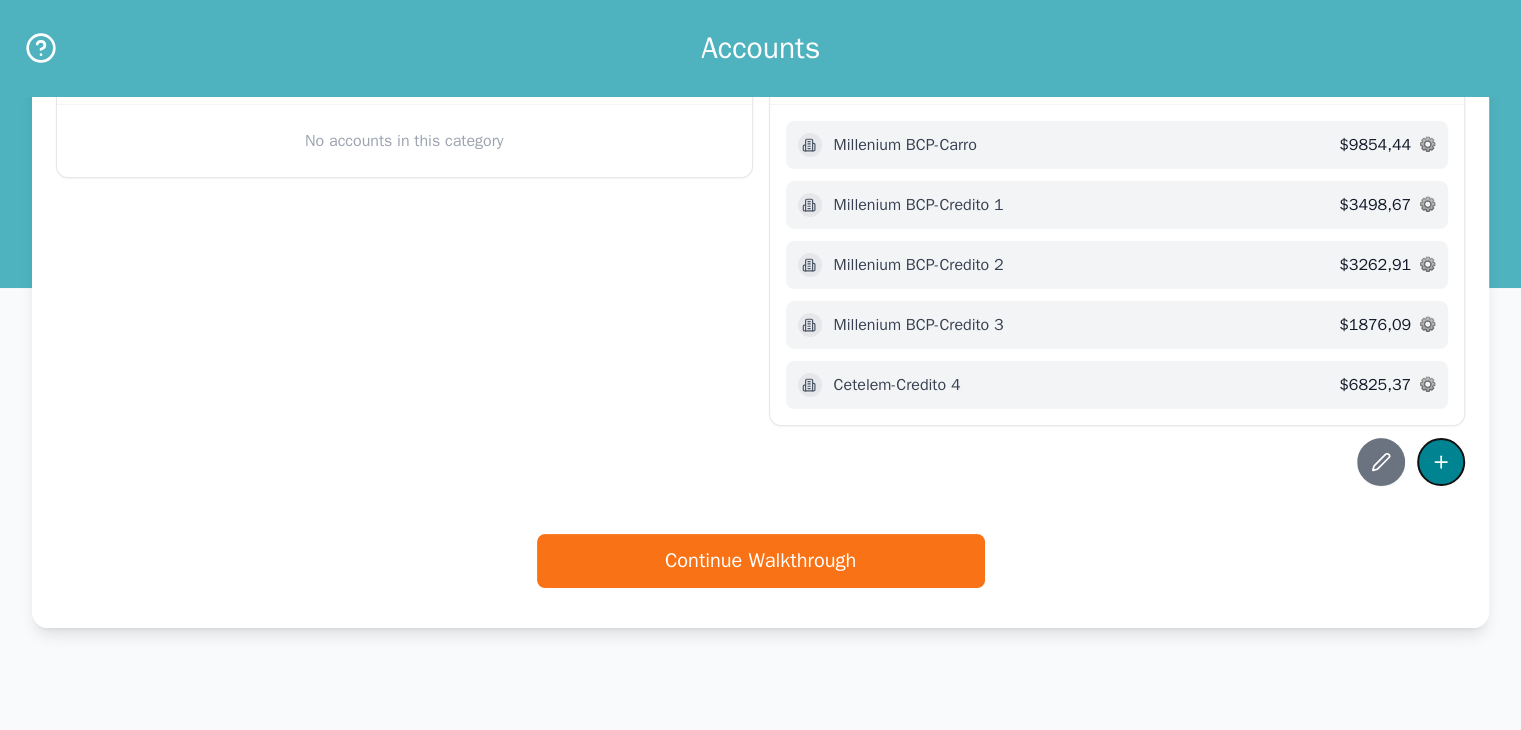 click 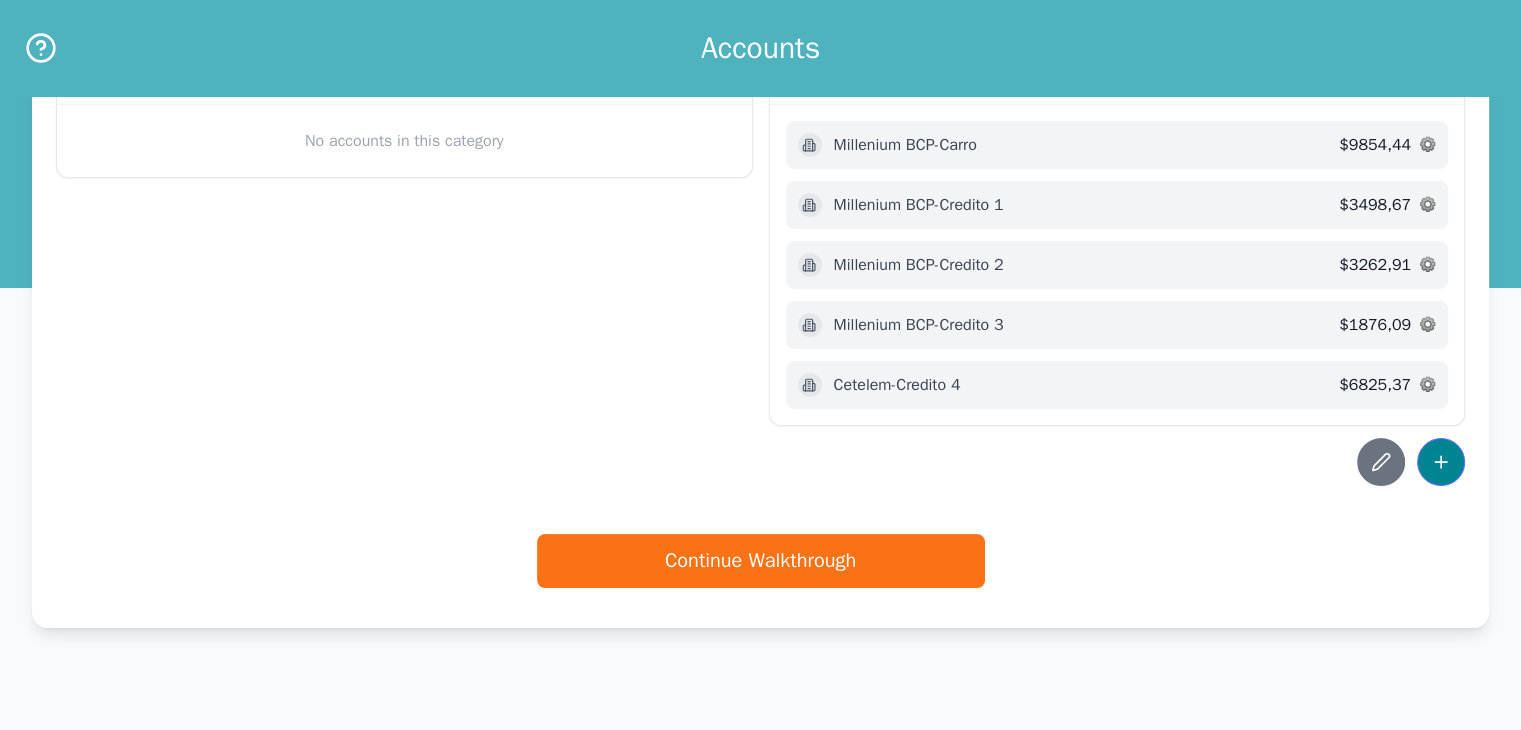 scroll, scrollTop: 0, scrollLeft: 0, axis: both 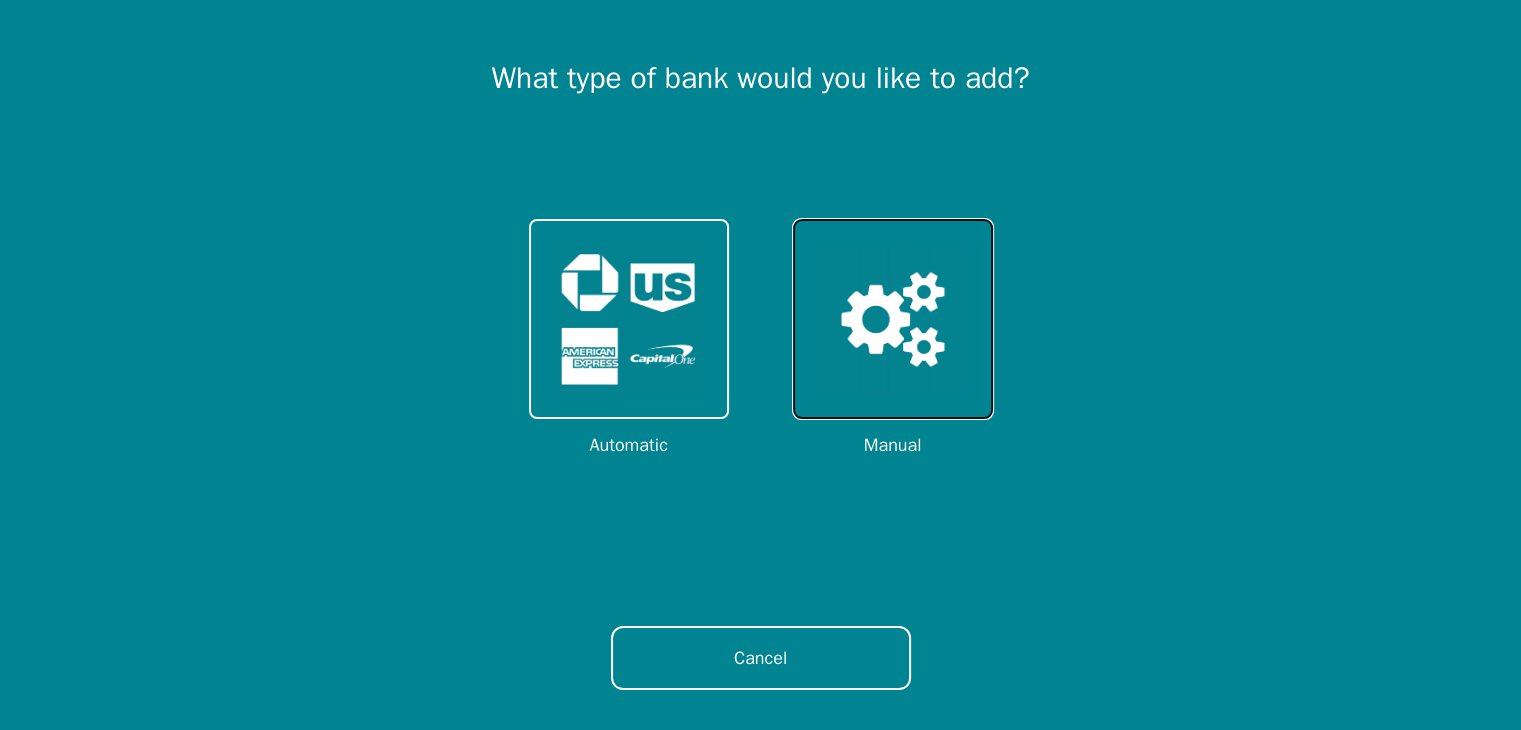 click at bounding box center [893, 319] 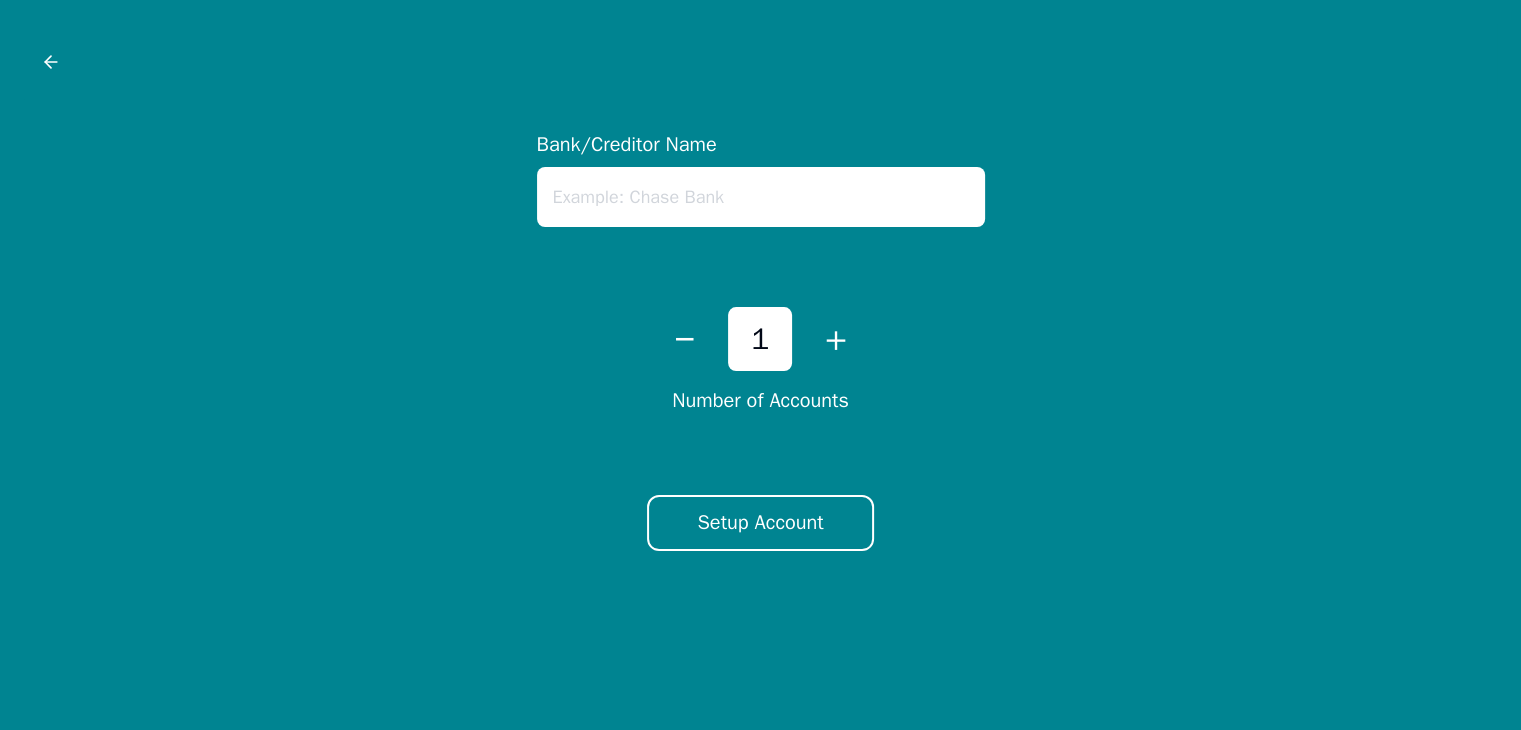 click at bounding box center (761, 197) 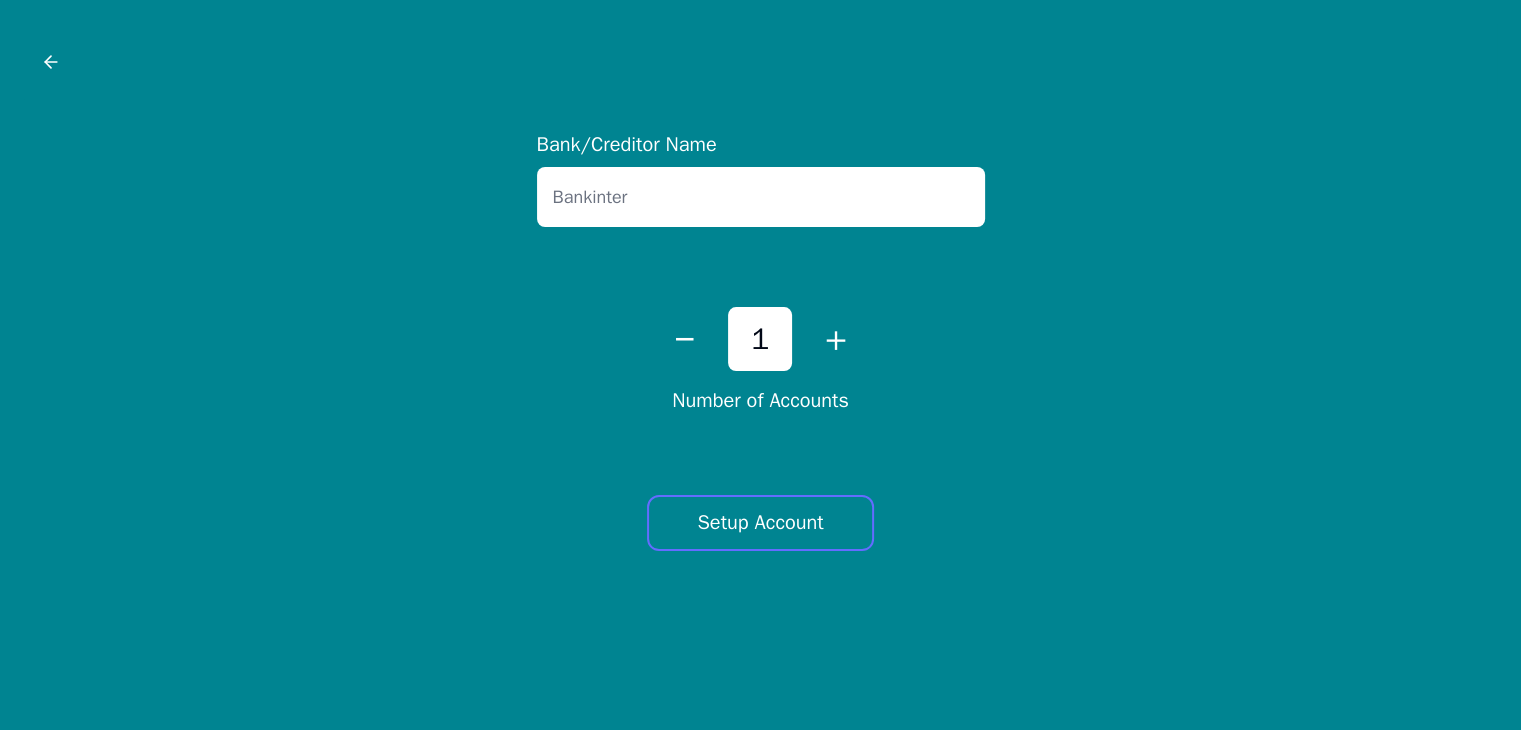 type on "Bankinter" 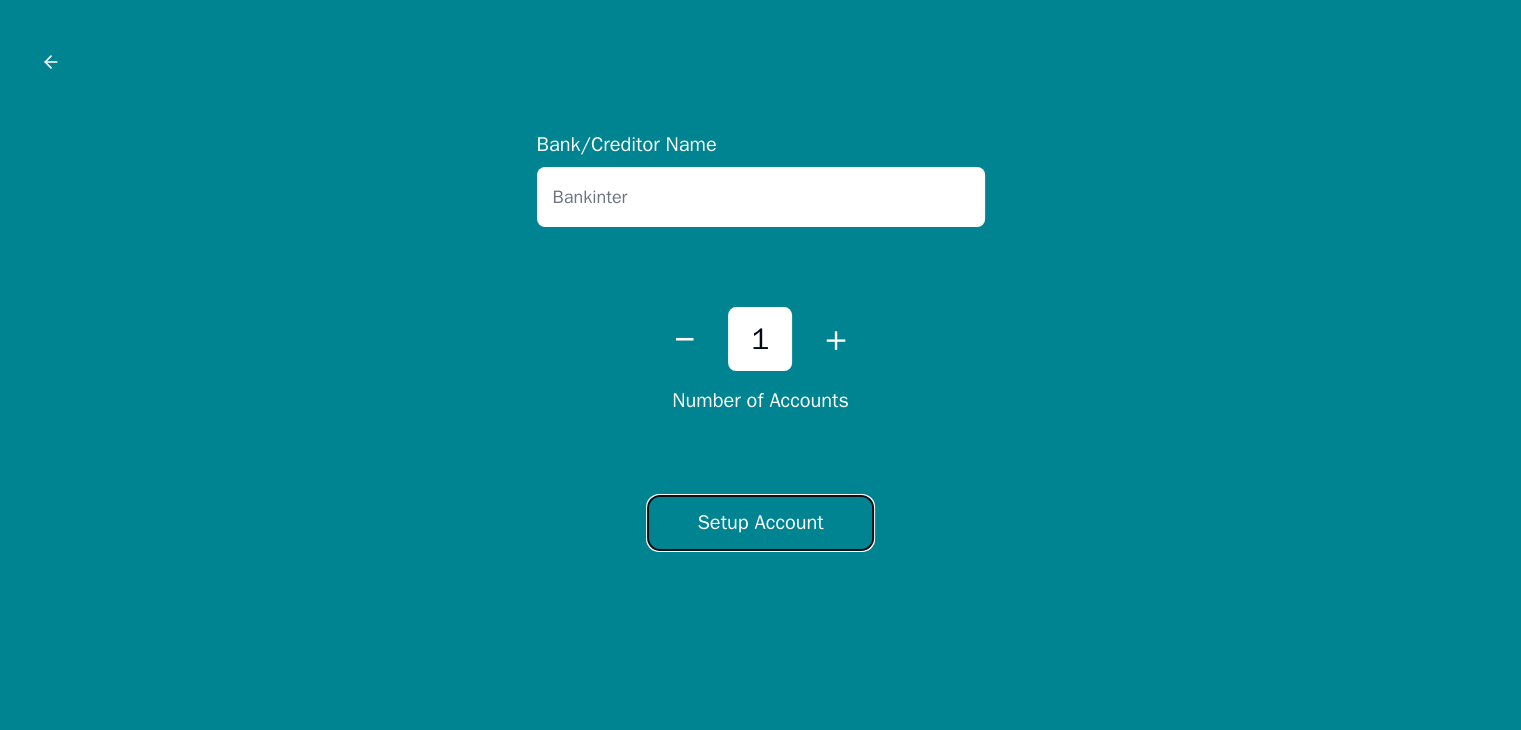 click on "Setup Account" at bounding box center (760, 523) 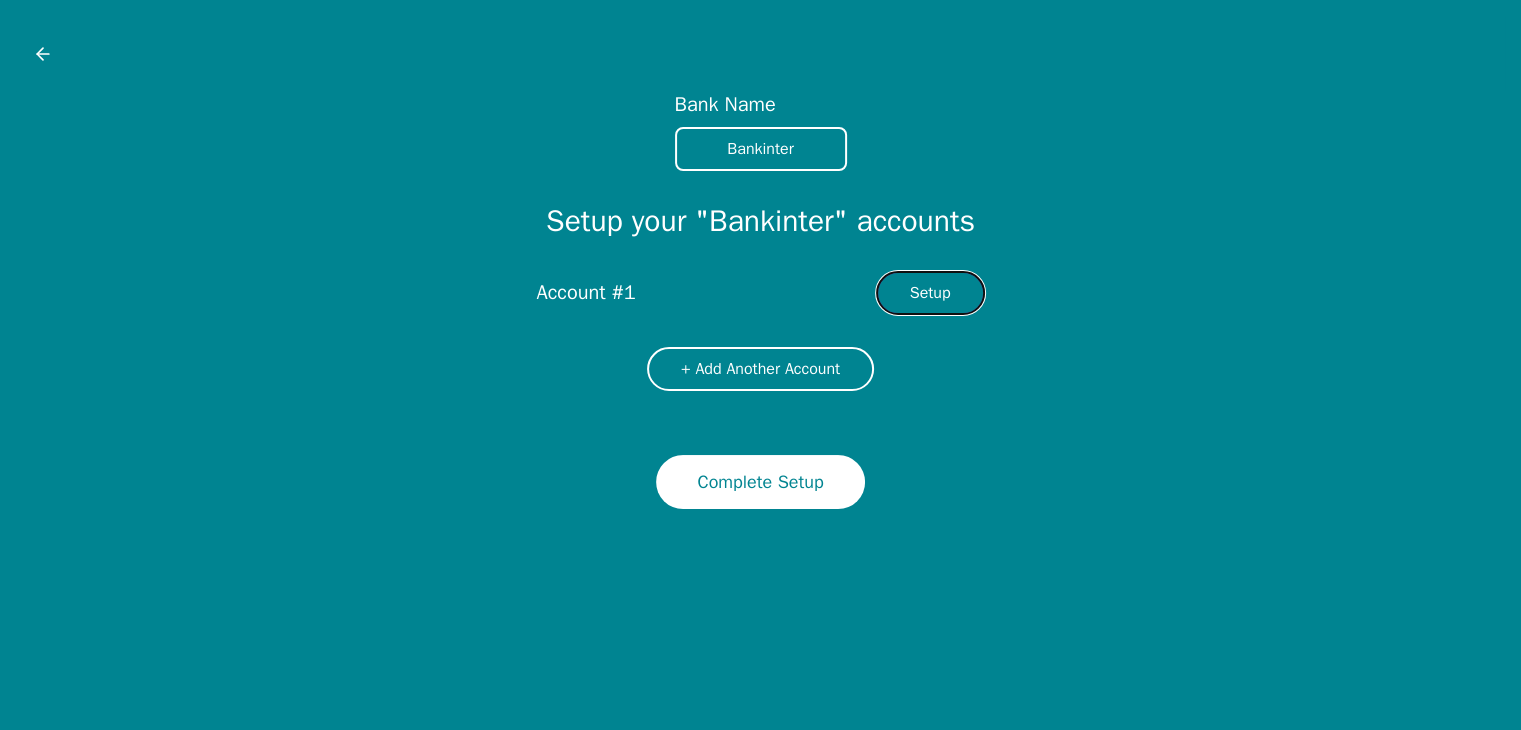 click on "Setup" at bounding box center (930, 293) 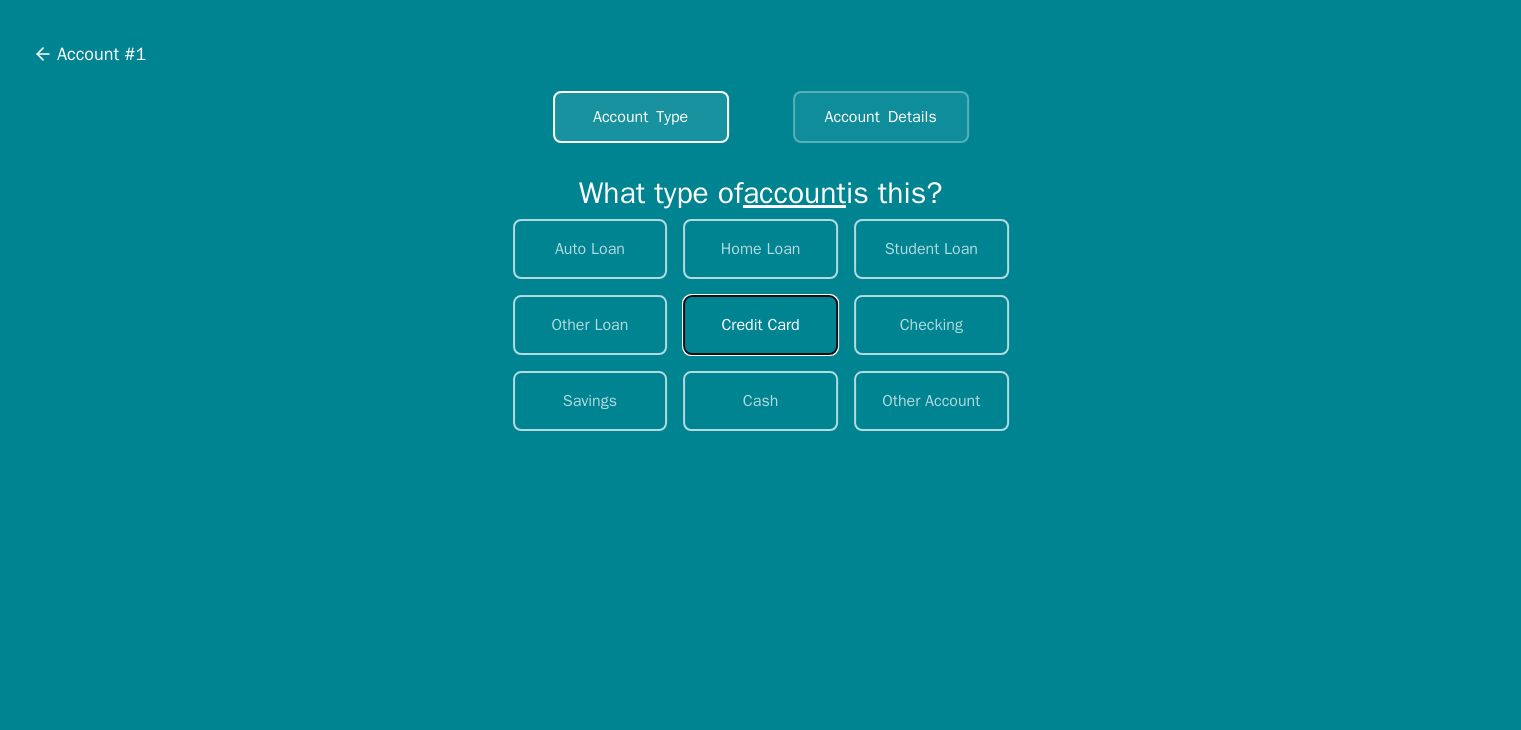click on "Credit Card" at bounding box center (760, 325) 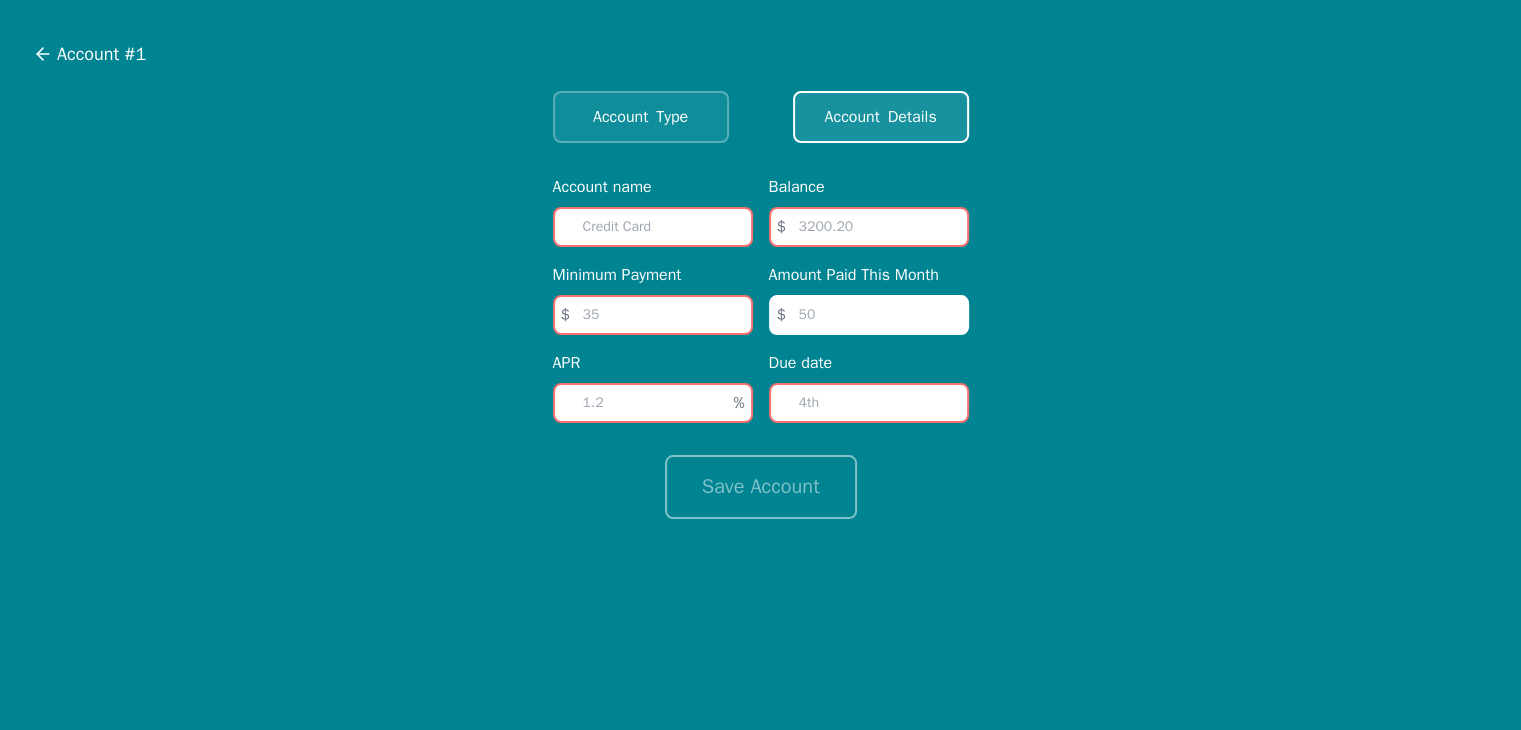 click at bounding box center [653, 227] 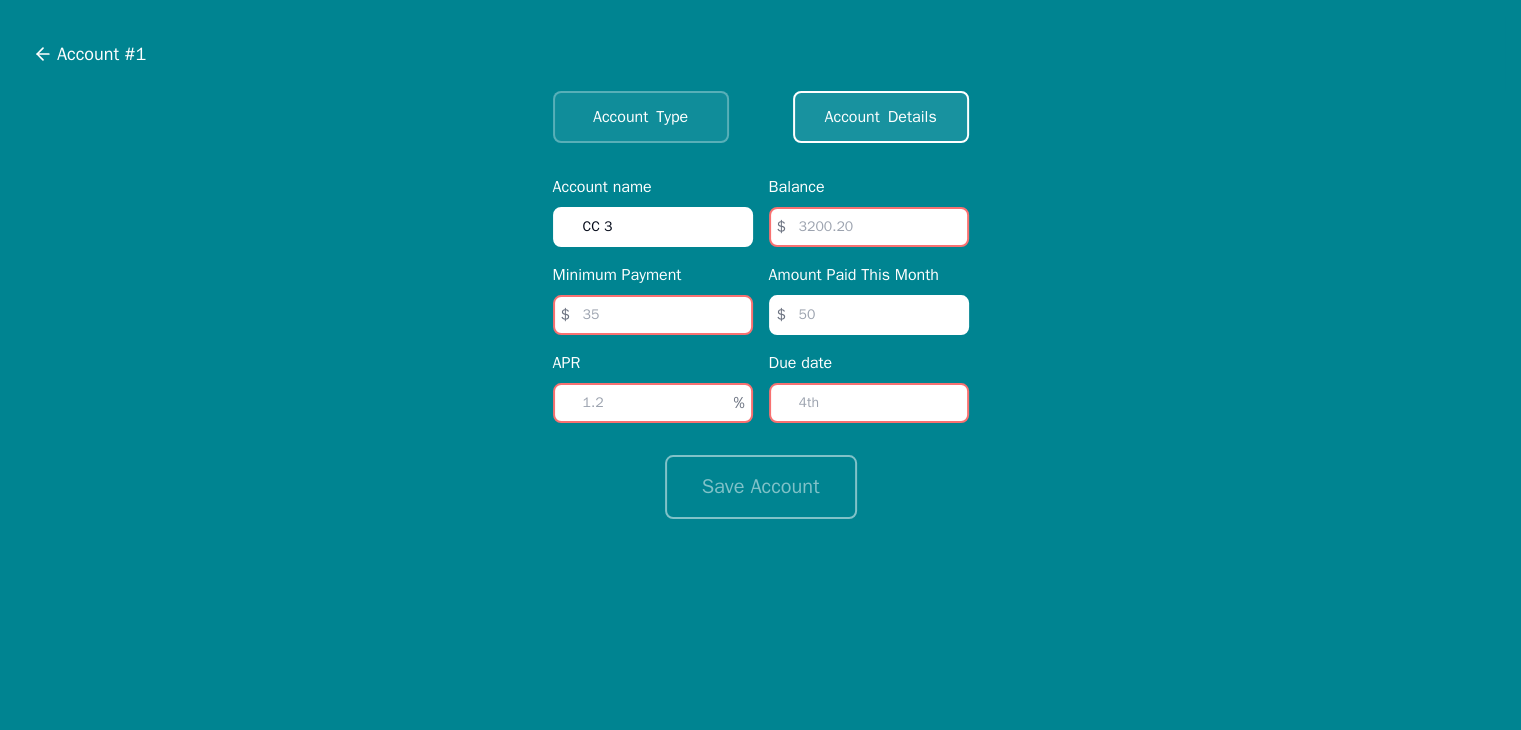 type on "CC 3" 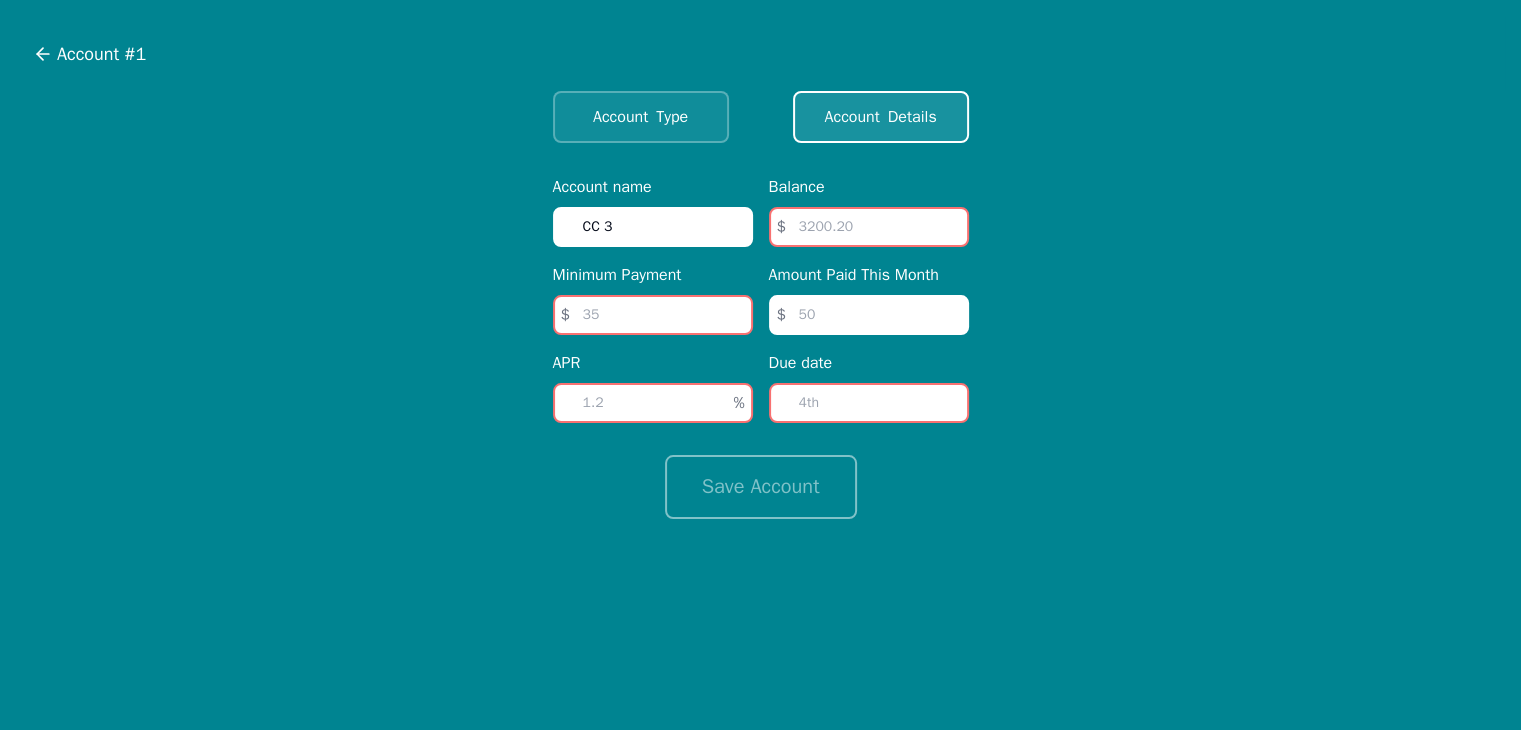 drag, startPoint x: 828, startPoint y: 209, endPoint x: 837, endPoint y: 227, distance: 20.12461 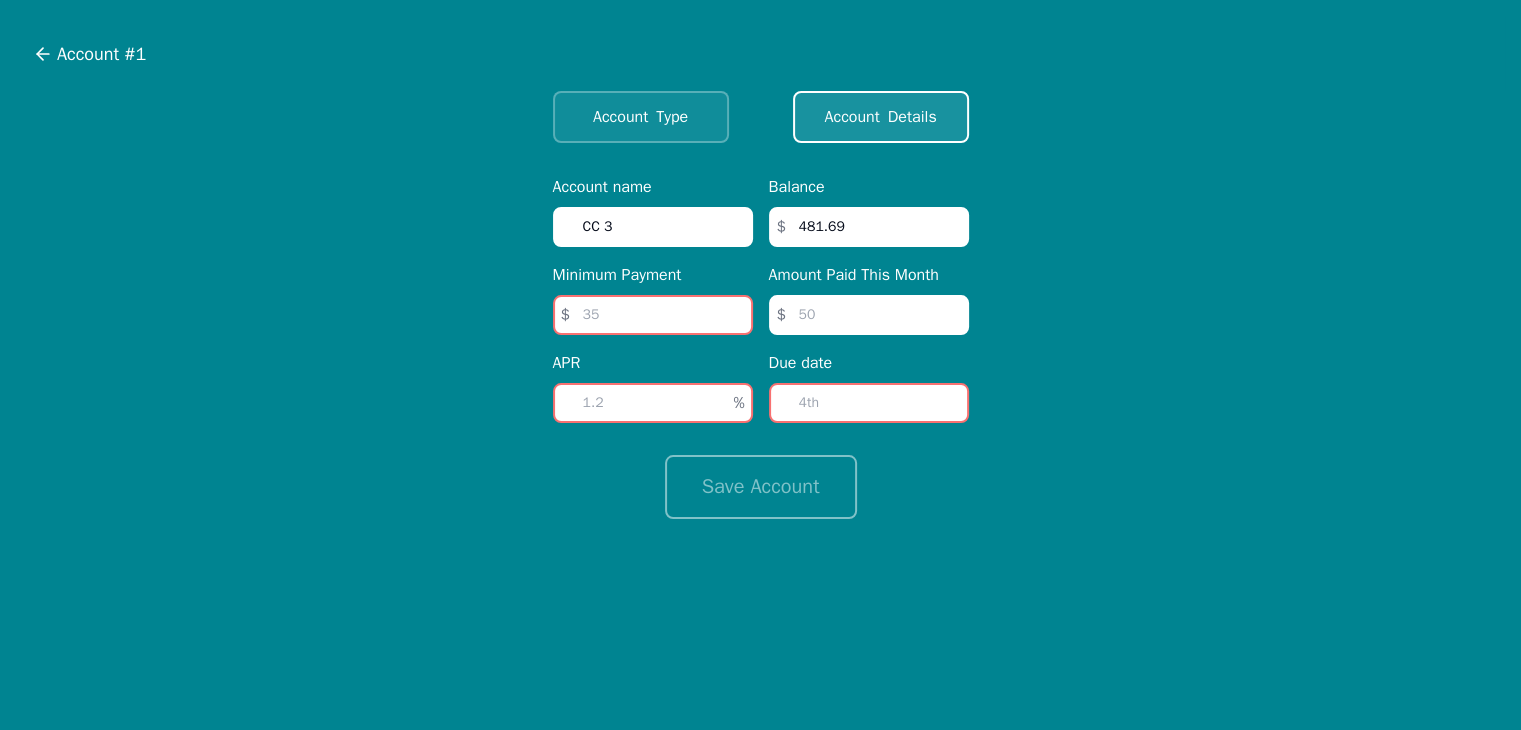 type on "481.69" 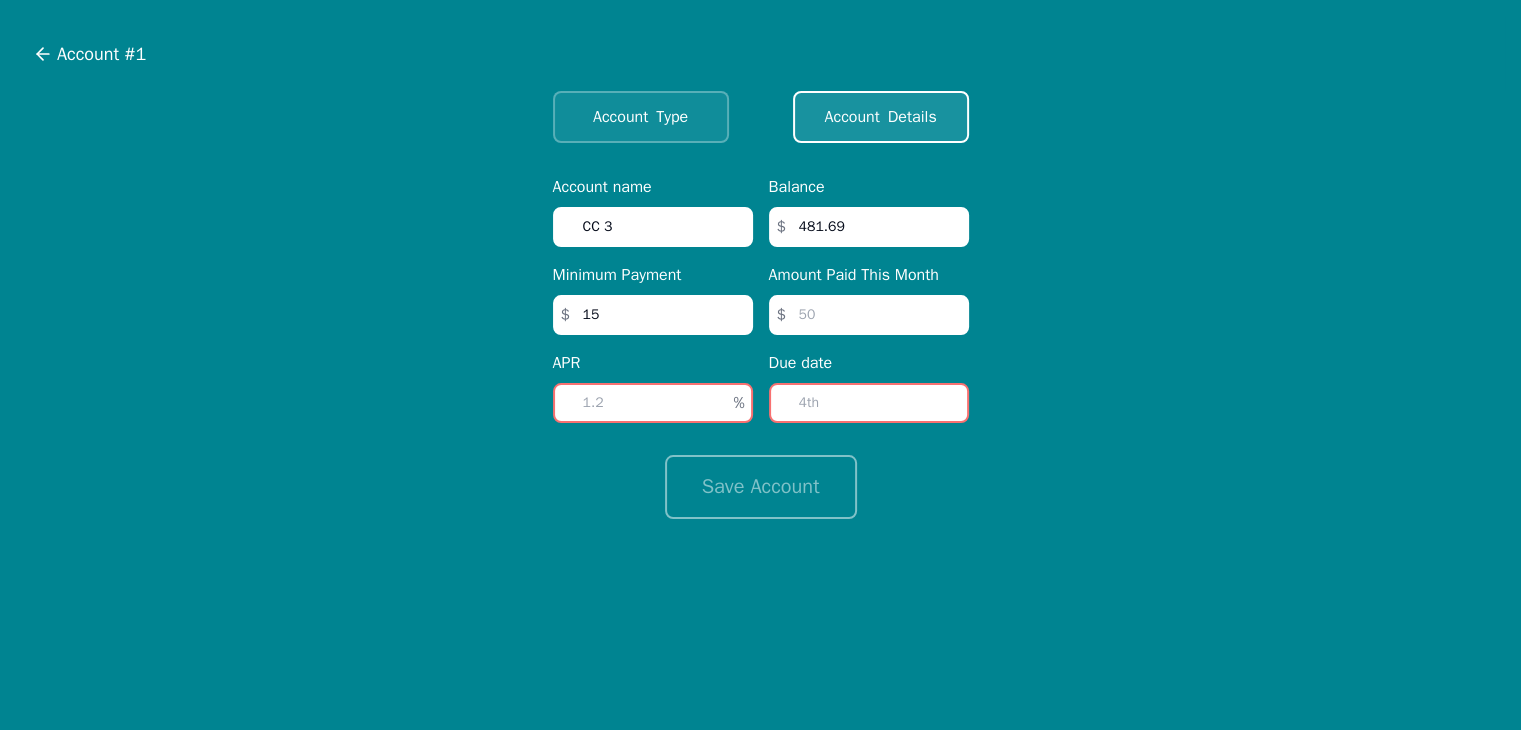 type on "15" 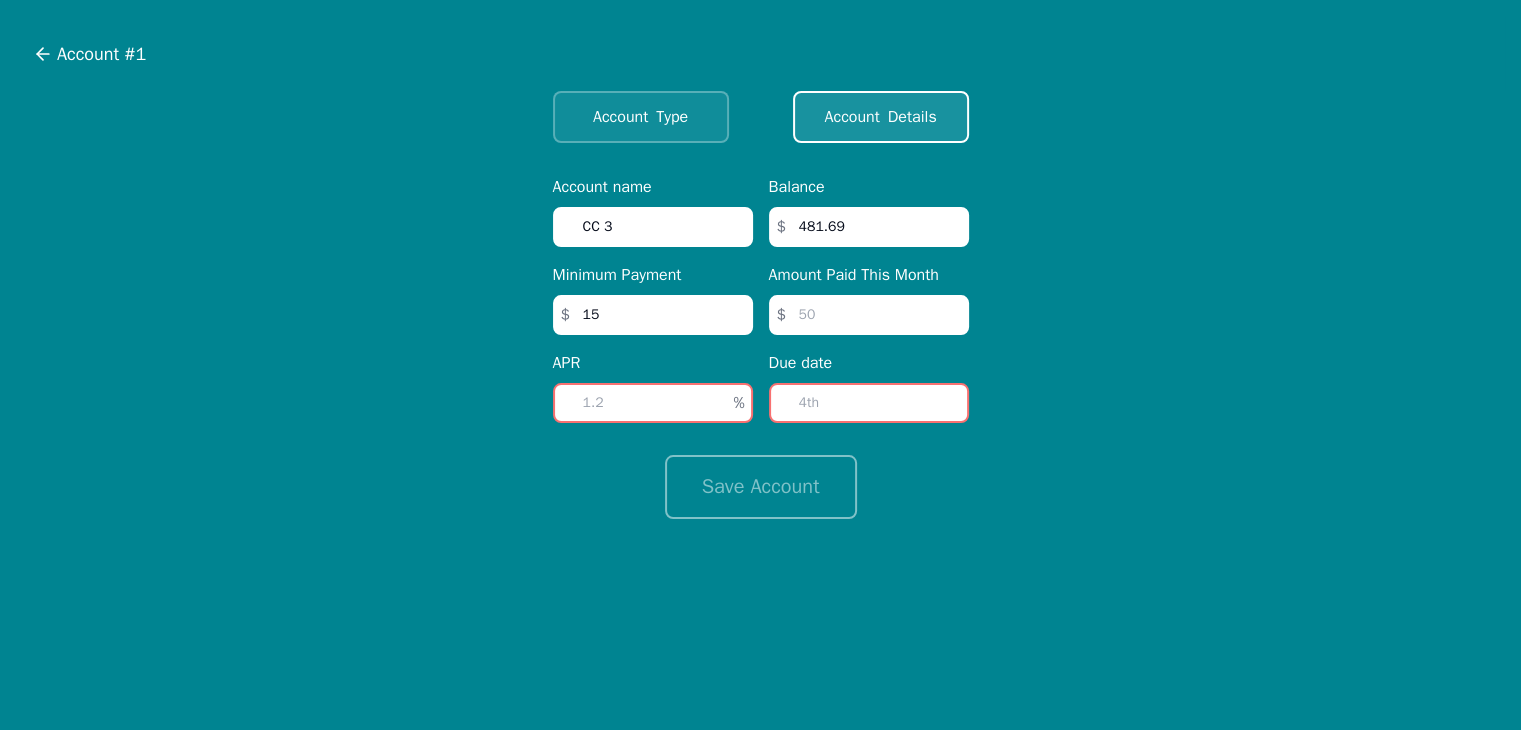 click at bounding box center (653, 403) 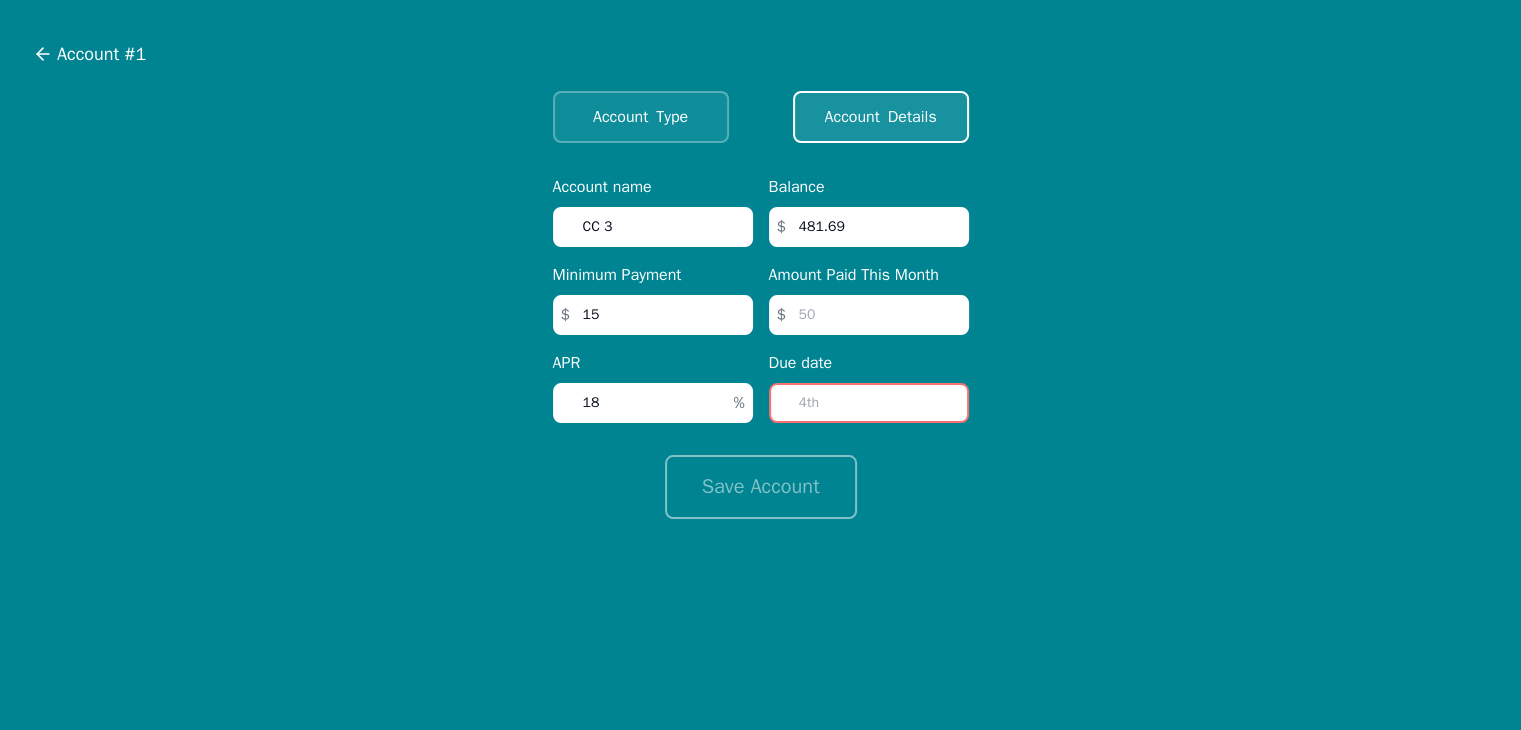 type on "18" 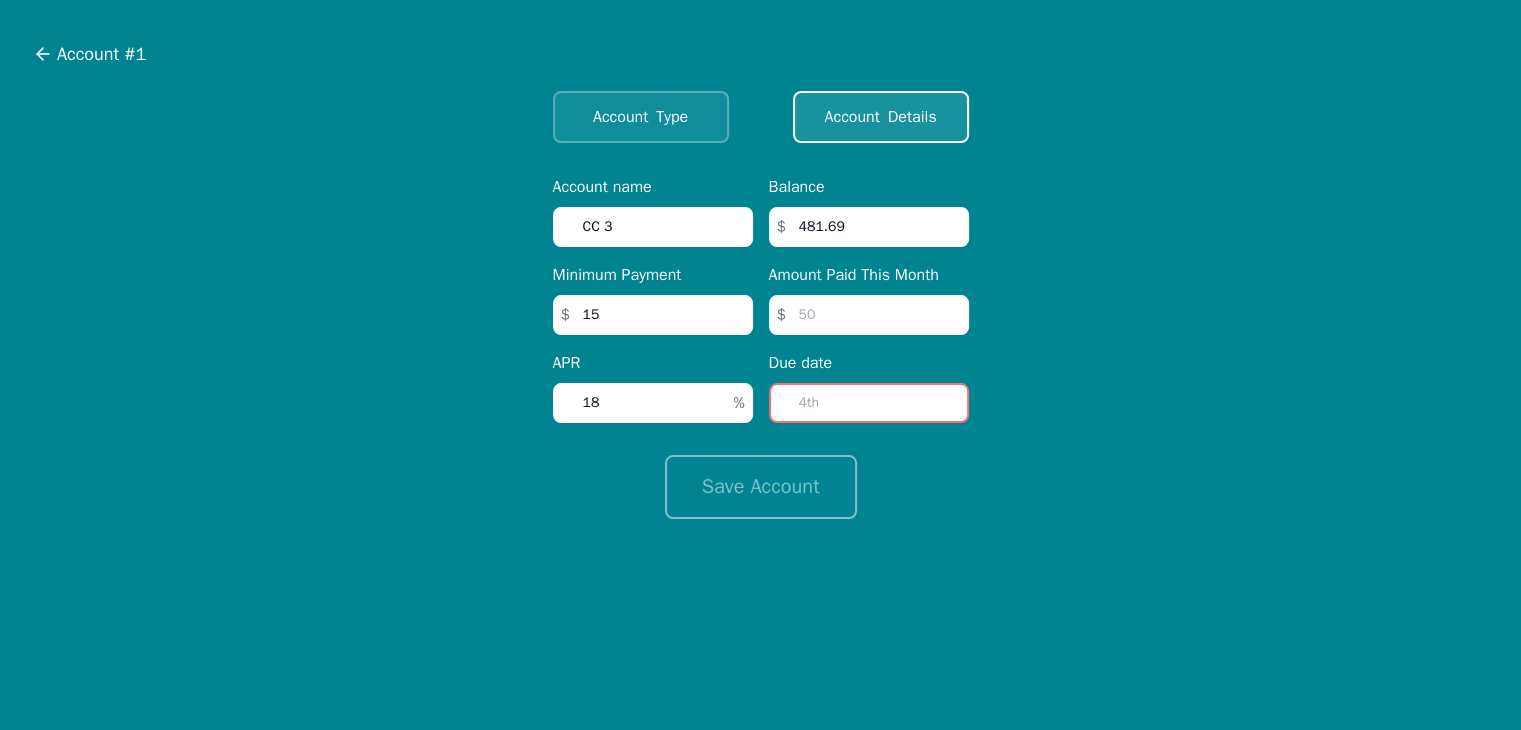 click at bounding box center (869, 403) 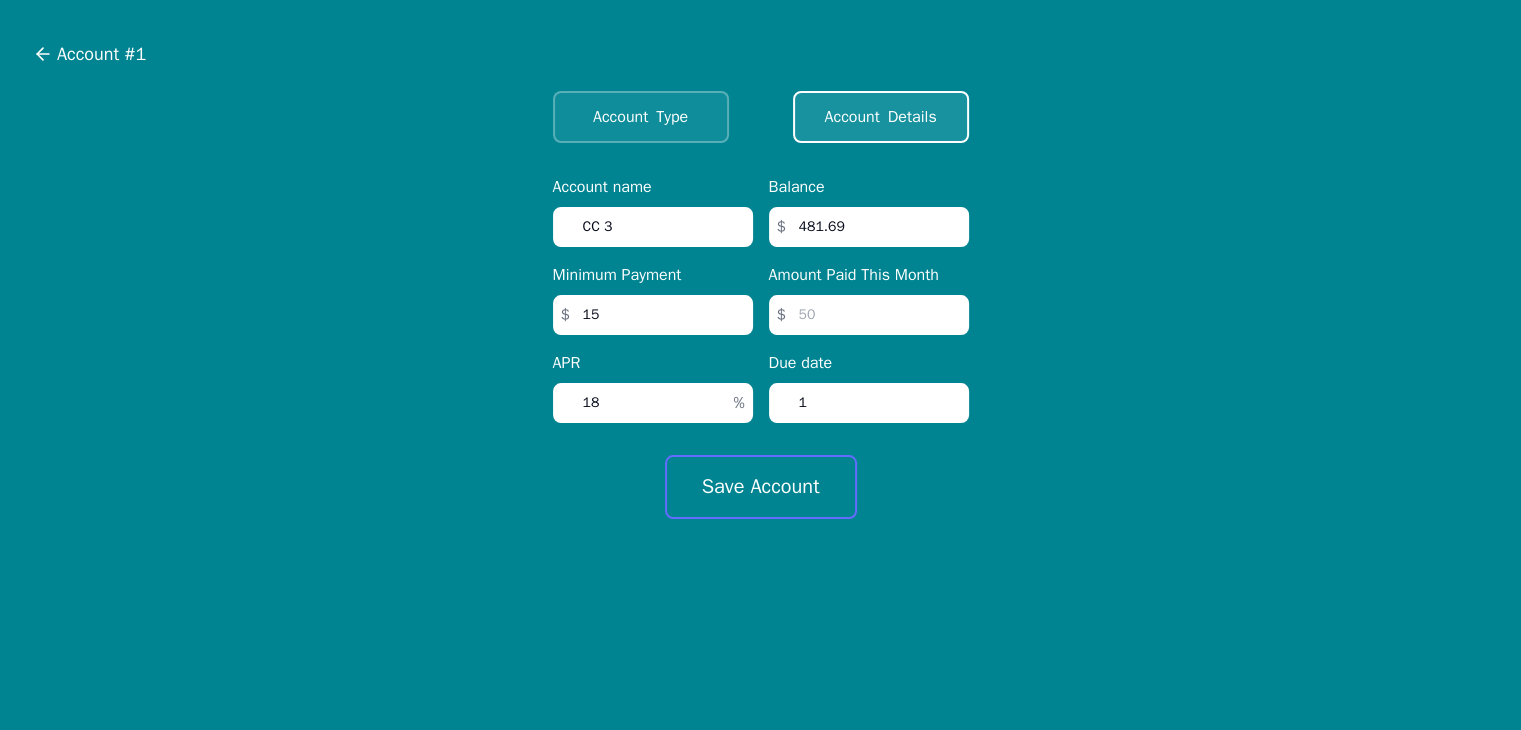 type on "1" 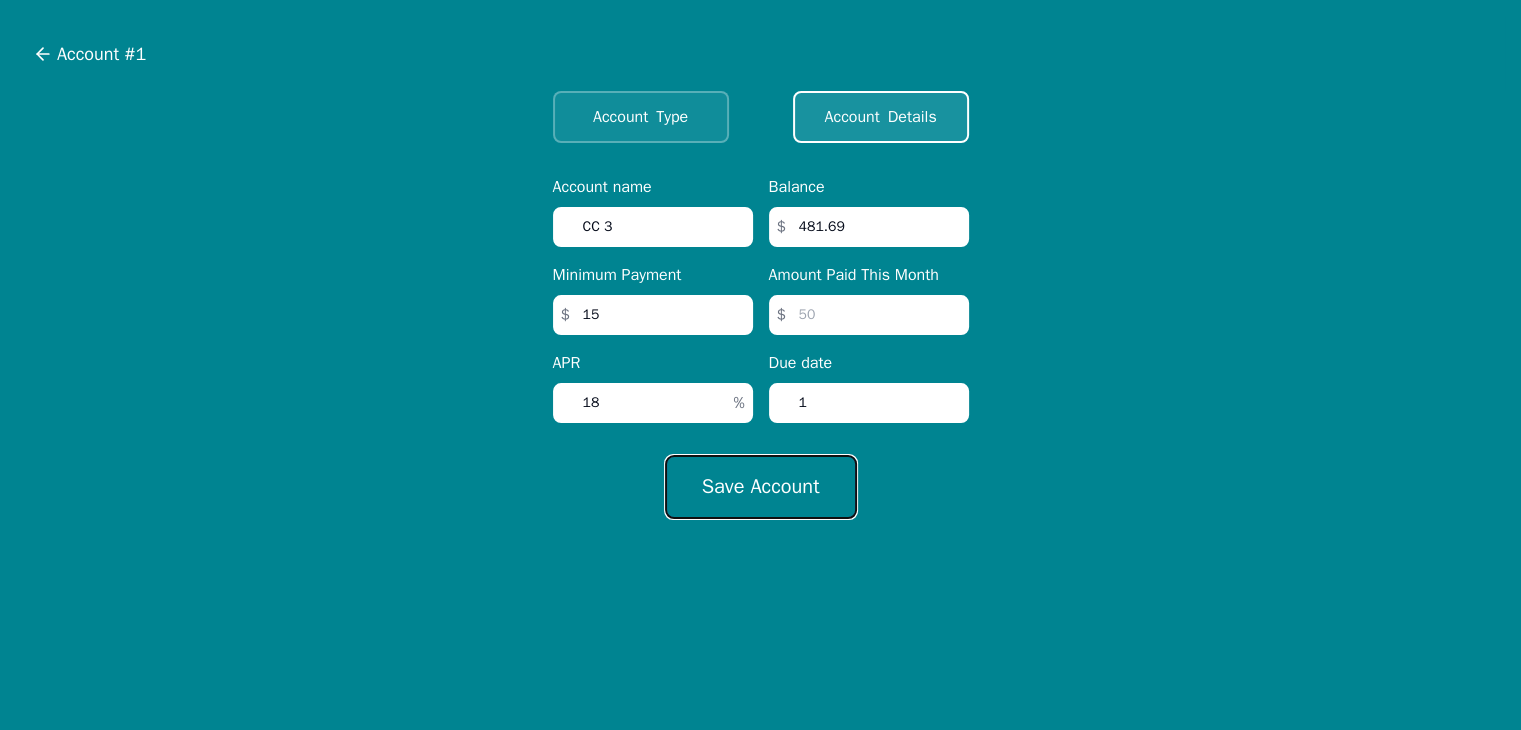 click on "Save Account" at bounding box center [761, 487] 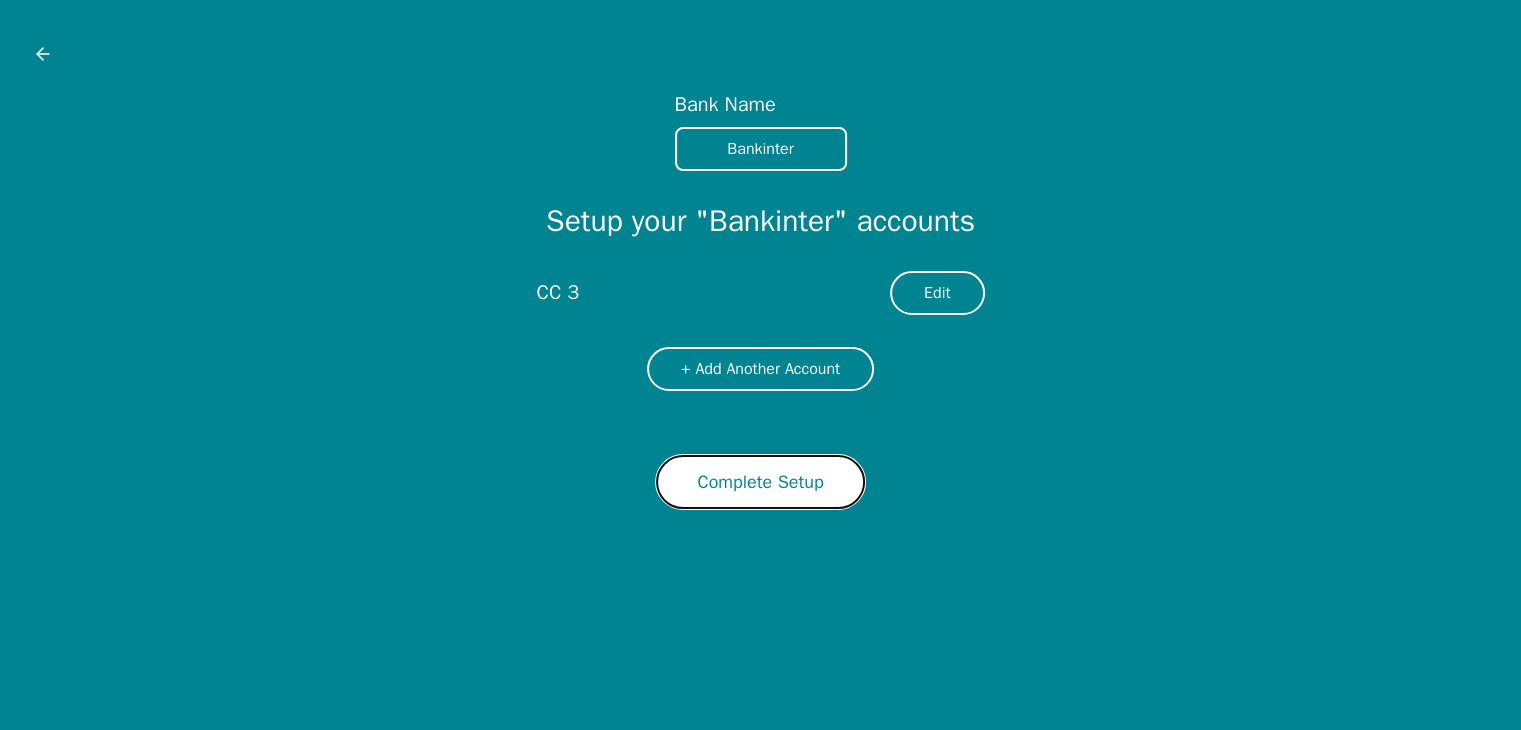 click on "Complete Setup" at bounding box center (760, 482) 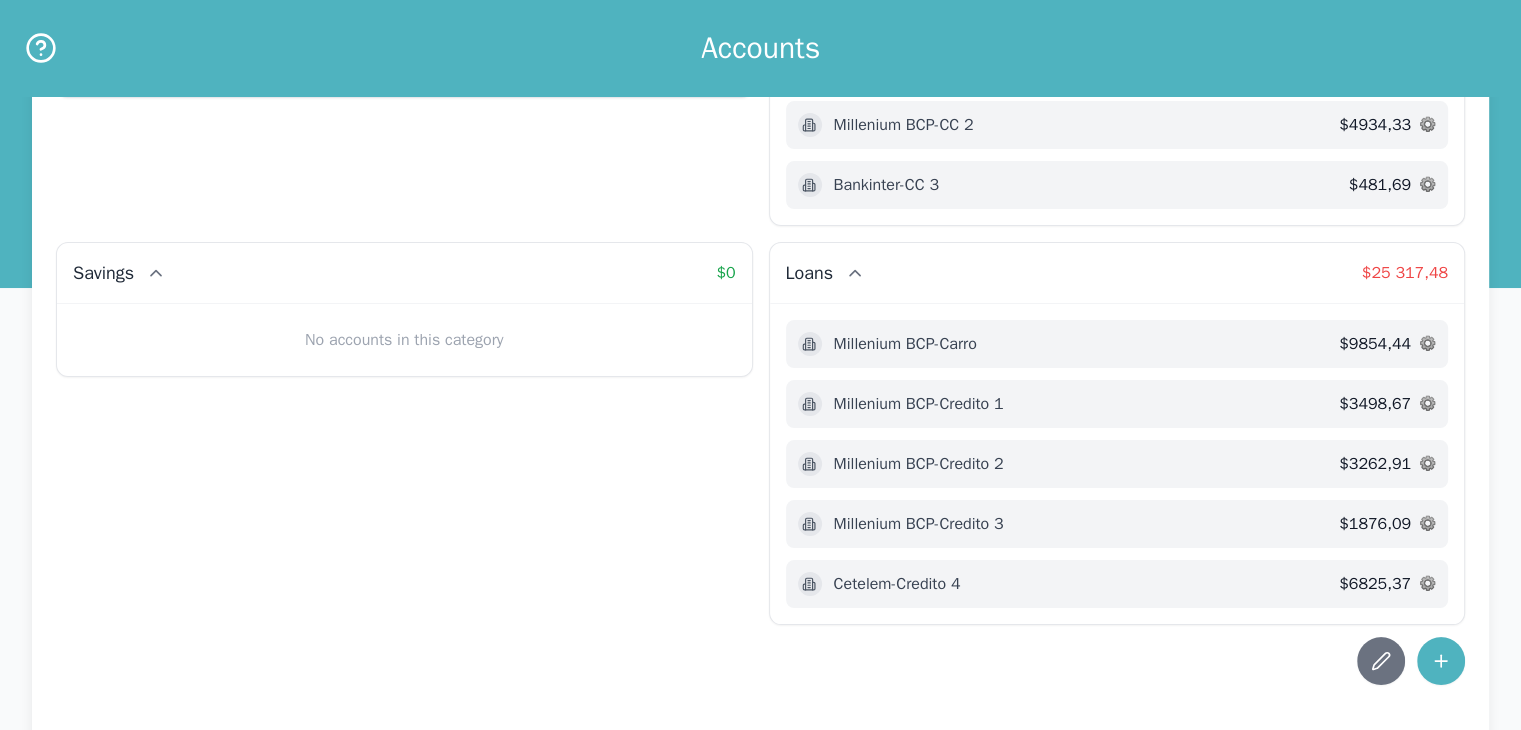 scroll, scrollTop: 0, scrollLeft: 0, axis: both 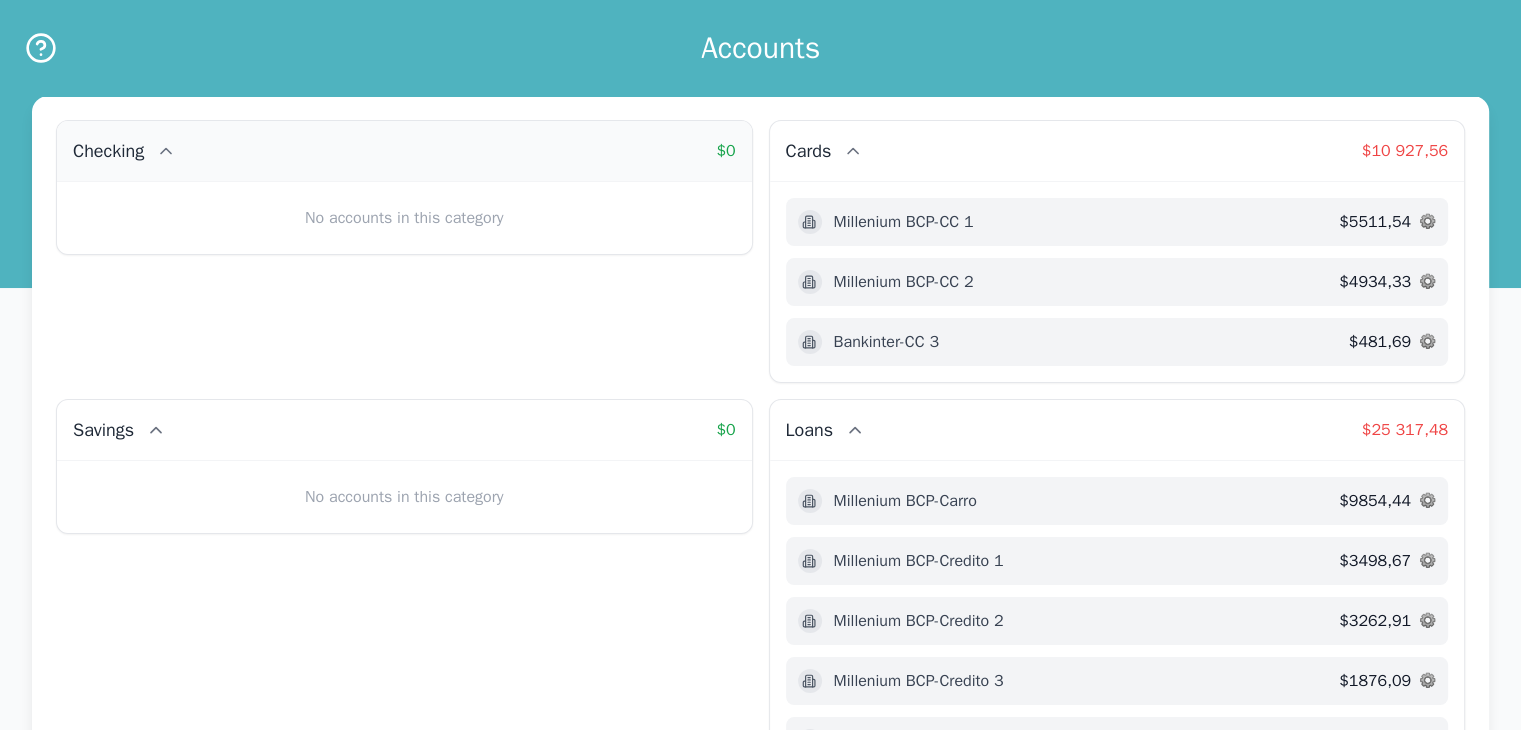 click on "Checking $ 0" at bounding box center (404, 151) 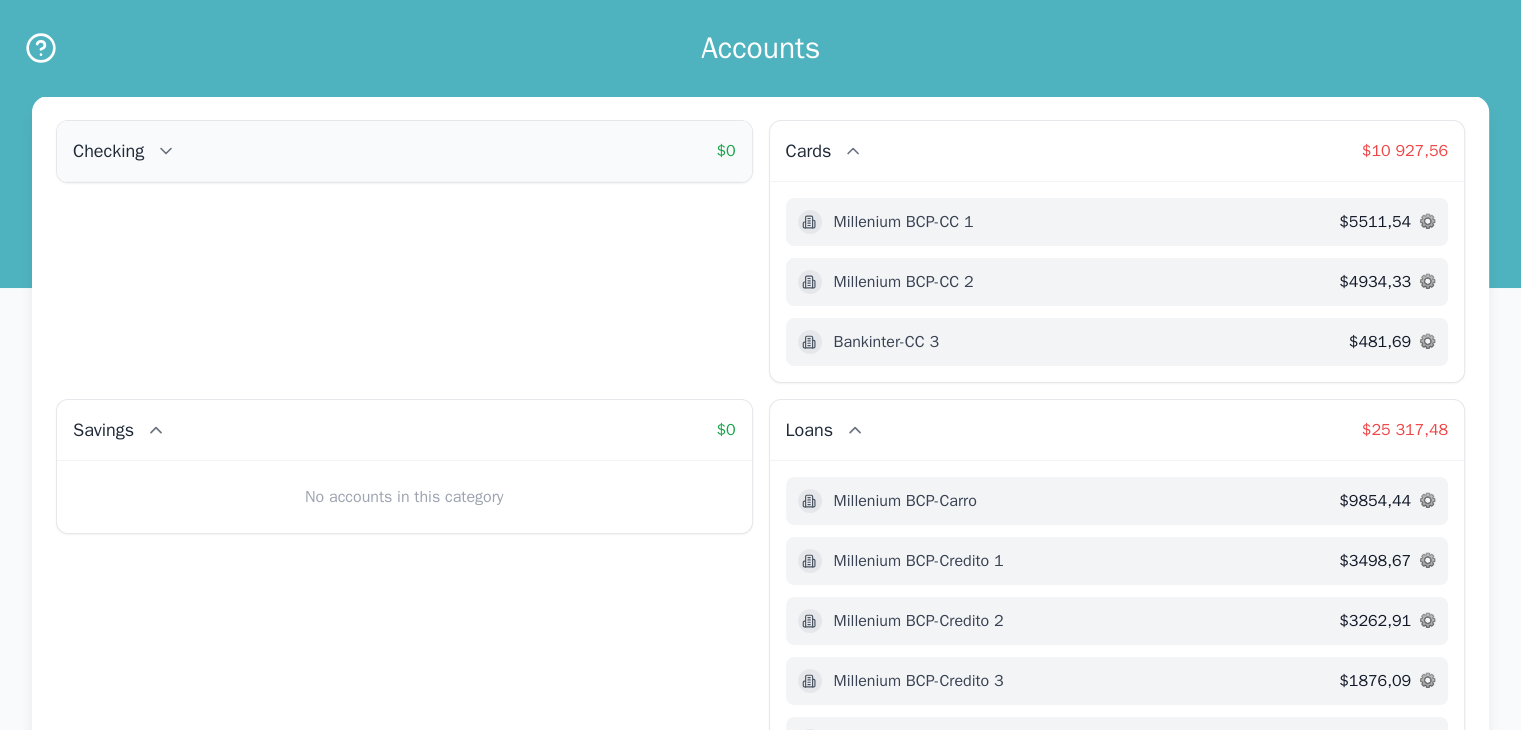 click on "Checking $ 0" at bounding box center [404, 151] 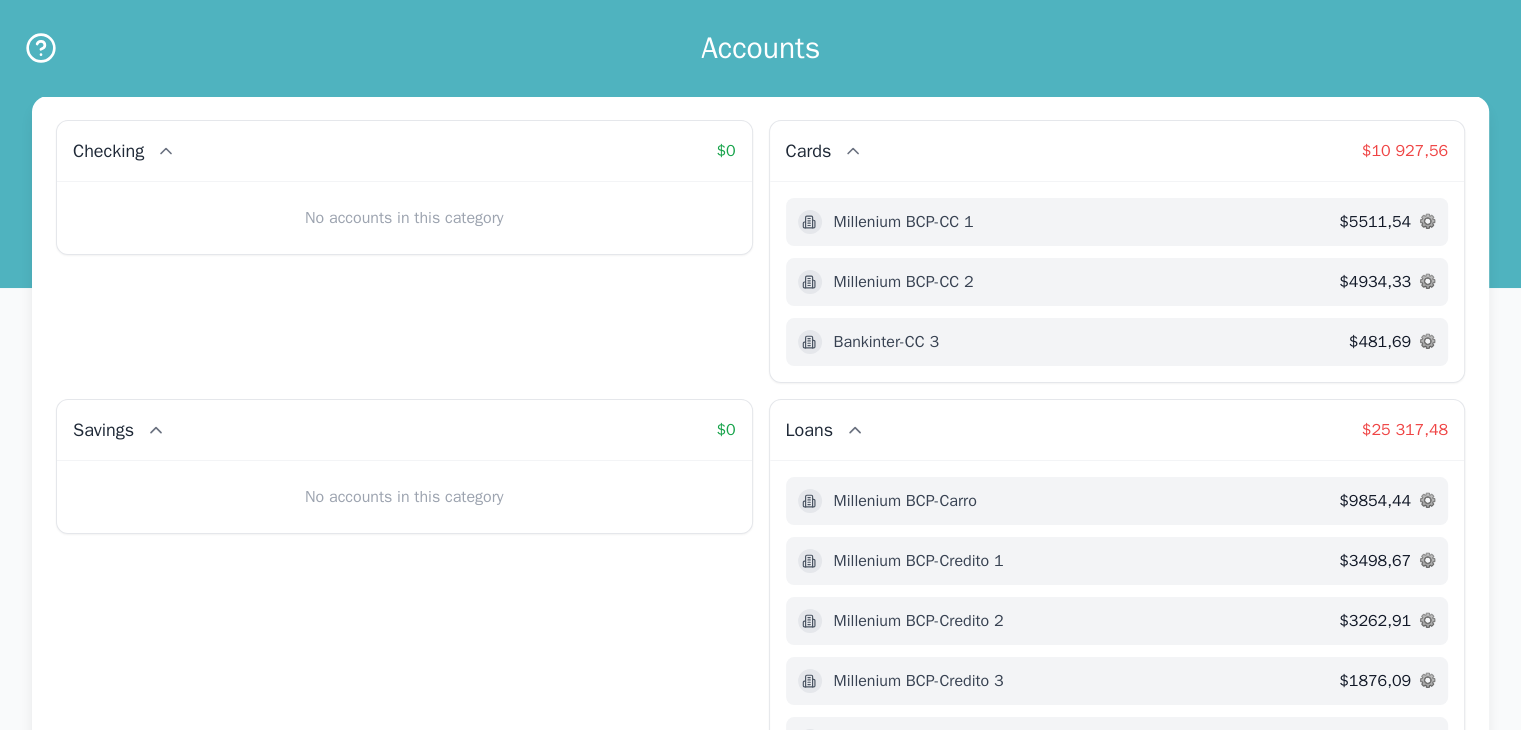 click on "No accounts in this category" at bounding box center [404, 218] 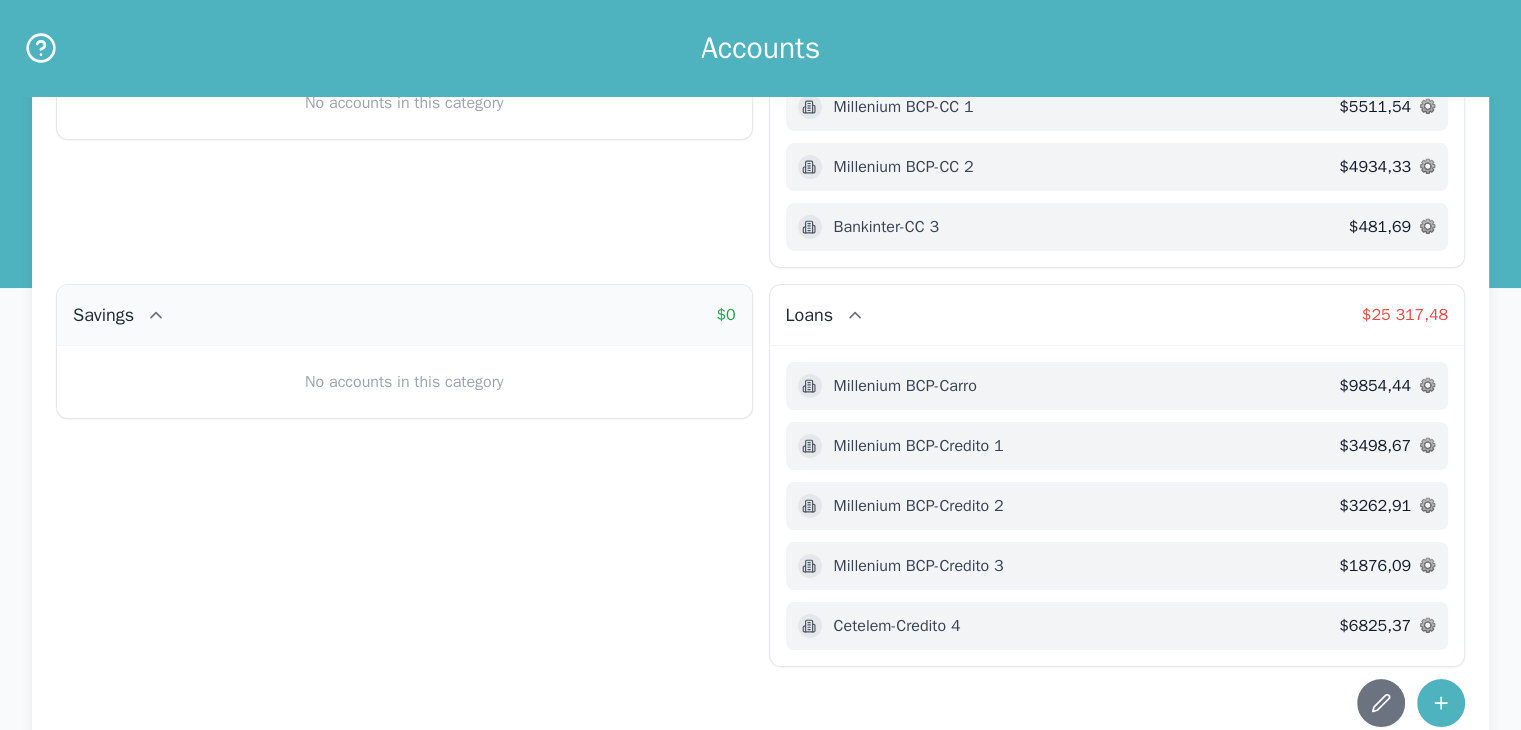 scroll, scrollTop: 356, scrollLeft: 0, axis: vertical 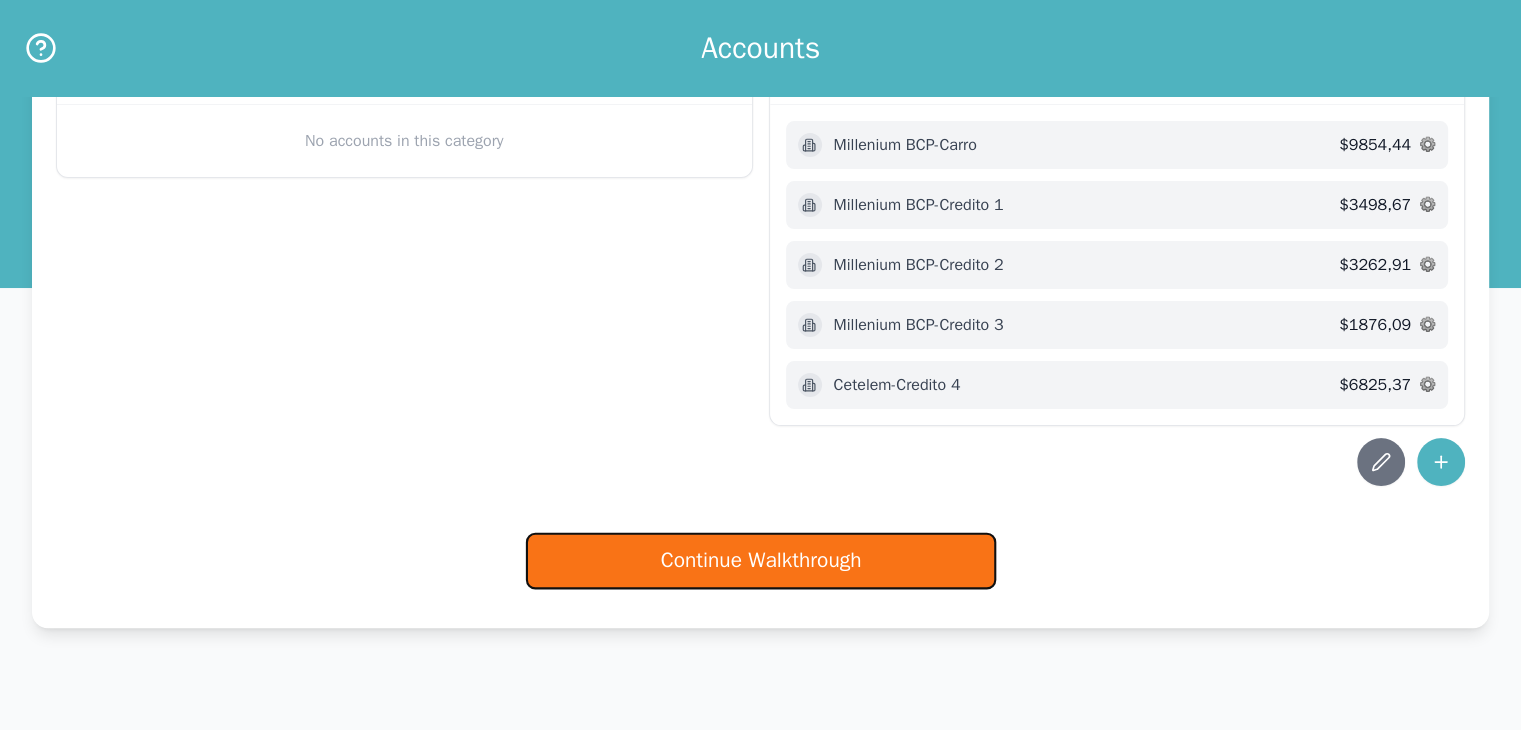 click on "Continue Walkthrough" at bounding box center (760, 561) 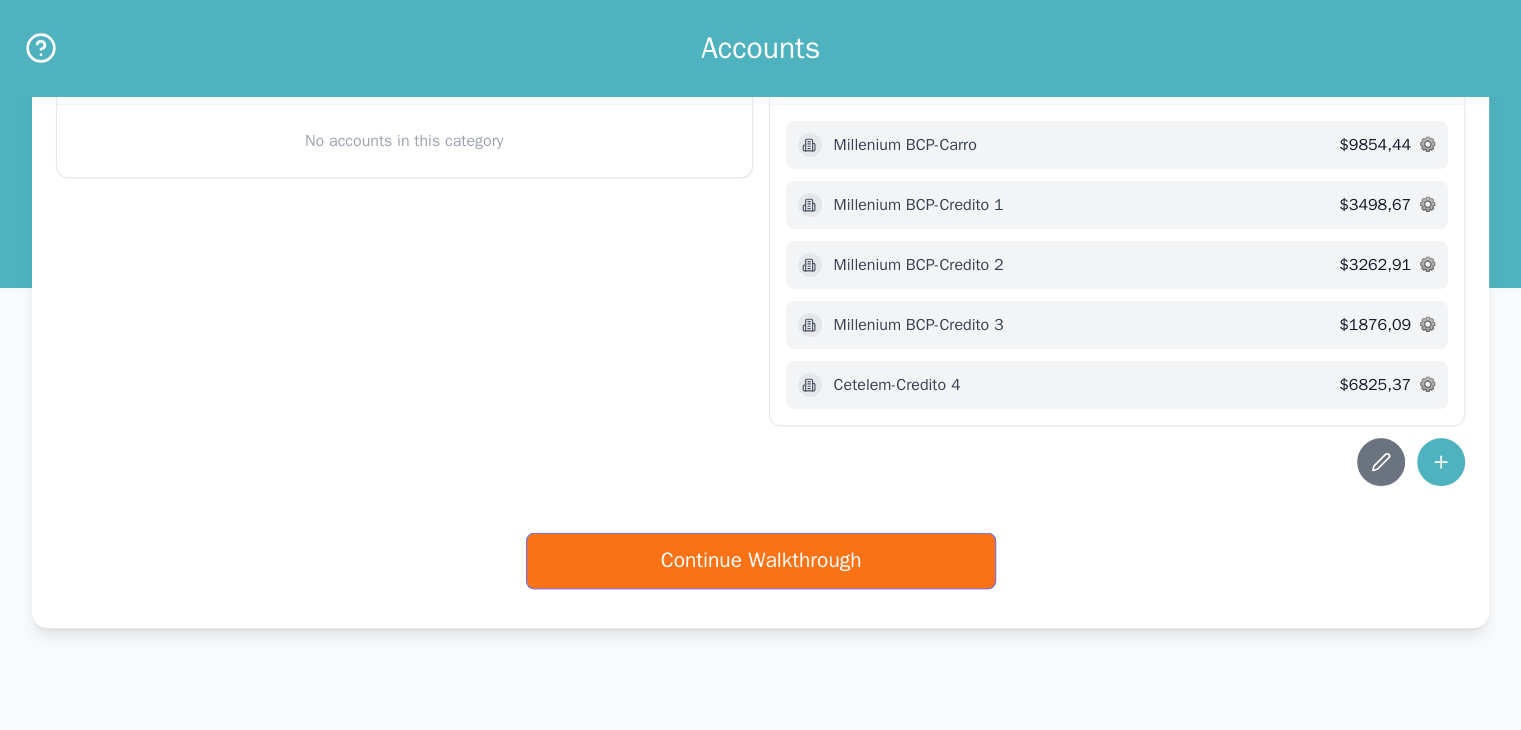 scroll, scrollTop: 0, scrollLeft: 0, axis: both 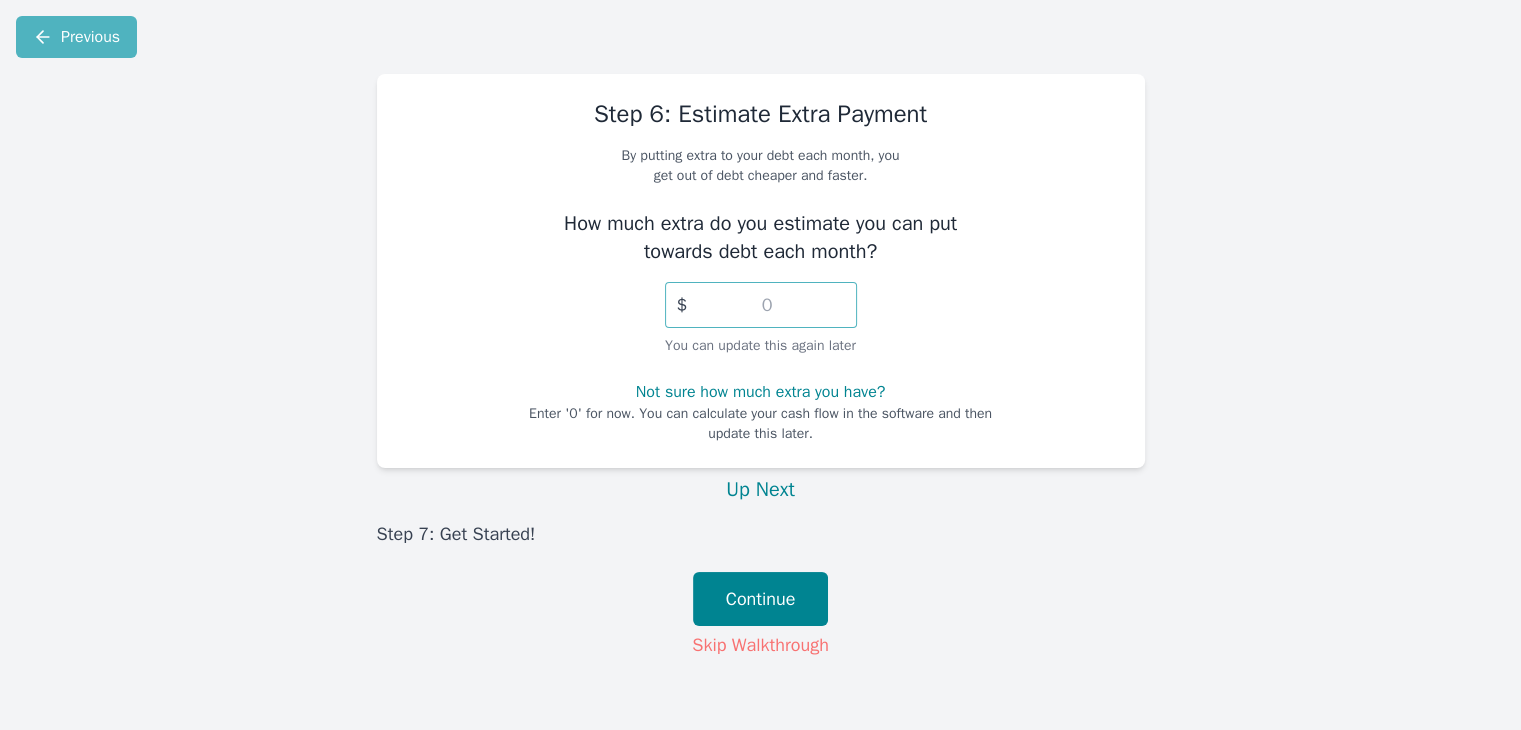 click at bounding box center [761, 305] 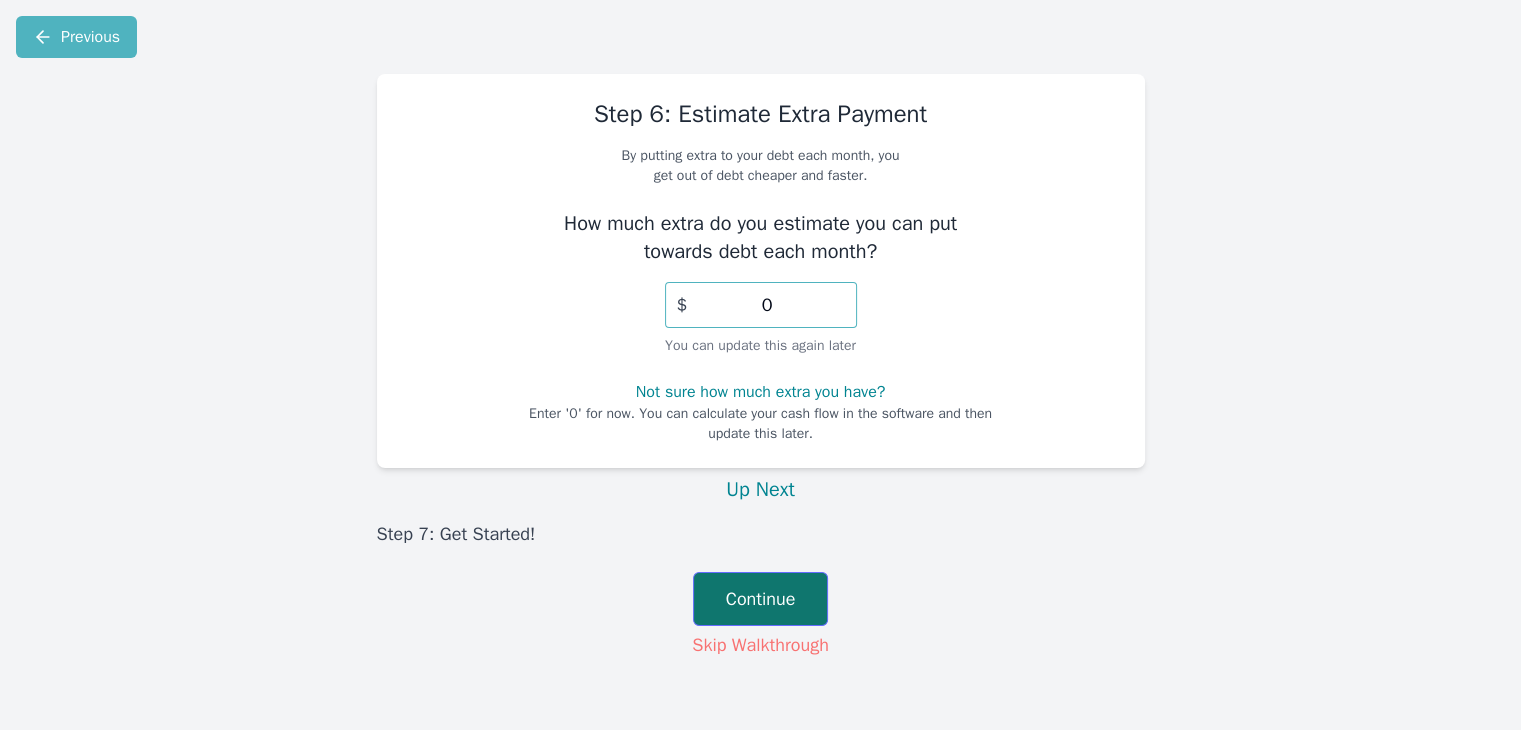 type on "0" 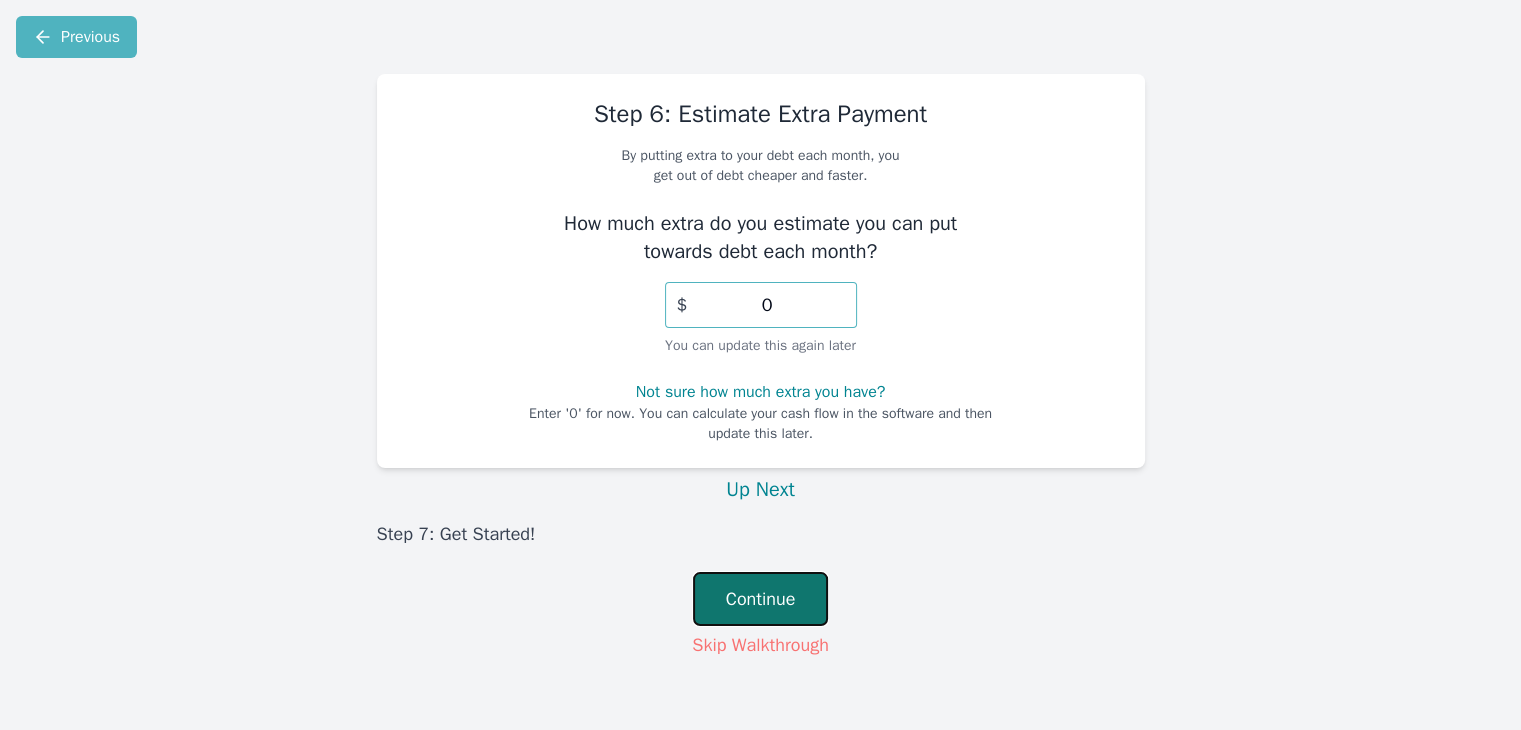 click on "Continue" at bounding box center (761, 599) 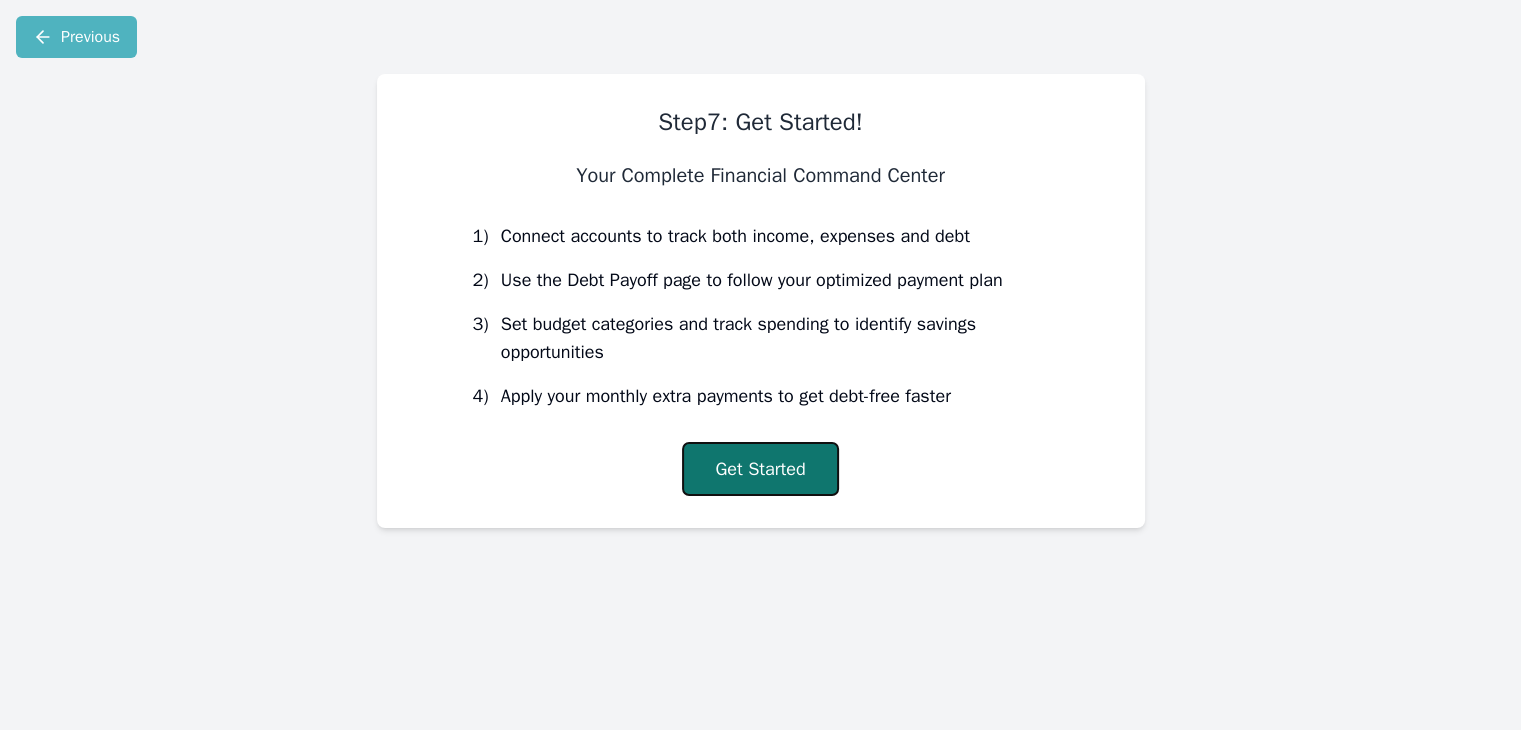 click on "Get Started" at bounding box center [760, 469] 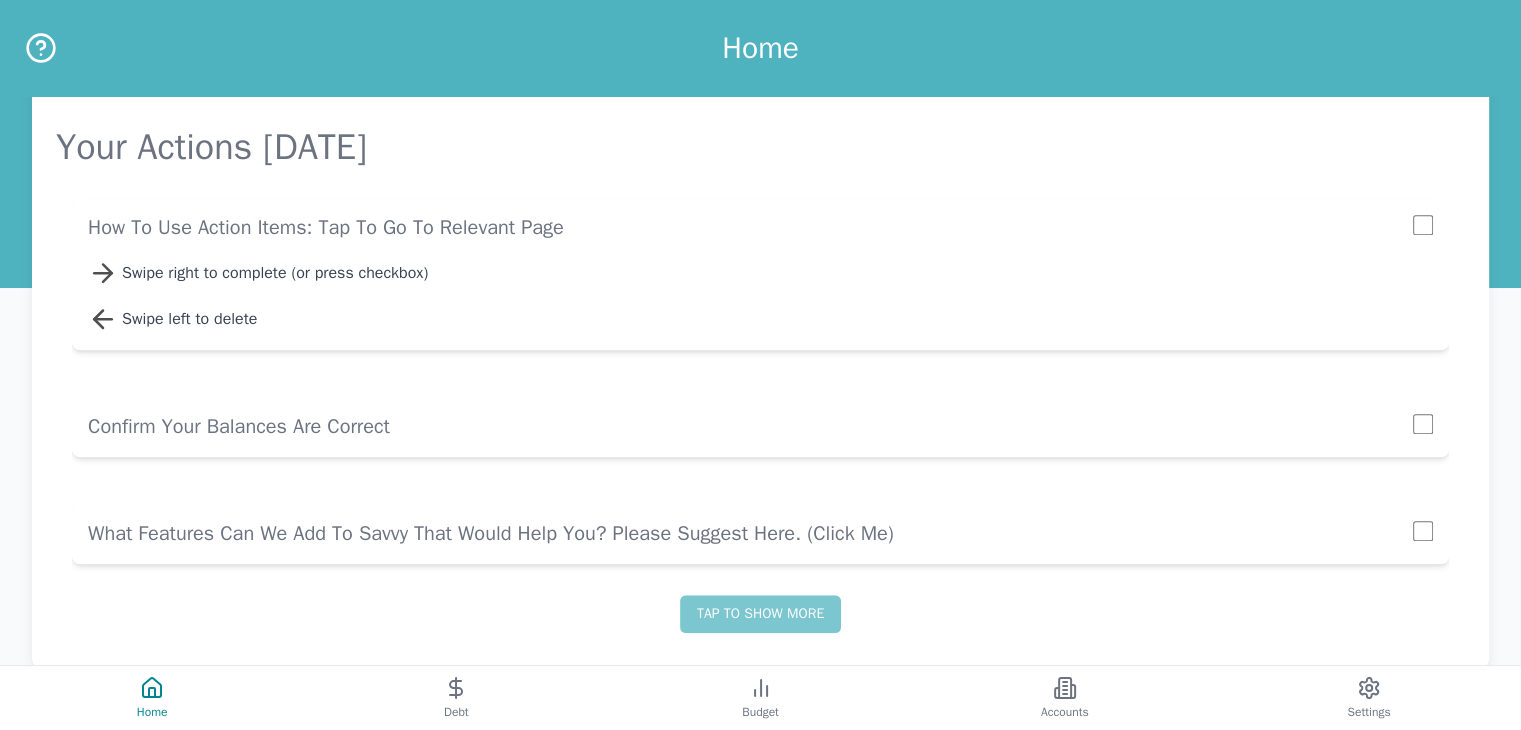 scroll, scrollTop: 1596, scrollLeft: 0, axis: vertical 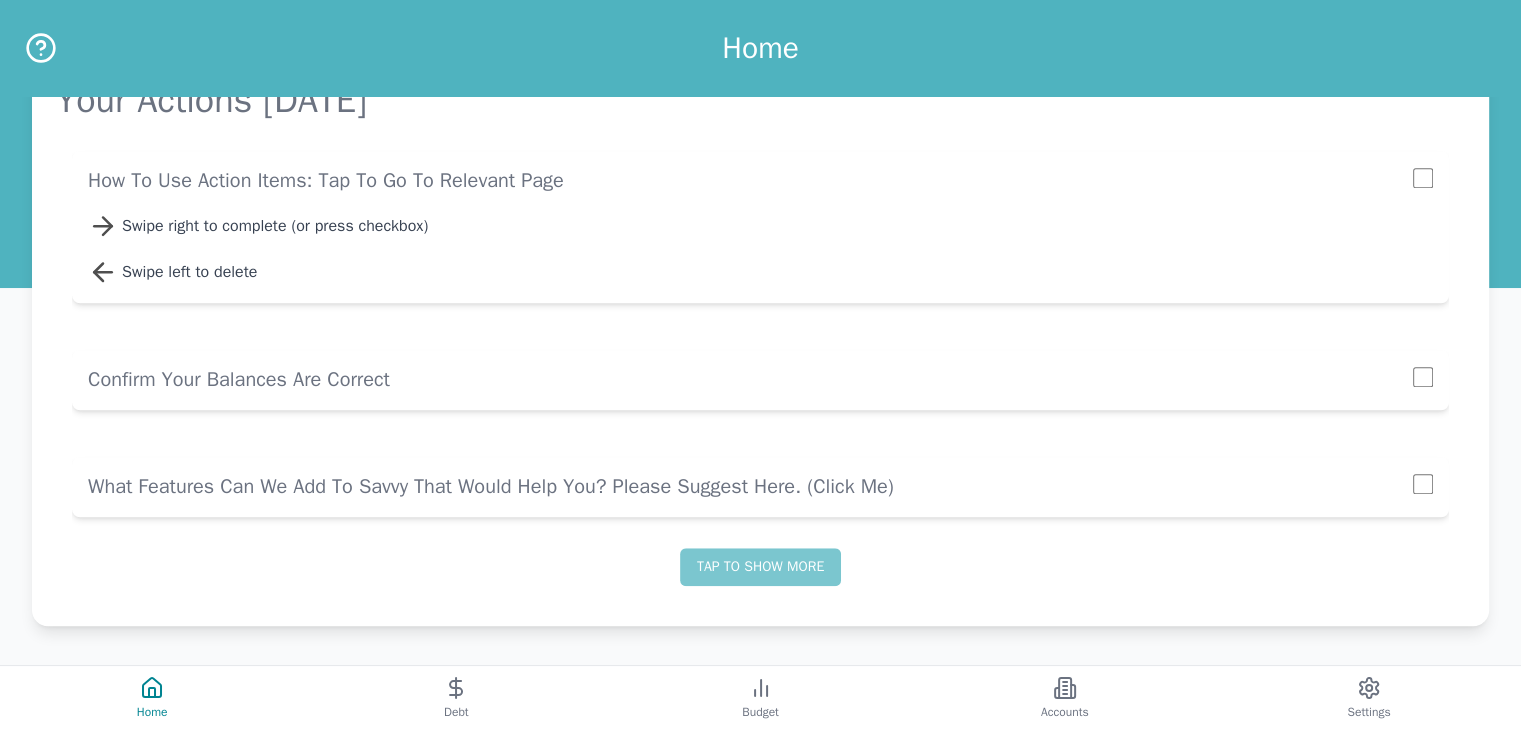 click on "Confirm Your Balances Are Correct" at bounding box center (750, 380) 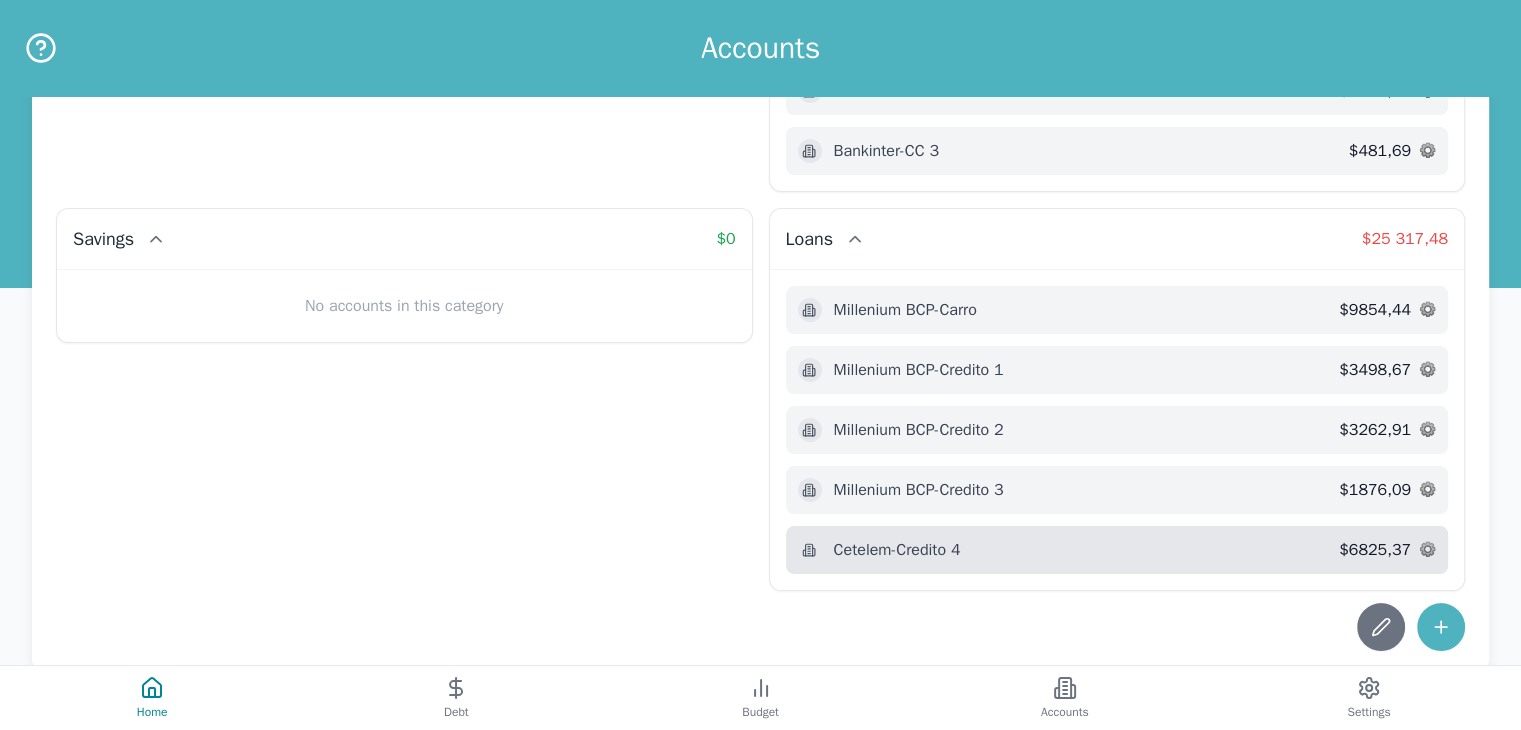 scroll, scrollTop: 200, scrollLeft: 0, axis: vertical 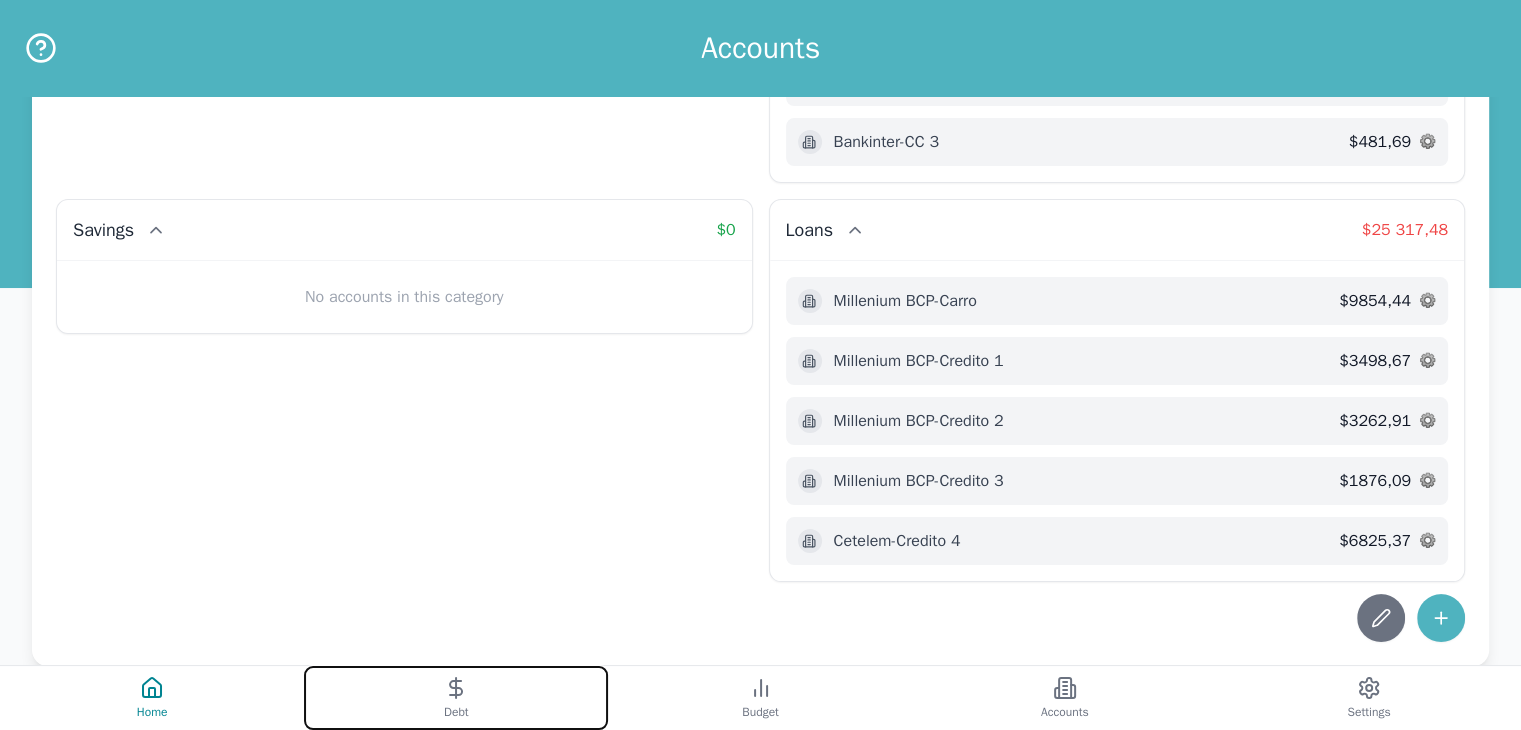 click on "Debt" at bounding box center [456, 698] 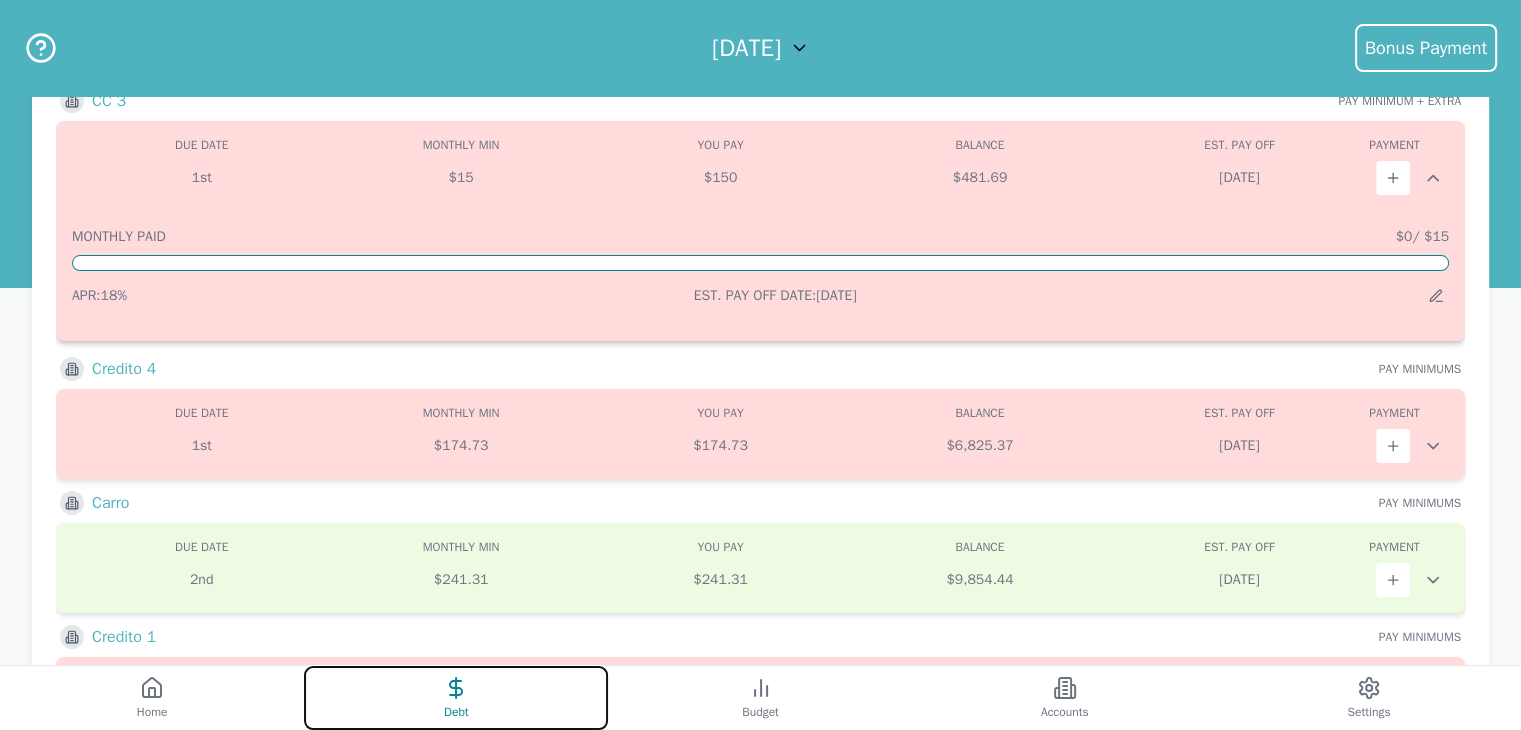 scroll, scrollTop: 0, scrollLeft: 0, axis: both 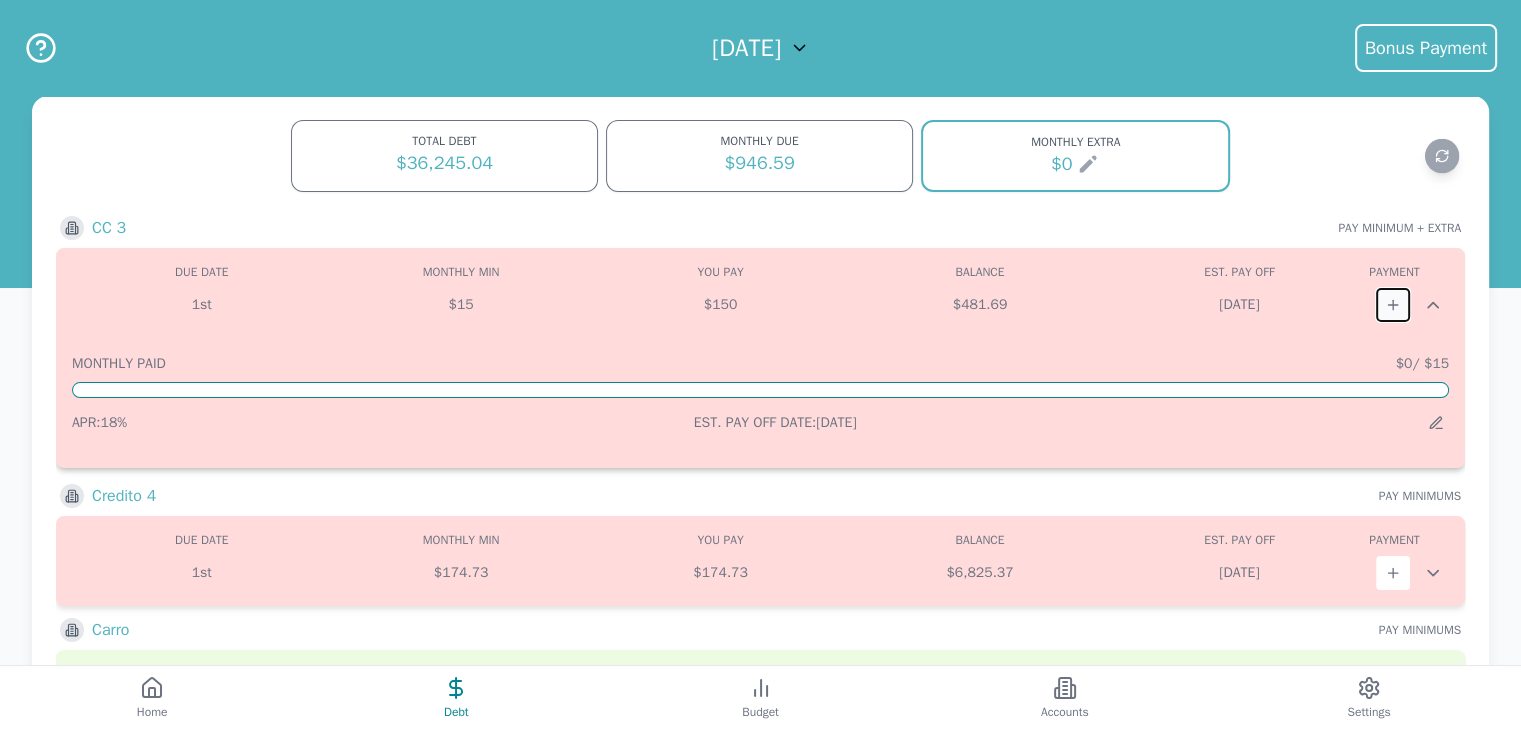 click 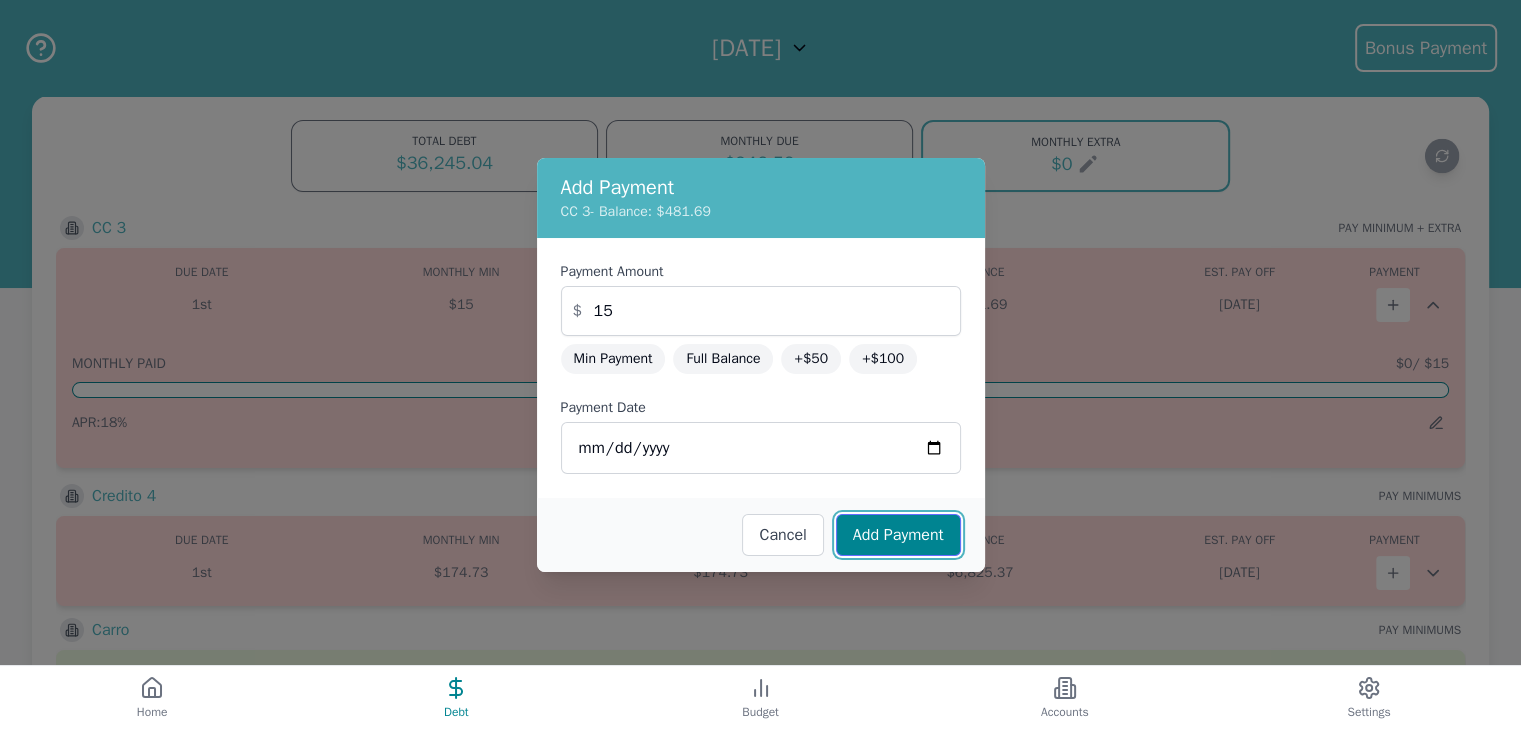 click on "Add Payment" at bounding box center [898, 535] 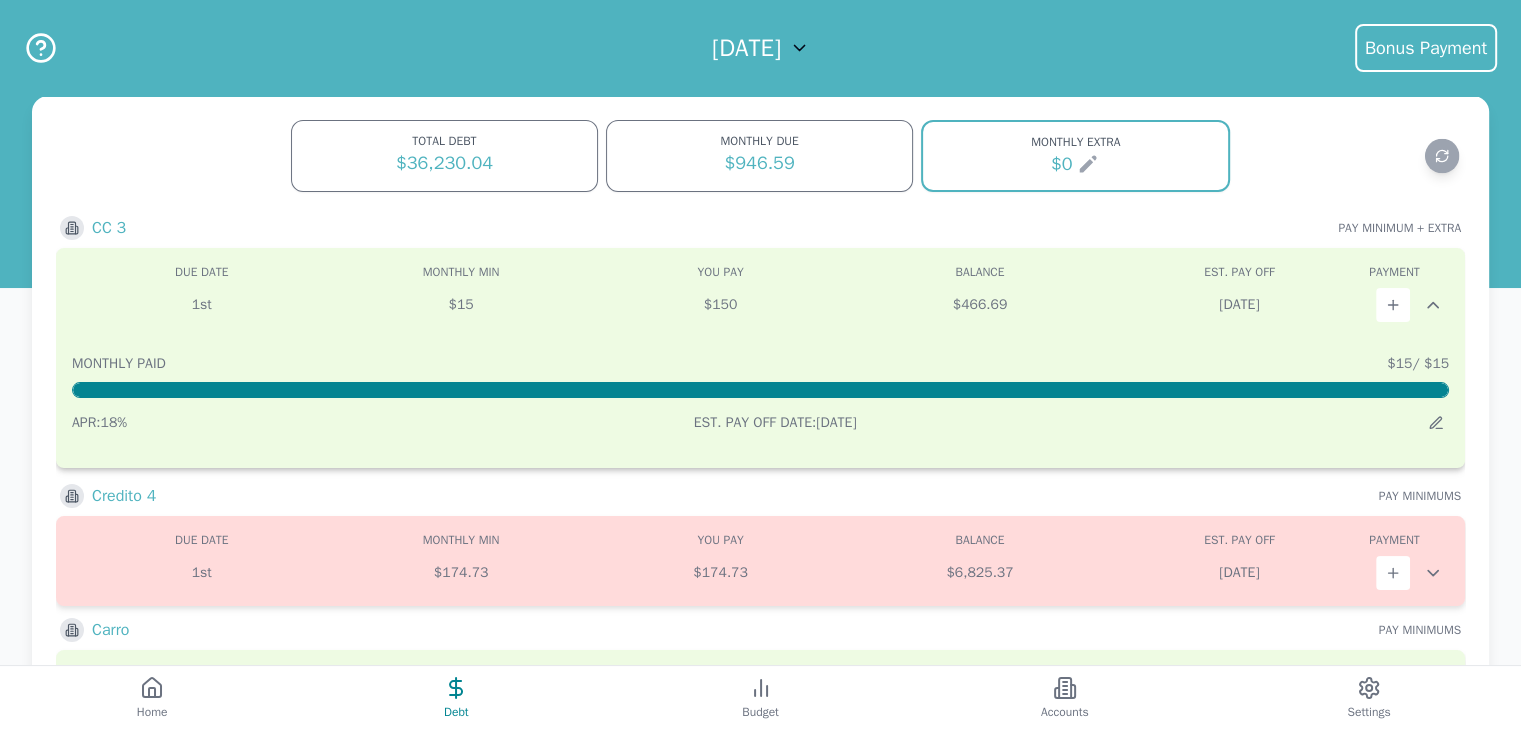 click on "$466.69" at bounding box center (979, 305) 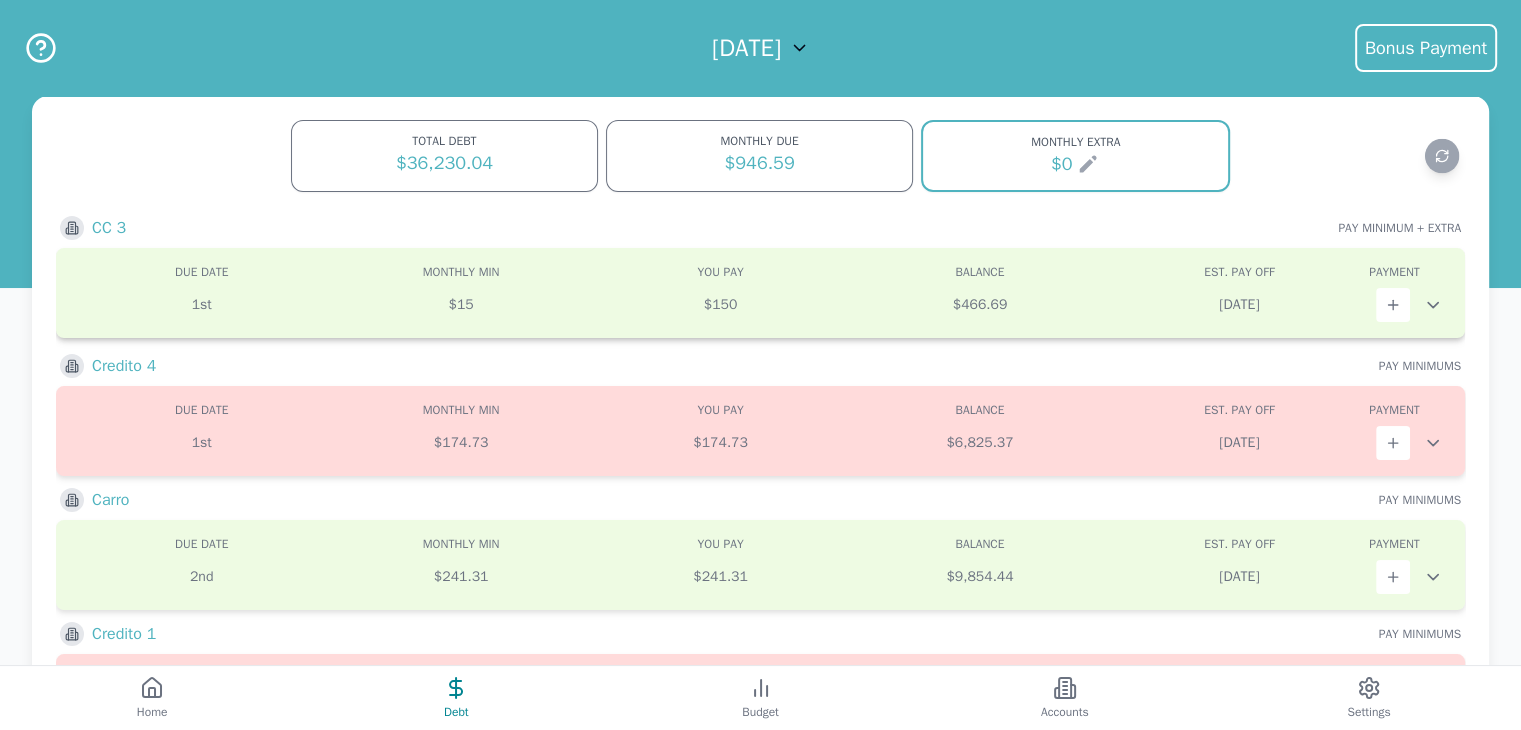 click on "$466.69" at bounding box center [979, 305] 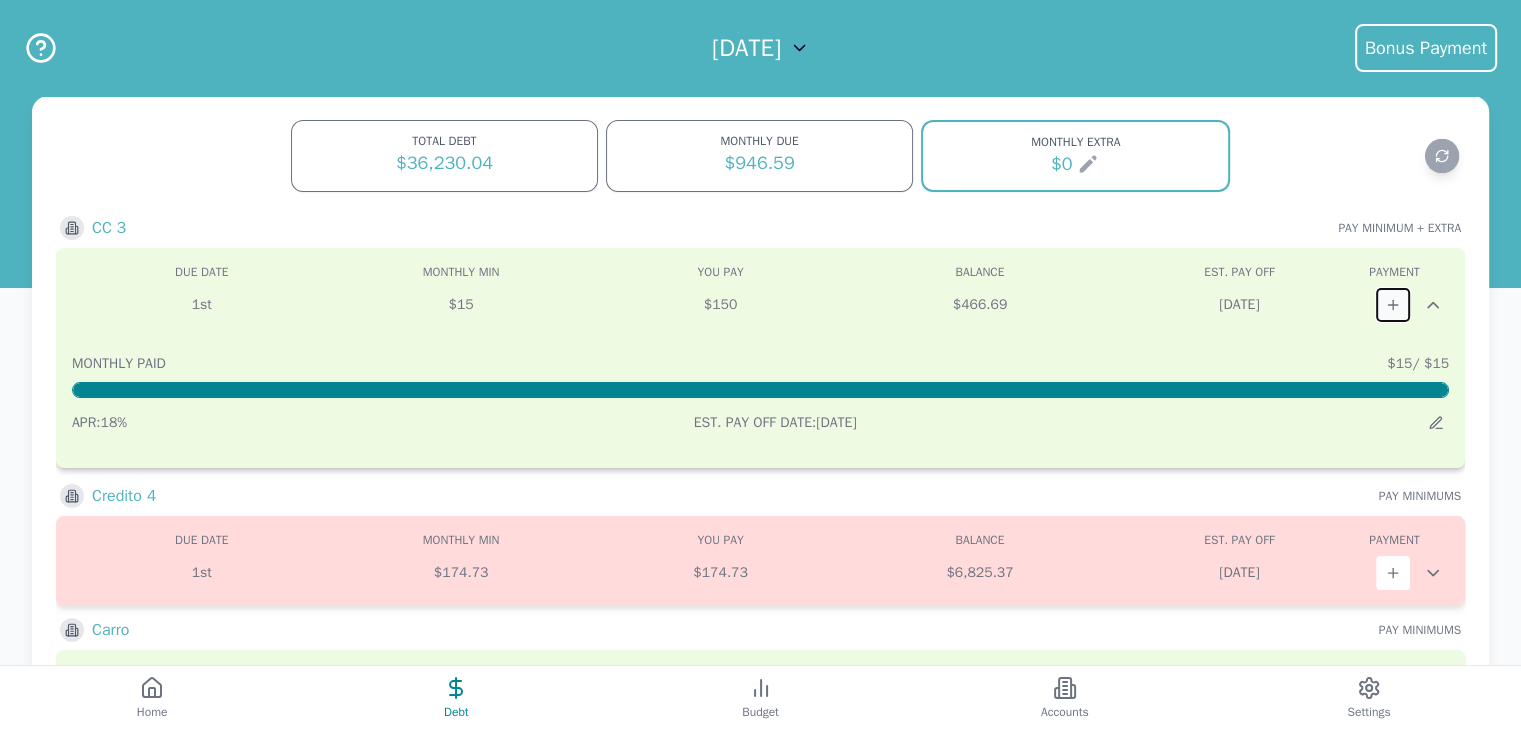 click at bounding box center [1393, 305] 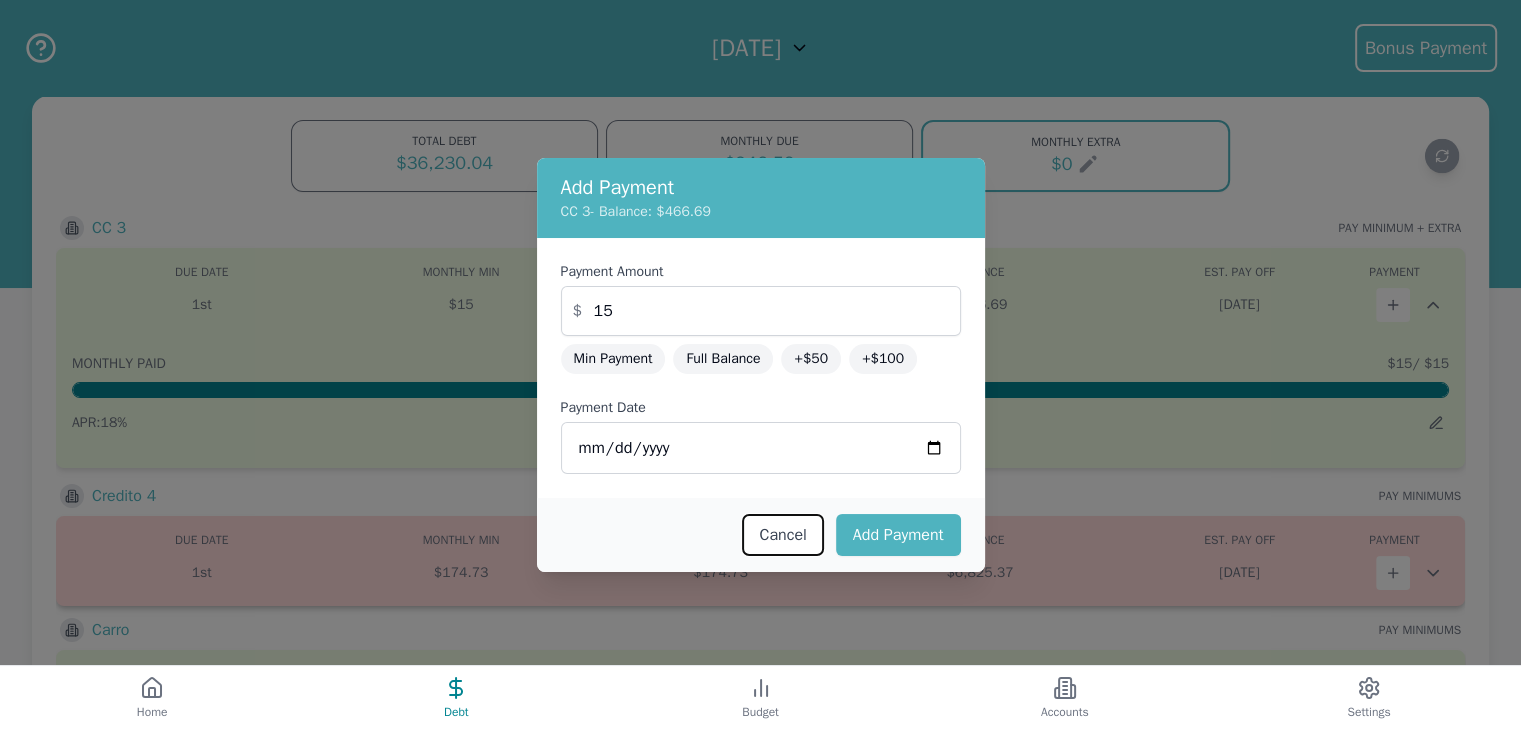 click on "Cancel" at bounding box center [782, 535] 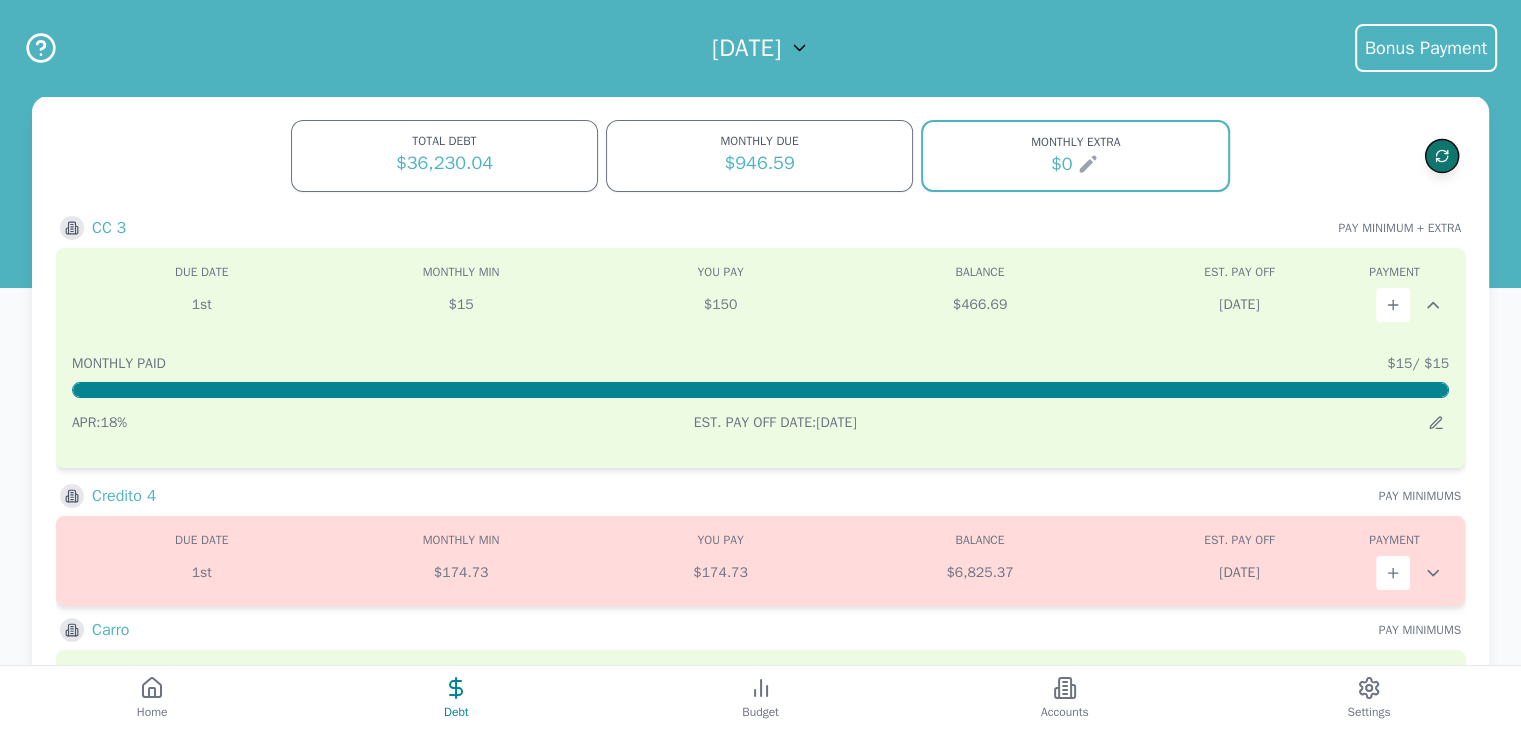 click 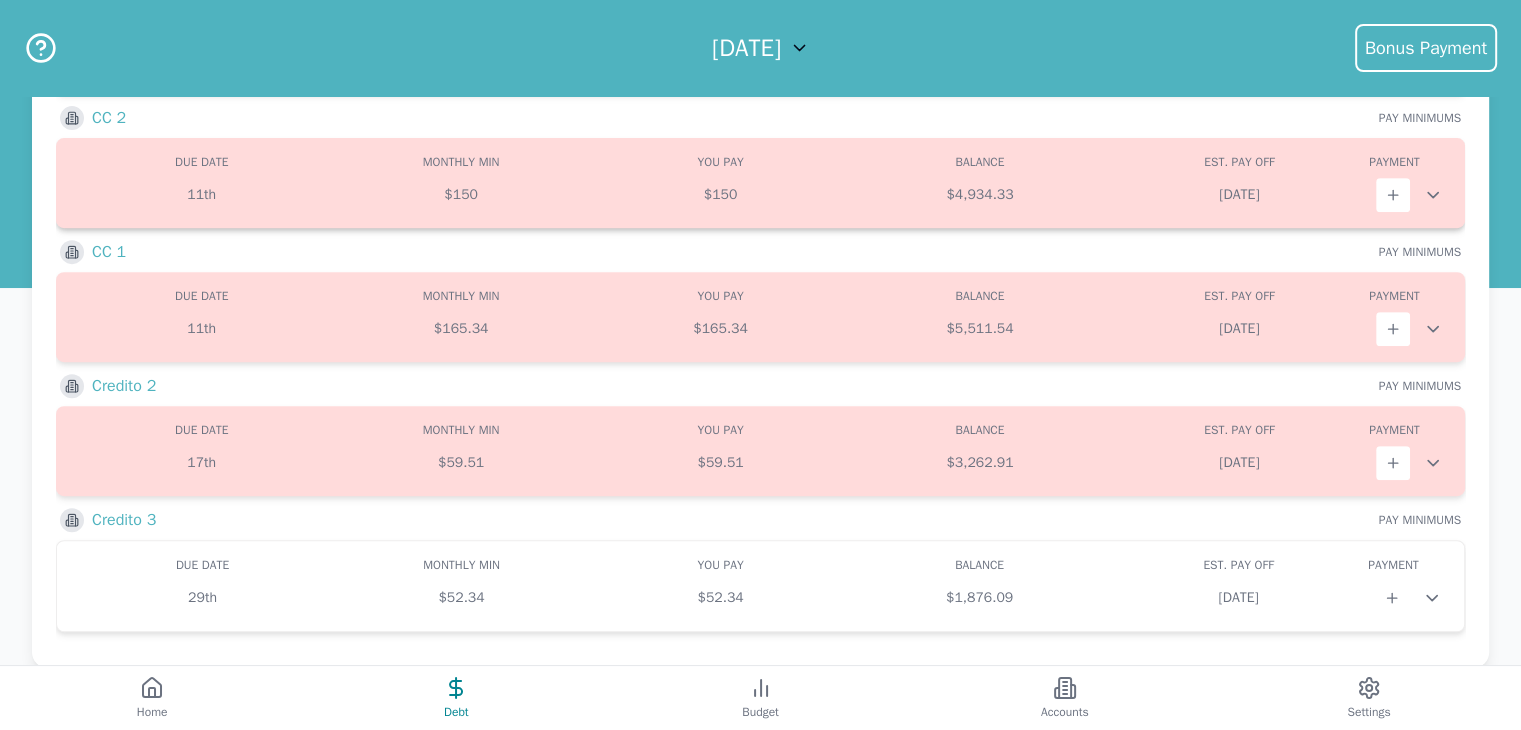 scroll, scrollTop: 817, scrollLeft: 0, axis: vertical 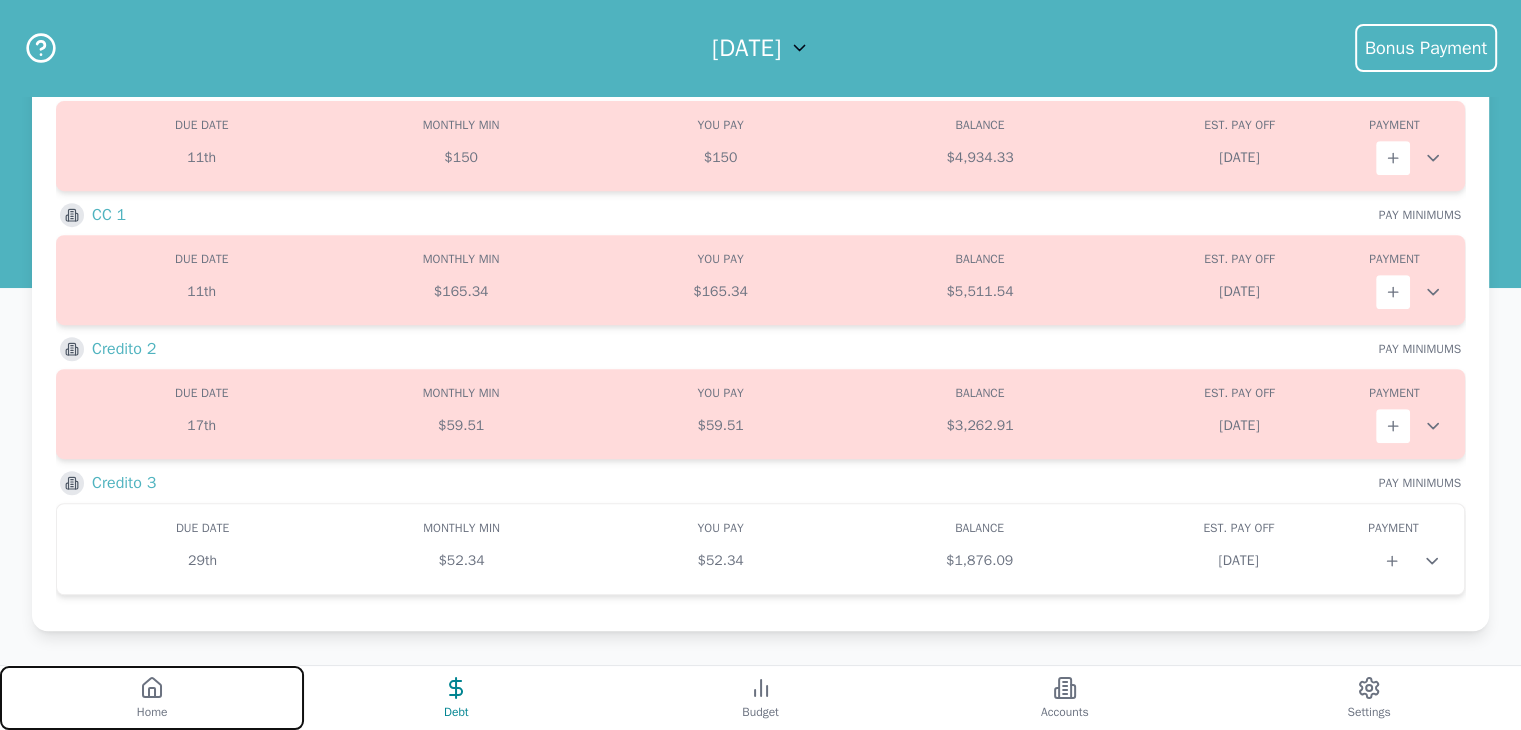 click on "Home" at bounding box center [152, 698] 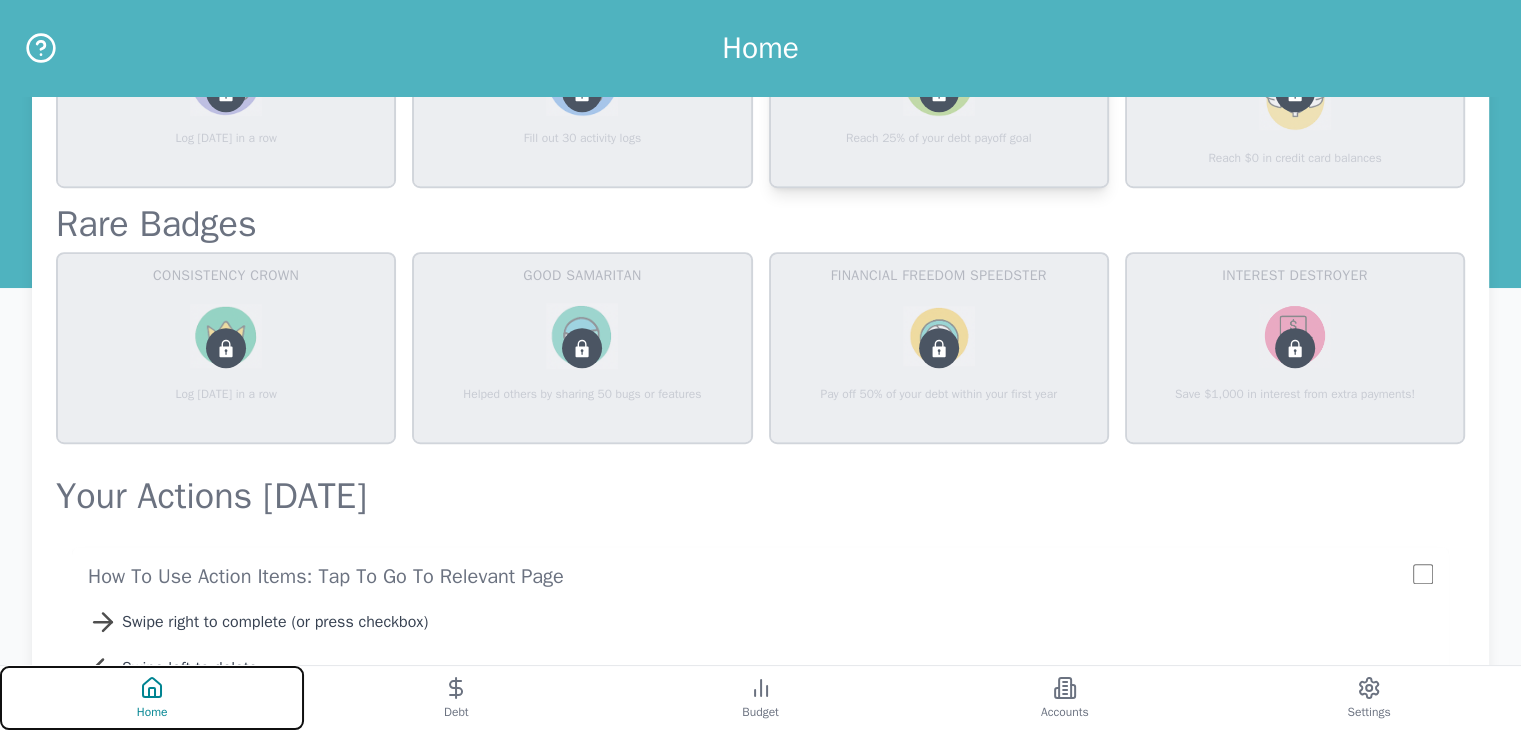 scroll, scrollTop: 1596, scrollLeft: 0, axis: vertical 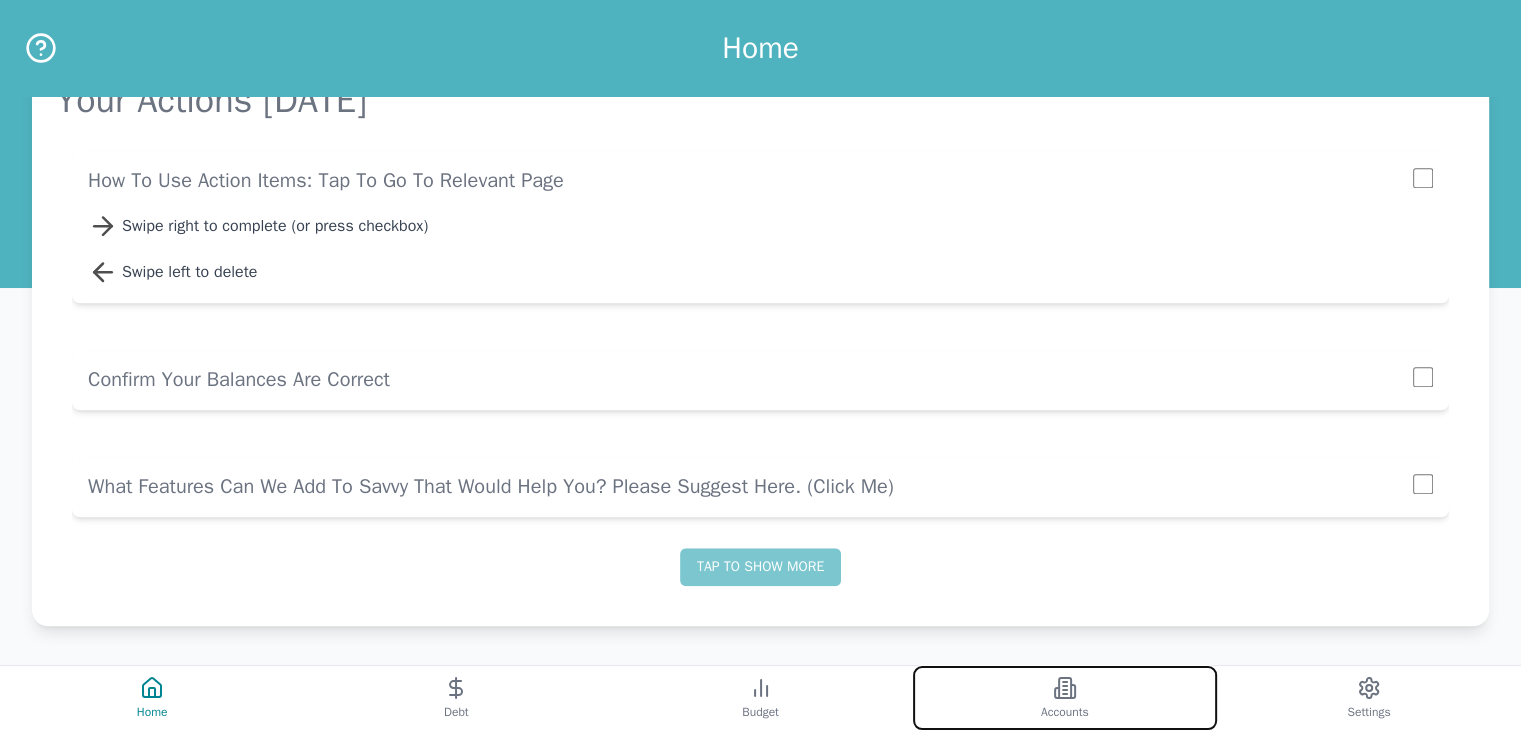 click on "Accounts" at bounding box center (1065, 698) 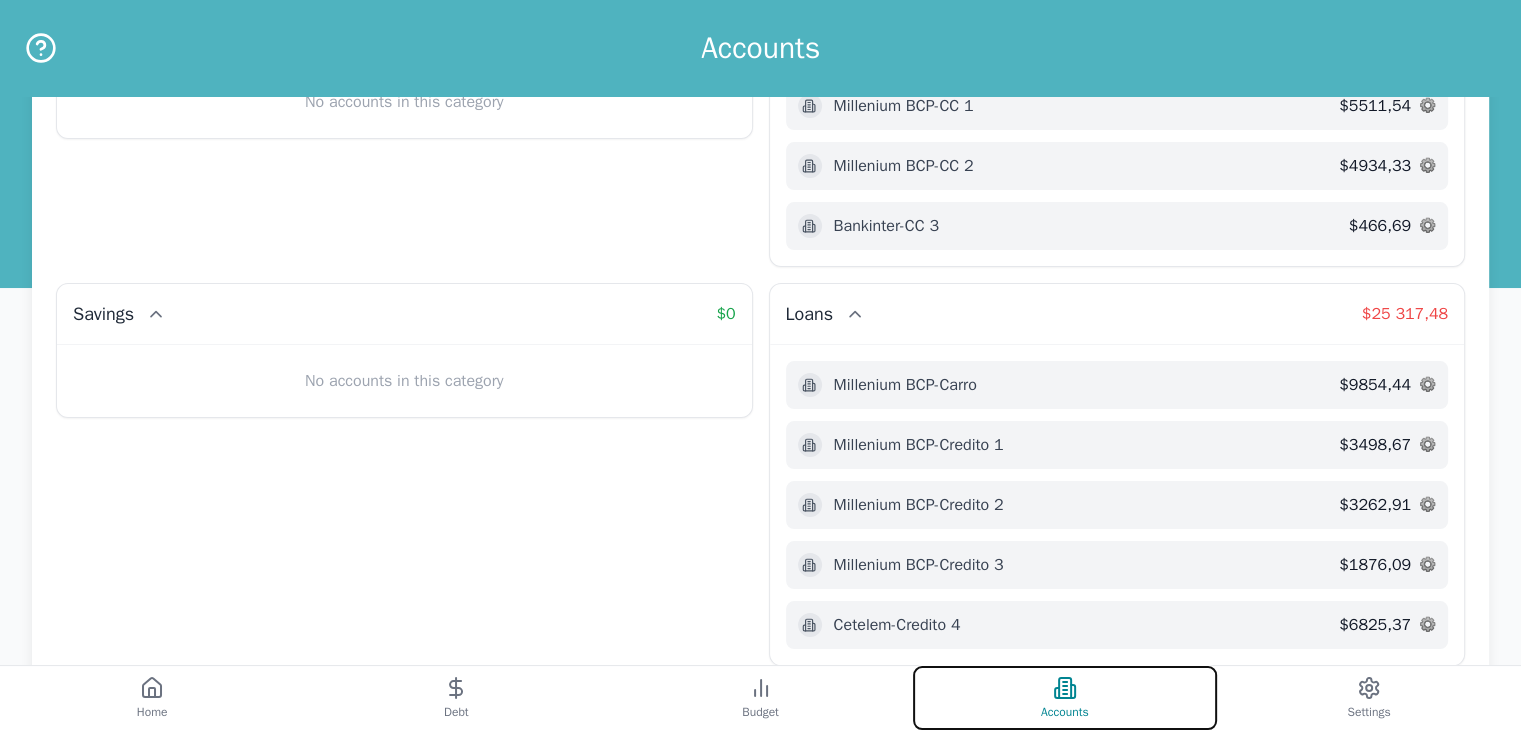 scroll, scrollTop: 239, scrollLeft: 0, axis: vertical 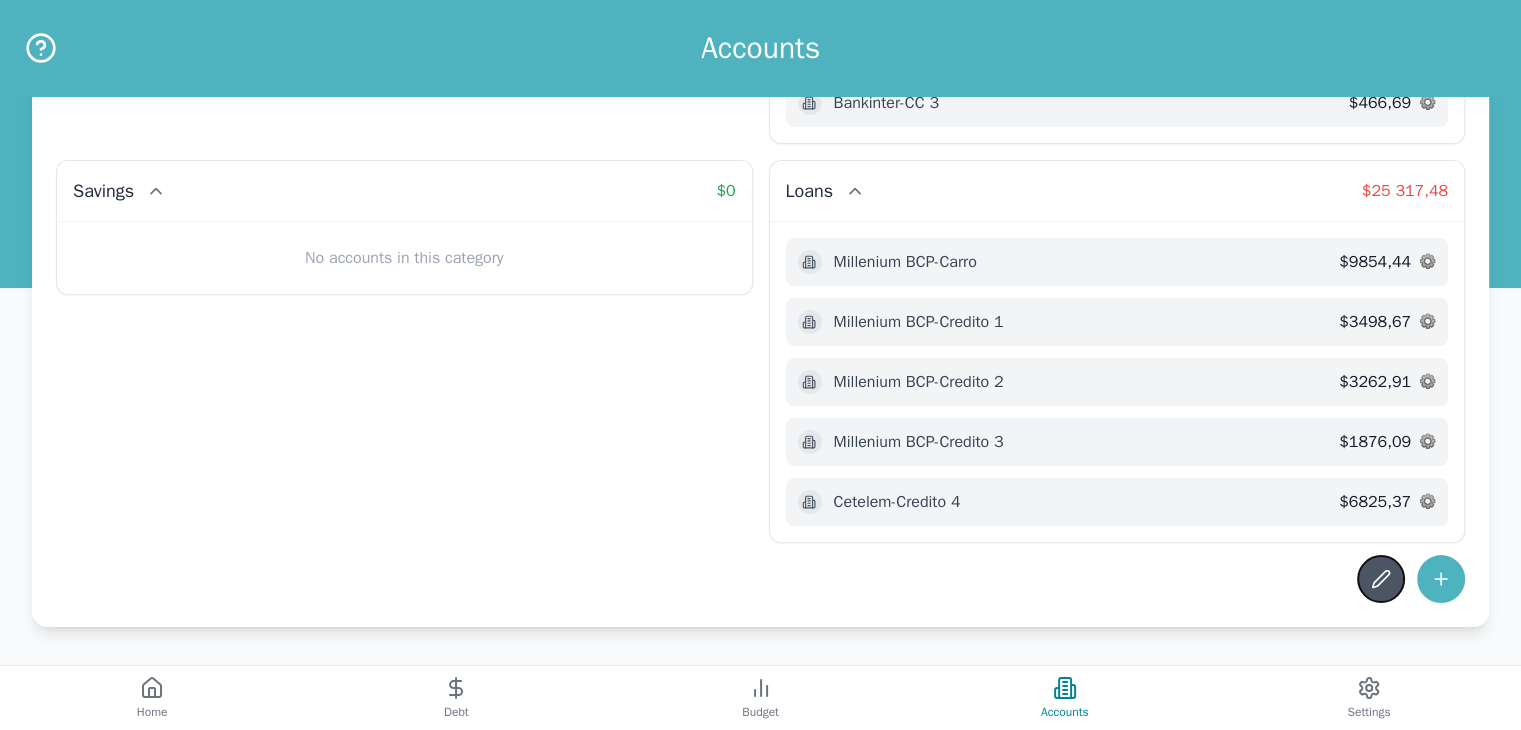 click at bounding box center (1381, 579) 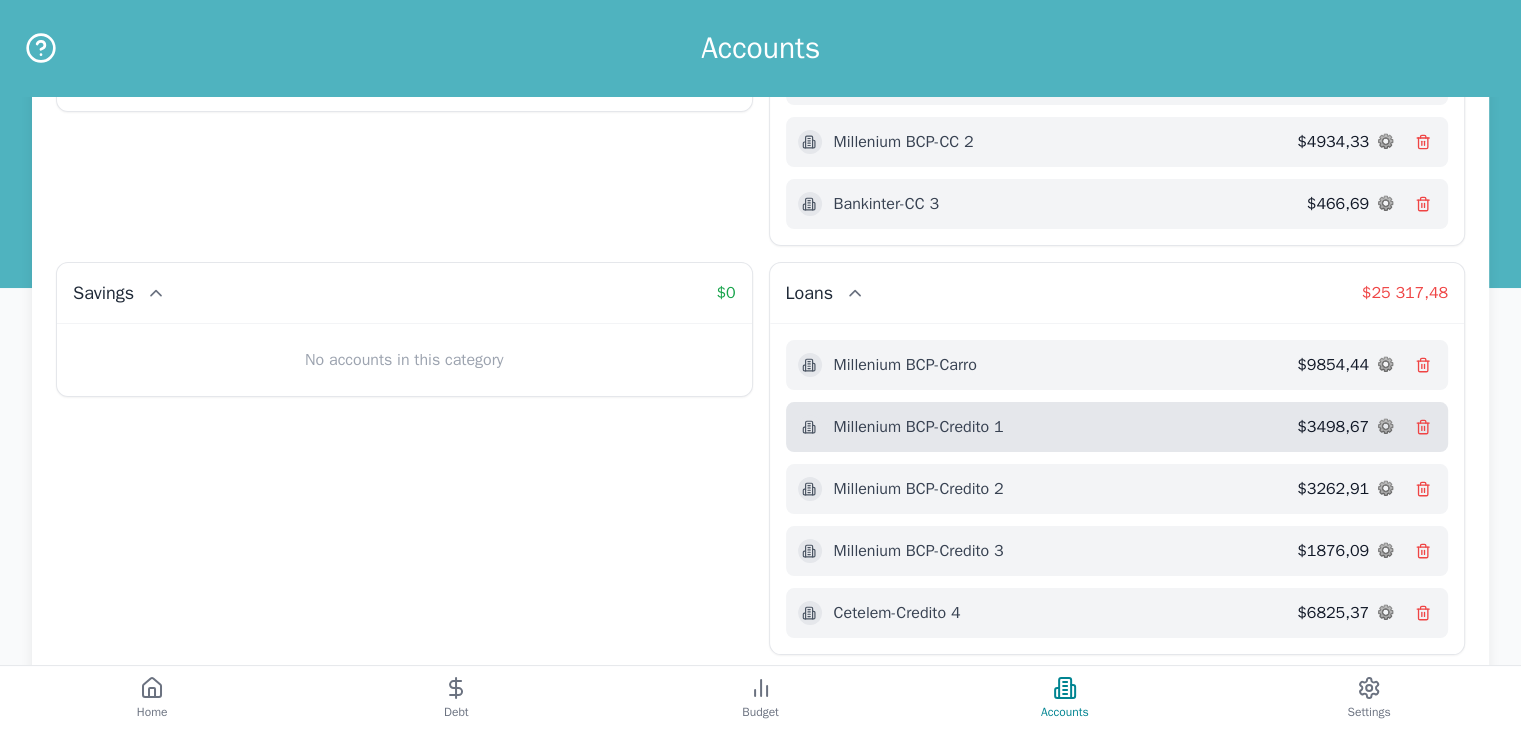 scroll, scrollTop: 39, scrollLeft: 0, axis: vertical 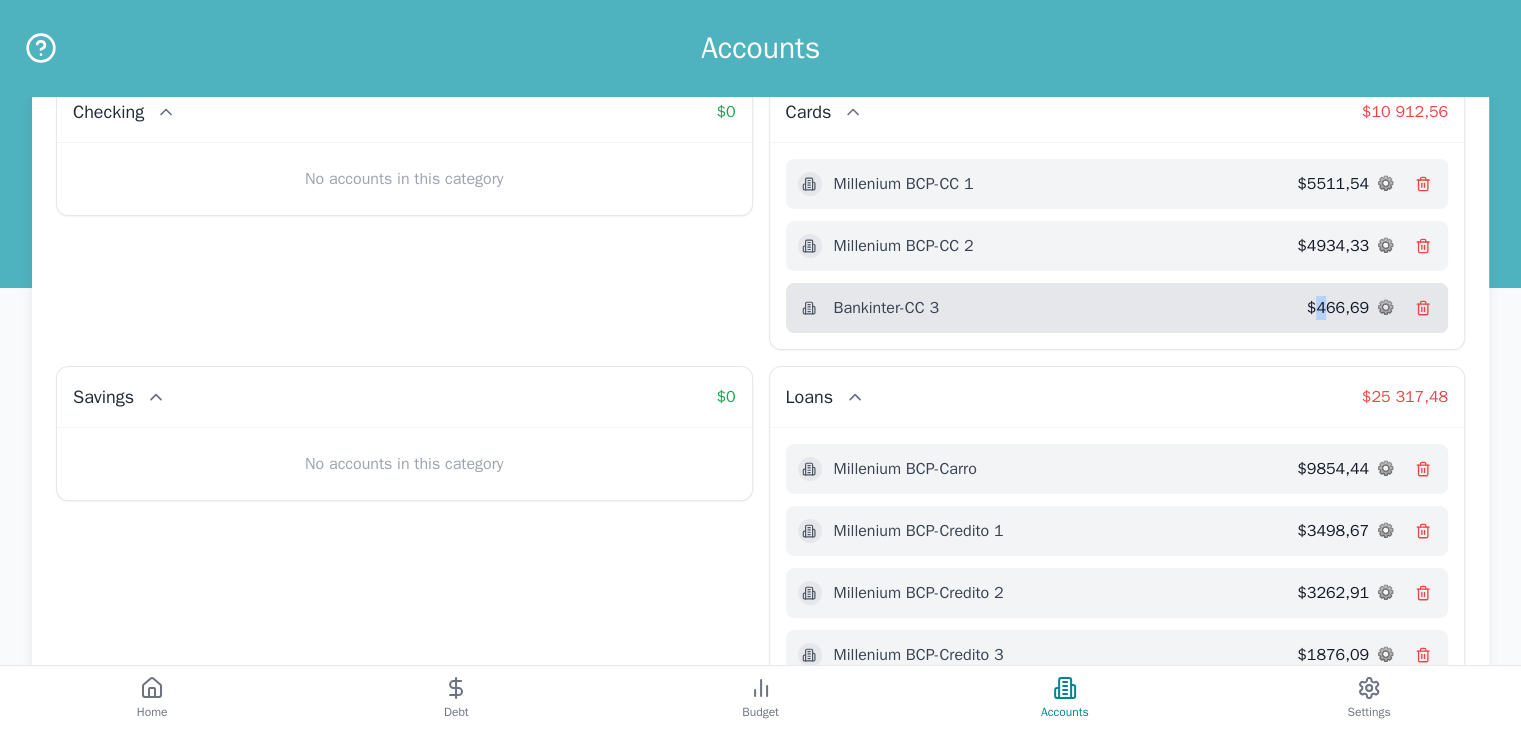 click on "$ 466,69" at bounding box center [1338, 308] 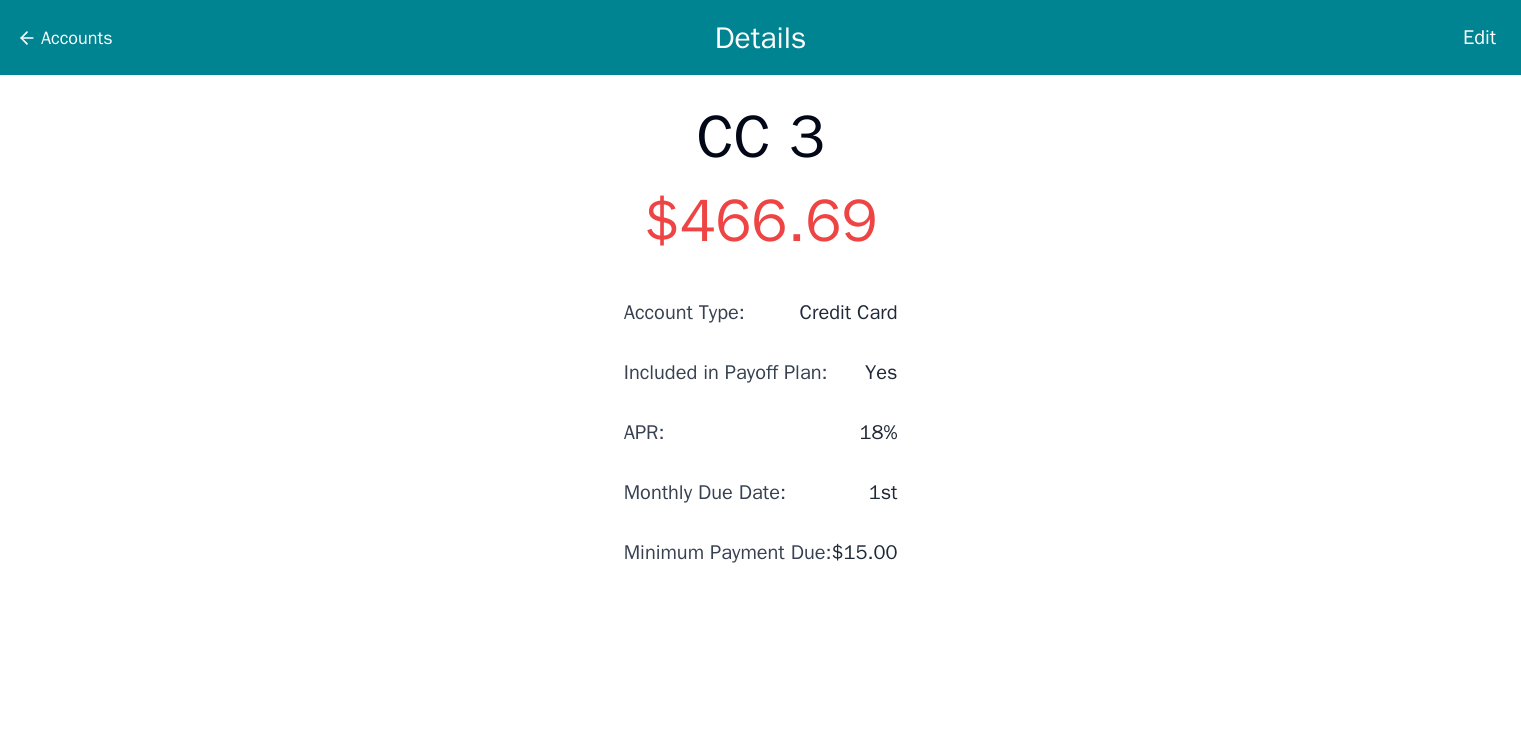 drag, startPoint x: 756, startPoint y: 205, endPoint x: 764, endPoint y: 212, distance: 10.630146 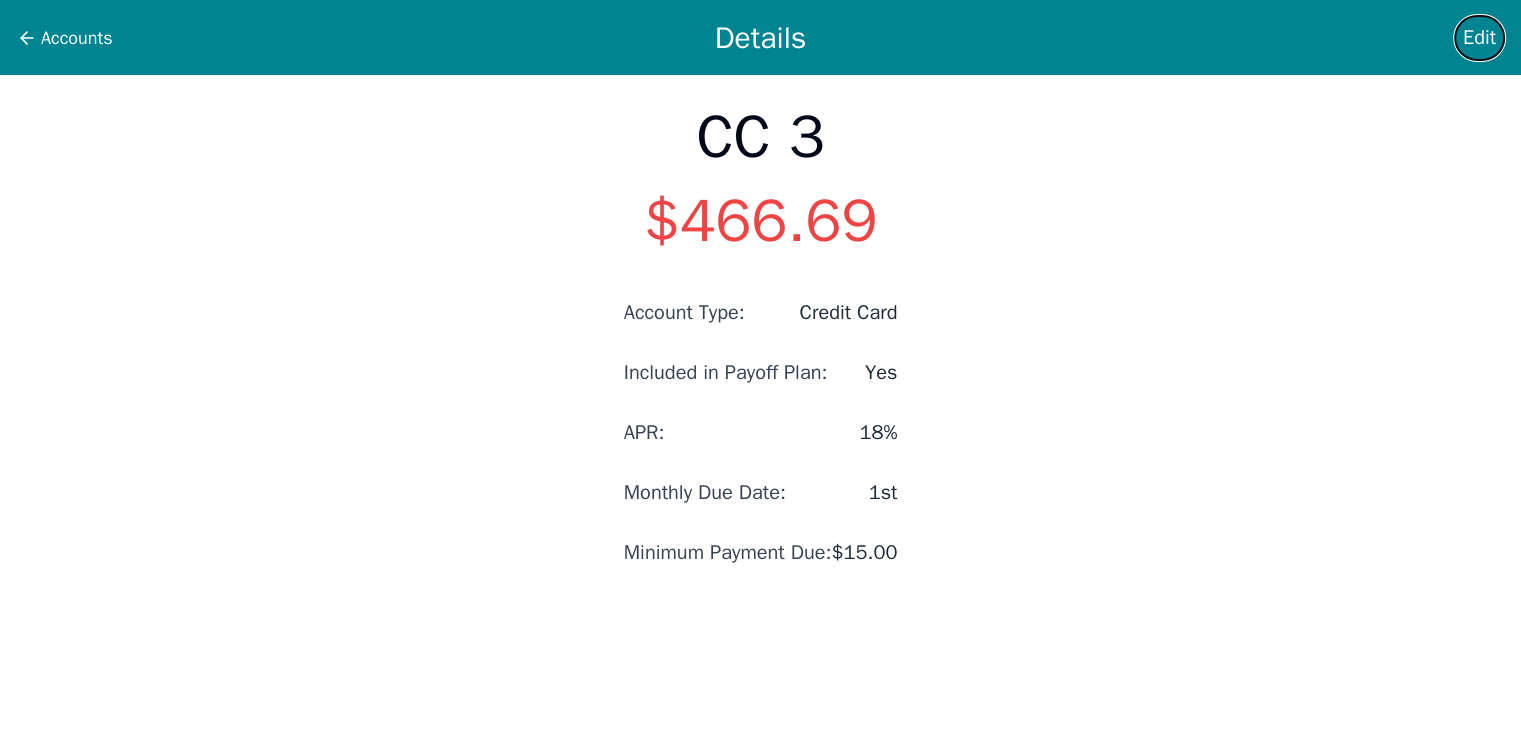 click on "Edit" at bounding box center (1479, 38) 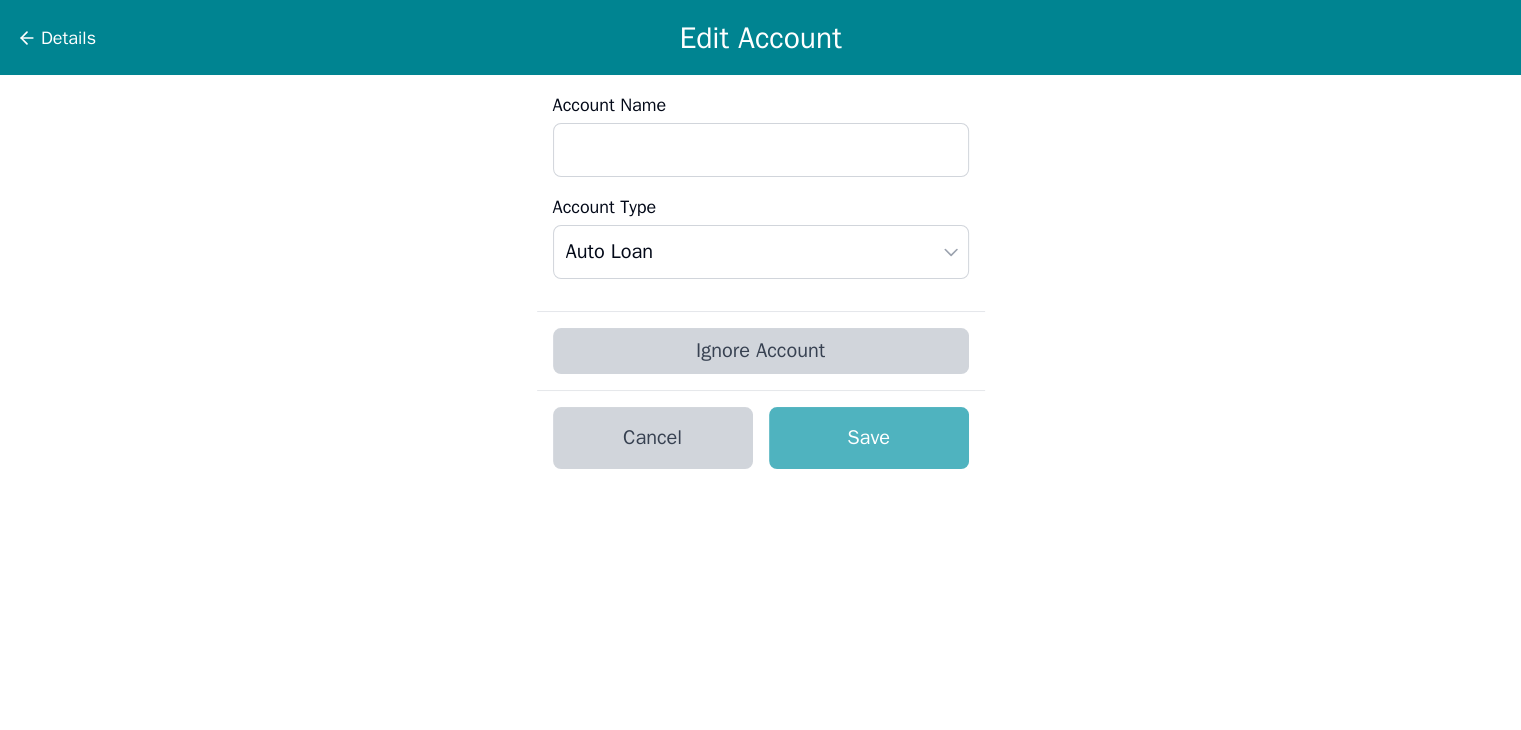 type on "CC 3" 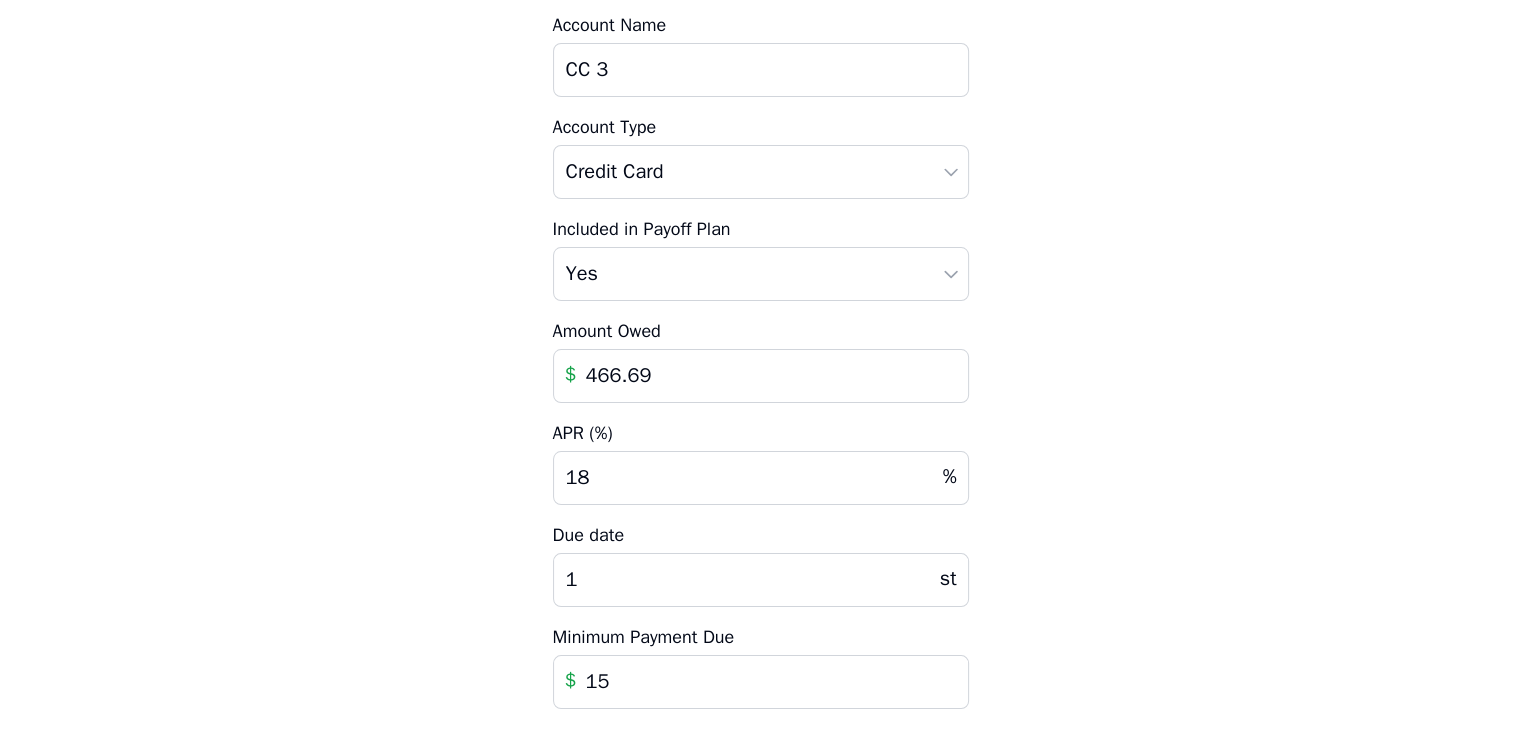 scroll, scrollTop: 200, scrollLeft: 0, axis: vertical 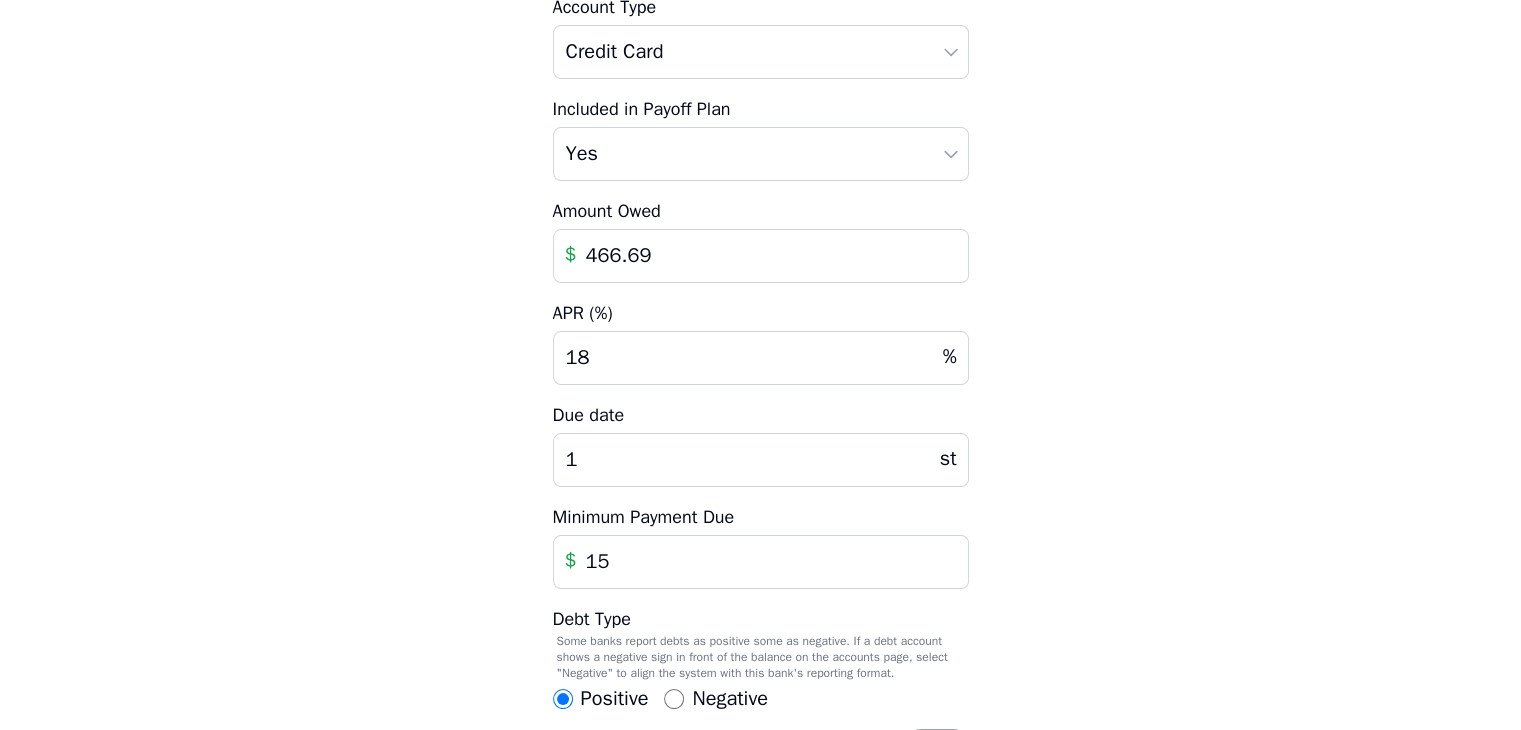 drag, startPoint x: 667, startPoint y: 253, endPoint x: 598, endPoint y: 244, distance: 69.58448 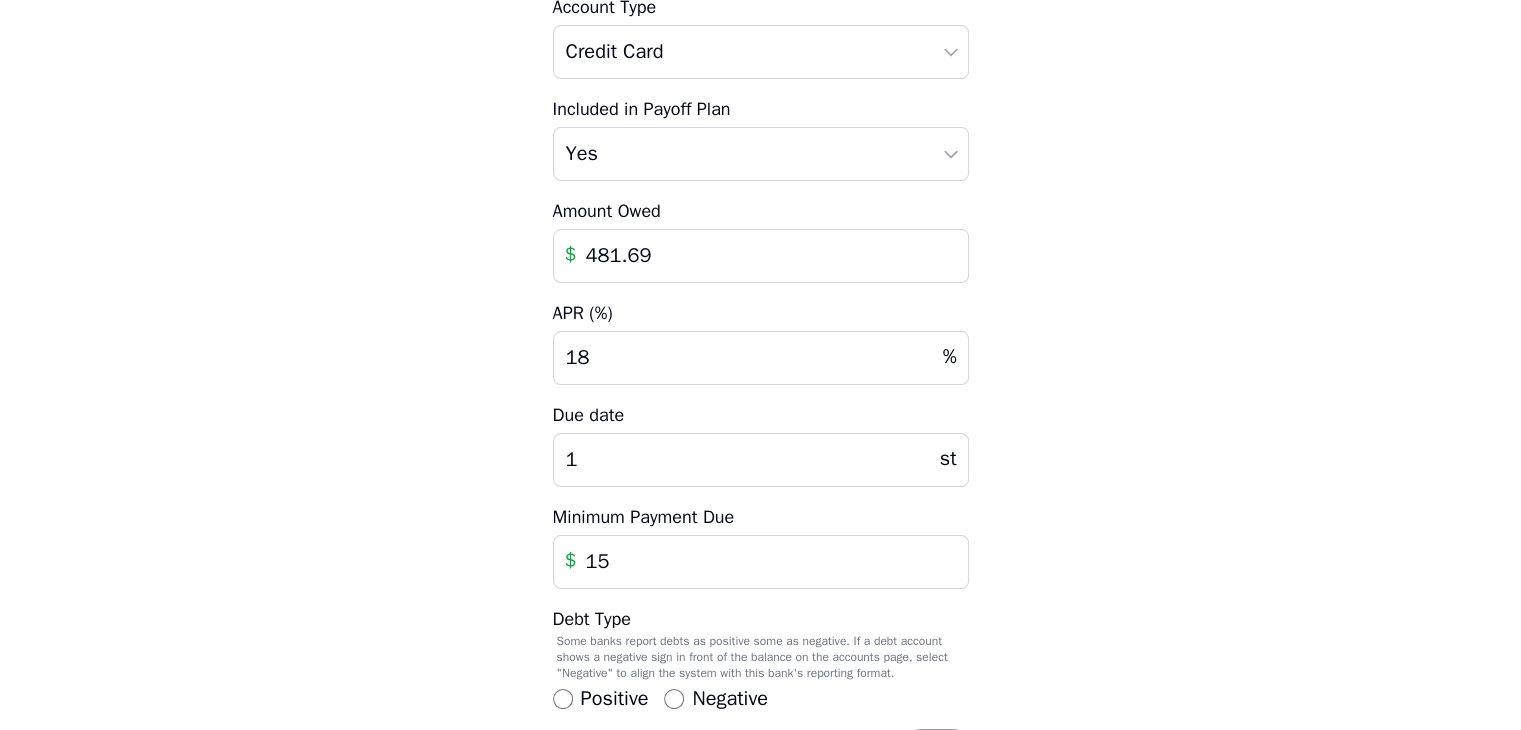 type on "481.69" 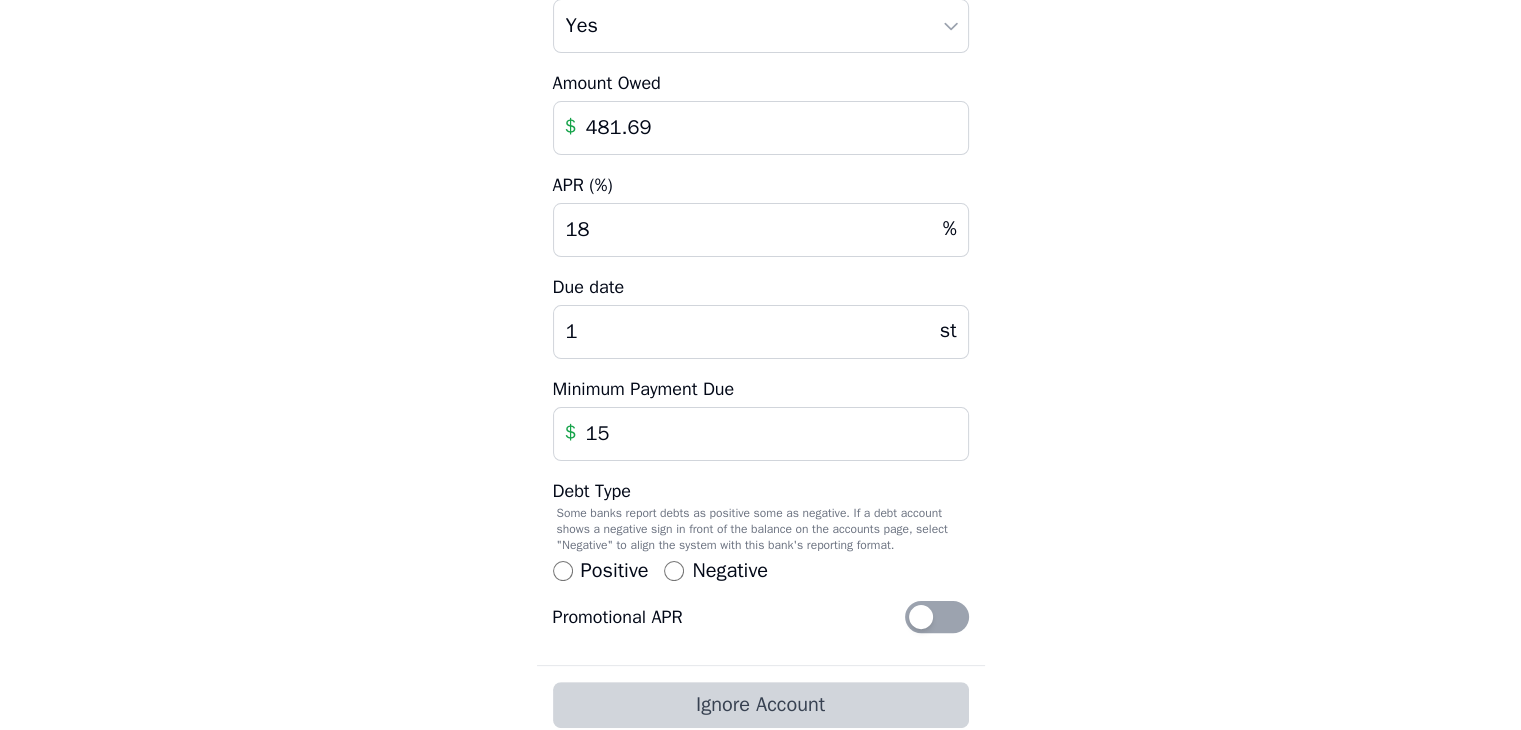 scroll, scrollTop: 433, scrollLeft: 0, axis: vertical 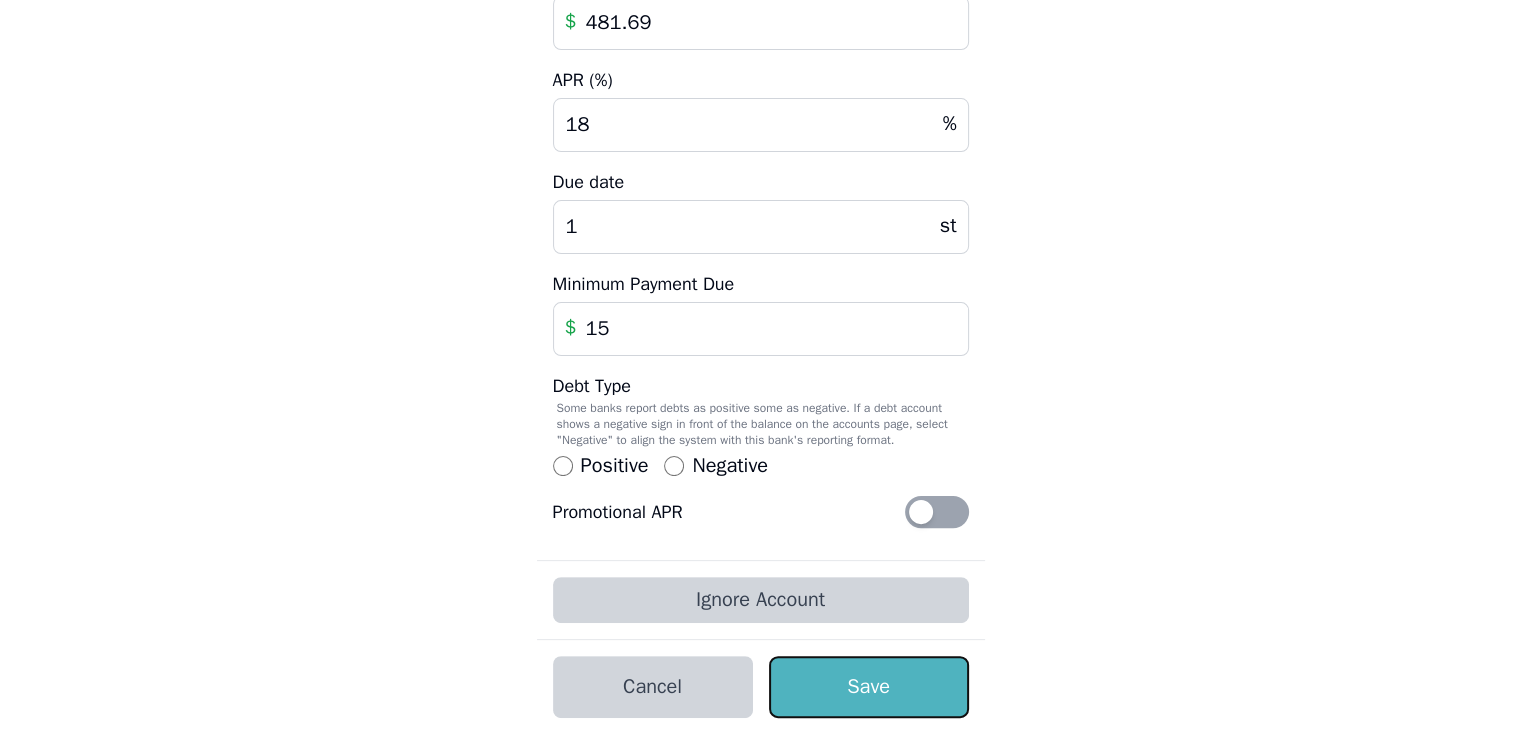 click on "Save" at bounding box center [869, 687] 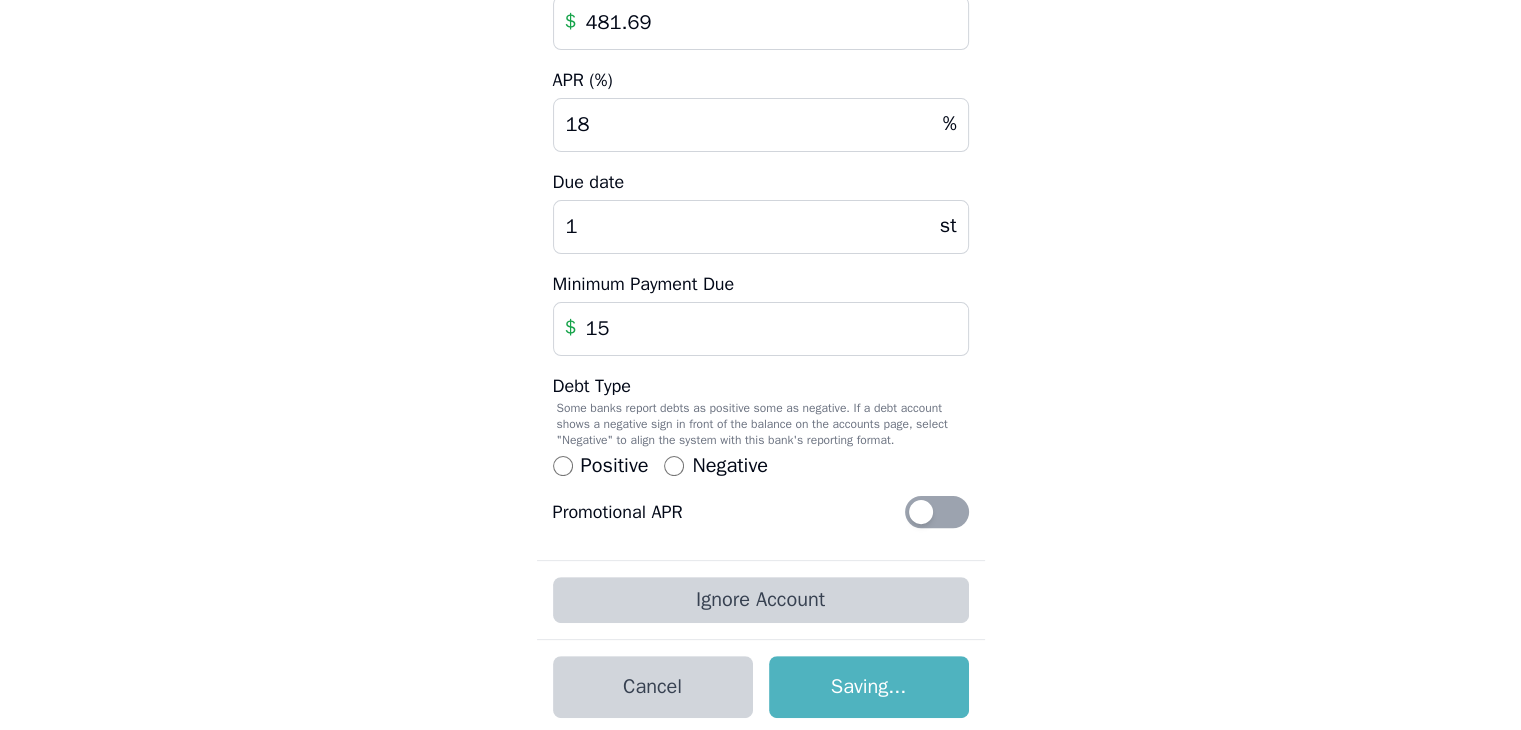 scroll, scrollTop: 0, scrollLeft: 0, axis: both 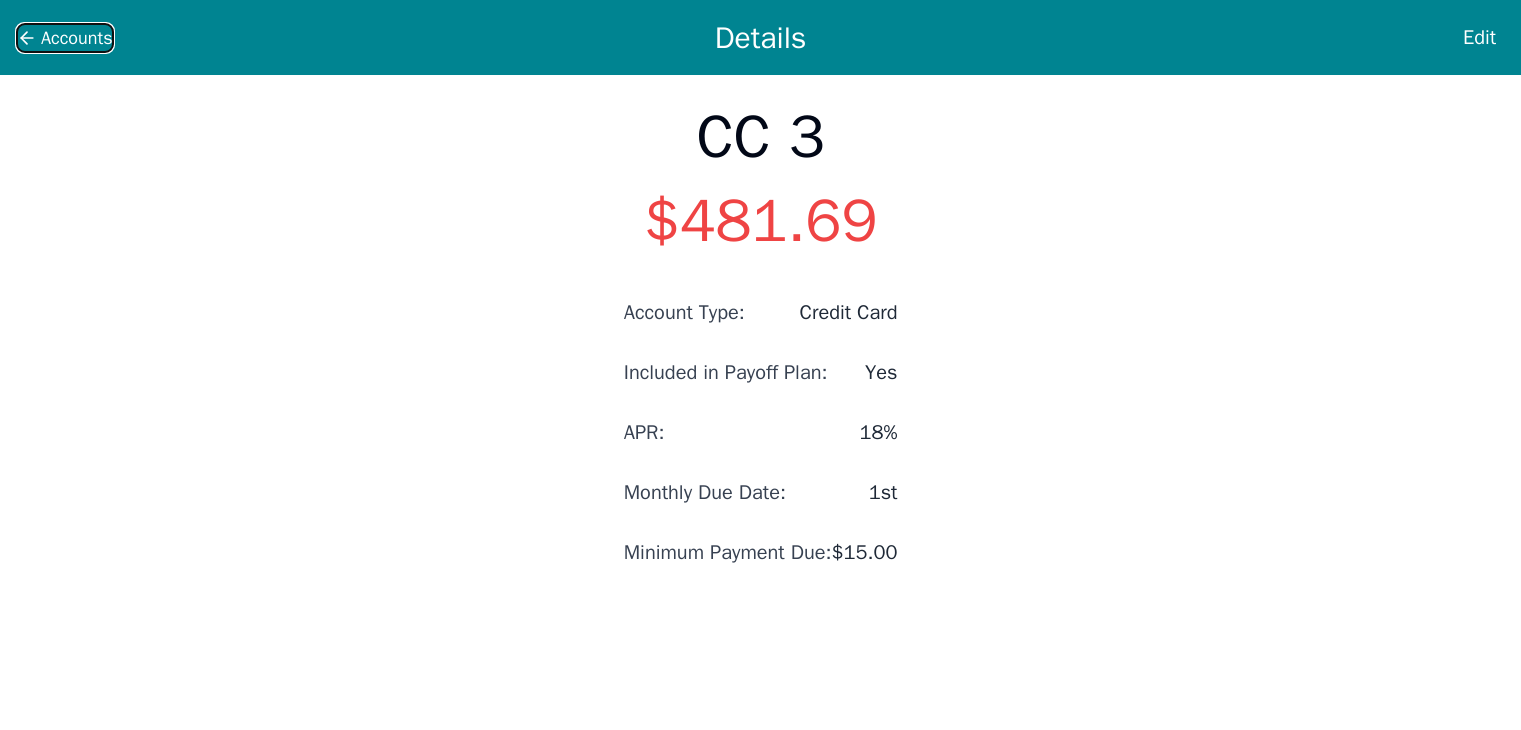 click 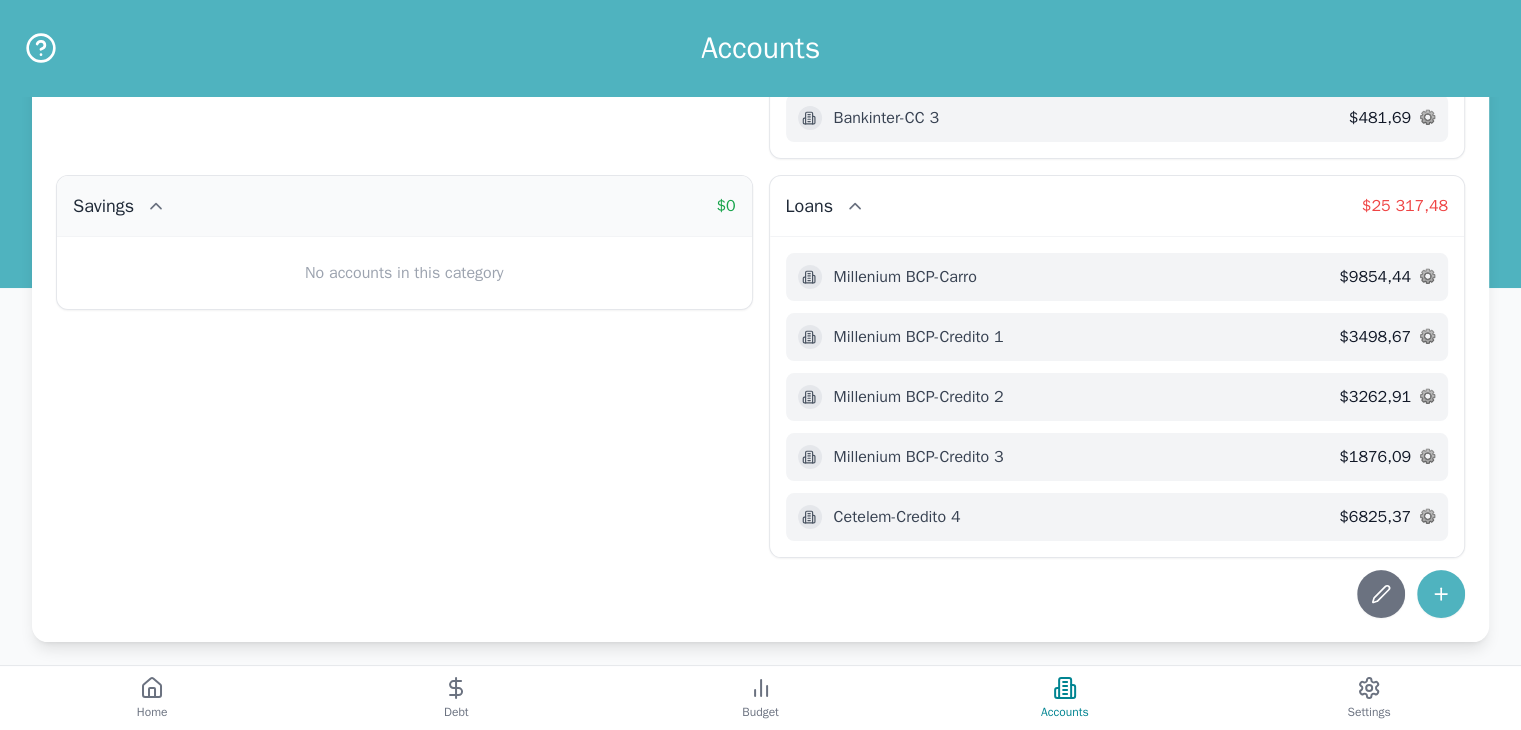 scroll, scrollTop: 239, scrollLeft: 0, axis: vertical 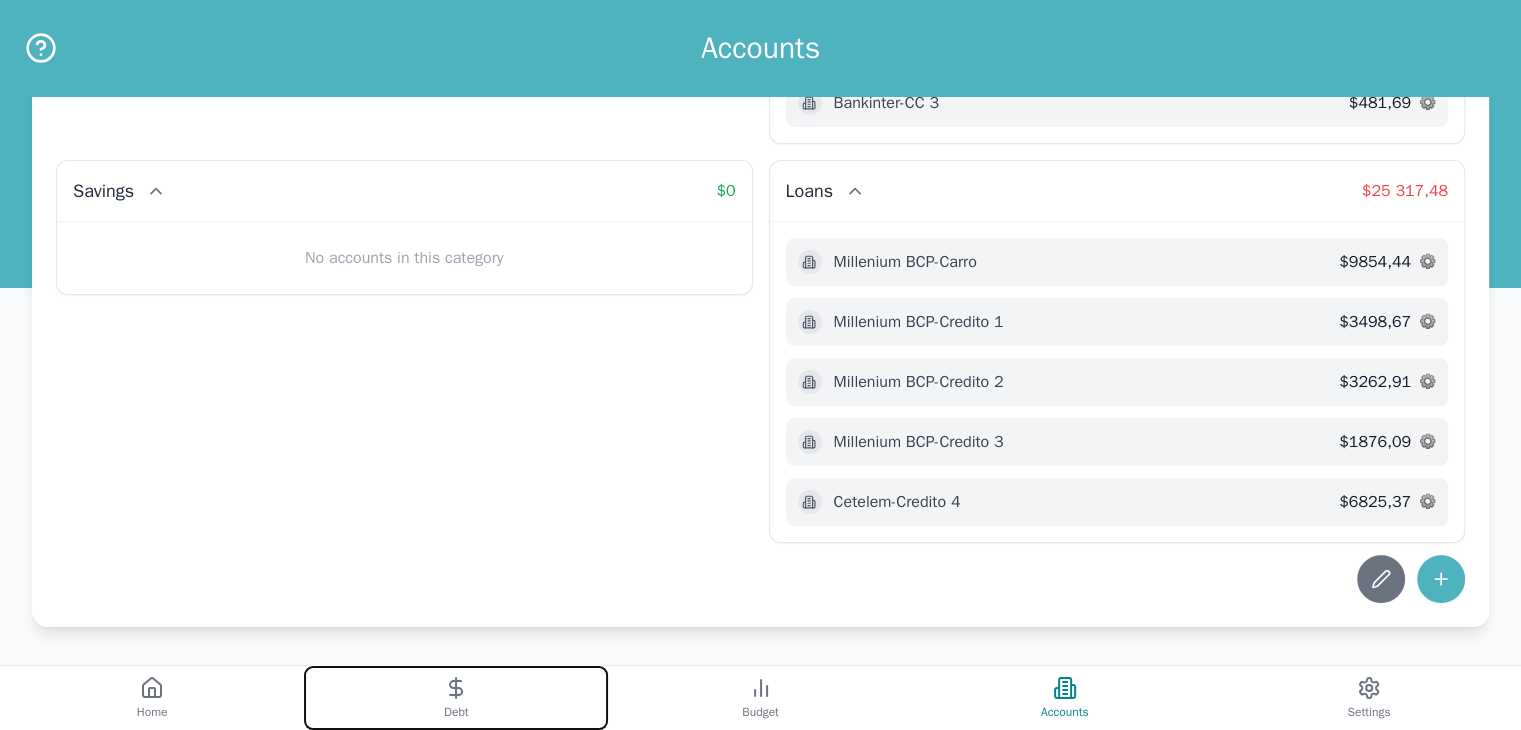 click on "Debt" at bounding box center [456, 698] 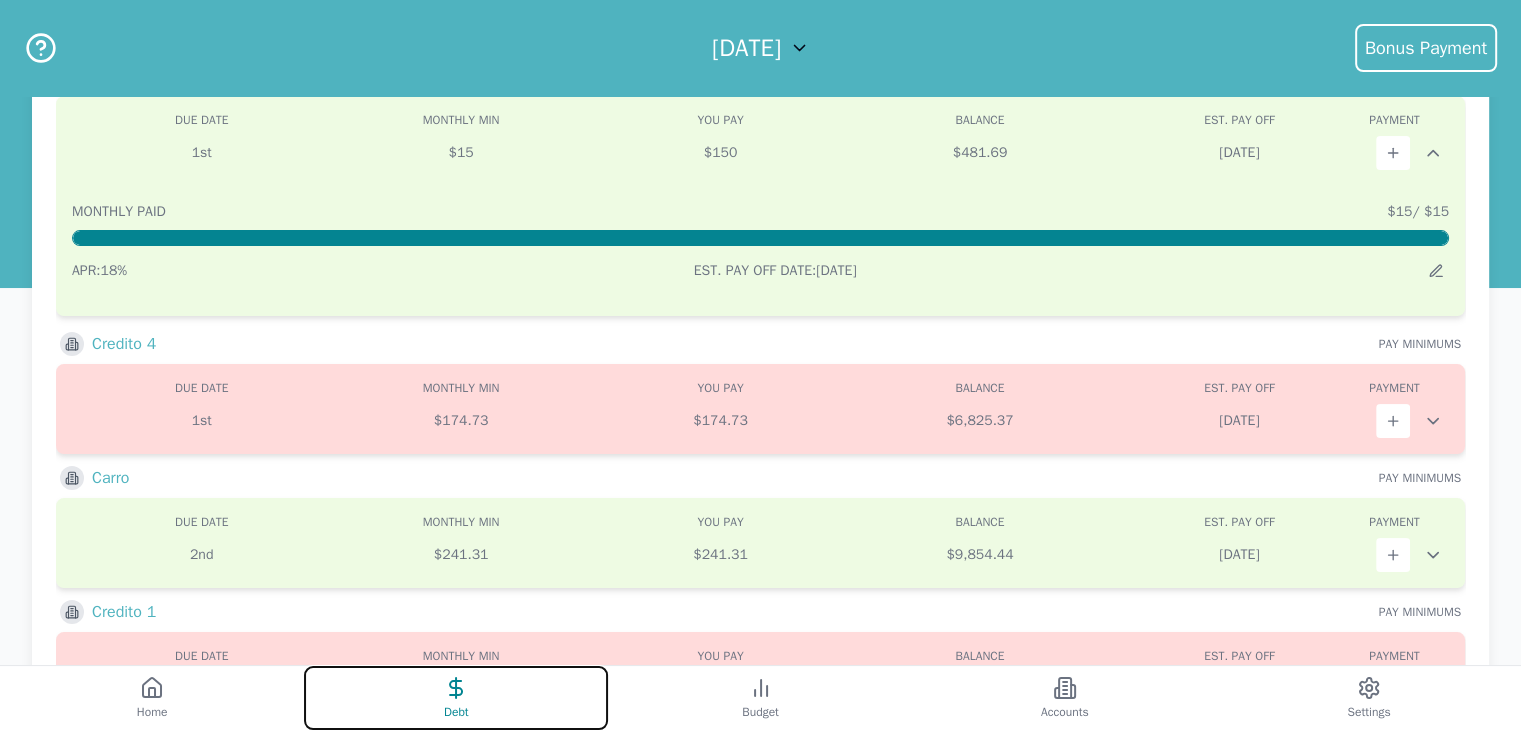 scroll, scrollTop: 0, scrollLeft: 0, axis: both 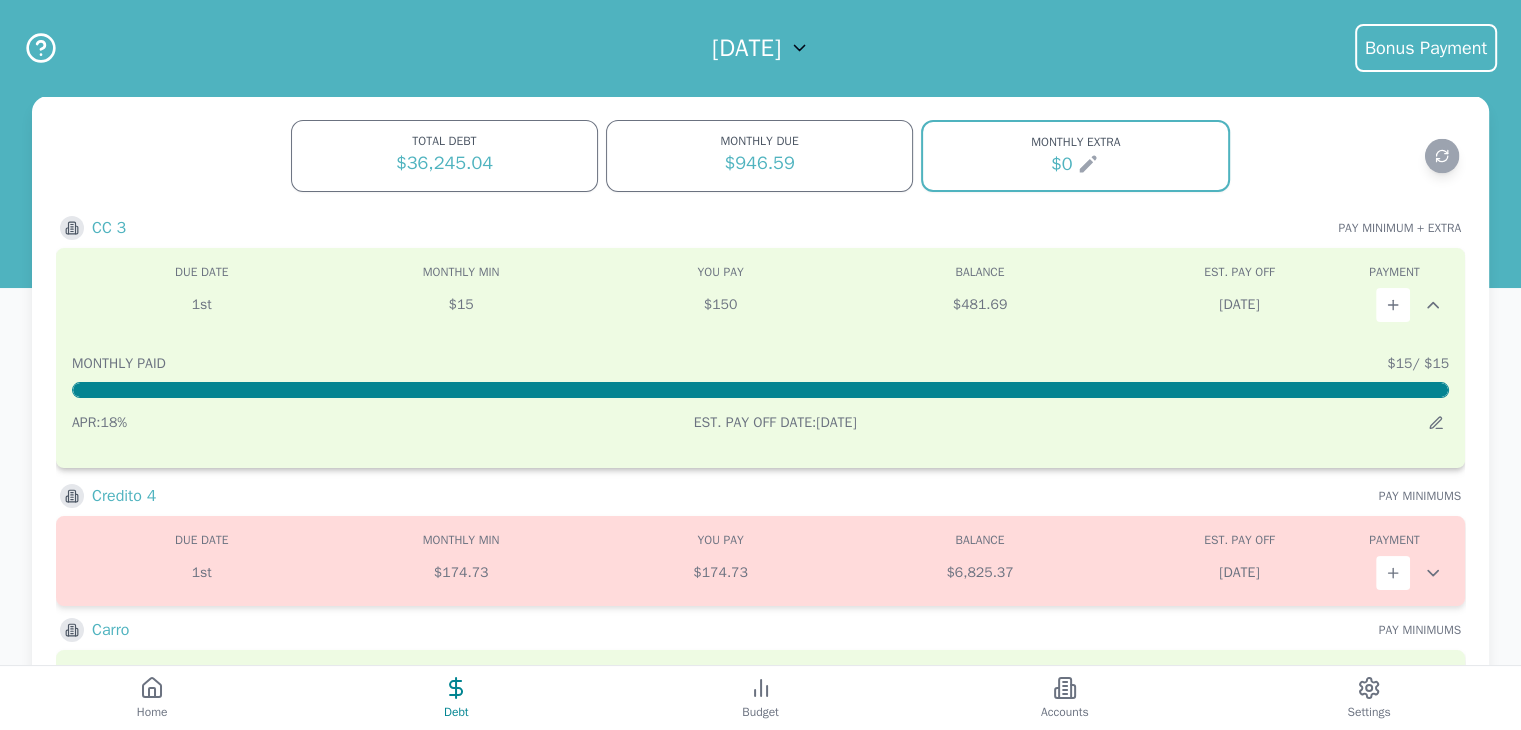 click 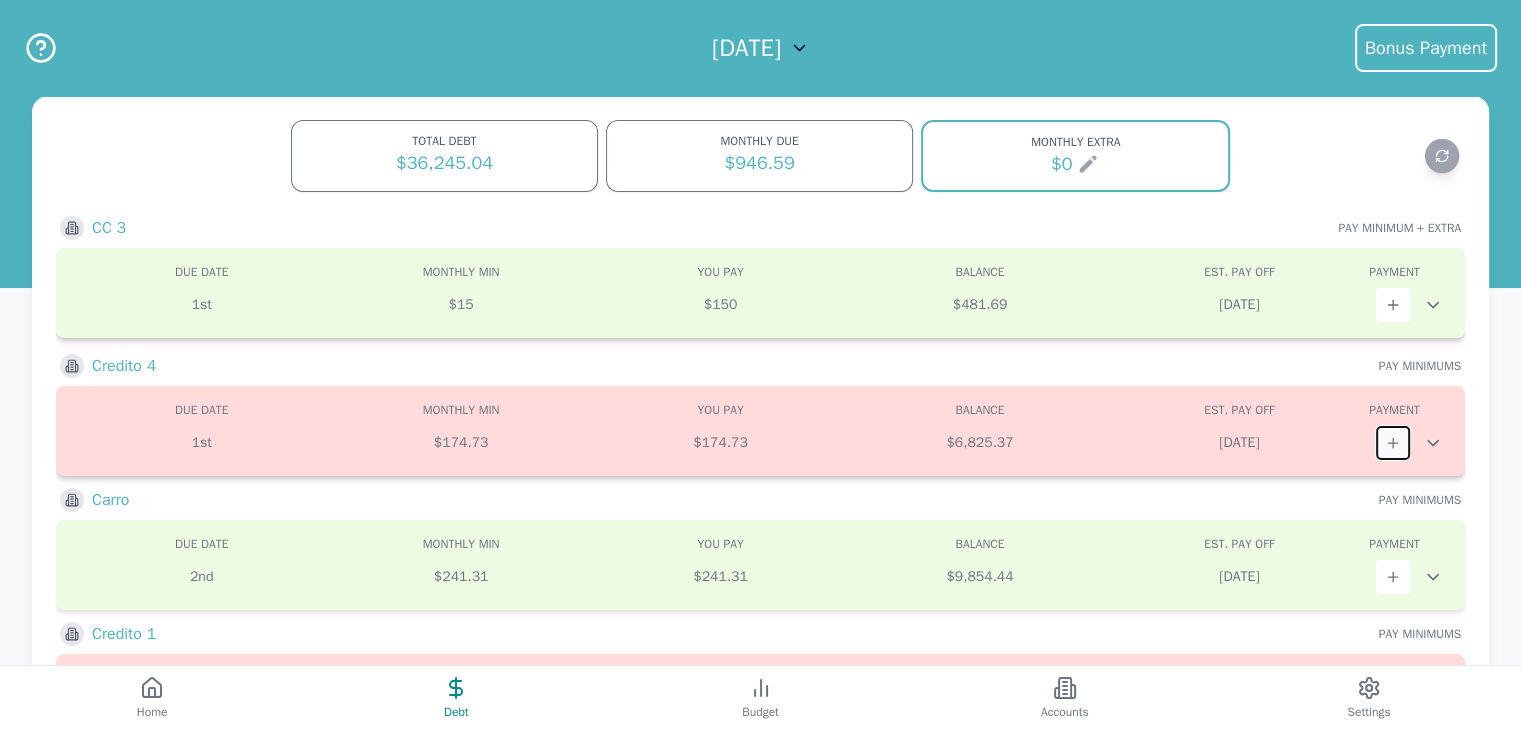 click at bounding box center (1393, 443) 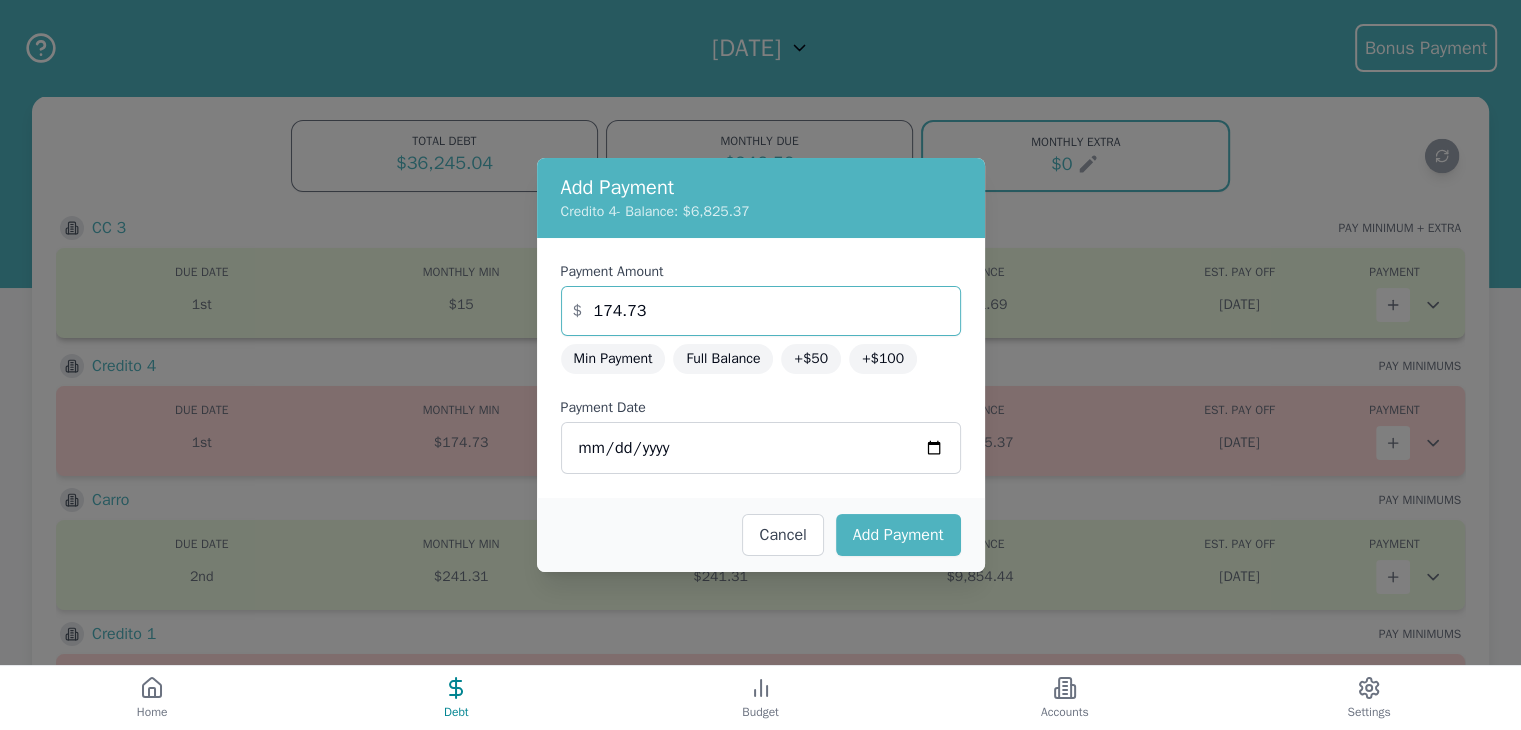 drag, startPoint x: 727, startPoint y: 305, endPoint x: 490, endPoint y: 281, distance: 238.2121 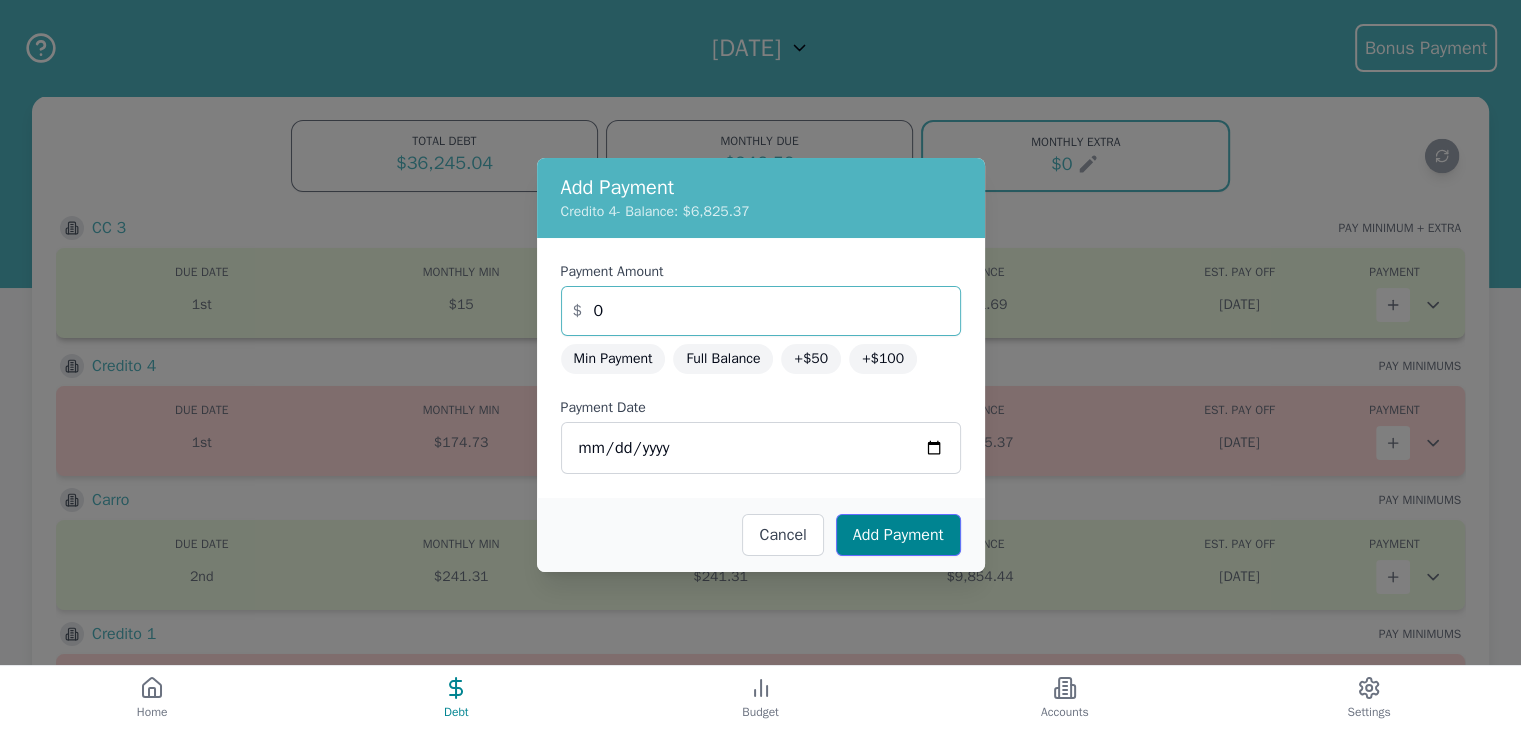 type on "0" 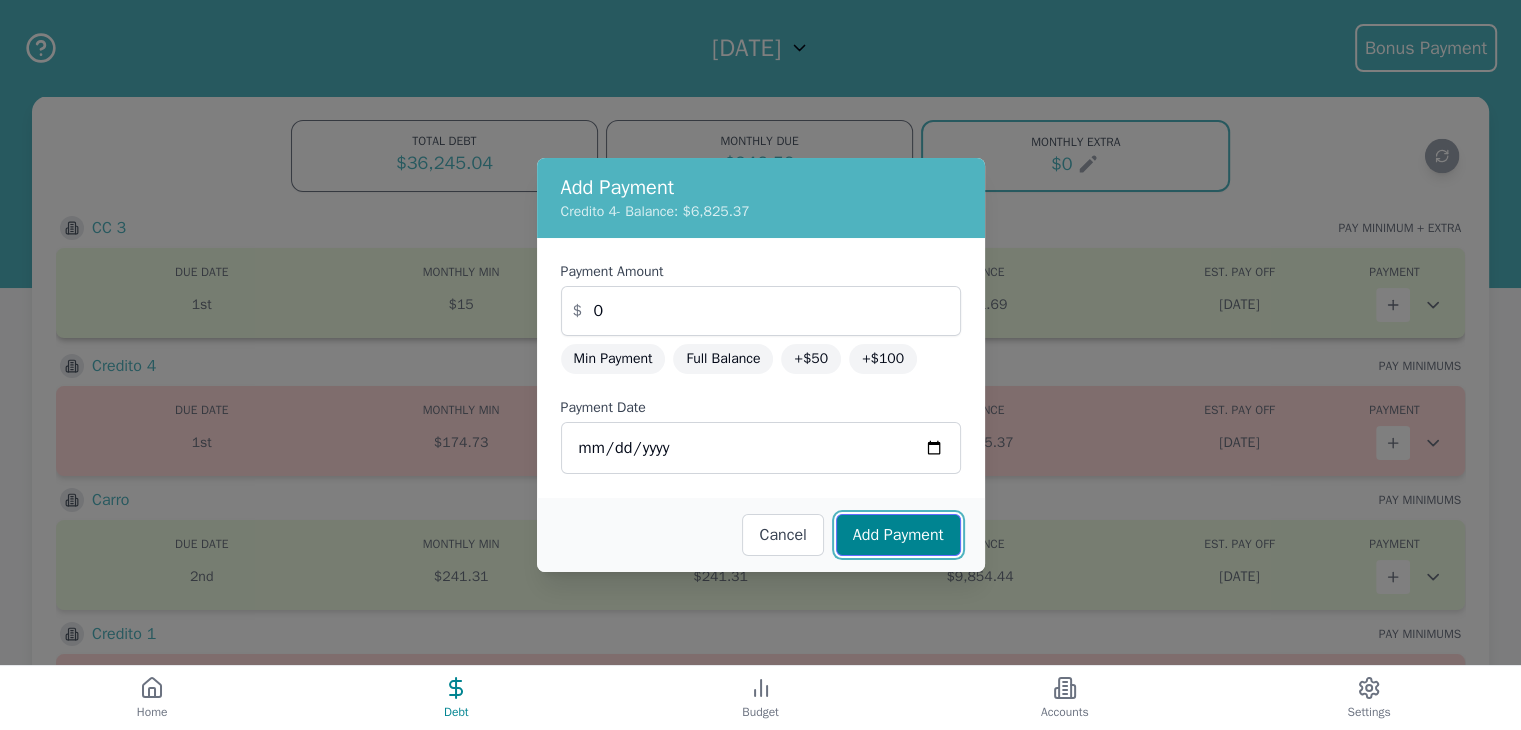 click on "Add Payment" at bounding box center [898, 535] 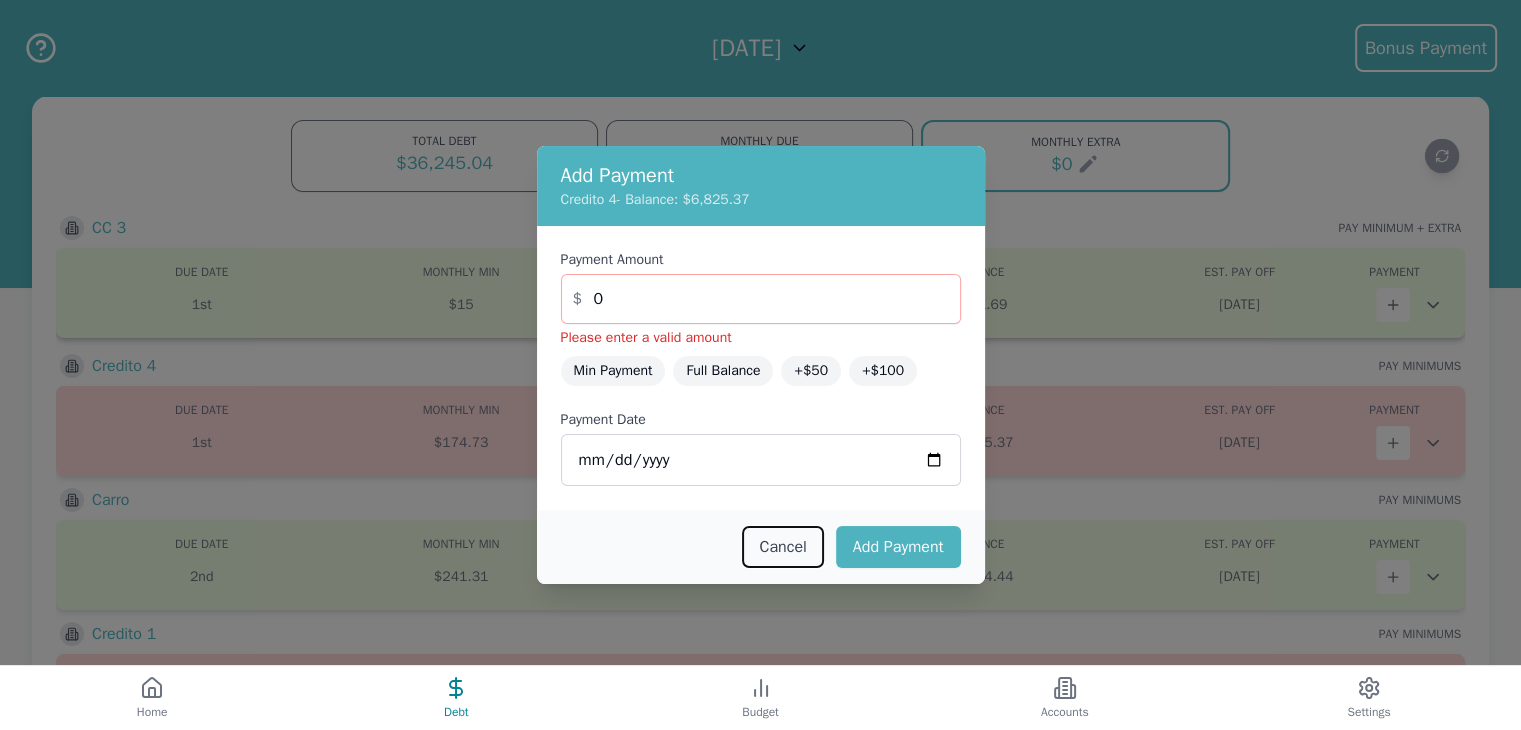 click on "Cancel" at bounding box center [782, 547] 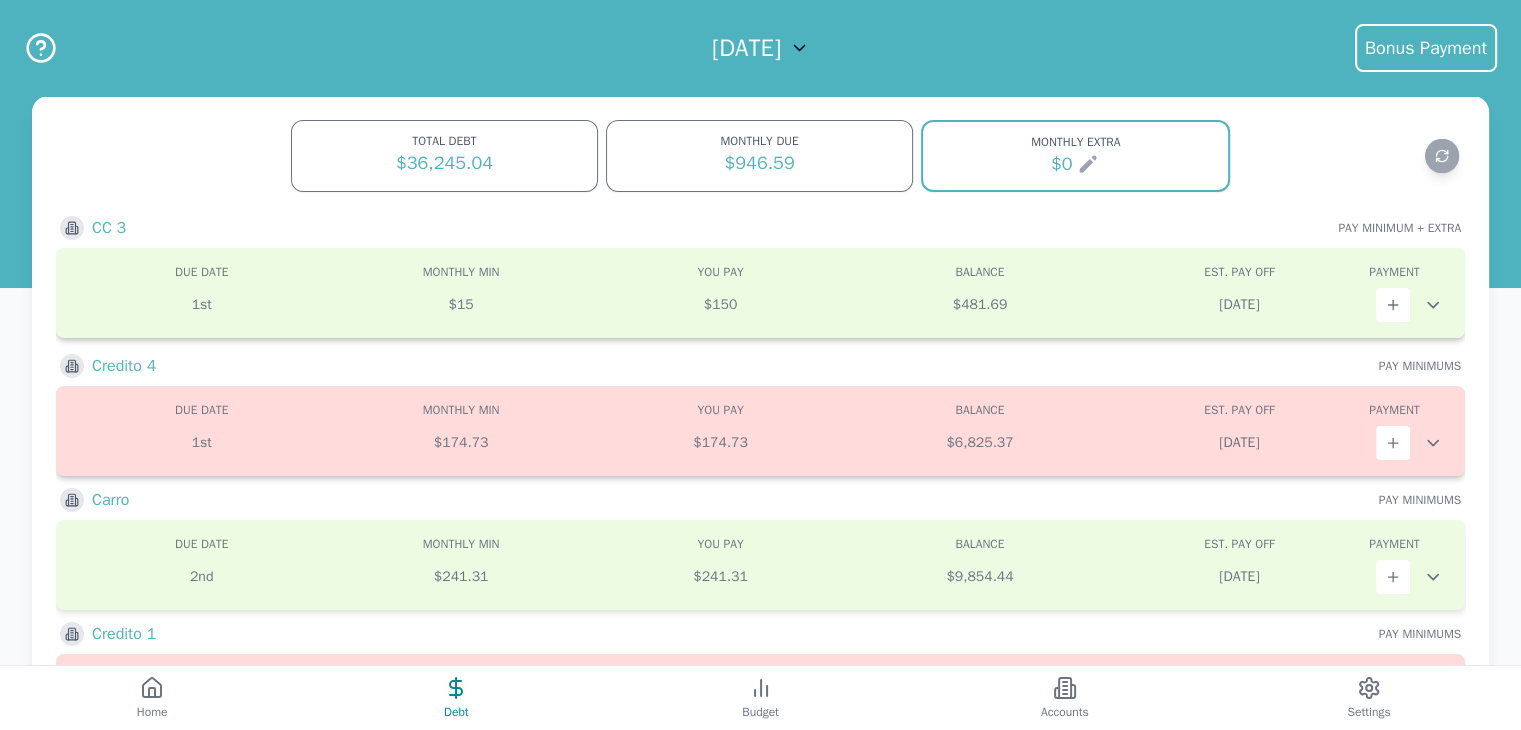 click at bounding box center [1393, 443] 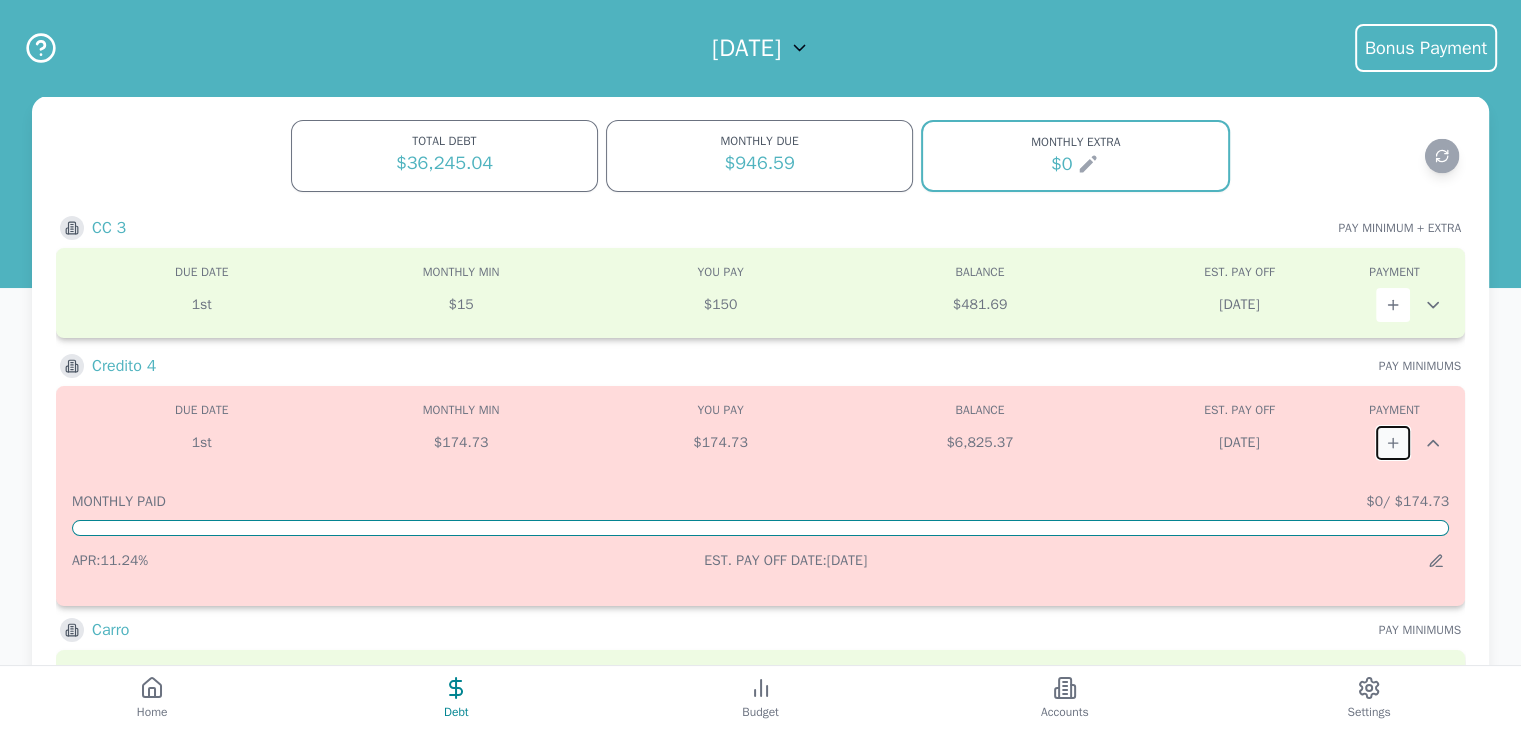 click at bounding box center (1393, 443) 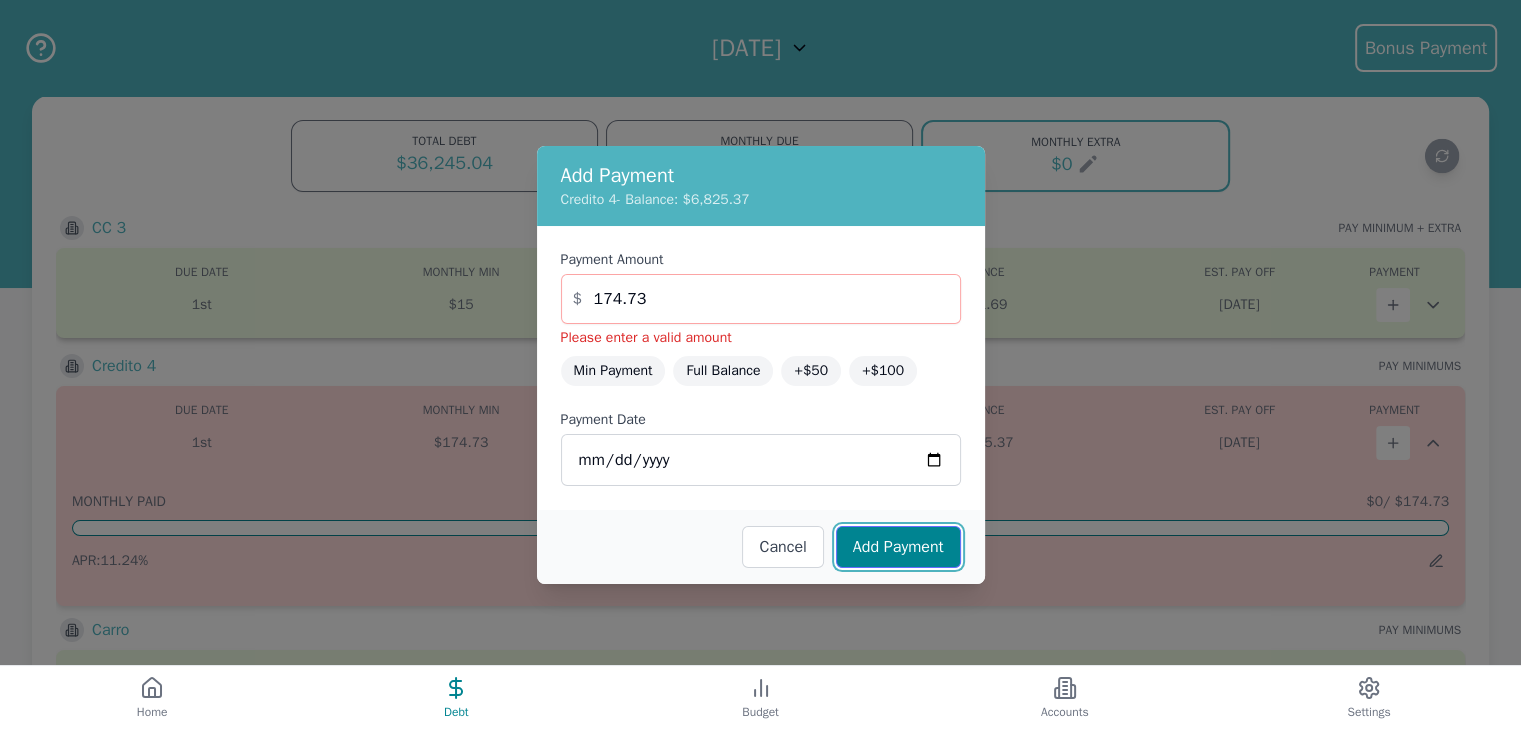click on "Add Payment" at bounding box center (898, 547) 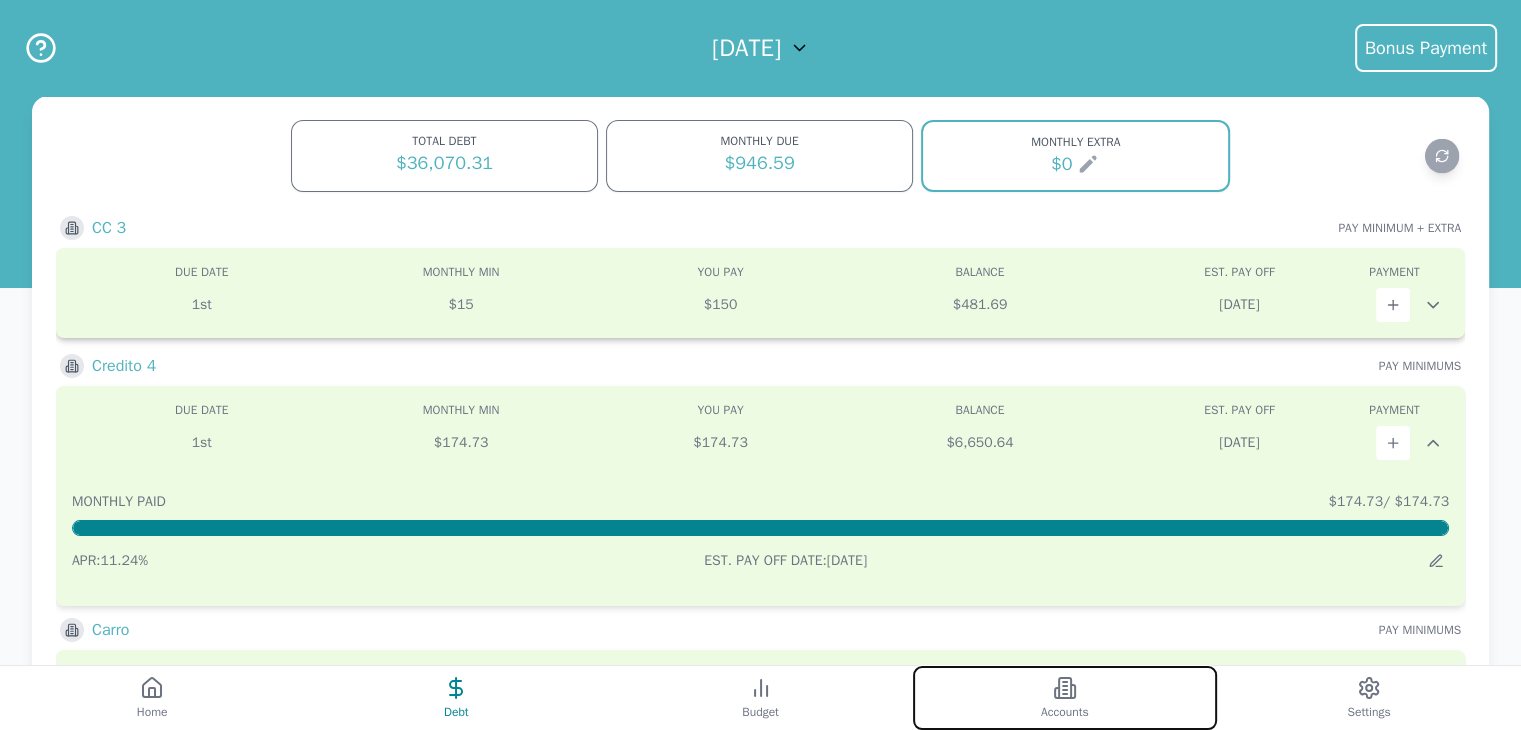 click on "Accounts" at bounding box center (1065, 698) 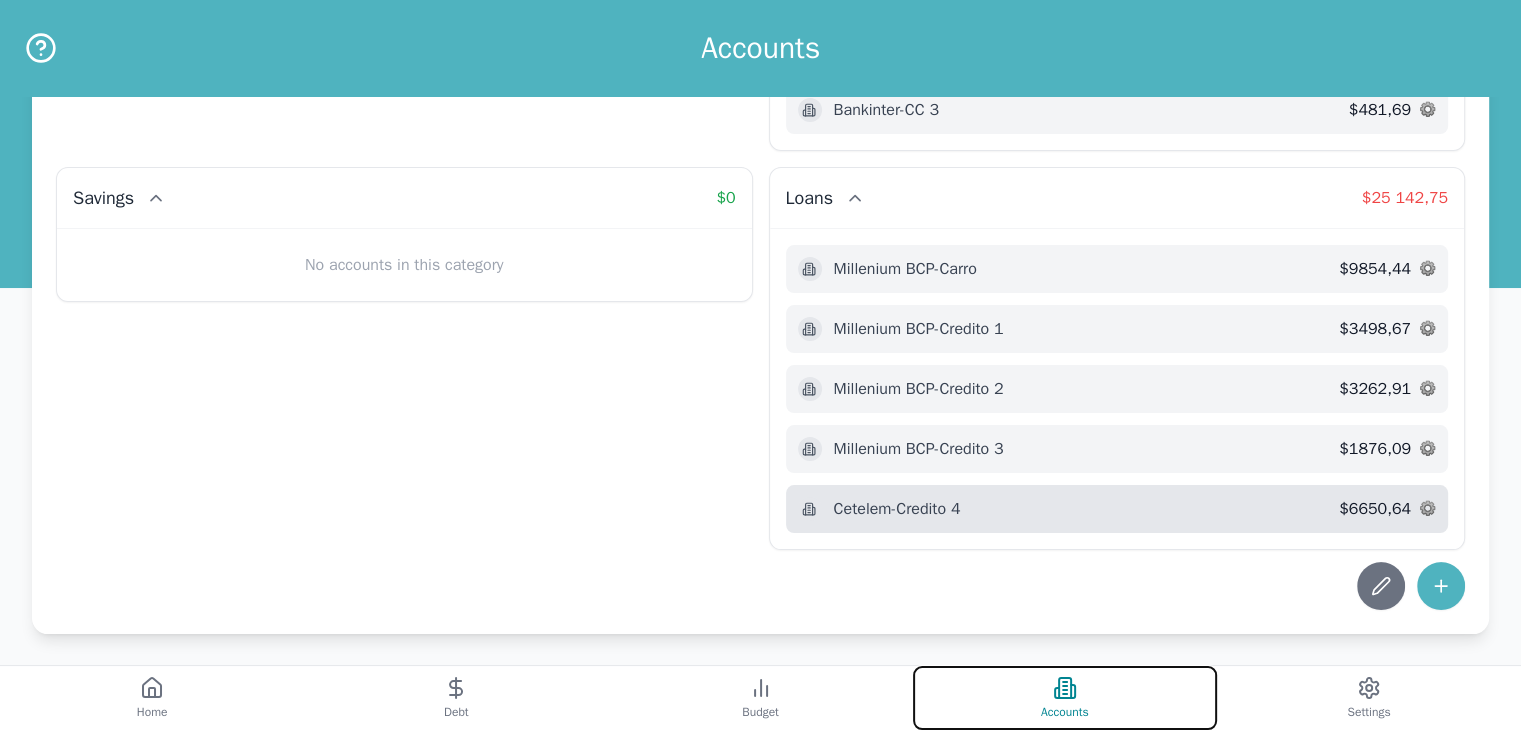 scroll, scrollTop: 239, scrollLeft: 0, axis: vertical 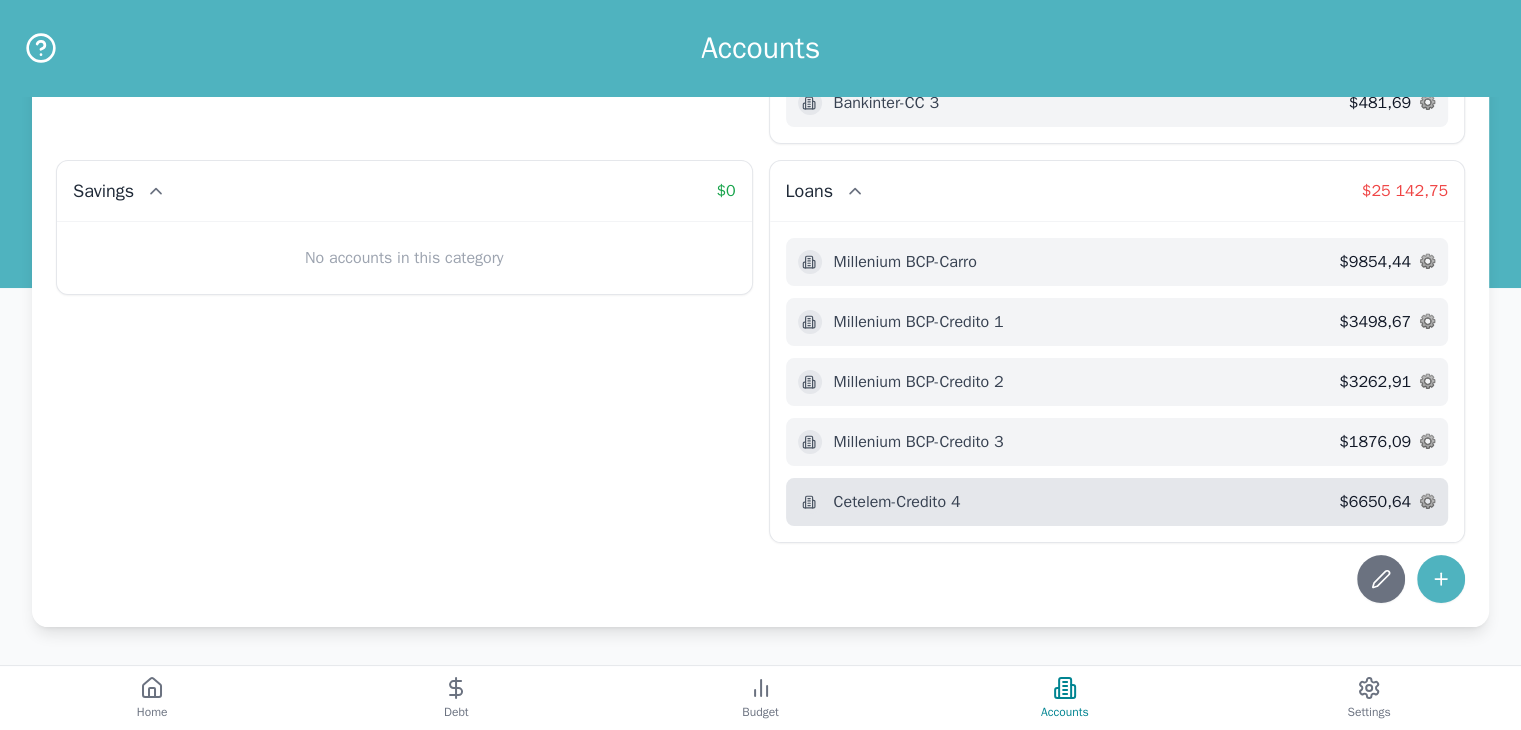 click on "Cetelem  -  Credito 4" at bounding box center (1069, 502) 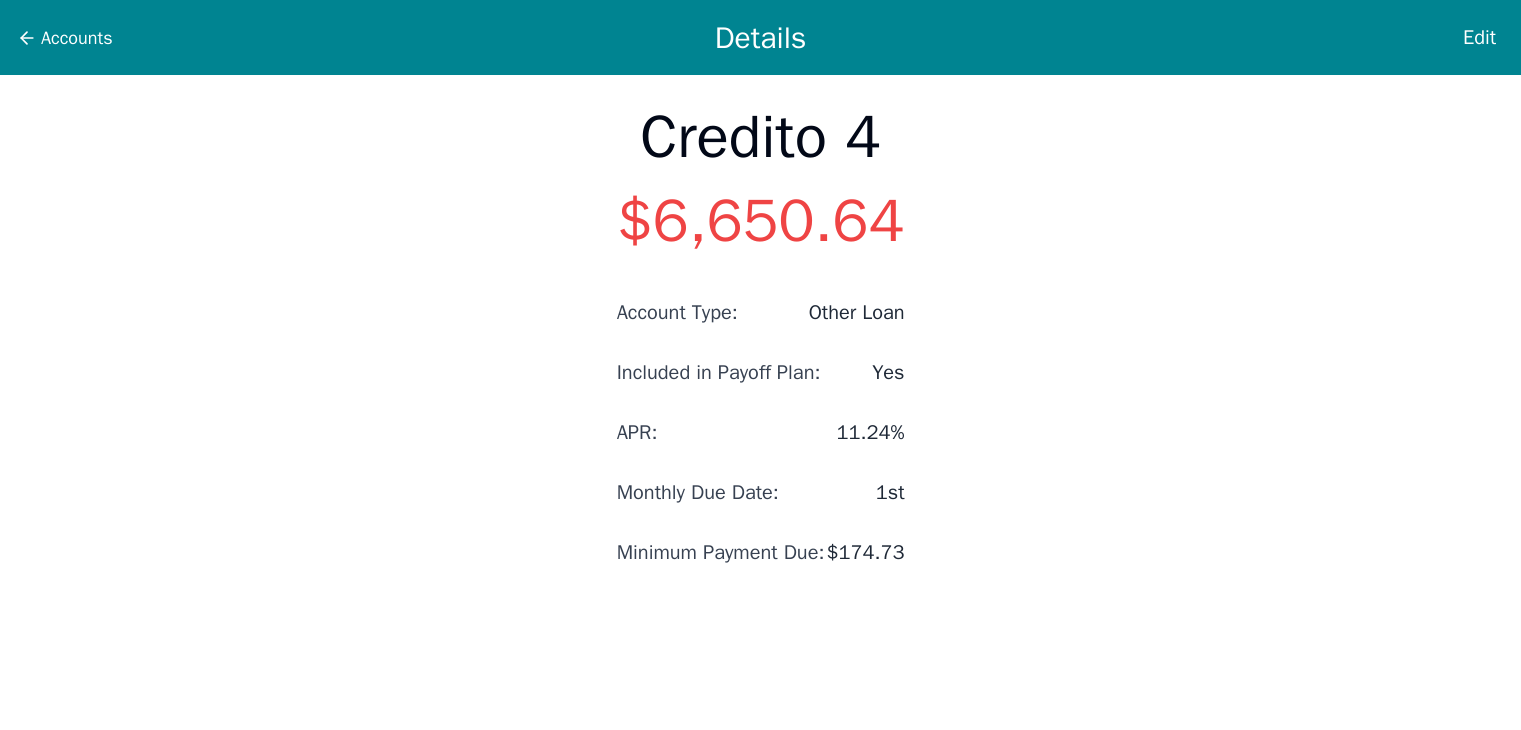 scroll, scrollTop: 0, scrollLeft: 0, axis: both 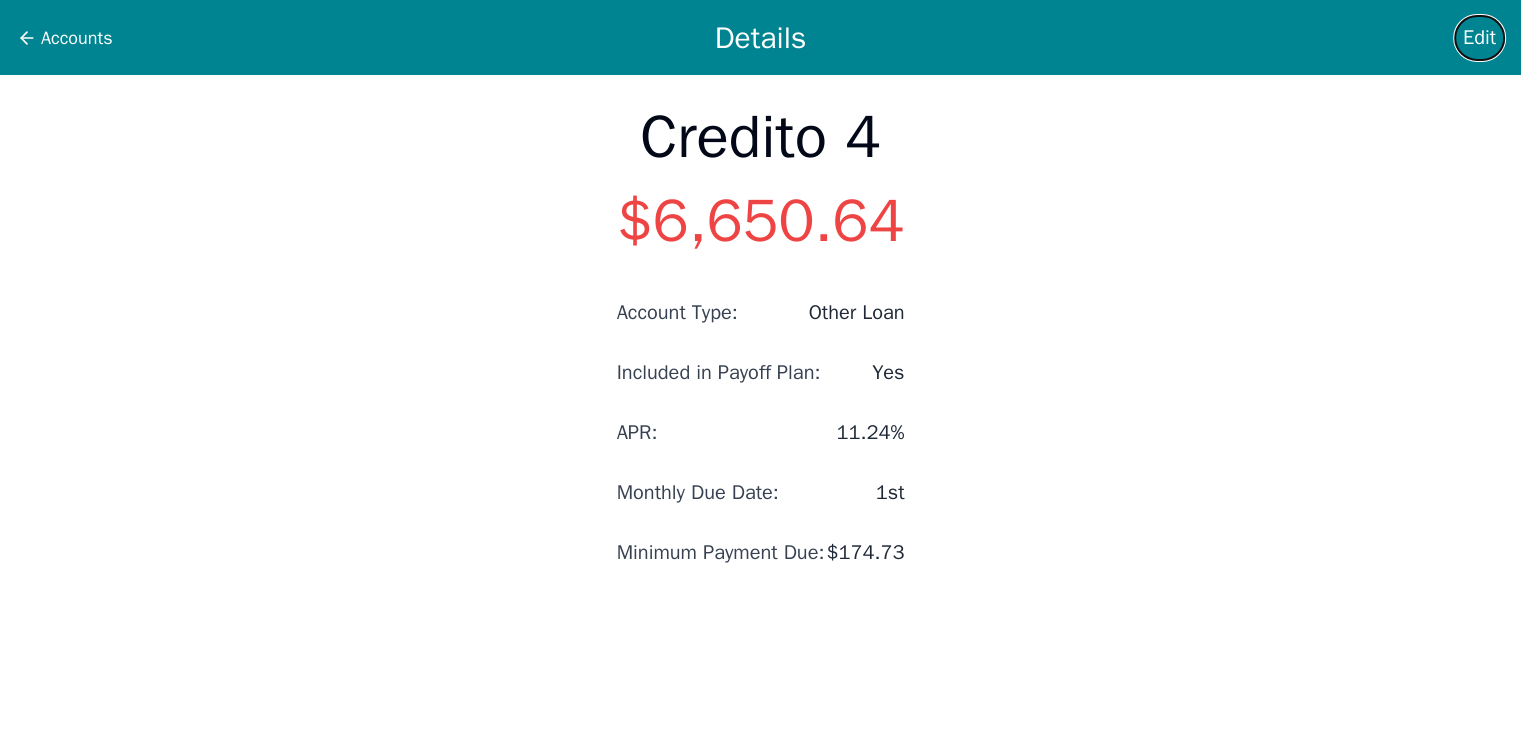 click on "Edit" at bounding box center (1479, 38) 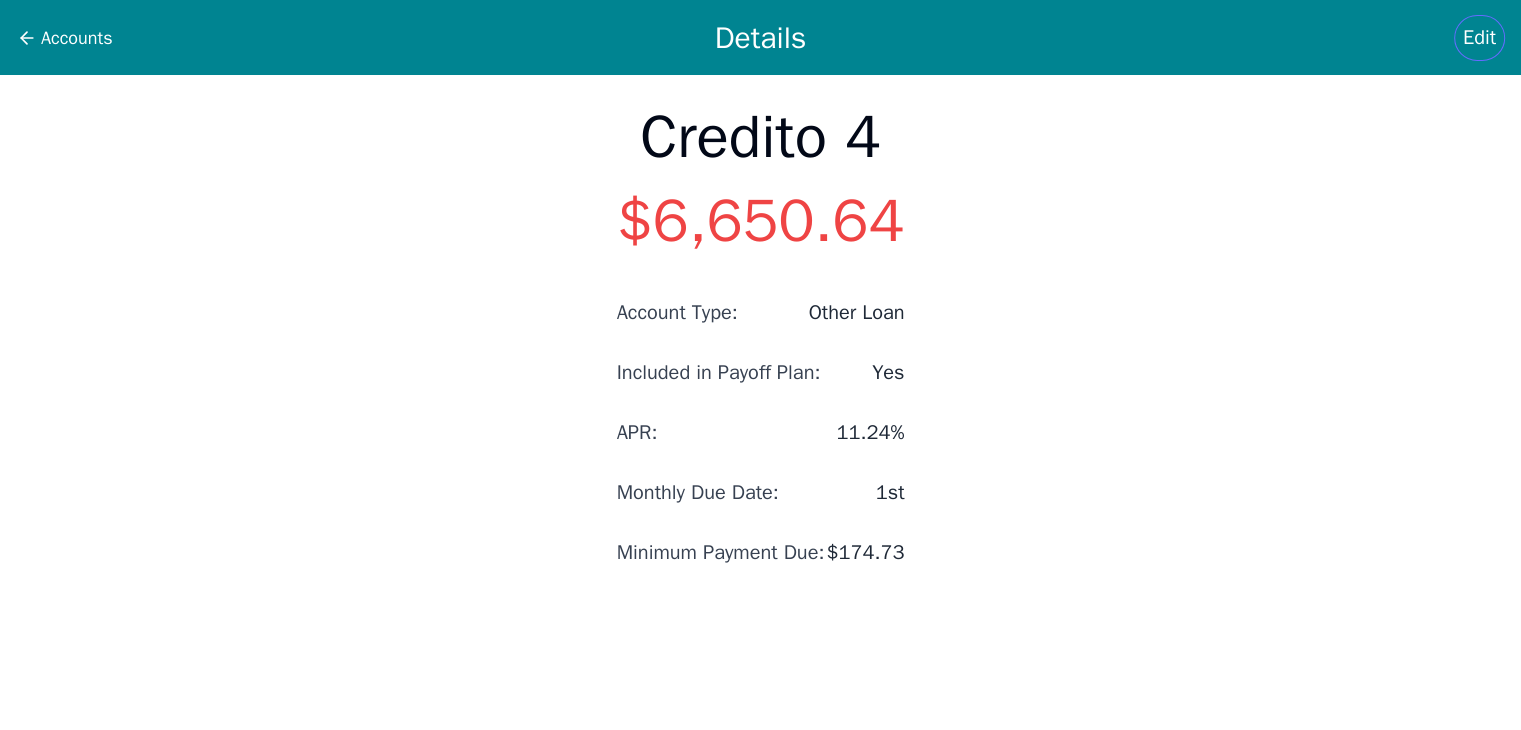 select on "other" 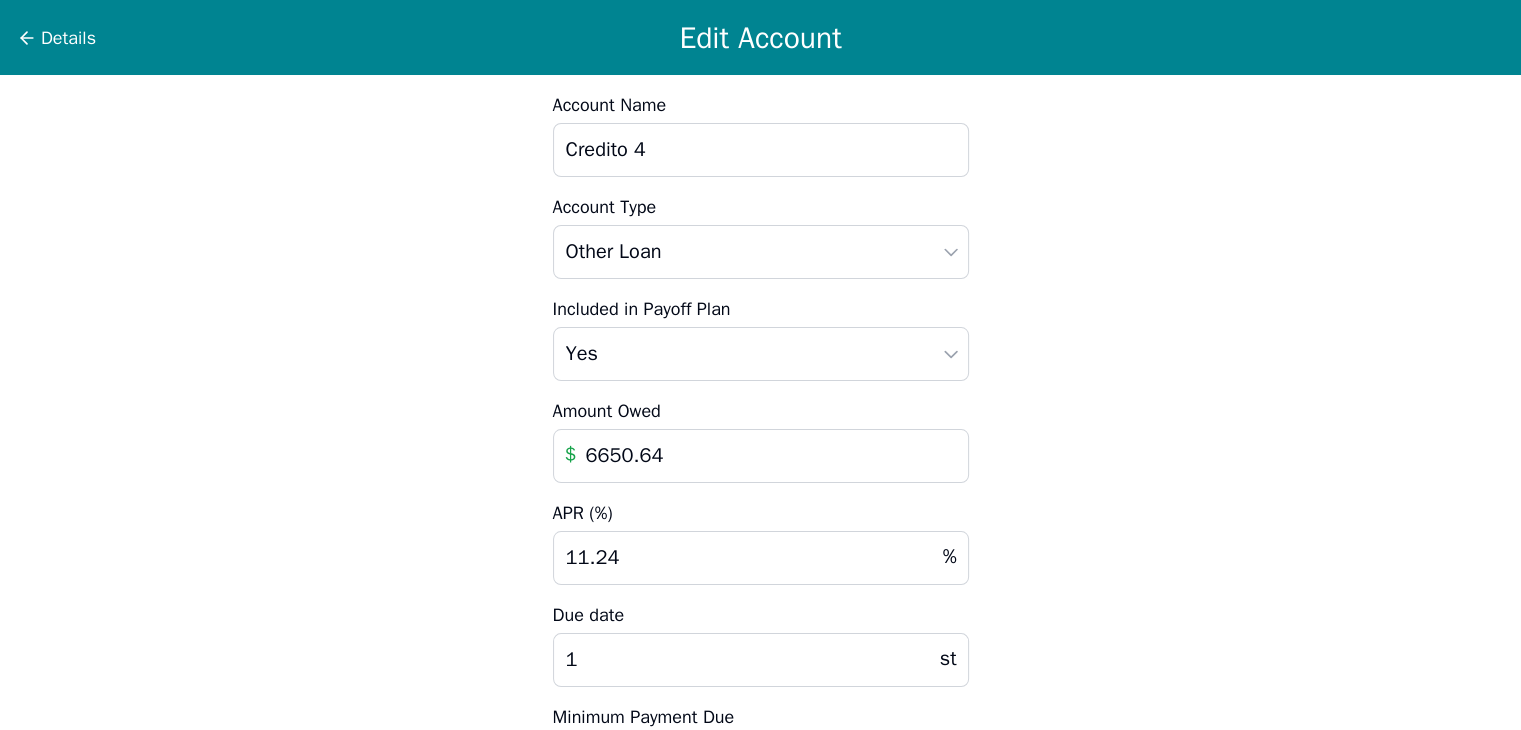 scroll, scrollTop: 100, scrollLeft: 0, axis: vertical 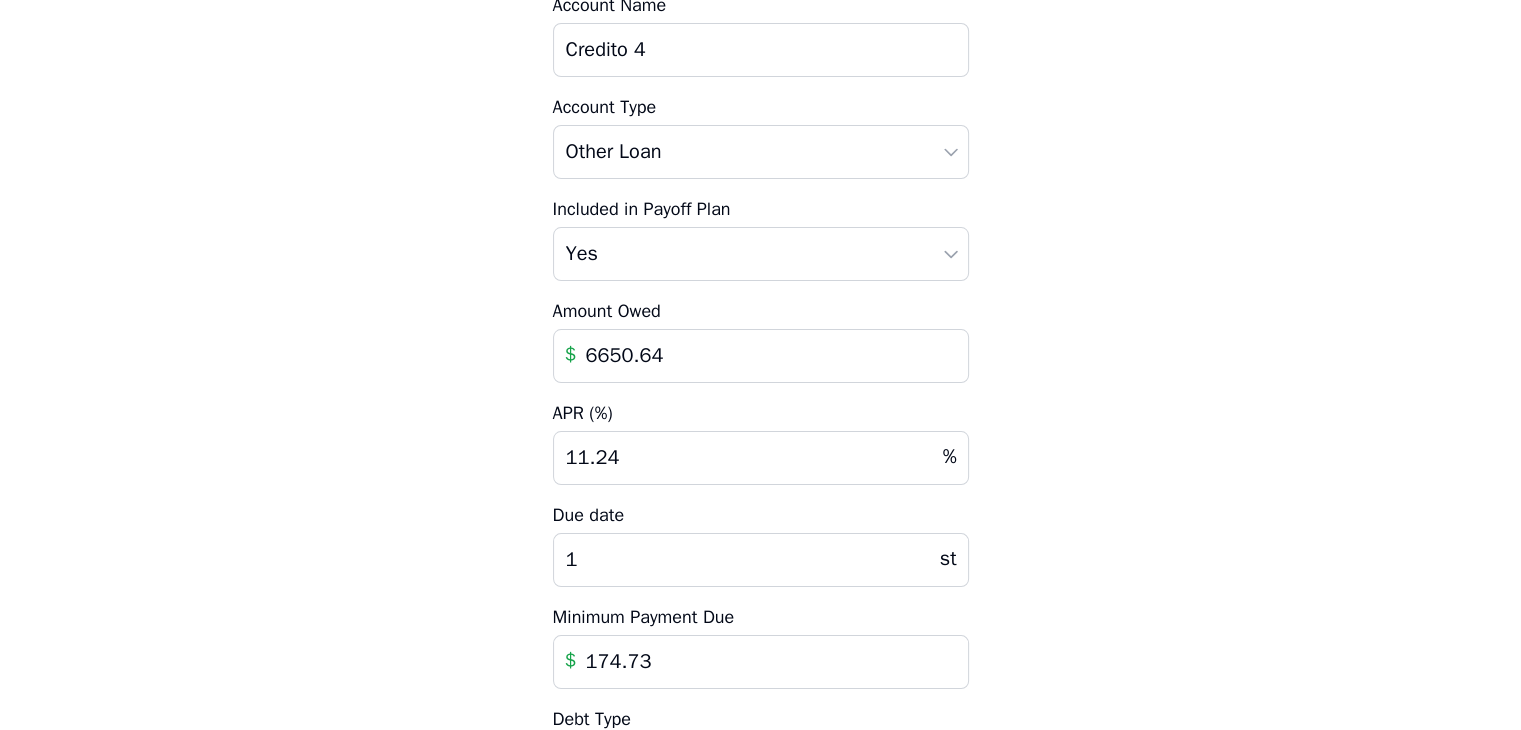 drag, startPoint x: 704, startPoint y: 338, endPoint x: 435, endPoint y: 292, distance: 272.90475 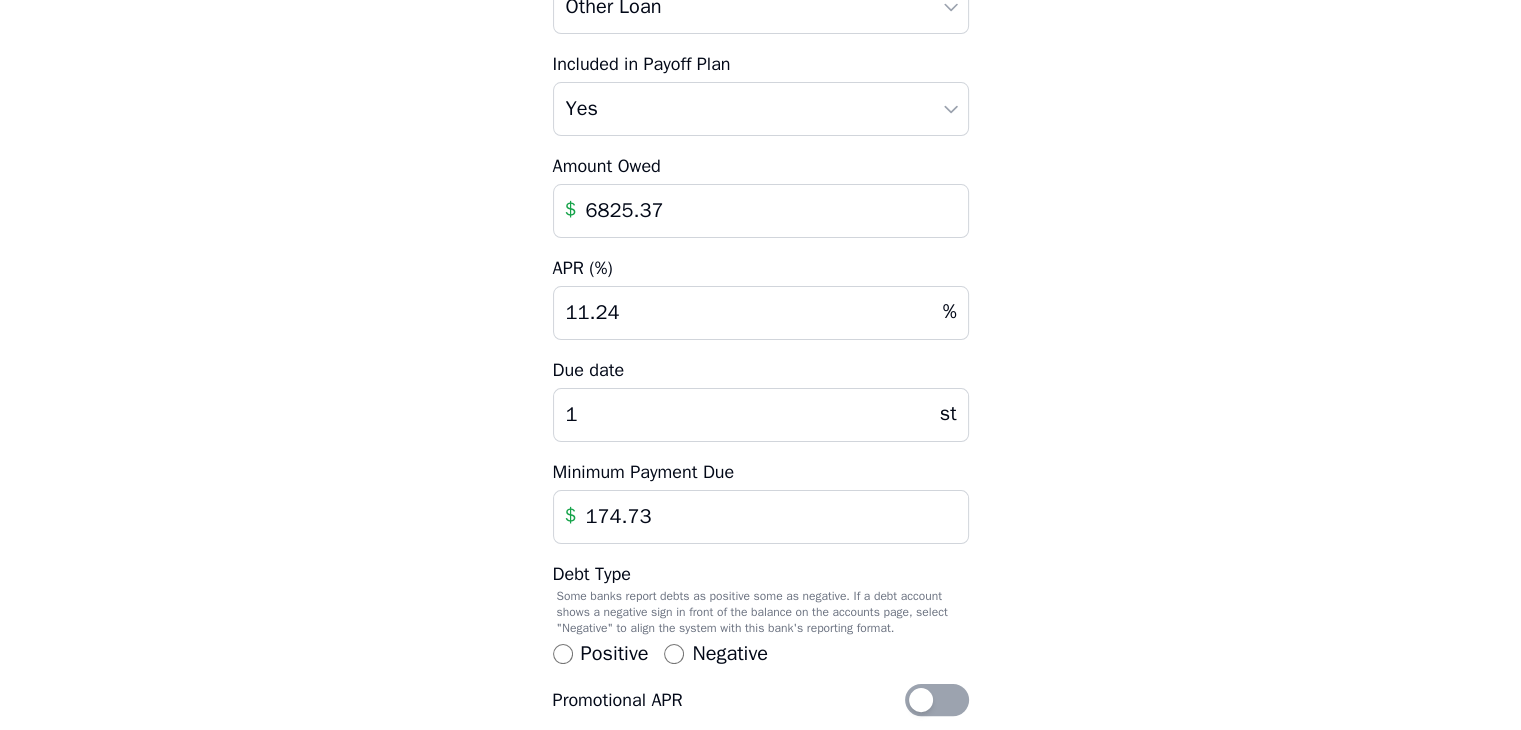 scroll, scrollTop: 433, scrollLeft: 0, axis: vertical 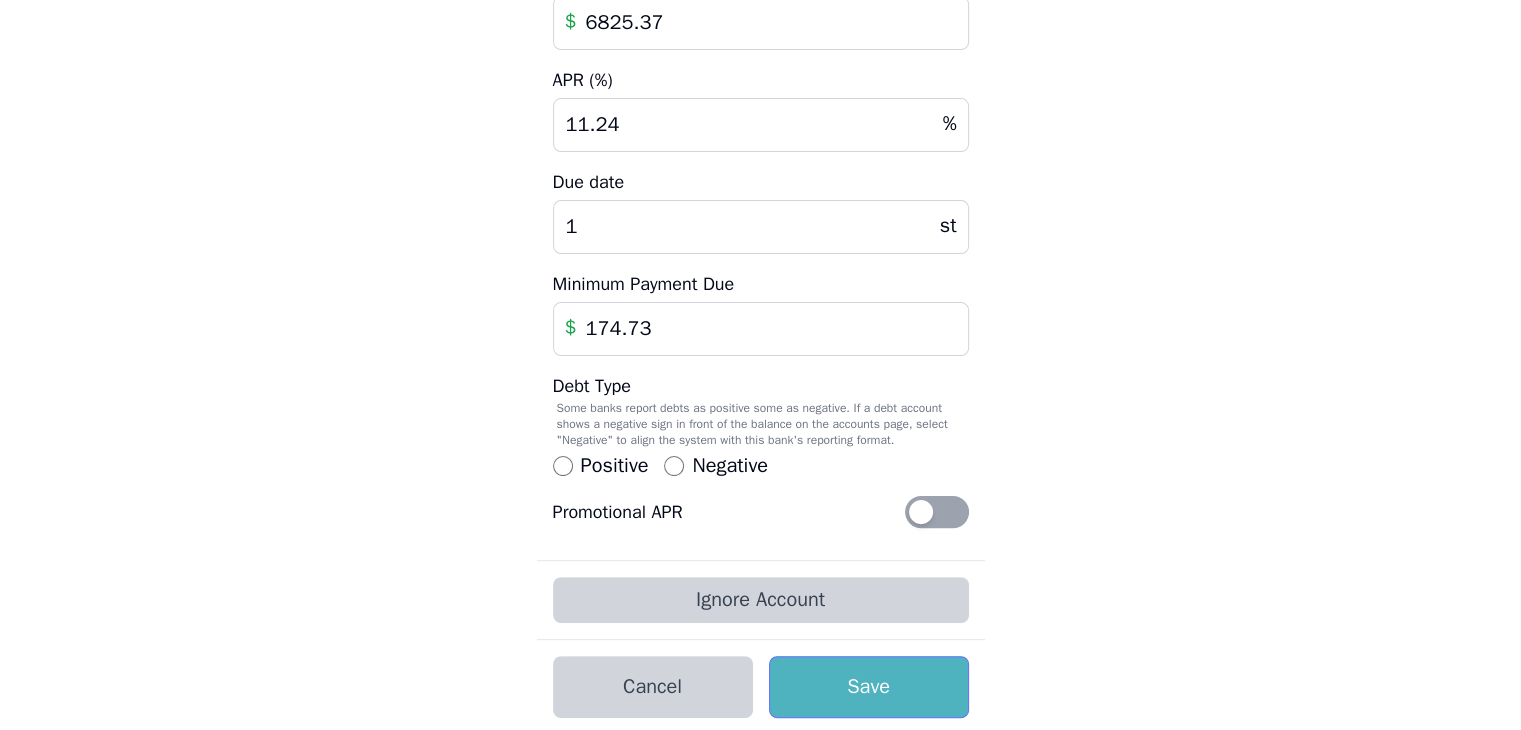 type on "6825.37" 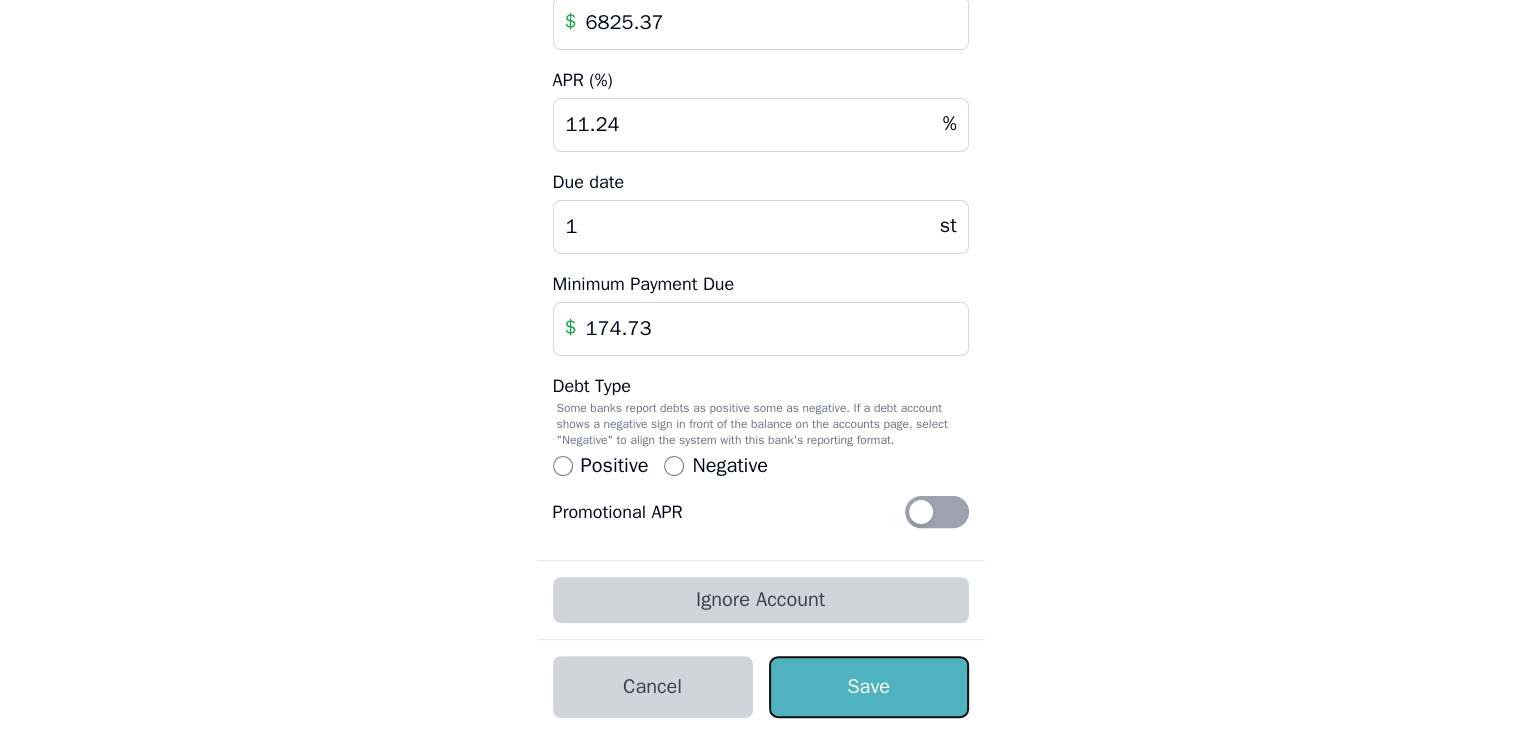 click on "Save" at bounding box center (869, 687) 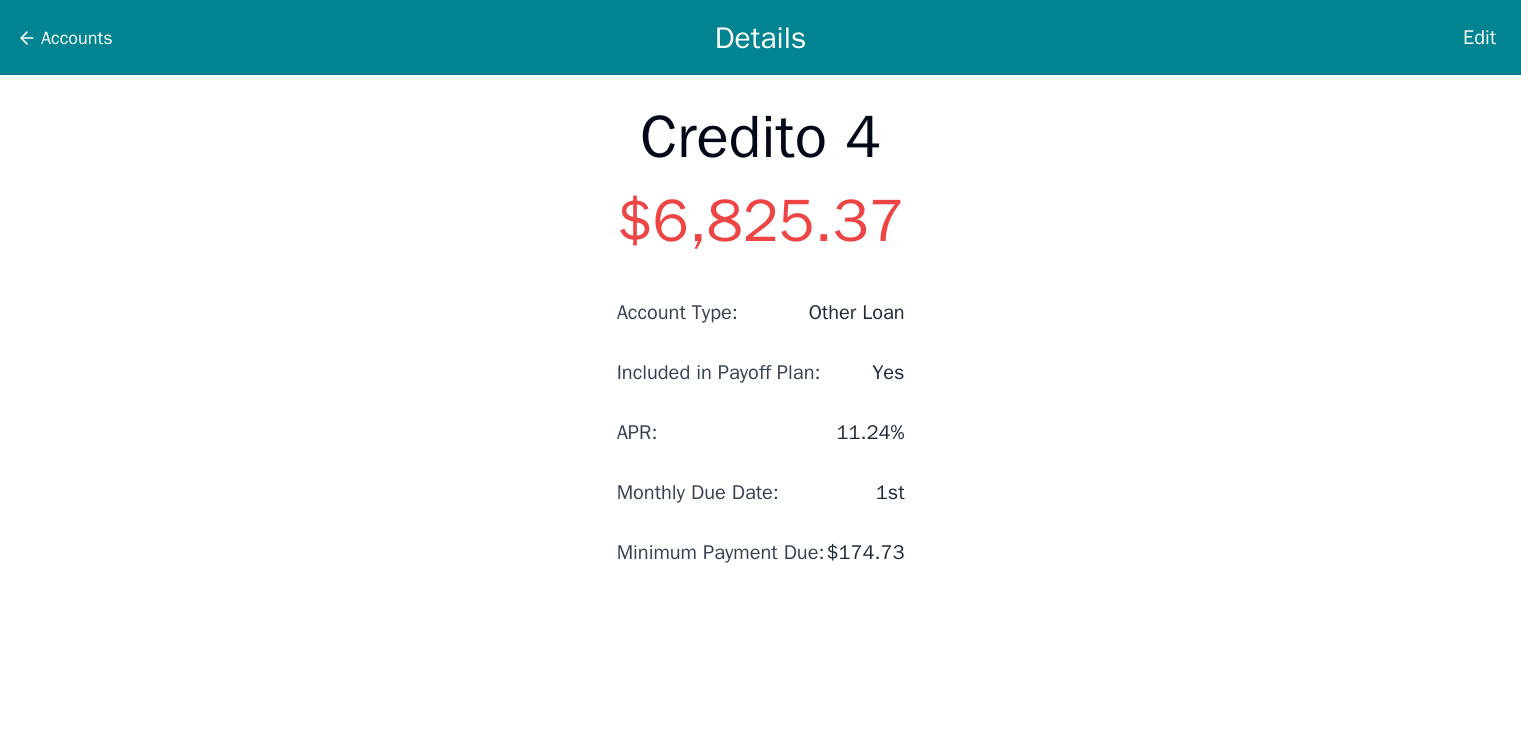 scroll, scrollTop: 0, scrollLeft: 0, axis: both 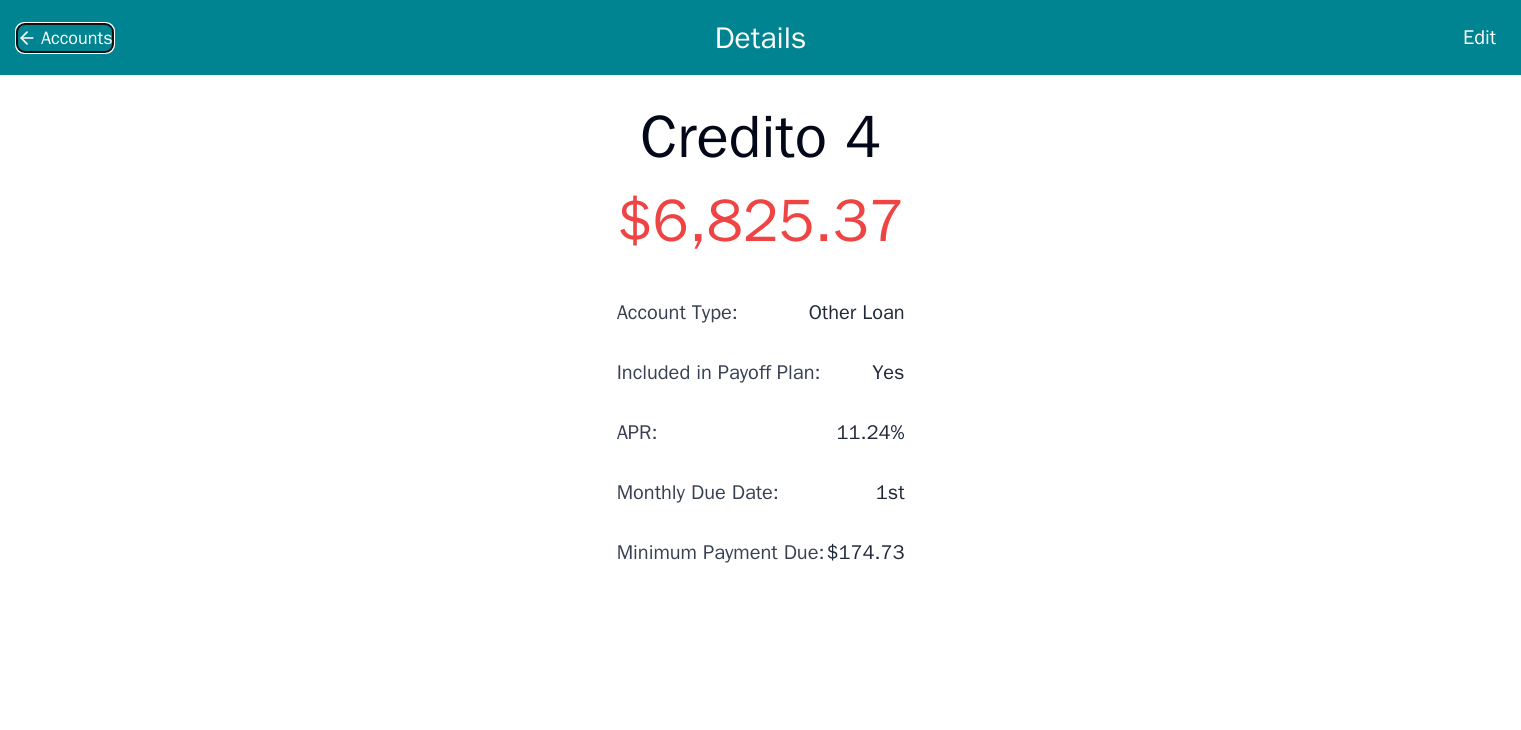 click on "Accounts" at bounding box center [77, 38] 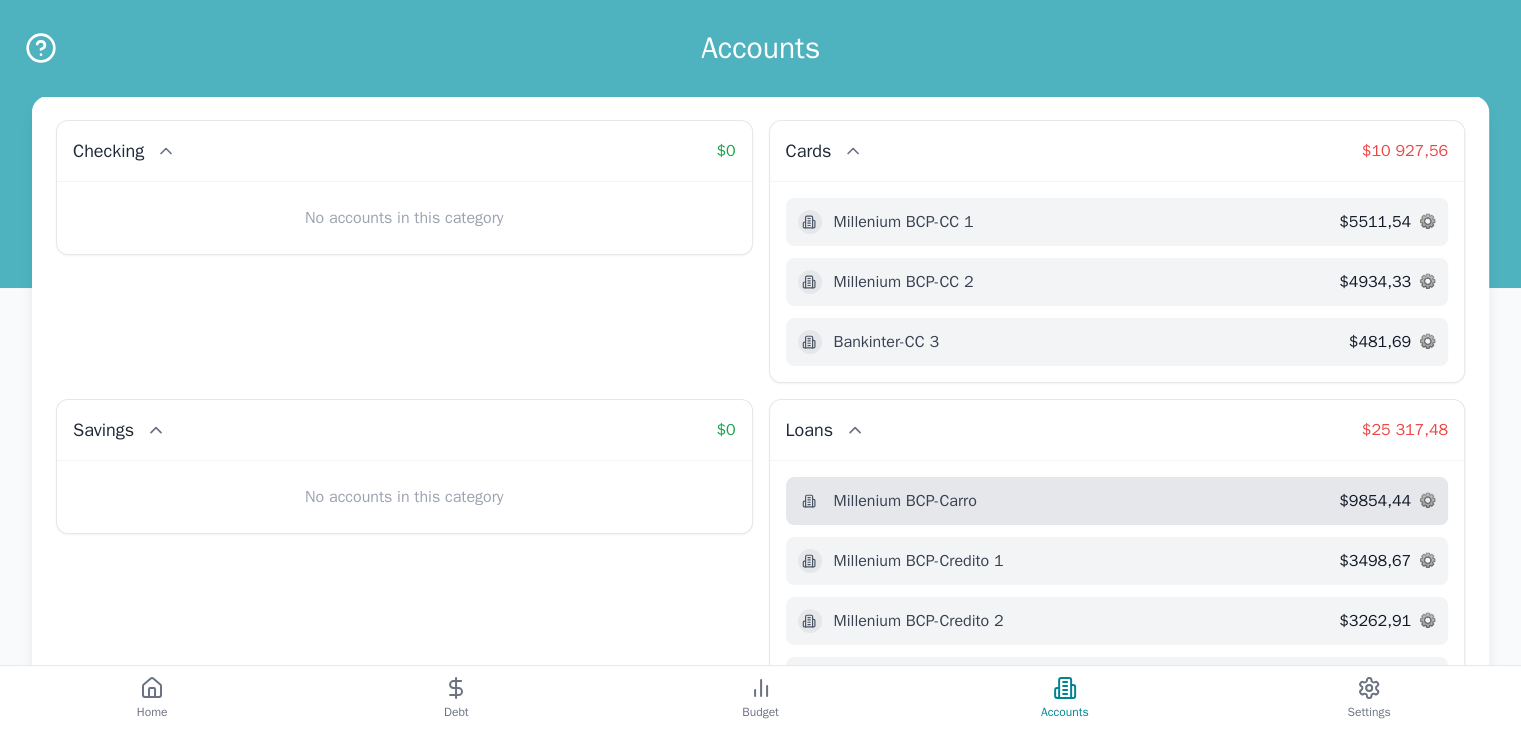 click on "Millenium BCP  -  Carro" at bounding box center (1069, 501) 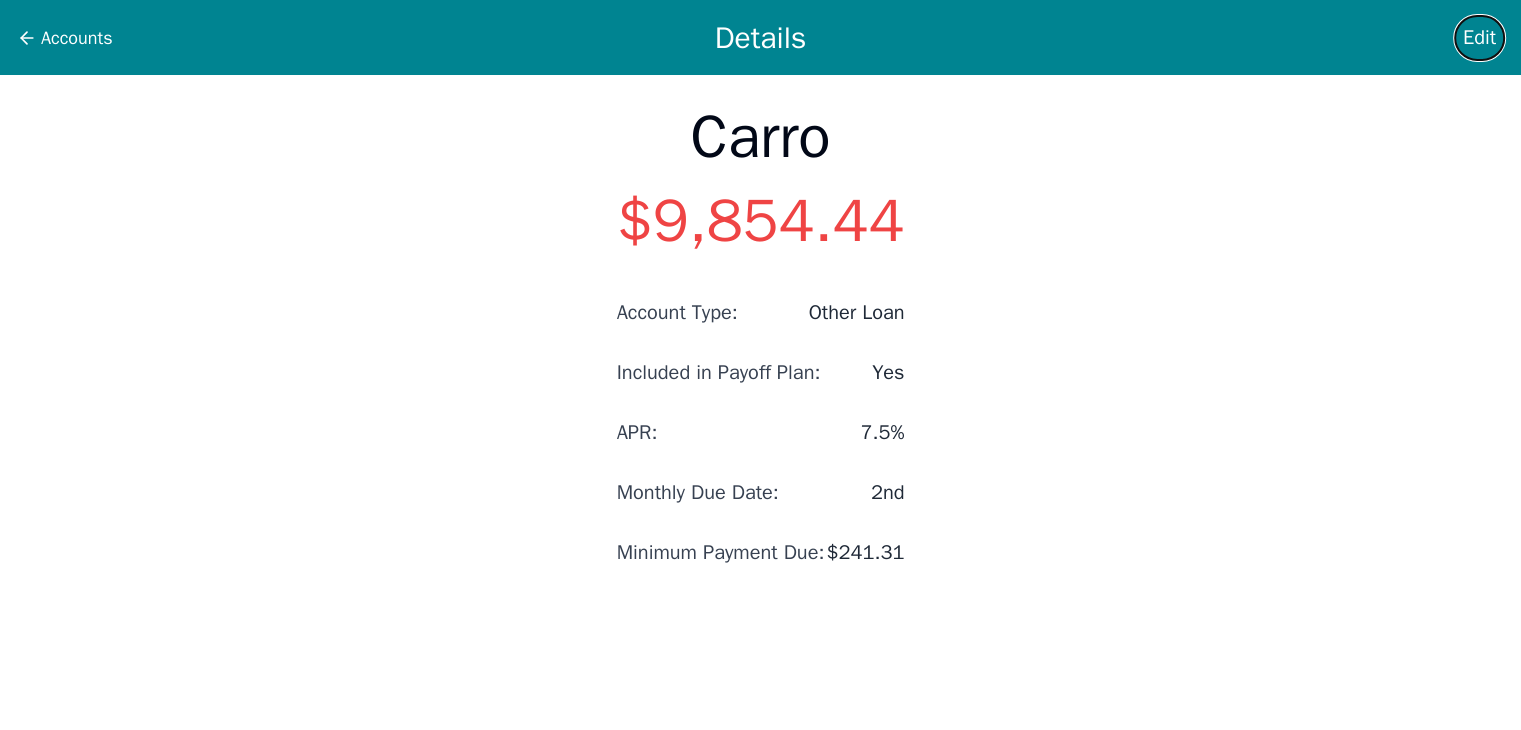 click on "Edit" at bounding box center (1479, 38) 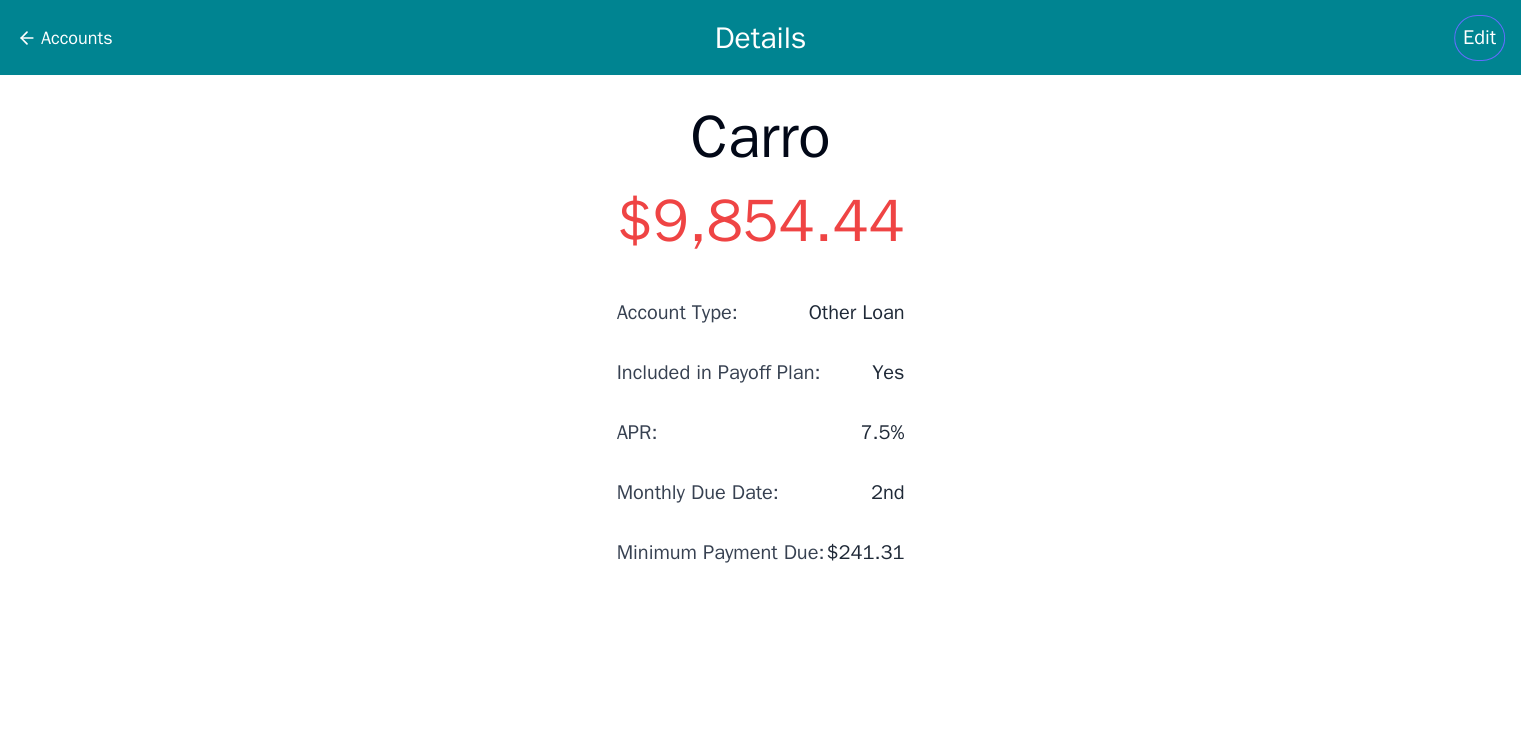 select on "other" 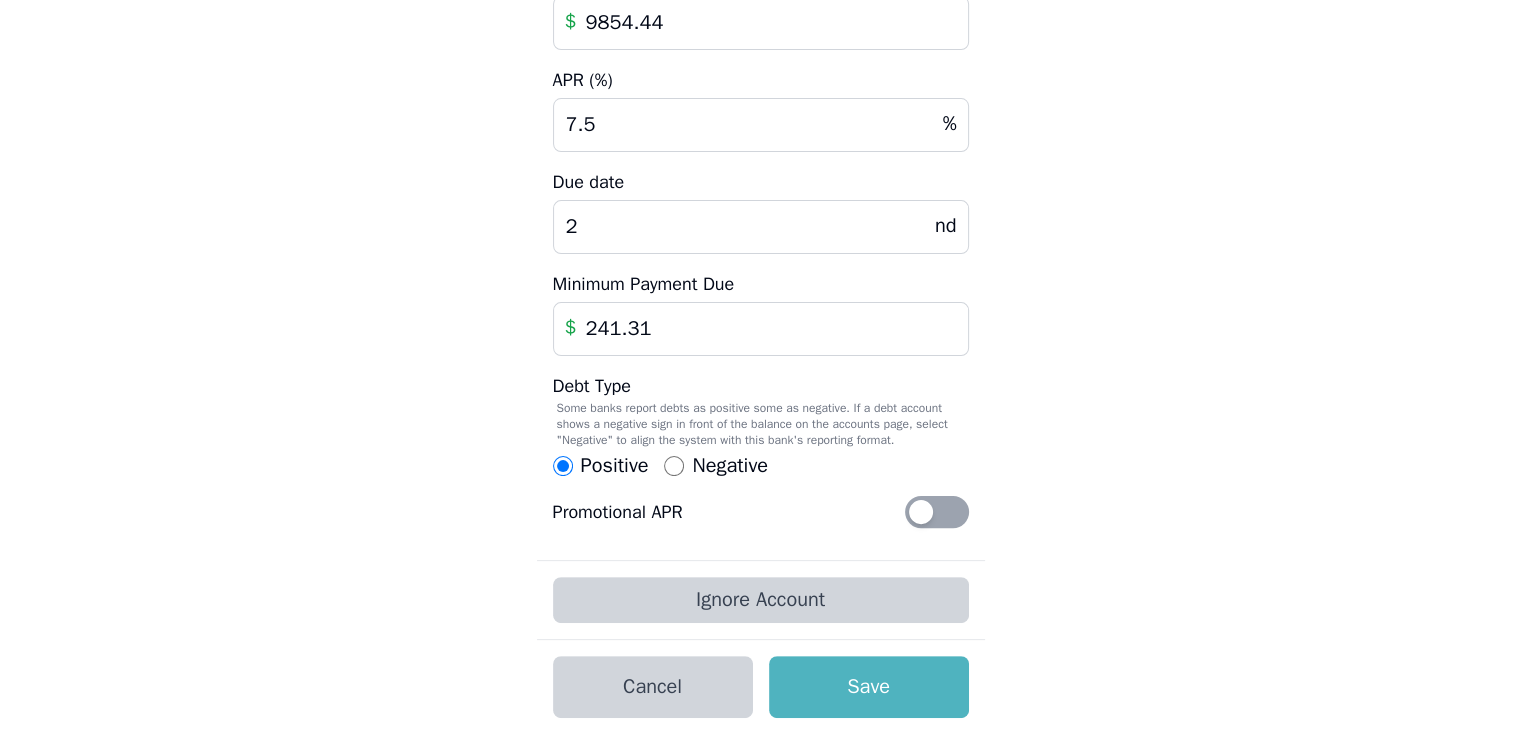 scroll, scrollTop: 33, scrollLeft: 0, axis: vertical 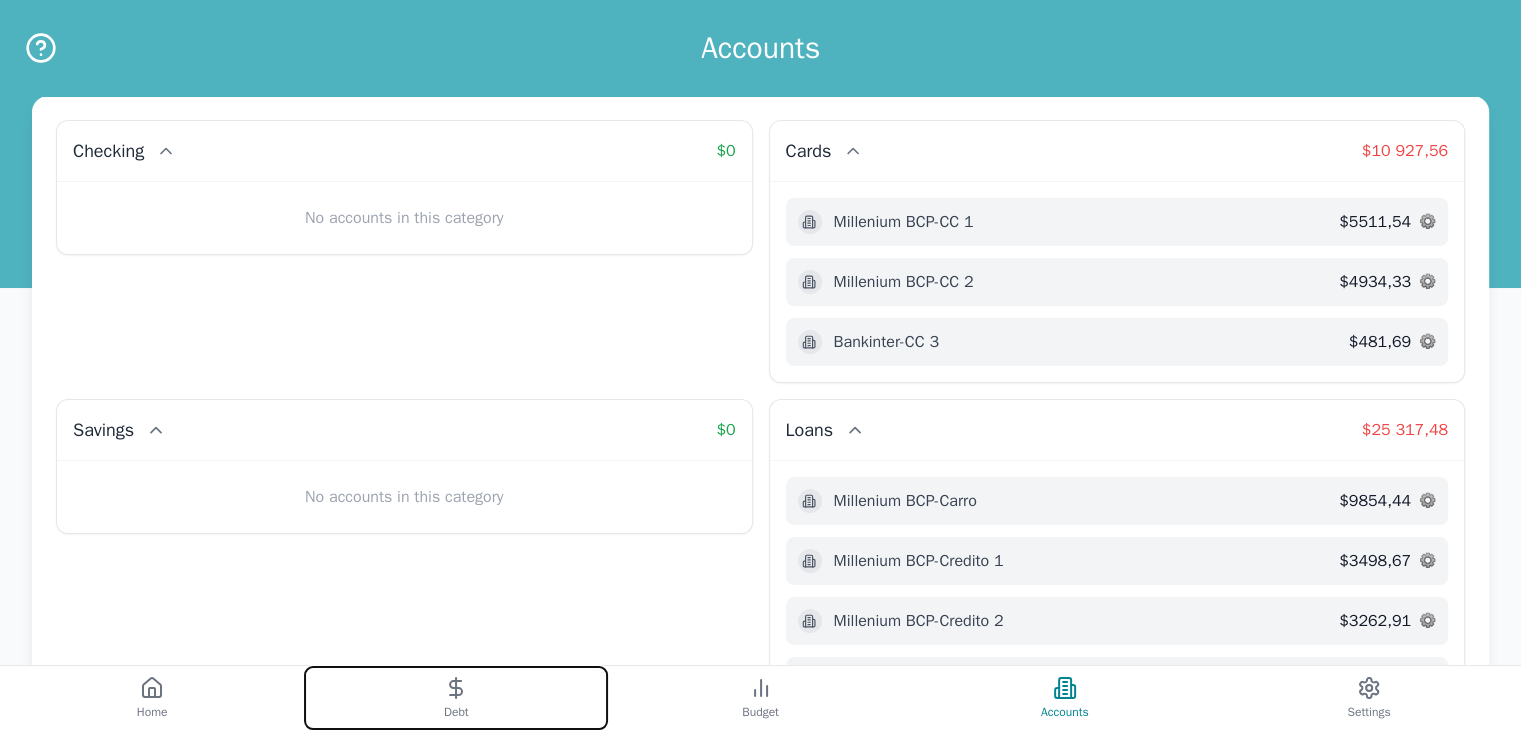 click on "Debt" at bounding box center (456, 698) 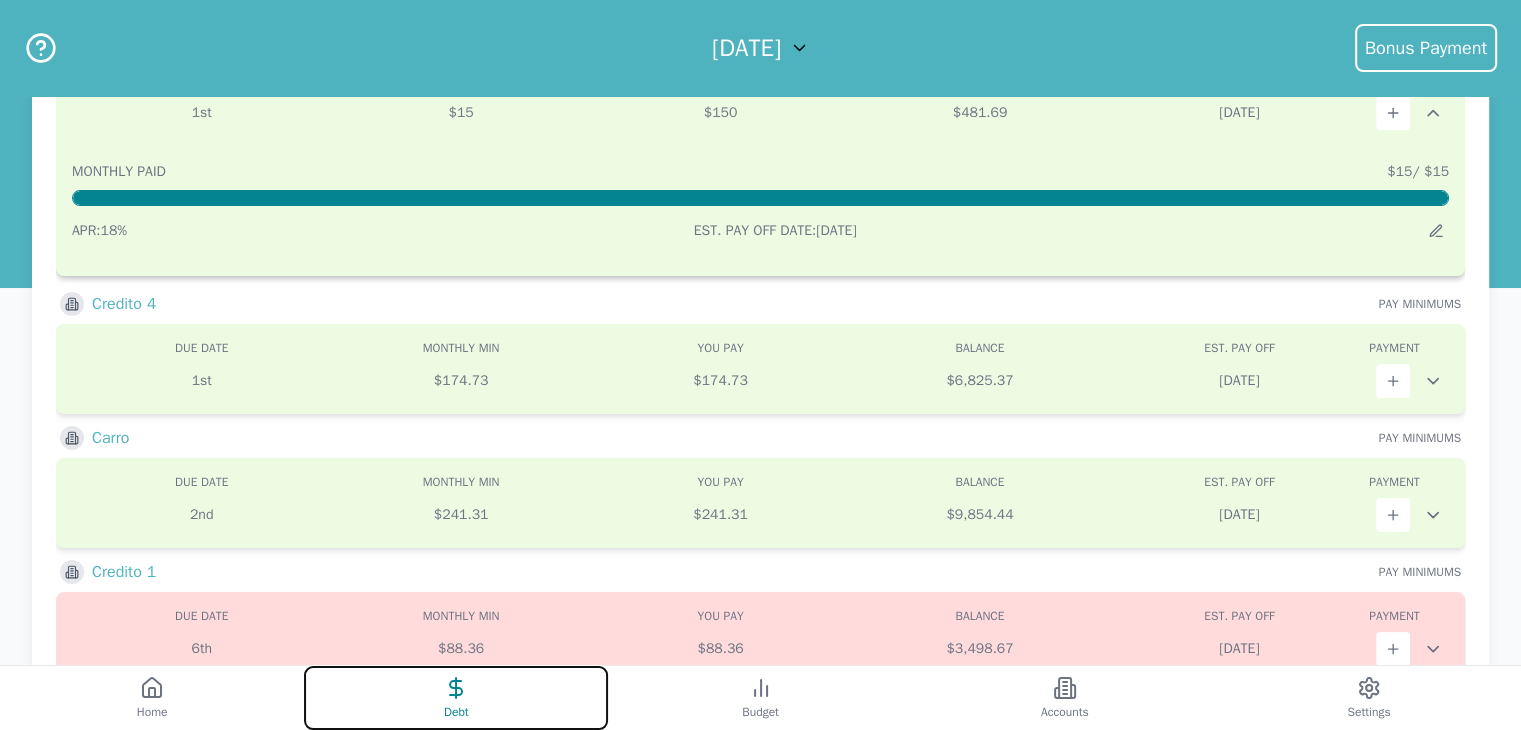 scroll, scrollTop: 400, scrollLeft: 0, axis: vertical 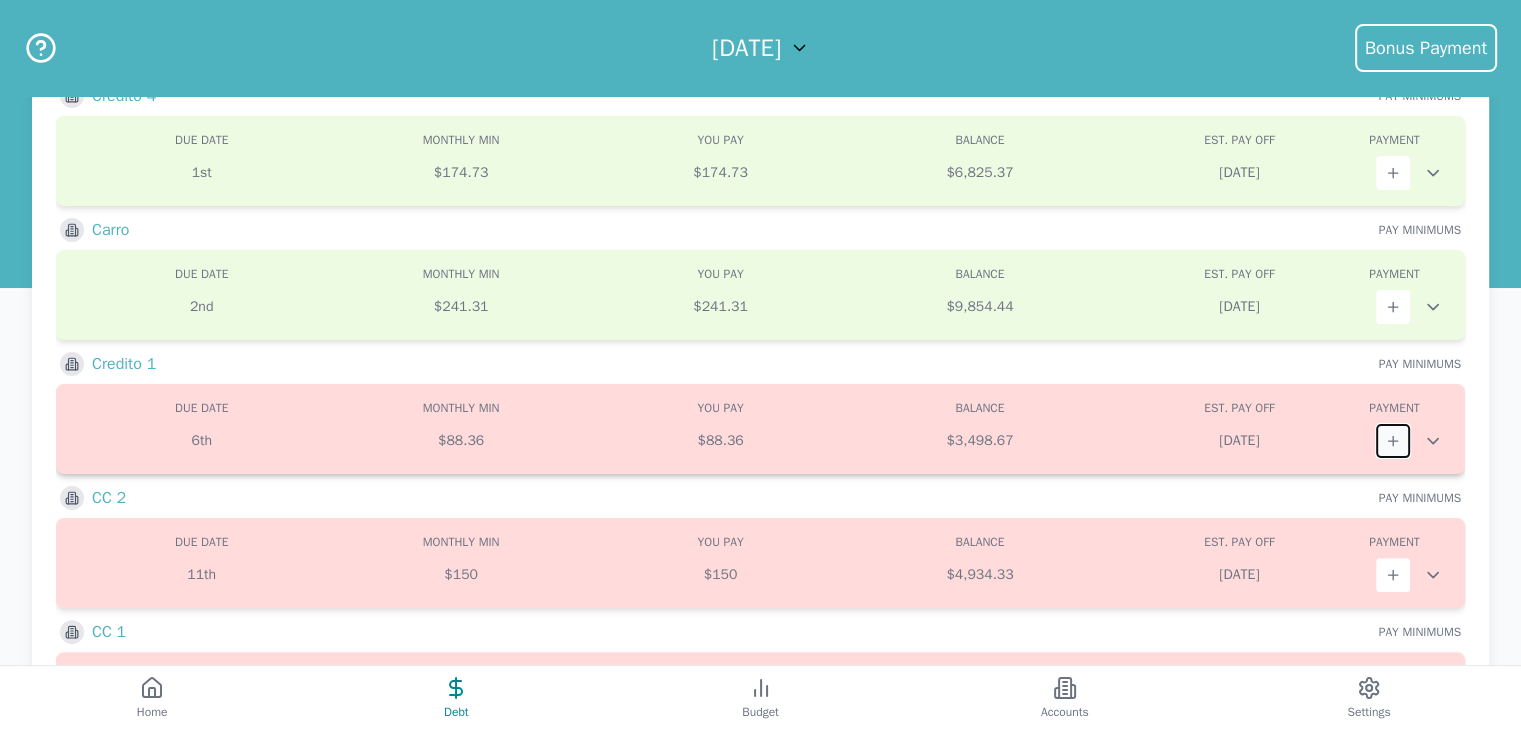 click 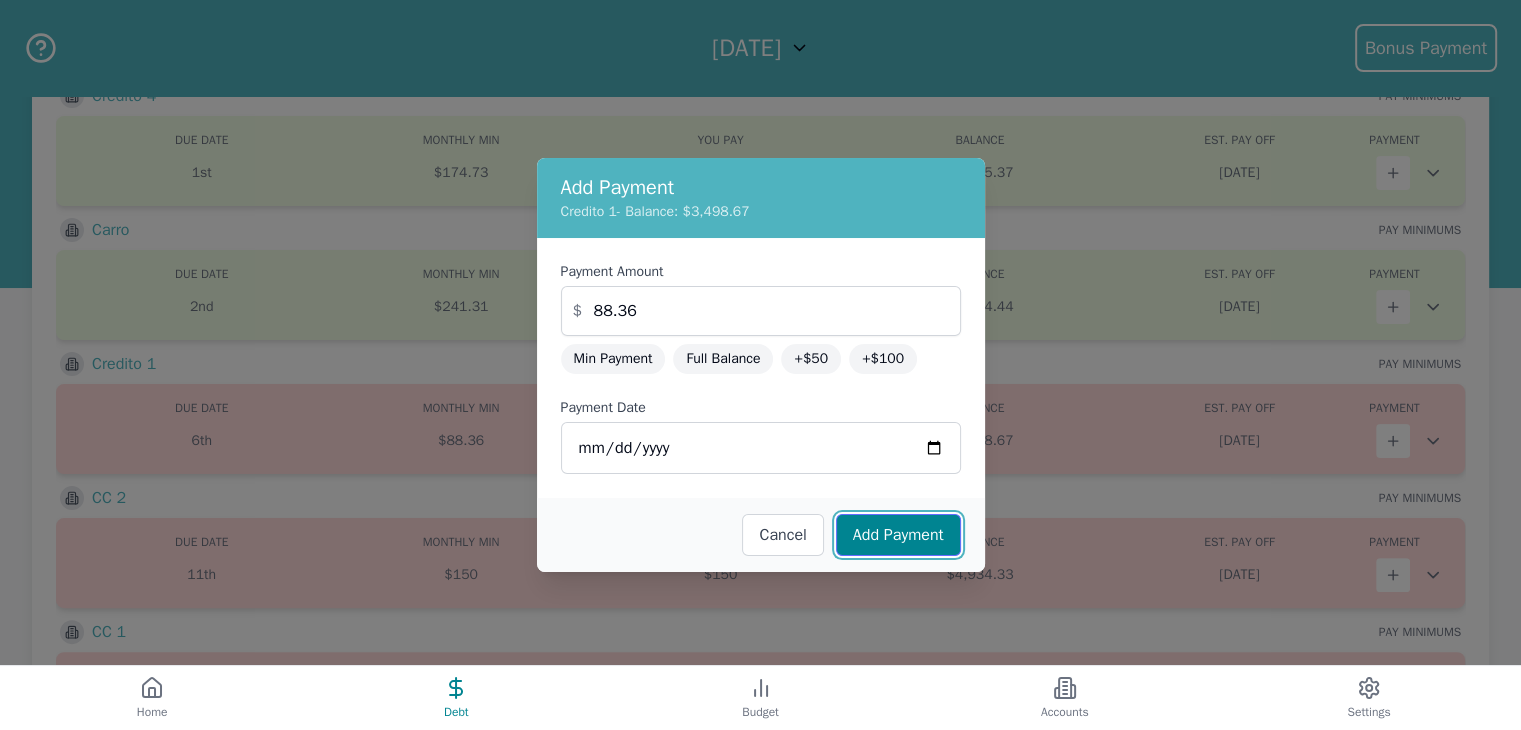 click on "Add Payment" at bounding box center [898, 535] 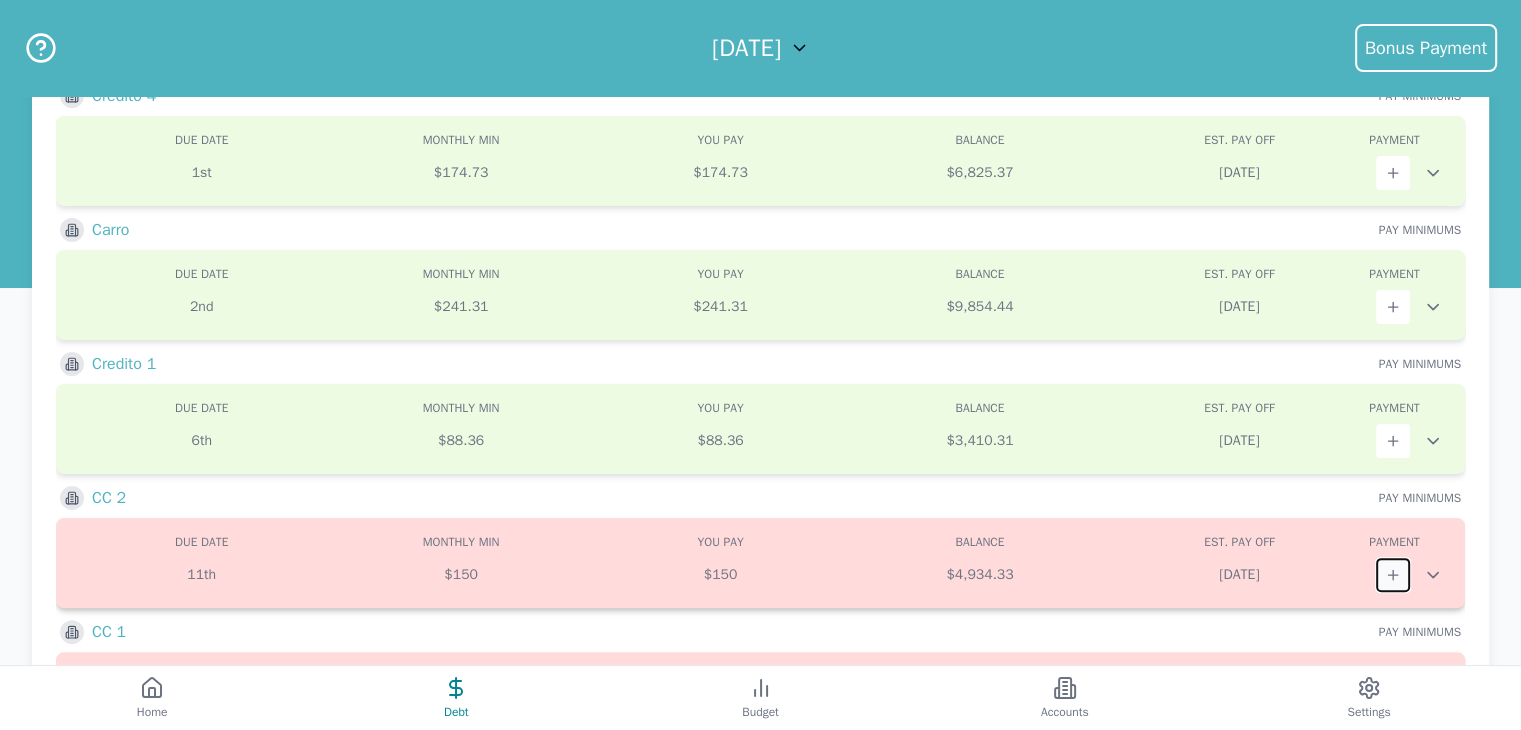 click 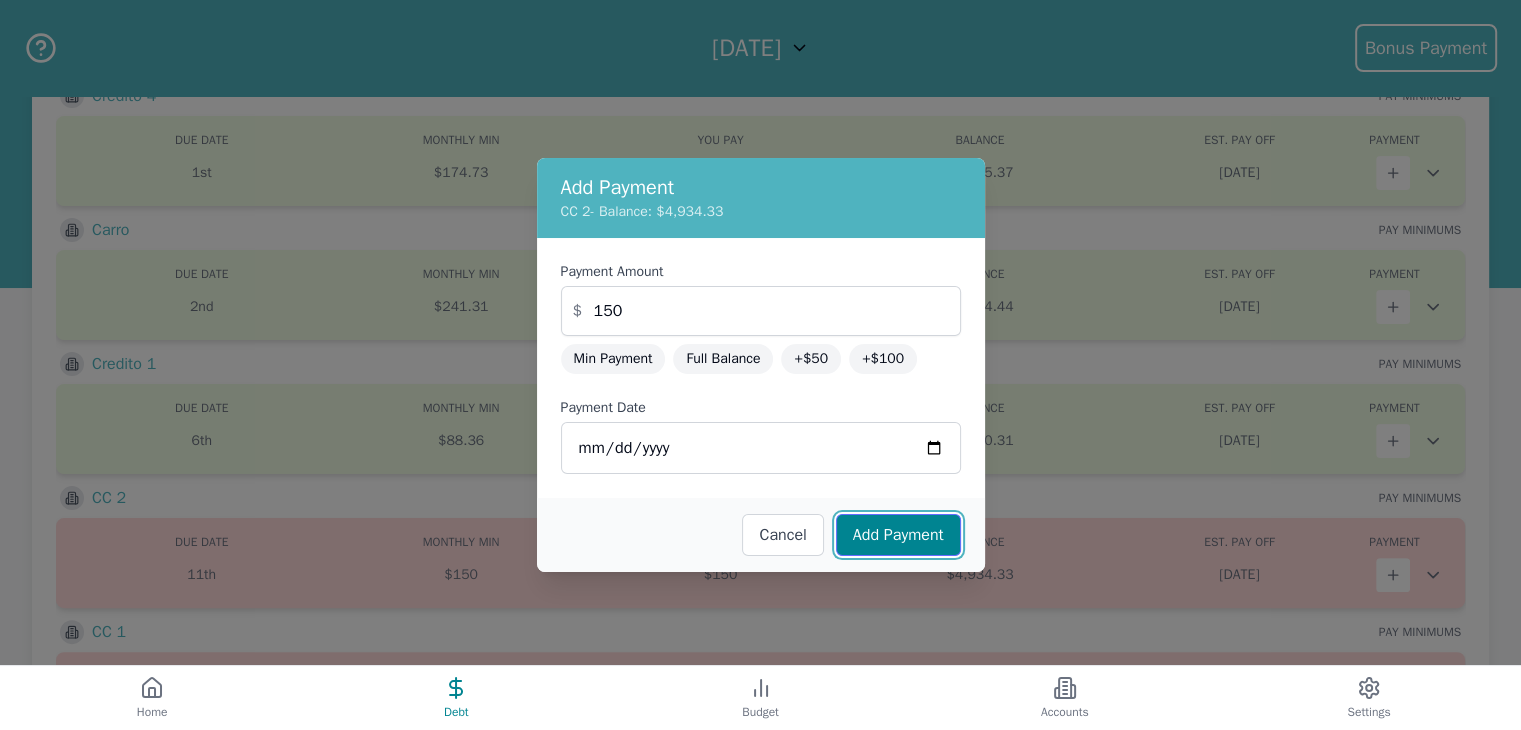 click on "Add Payment" at bounding box center (898, 535) 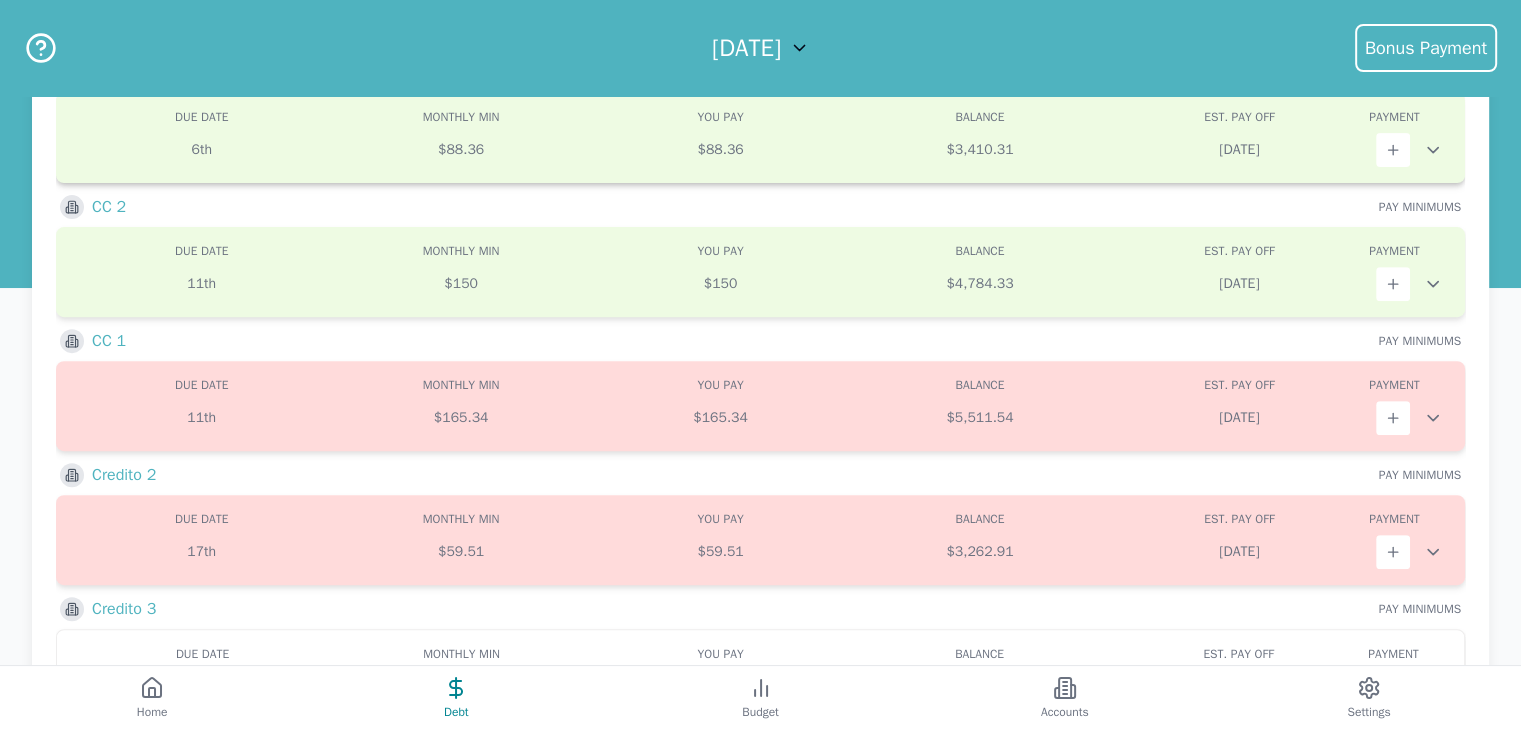 scroll, scrollTop: 700, scrollLeft: 0, axis: vertical 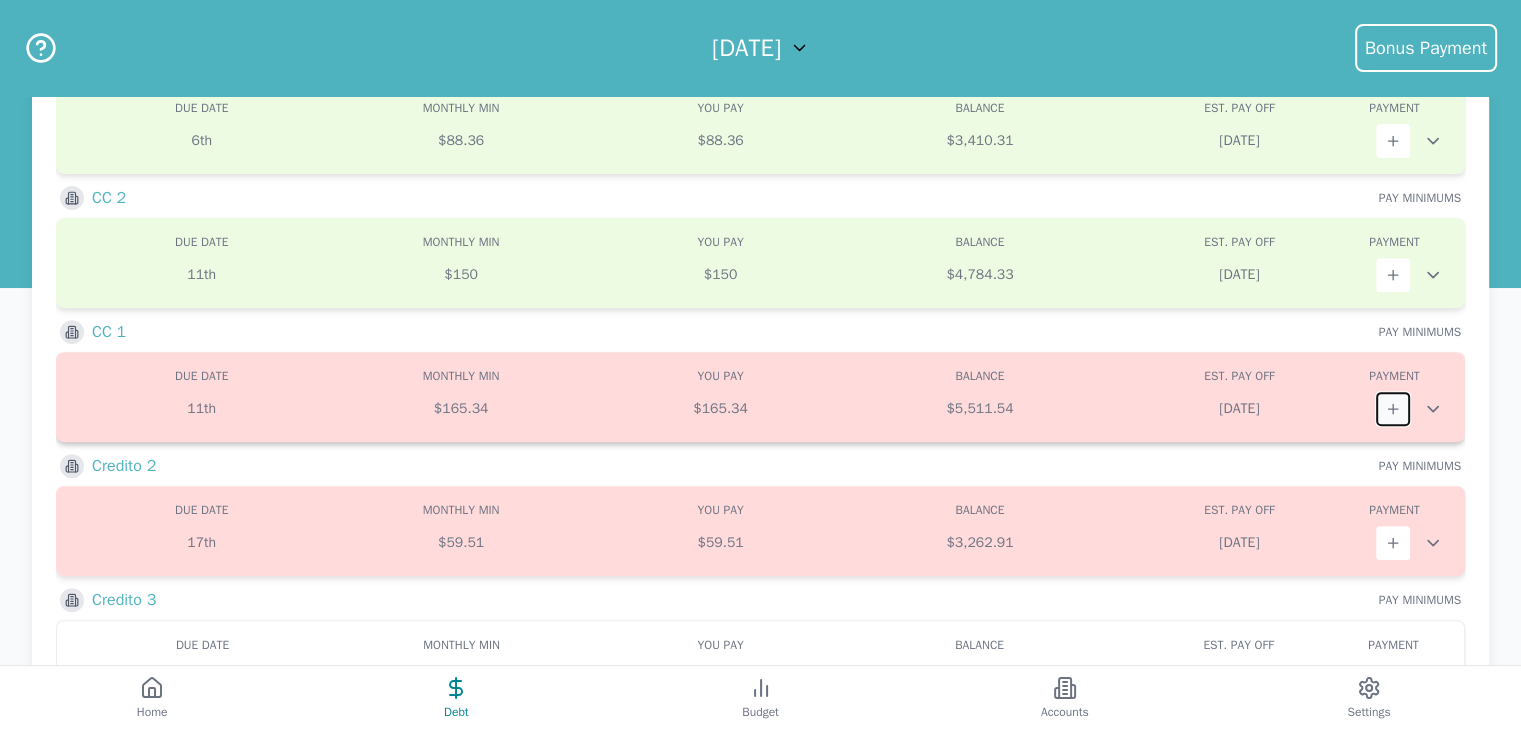click at bounding box center (1393, 409) 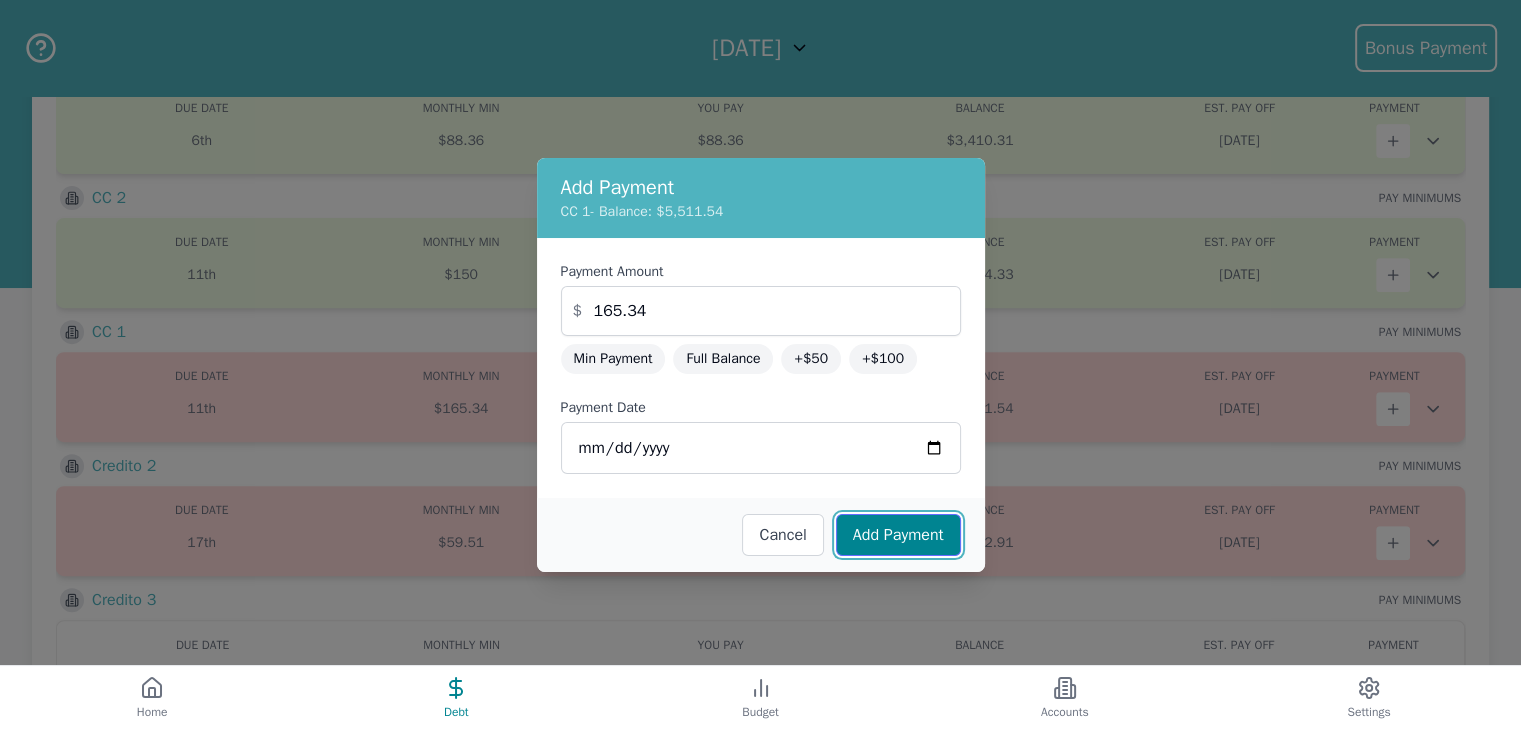 click on "Add Payment" at bounding box center [898, 535] 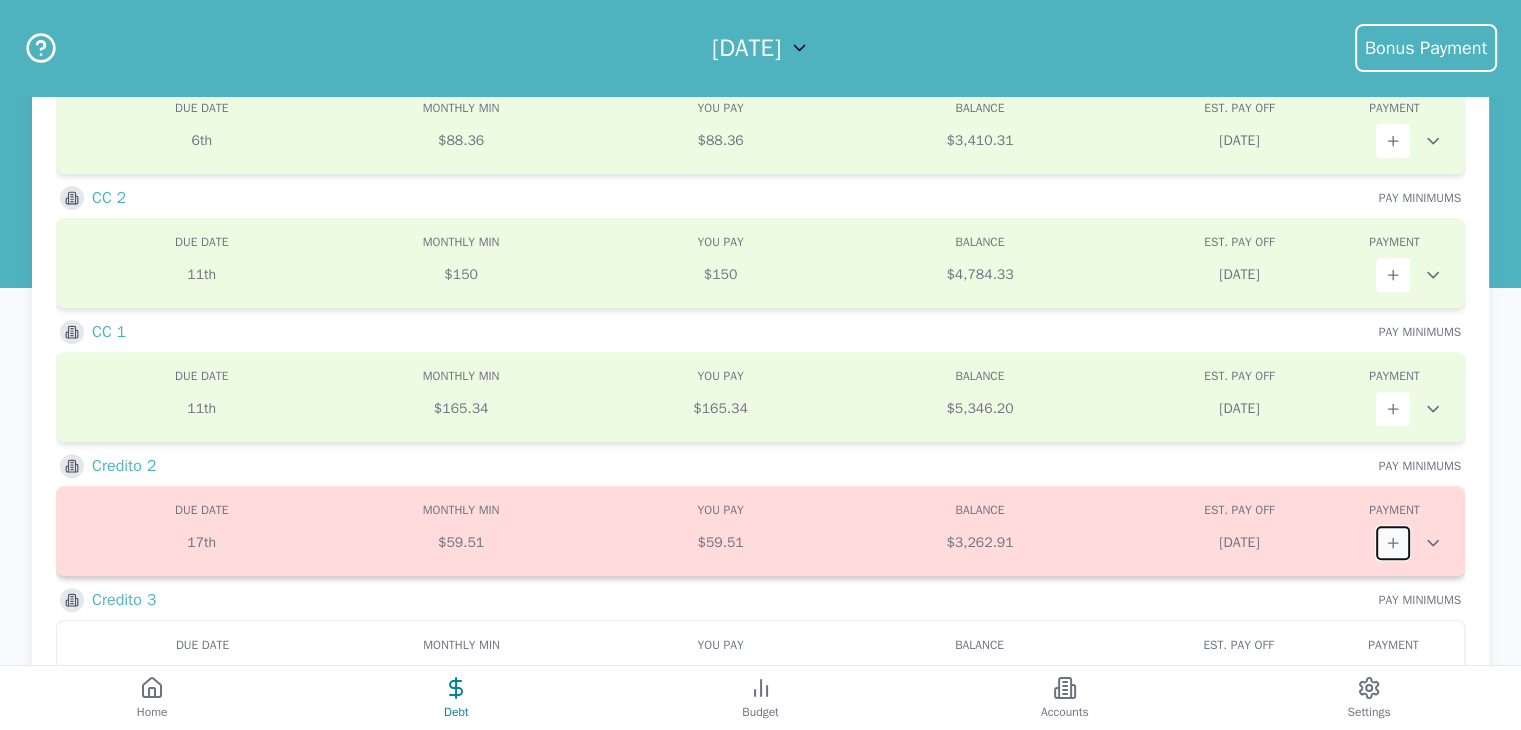 click 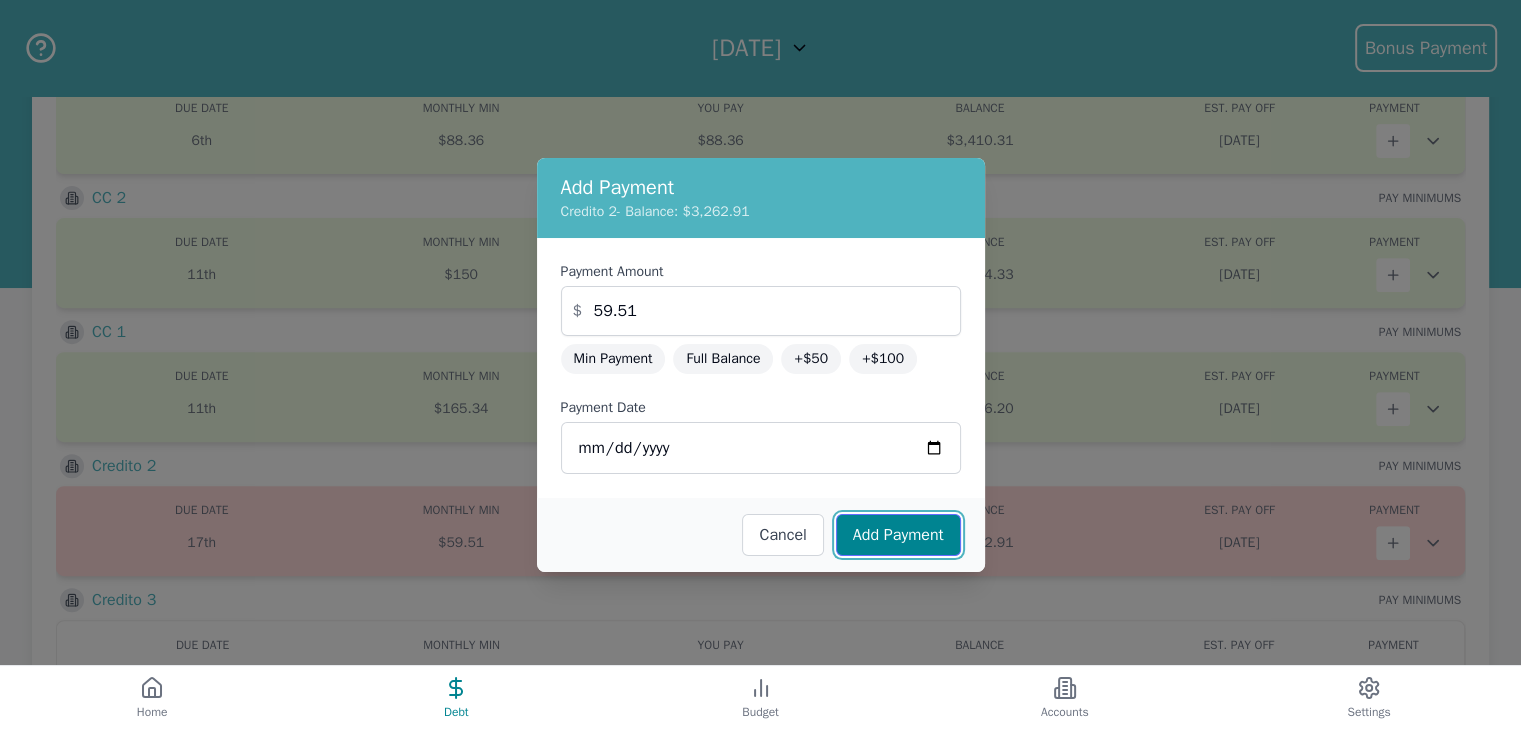 click on "Add Payment" at bounding box center (898, 535) 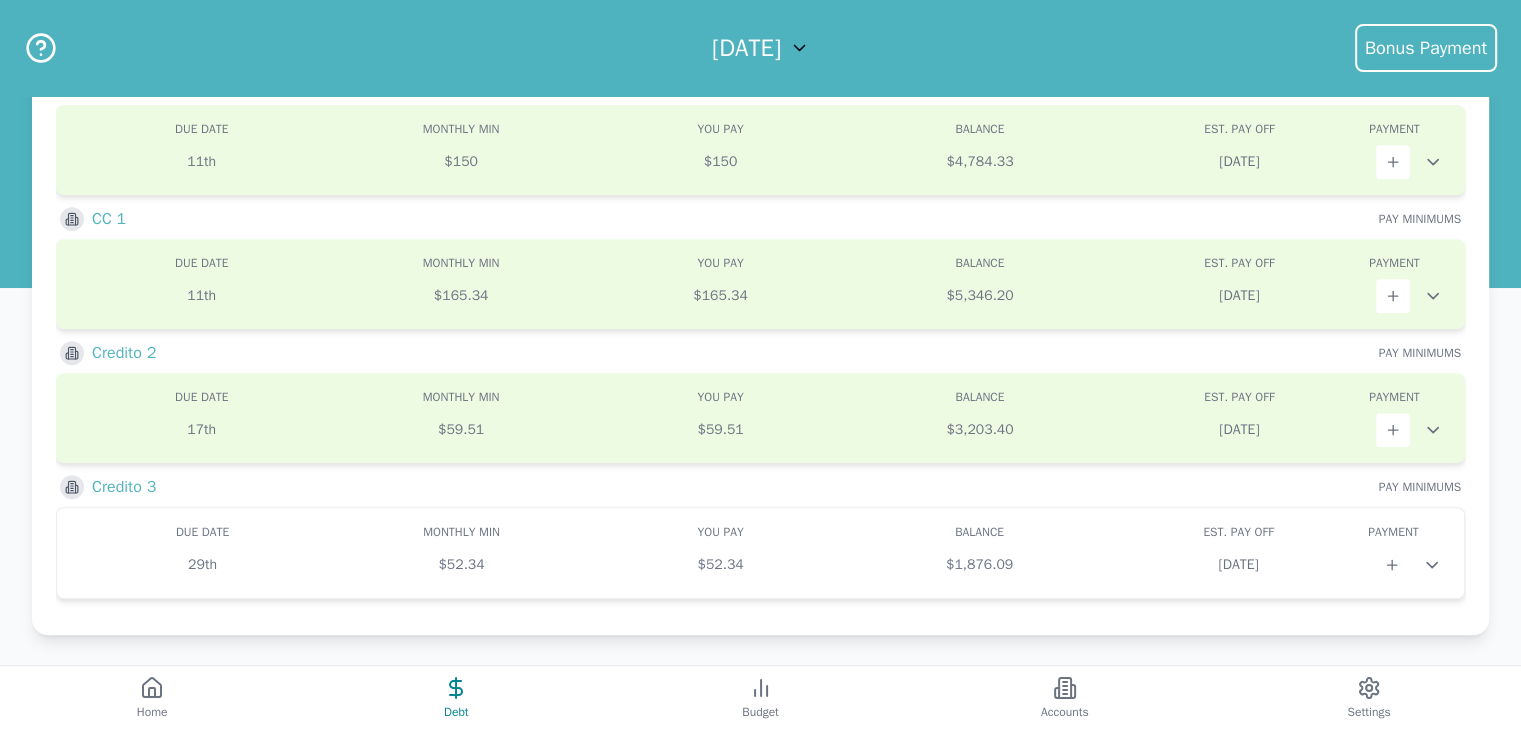 scroll, scrollTop: 817, scrollLeft: 0, axis: vertical 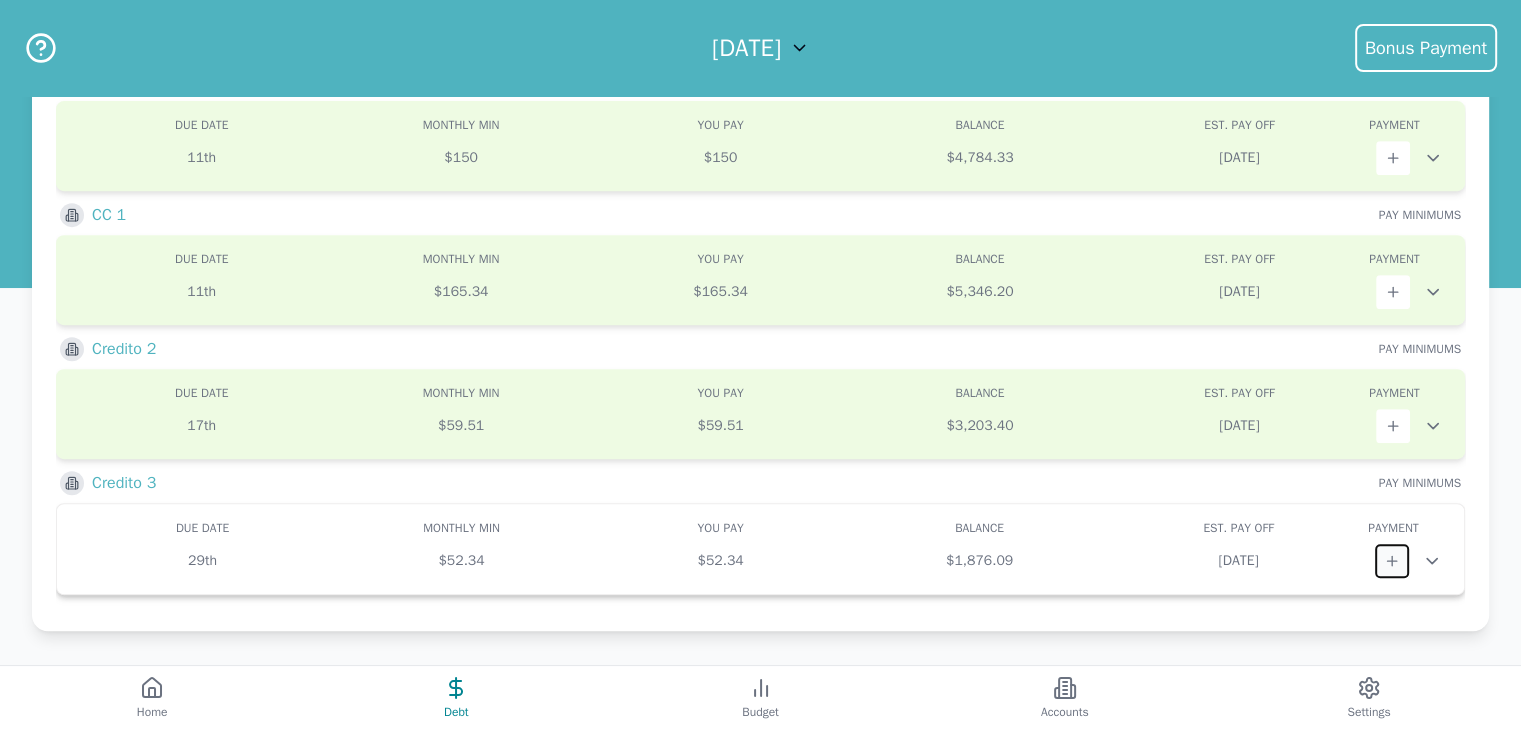click 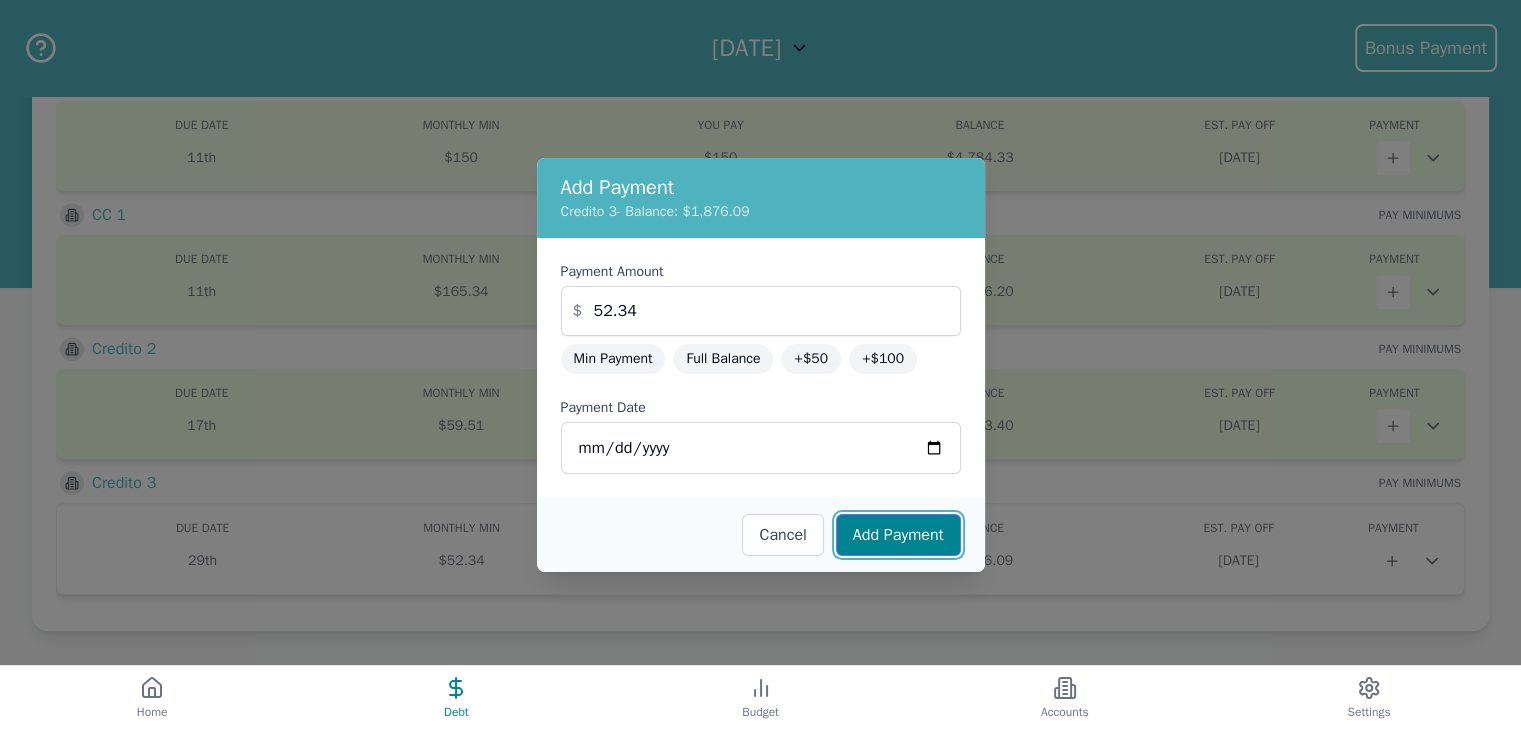 drag, startPoint x: 841, startPoint y: 524, endPoint x: 866, endPoint y: 525, distance: 25.019993 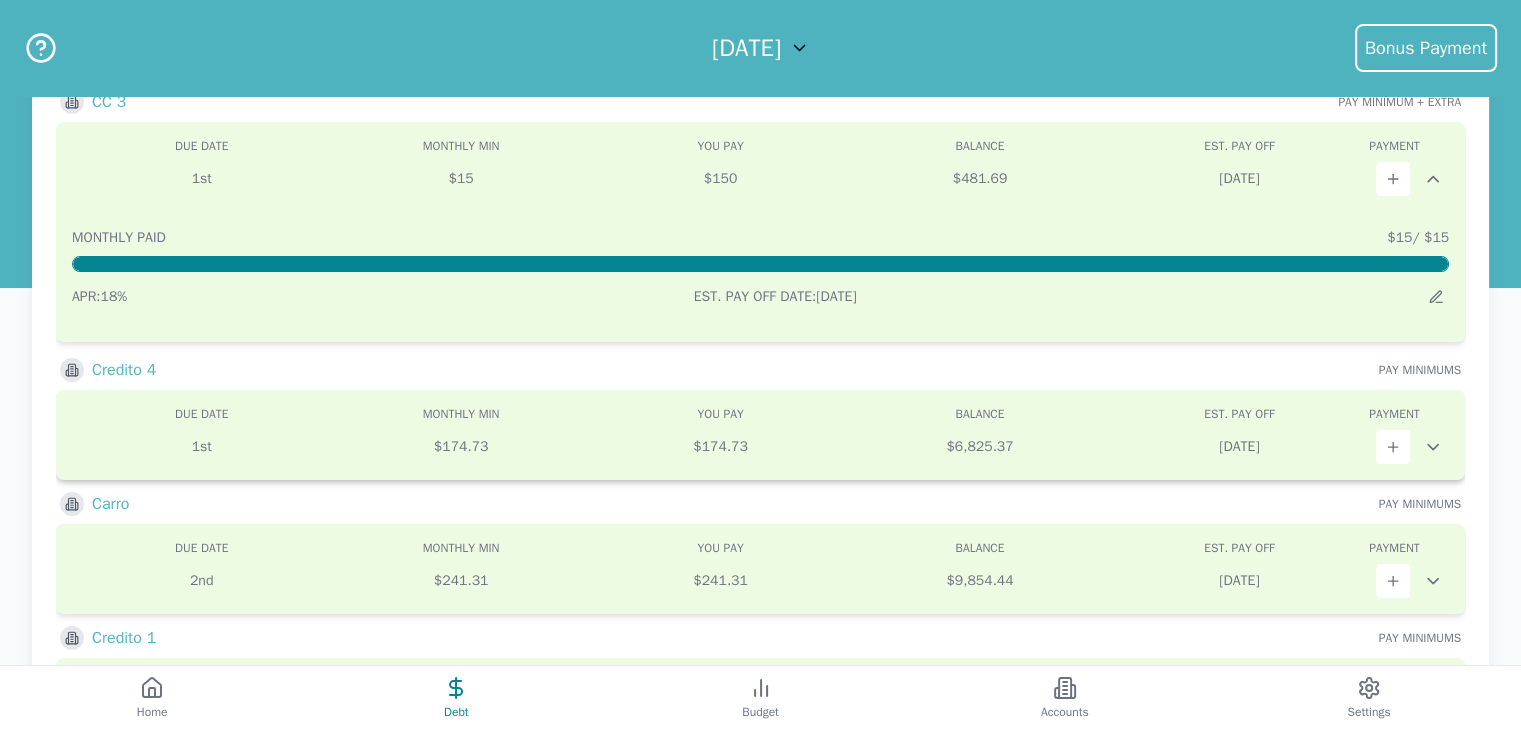 scroll, scrollTop: 0, scrollLeft: 0, axis: both 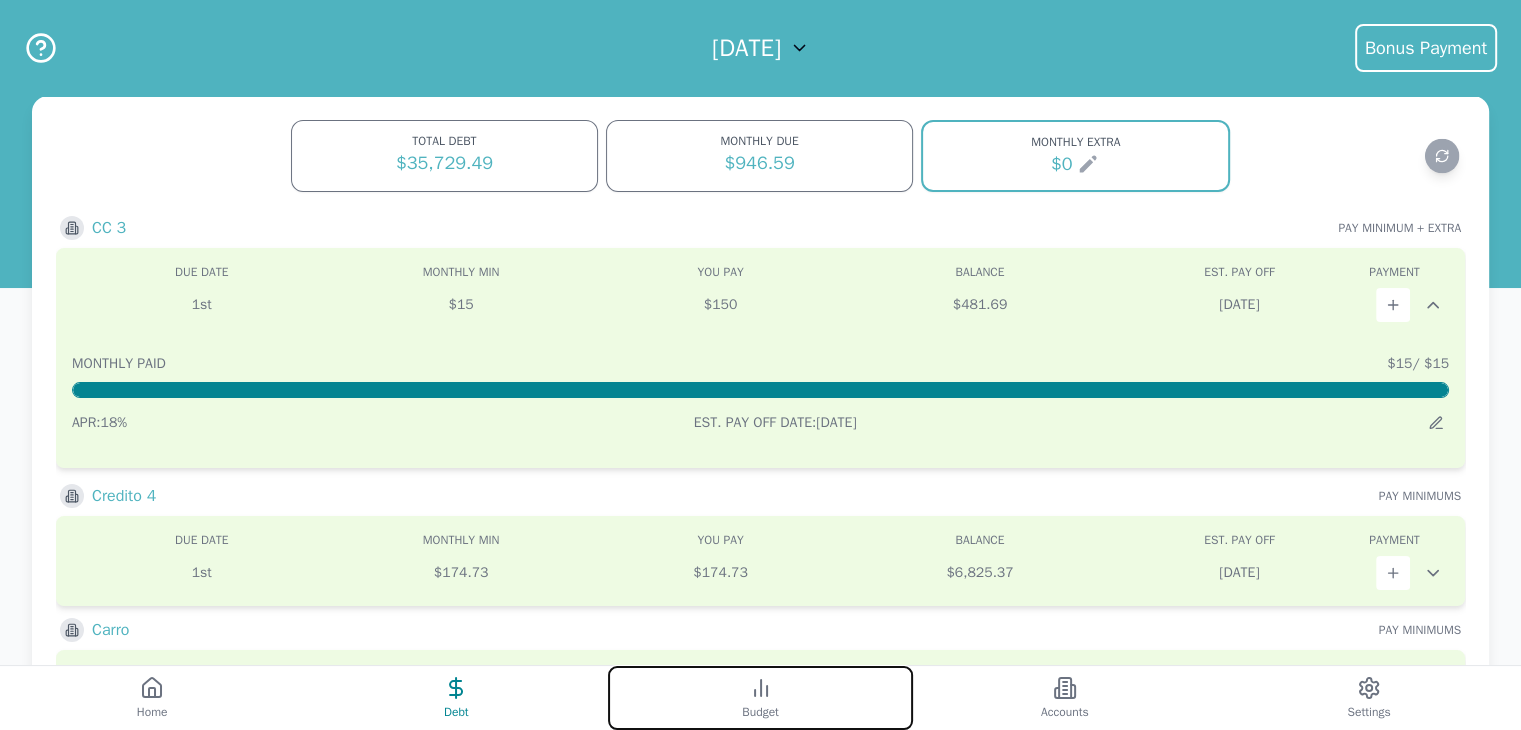 click on "Budget" at bounding box center (760, 698) 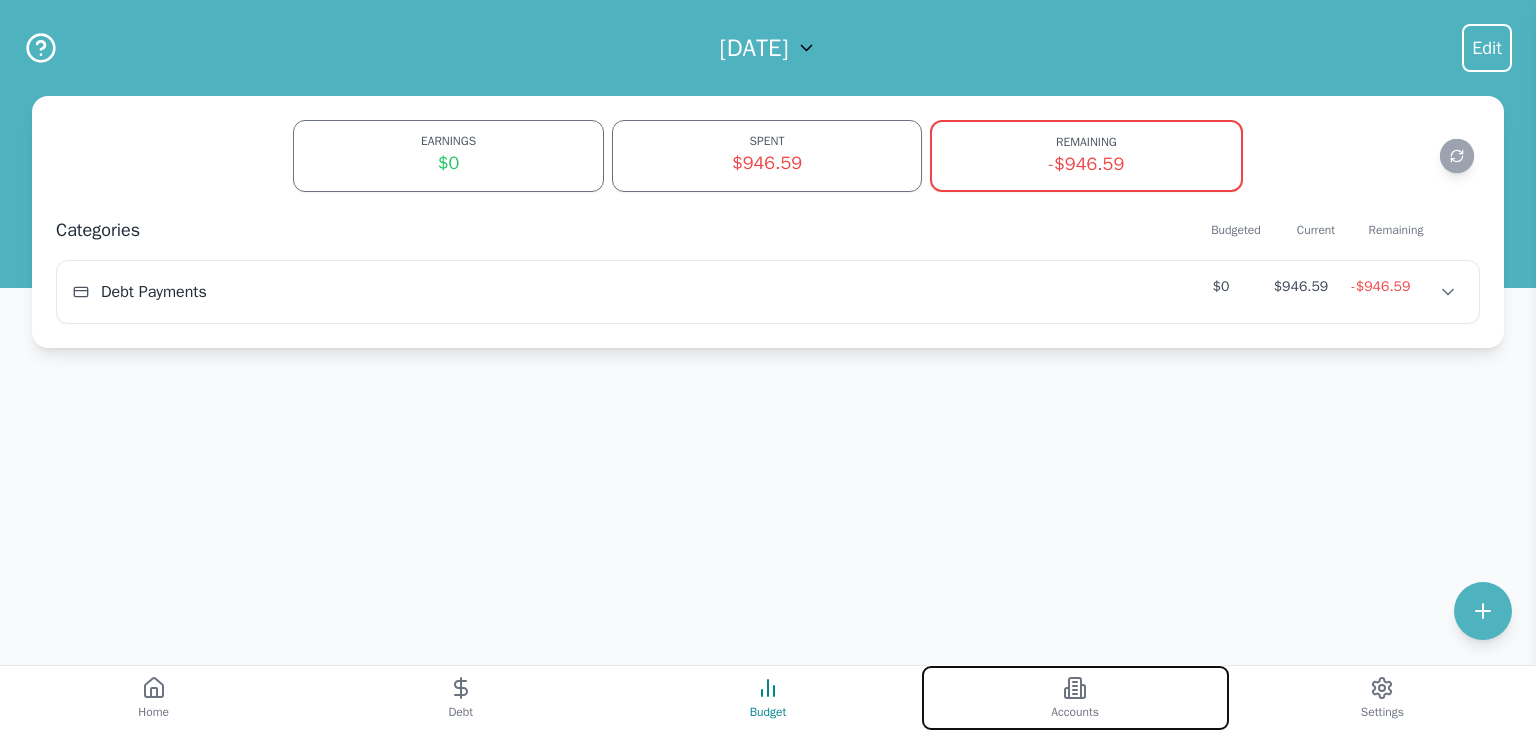 click on "Accounts" at bounding box center [1075, 698] 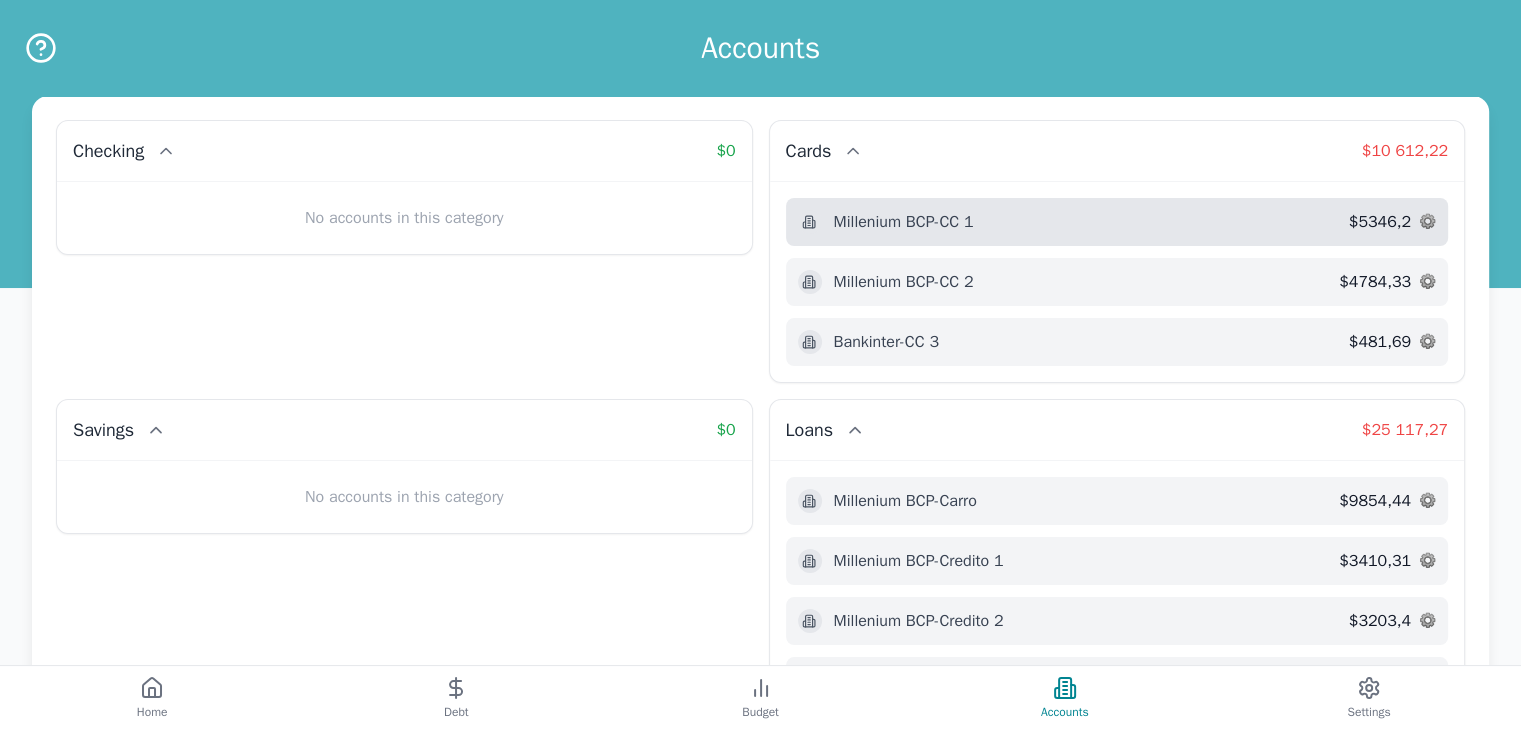 click on "Millenium BCP  -  CC 1" at bounding box center [1073, 222] 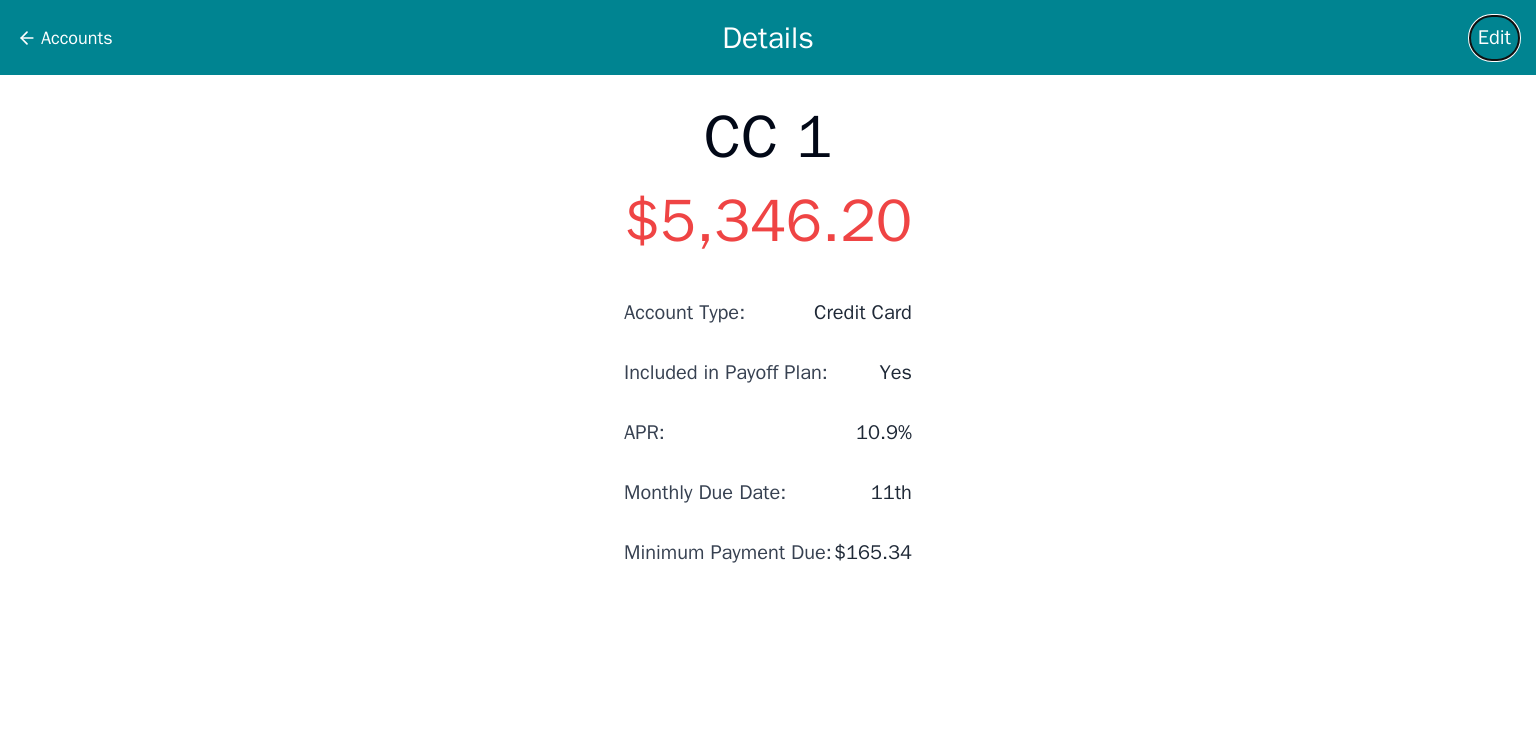 click on "Edit" at bounding box center [1494, 38] 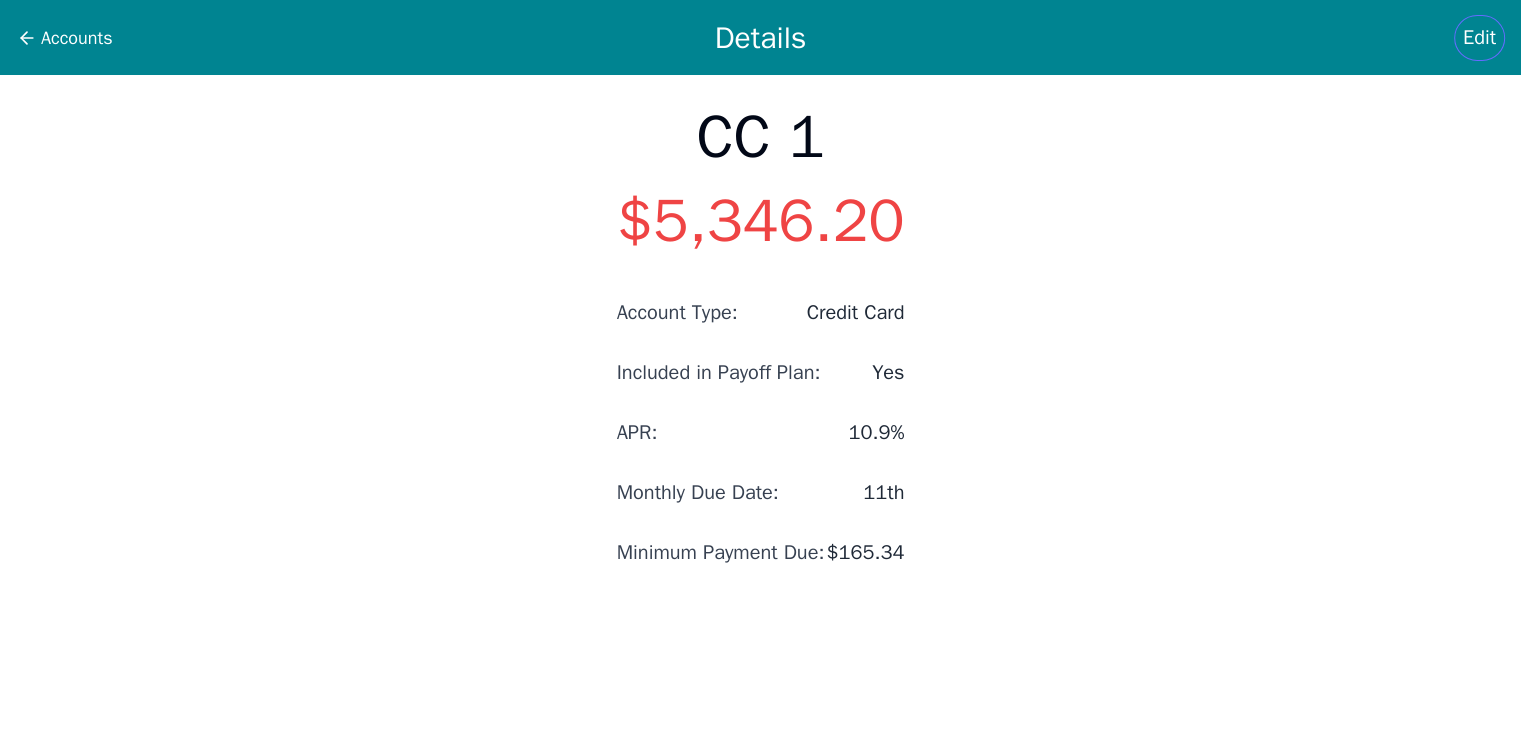 select on "credit" 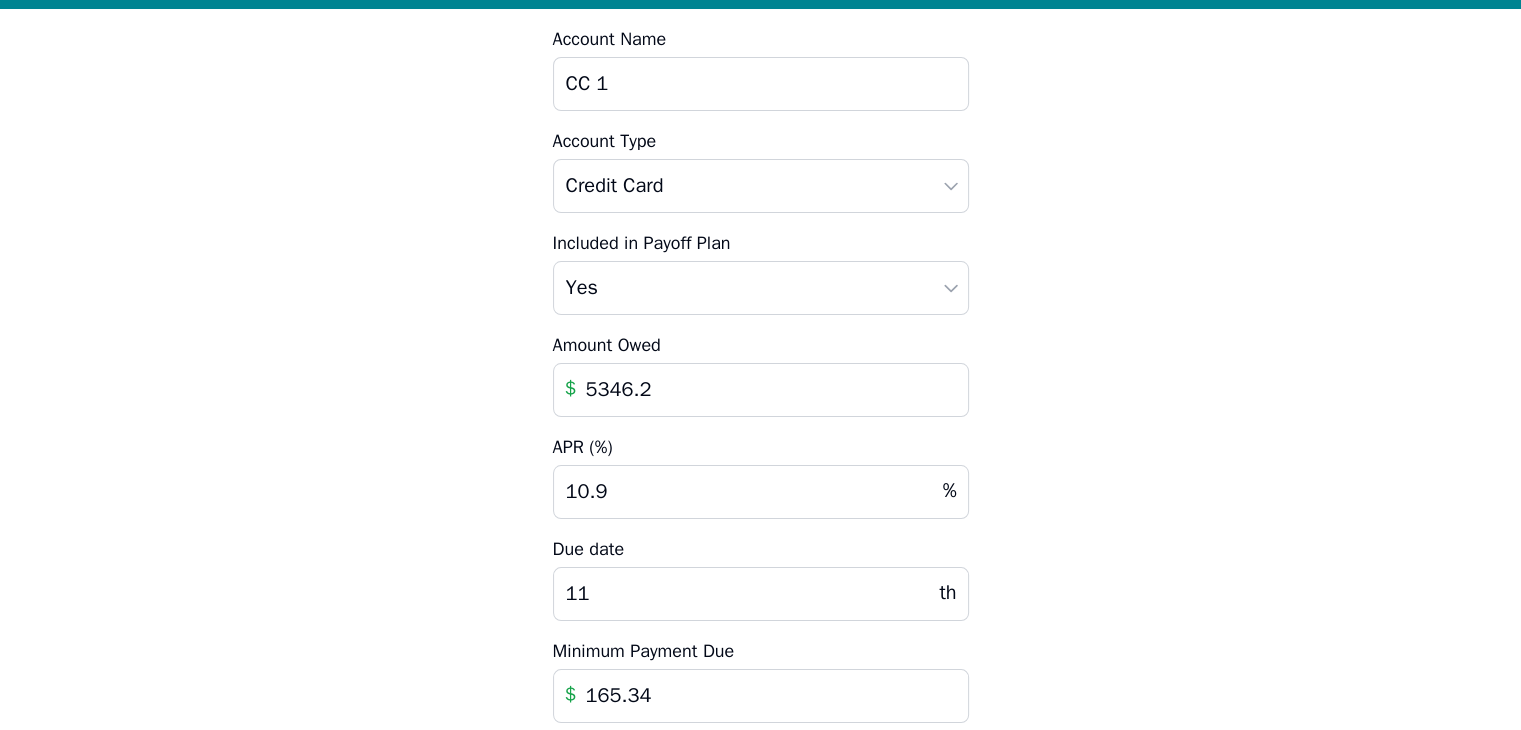 scroll, scrollTop: 100, scrollLeft: 0, axis: vertical 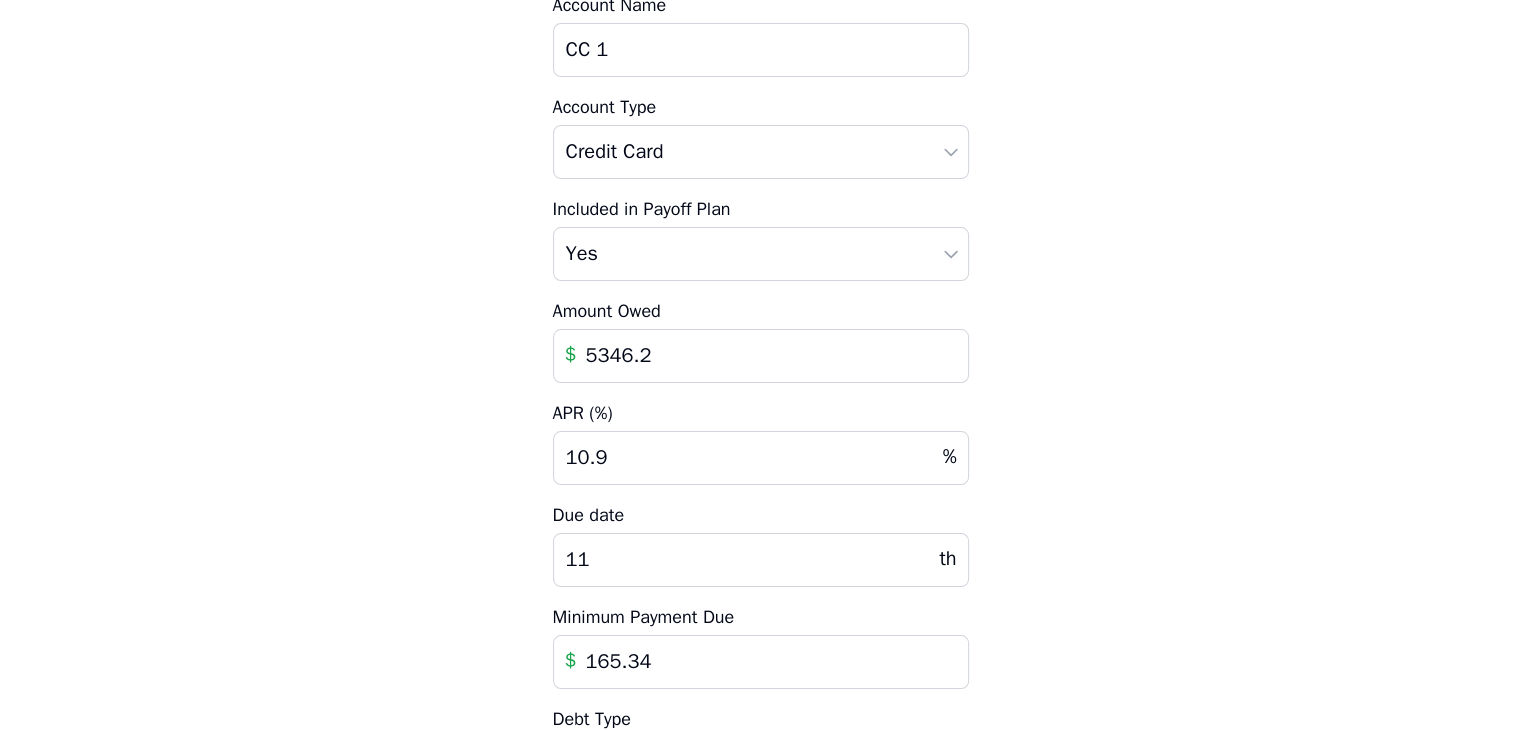 drag, startPoint x: 685, startPoint y: 359, endPoint x: 470, endPoint y: 296, distance: 224.04018 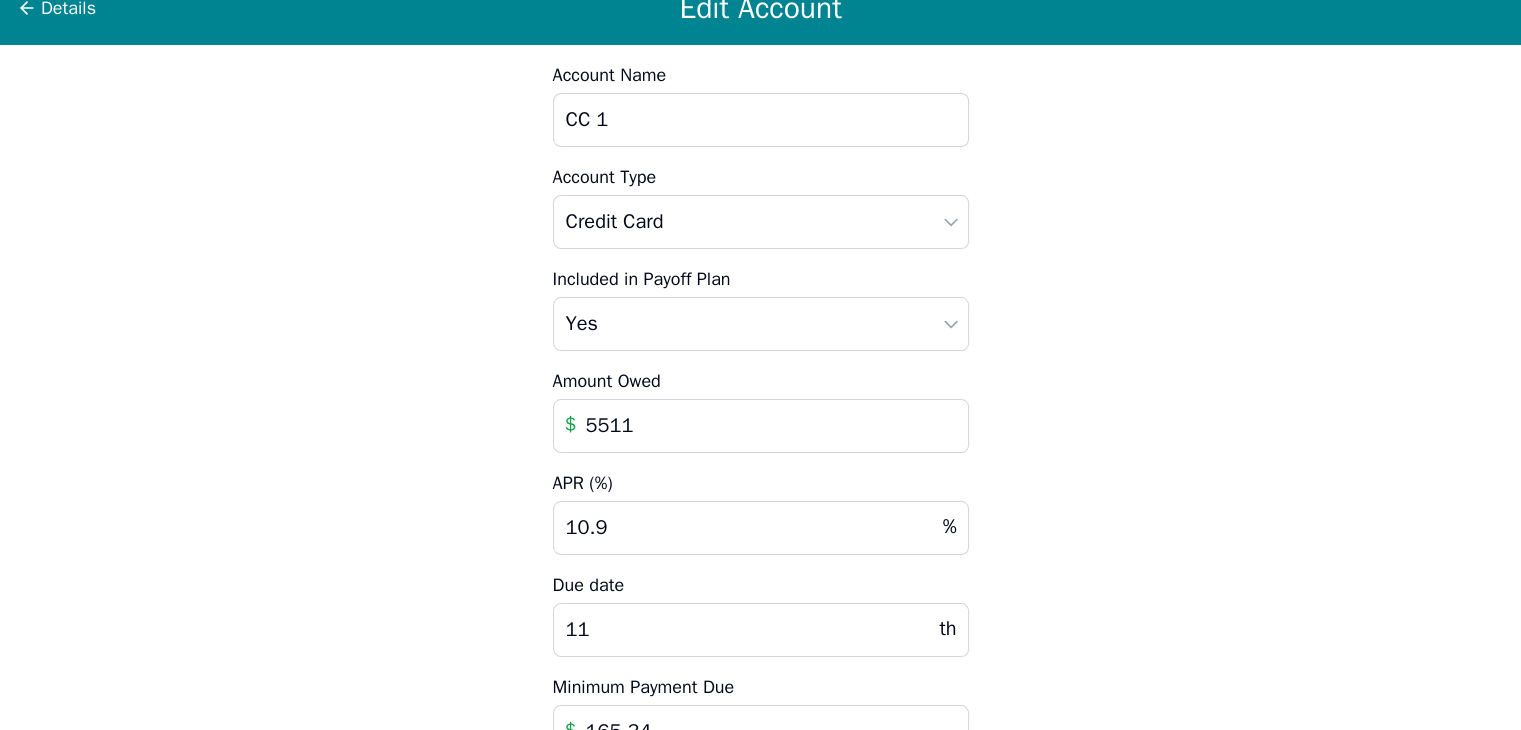 scroll, scrollTop: 0, scrollLeft: 0, axis: both 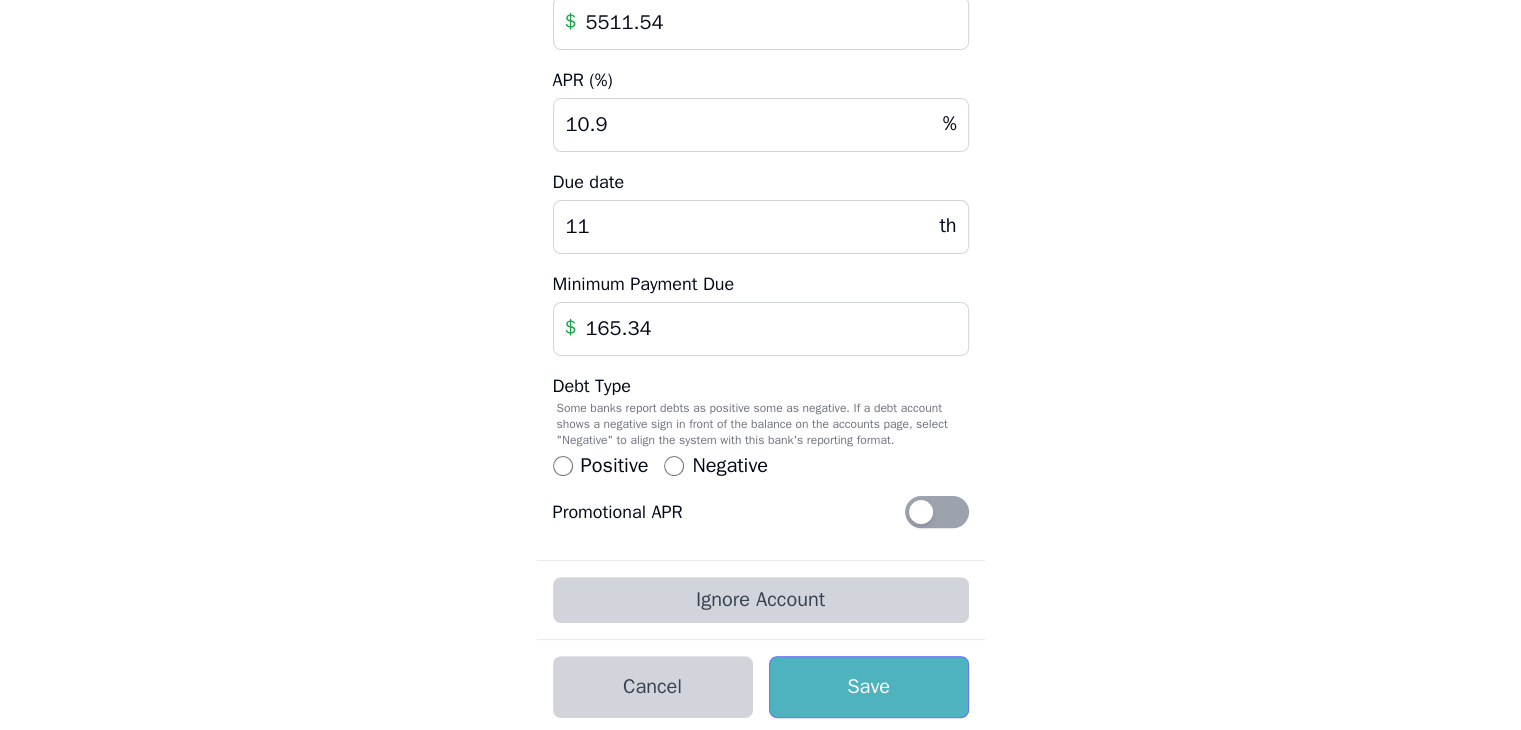 type on "5511.54" 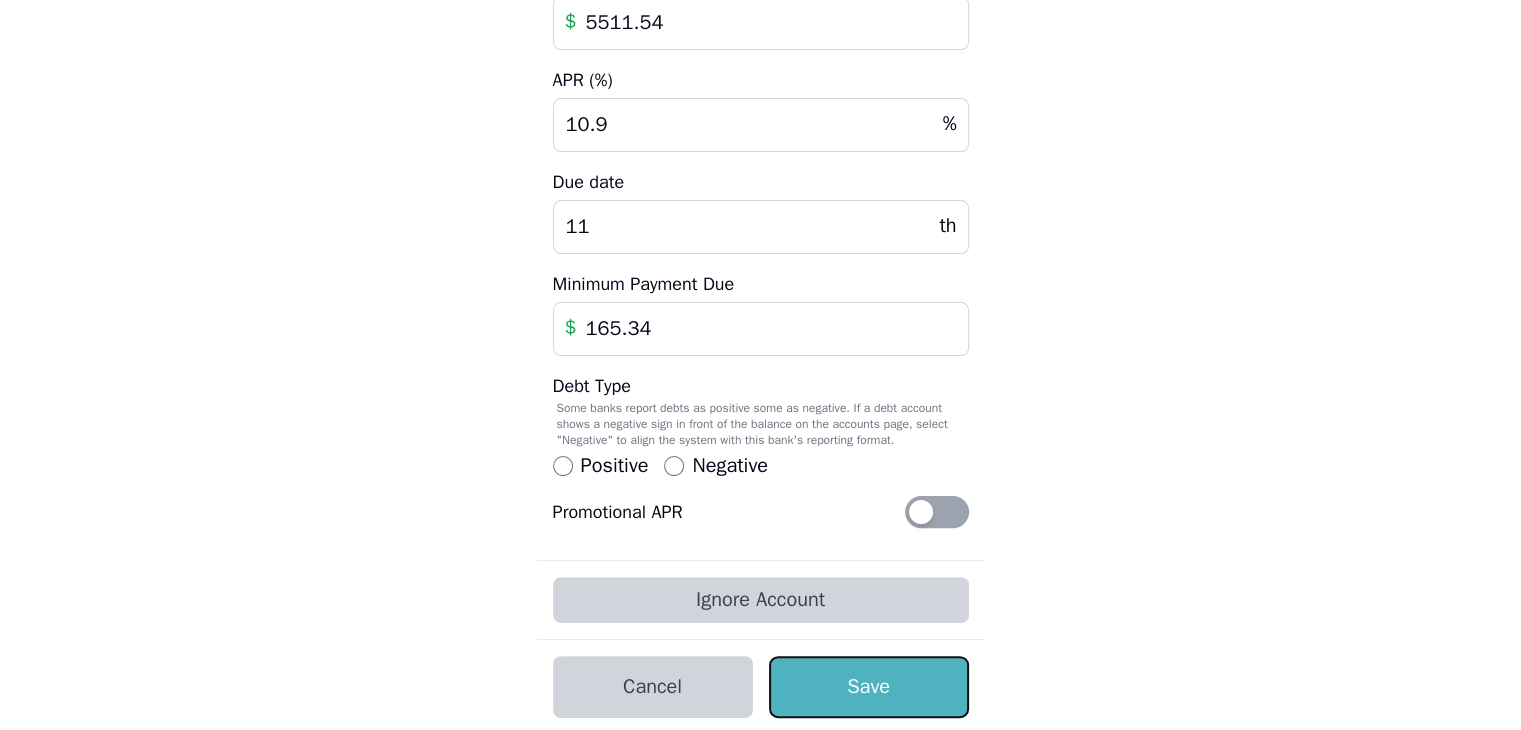 click on "Save" at bounding box center (869, 687) 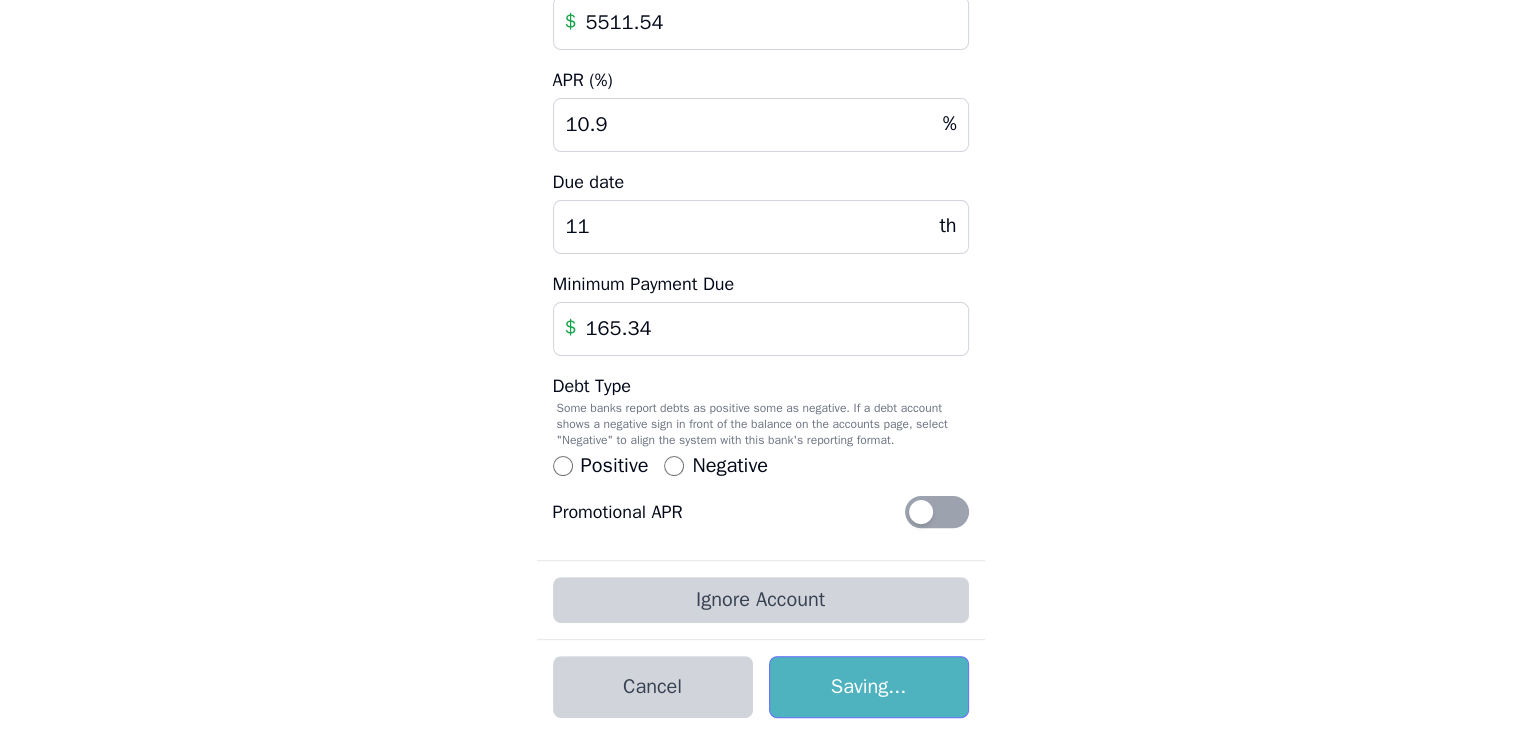 scroll, scrollTop: 0, scrollLeft: 0, axis: both 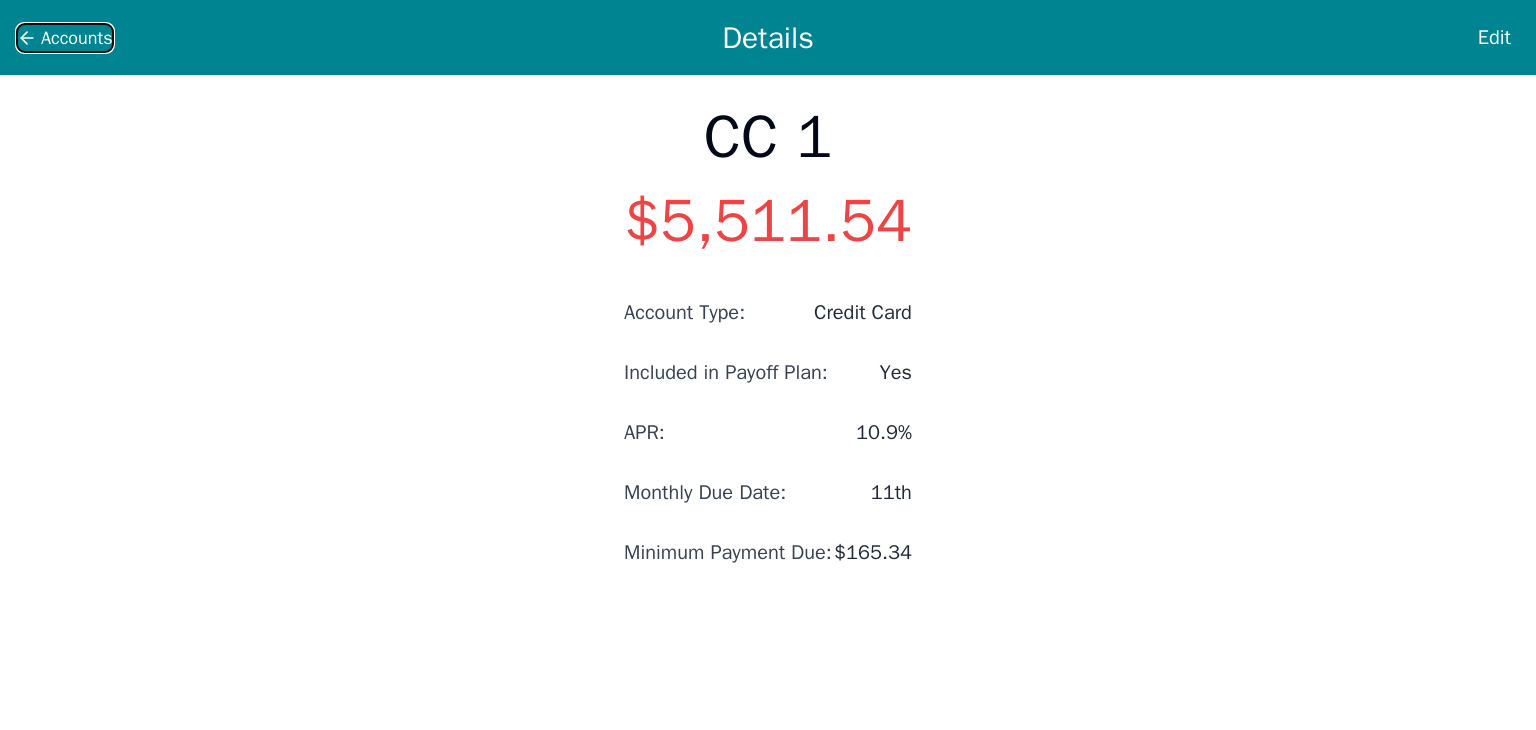 click on "Accounts" at bounding box center (65, 38) 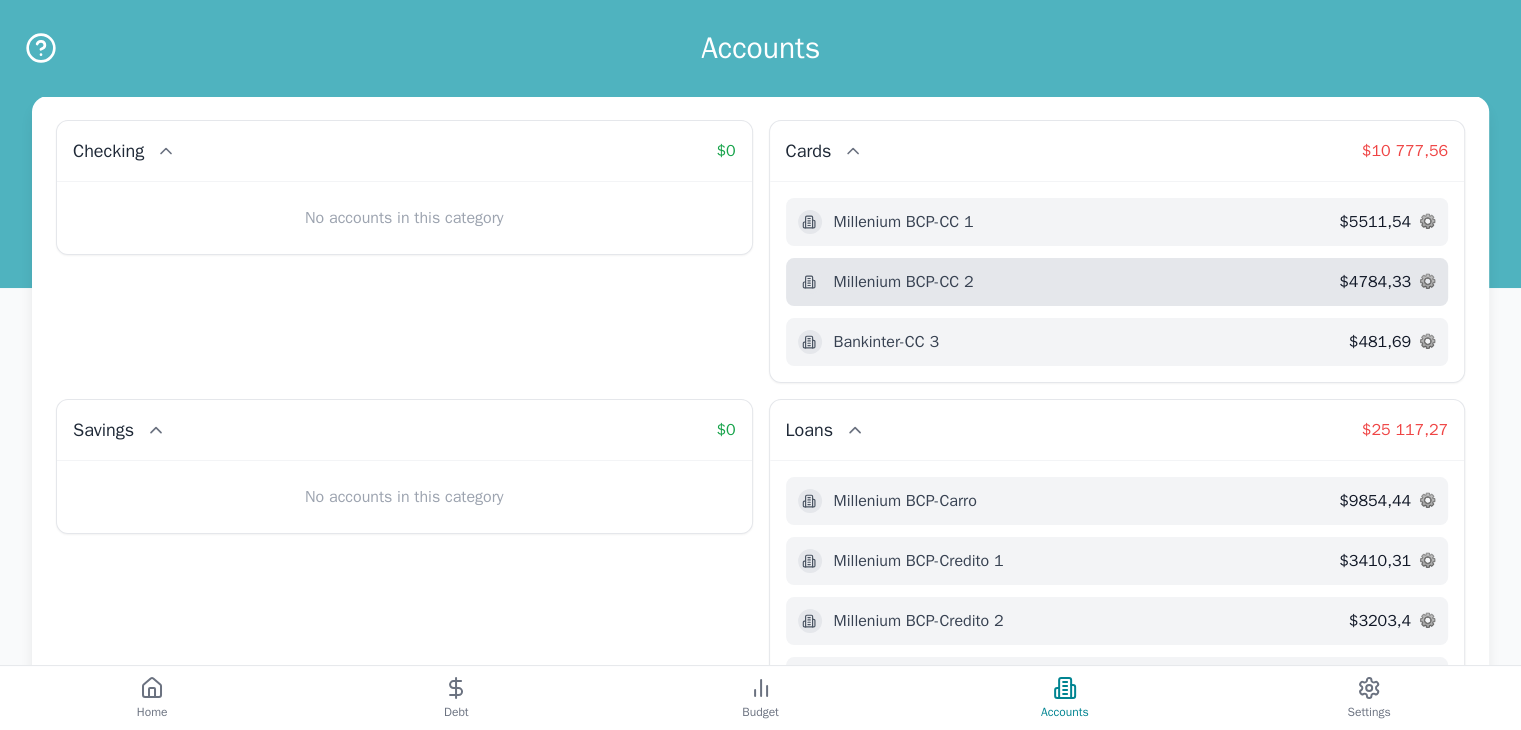 click on "Millenium BCP  -  CC 2" at bounding box center [1069, 282] 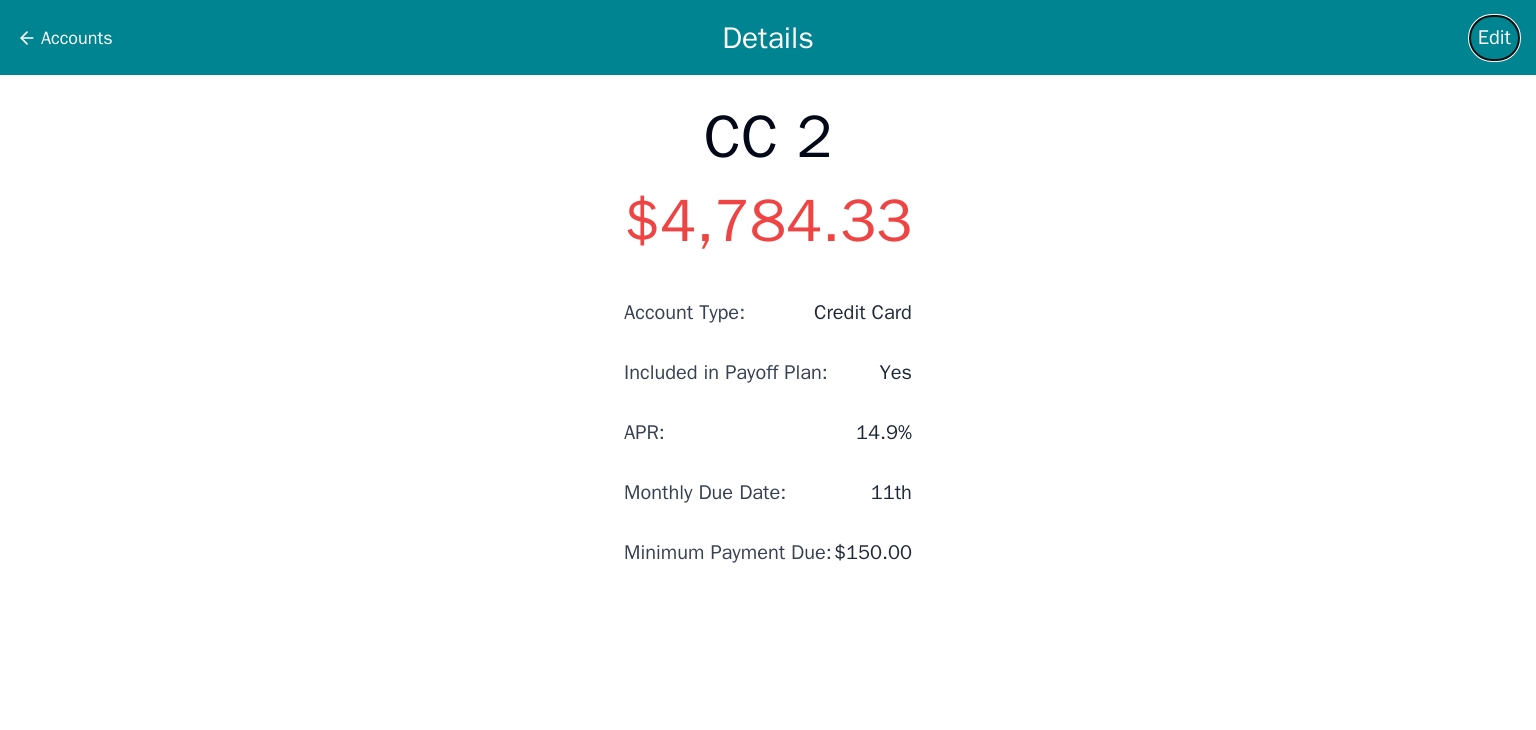 click on "Edit" at bounding box center [1494, 38] 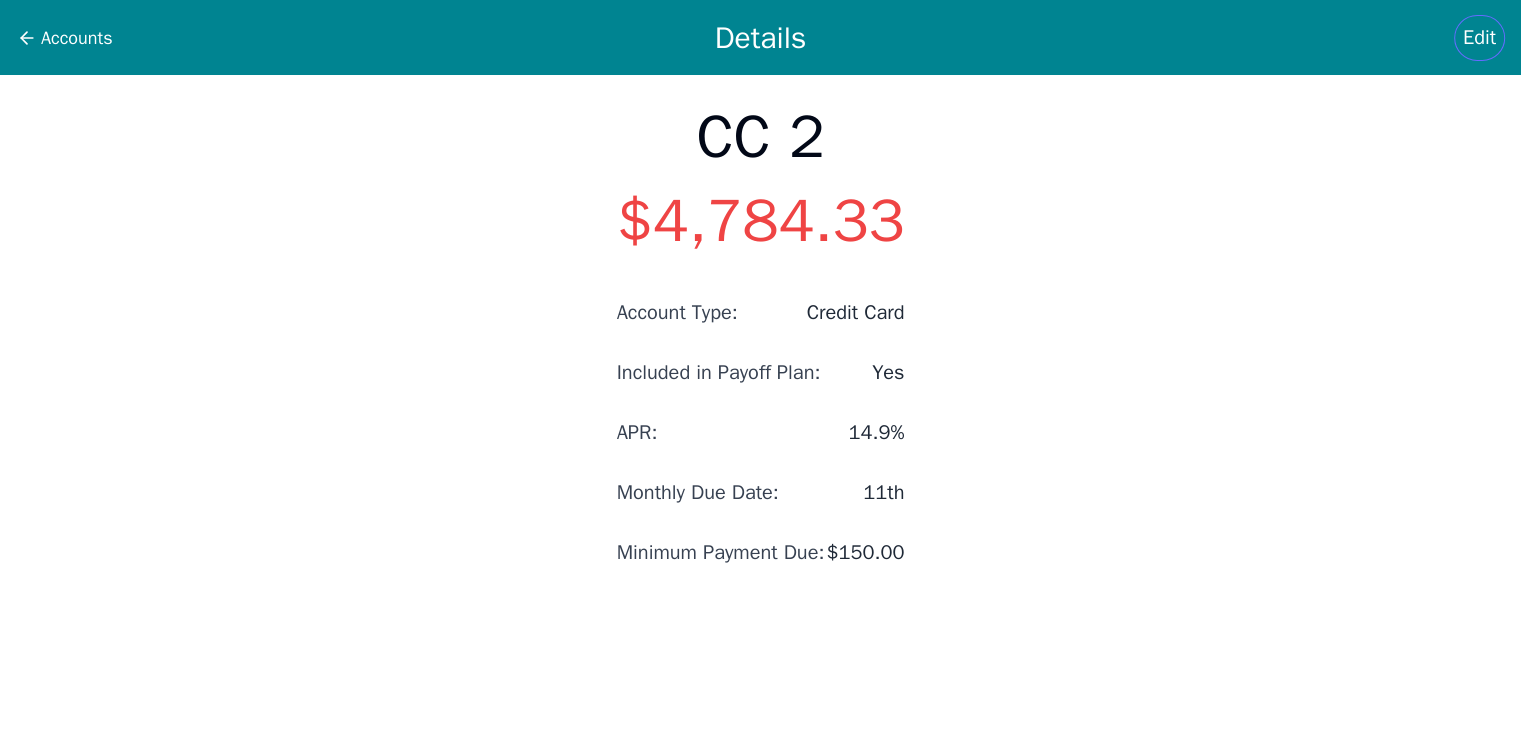 select on "credit" 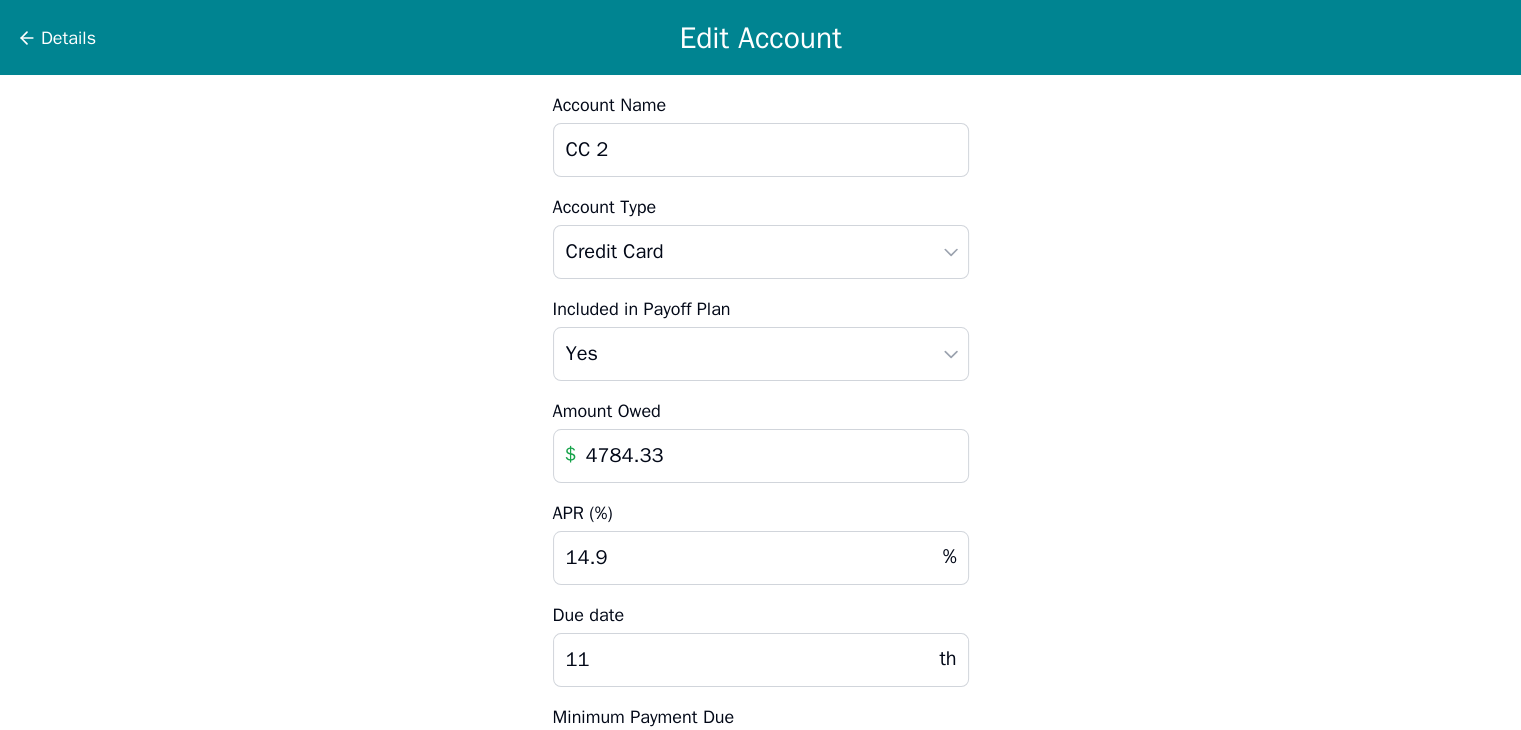 drag, startPoint x: 687, startPoint y: 457, endPoint x: 472, endPoint y: 397, distance: 223.21515 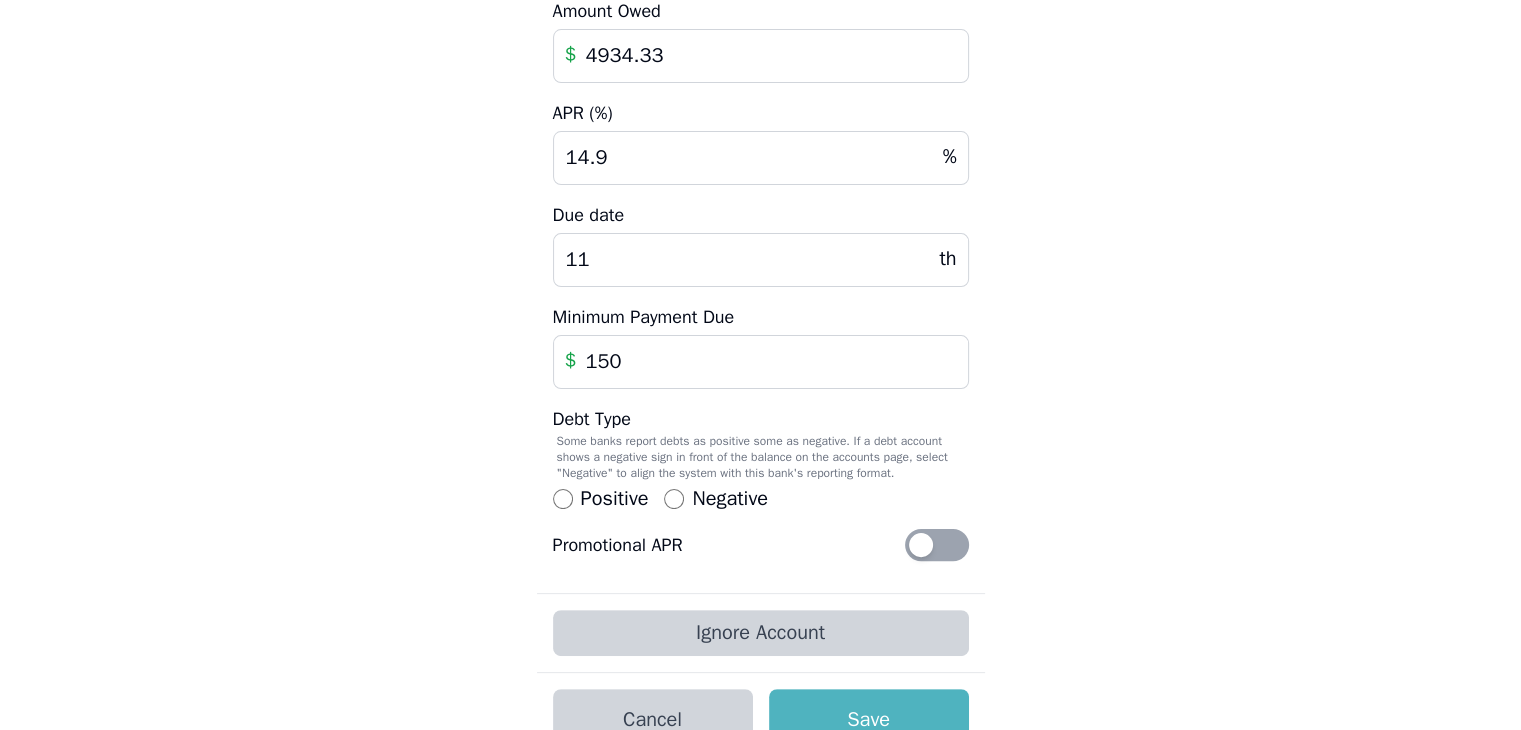scroll, scrollTop: 433, scrollLeft: 0, axis: vertical 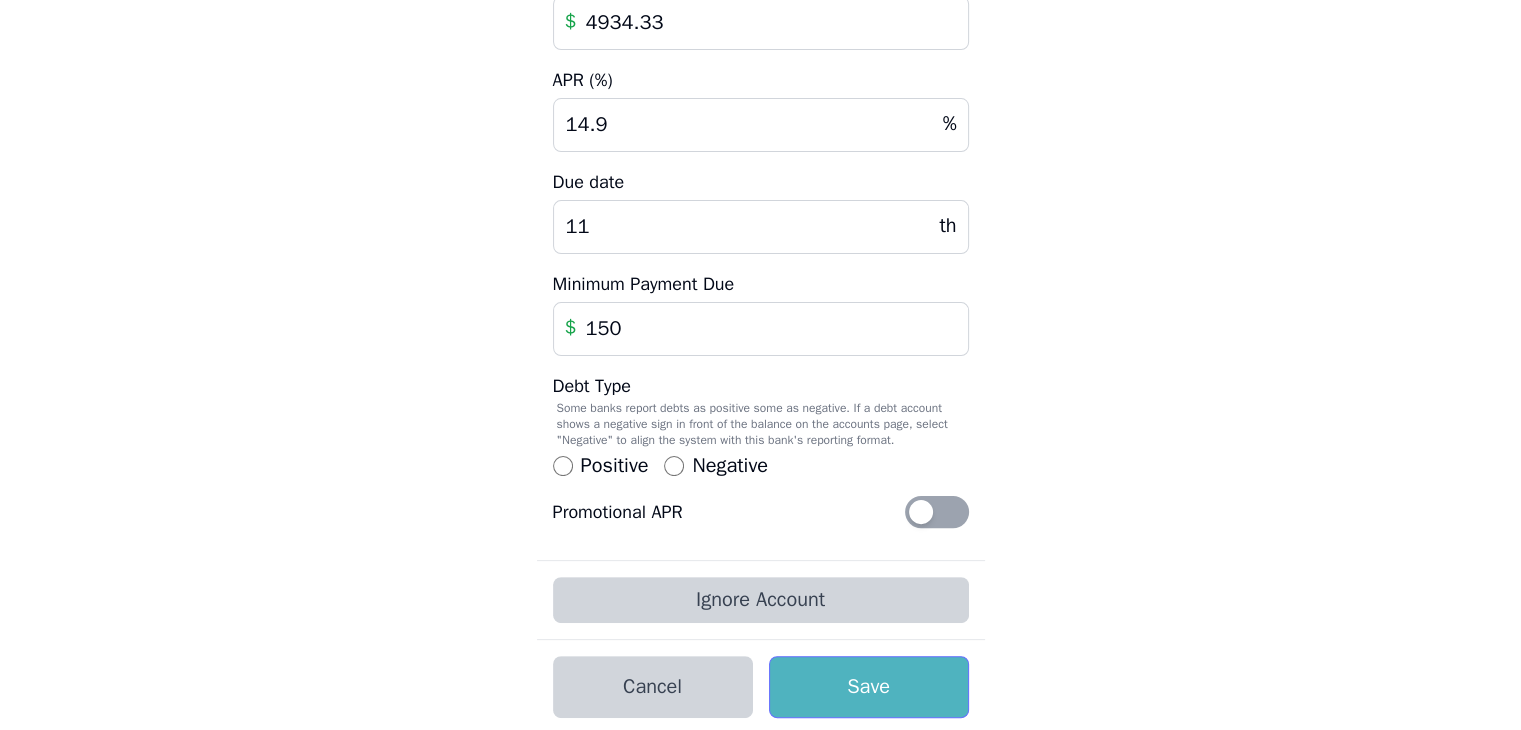 type on "4934.33" 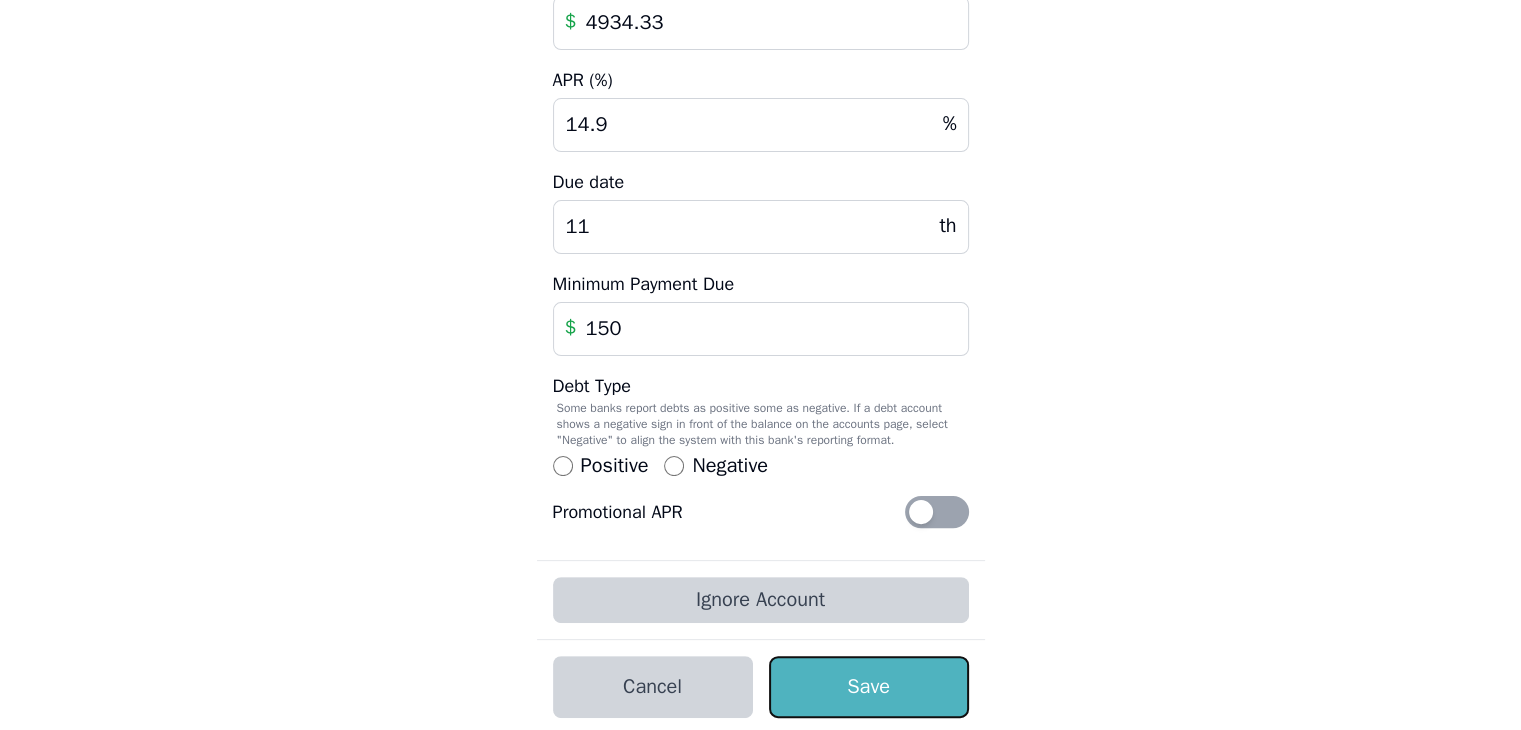 click on "Save" at bounding box center [869, 687] 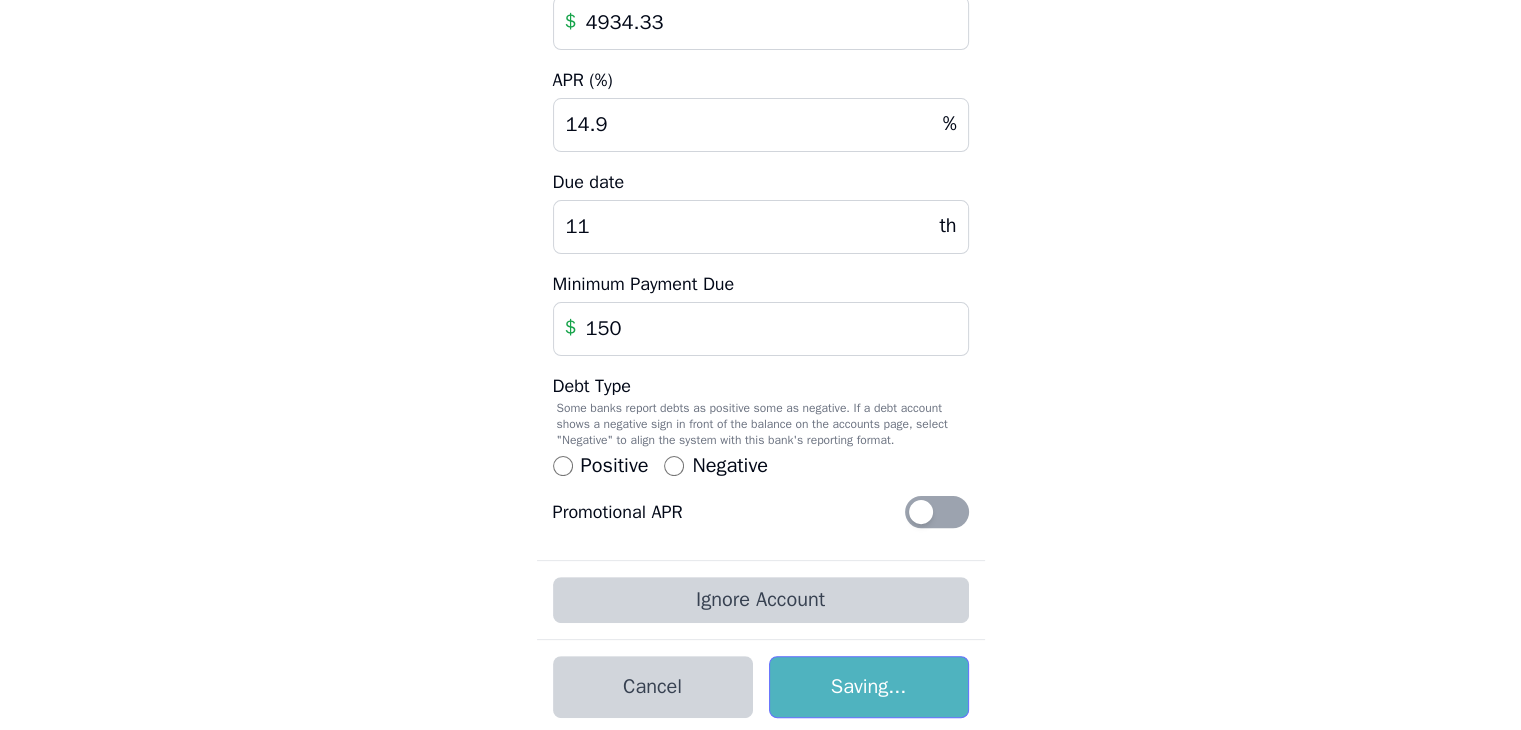 scroll, scrollTop: 0, scrollLeft: 0, axis: both 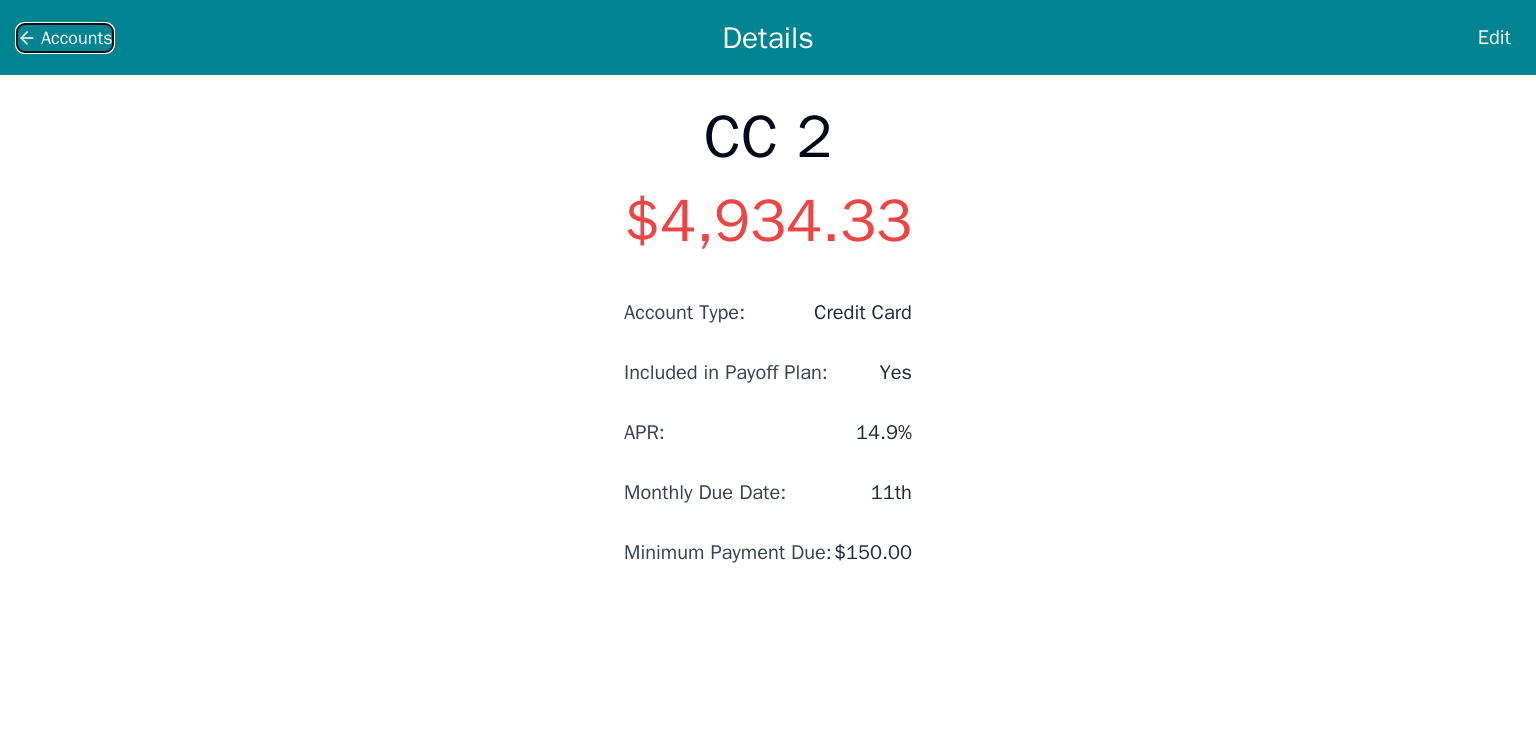 click 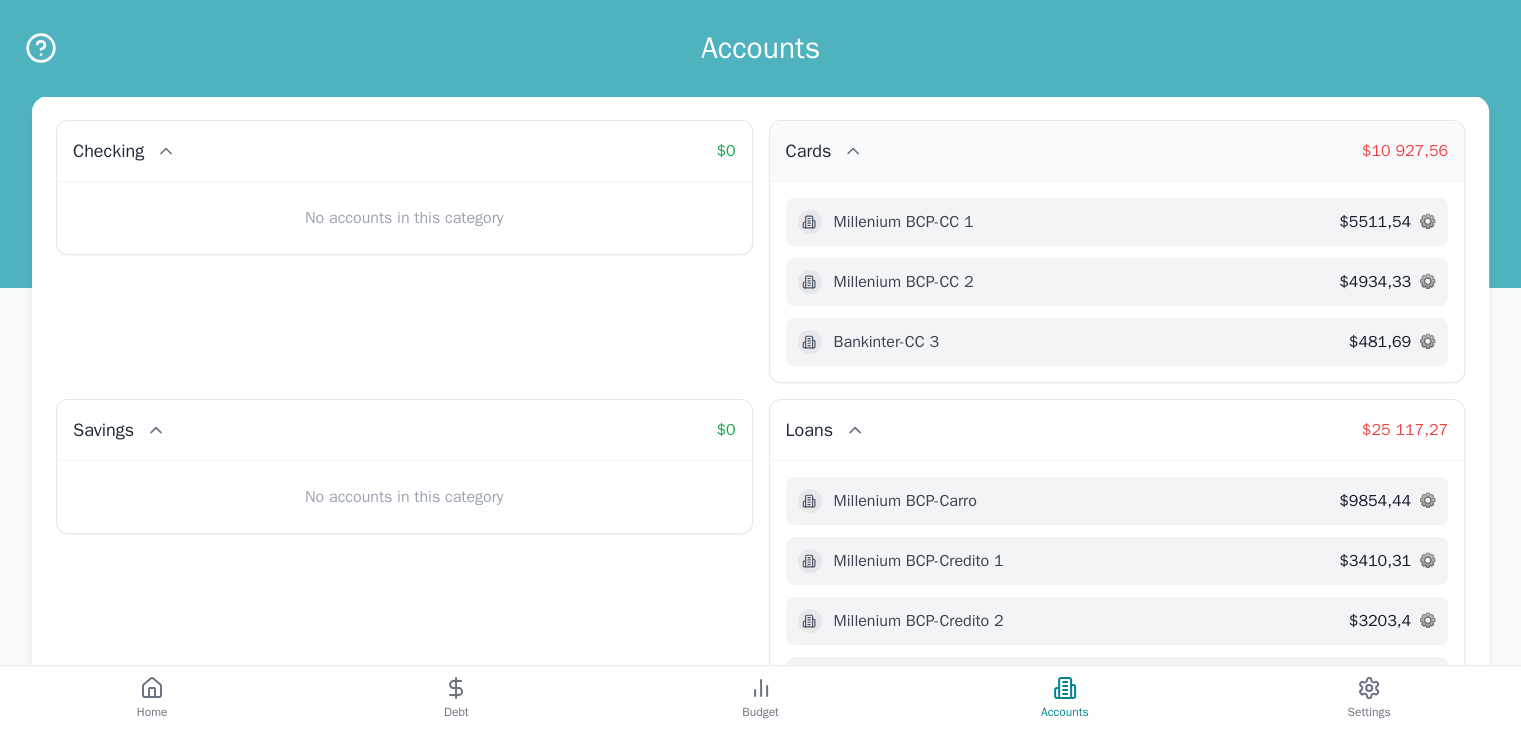 click 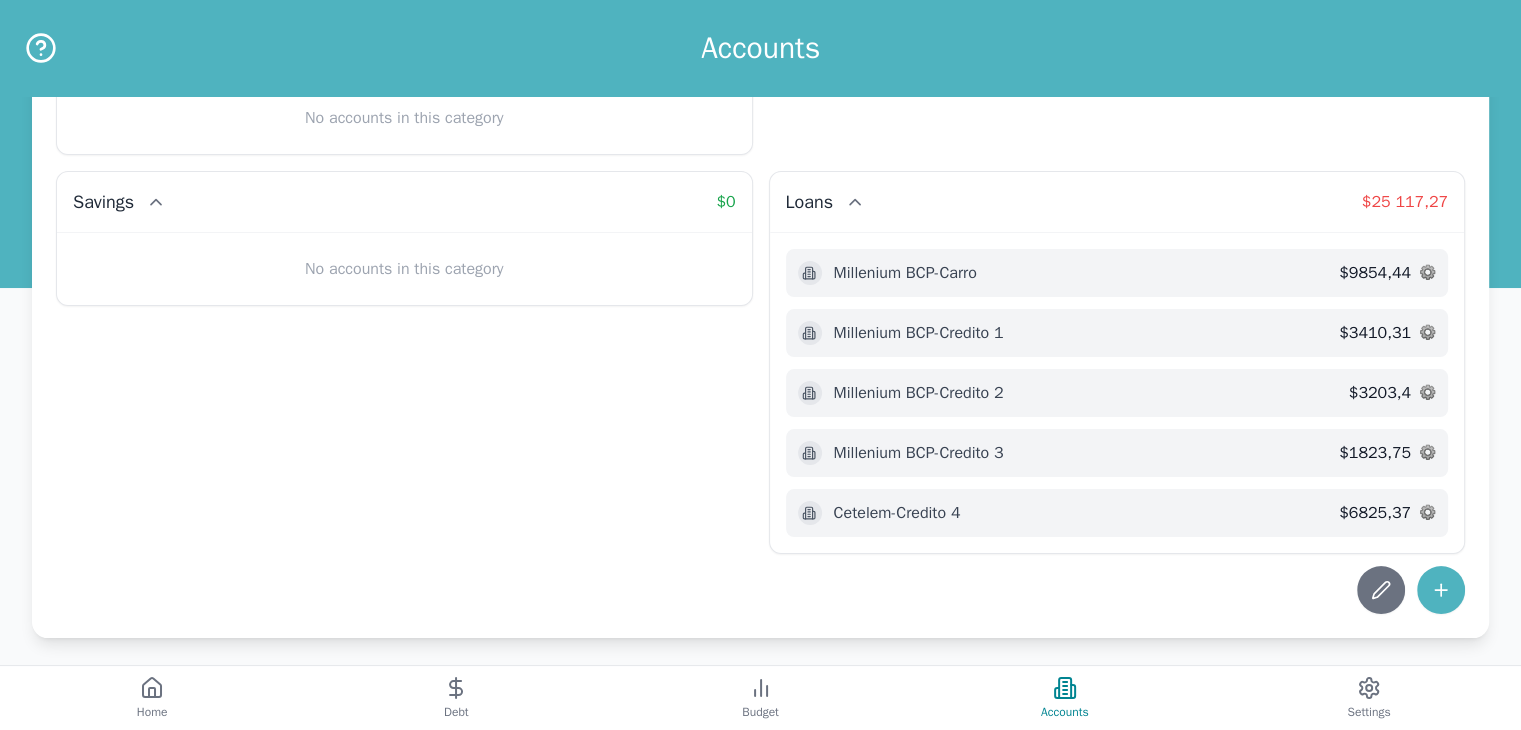 scroll, scrollTop: 111, scrollLeft: 0, axis: vertical 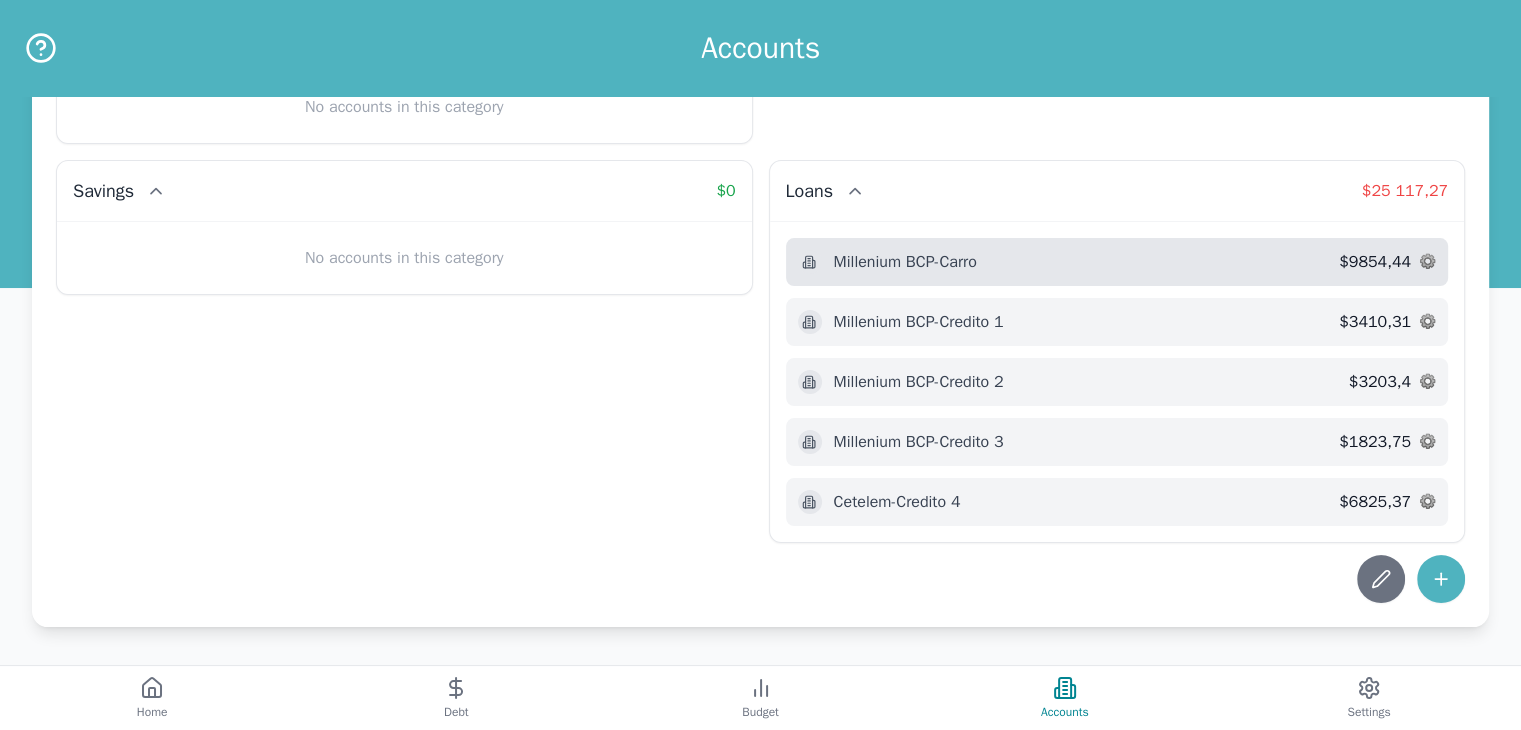 click on "Millenium BCP  -  Carro" at bounding box center [905, 262] 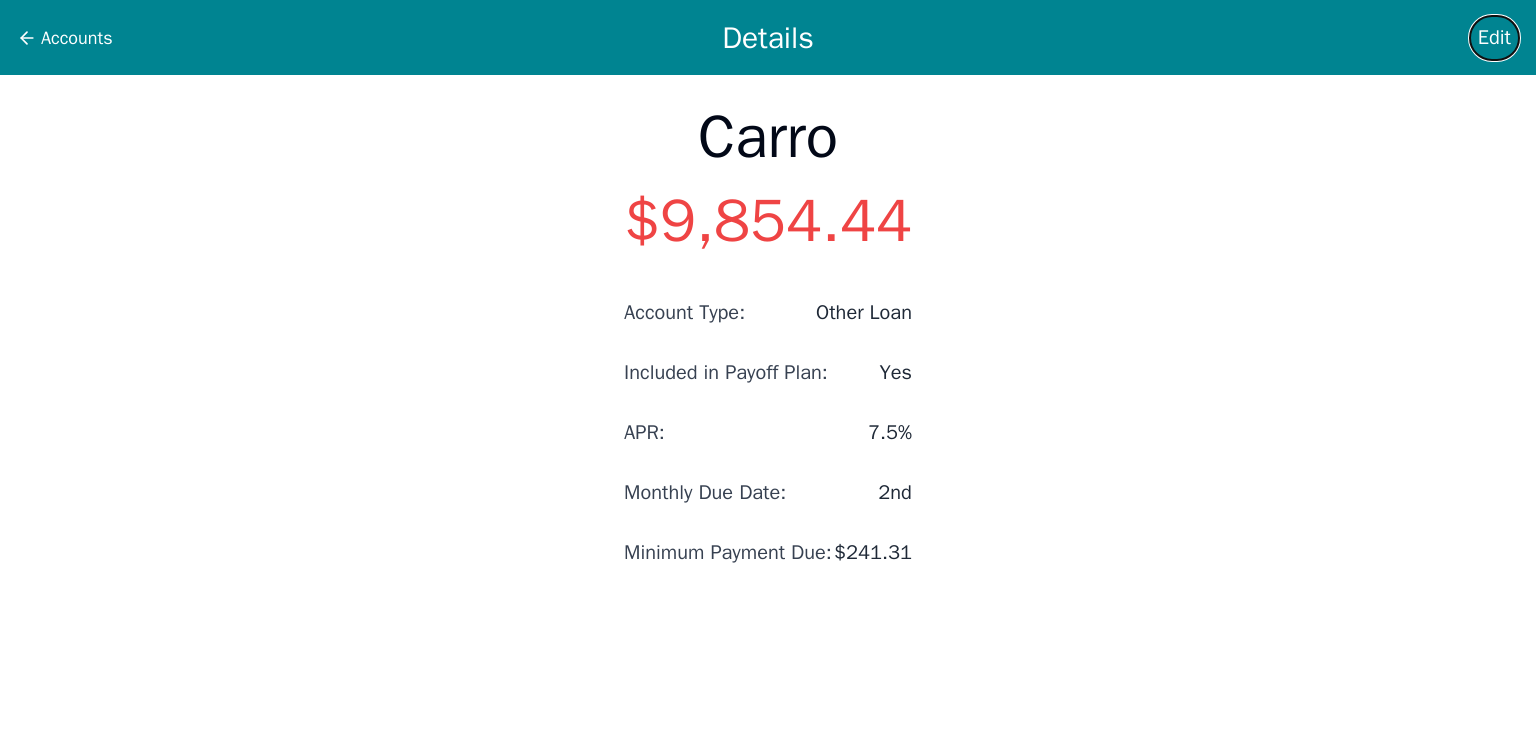 click on "Edit" at bounding box center (1494, 38) 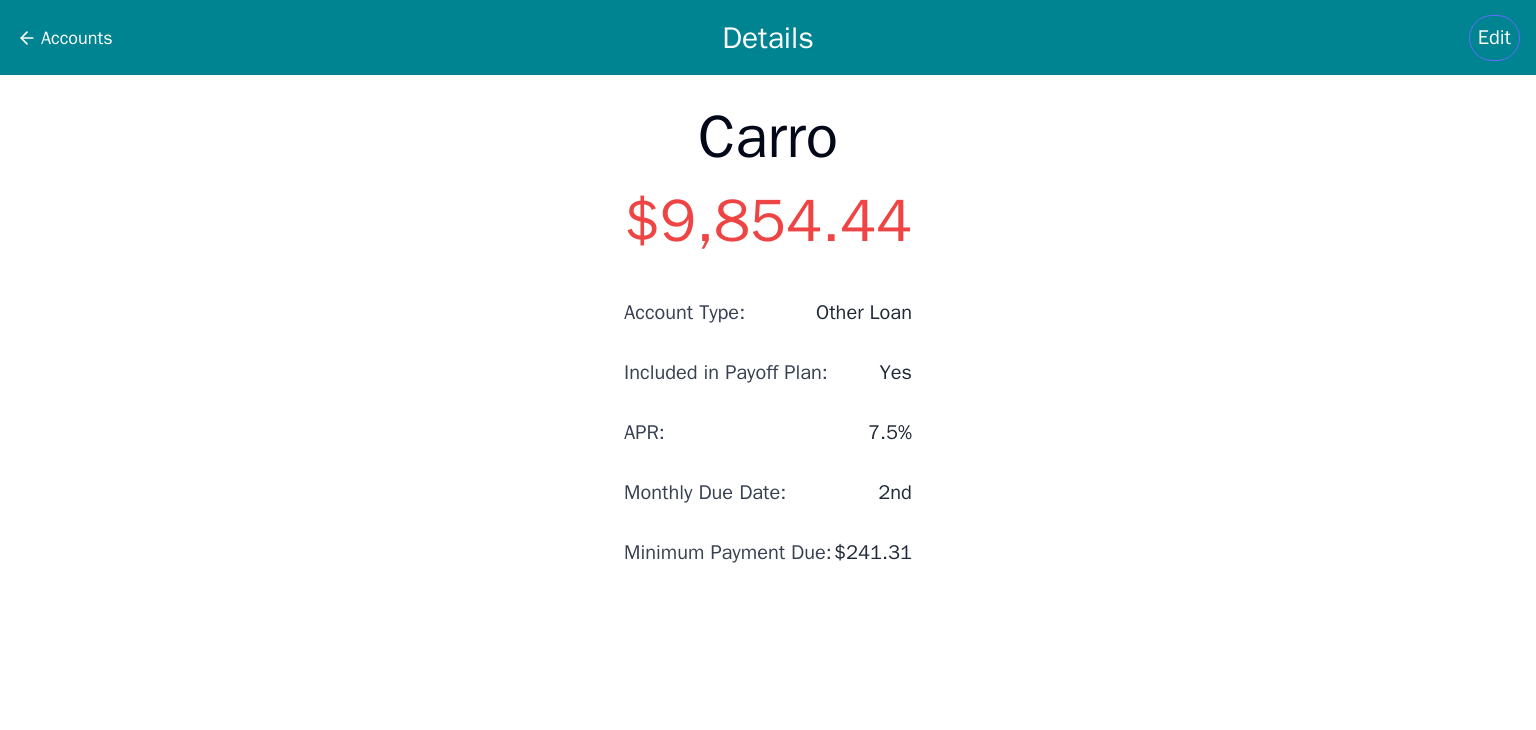 select on "other" 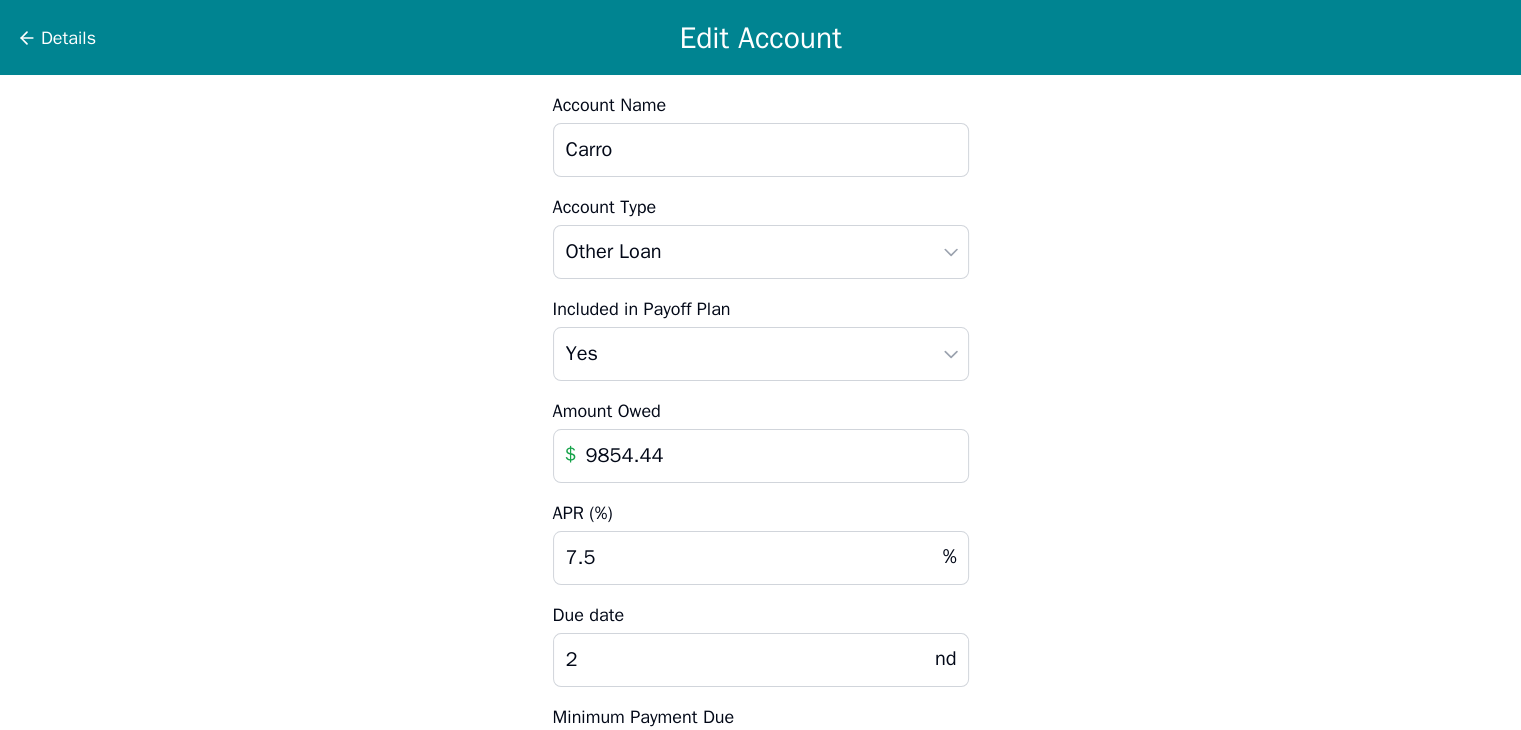 drag, startPoint x: 602, startPoint y: 449, endPoint x: 462, endPoint y: 397, distance: 149.34523 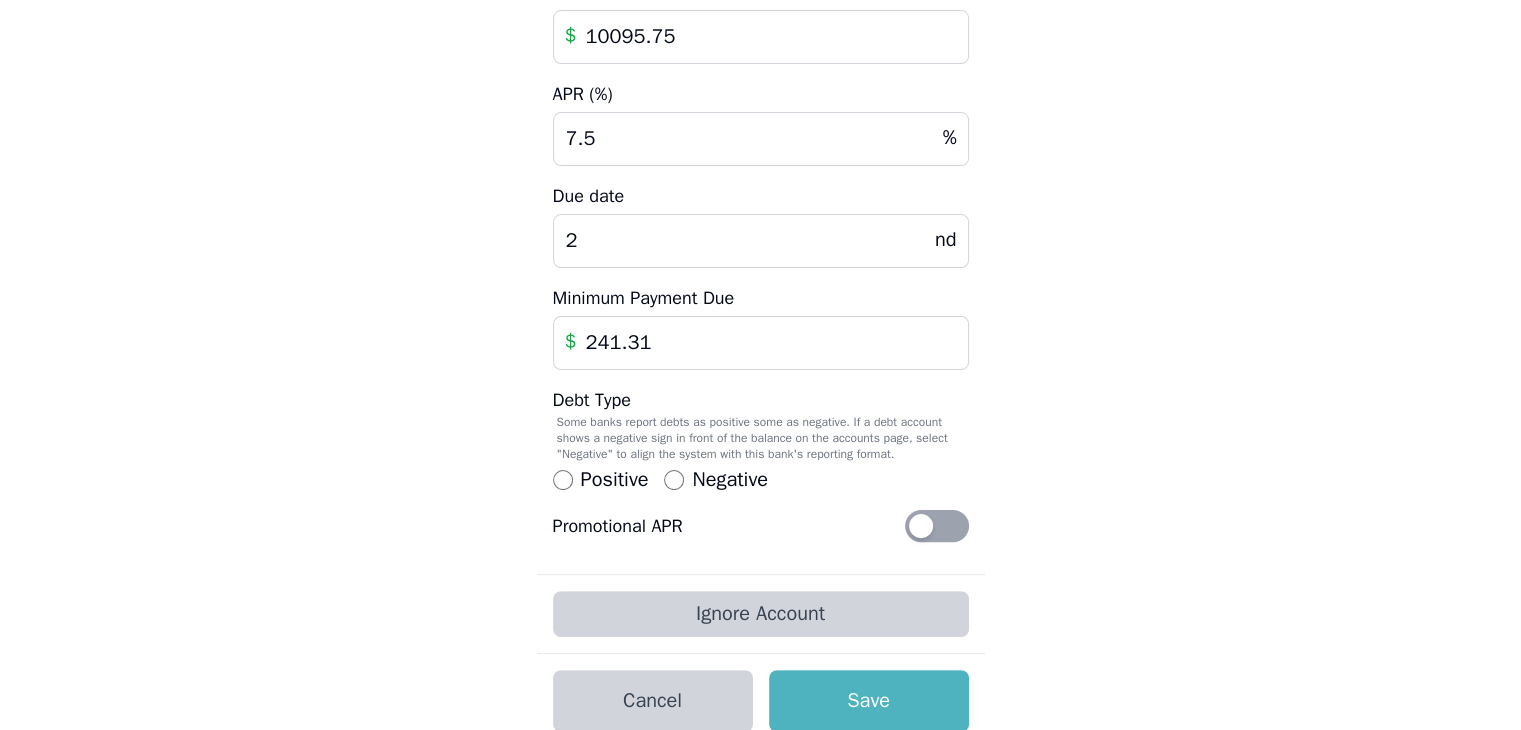 scroll, scrollTop: 433, scrollLeft: 0, axis: vertical 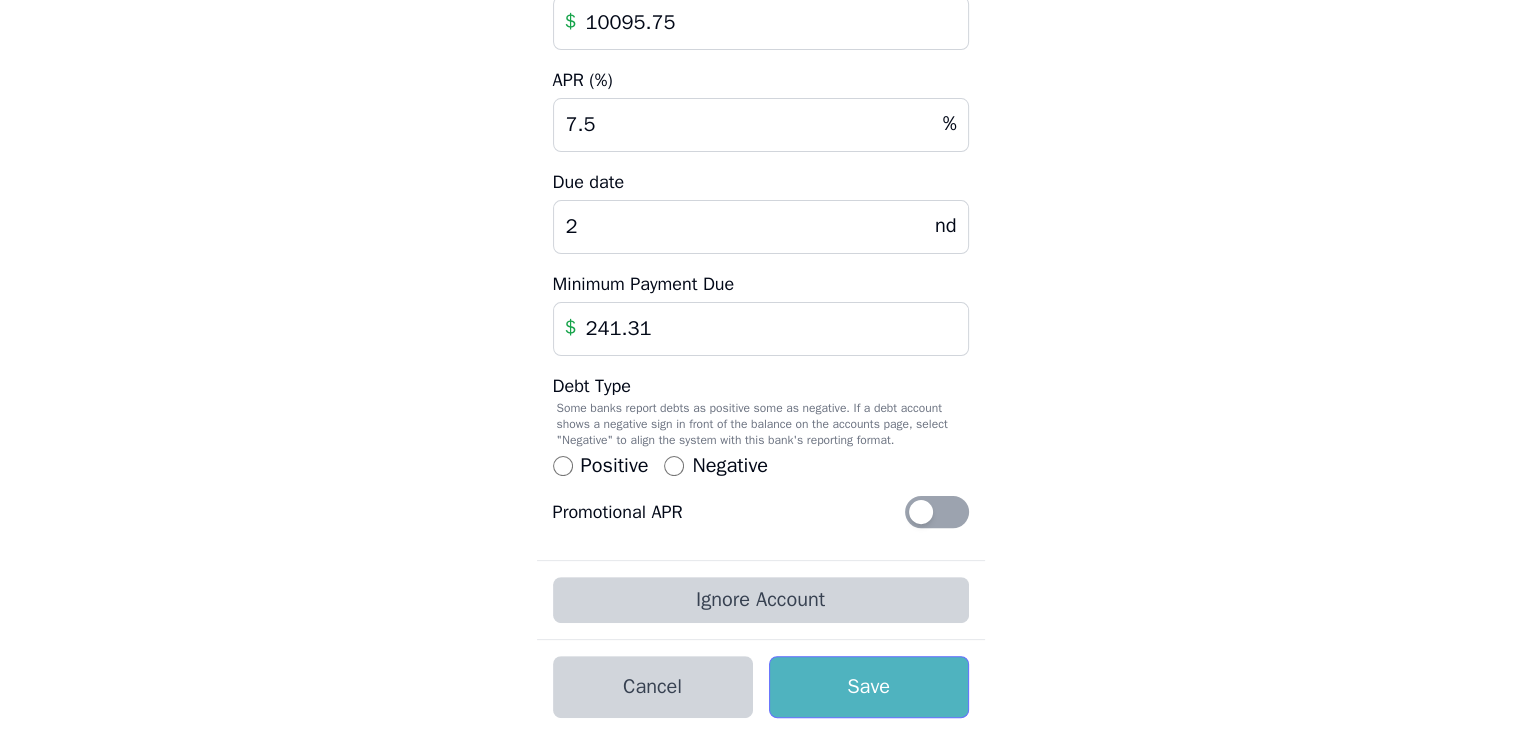 type on "10095.75" 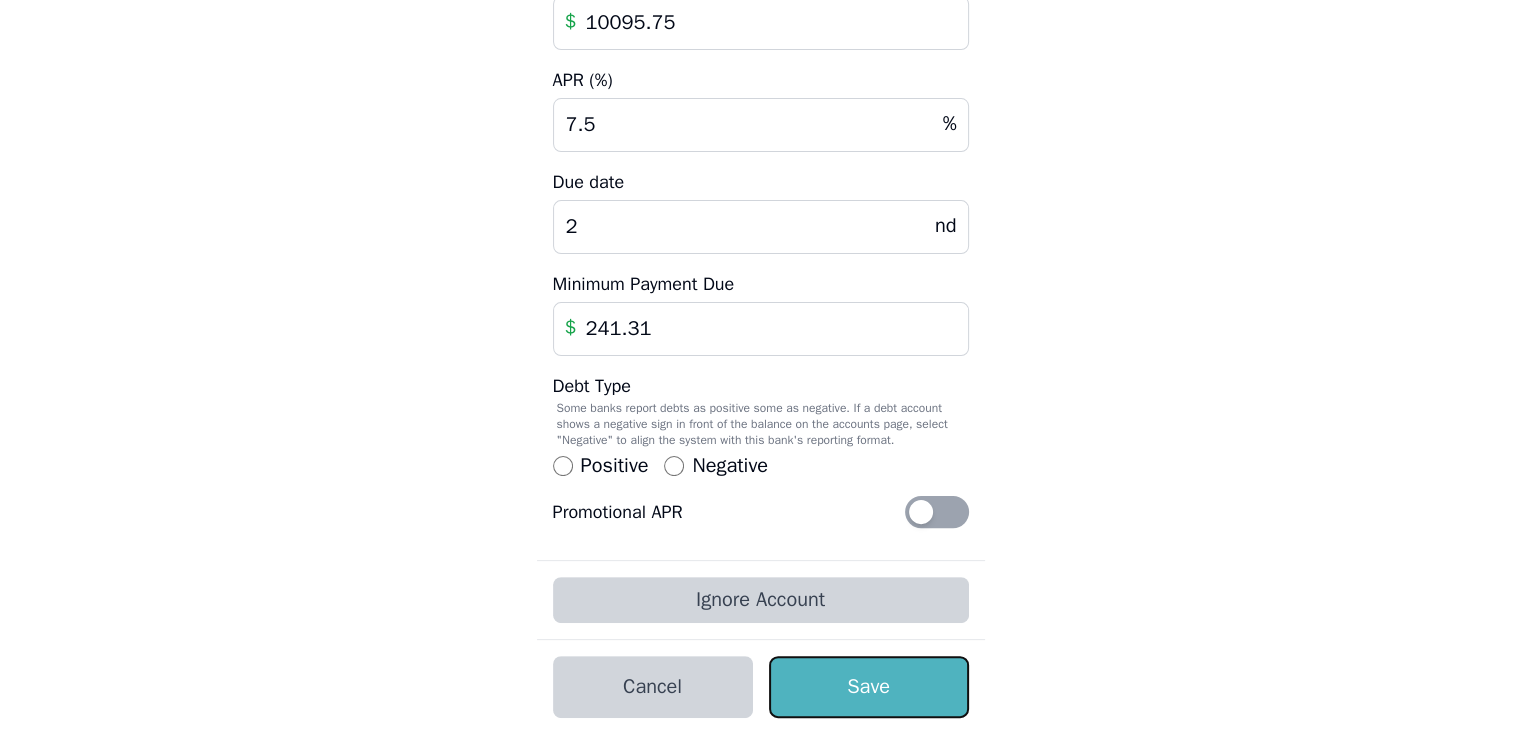 click on "Save" at bounding box center [869, 687] 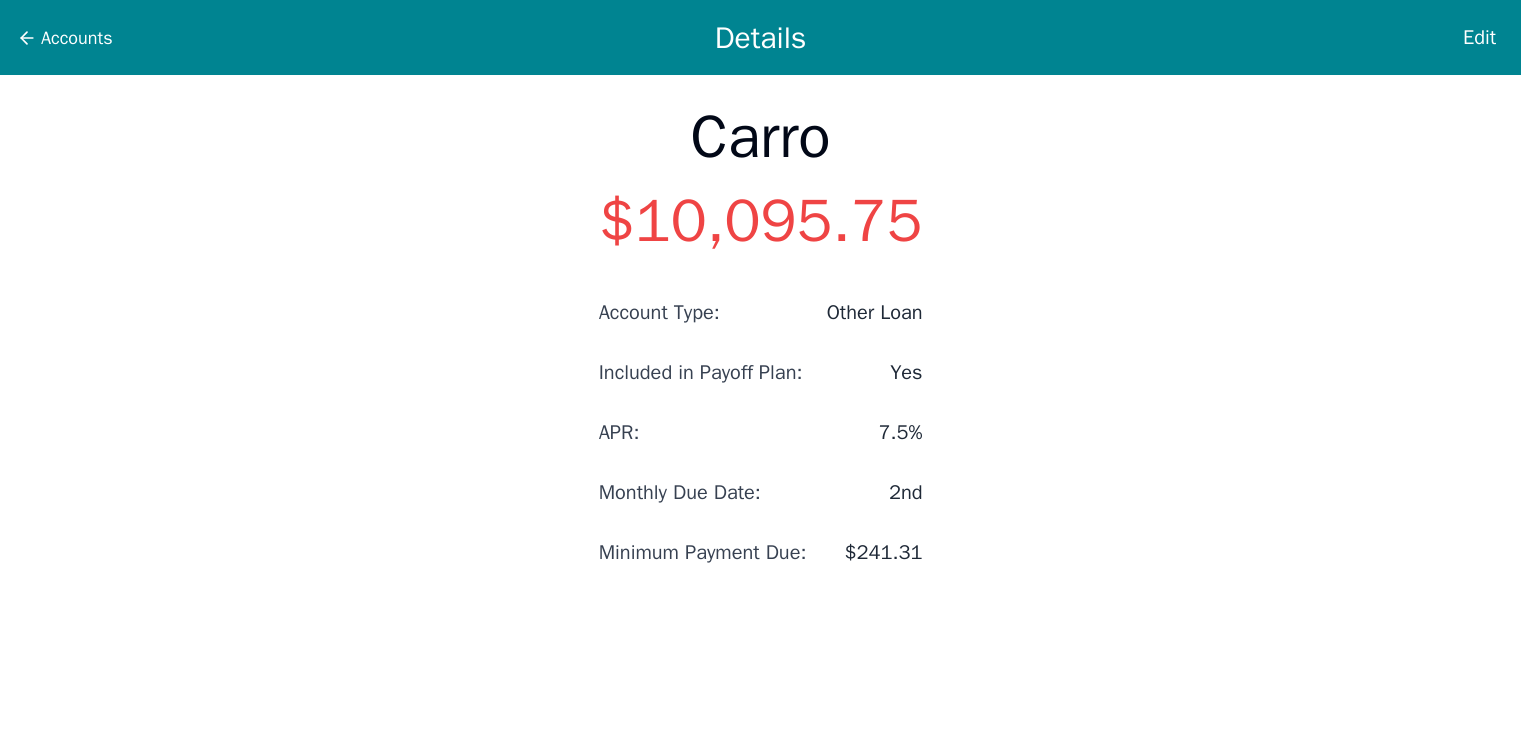 scroll, scrollTop: 0, scrollLeft: 0, axis: both 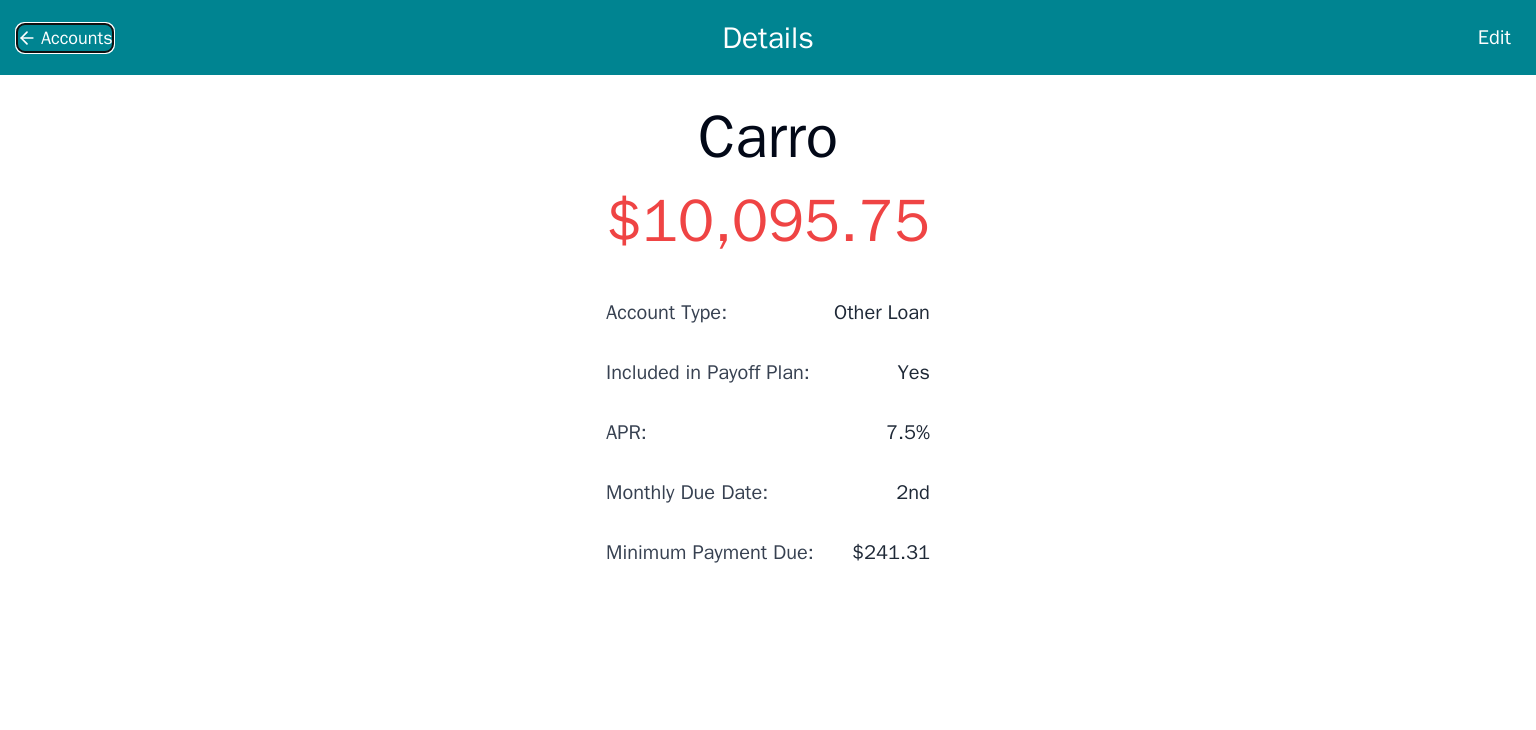 click 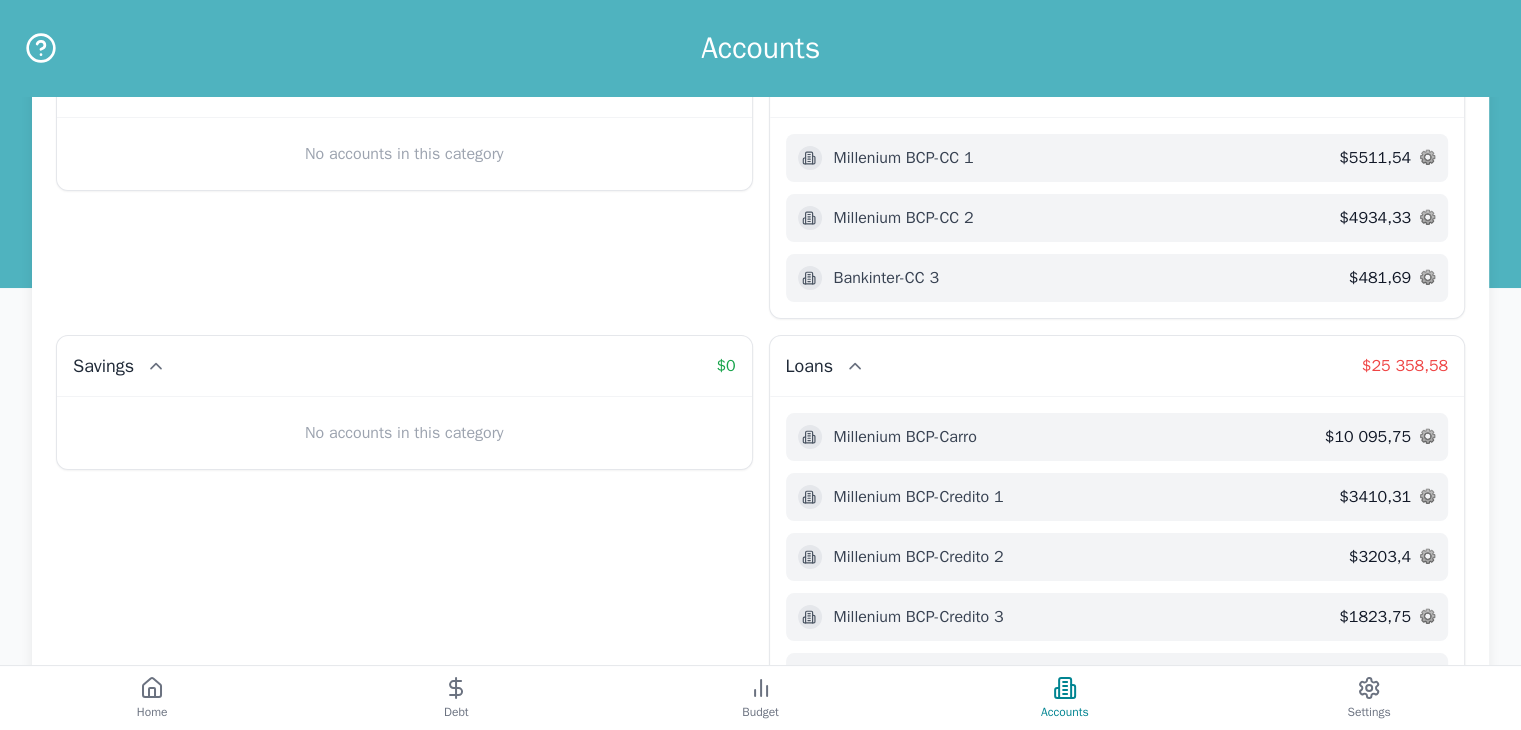 scroll, scrollTop: 200, scrollLeft: 0, axis: vertical 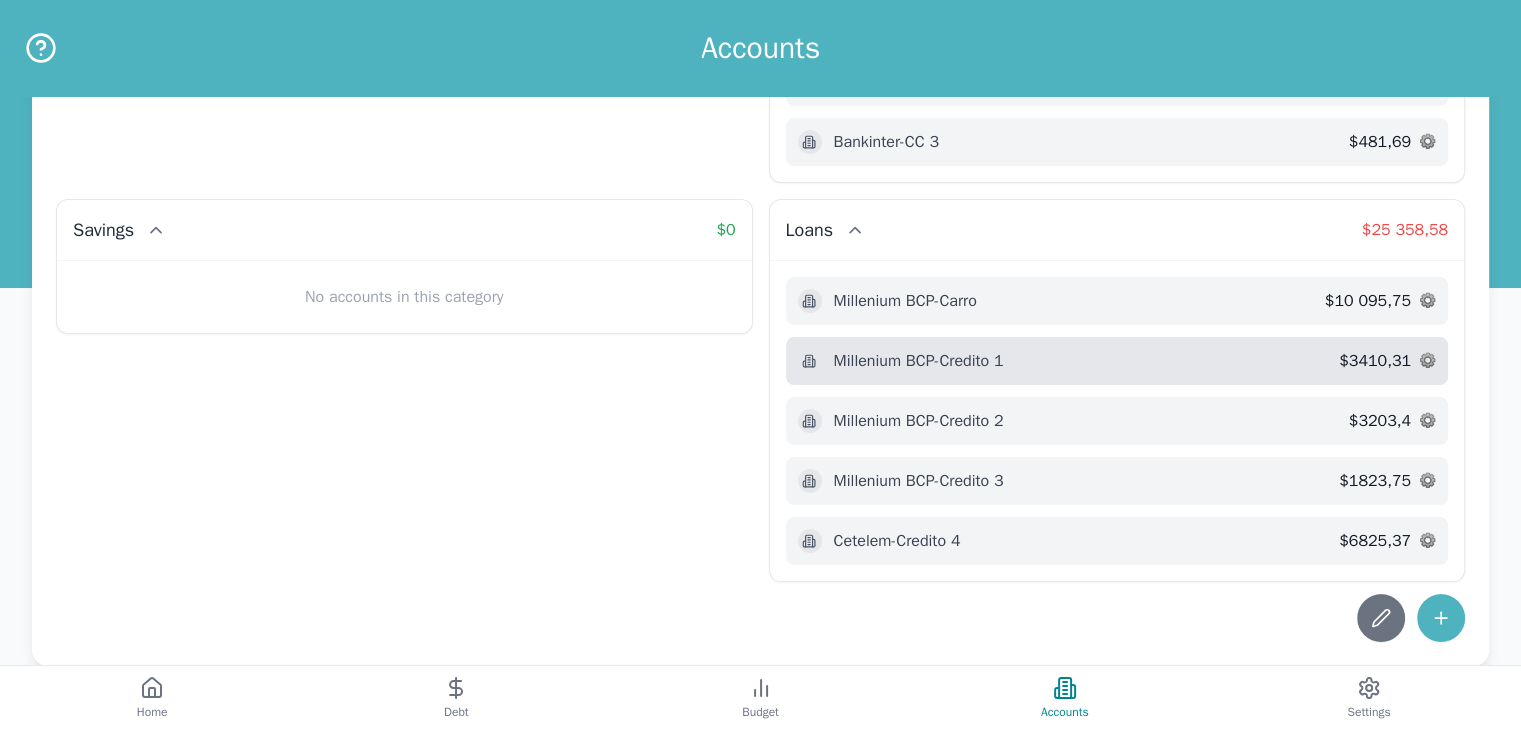 click on "Millenium BCP  -  Credito 1" at bounding box center [1069, 361] 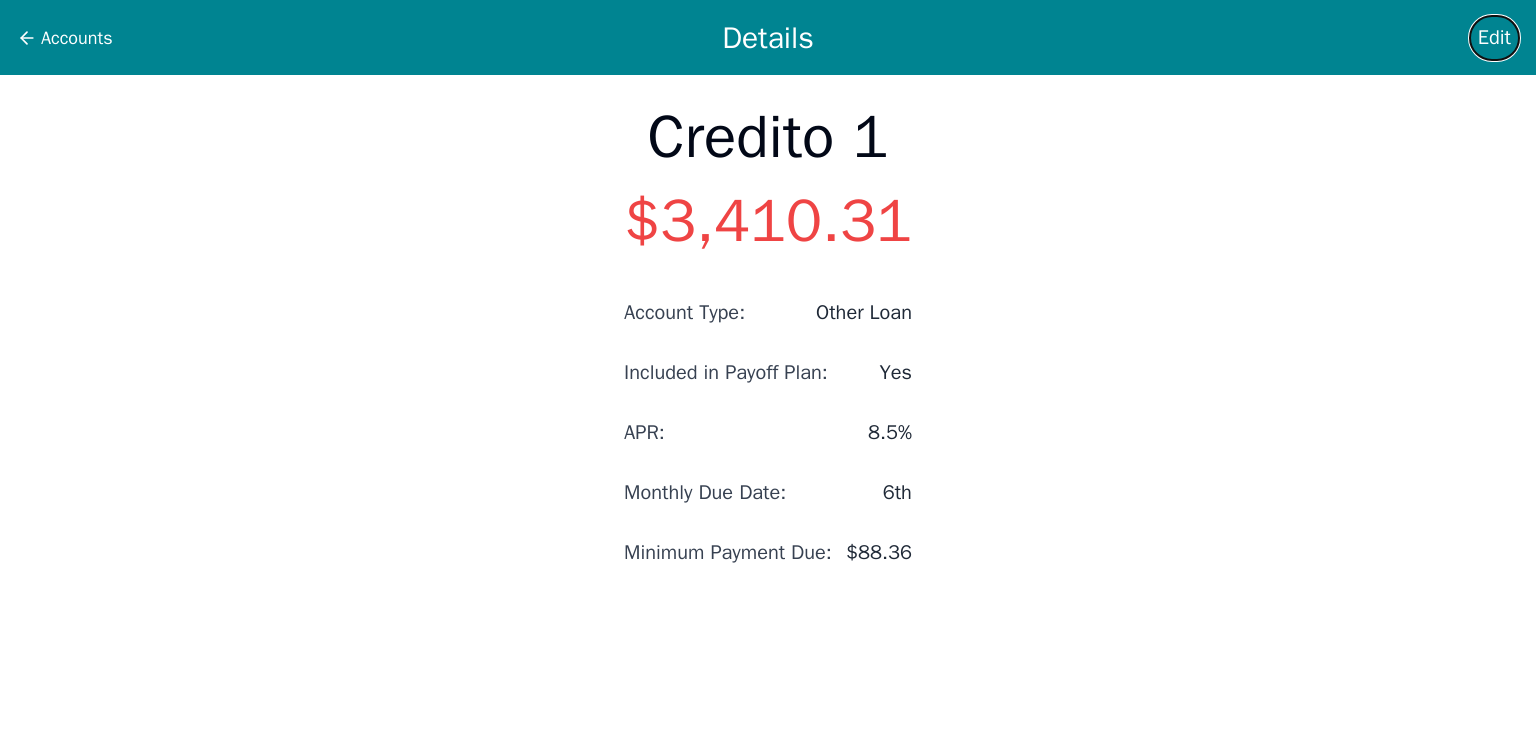 click on "Edit" at bounding box center [1494, 38] 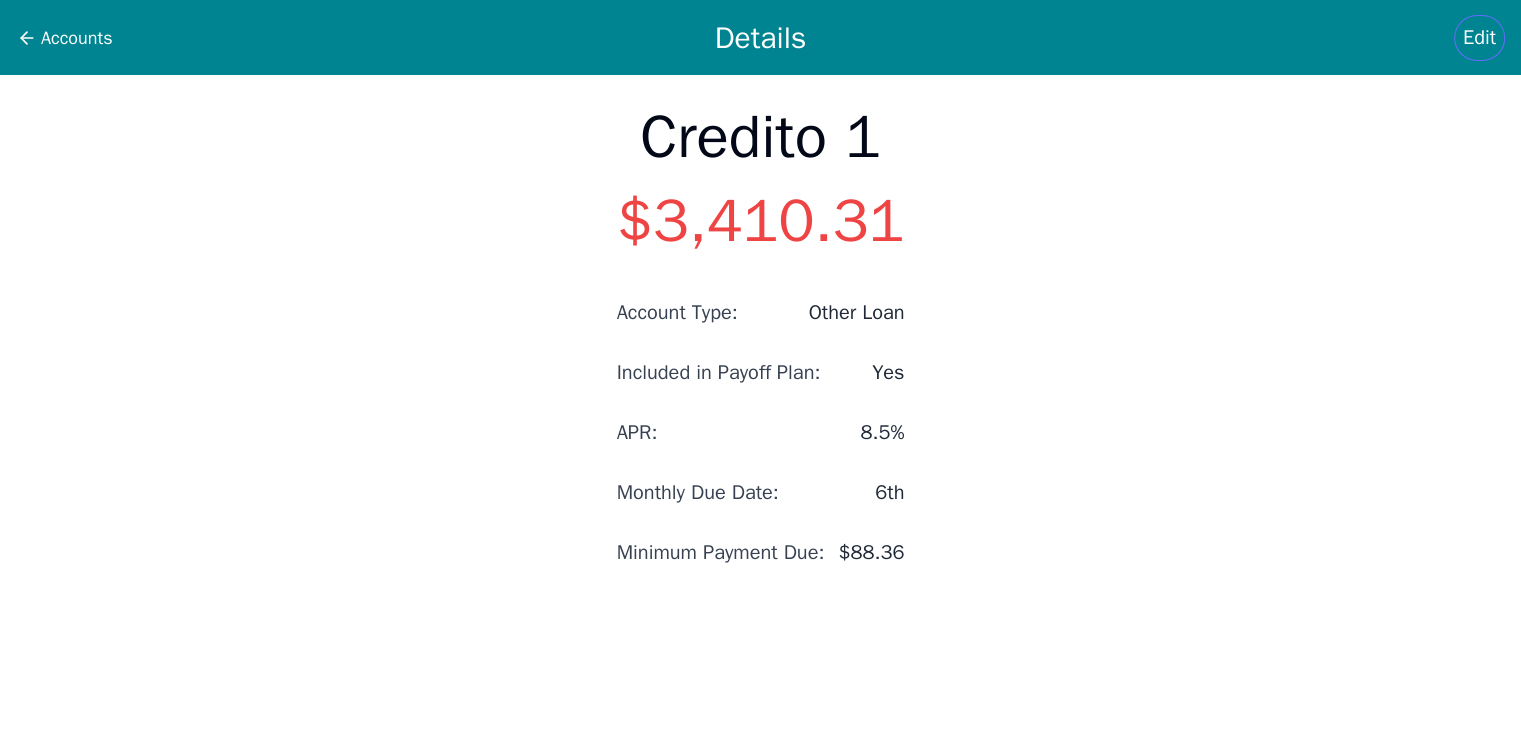 select on "other" 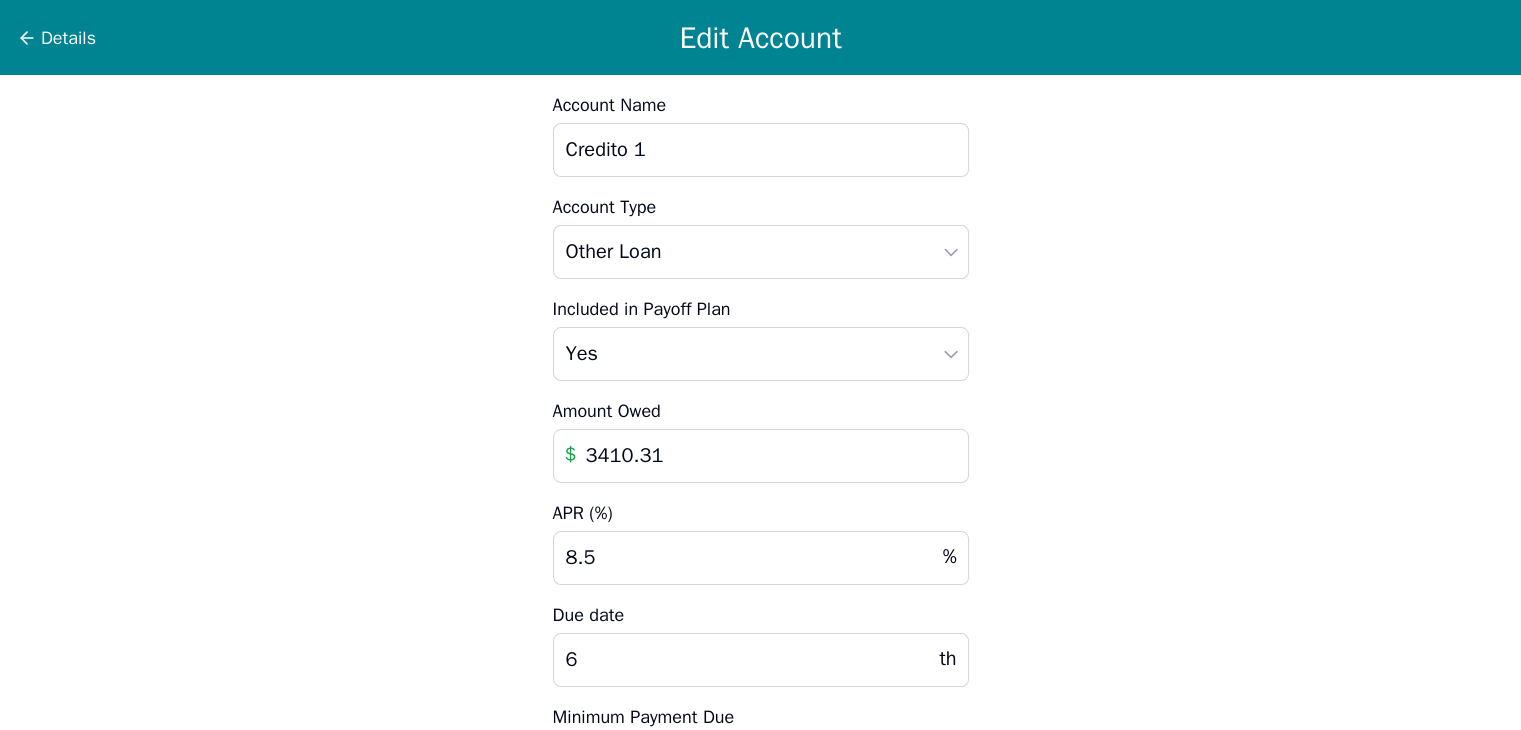 drag, startPoint x: 679, startPoint y: 449, endPoint x: 554, endPoint y: 413, distance: 130.08075 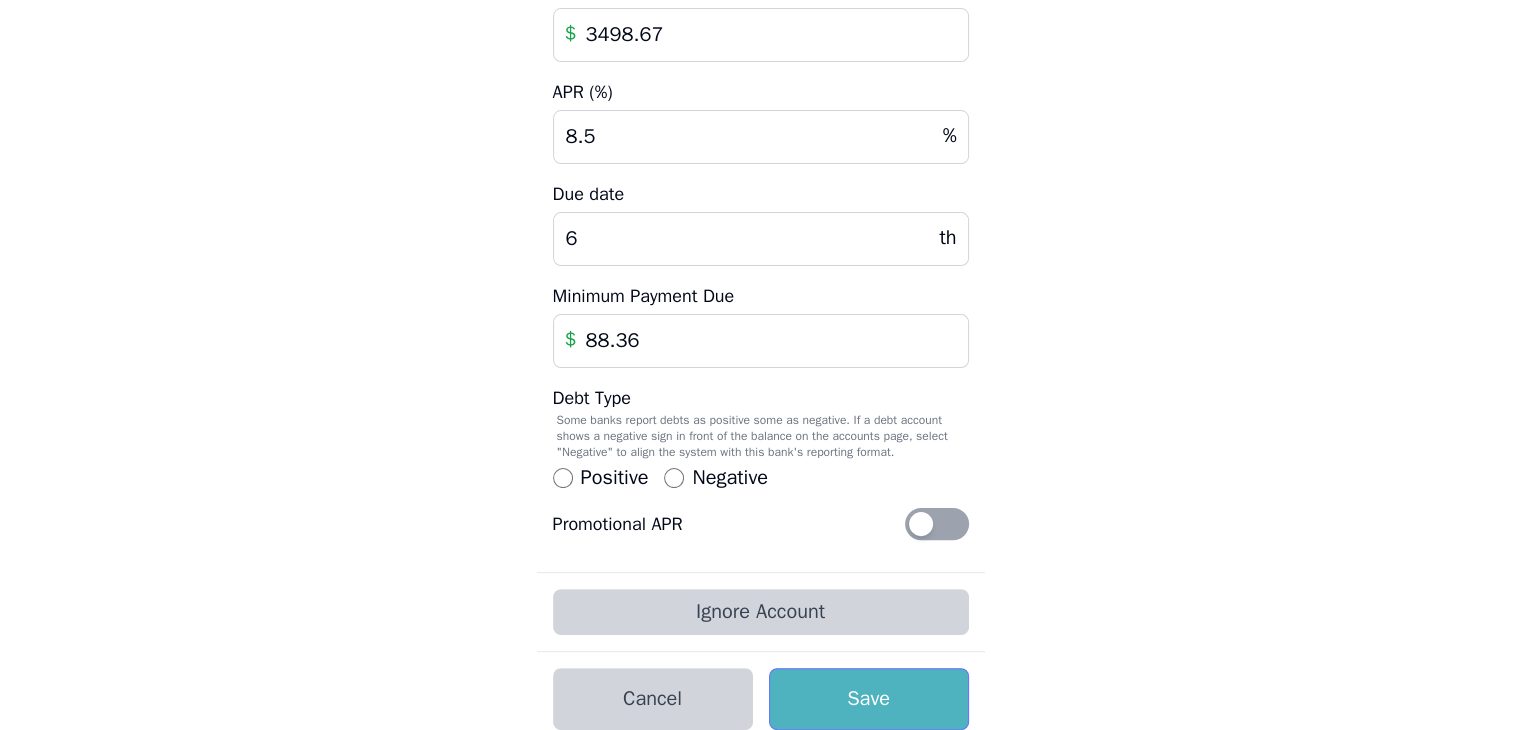 scroll, scrollTop: 433, scrollLeft: 0, axis: vertical 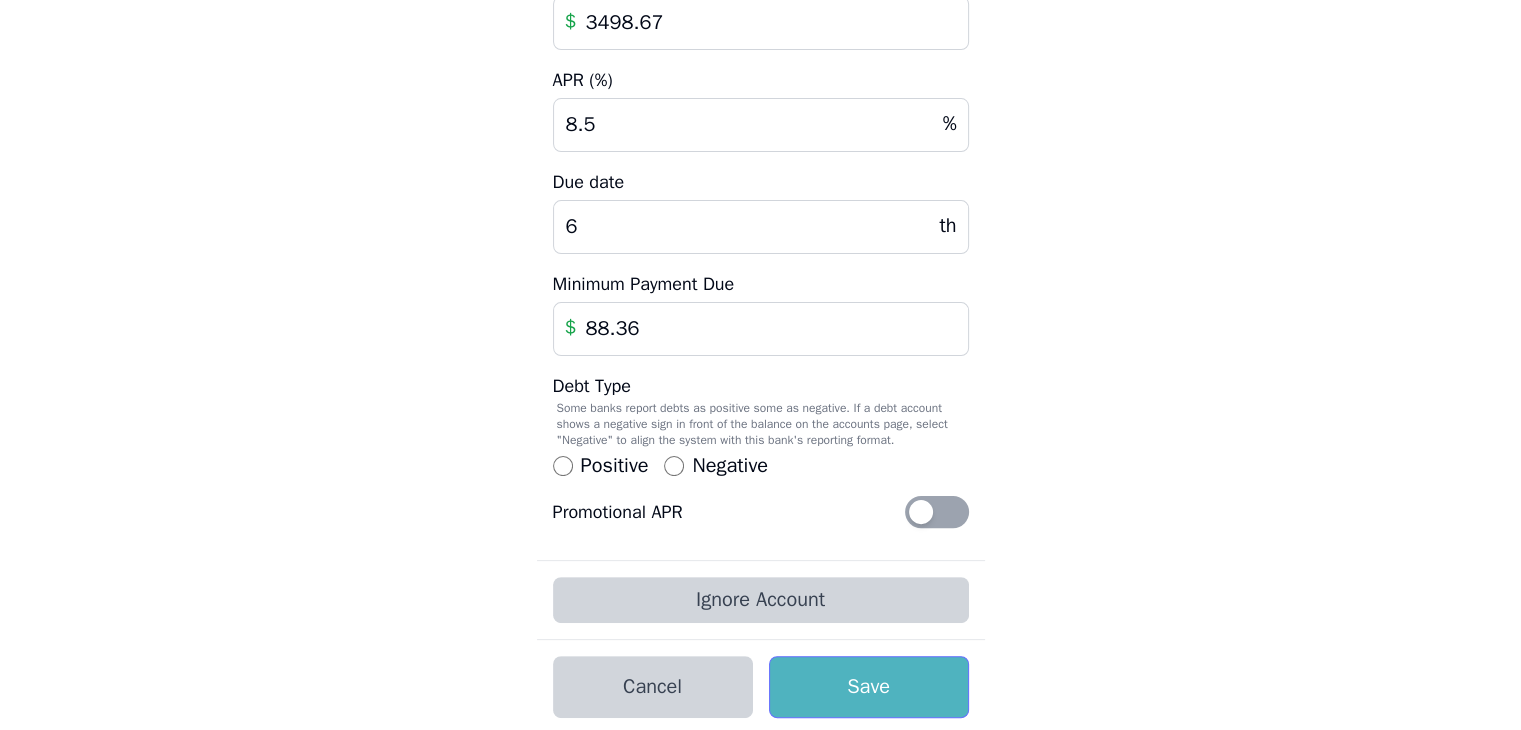 type on "3498.67" 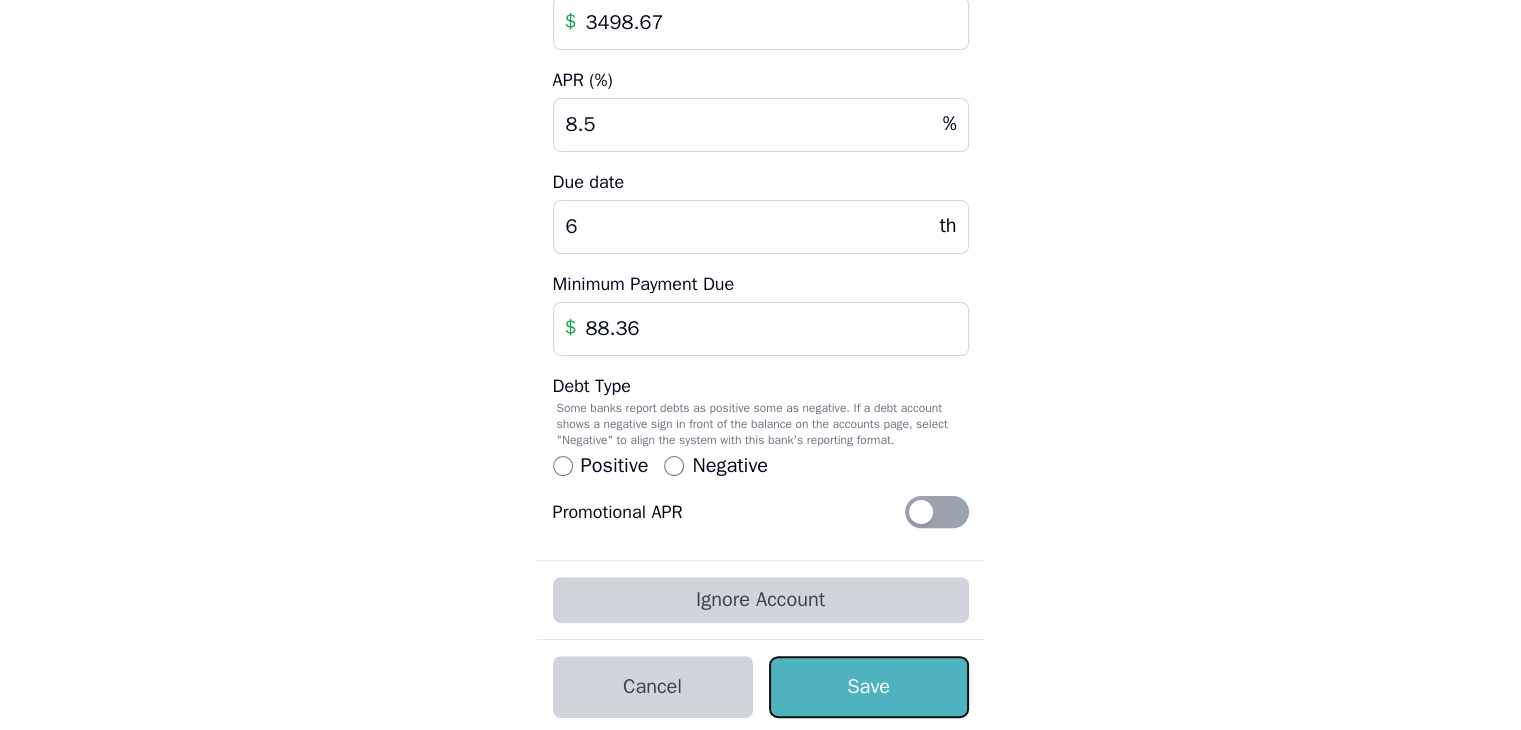 click on "Save" at bounding box center (869, 687) 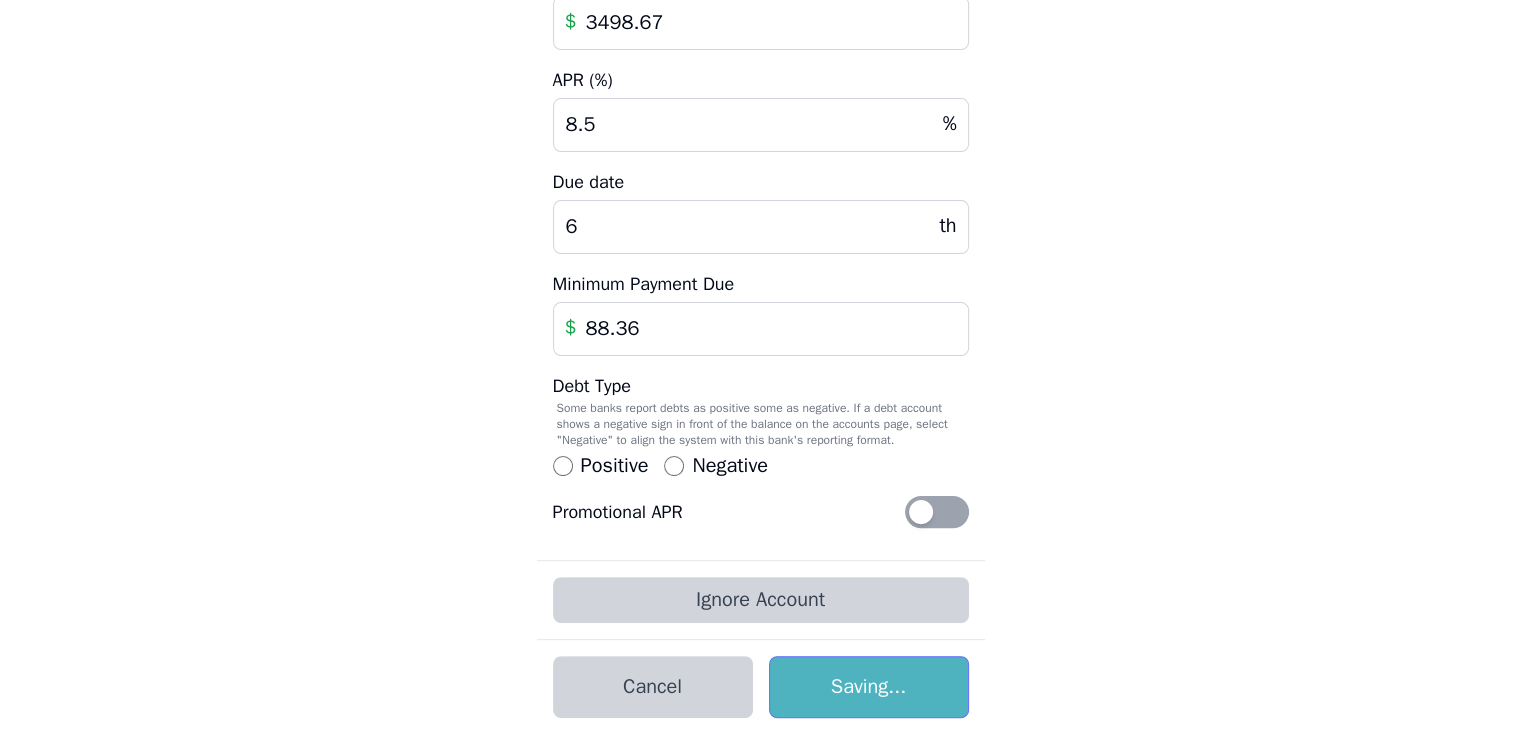 scroll, scrollTop: 0, scrollLeft: 0, axis: both 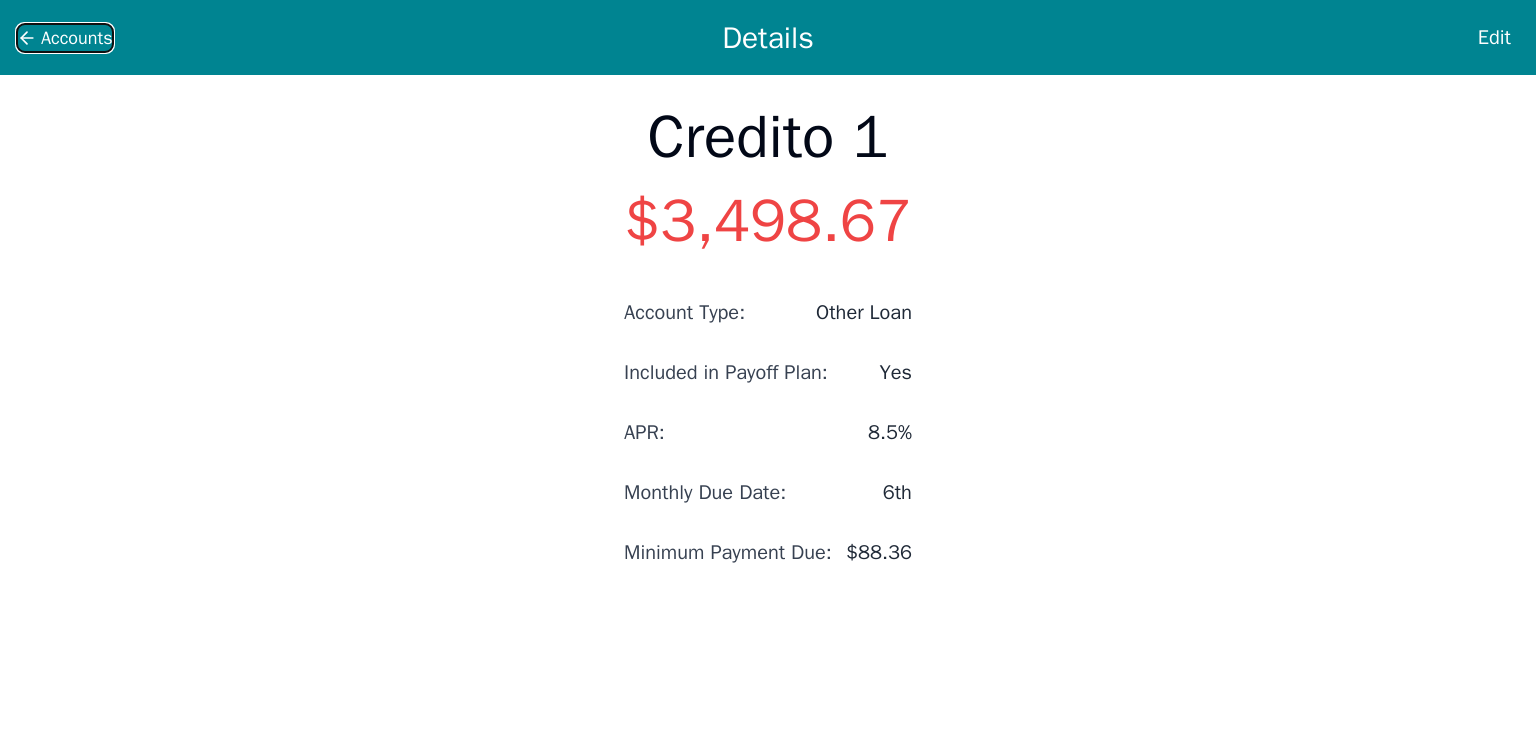 click 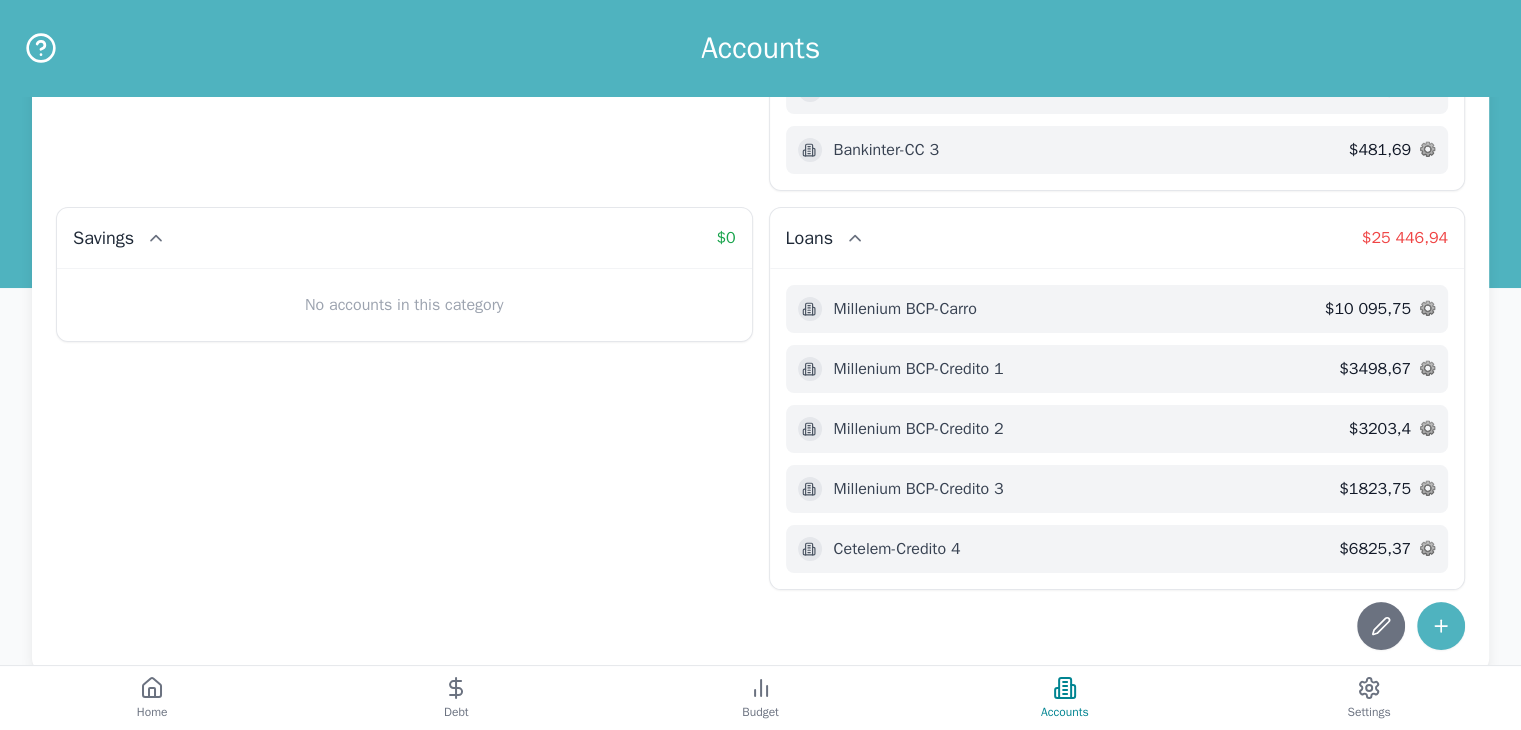 scroll, scrollTop: 200, scrollLeft: 0, axis: vertical 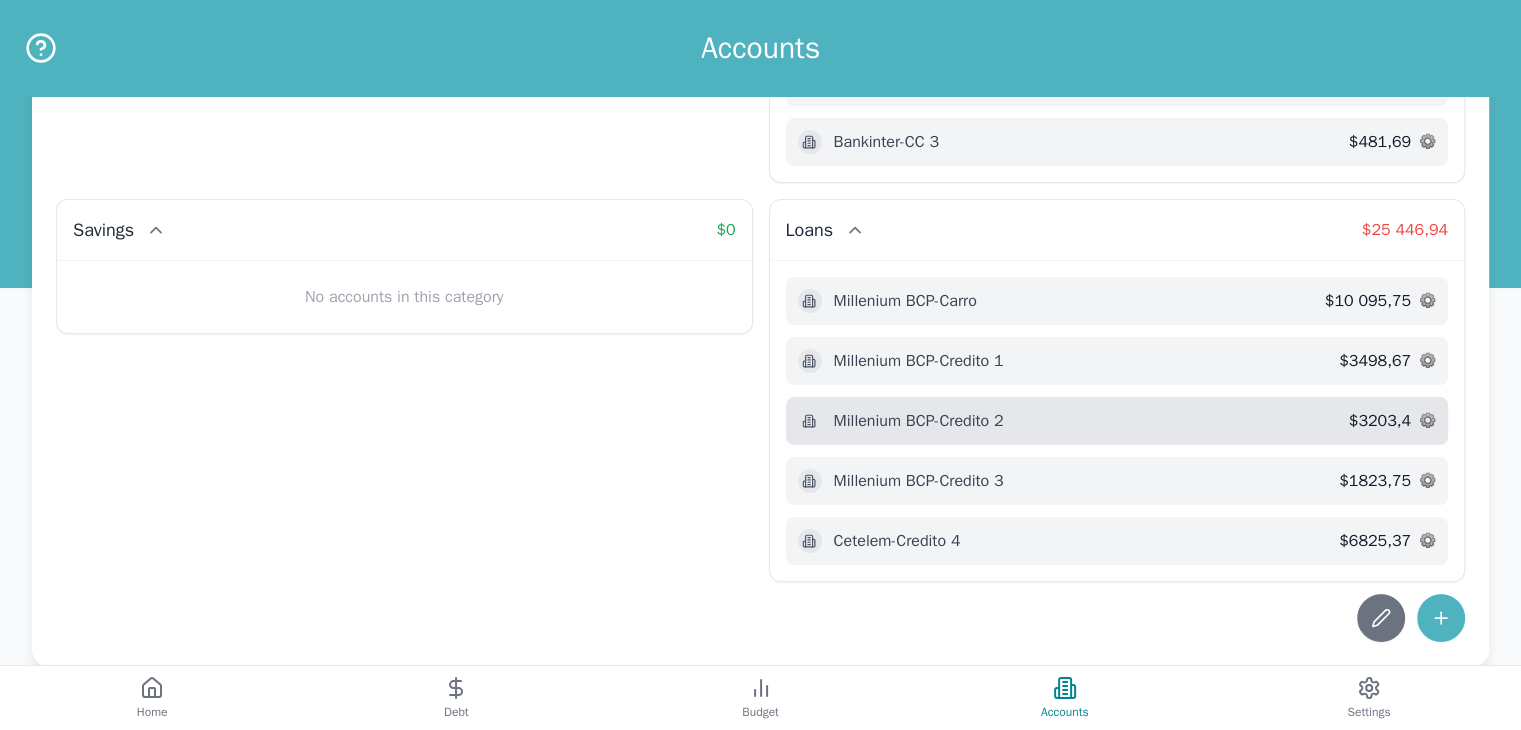 click on "Millenium BCP  -  Credito 2" at bounding box center [1073, 421] 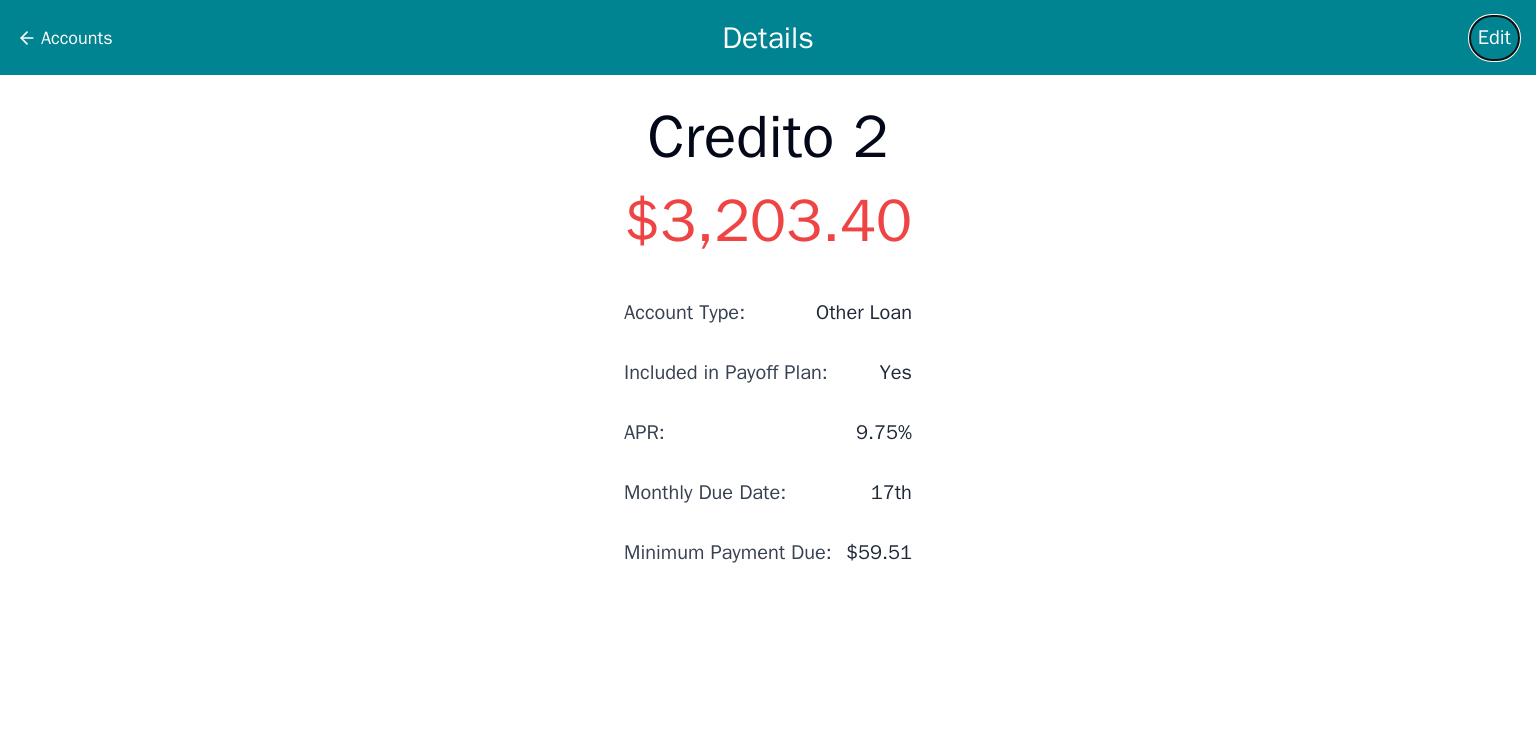 click on "Edit" at bounding box center (1494, 38) 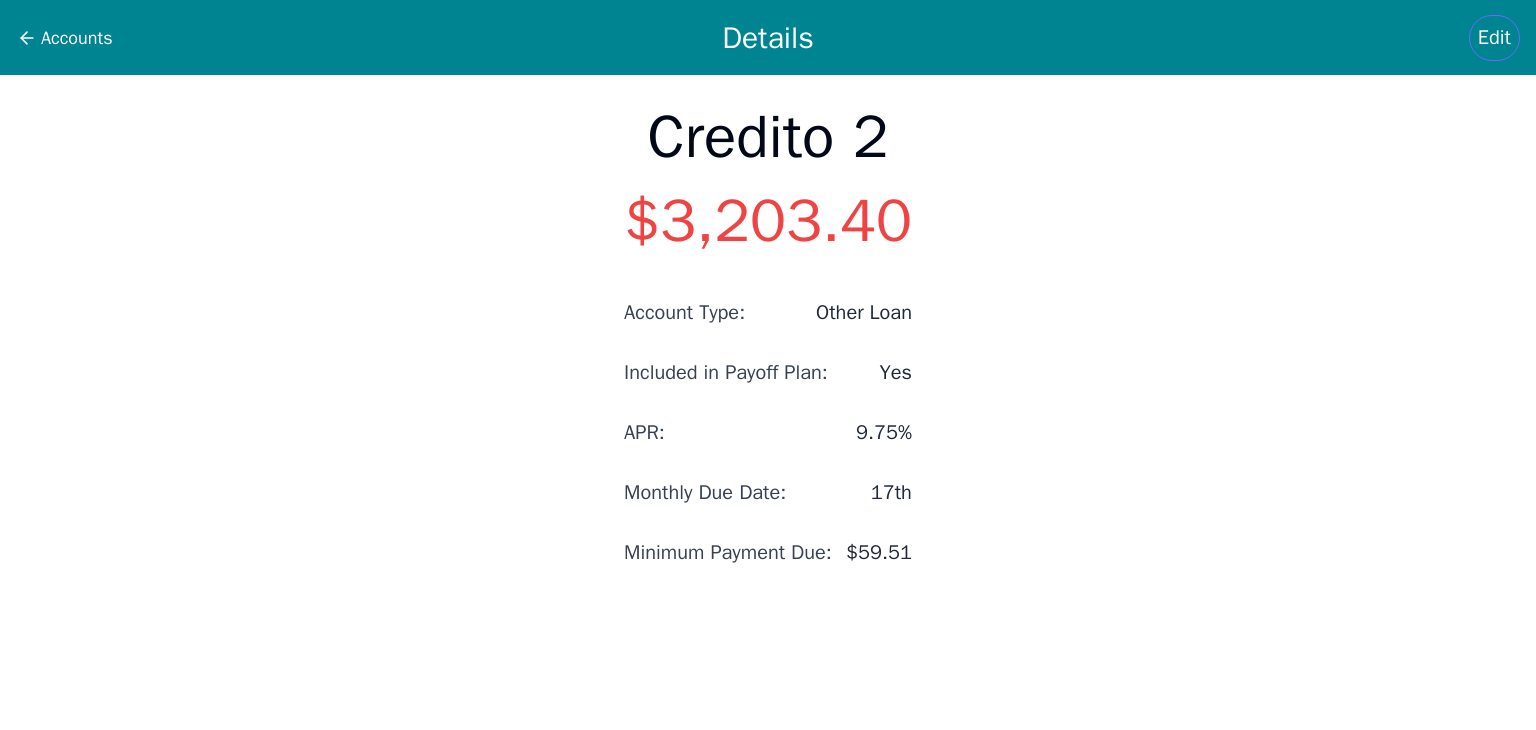 select on "other" 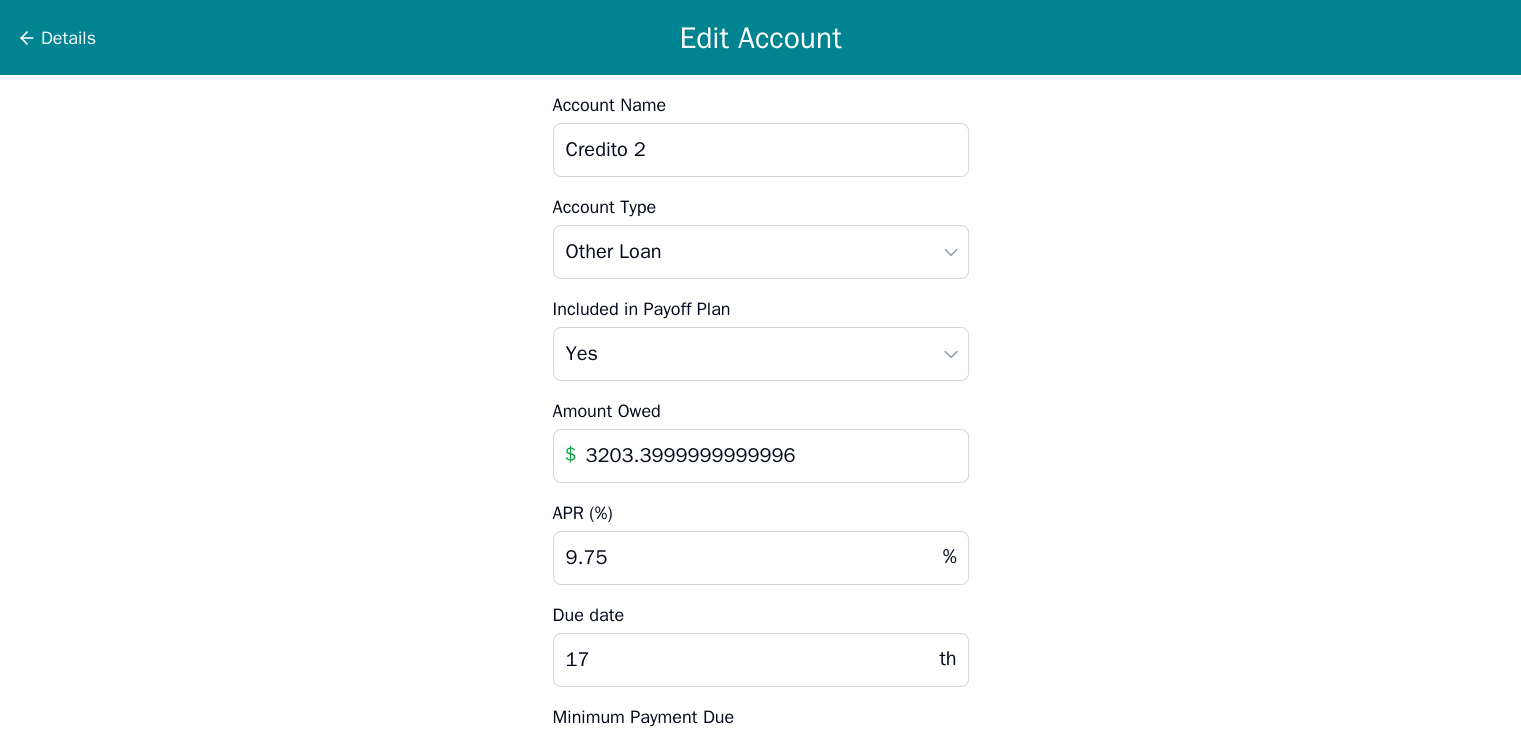 drag, startPoint x: 823, startPoint y: 465, endPoint x: 412, endPoint y: 394, distance: 417.08752 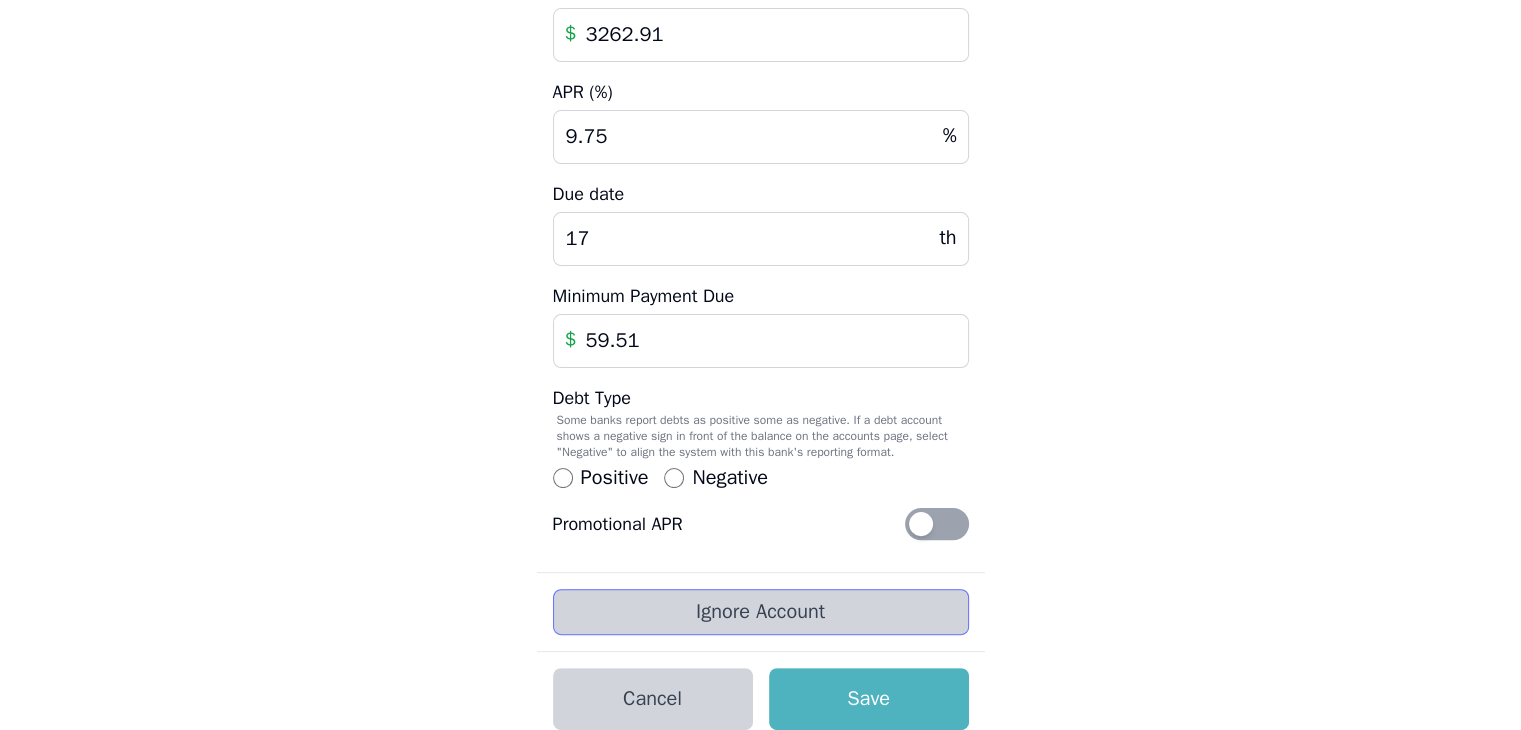 scroll, scrollTop: 433, scrollLeft: 0, axis: vertical 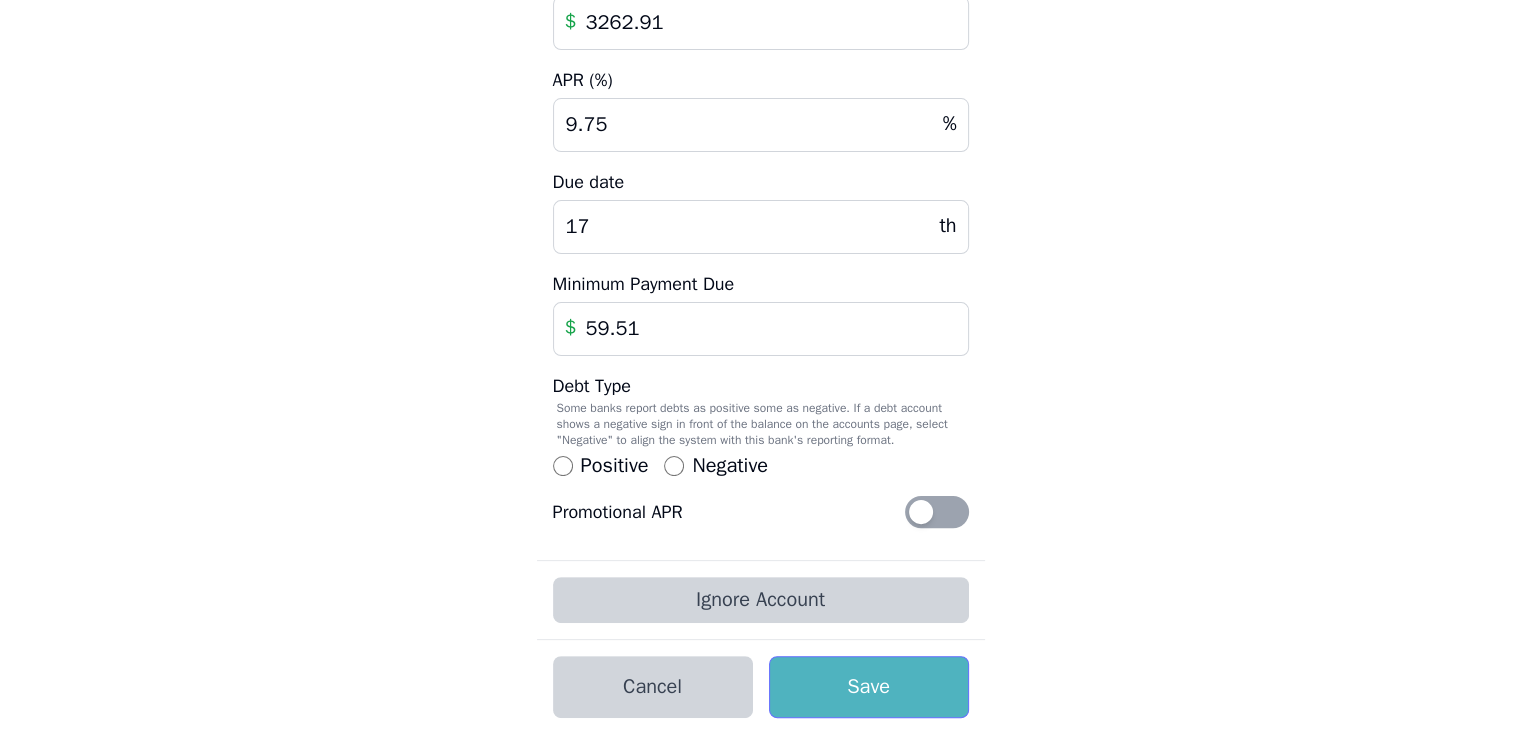 type on "3262.91" 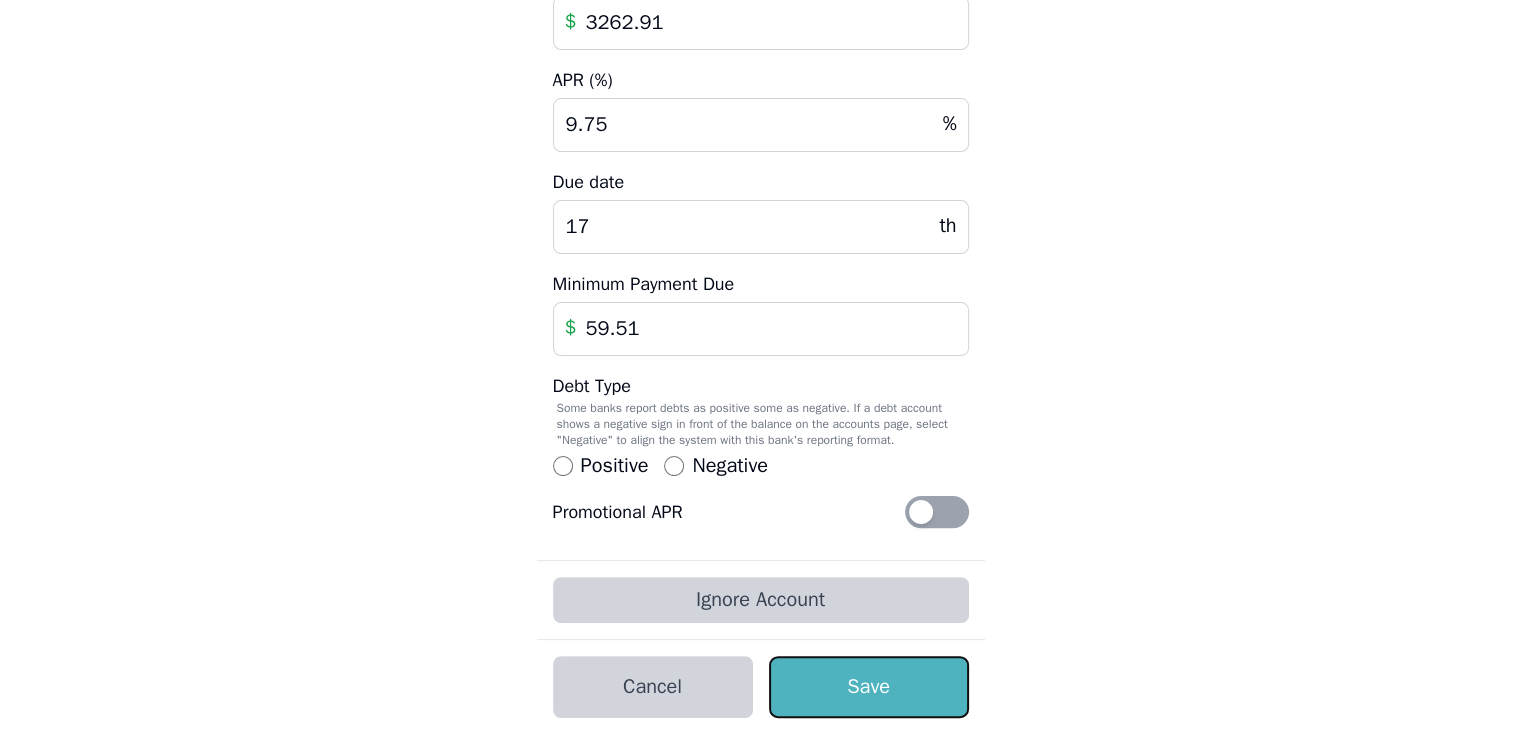 click on "Save" at bounding box center [869, 687] 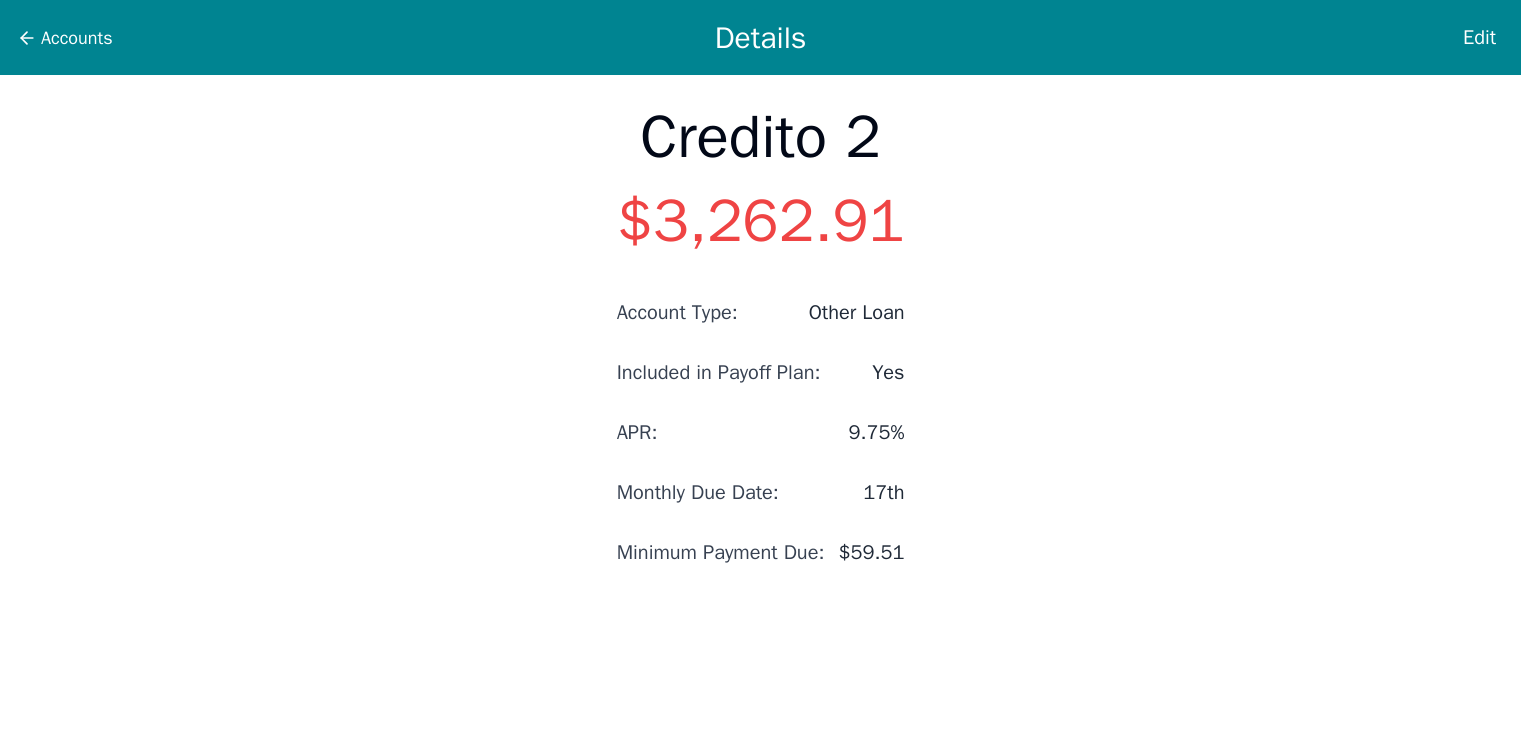 scroll, scrollTop: 0, scrollLeft: 0, axis: both 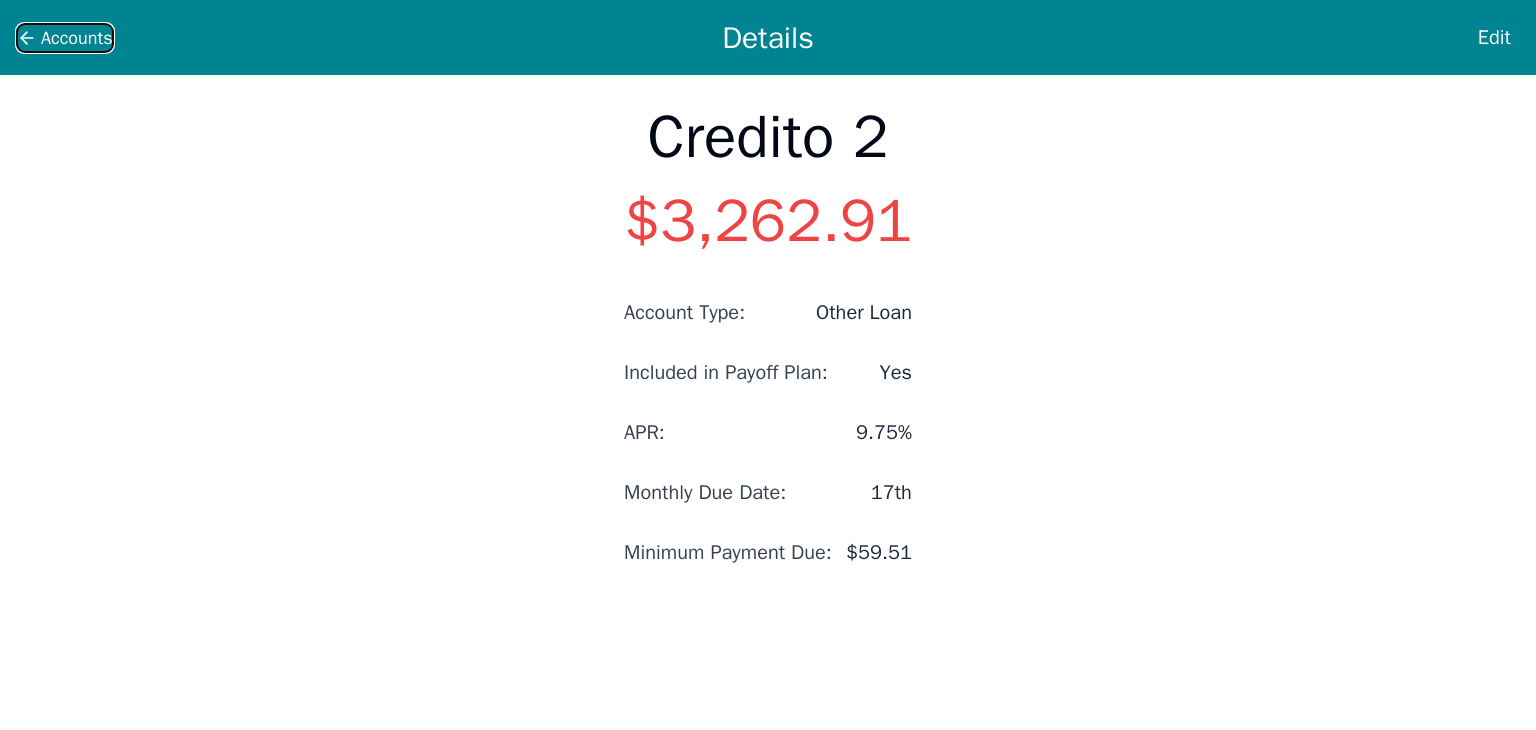 click on "Accounts" at bounding box center (77, 38) 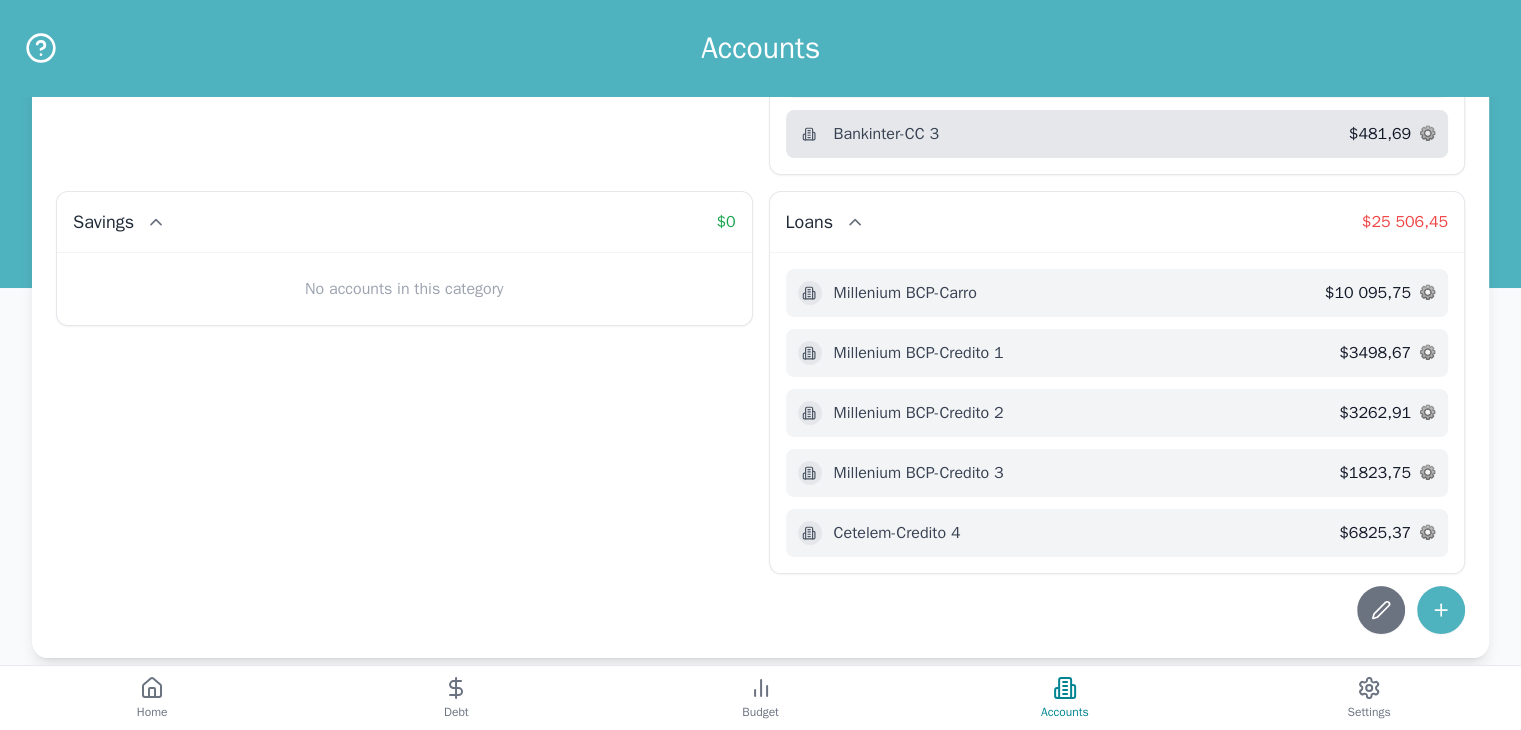scroll, scrollTop: 239, scrollLeft: 0, axis: vertical 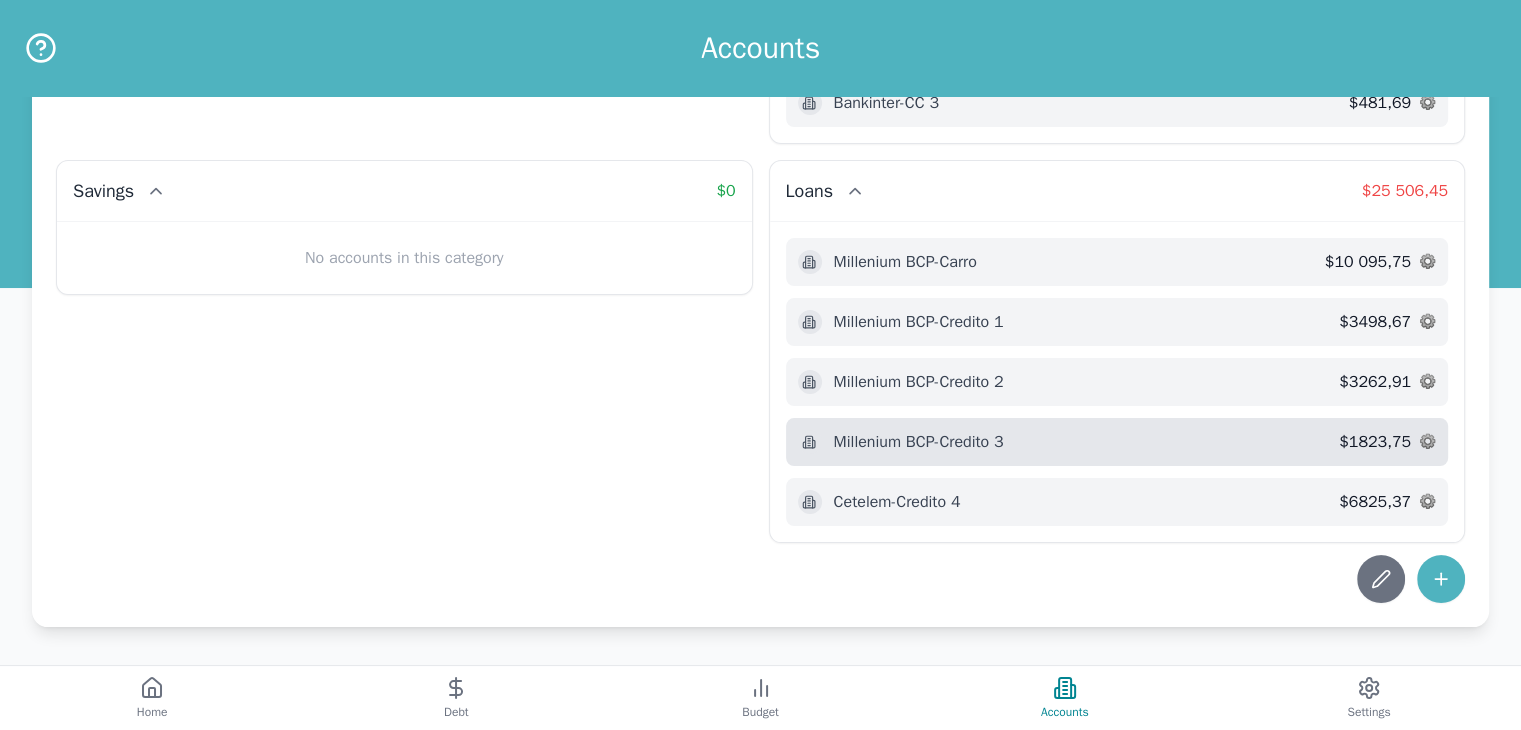 click on "Millenium BCP  -  Credito 3" at bounding box center (1069, 442) 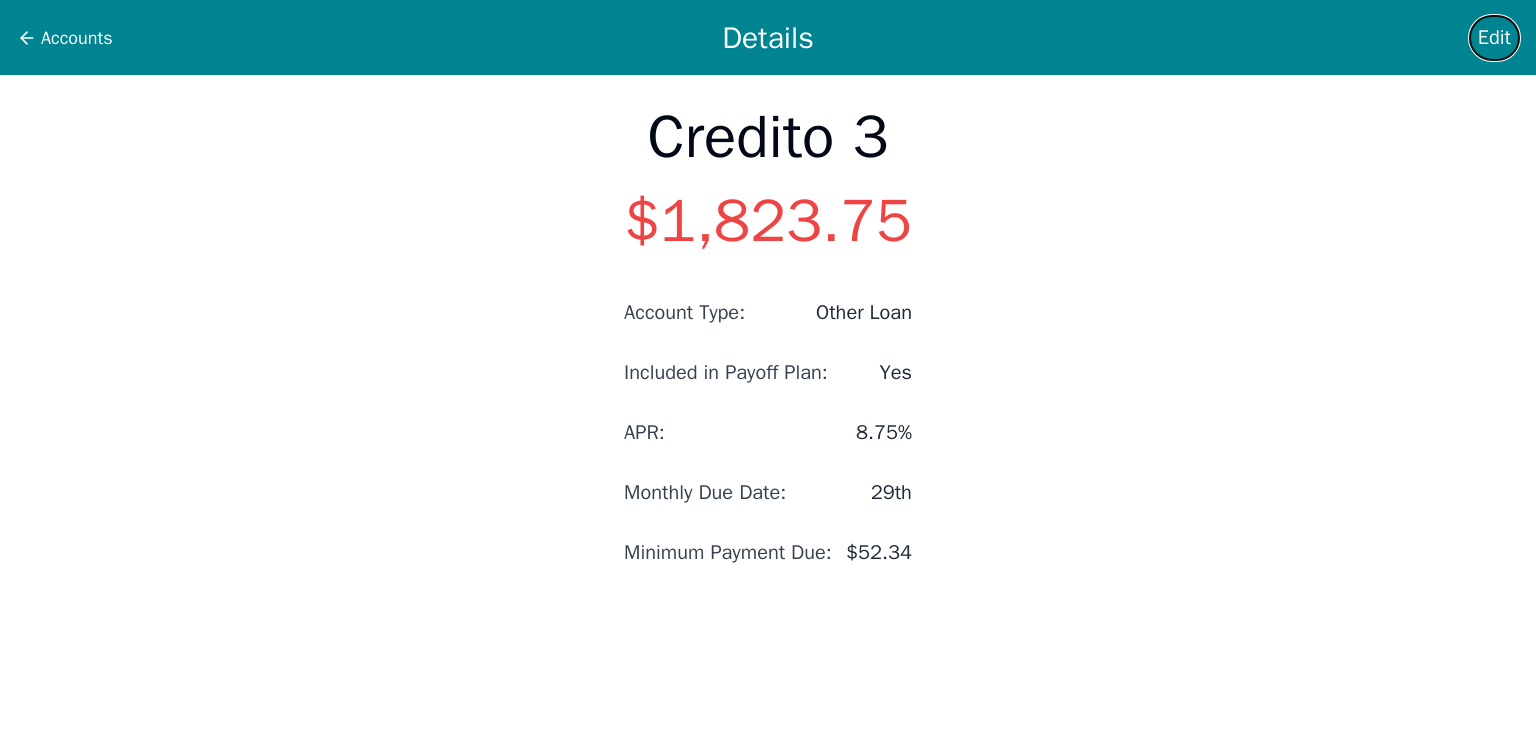 click on "Edit" at bounding box center [1494, 38] 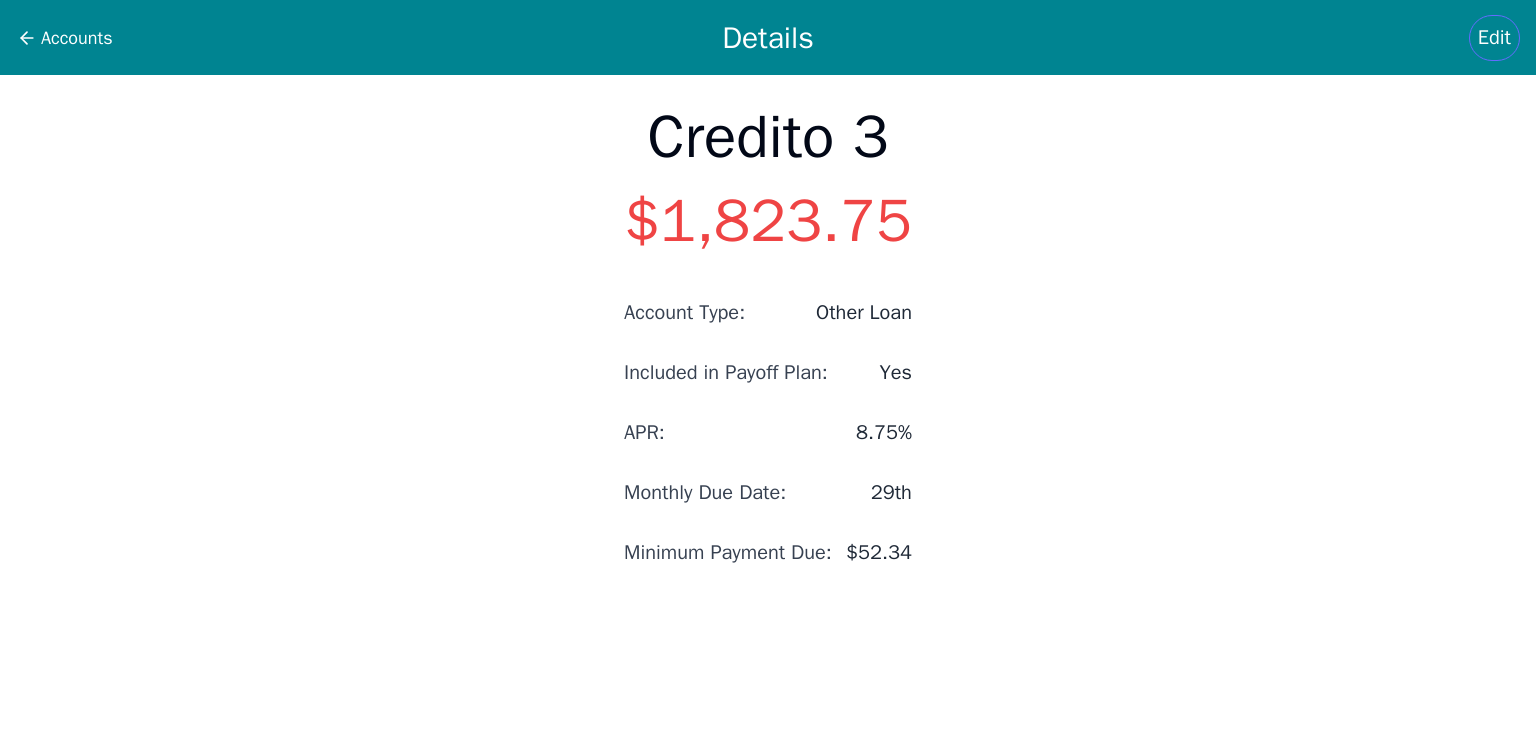 select on "other" 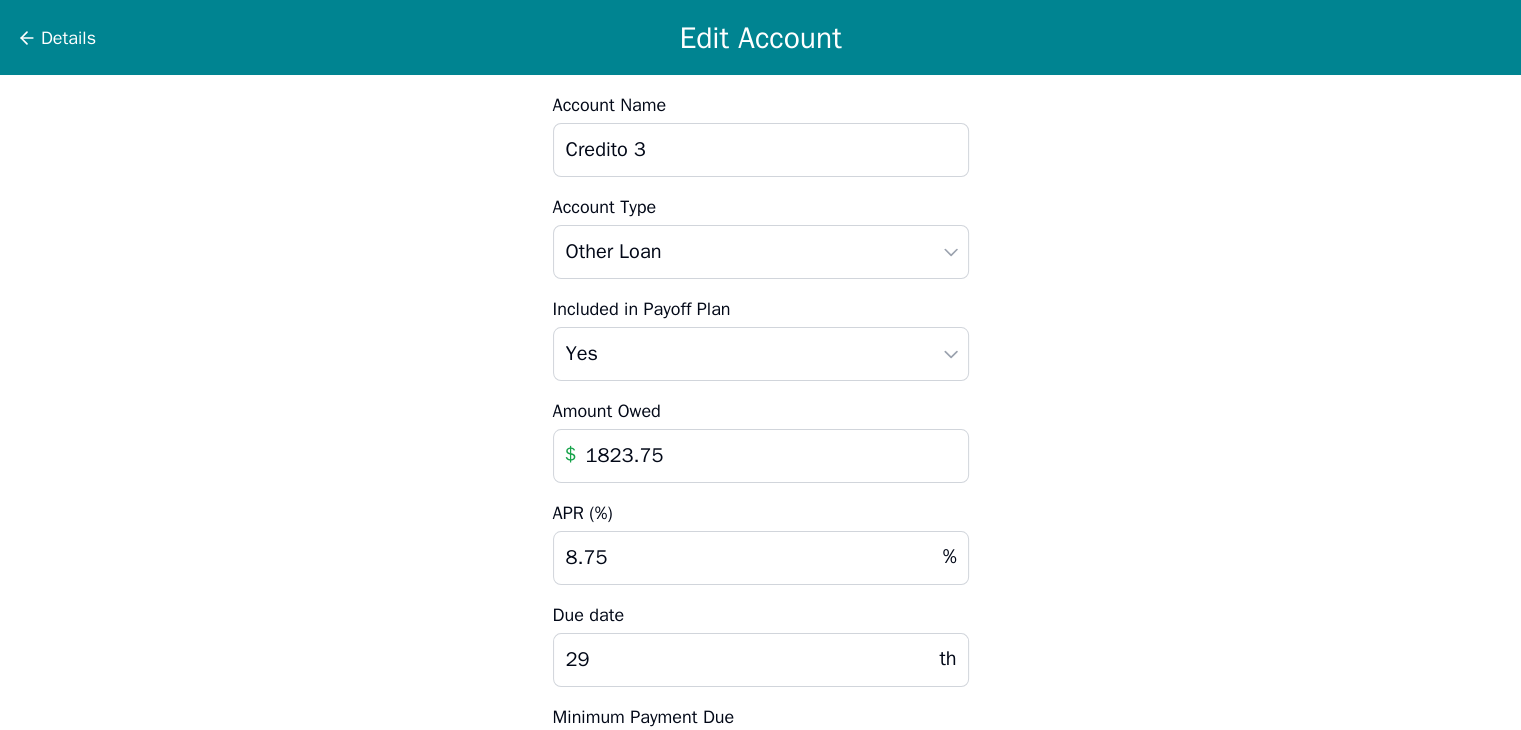 drag, startPoint x: 692, startPoint y: 458, endPoint x: 549, endPoint y: 418, distance: 148.48906 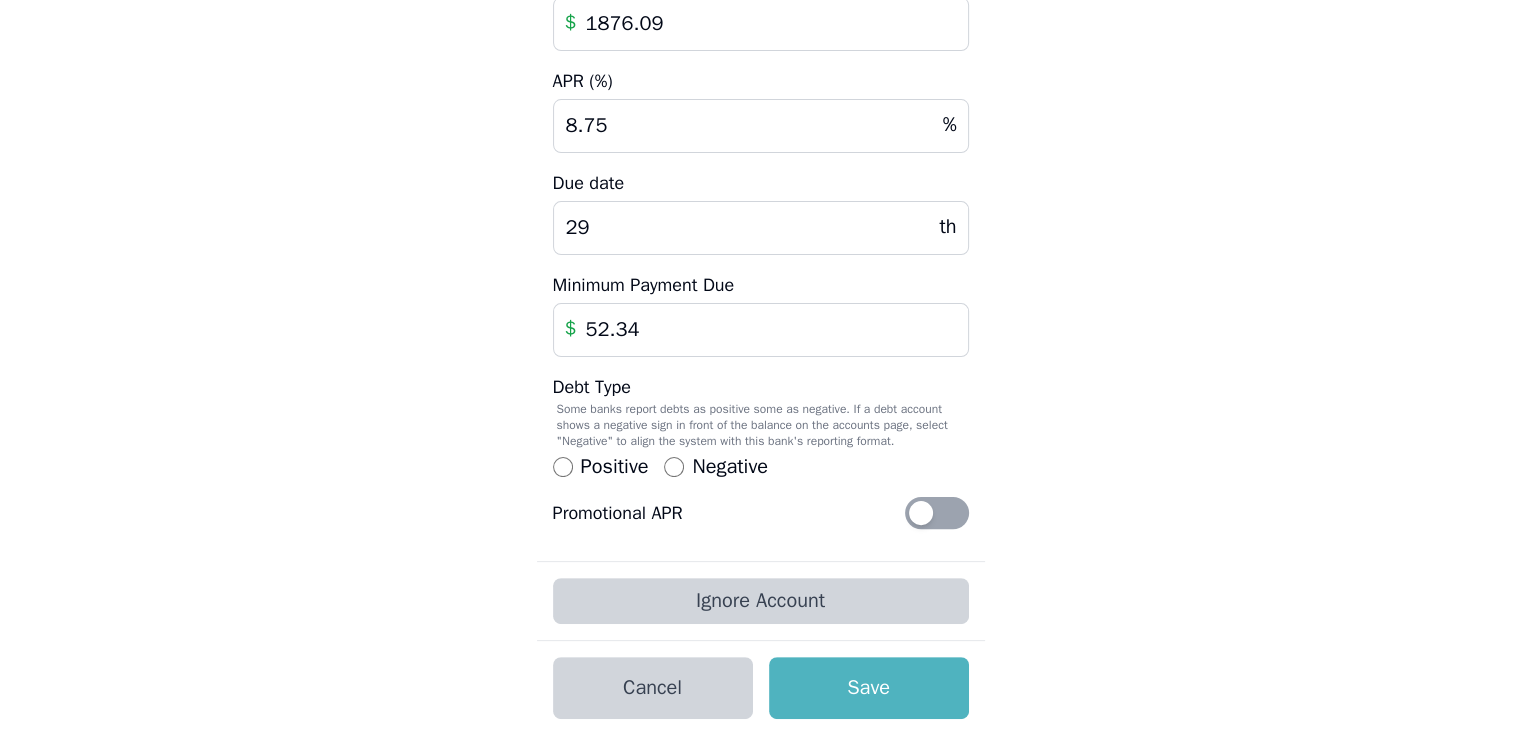 scroll, scrollTop: 433, scrollLeft: 0, axis: vertical 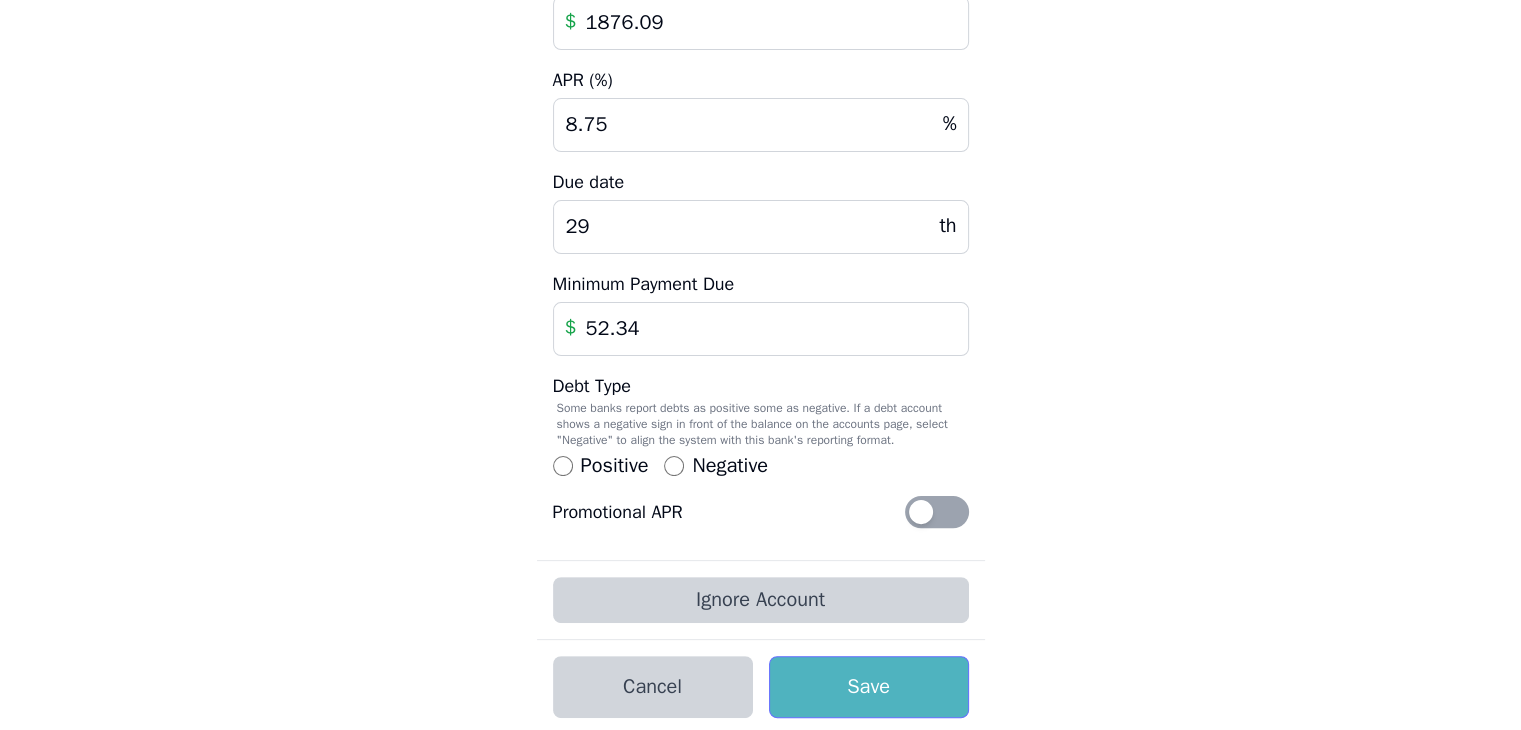 type on "1876.09" 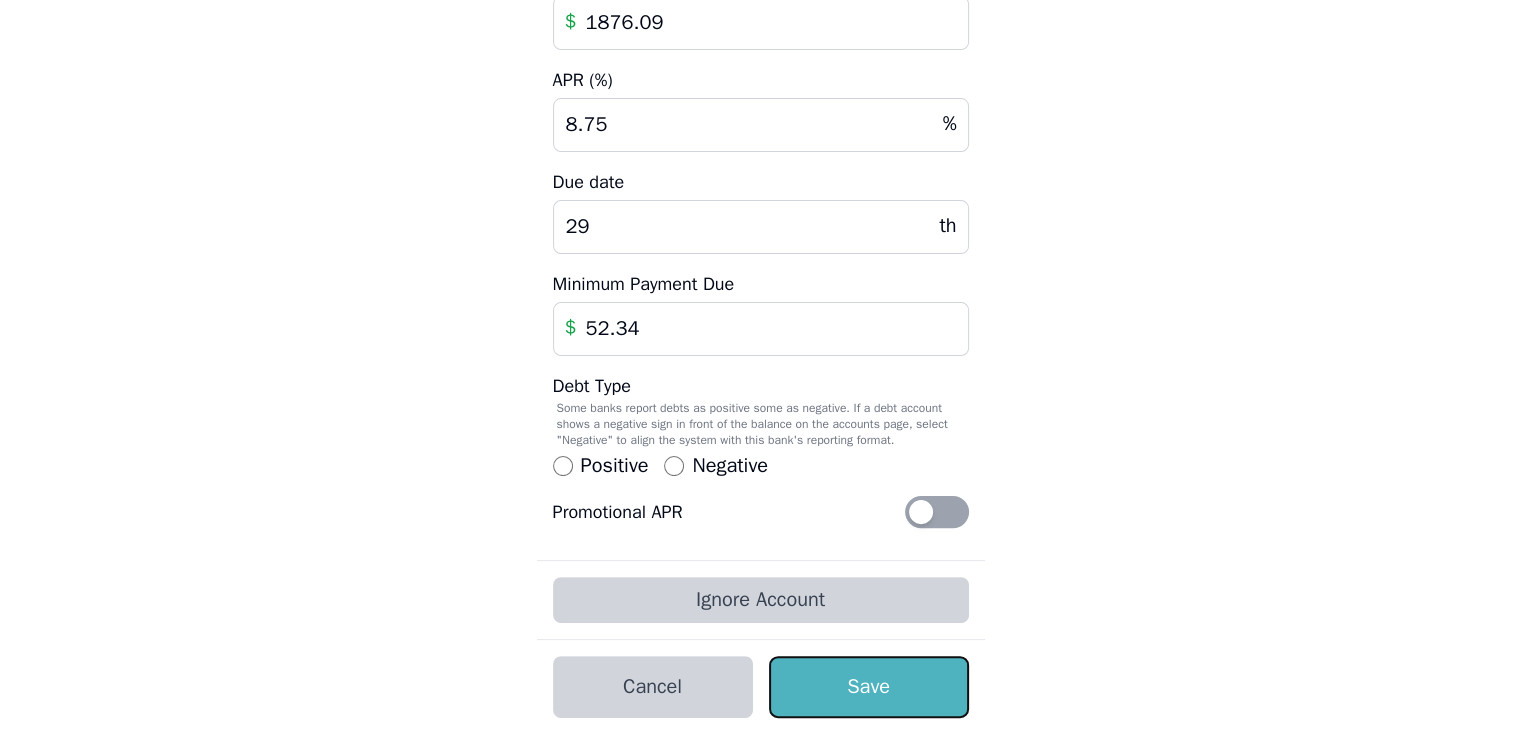 click on "Save" at bounding box center (869, 687) 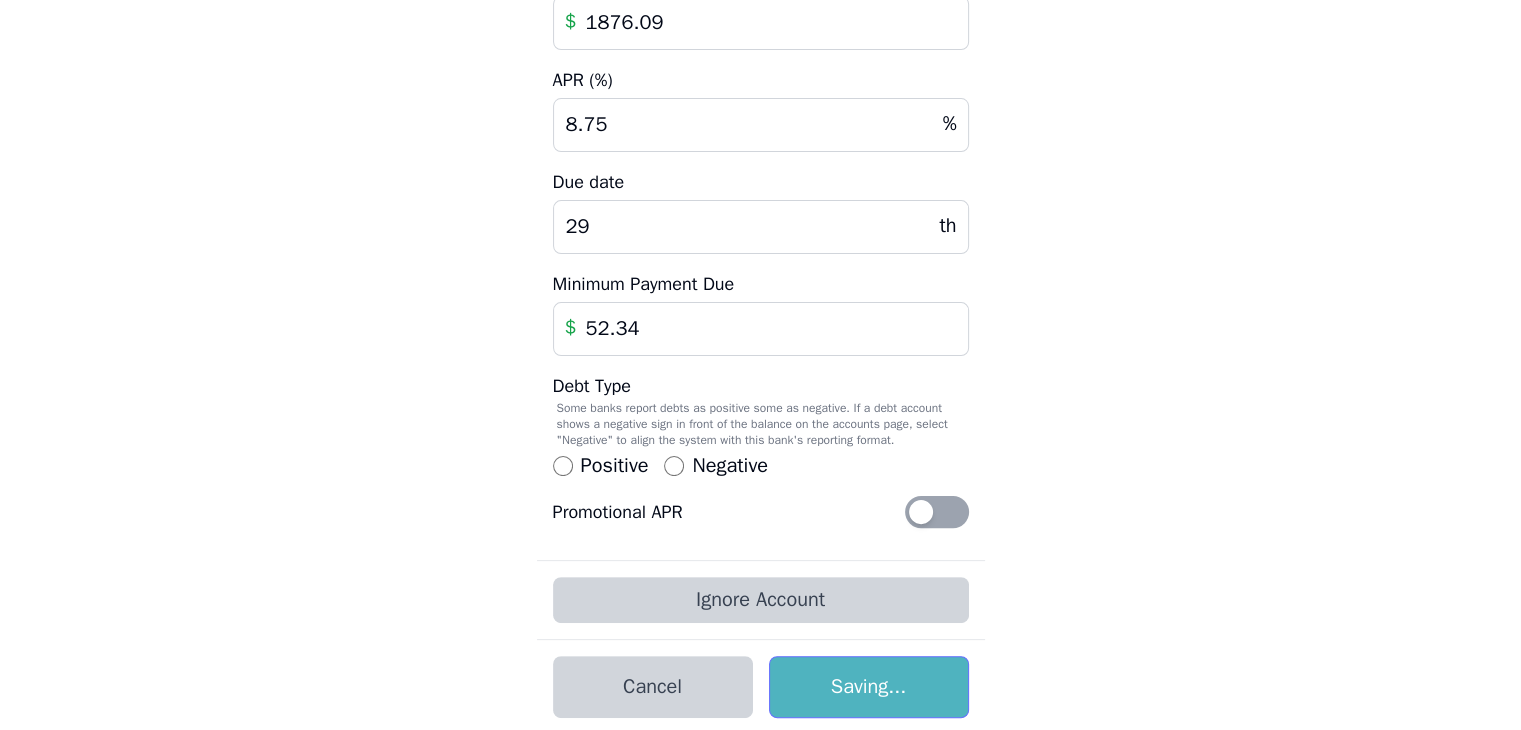 scroll, scrollTop: 0, scrollLeft: 0, axis: both 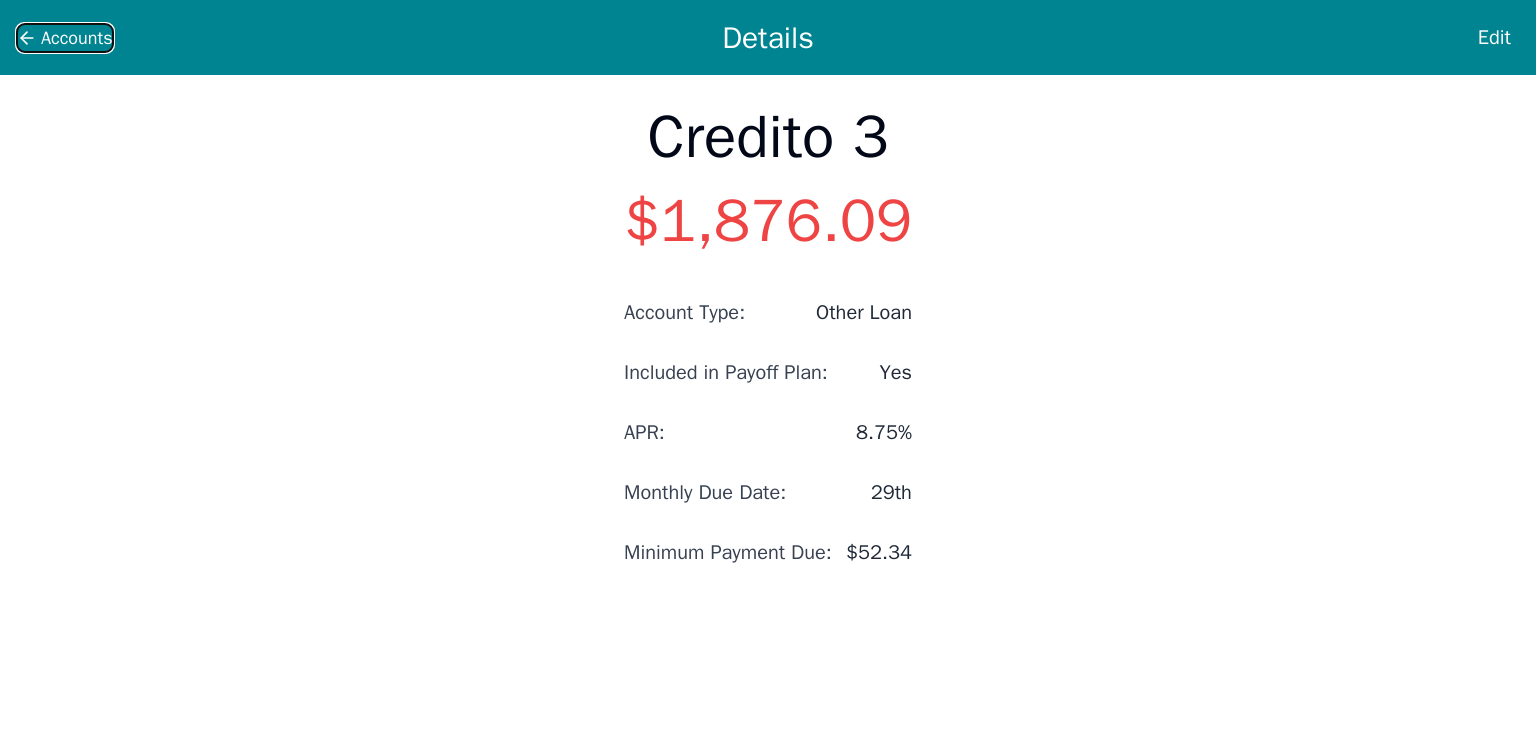 click 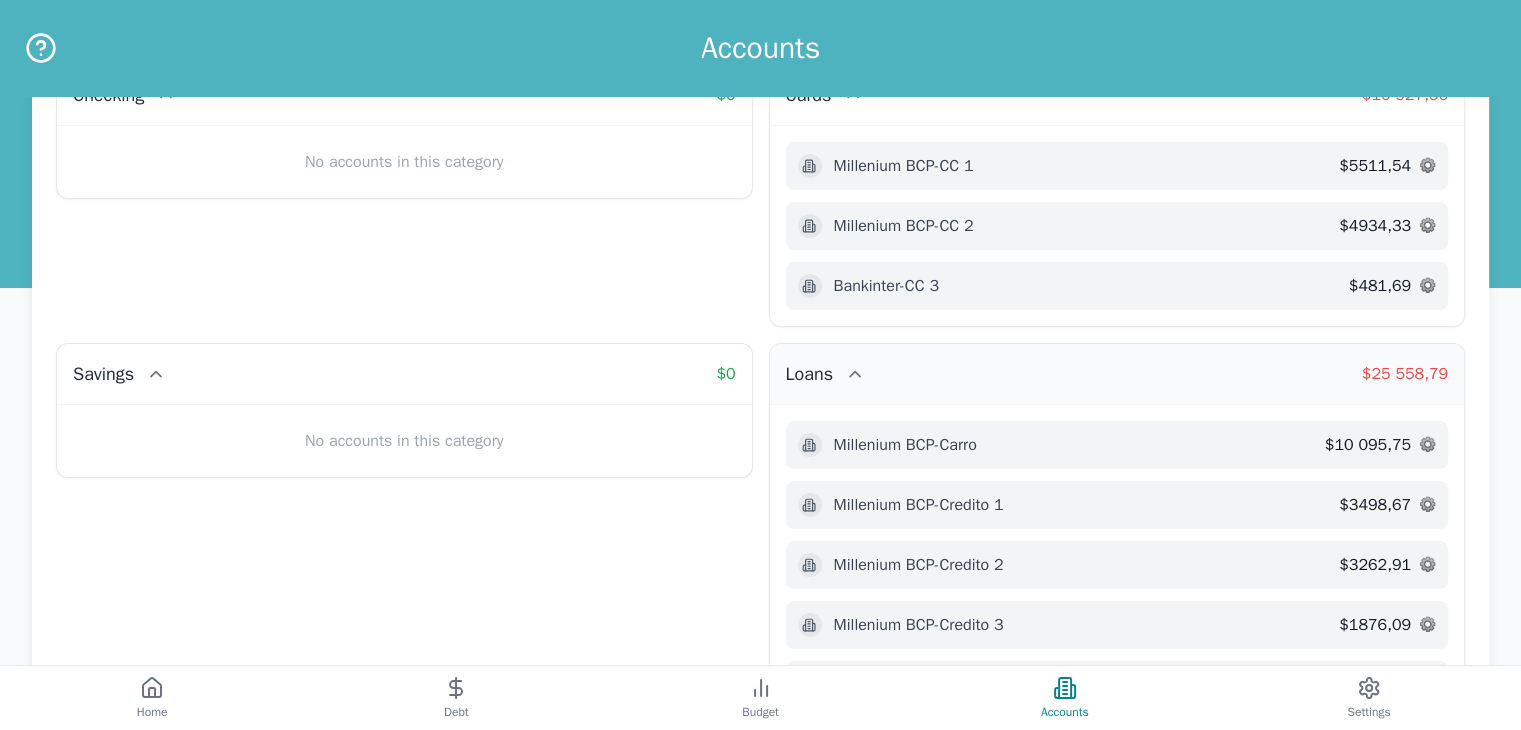 scroll, scrollTop: 100, scrollLeft: 0, axis: vertical 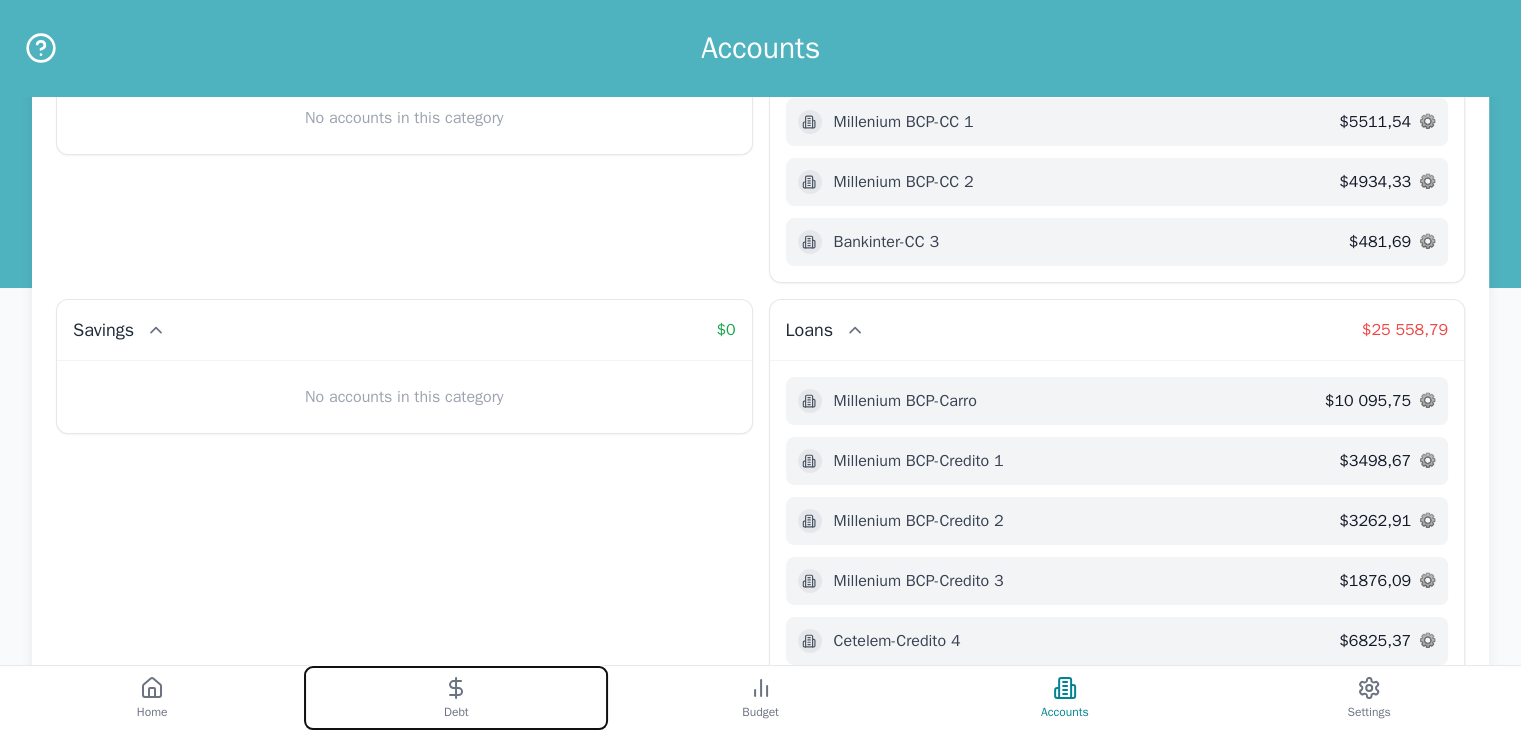 click 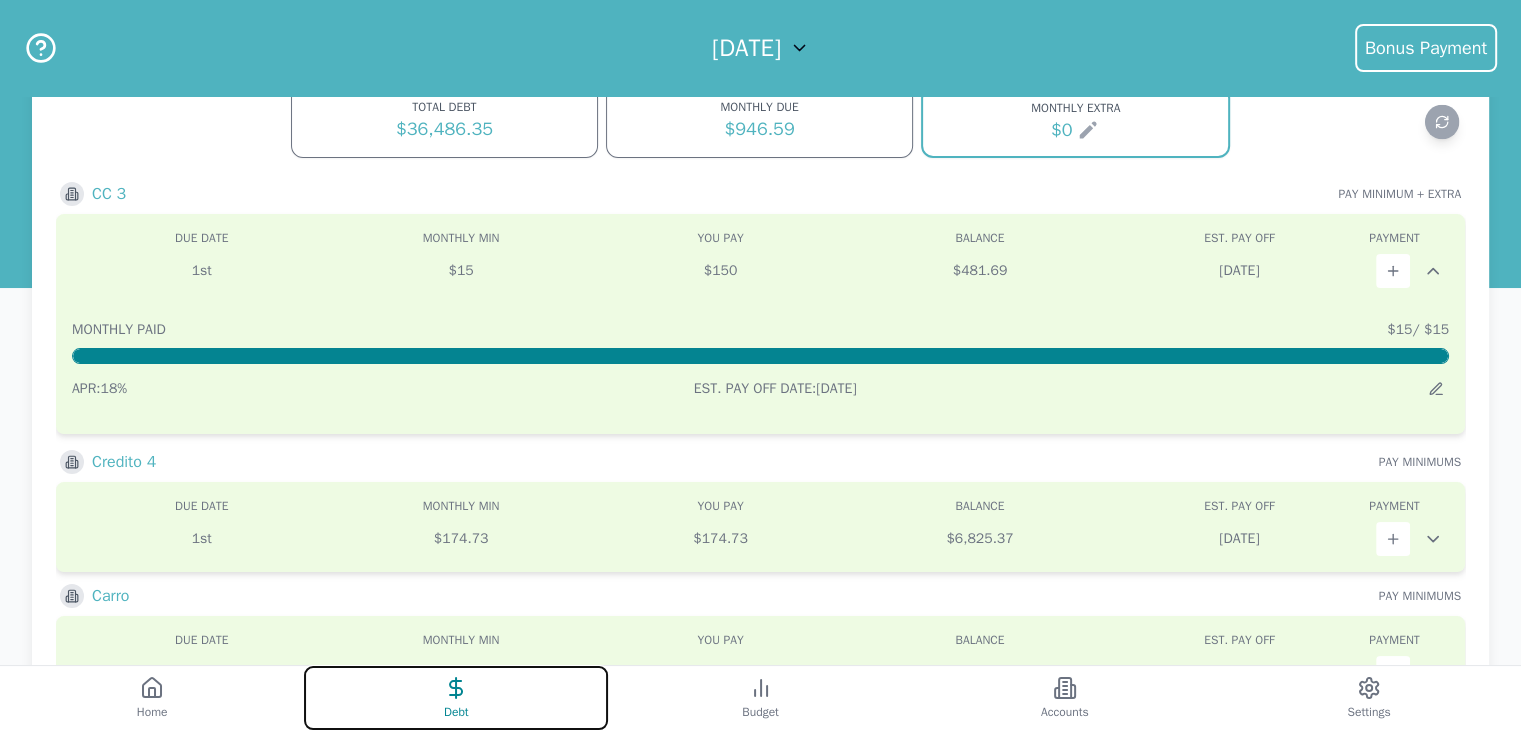 scroll, scrollTop: 0, scrollLeft: 0, axis: both 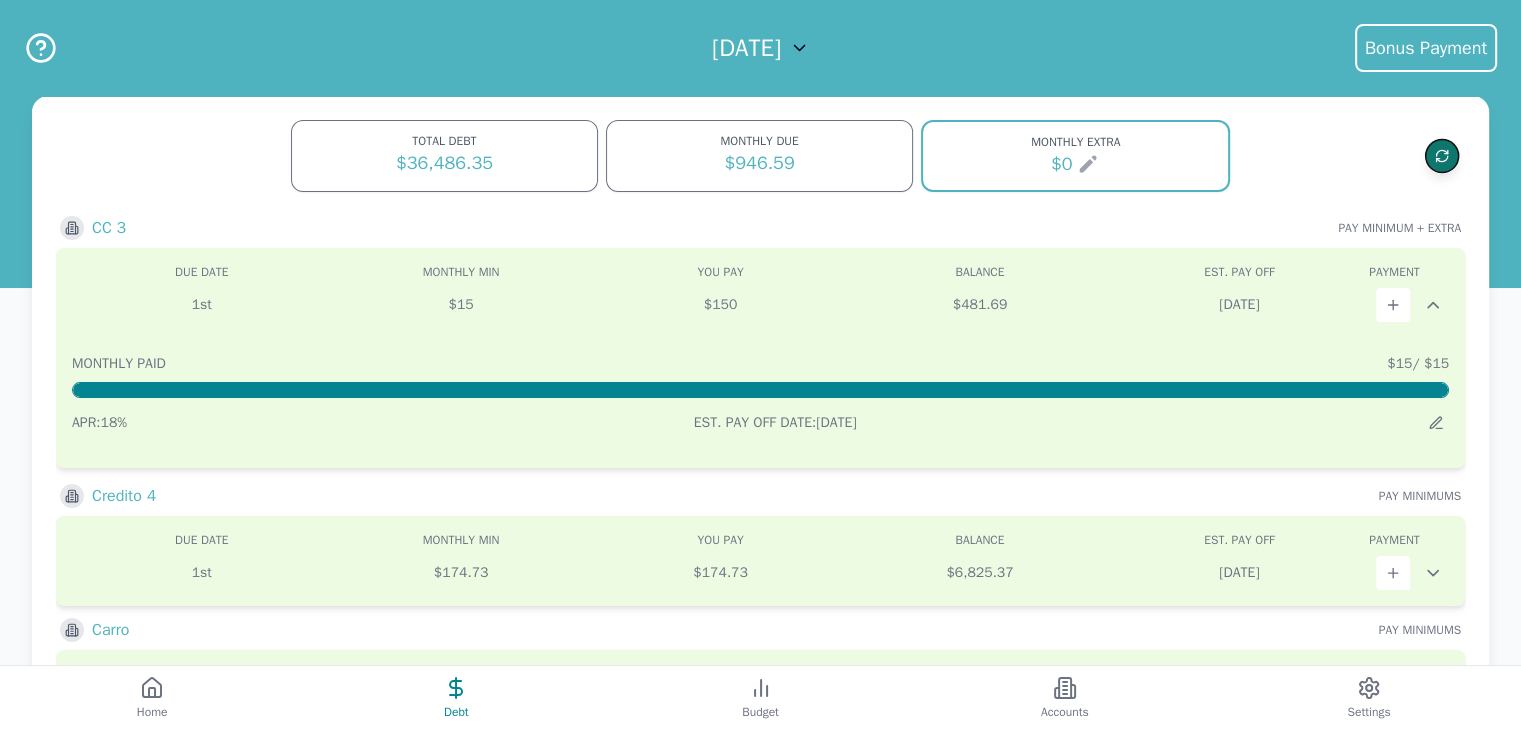 click at bounding box center [1442, 156] 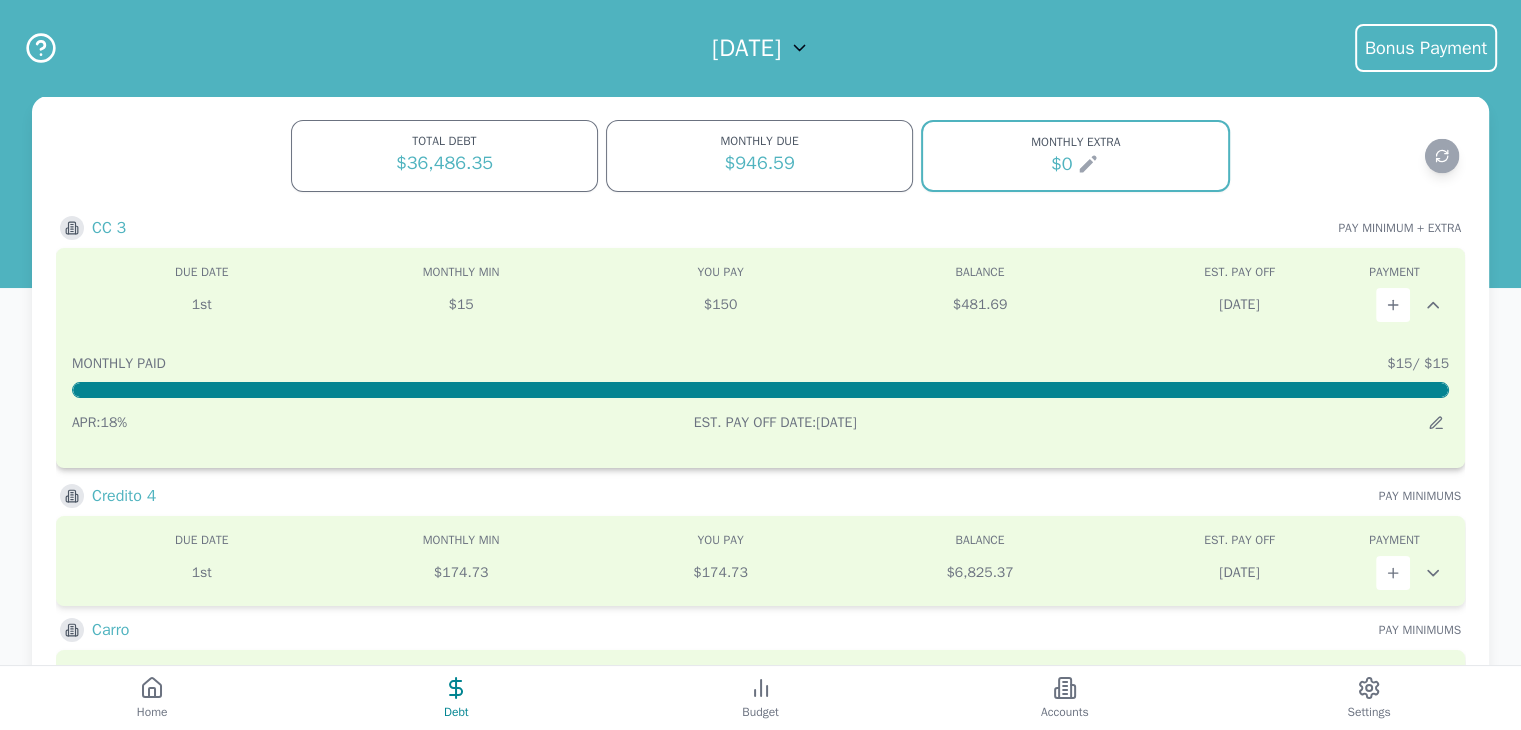 click 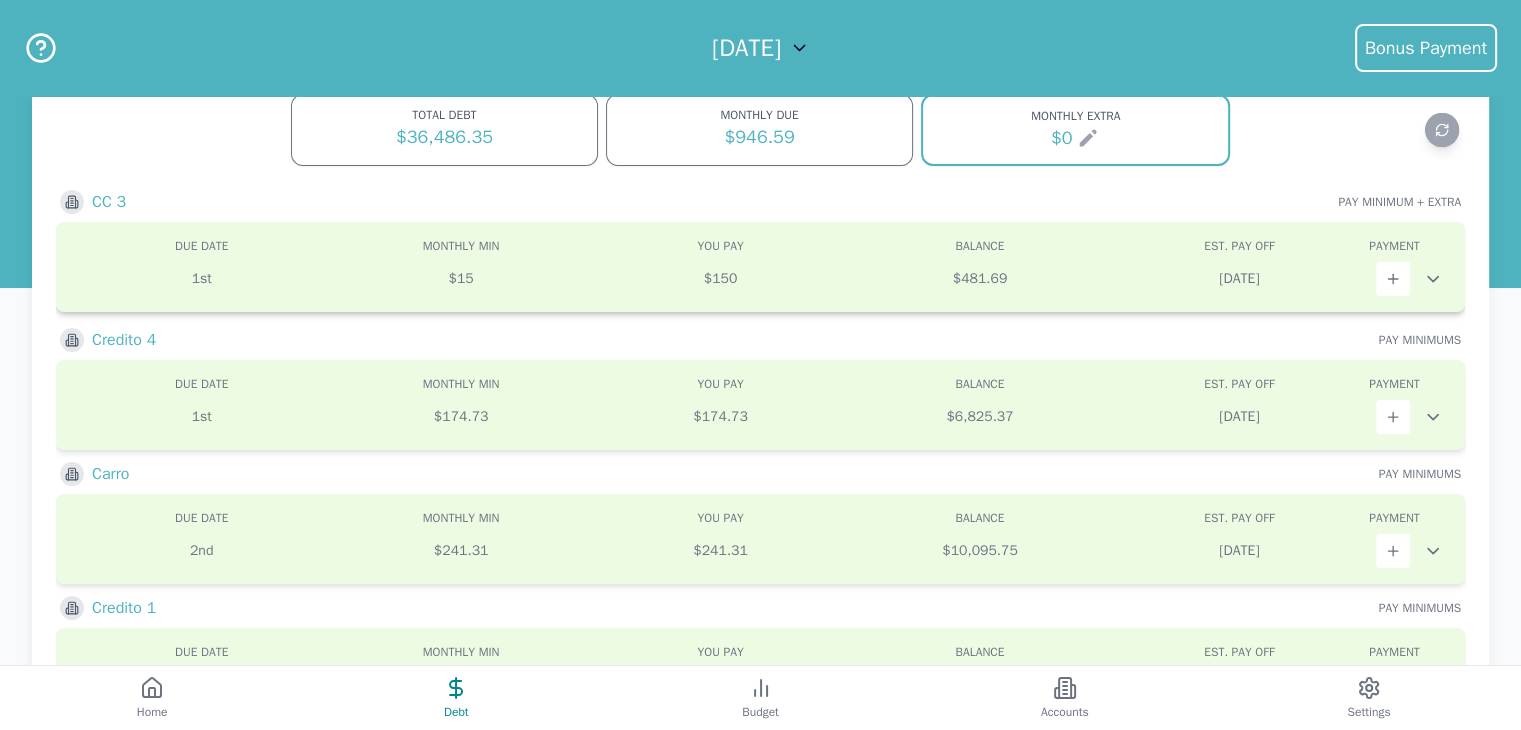 scroll, scrollTop: 0, scrollLeft: 0, axis: both 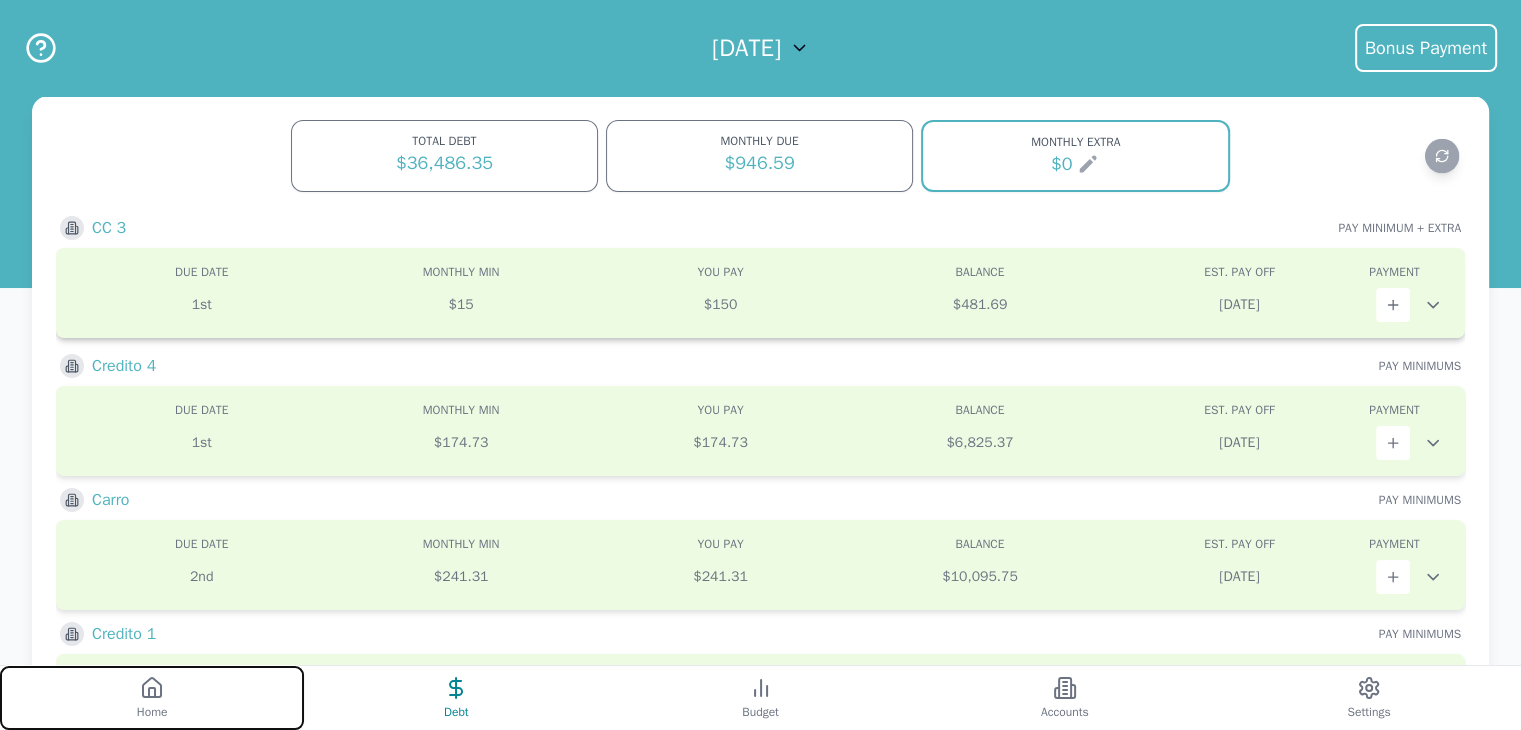click on "Home" at bounding box center (152, 698) 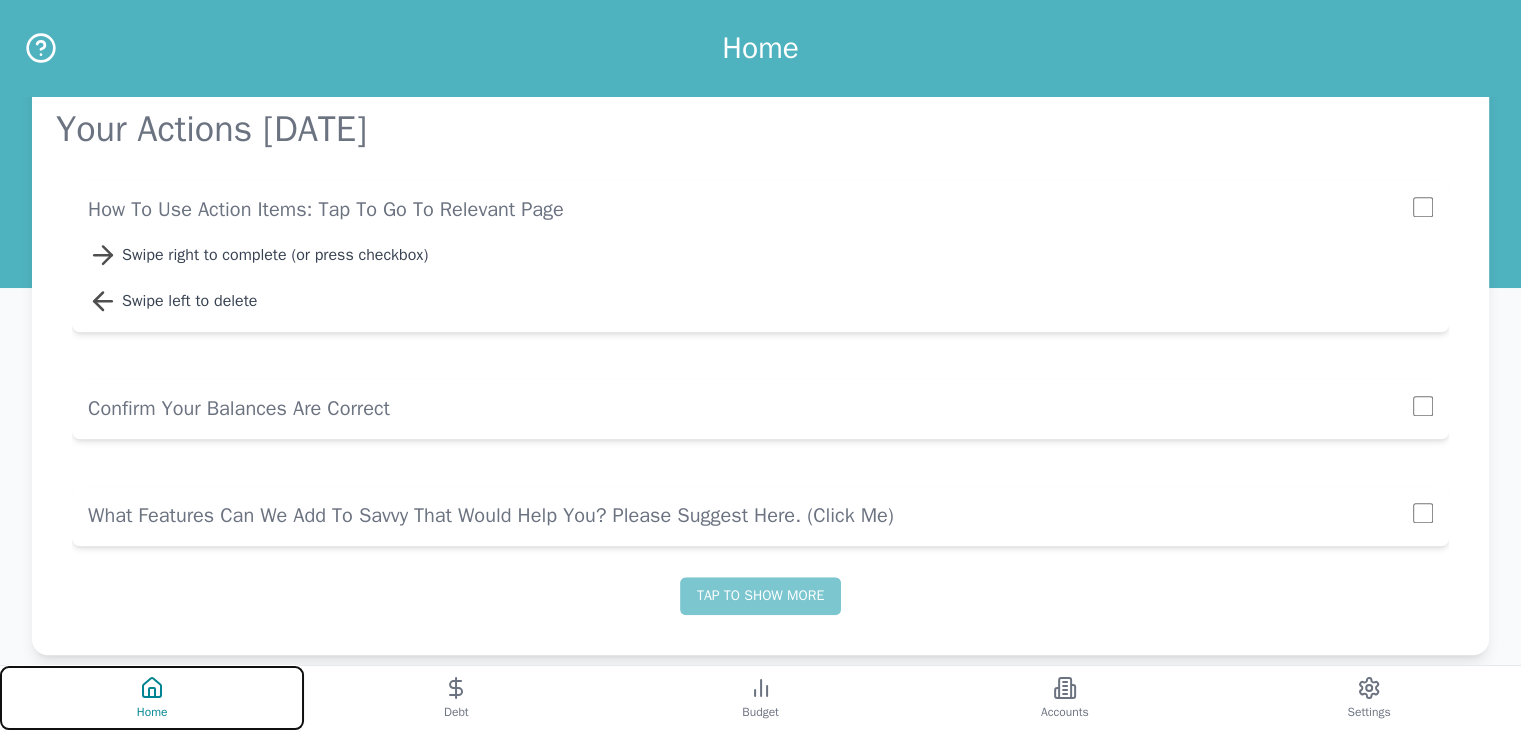 scroll, scrollTop: 1596, scrollLeft: 0, axis: vertical 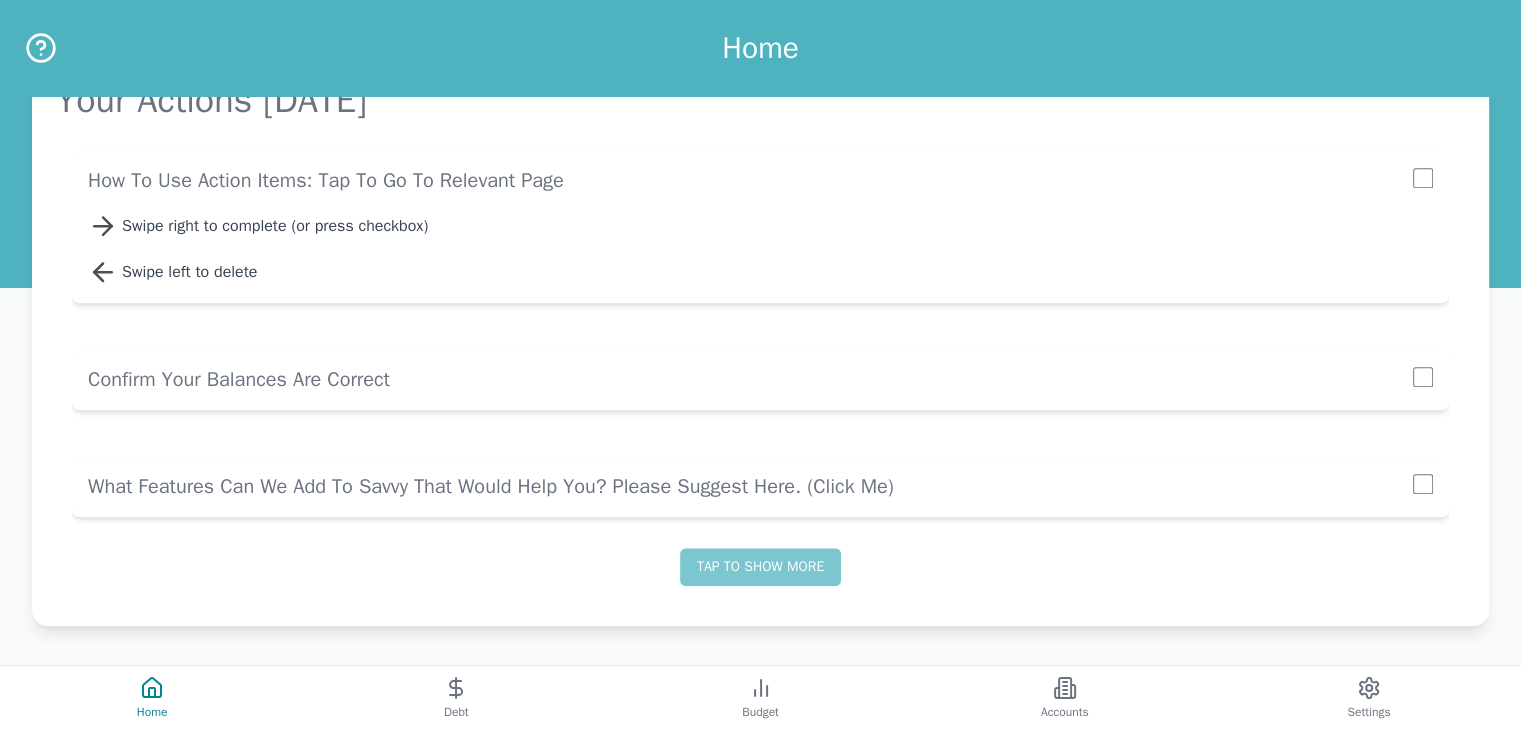 click at bounding box center (1423, 377) 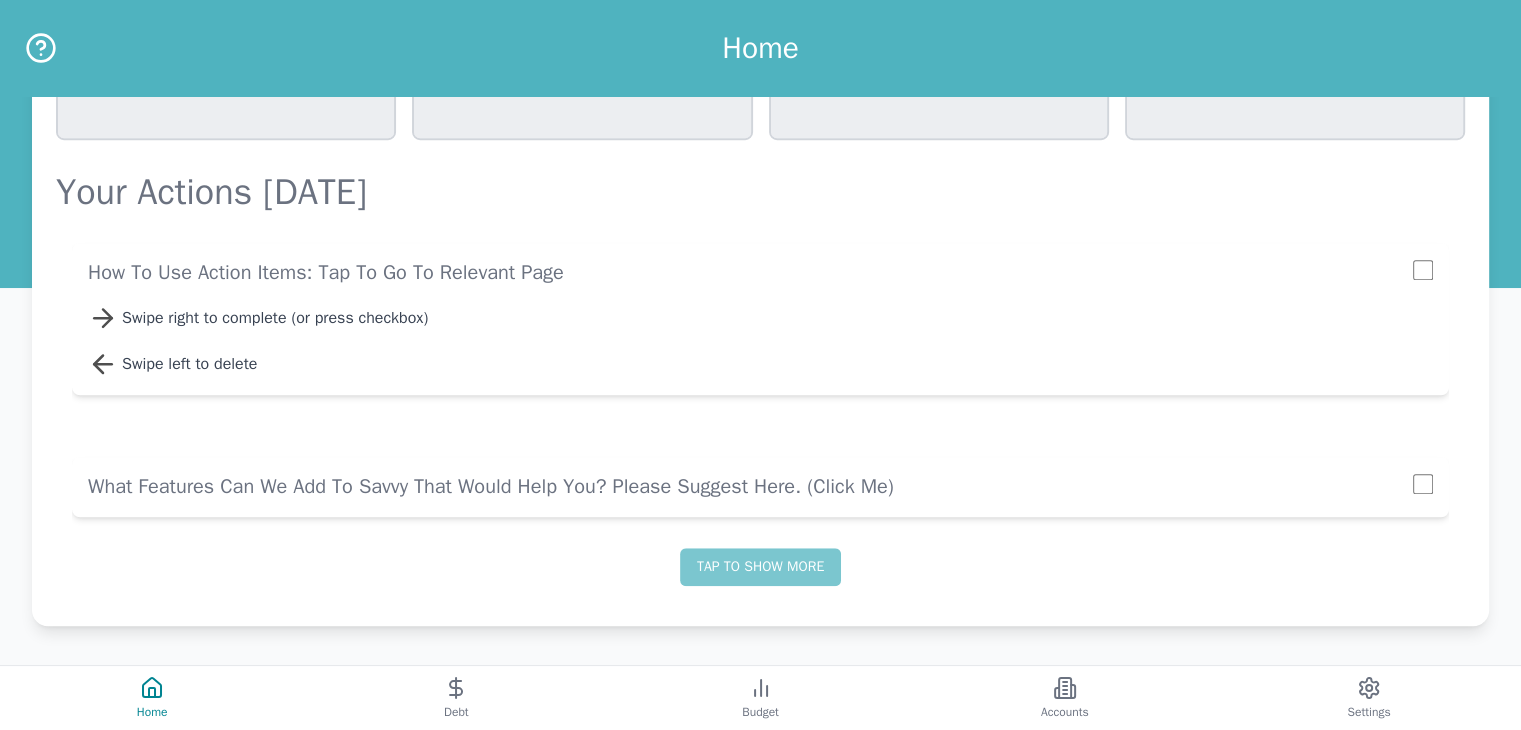 scroll, scrollTop: 1504, scrollLeft: 0, axis: vertical 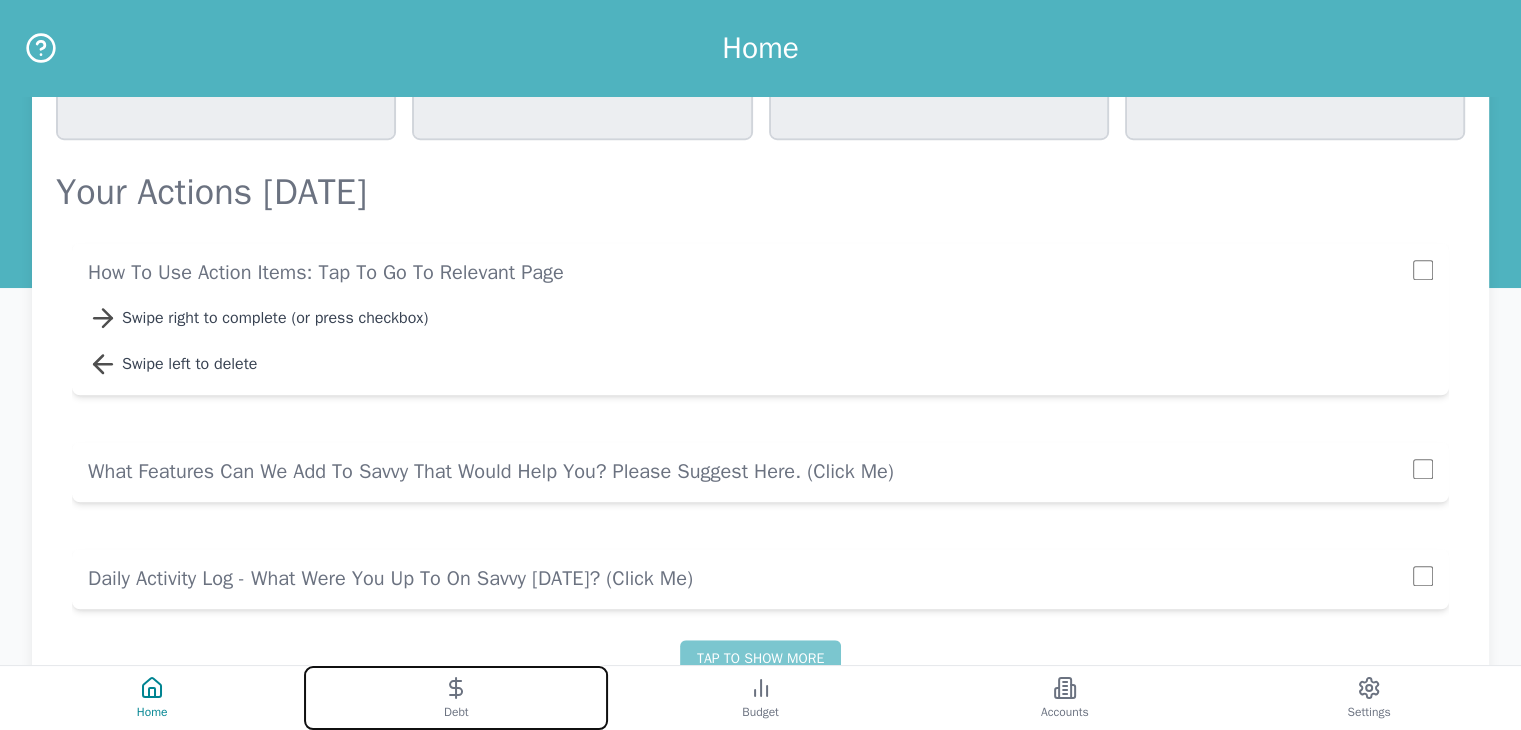 click on "Debt" at bounding box center [456, 712] 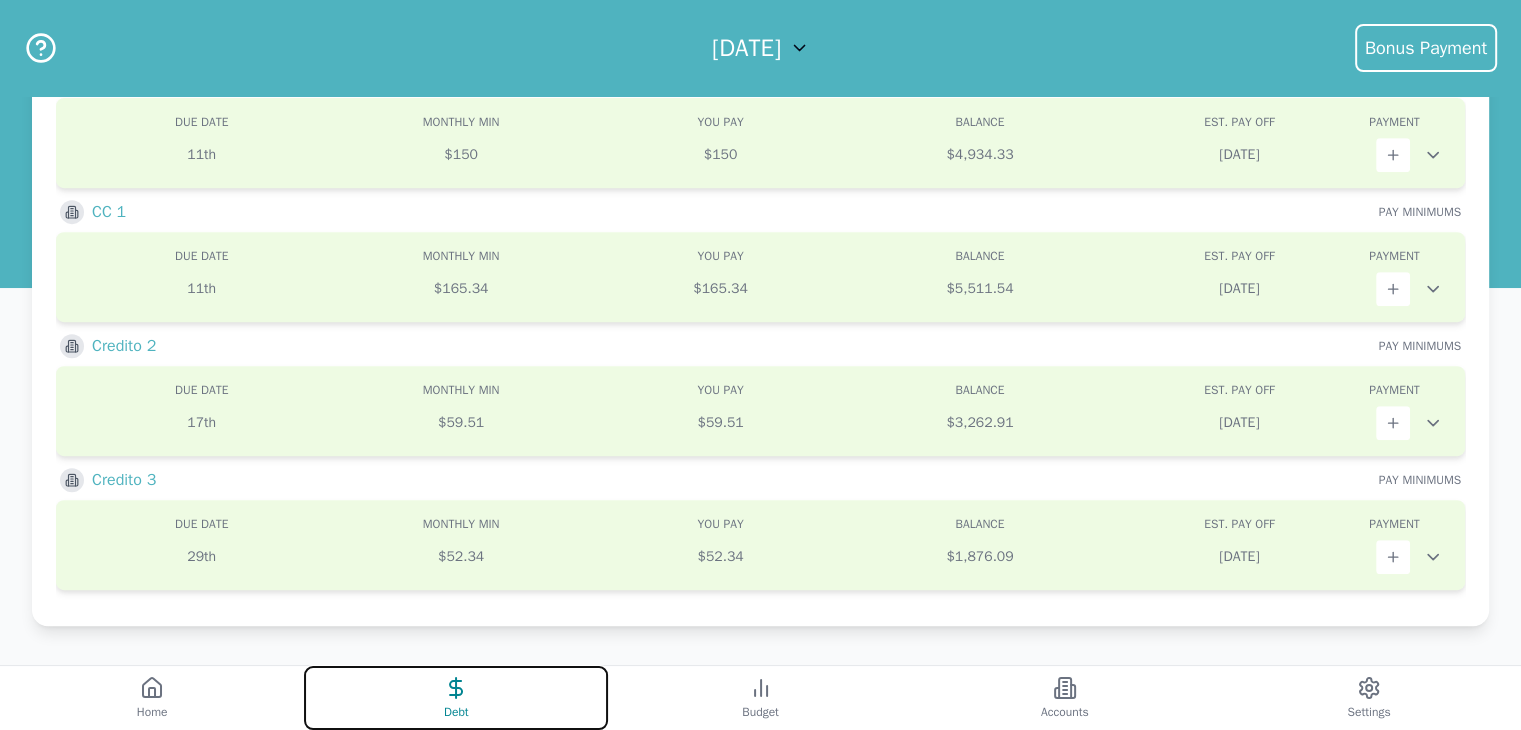 scroll, scrollTop: 816, scrollLeft: 0, axis: vertical 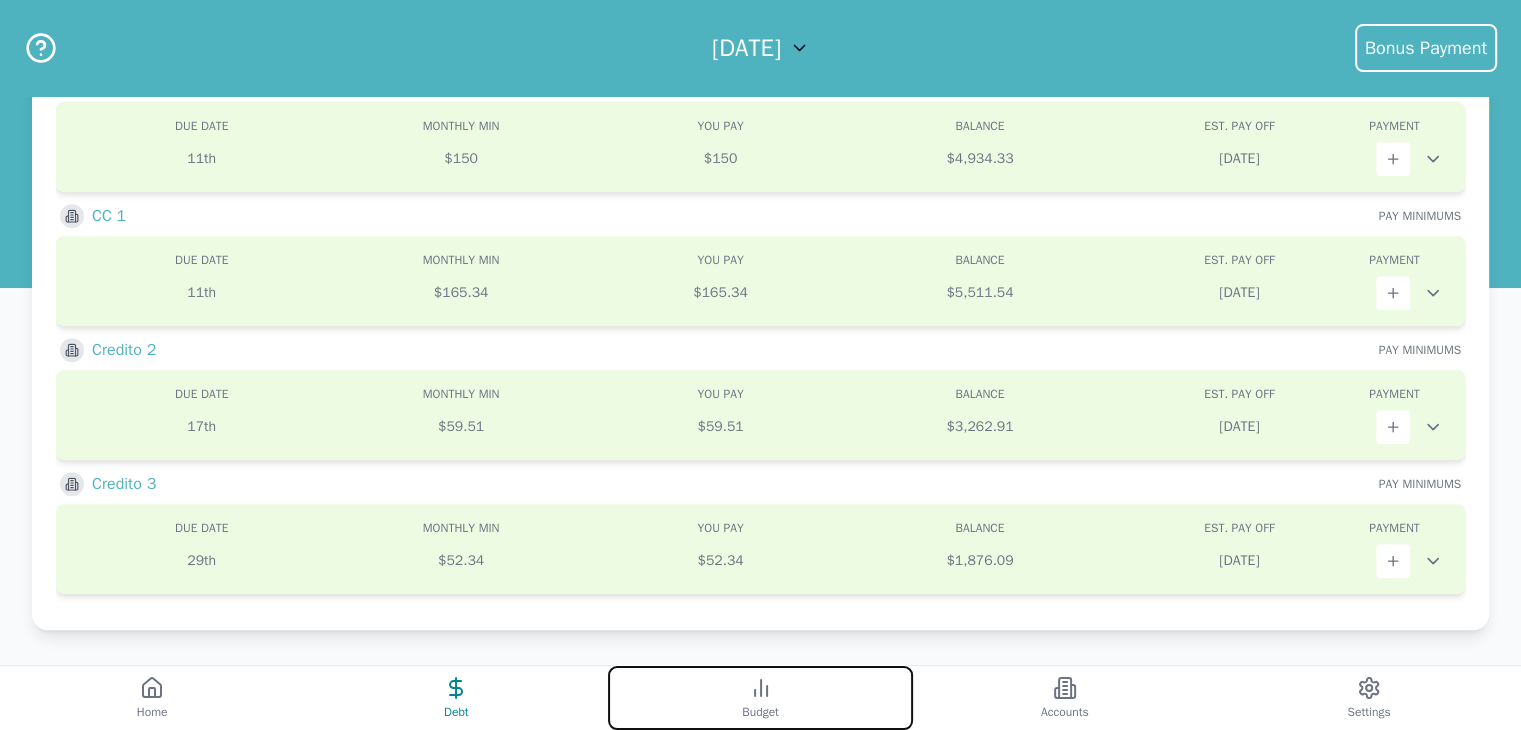 click on "Budget" at bounding box center [760, 698] 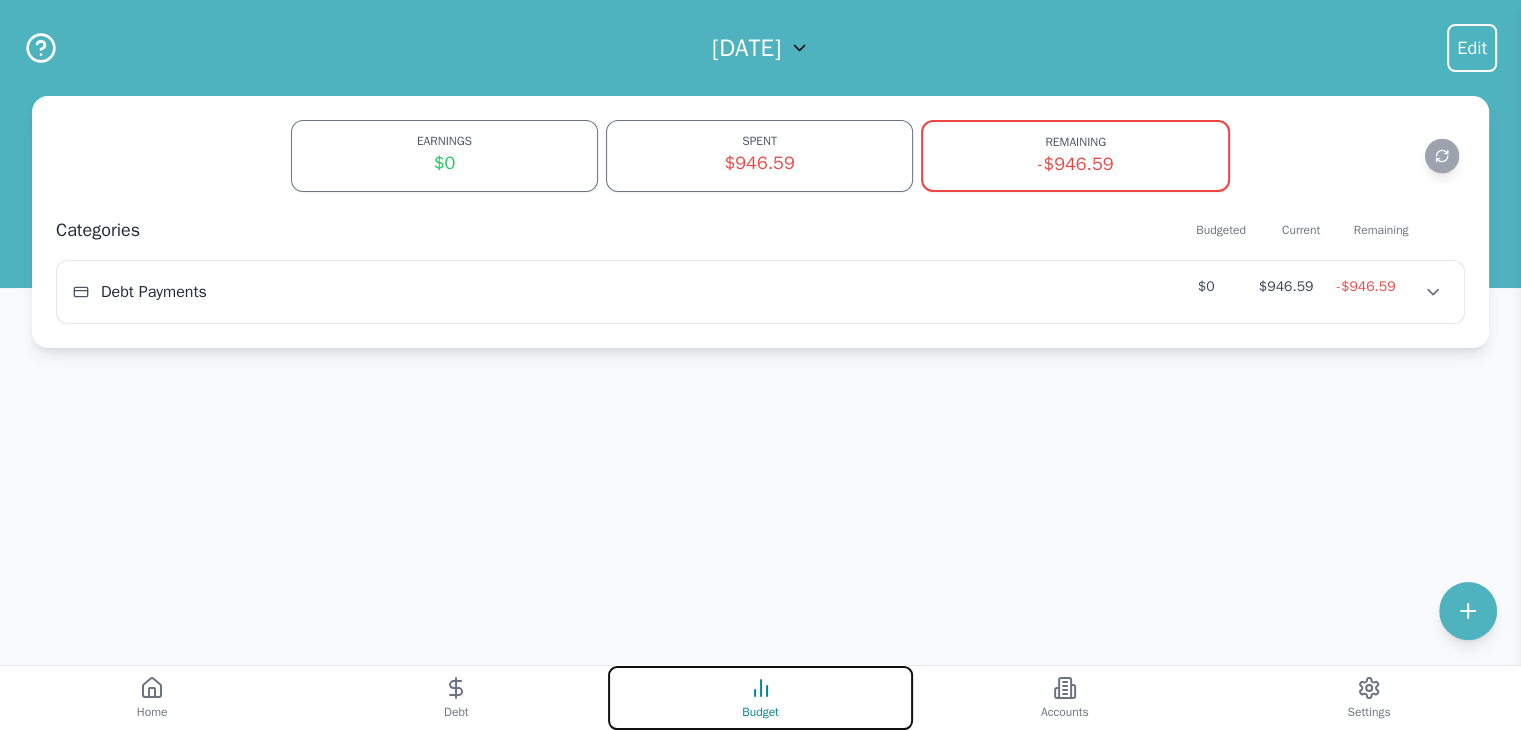 scroll, scrollTop: 0, scrollLeft: 0, axis: both 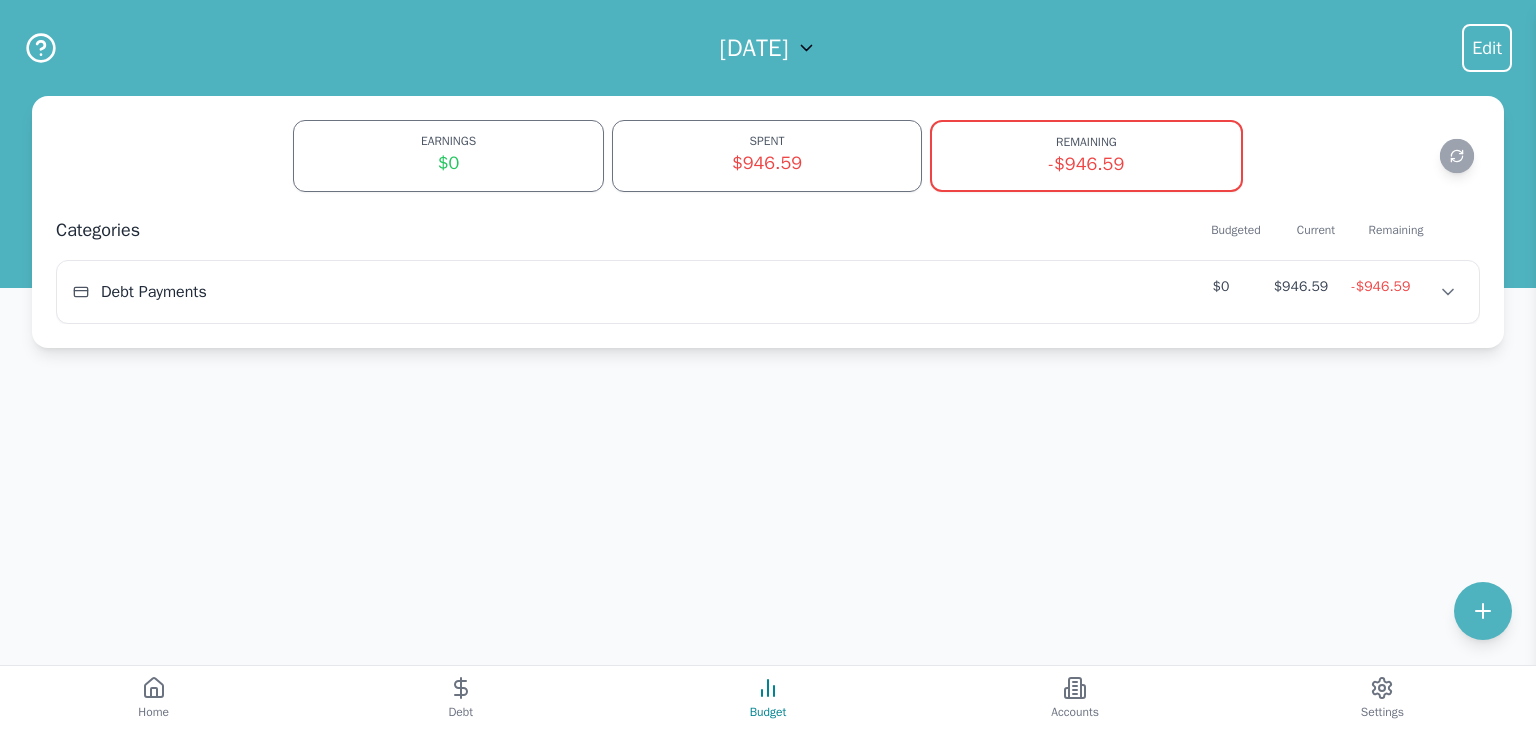 click on "$0" at bounding box center [448, 163] 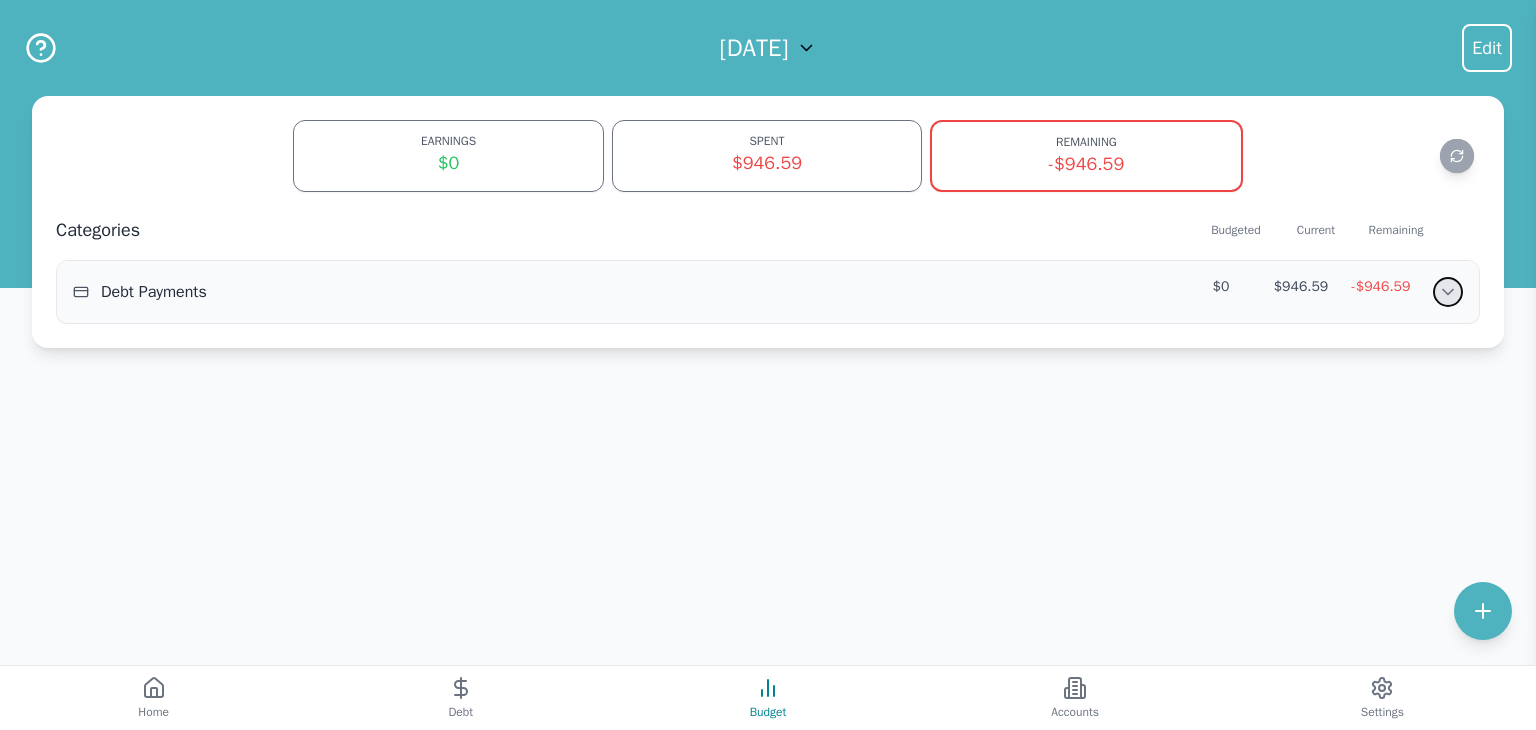 click at bounding box center (1448, 292) 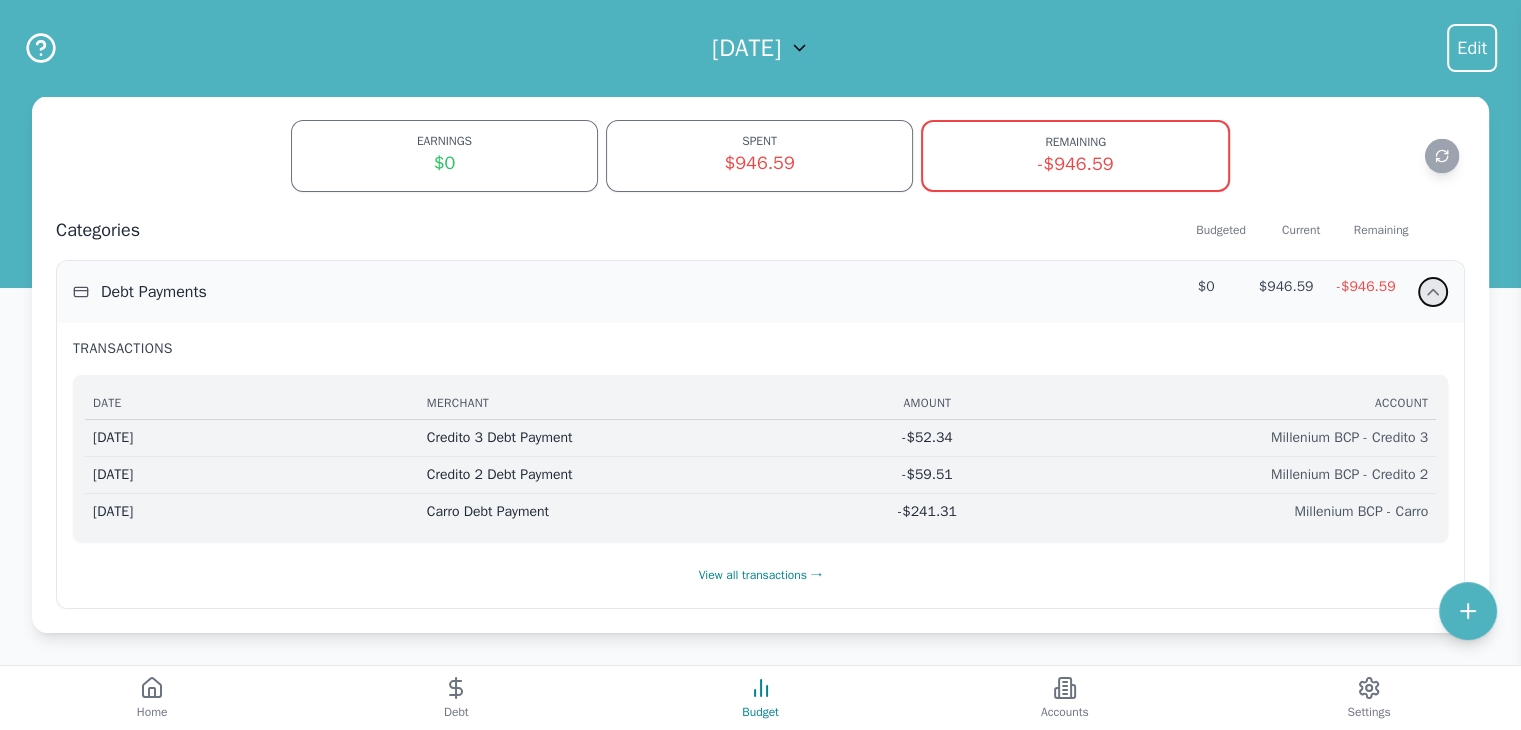 click 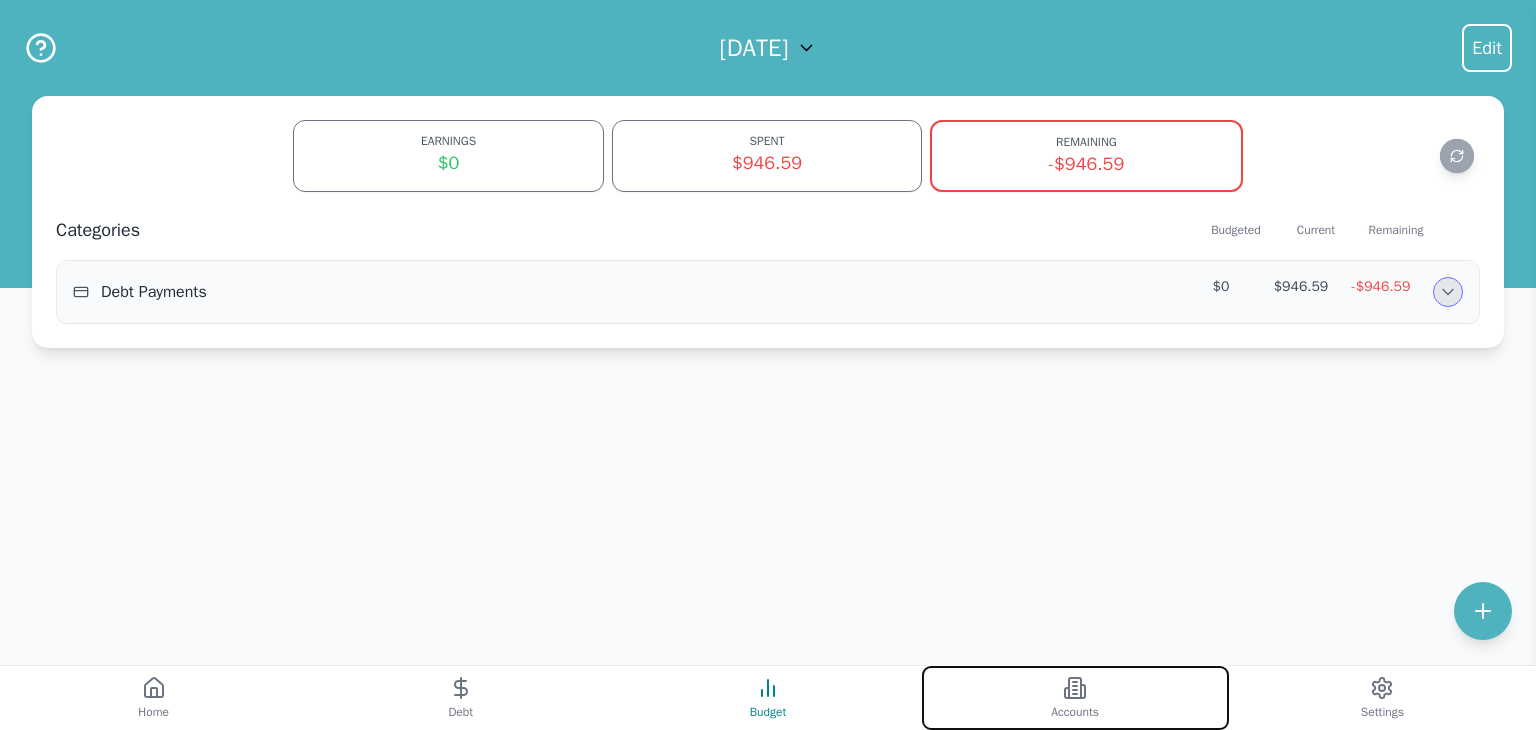 click on "Accounts" at bounding box center [1075, 698] 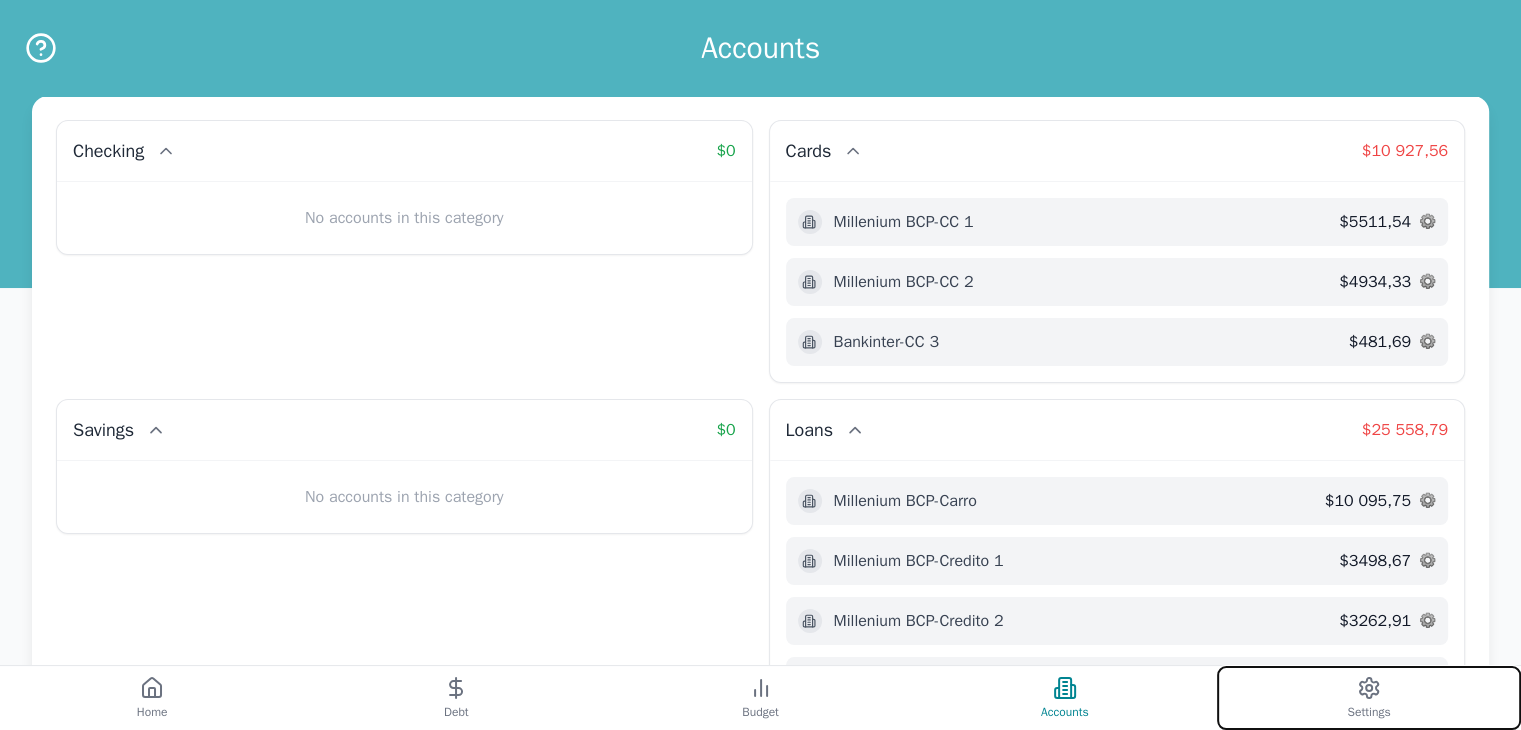 click on "Settings" at bounding box center [1369, 698] 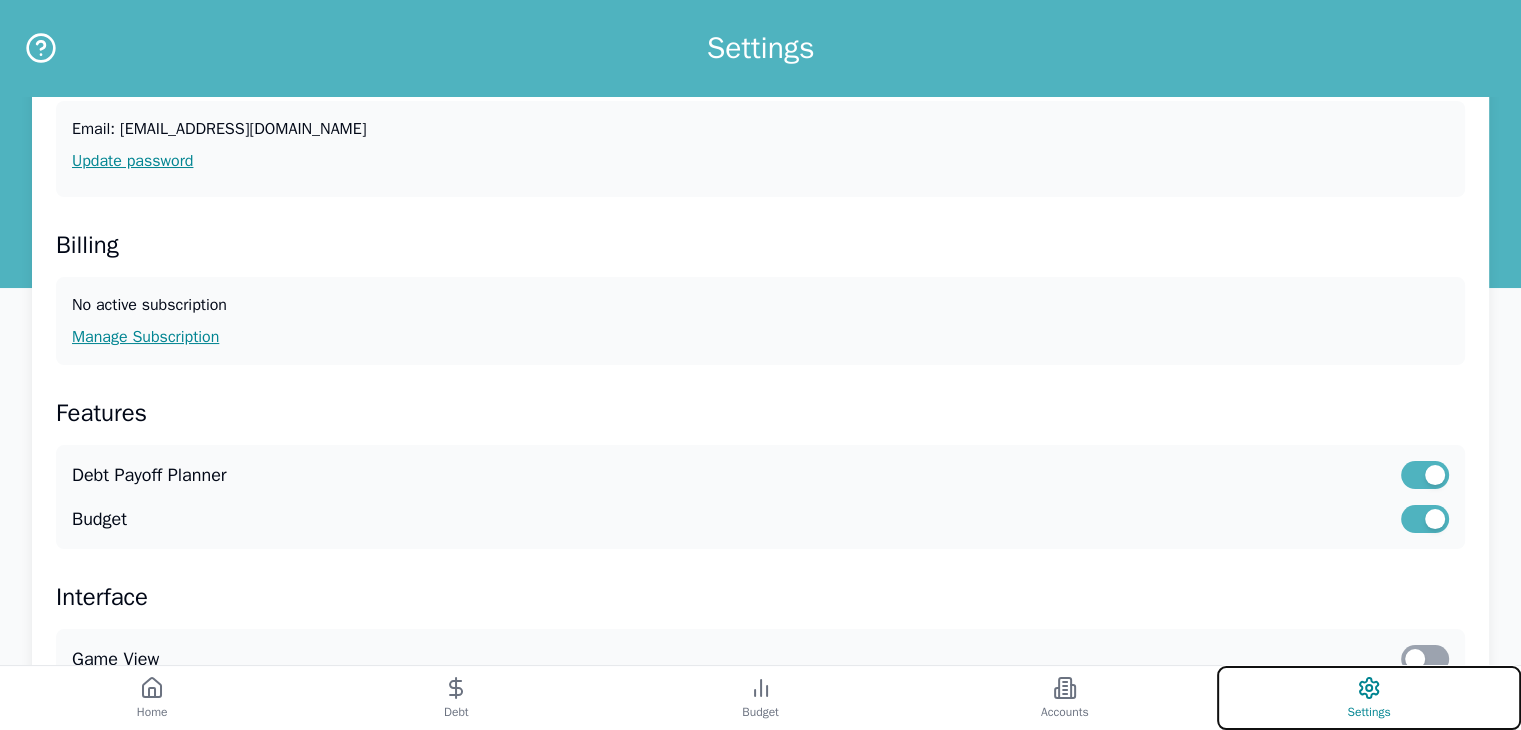 scroll, scrollTop: 300, scrollLeft: 0, axis: vertical 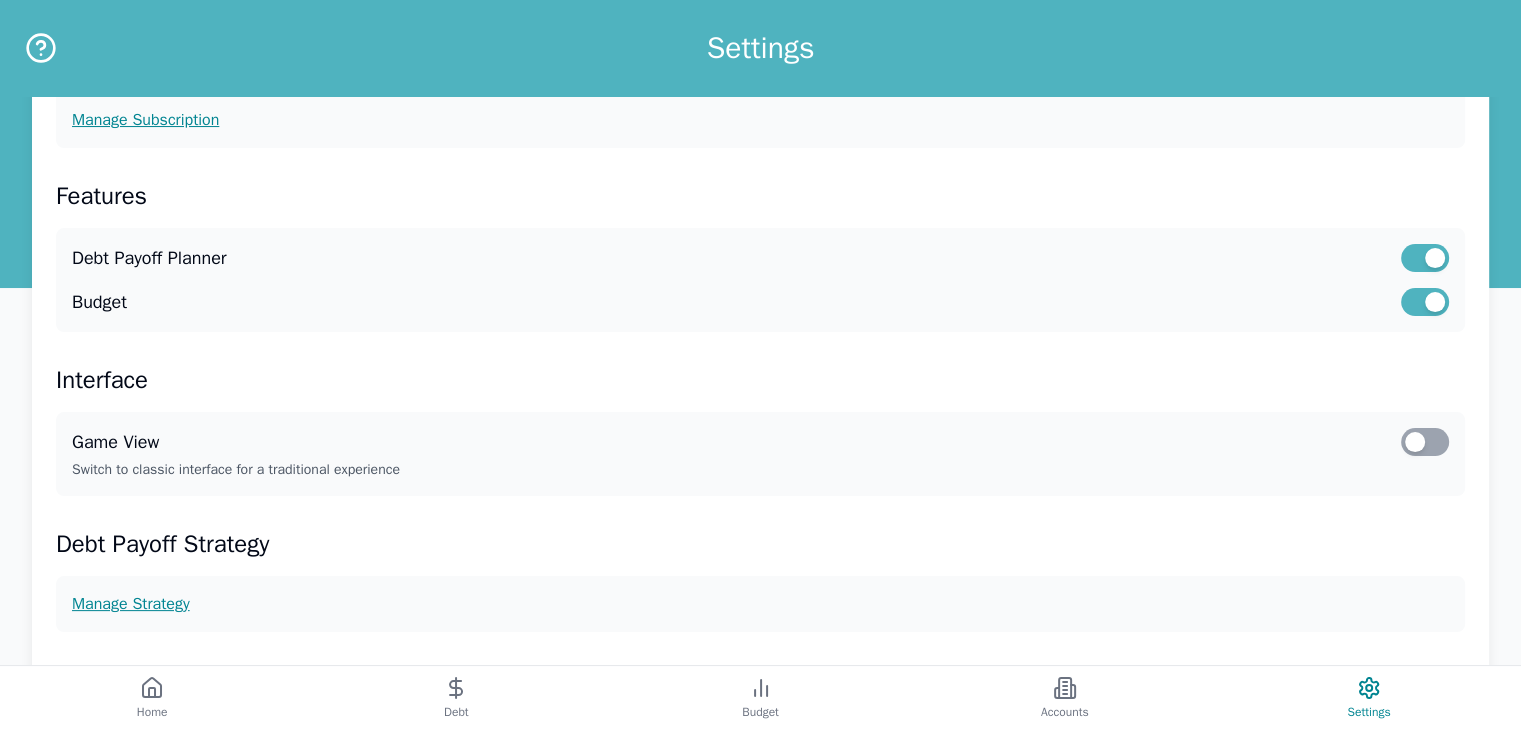click at bounding box center [1425, 442] 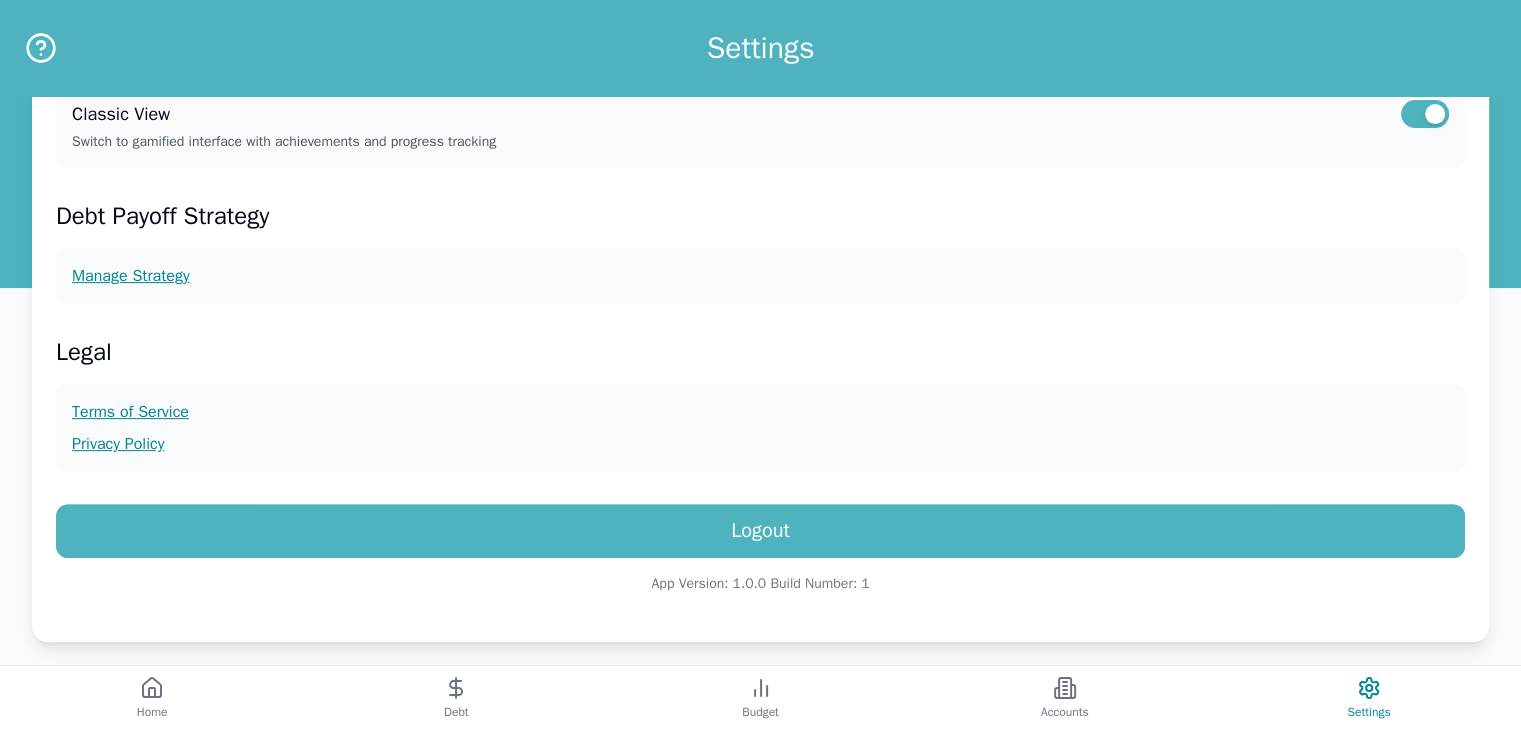 scroll, scrollTop: 644, scrollLeft: 0, axis: vertical 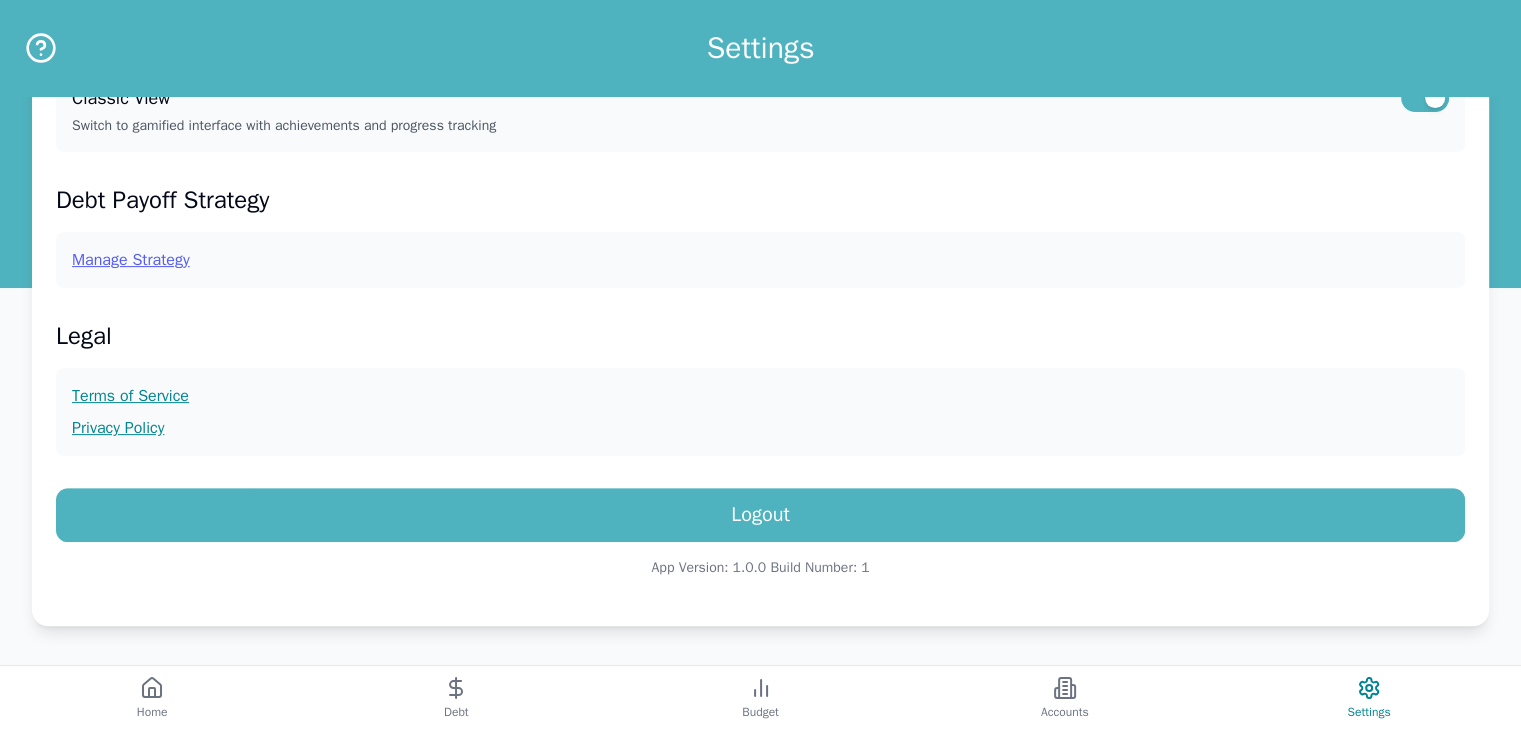 click on "Manage Strategy" at bounding box center (760, 260) 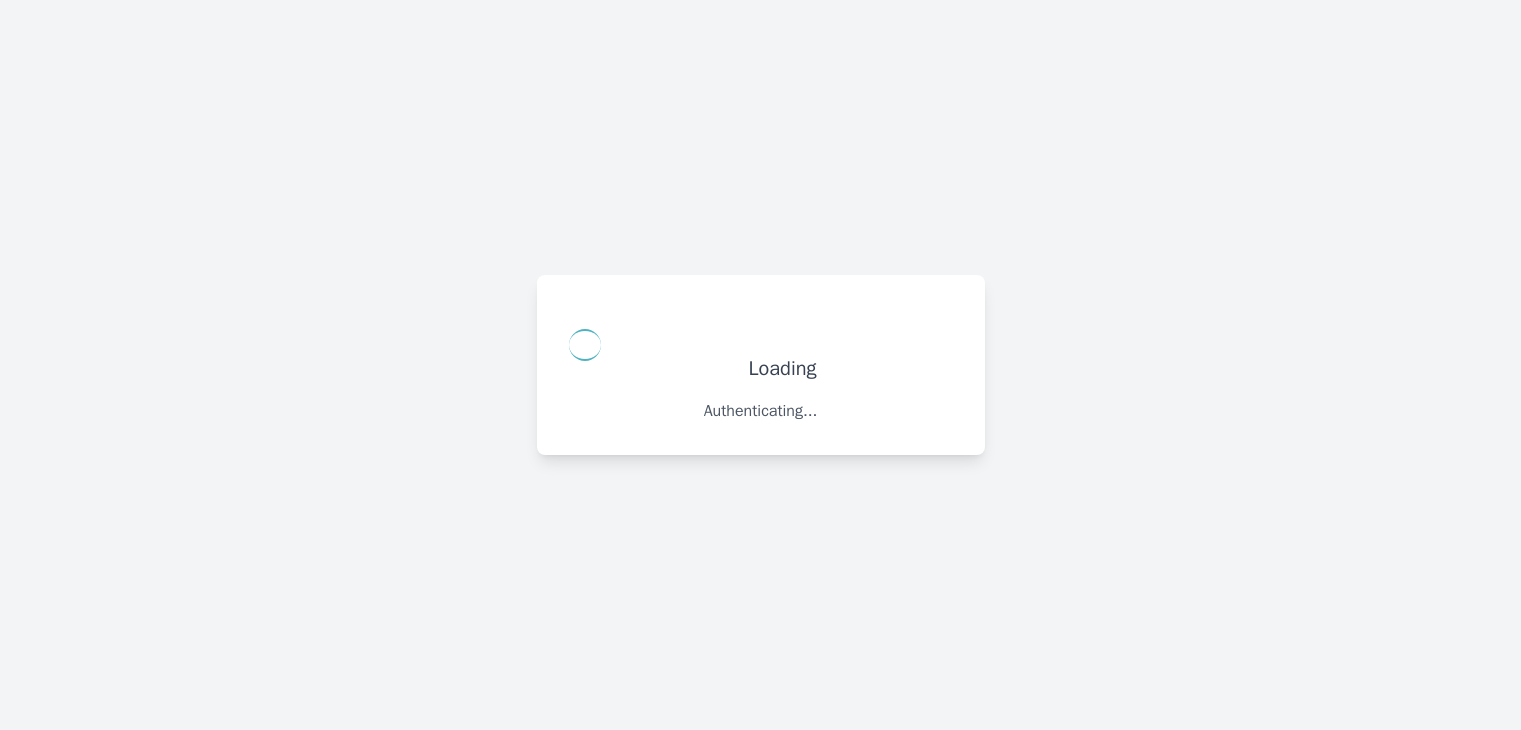 scroll, scrollTop: 0, scrollLeft: 0, axis: both 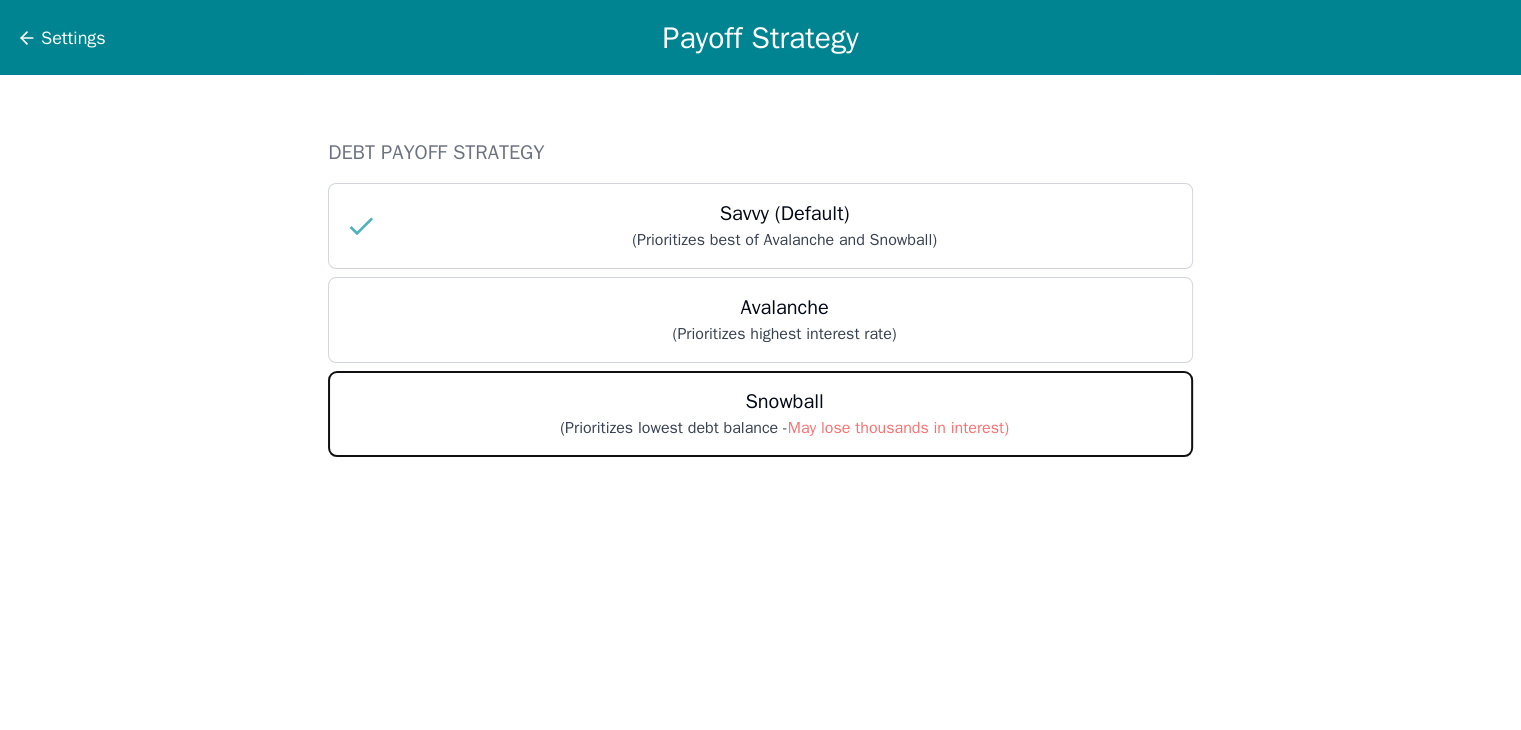 click on "Snowball" at bounding box center (784, 402) 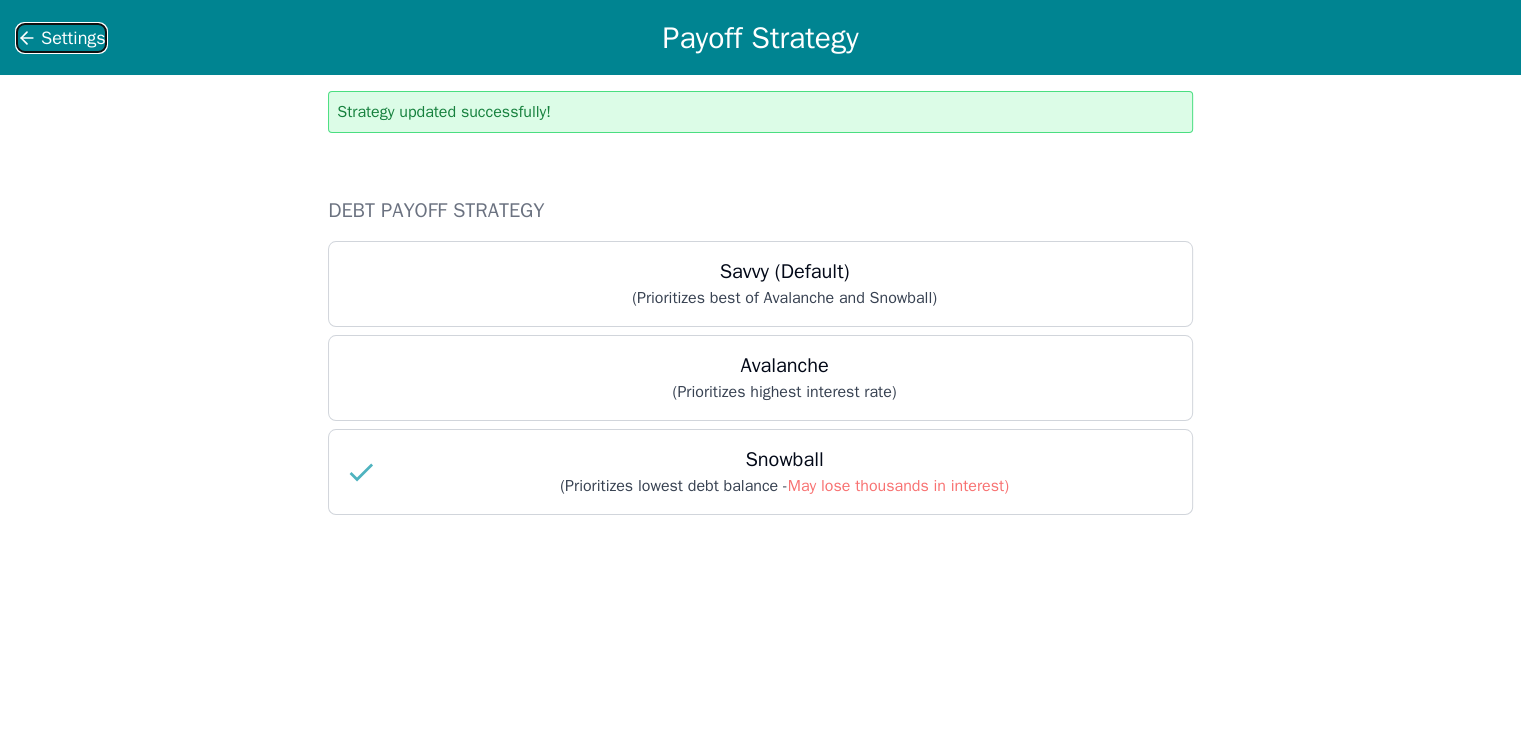 click 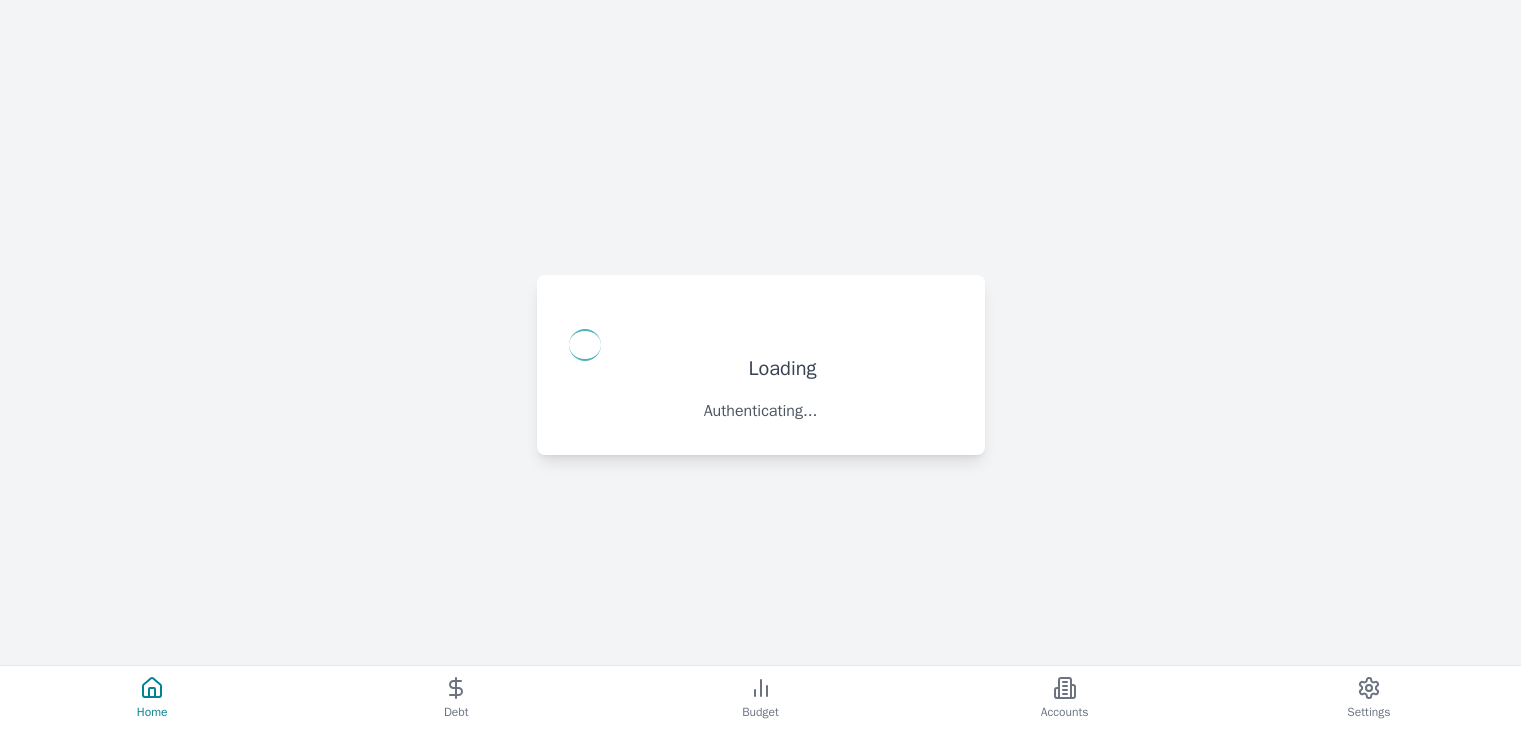 scroll, scrollTop: 0, scrollLeft: 0, axis: both 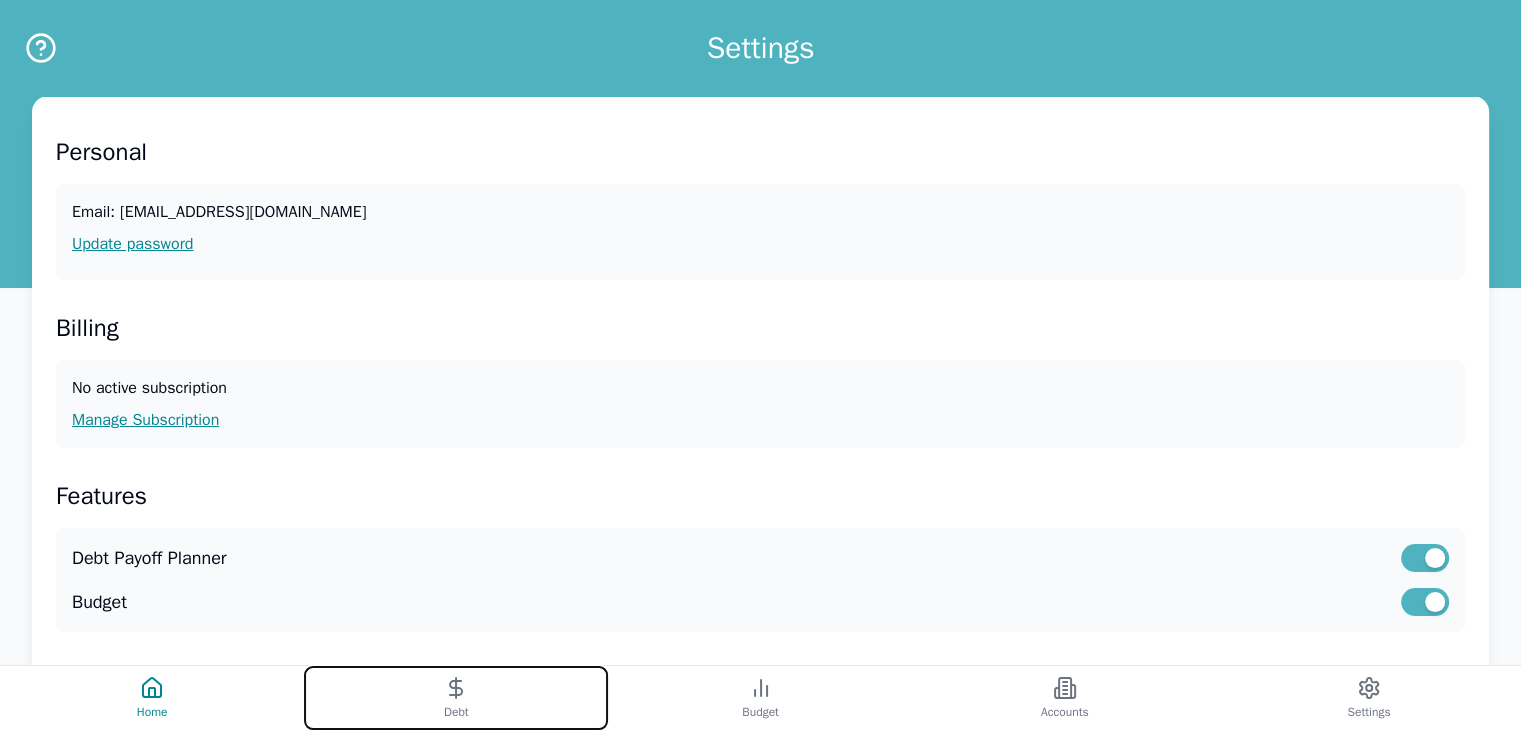 click on "Debt" at bounding box center (456, 698) 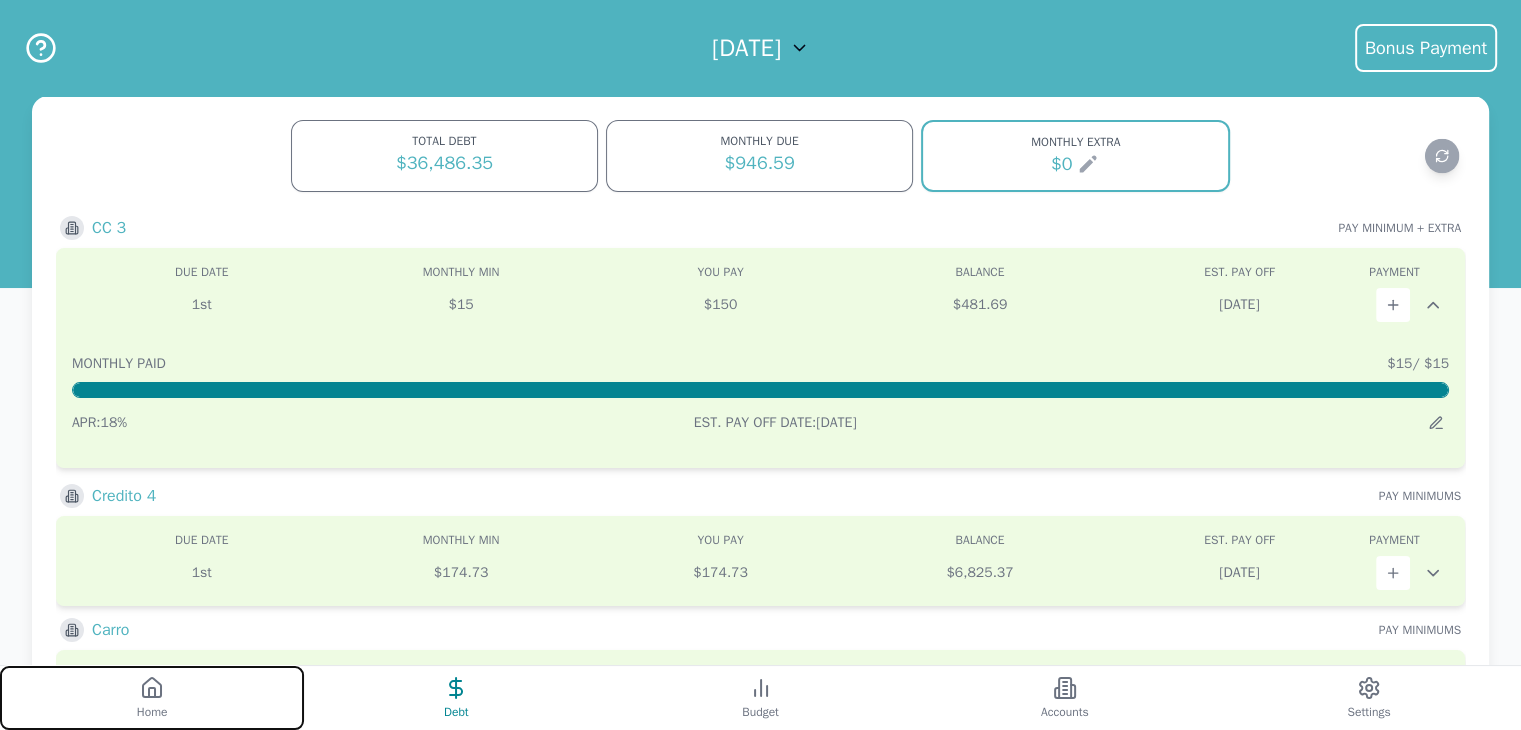 click 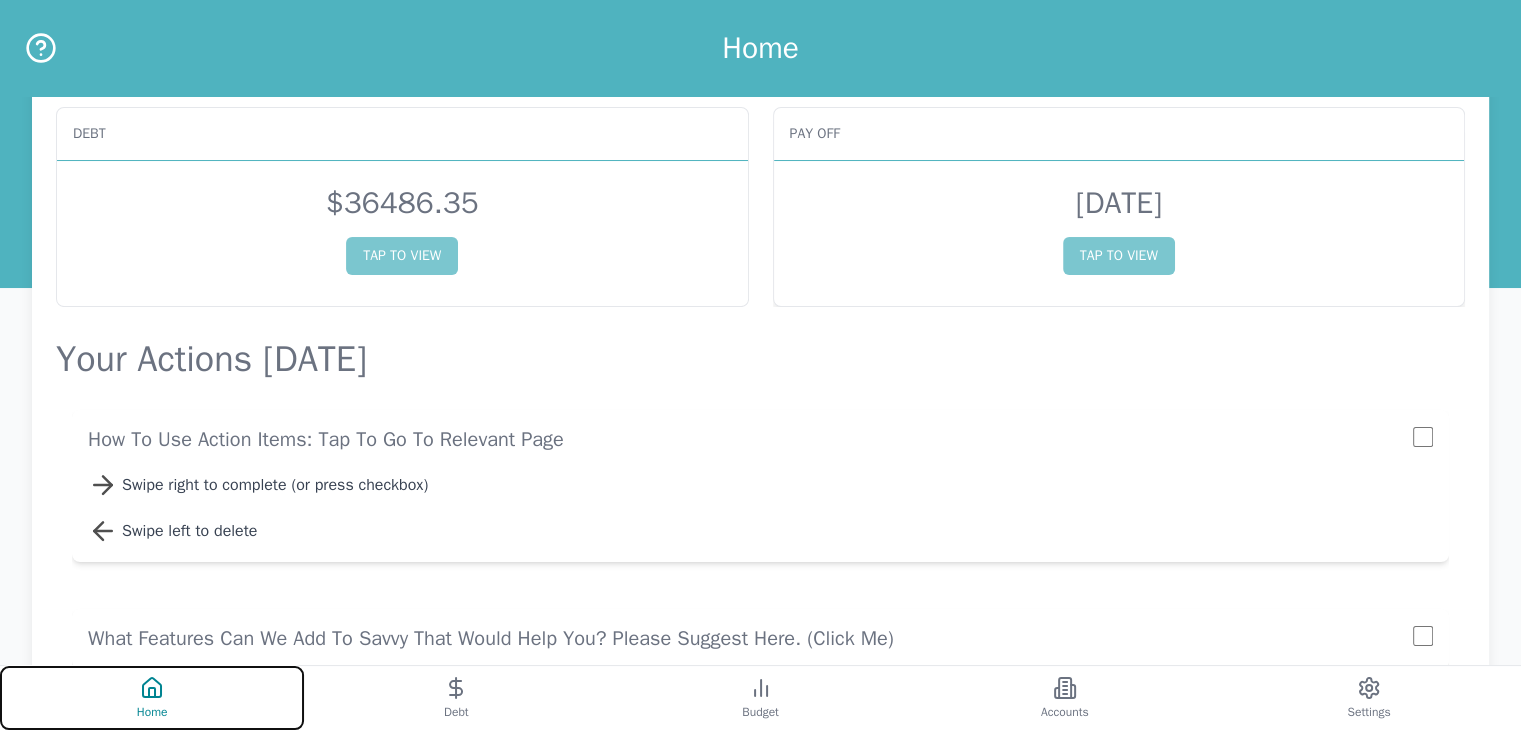 scroll, scrollTop: 0, scrollLeft: 0, axis: both 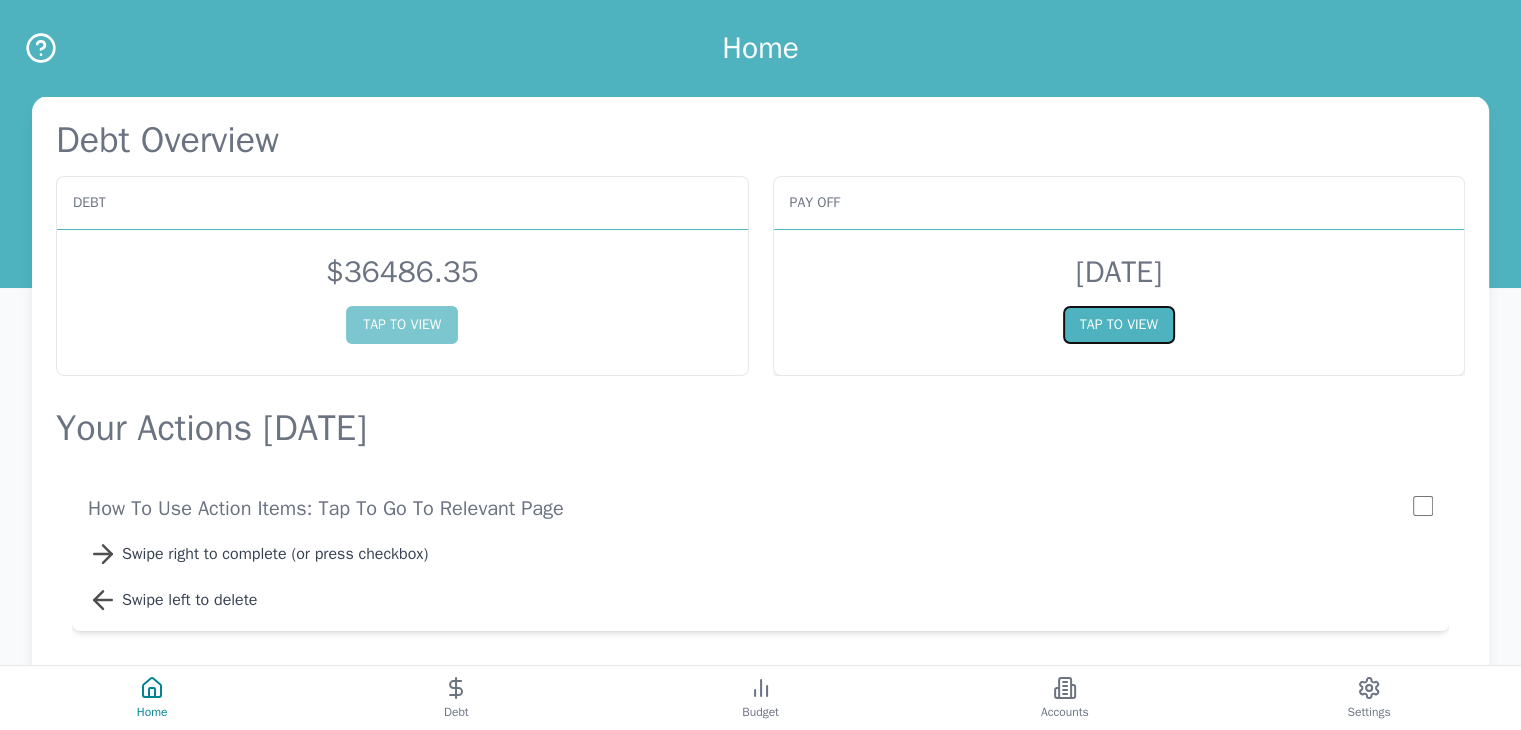 click on "TAP TO VIEW" at bounding box center [1119, 325] 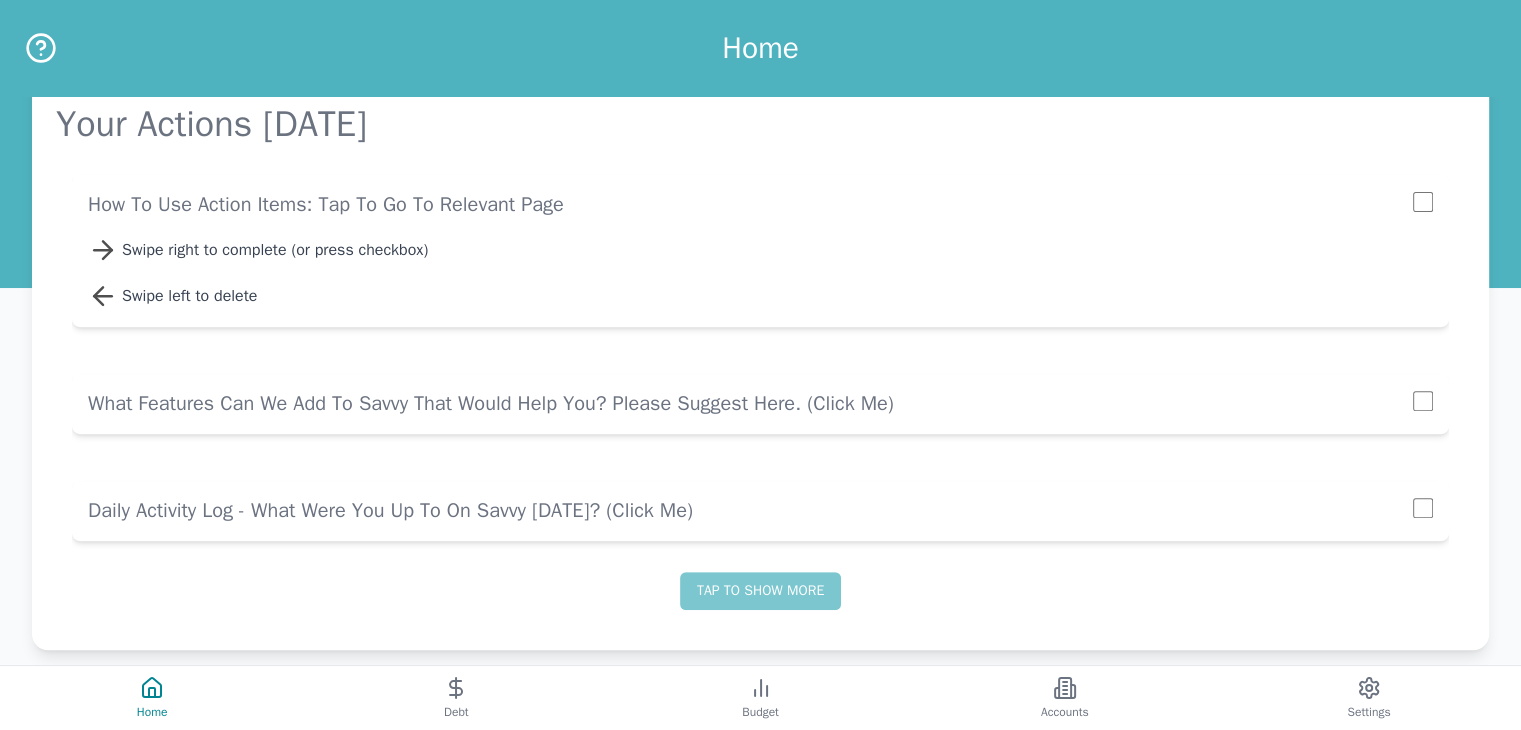 scroll, scrollTop: 728, scrollLeft: 0, axis: vertical 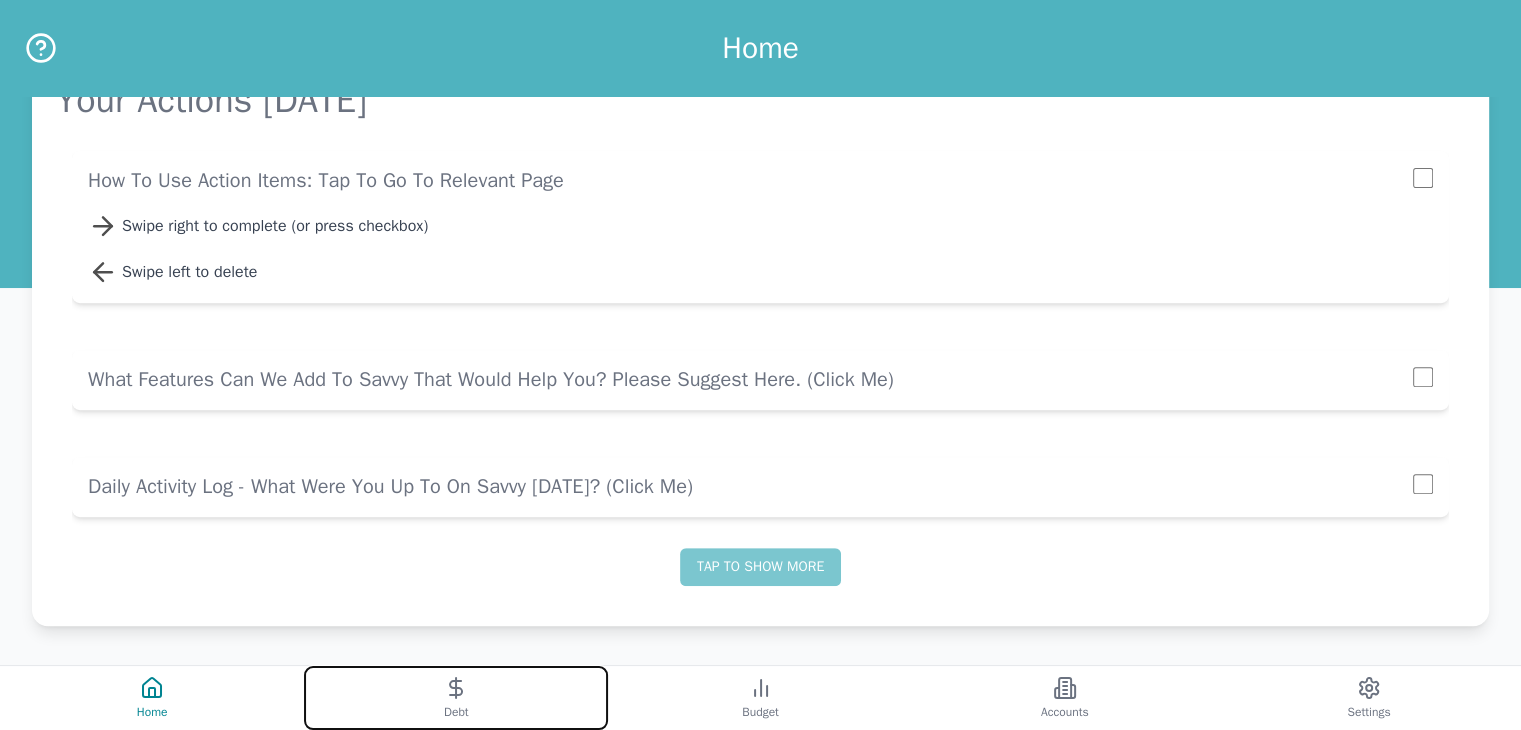 click on "Debt" at bounding box center (456, 698) 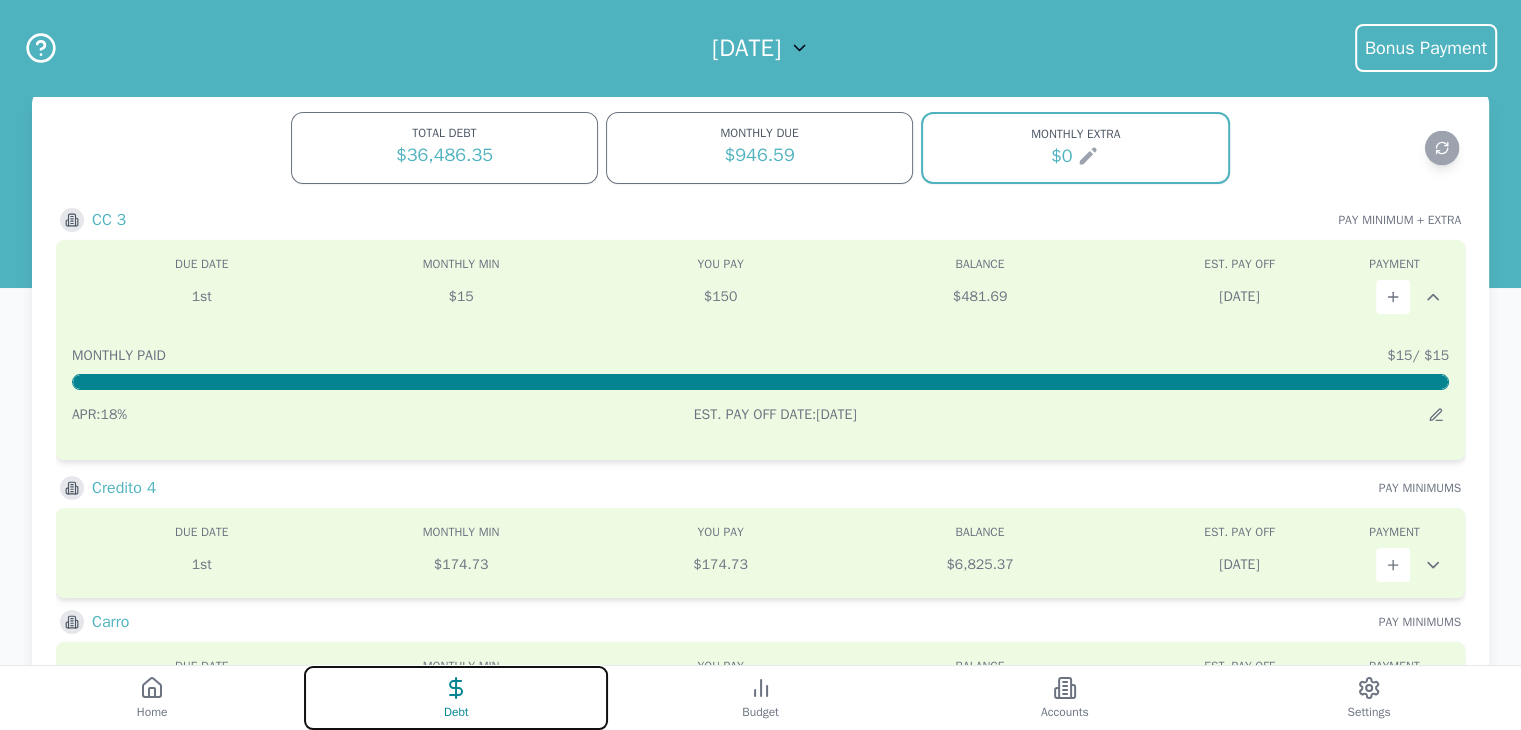 scroll, scrollTop: 0, scrollLeft: 0, axis: both 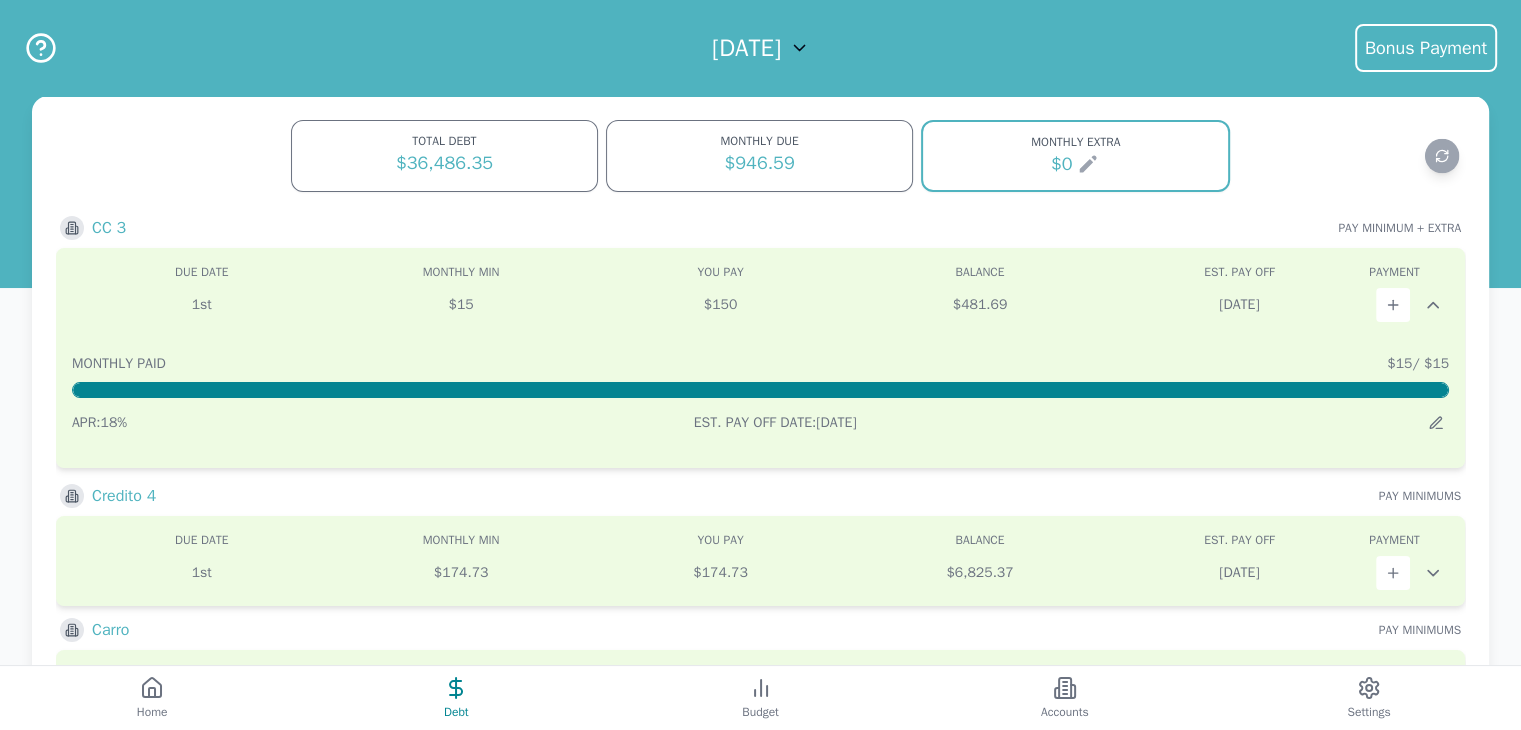 click 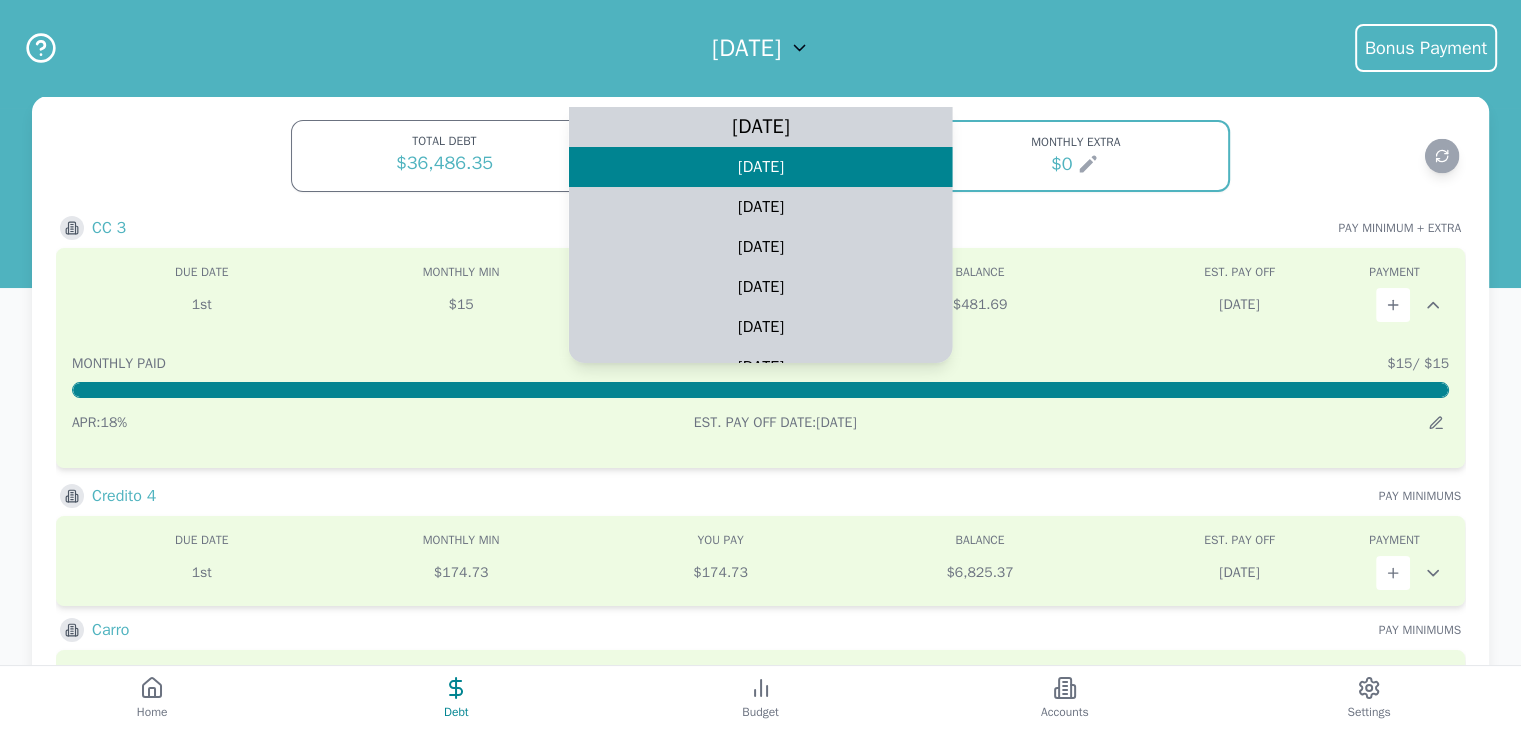 click on "[DATE]" at bounding box center [760, 127] 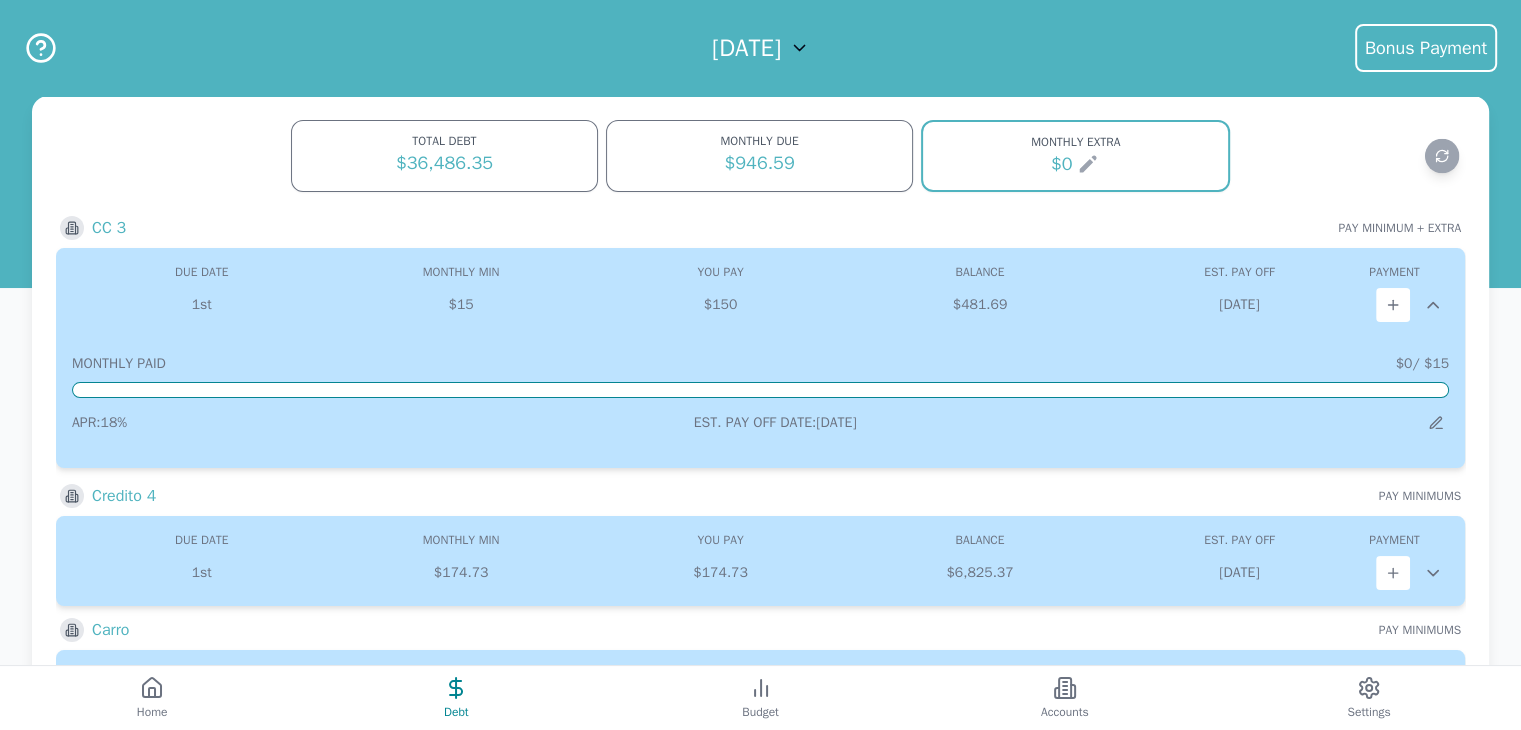 click 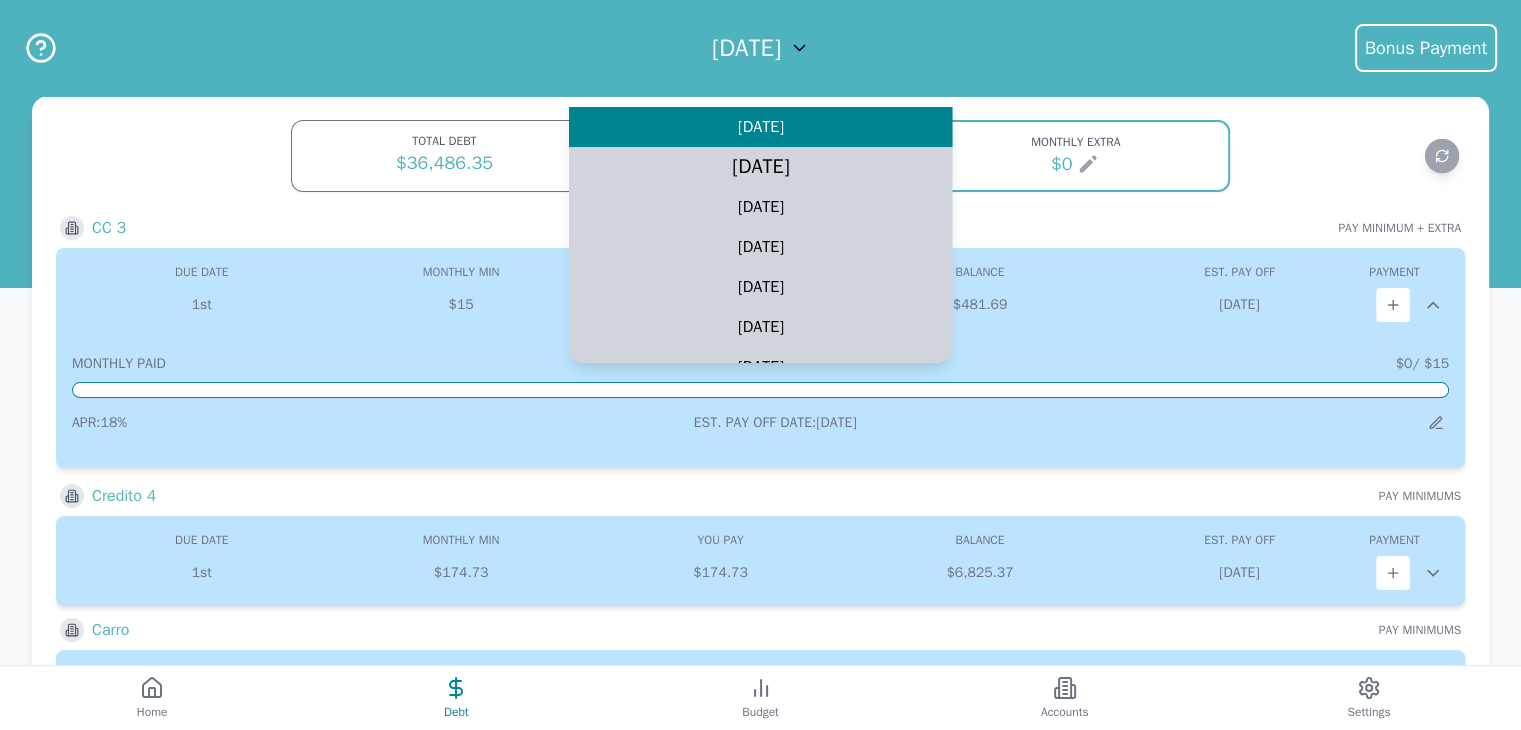 click on "July 2025" at bounding box center [760, 167] 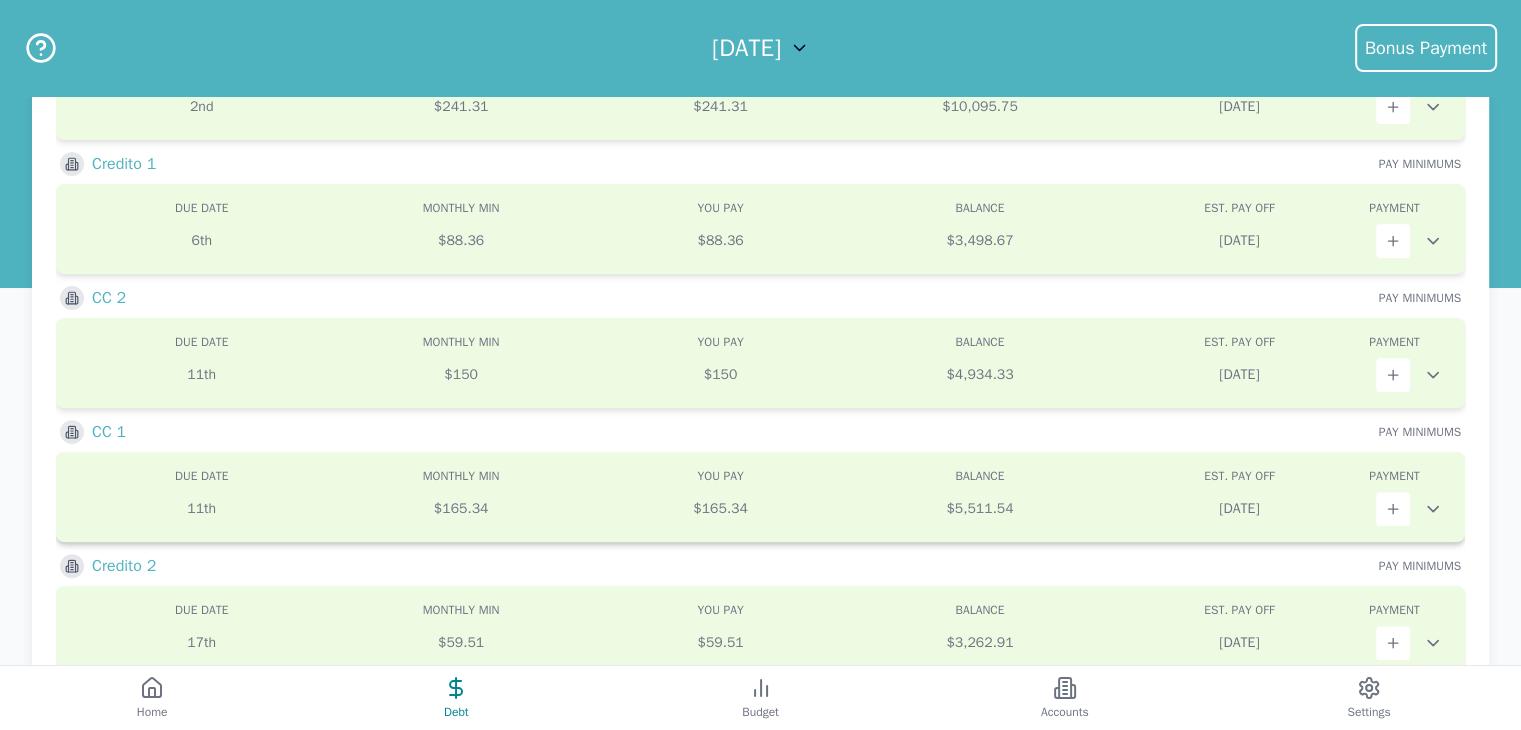 scroll, scrollTop: 816, scrollLeft: 0, axis: vertical 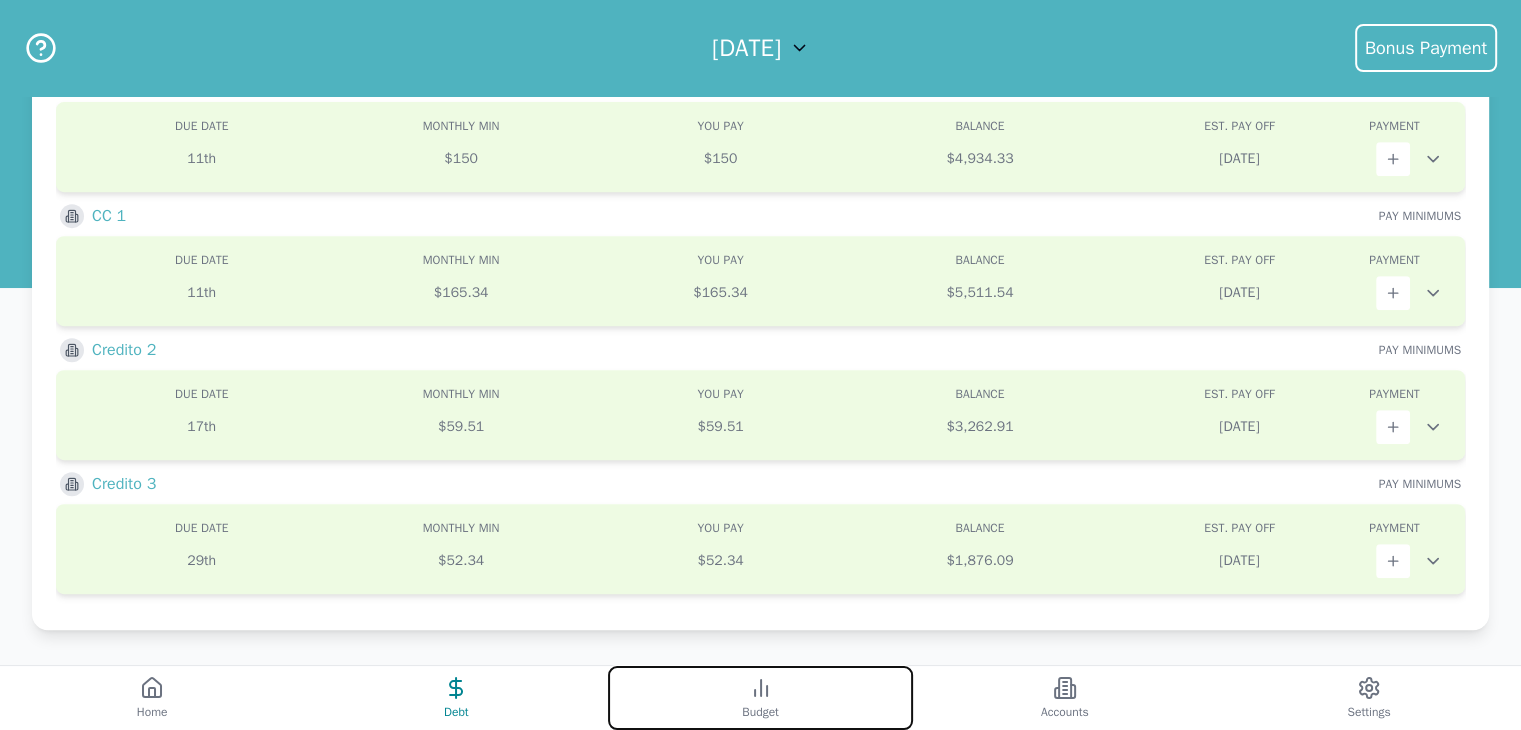 click on "Budget" at bounding box center (760, 698) 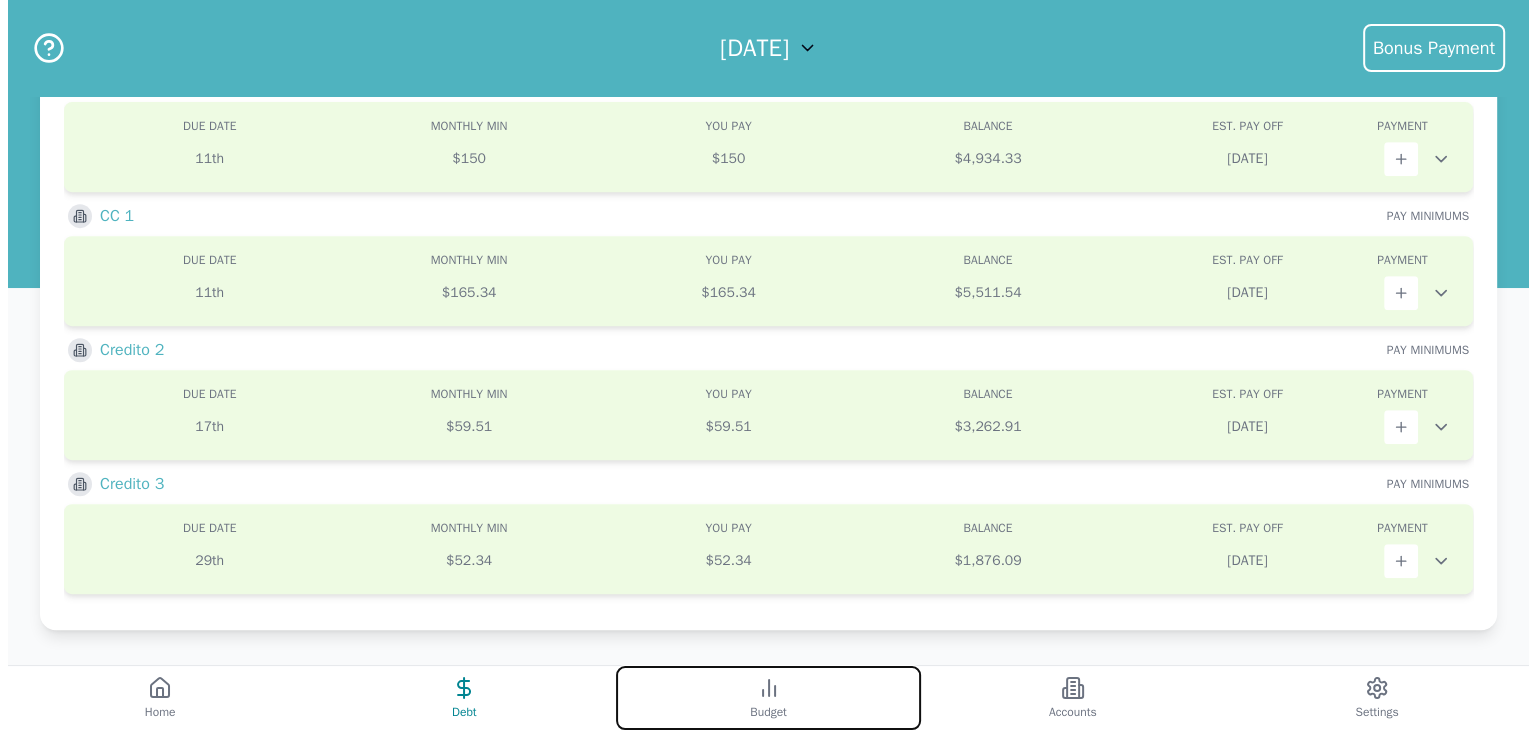 scroll, scrollTop: 0, scrollLeft: 0, axis: both 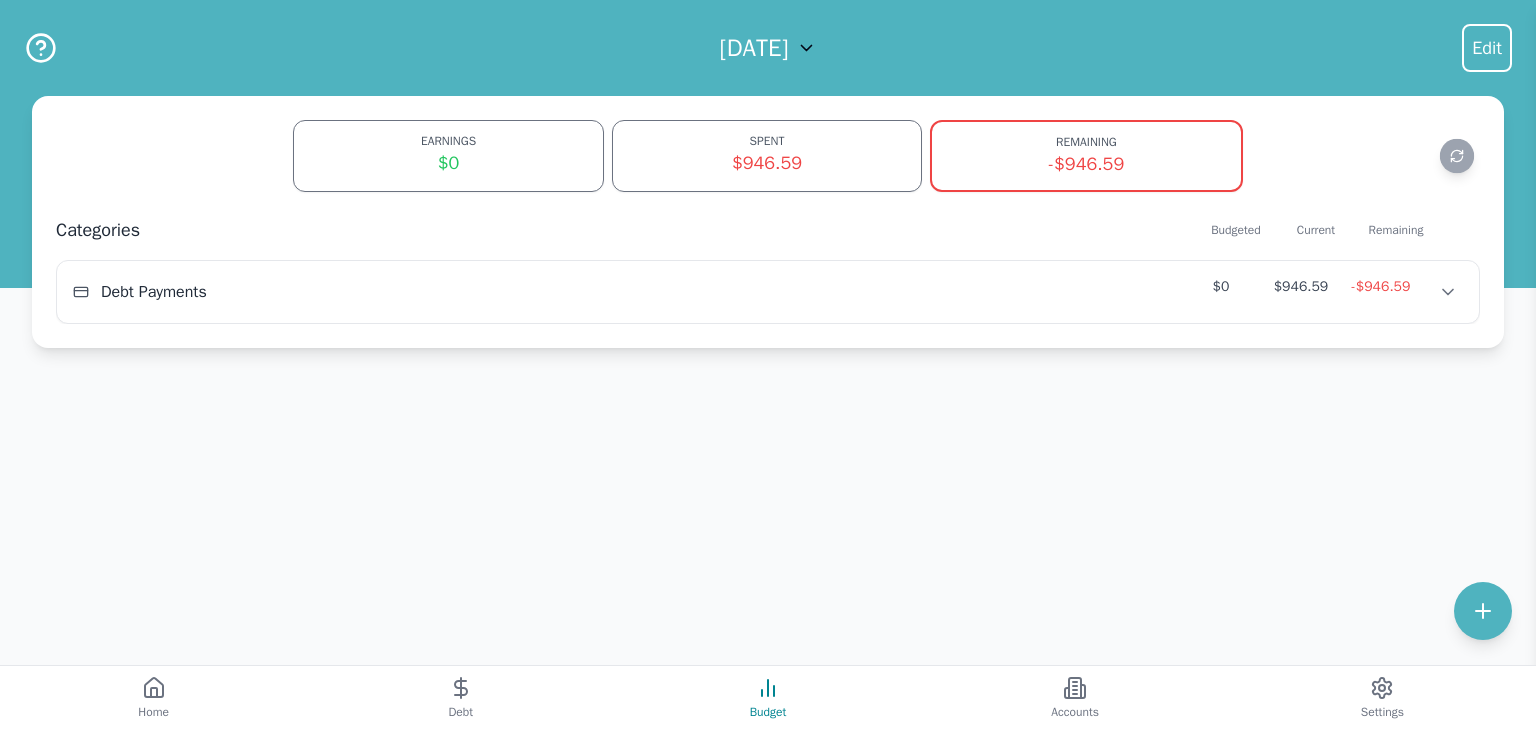 click on "REMAINING" at bounding box center [1086, 142] 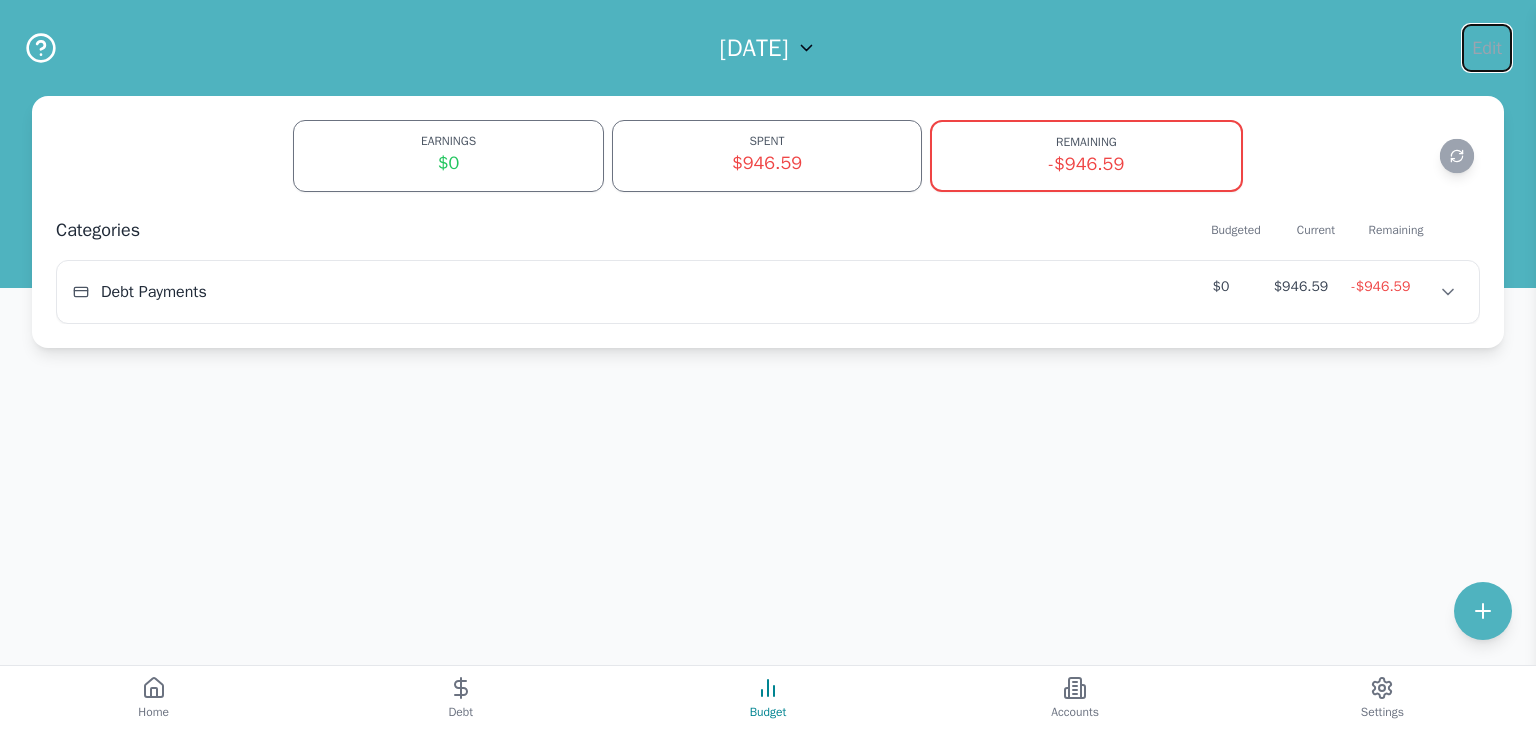 click on "Edit" at bounding box center (1487, 48) 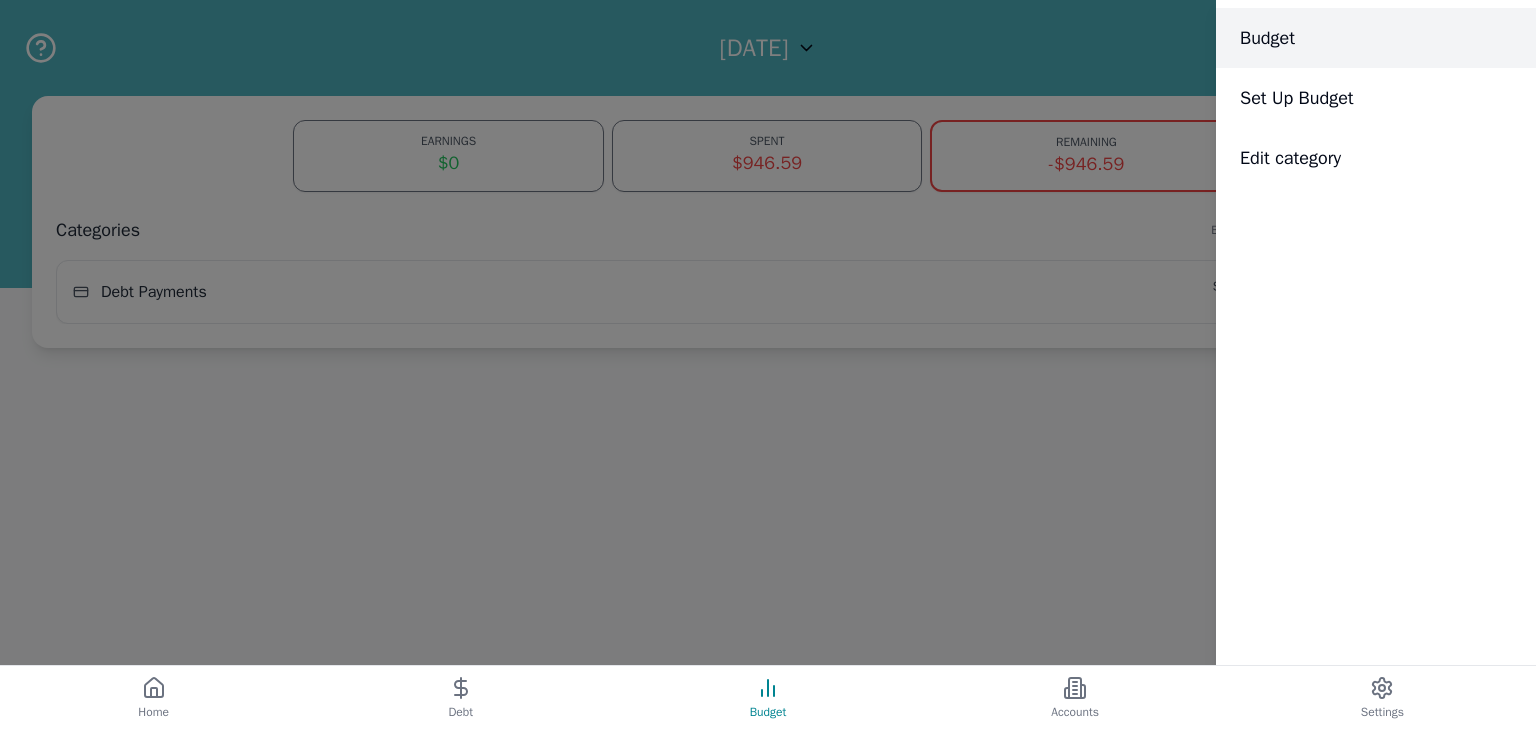 click on "Budget" at bounding box center [1376, 38] 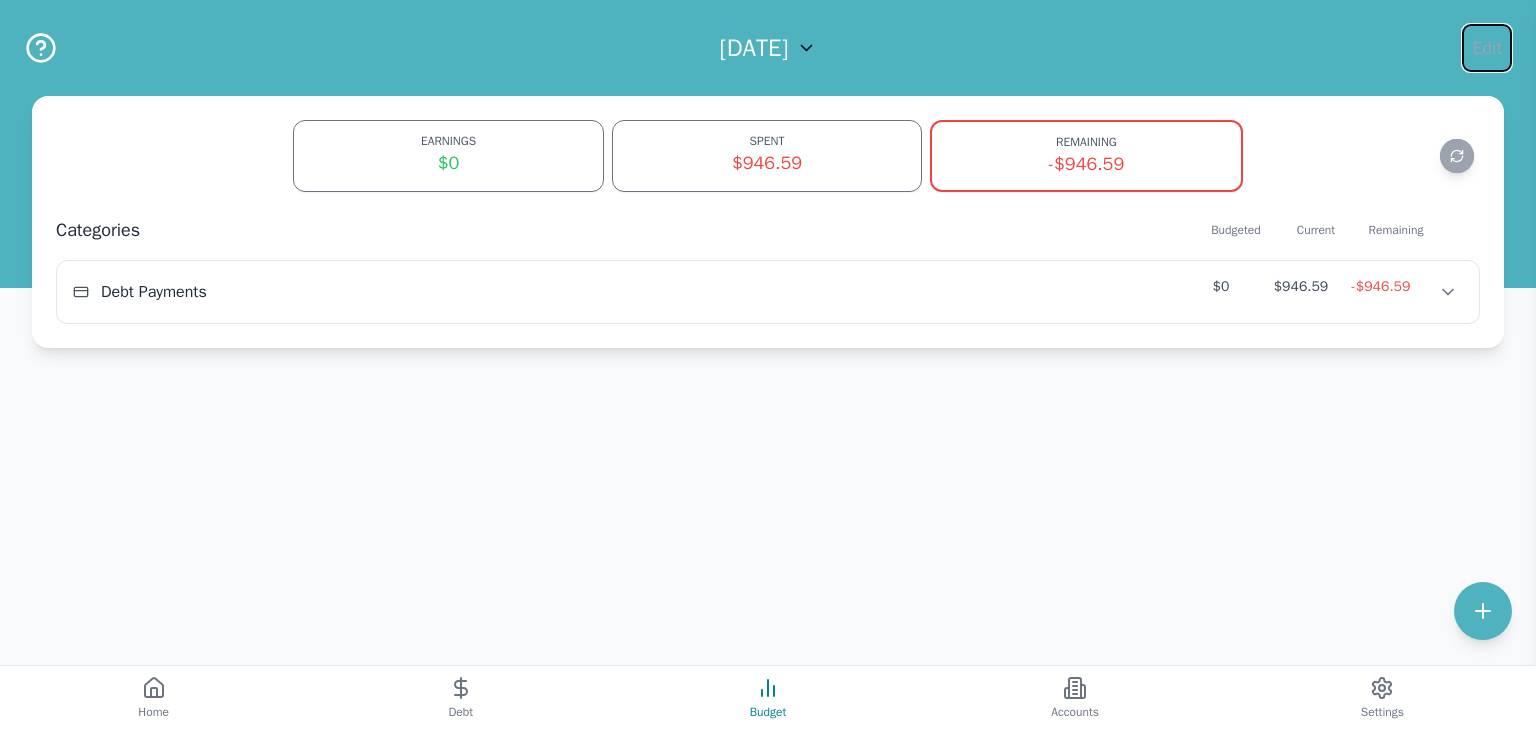click on "Edit" at bounding box center (1487, 48) 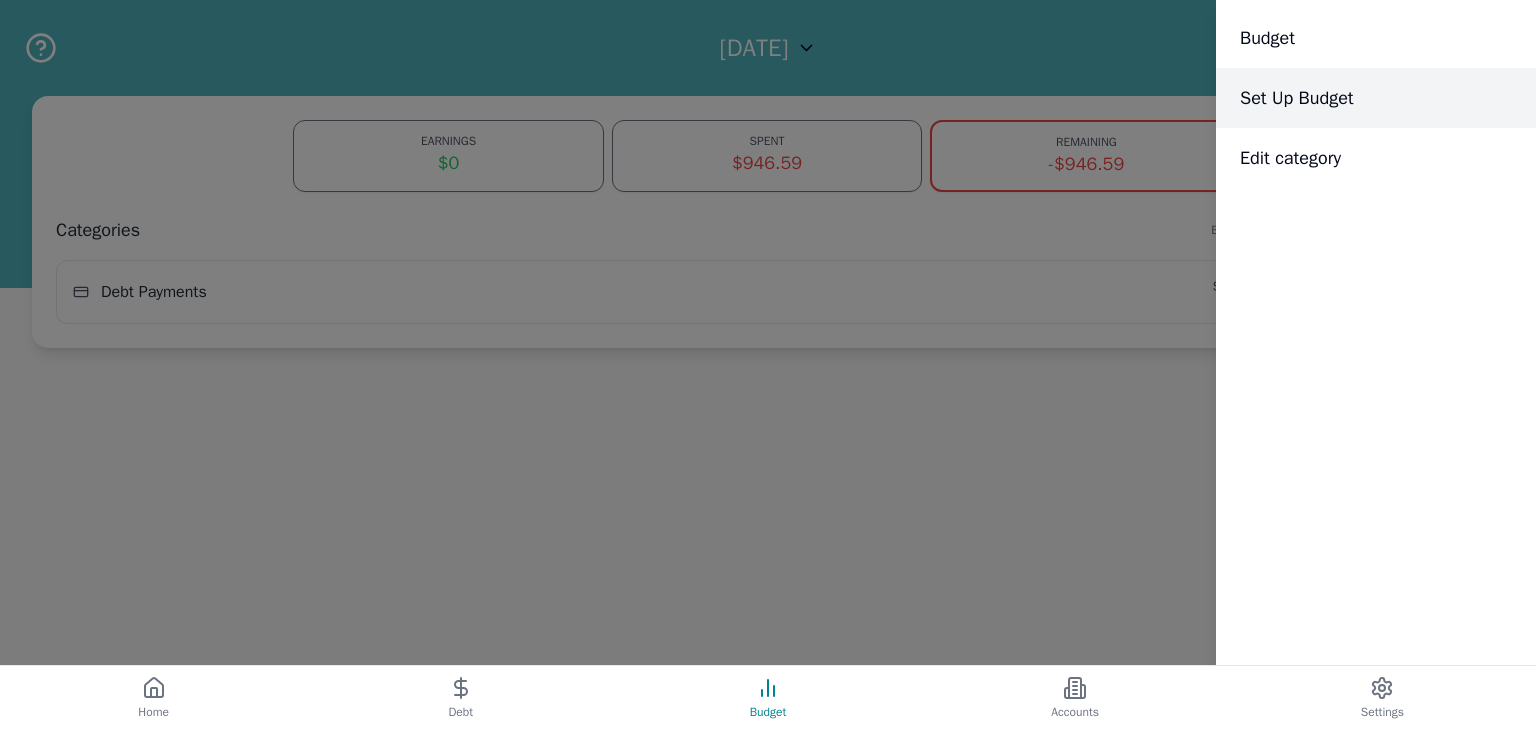 click on "Set Up Budget" at bounding box center [1376, 98] 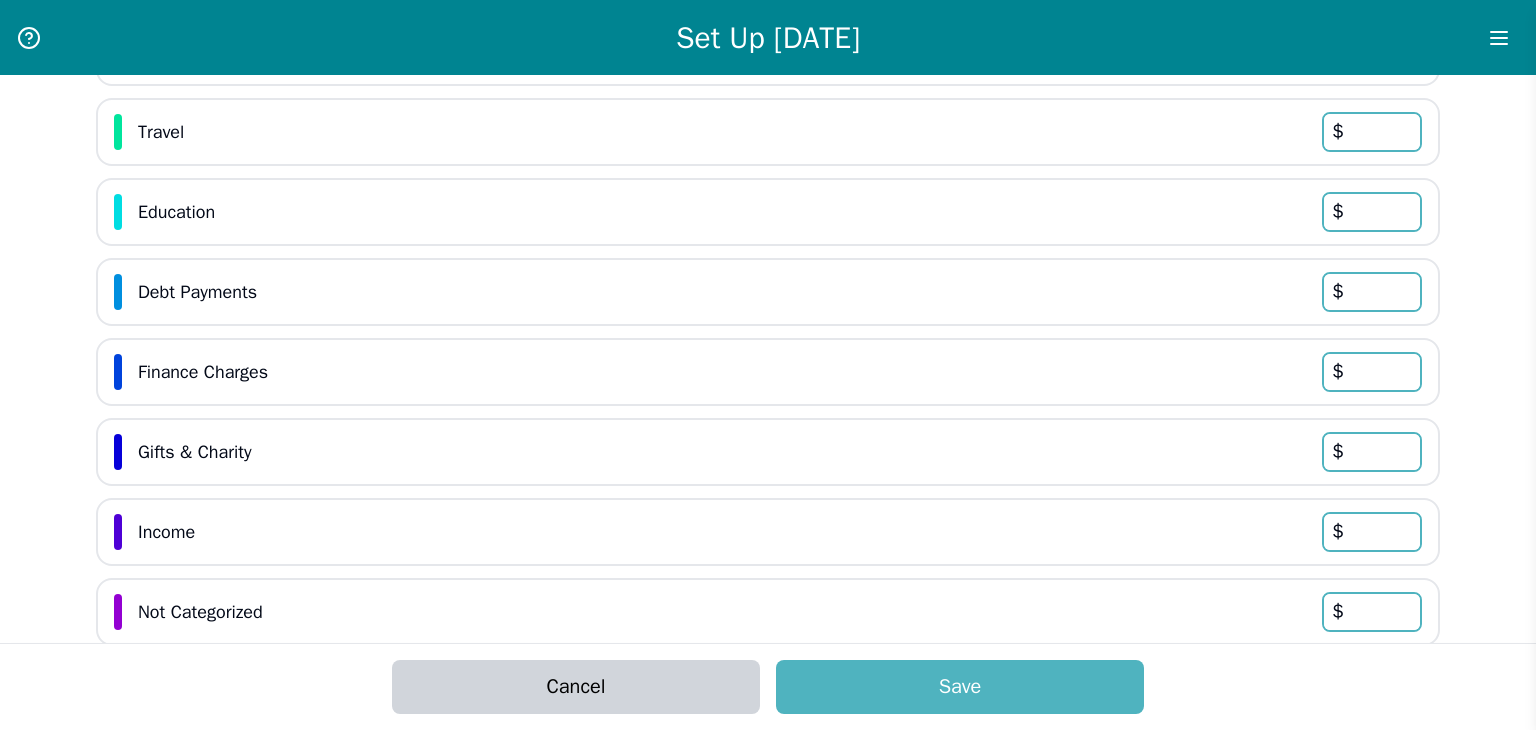 scroll, scrollTop: 645, scrollLeft: 0, axis: vertical 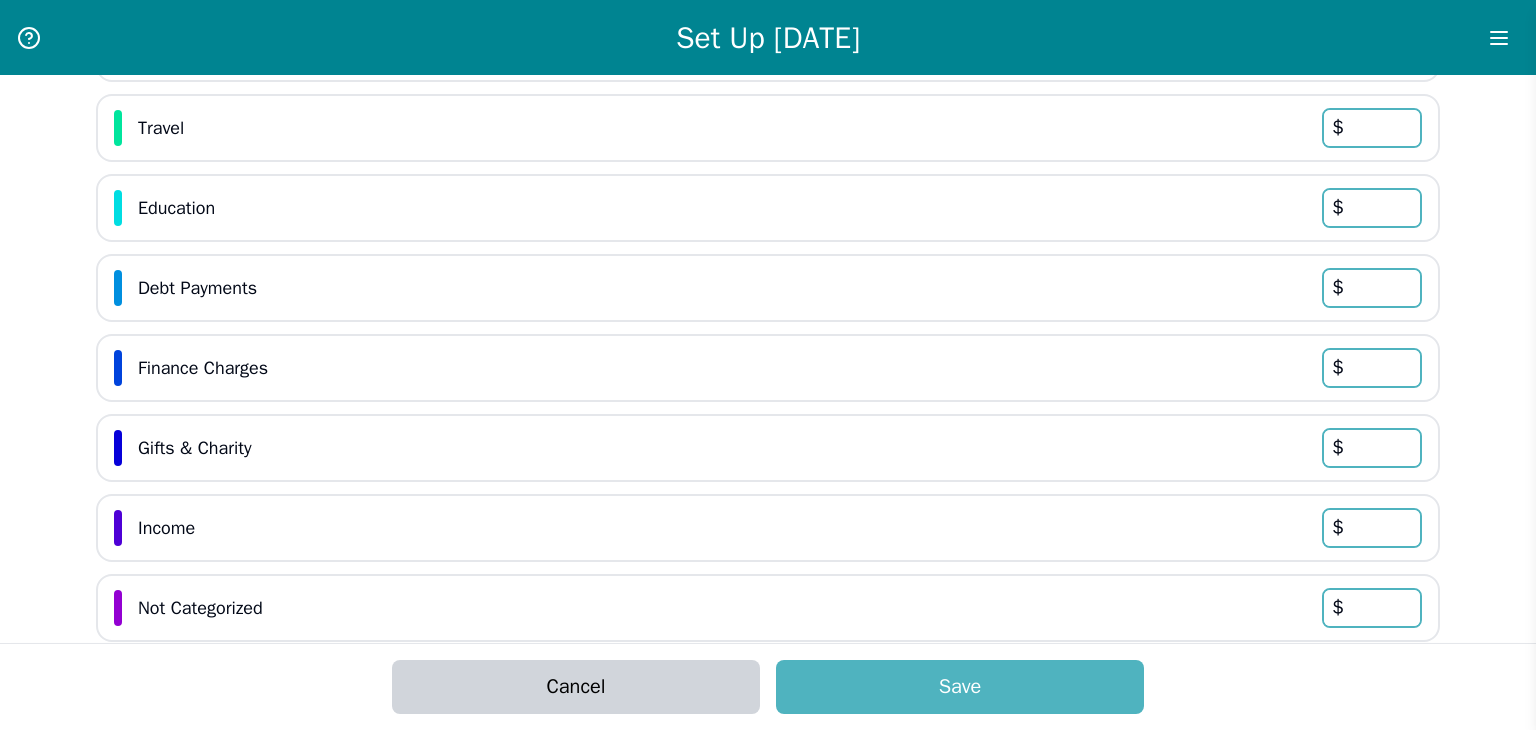 click on "$" at bounding box center (1338, 528) 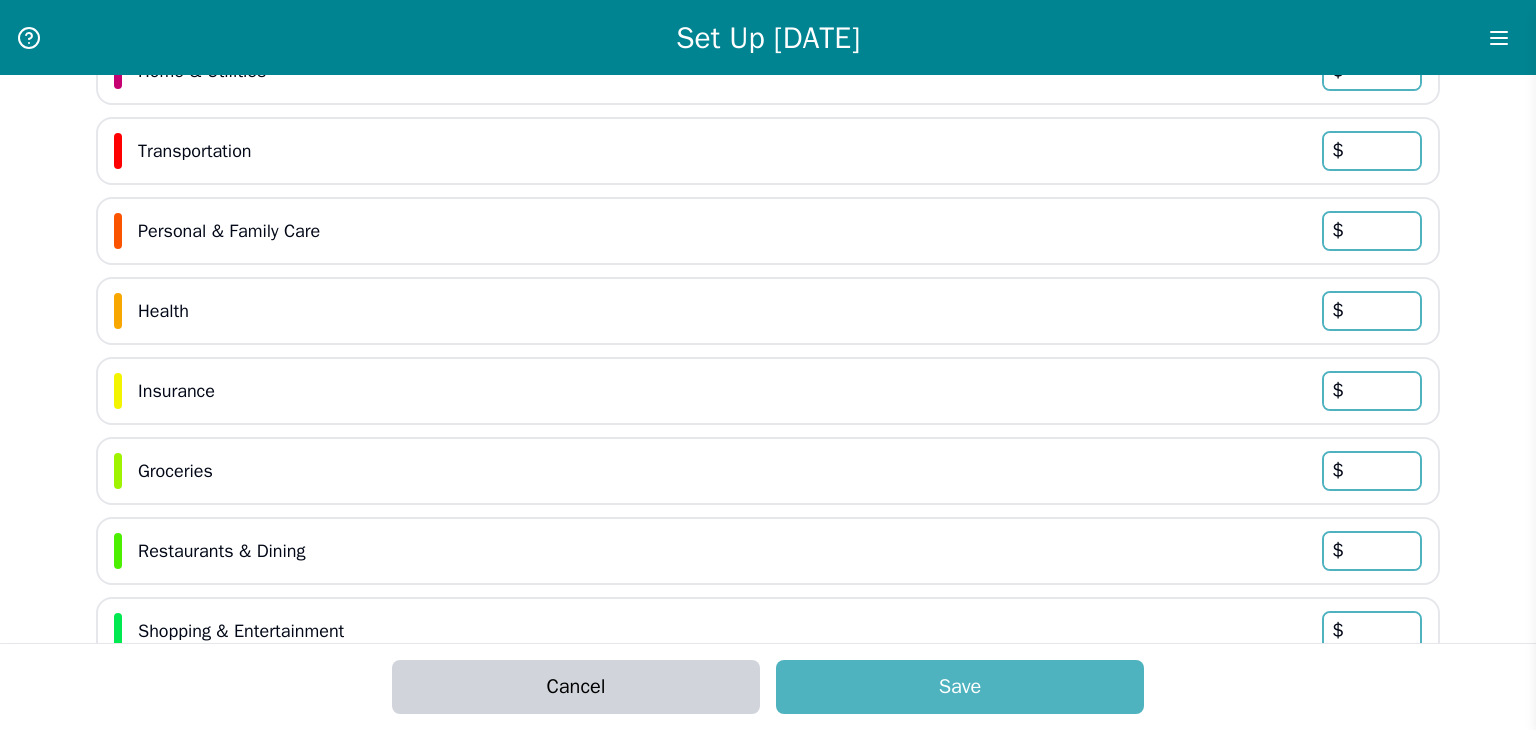 scroll, scrollTop: 0, scrollLeft: 0, axis: both 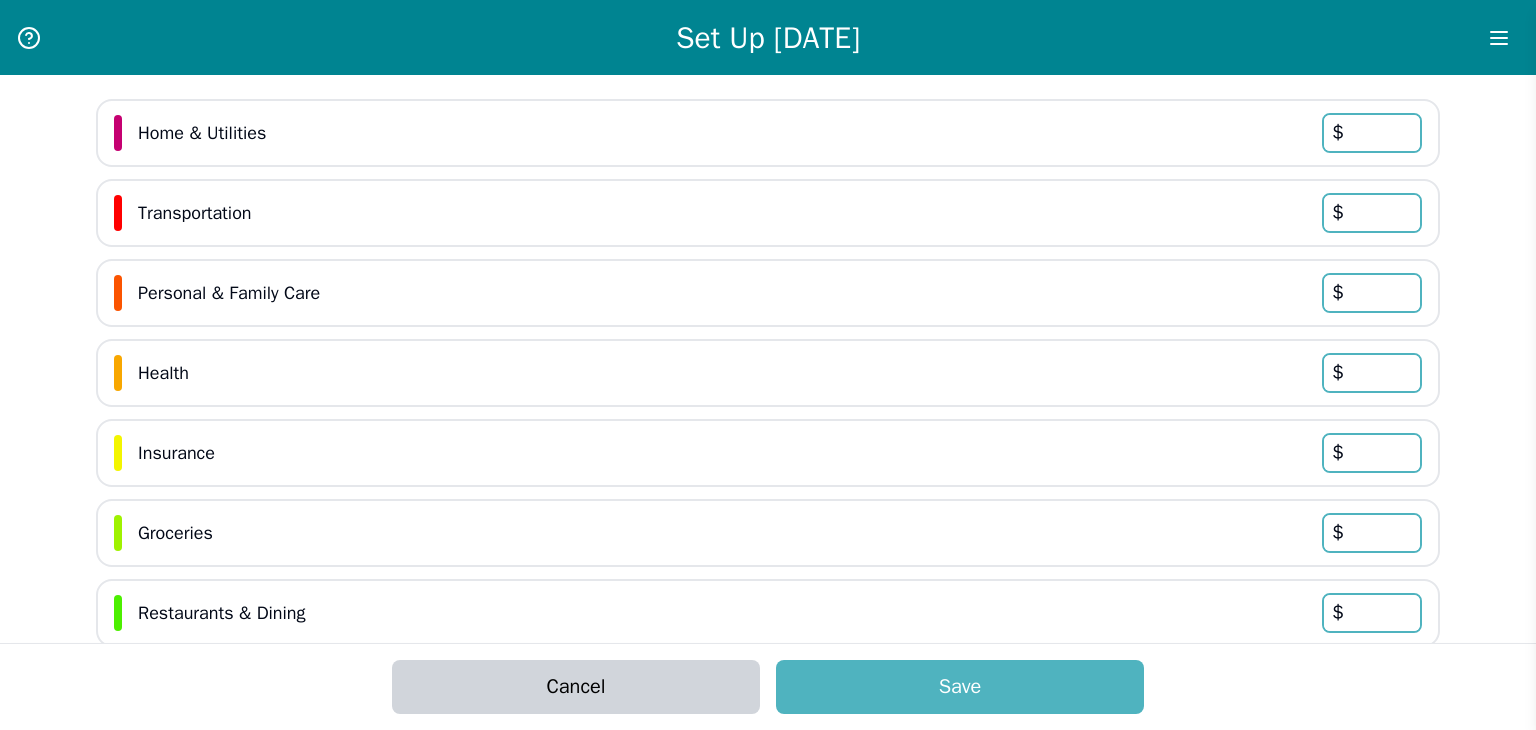 click at bounding box center [1372, 133] 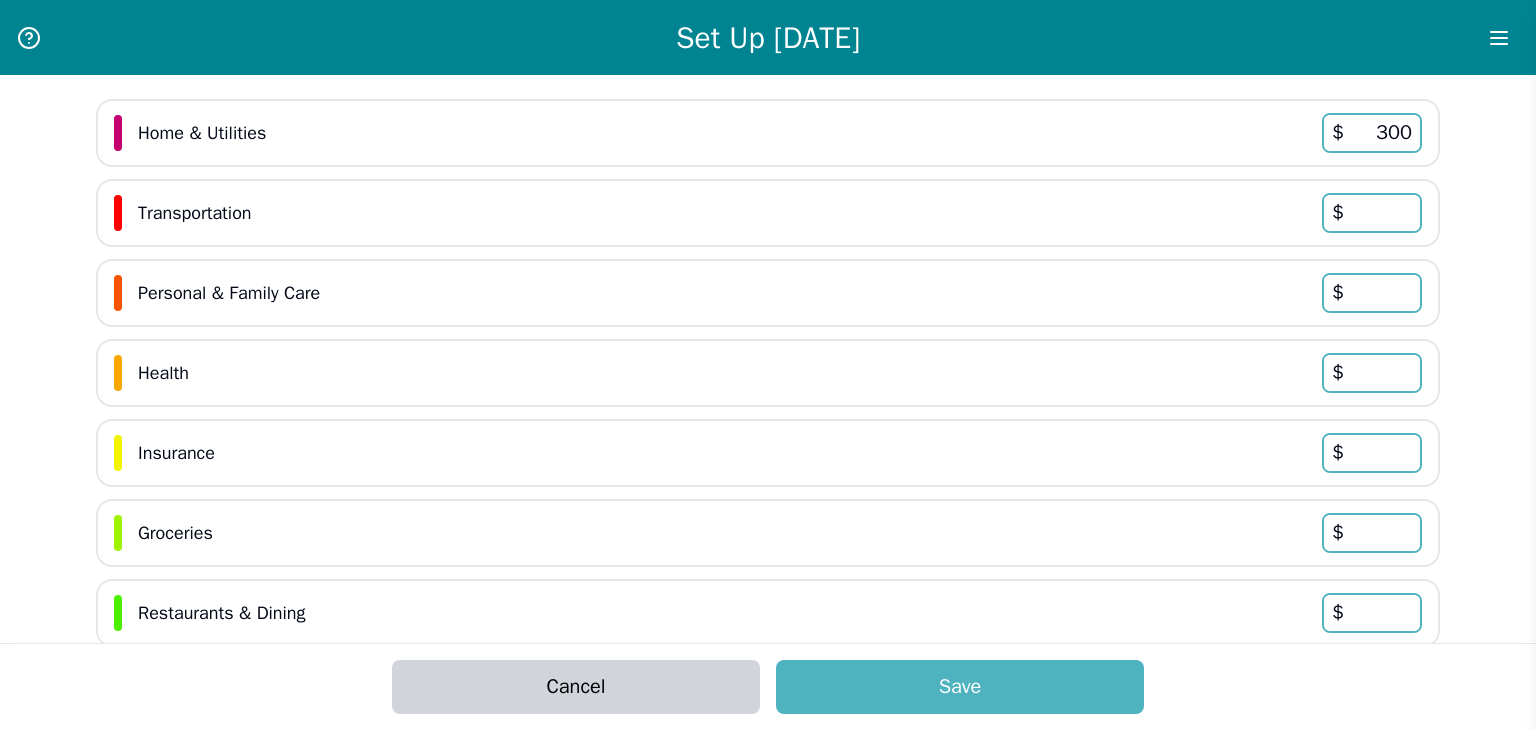 type on "300" 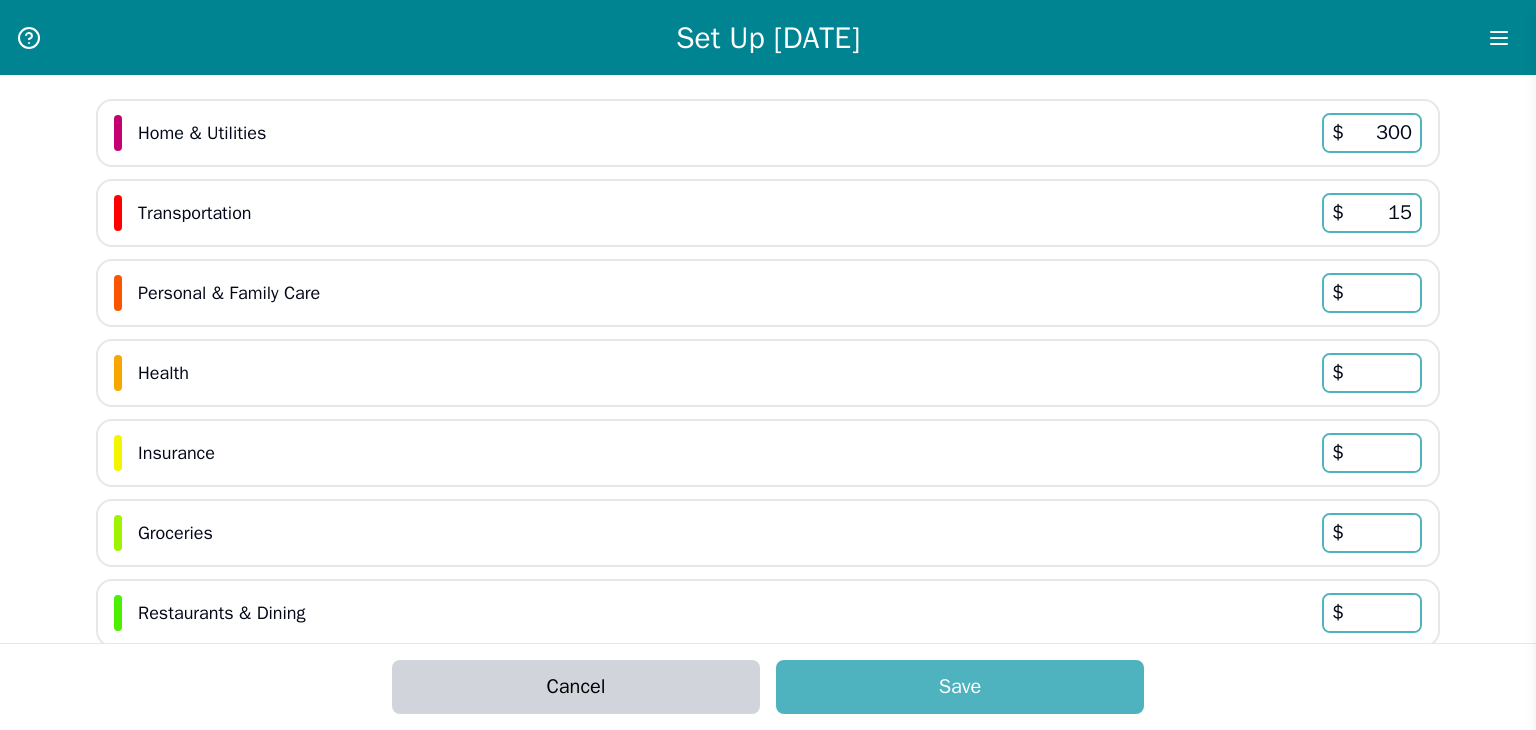 type on "15" 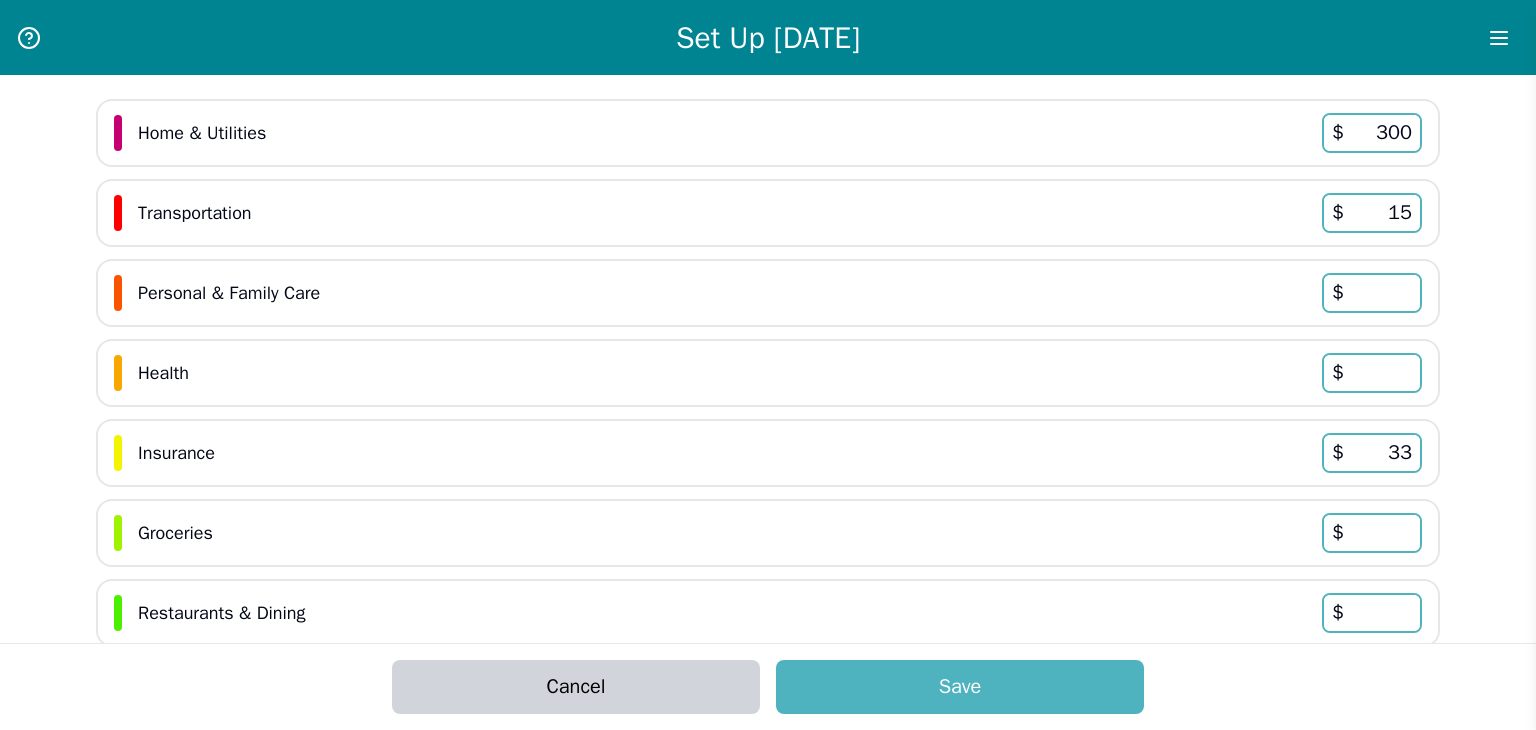 scroll, scrollTop: 100, scrollLeft: 0, axis: vertical 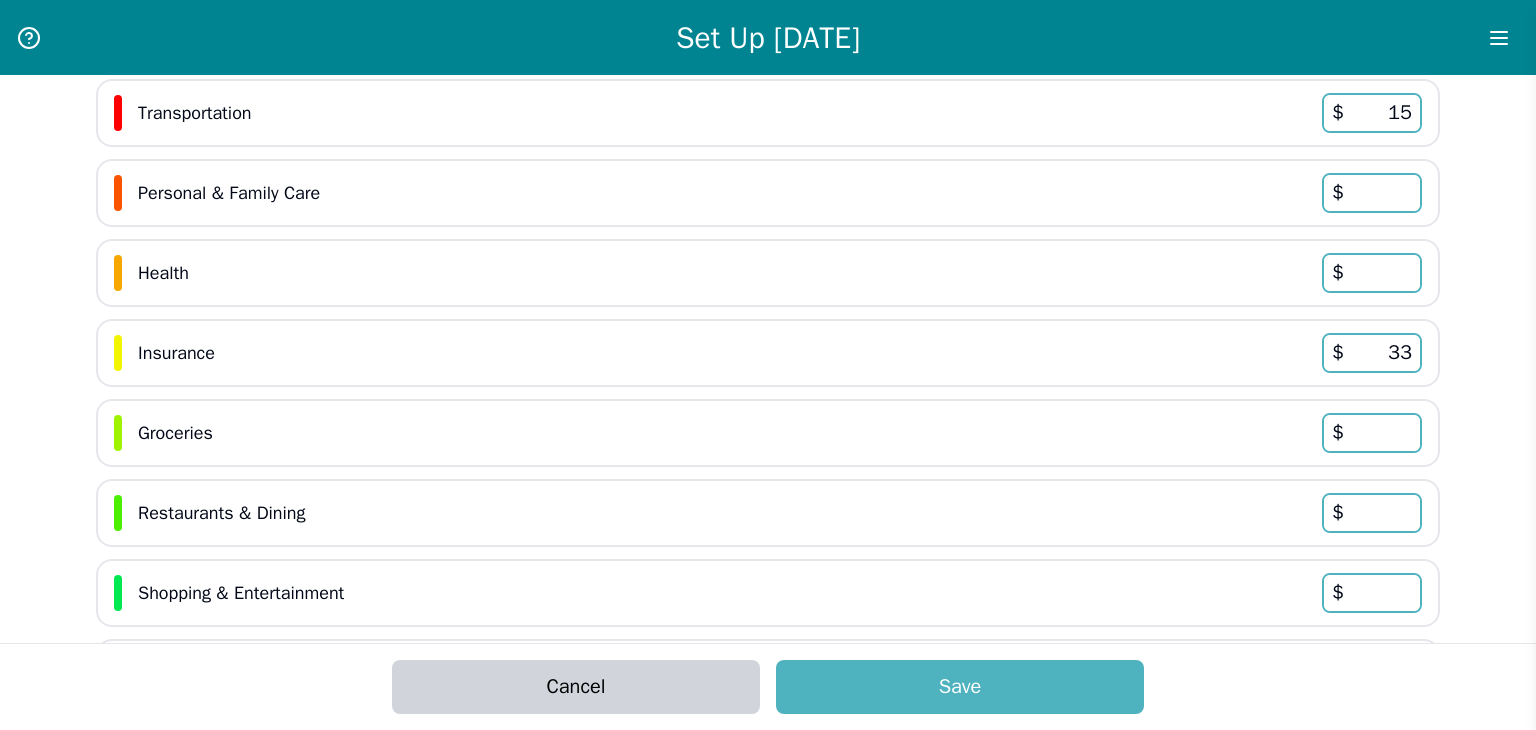 type on "33" 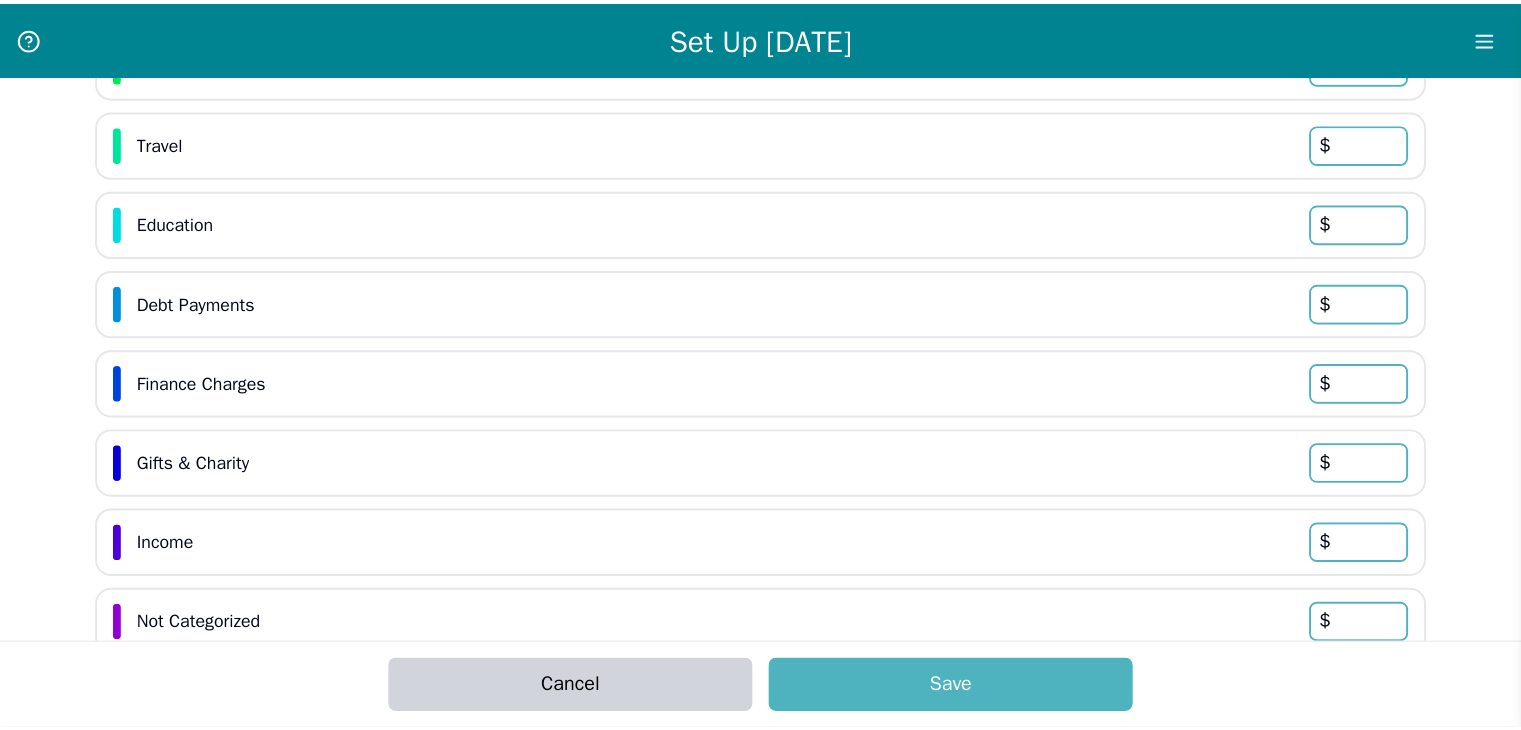 scroll, scrollTop: 645, scrollLeft: 0, axis: vertical 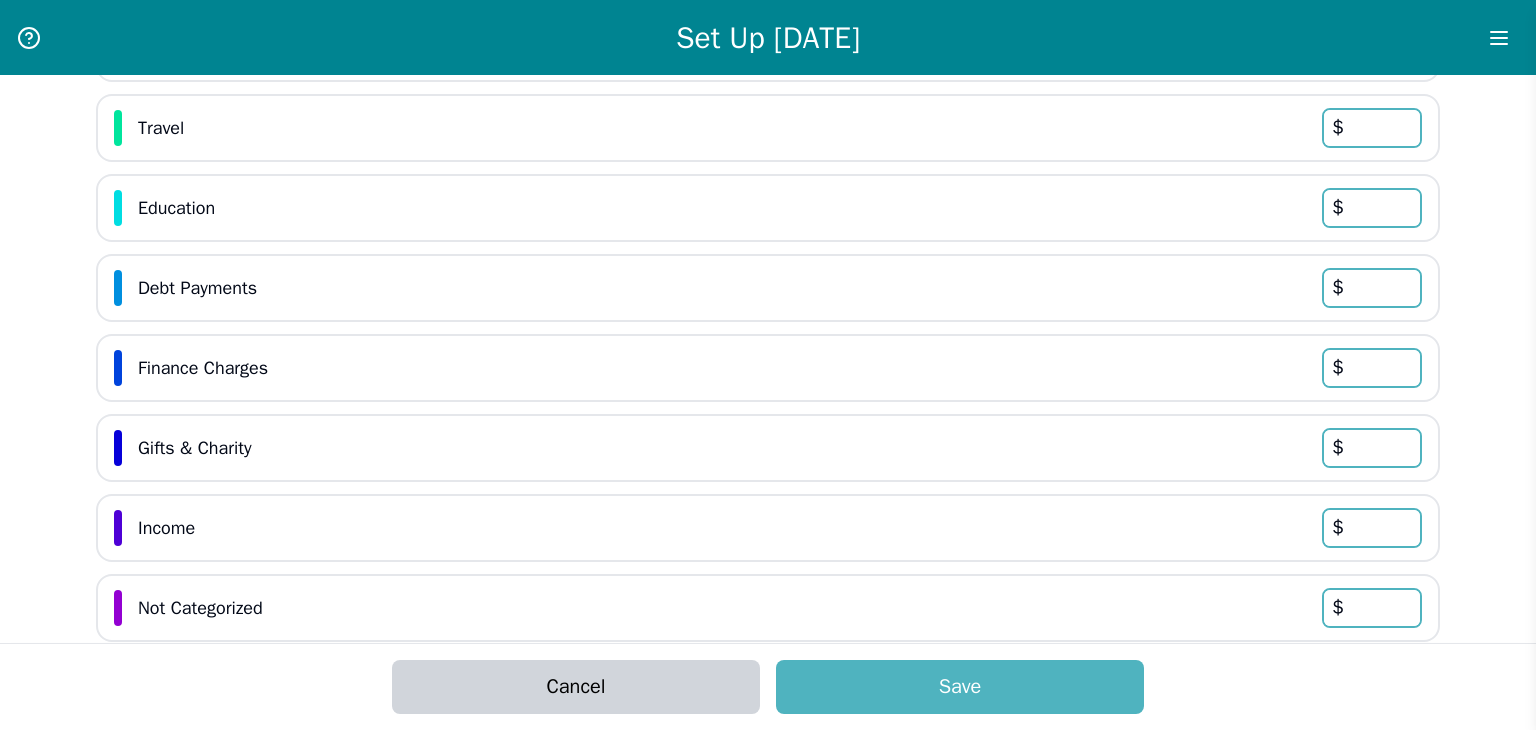 type on "200" 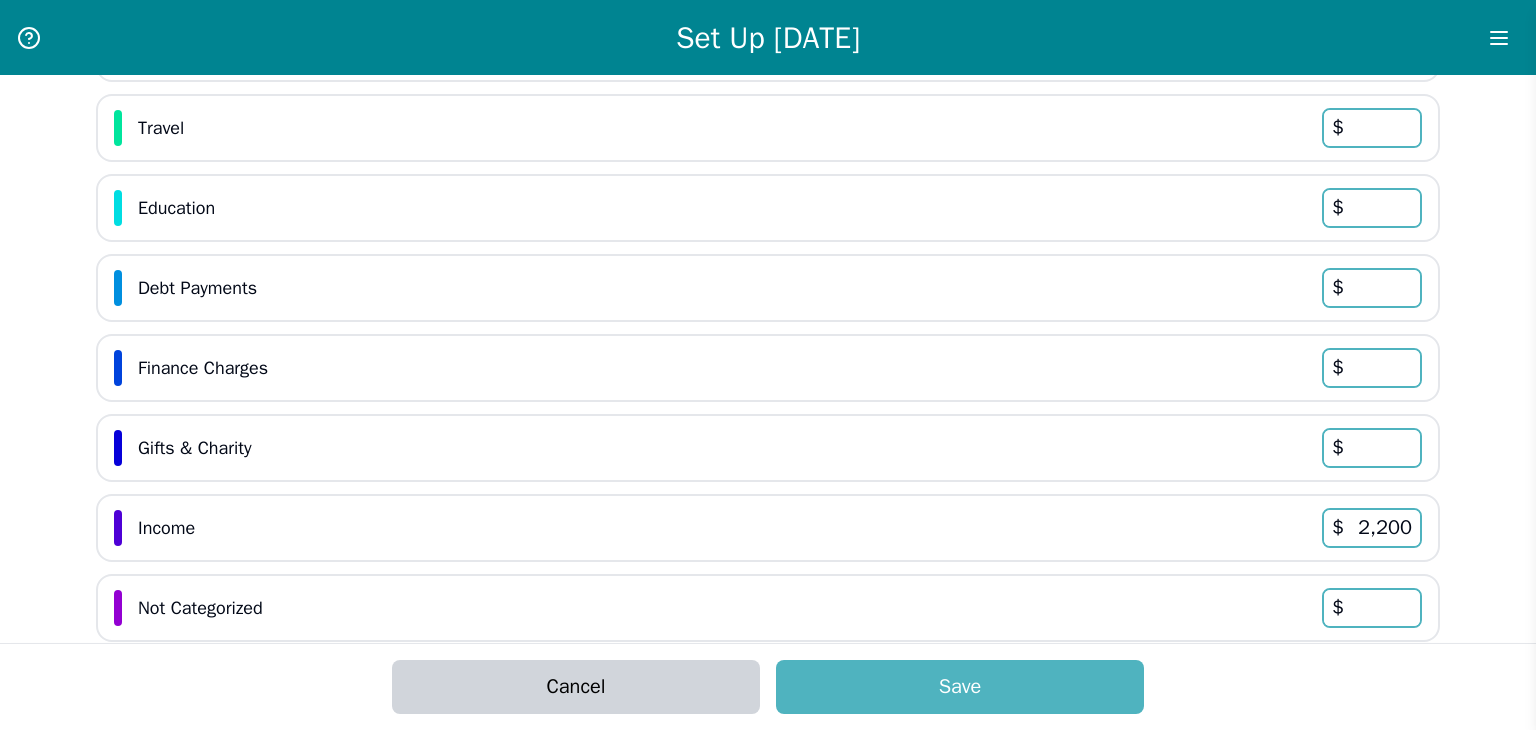 type on "2,200" 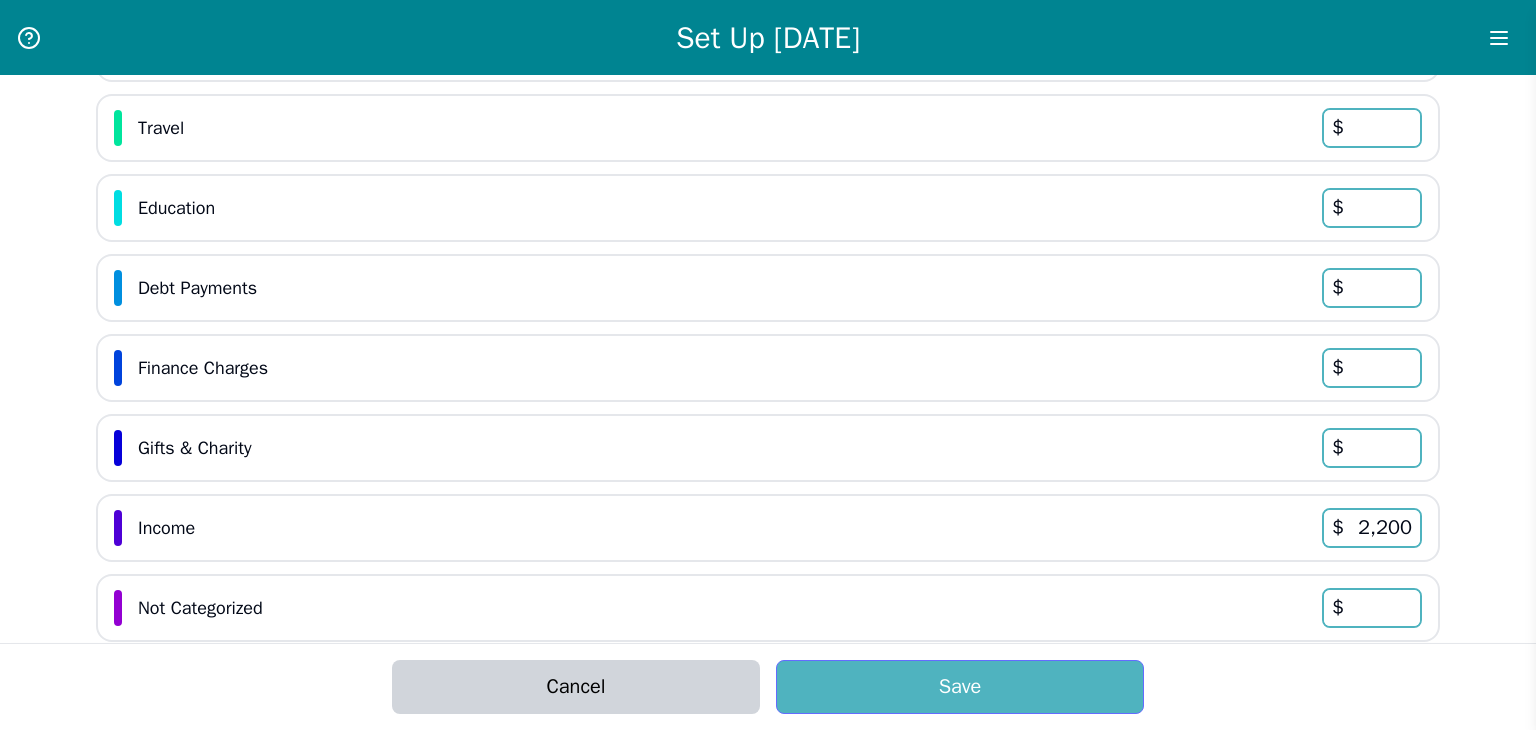 click on "Cancel Save" at bounding box center [768, 686] 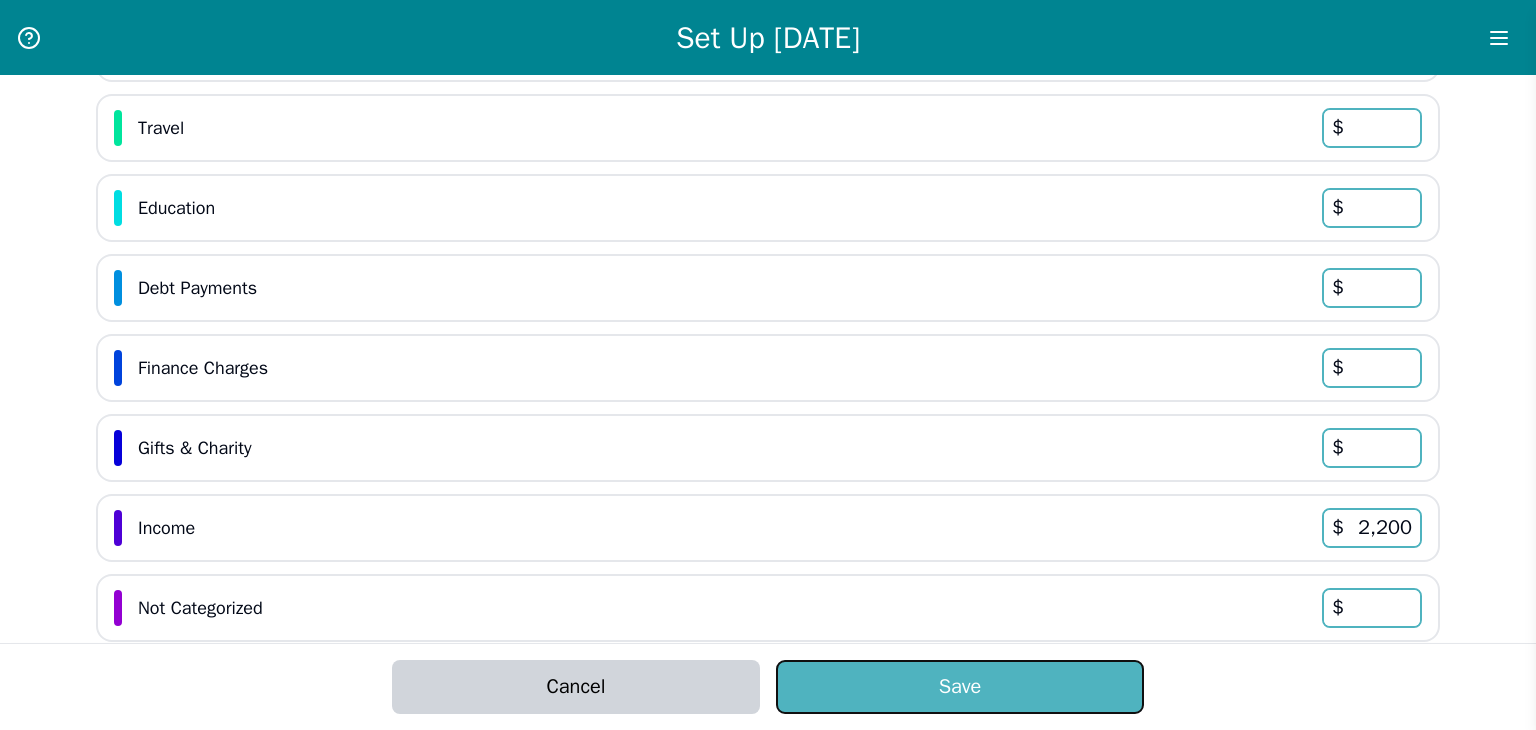 click on "Save" at bounding box center (960, 687) 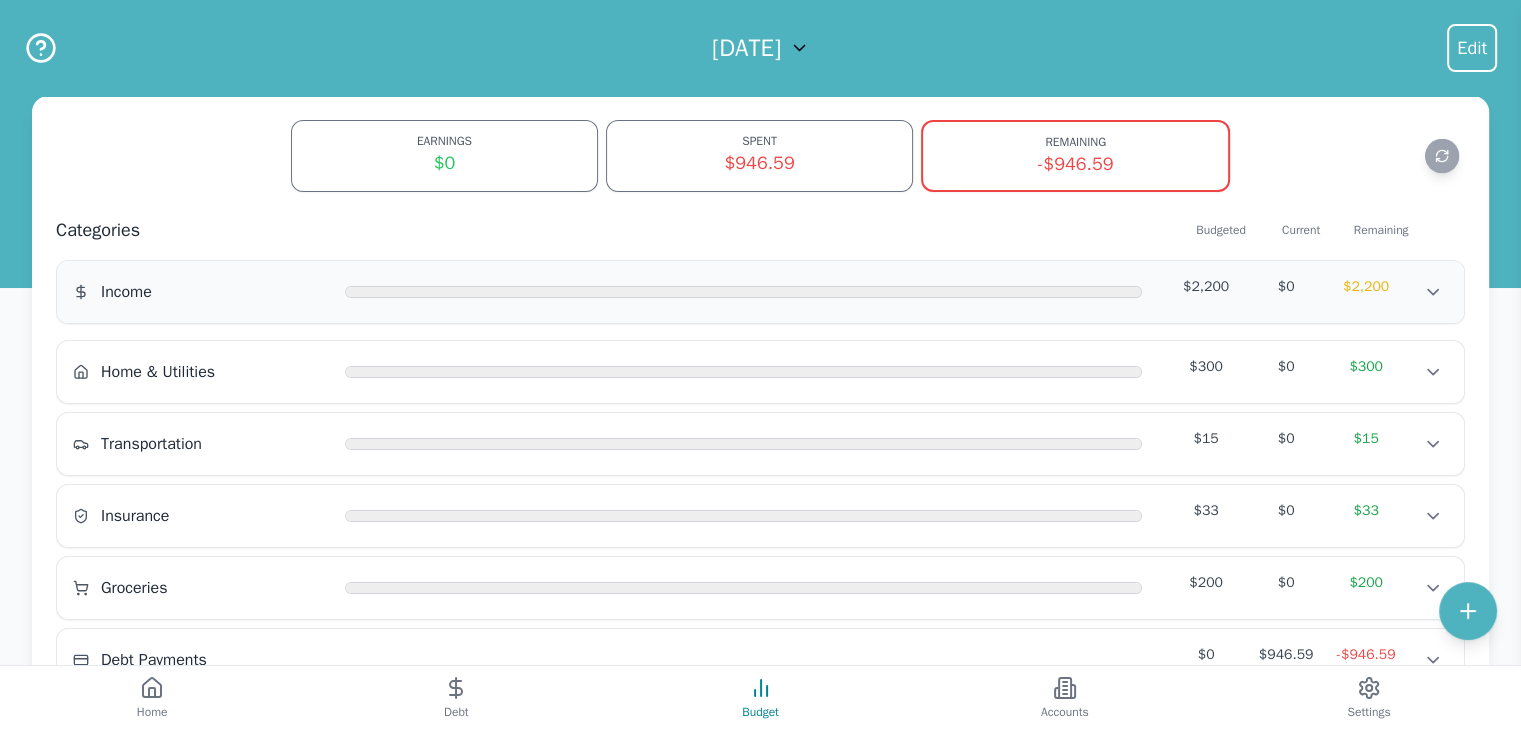 click on "Income $2,200 $0 $2,200 Income $2,200 $0 $2,200 Income $2,200 $0 $2,200" at bounding box center [760, 292] 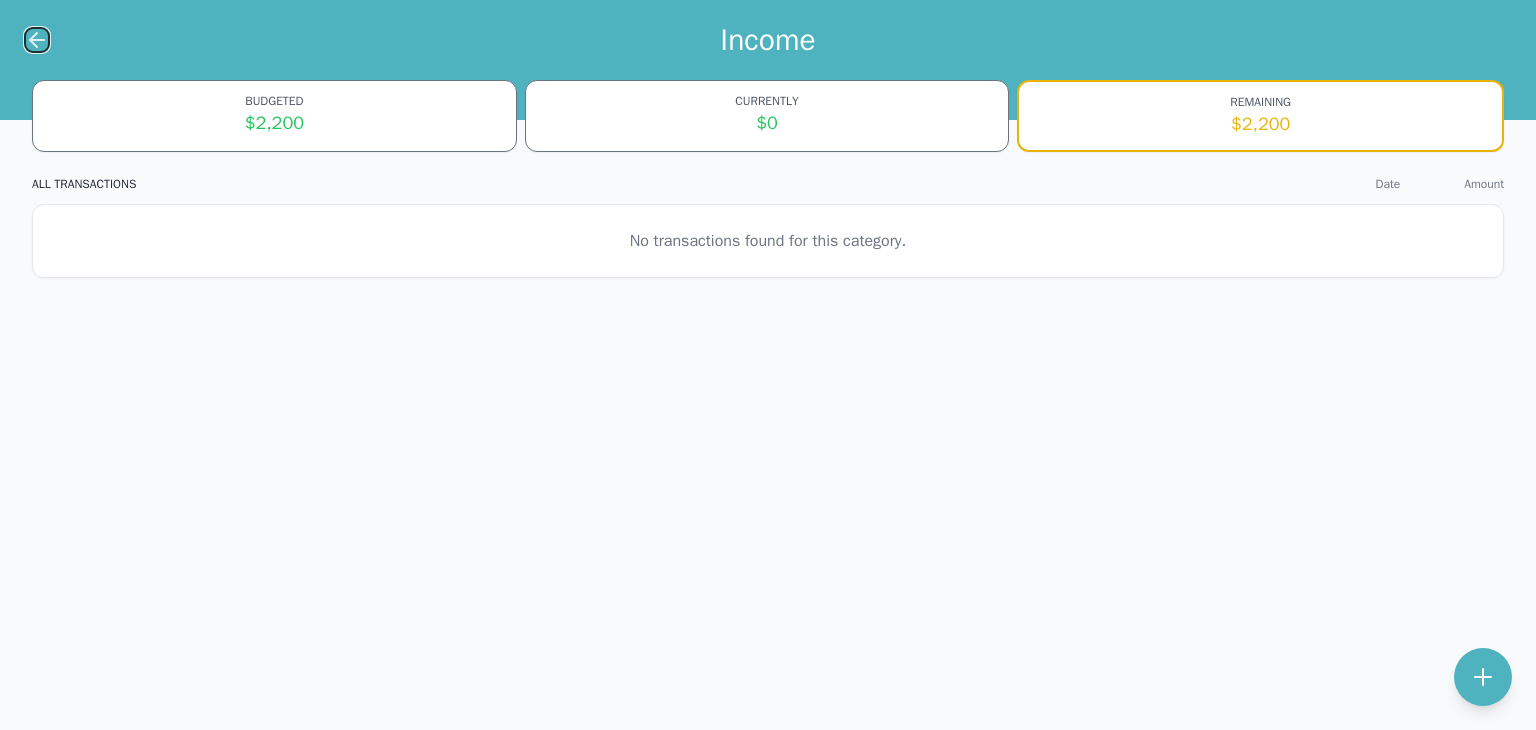 click 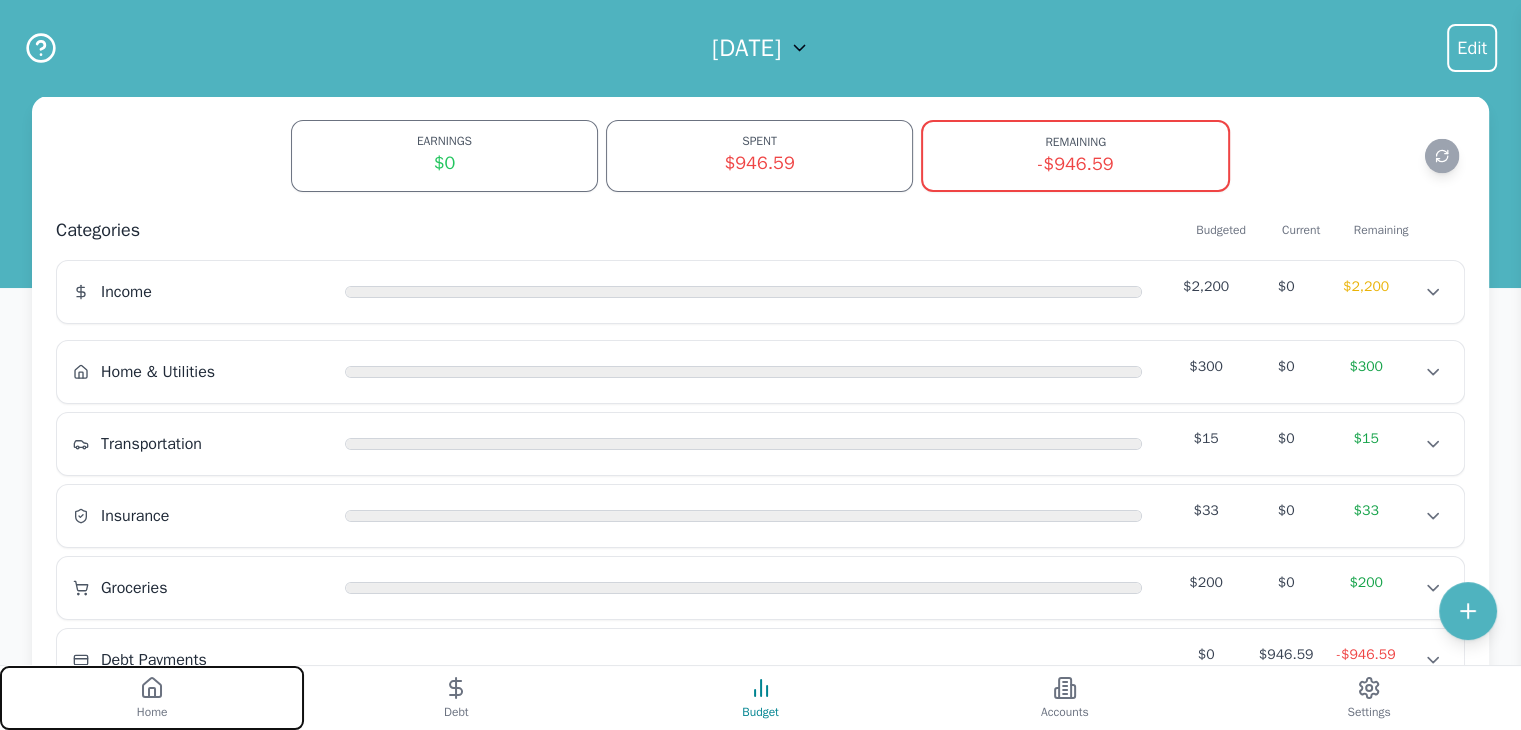 click on "Home" at bounding box center (152, 698) 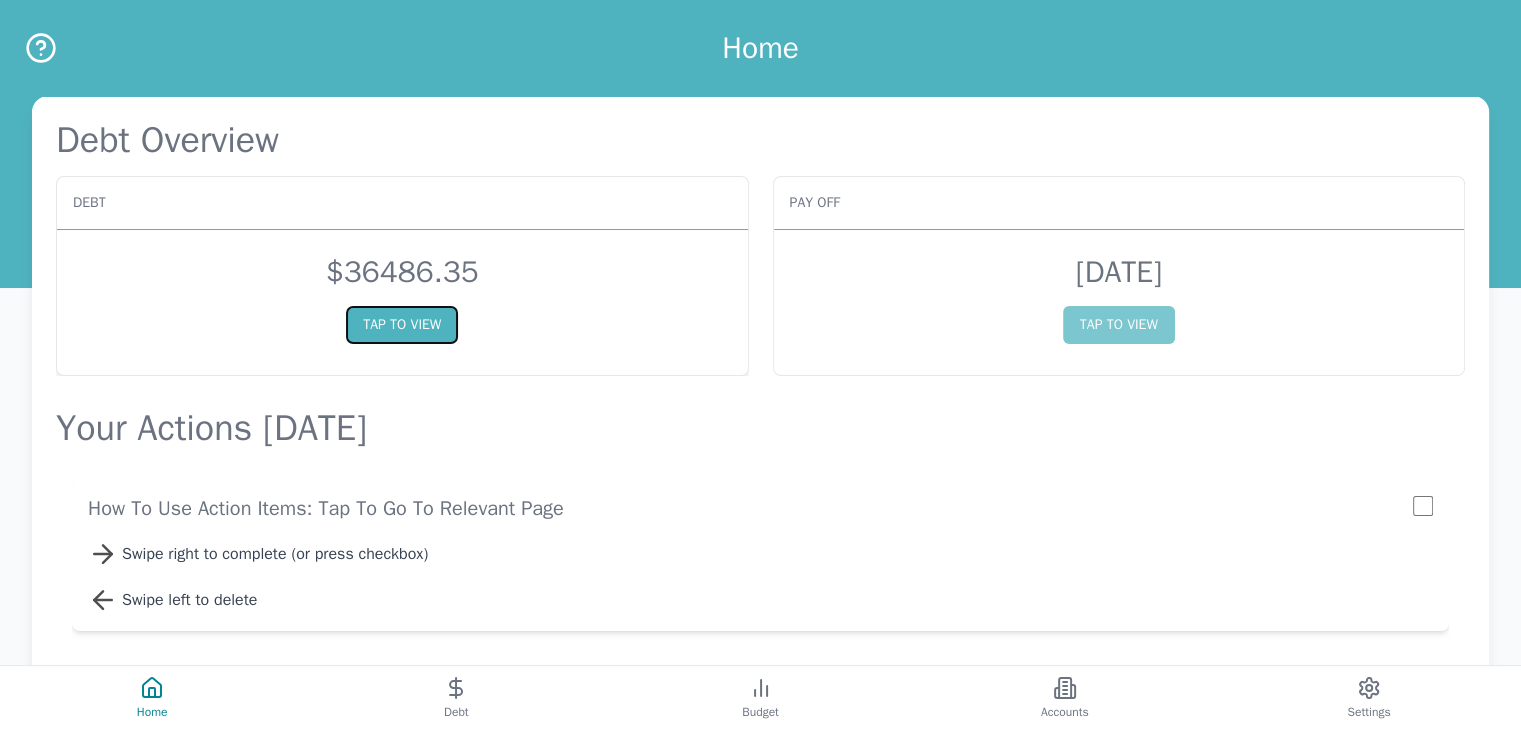 click on "TAP TO VIEW" at bounding box center [402, 325] 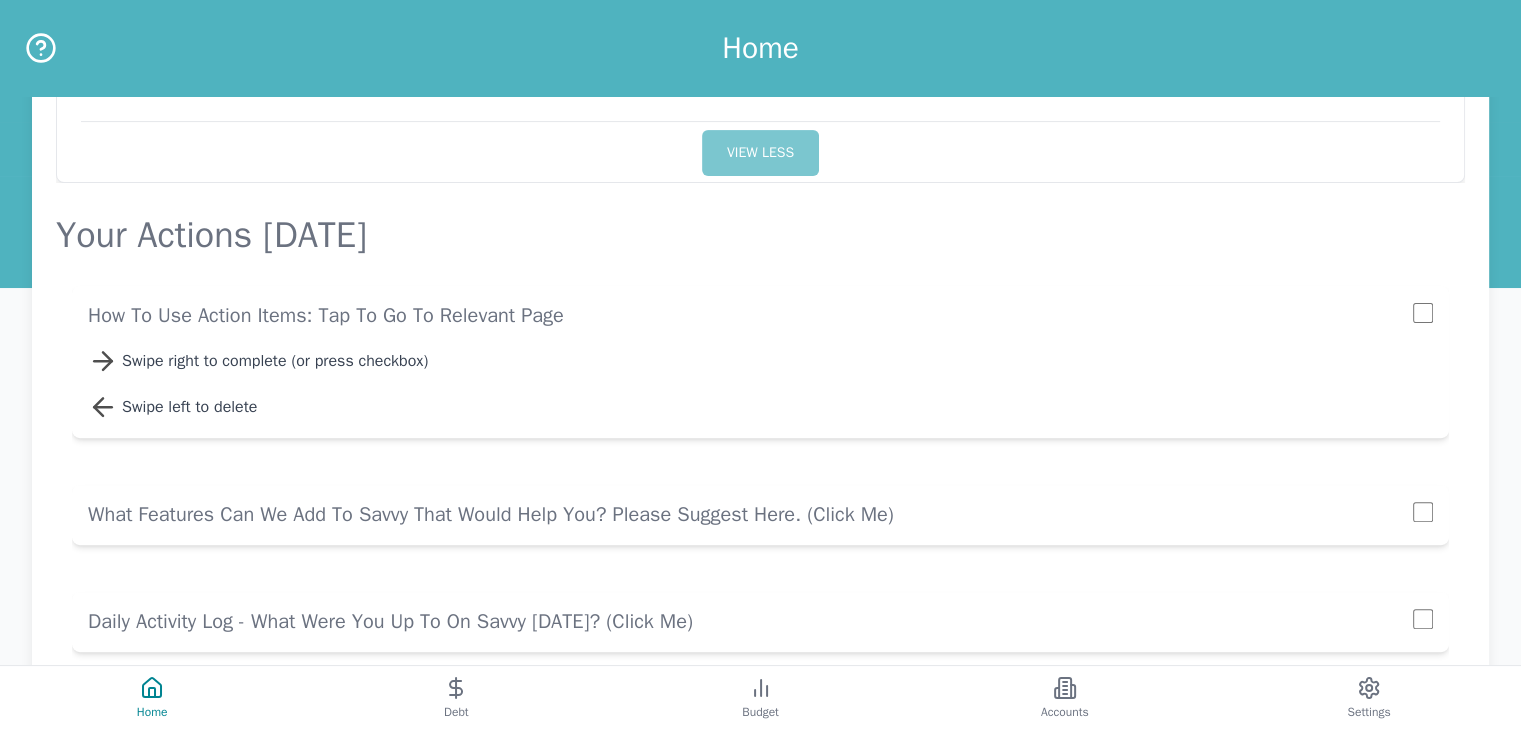 scroll, scrollTop: 600, scrollLeft: 0, axis: vertical 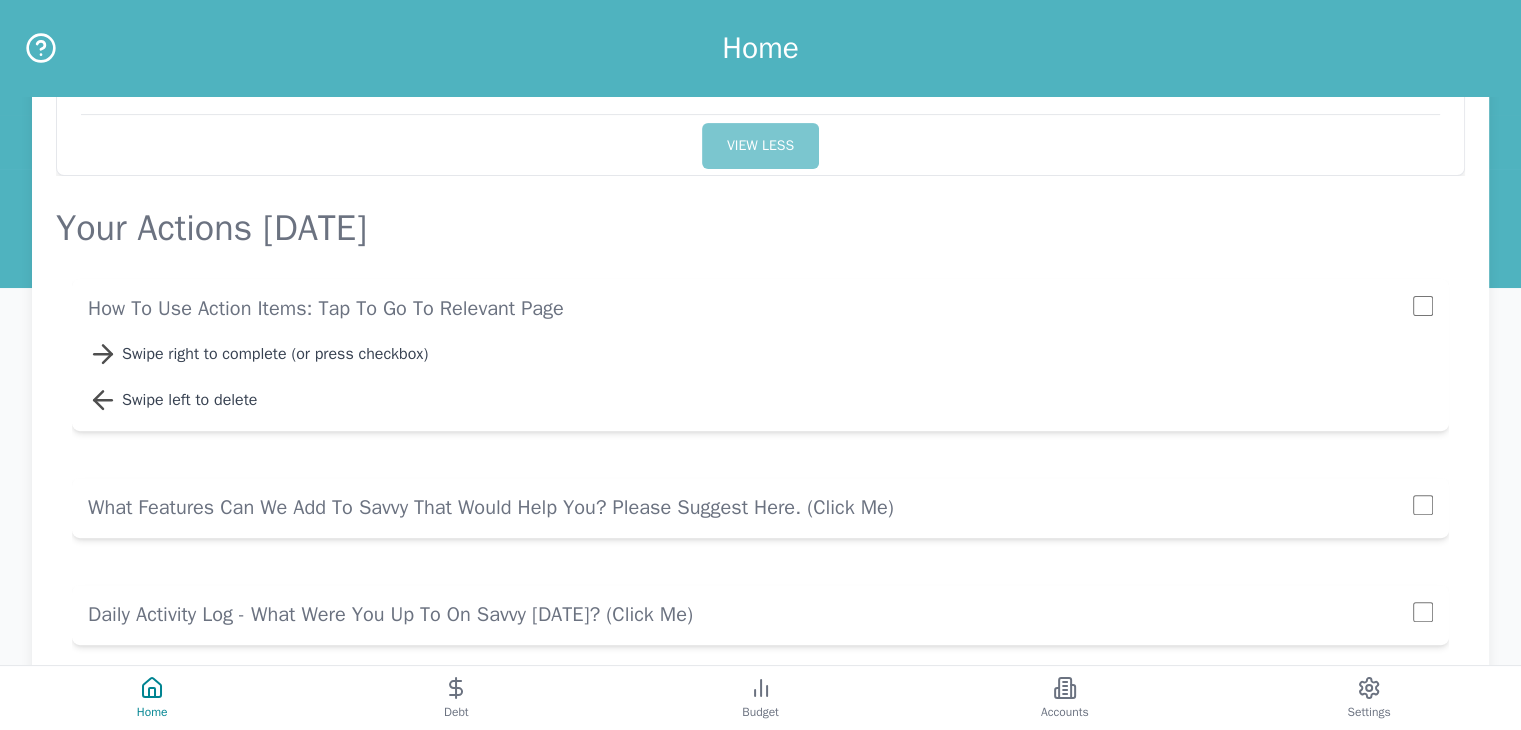 click on "Swipe right to complete
(or press checkbox)" at bounding box center (777, 354) 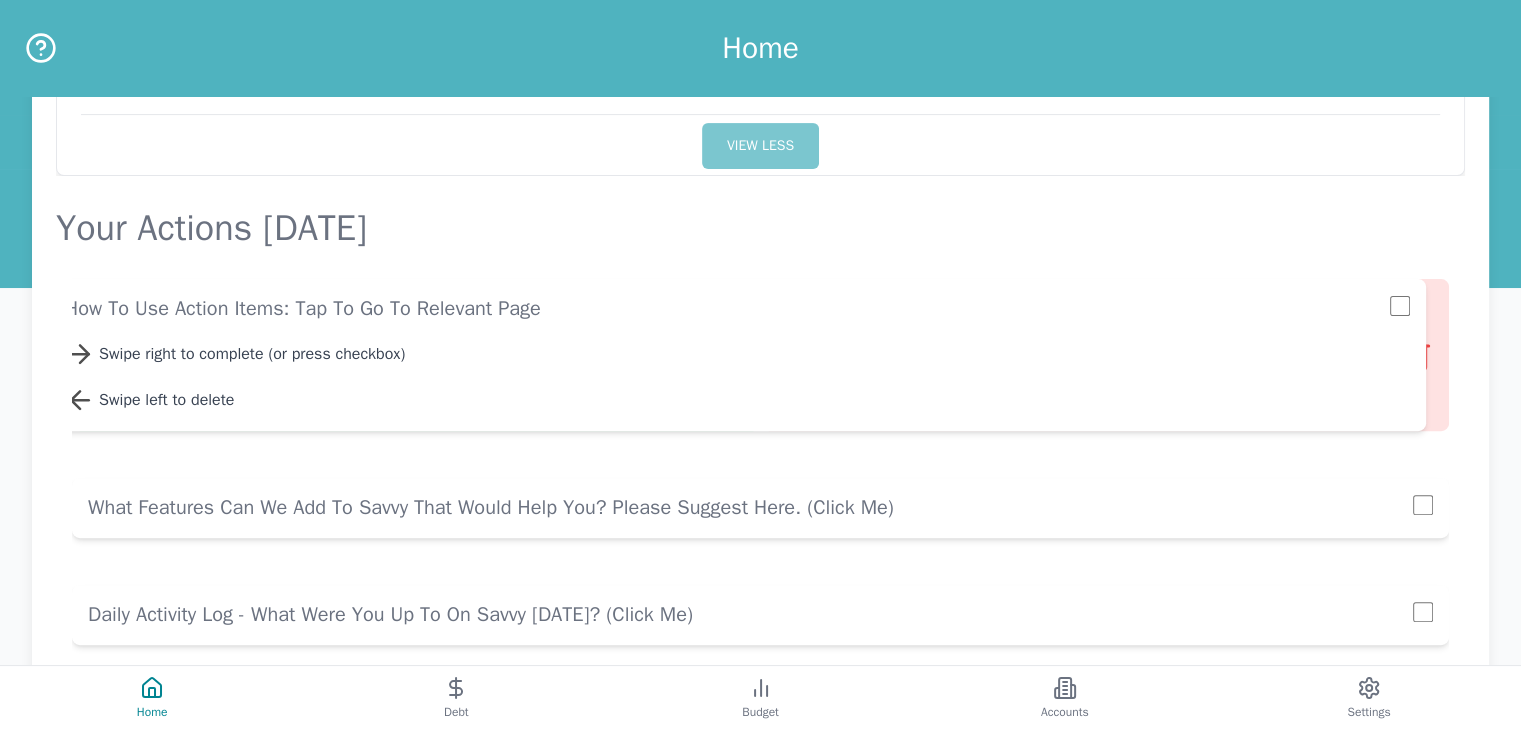 drag, startPoint x: 402, startPoint y: 361, endPoint x: 20, endPoint y: 325, distance: 383.6926 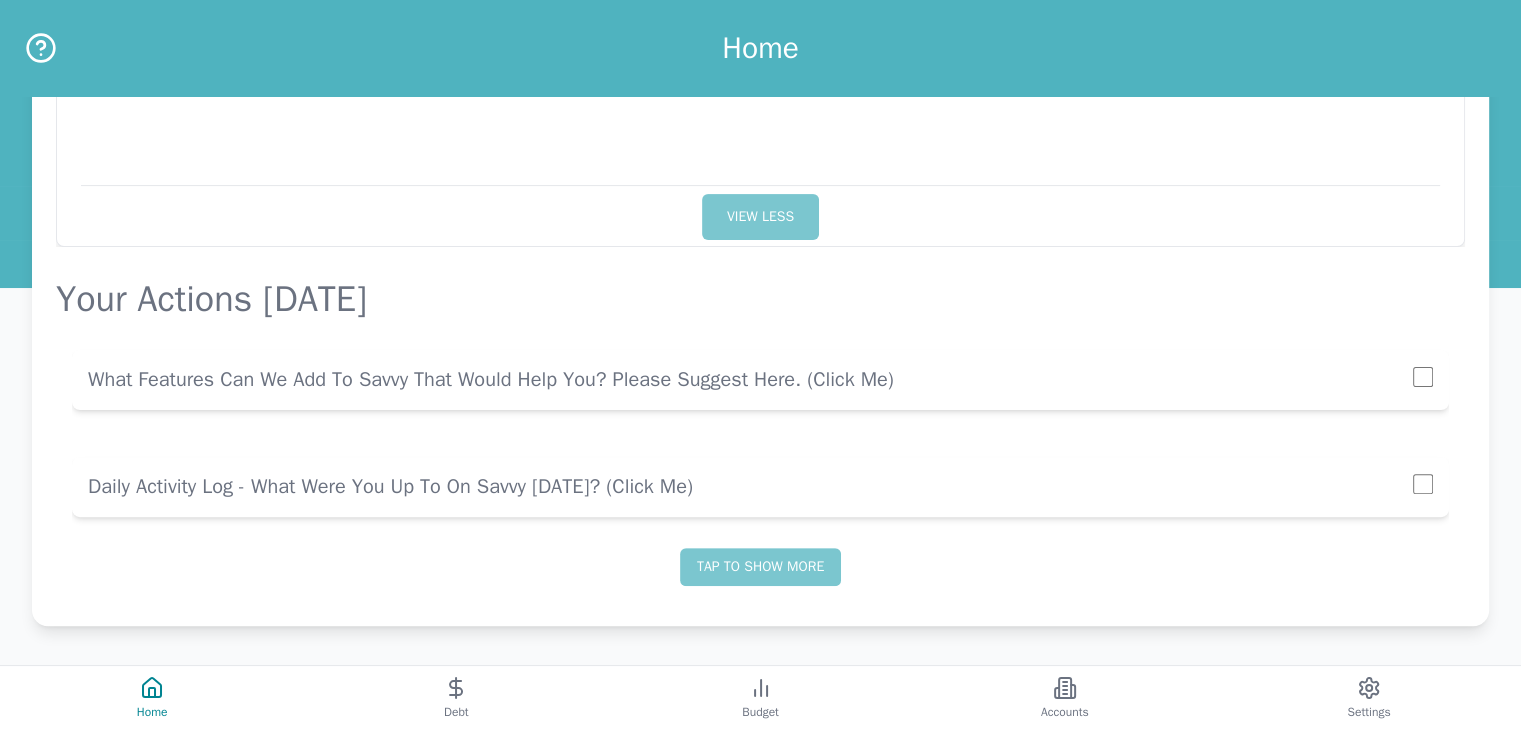 scroll, scrollTop: 582, scrollLeft: 0, axis: vertical 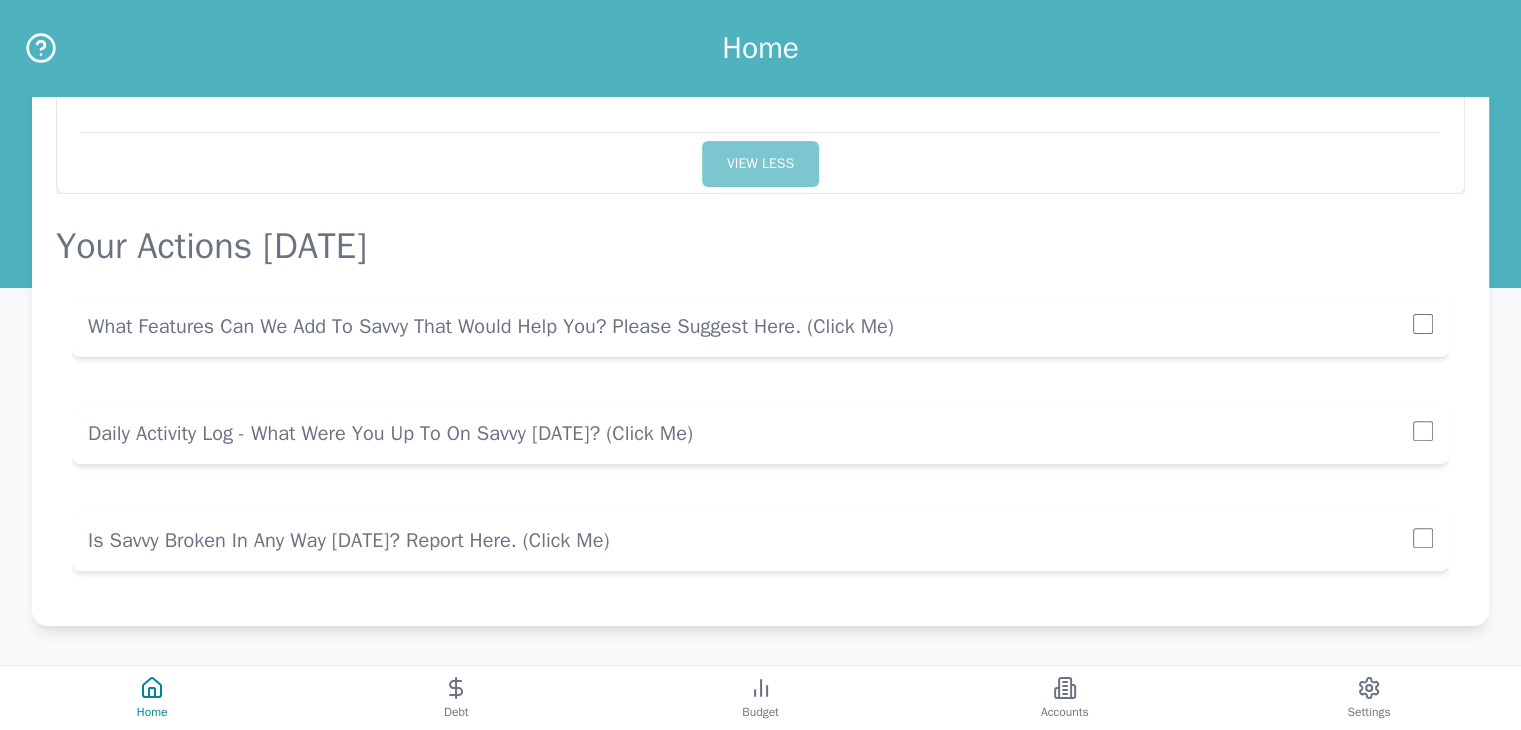 click on "Is Savvy Broken In Any Way Today? Report Here. (click me)" at bounding box center [750, 541] 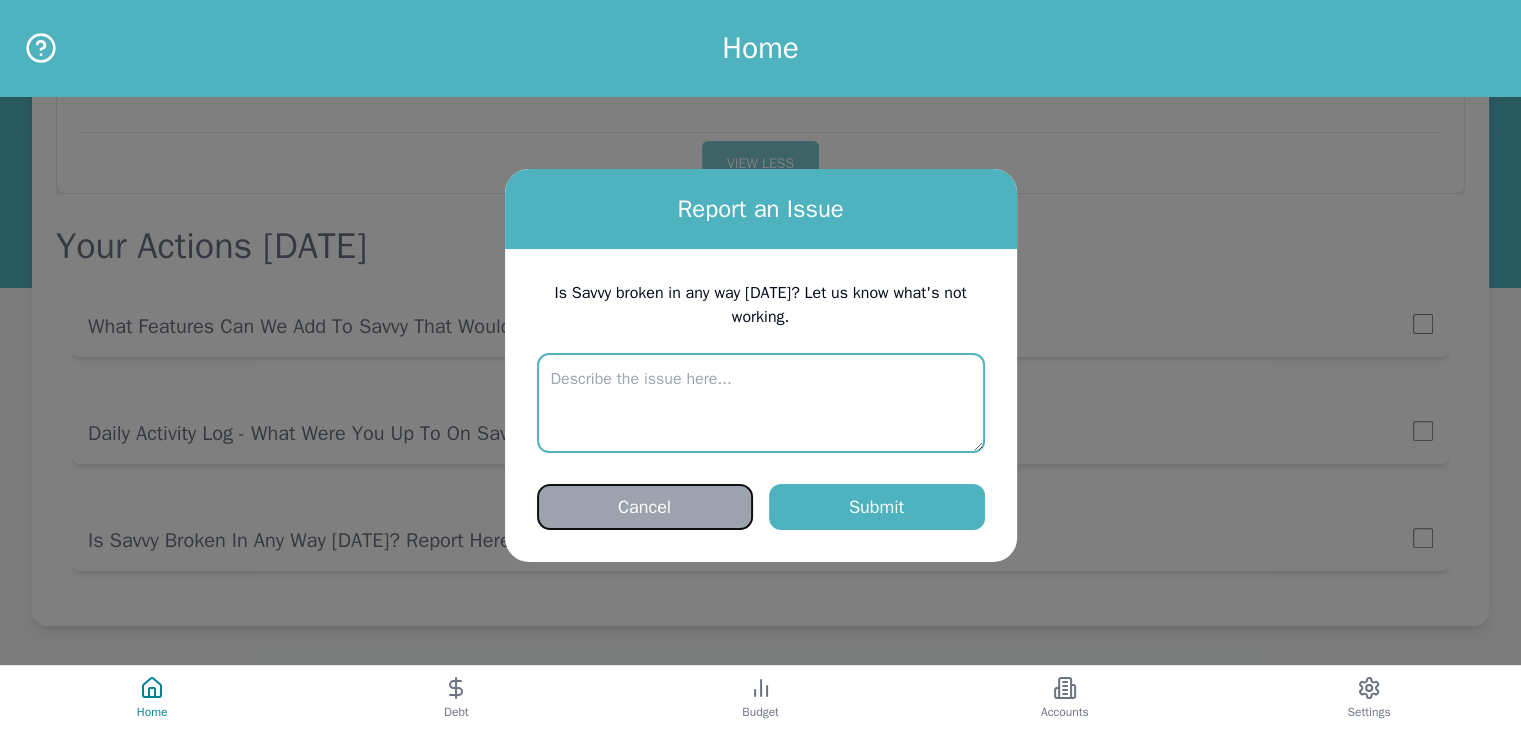 click on "Cancel" at bounding box center [645, 507] 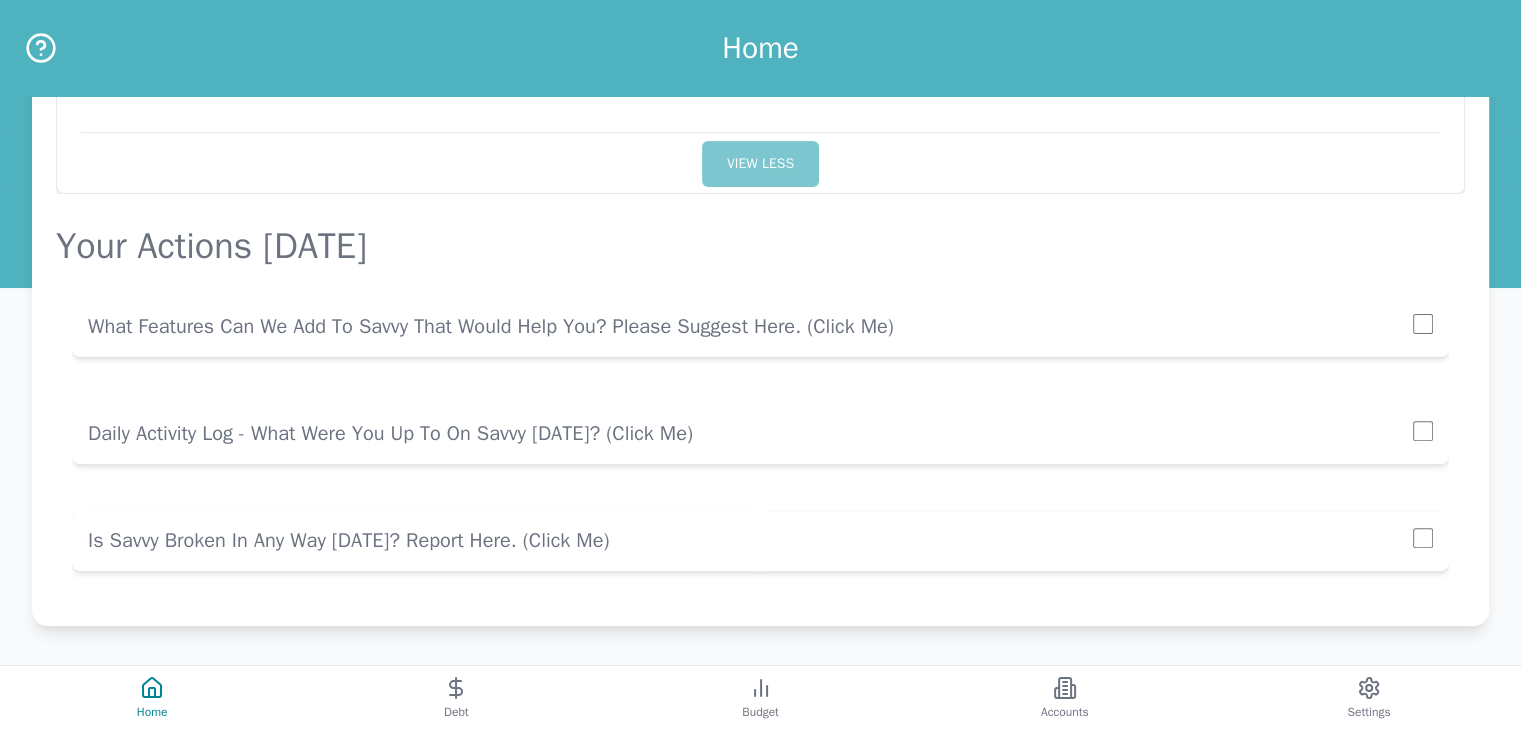 click at bounding box center (1423, 541) 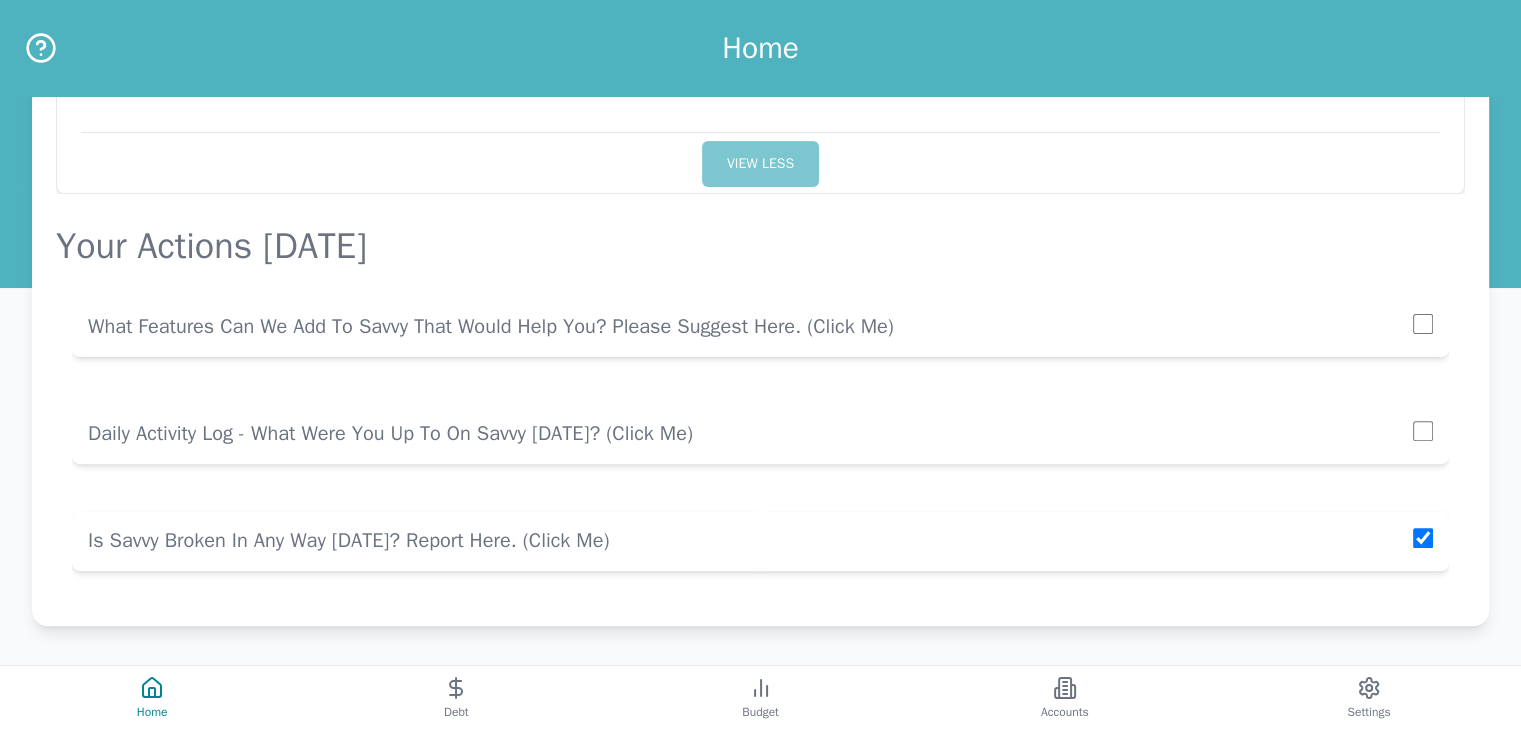 checkbox on "true" 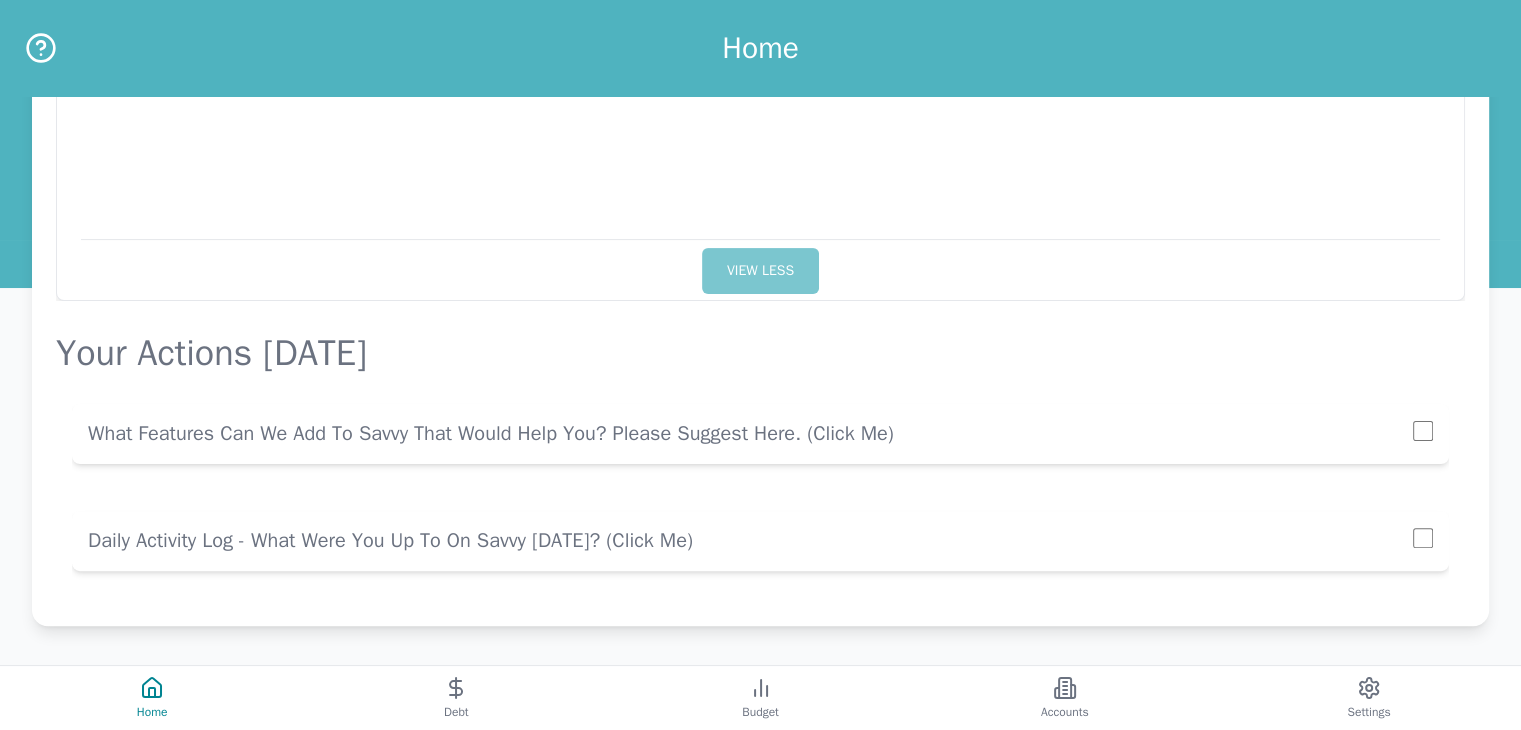 scroll, scrollTop: 475, scrollLeft: 0, axis: vertical 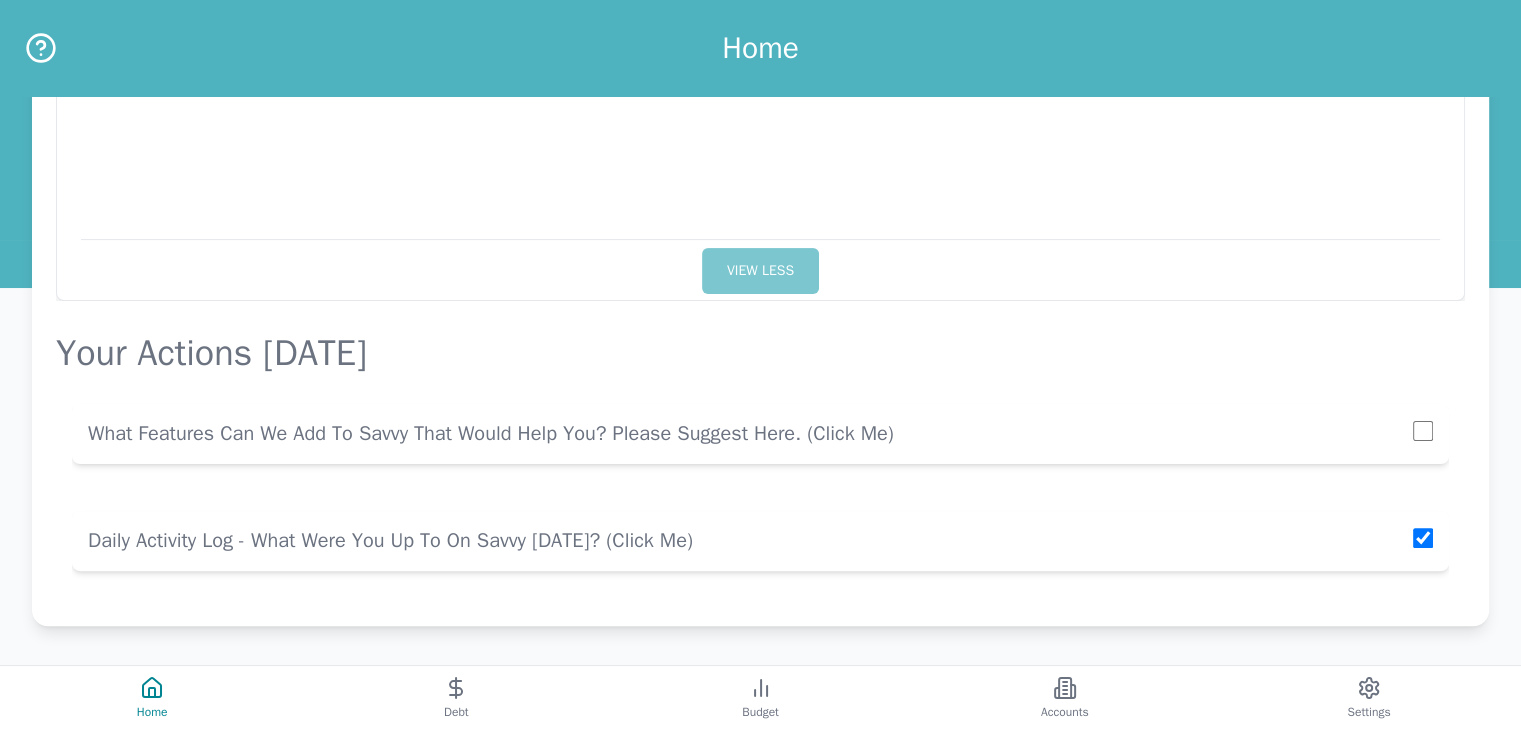 checkbox on "true" 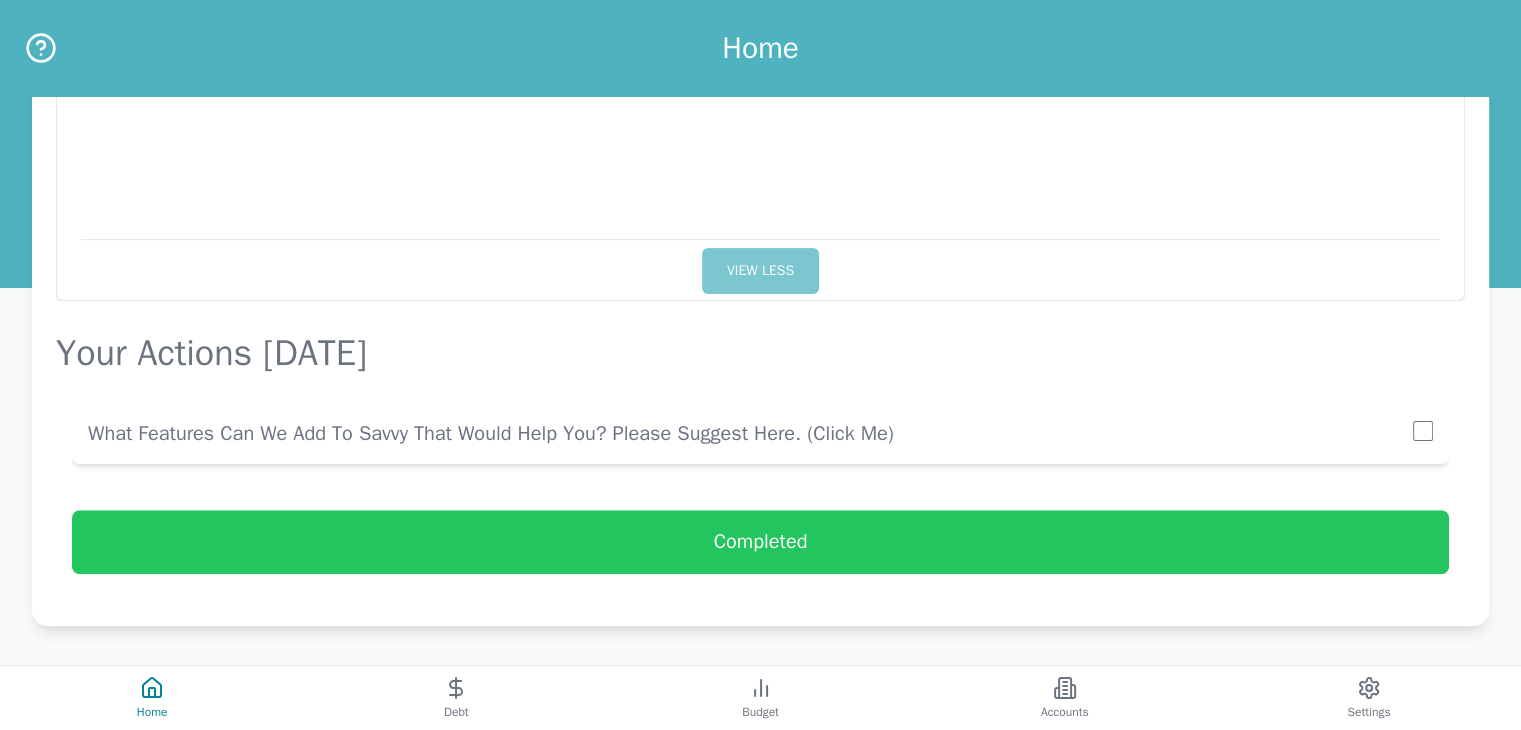 click at bounding box center (1423, 434) 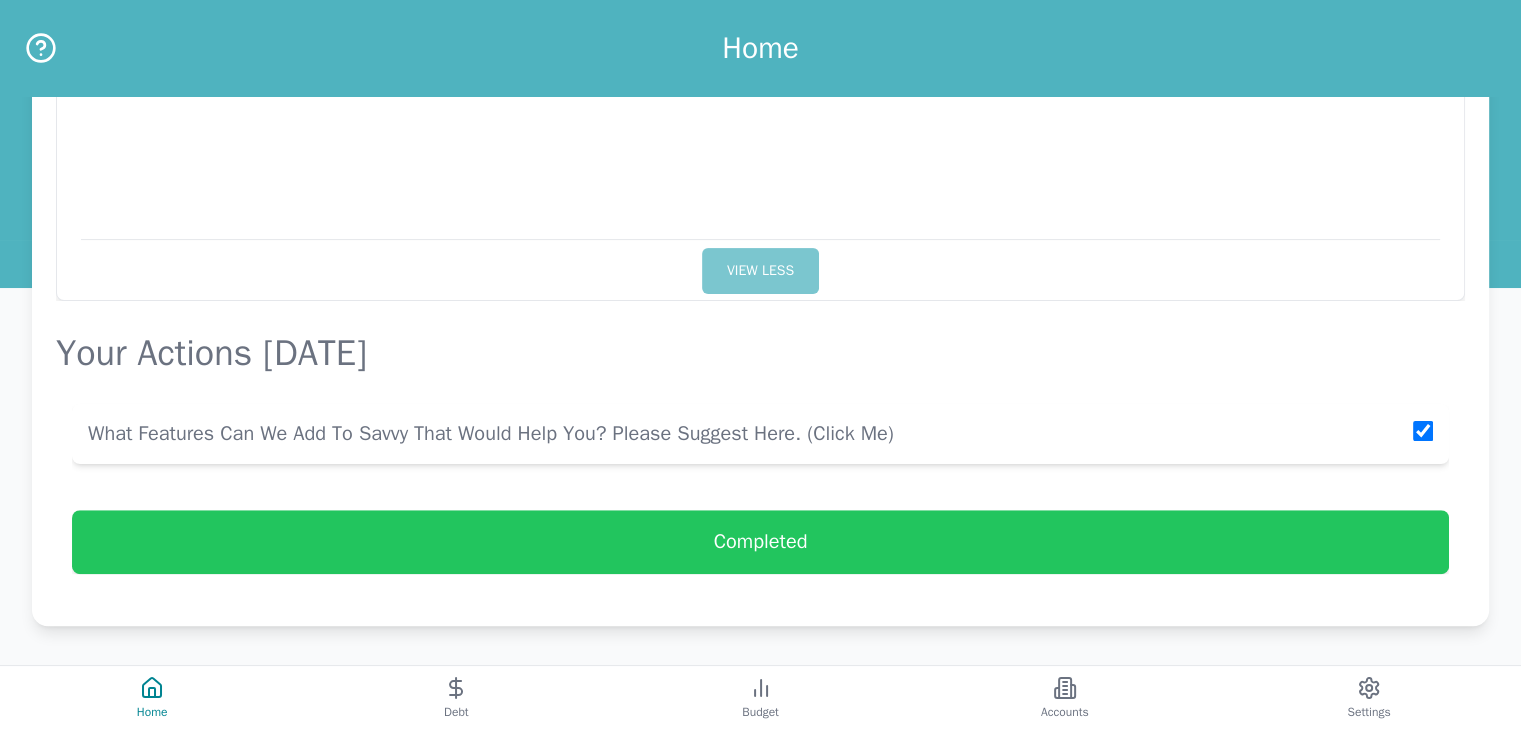 checkbox on "true" 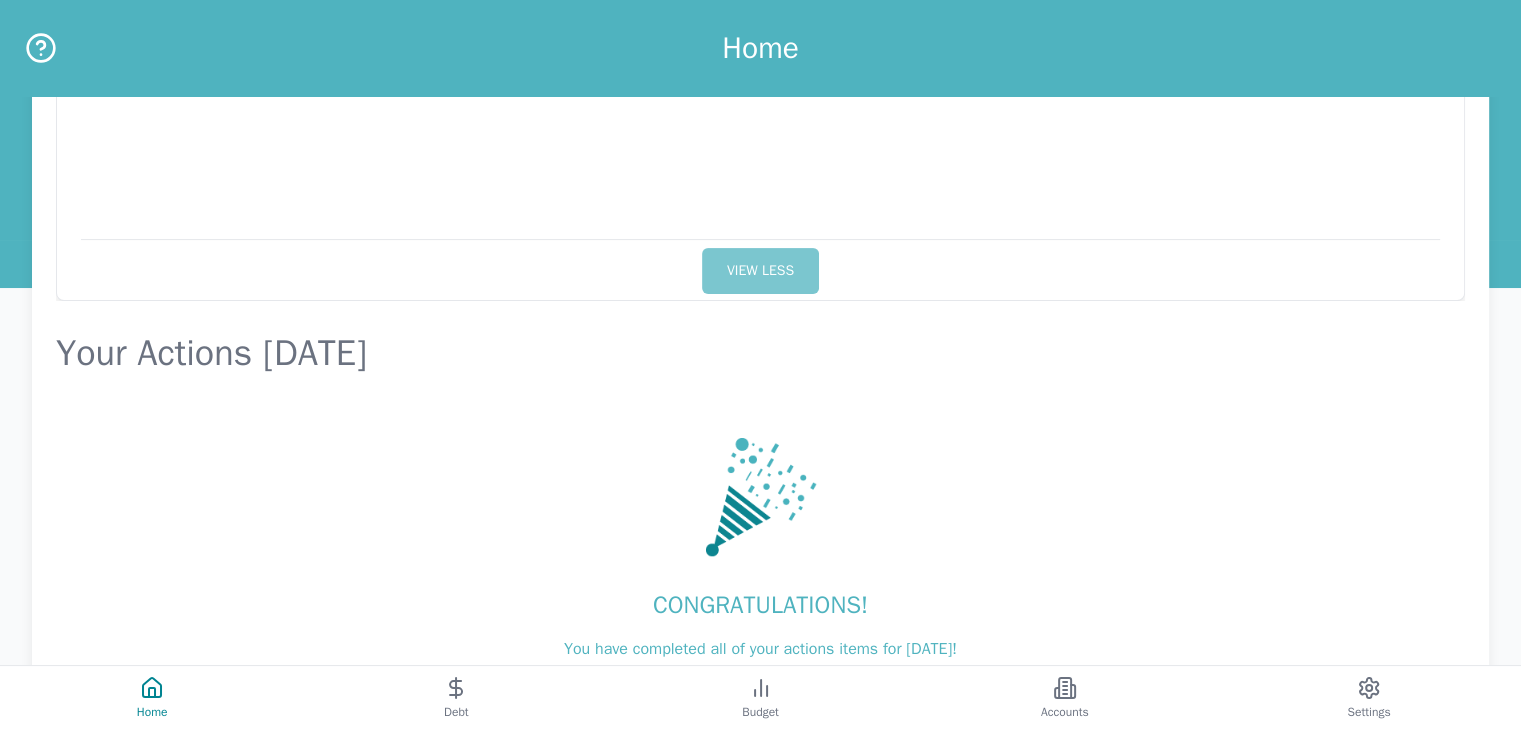 scroll, scrollTop: 558, scrollLeft: 0, axis: vertical 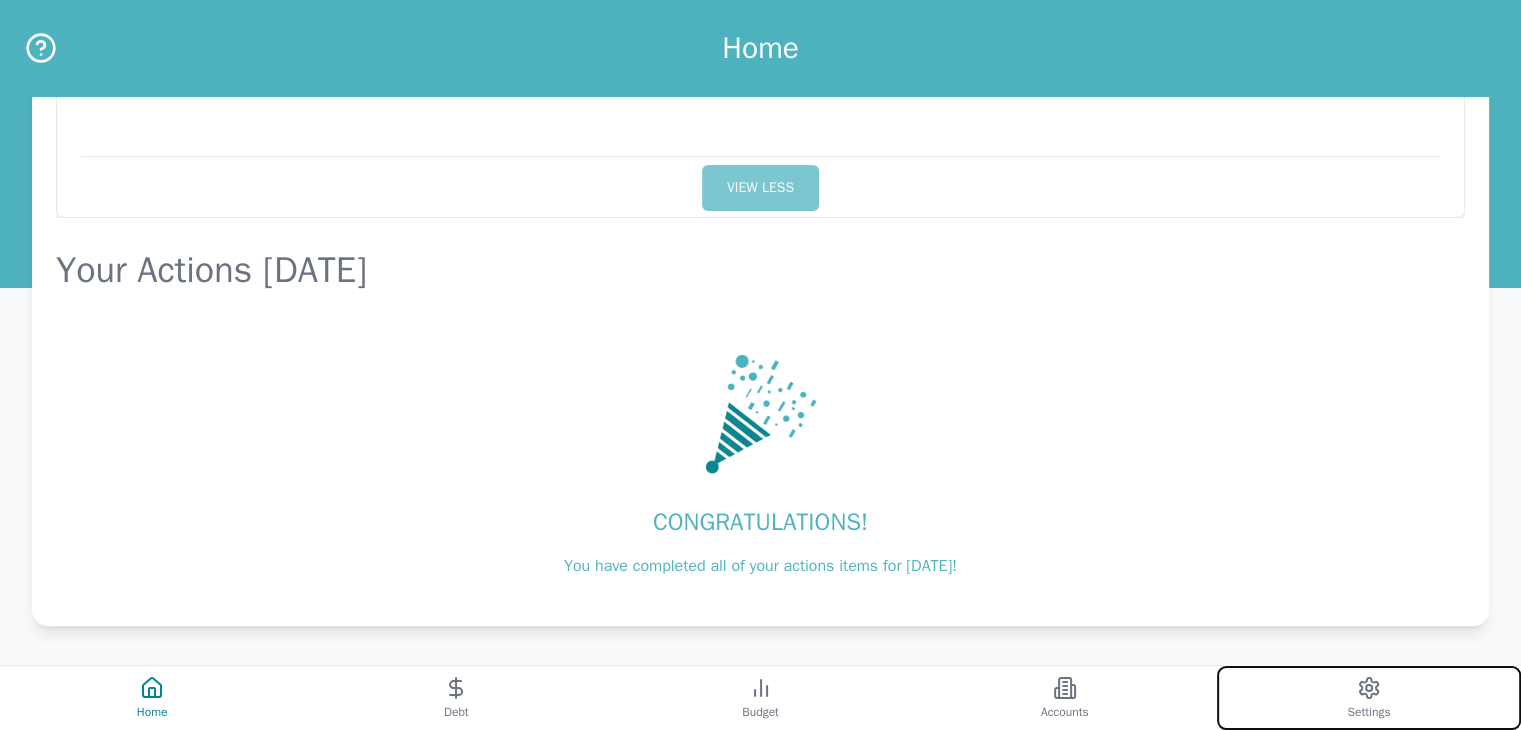 click on "Settings" at bounding box center (1369, 698) 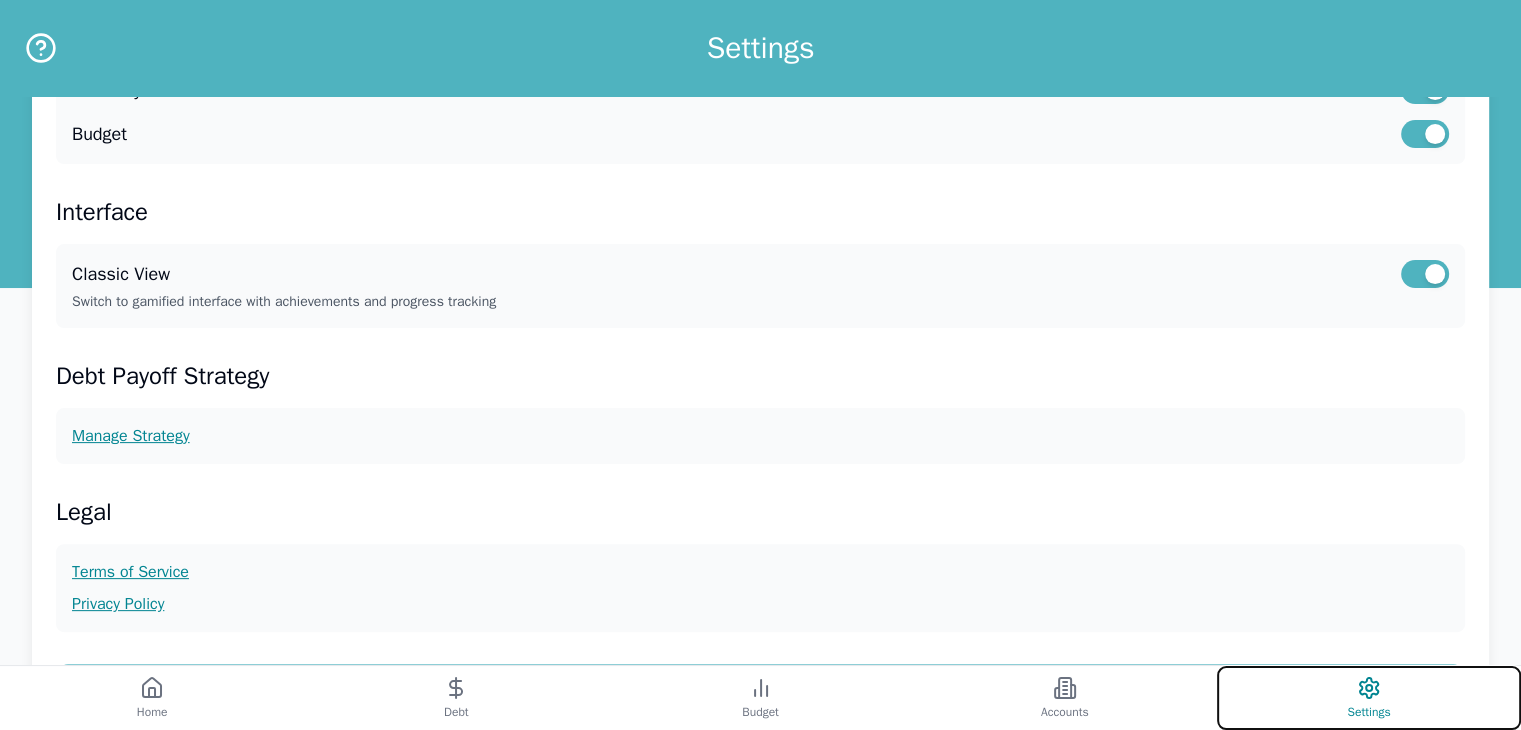 scroll, scrollTop: 444, scrollLeft: 0, axis: vertical 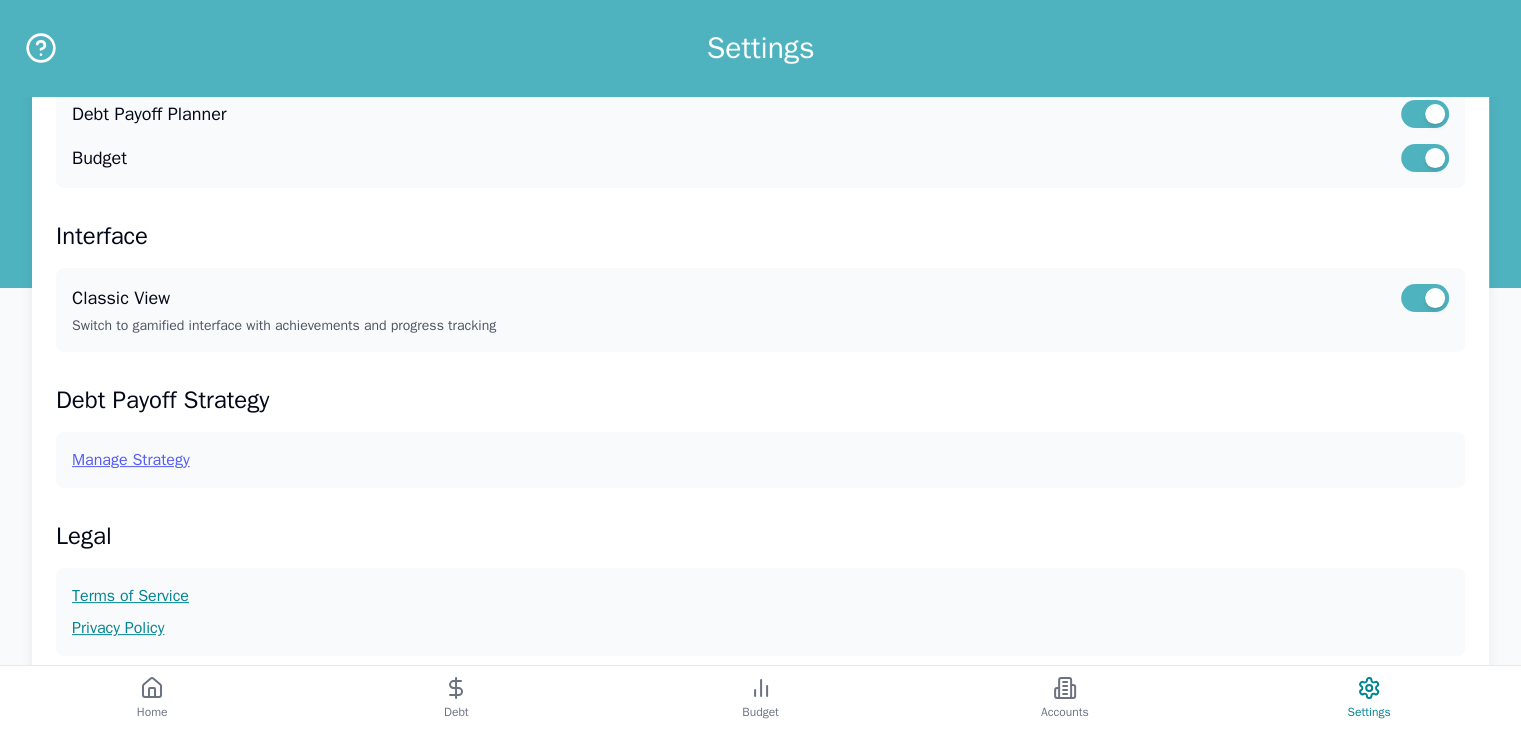 click on "Manage Strategy" at bounding box center (760, 460) 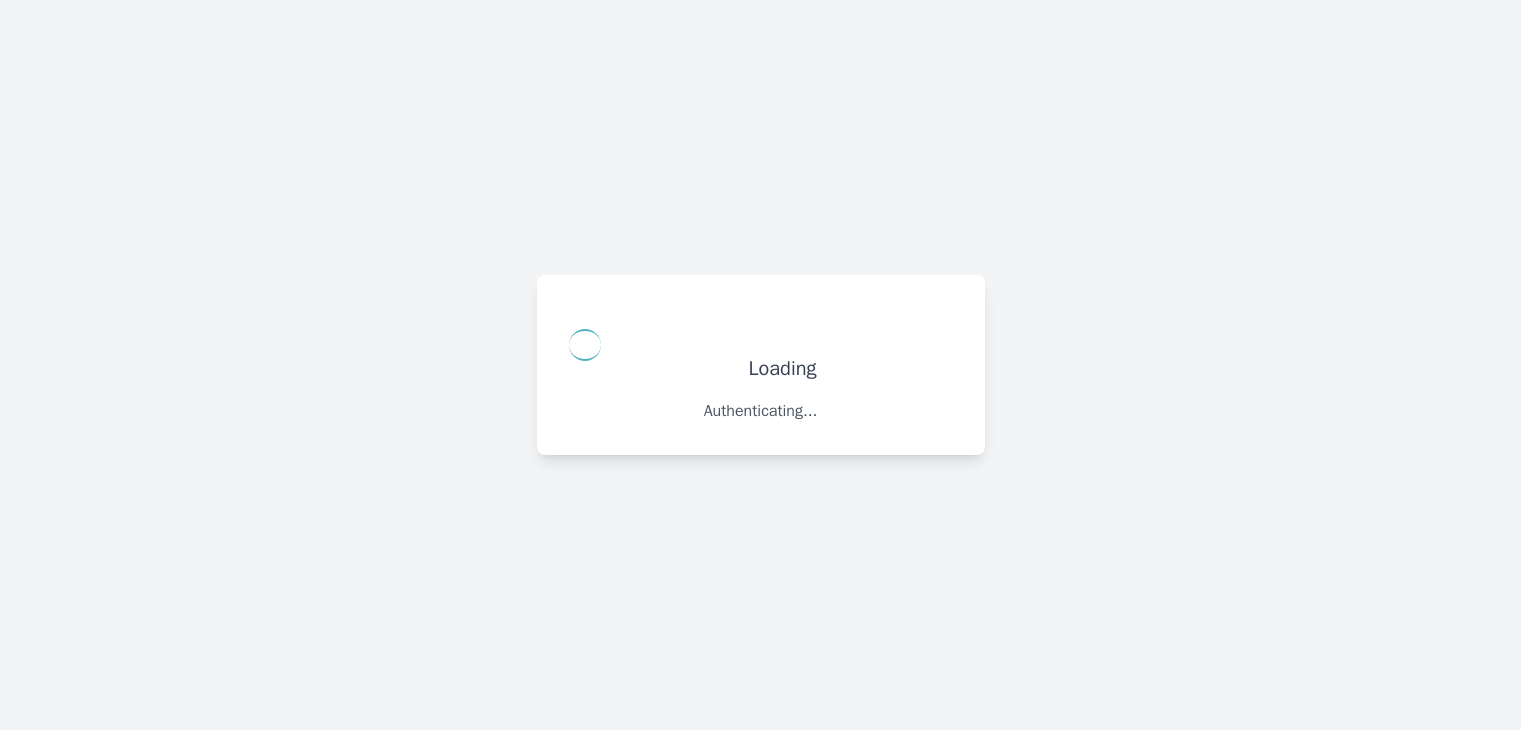 scroll, scrollTop: 0, scrollLeft: 0, axis: both 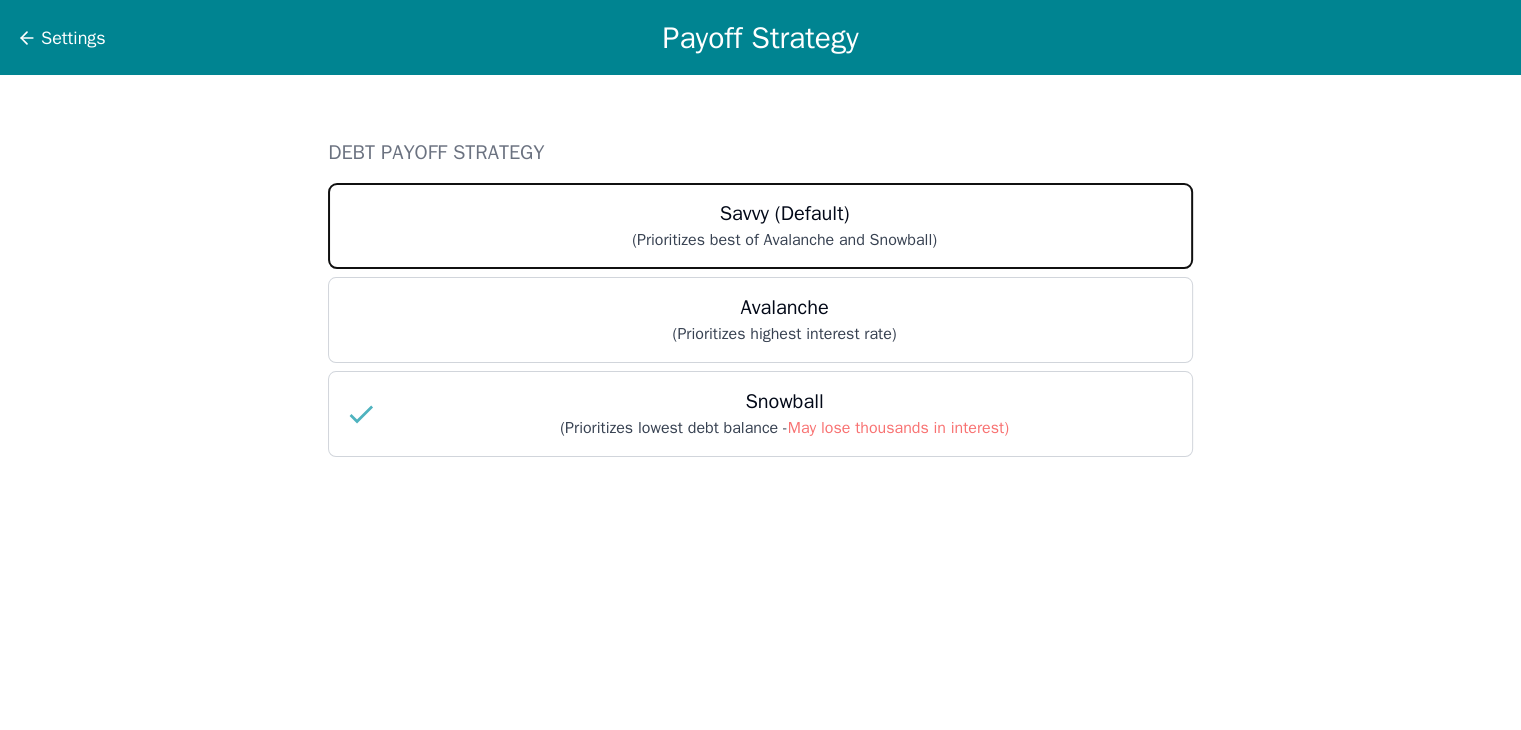 click on "Savvy (Default)" at bounding box center [784, 214] 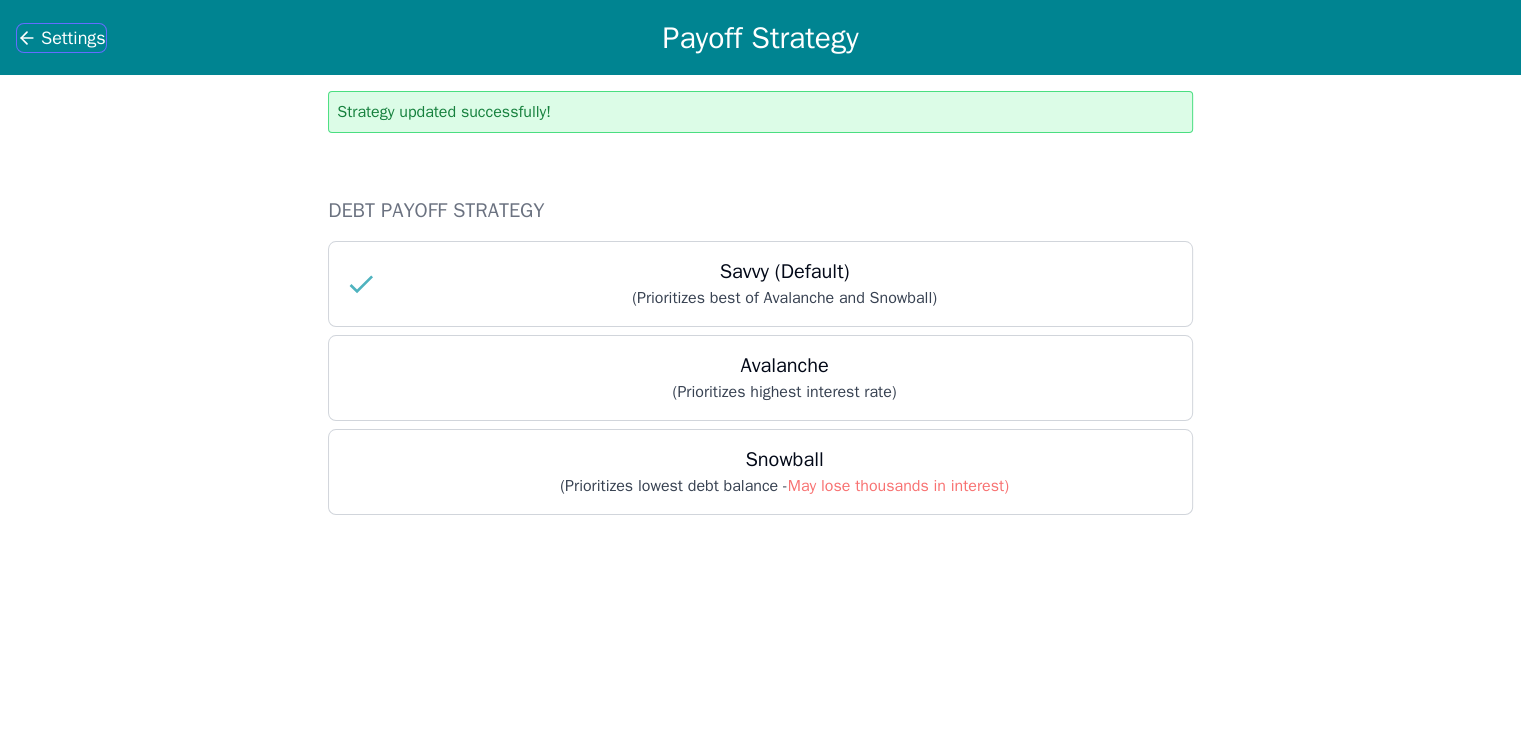 drag, startPoint x: 64, startPoint y: 21, endPoint x: 41, endPoint y: 29, distance: 24.351591 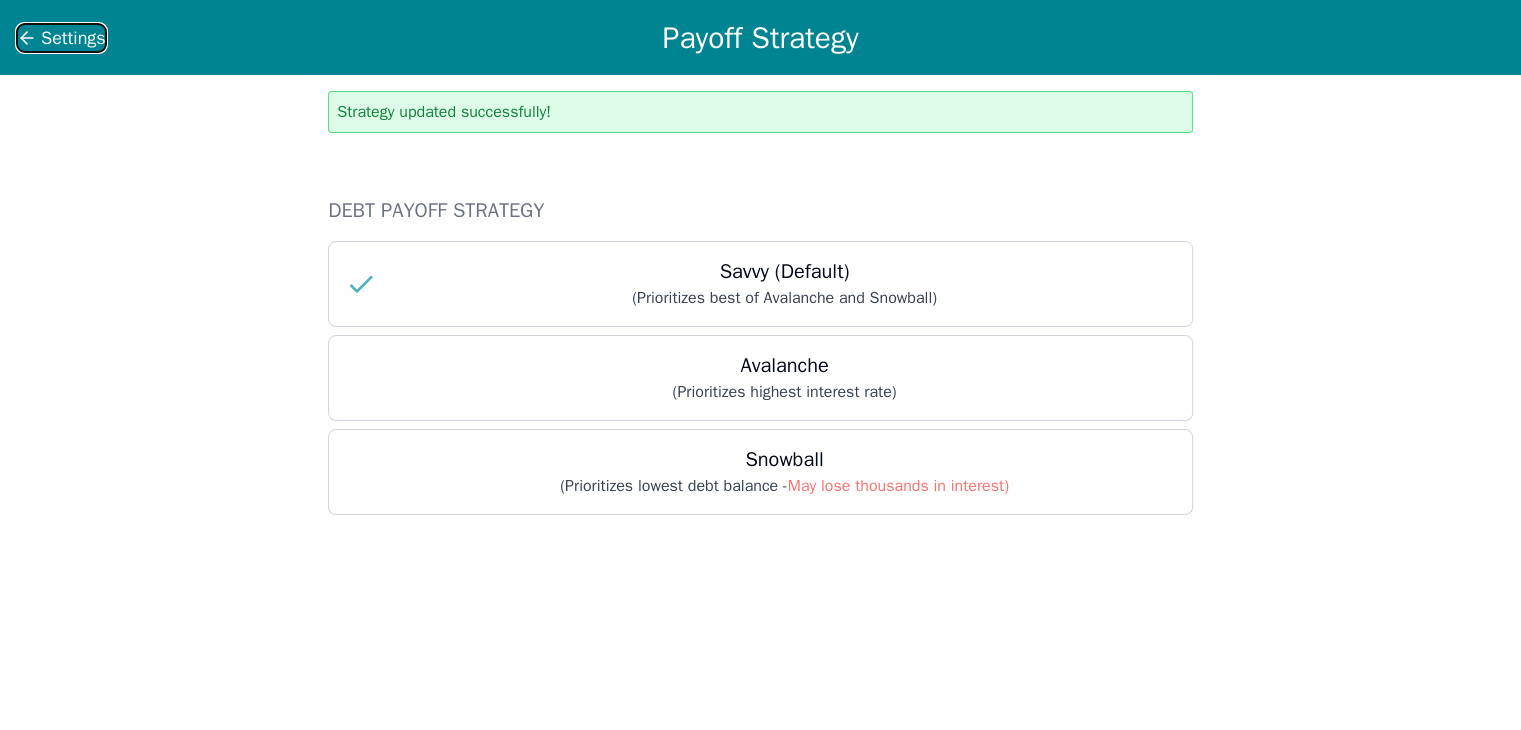 click 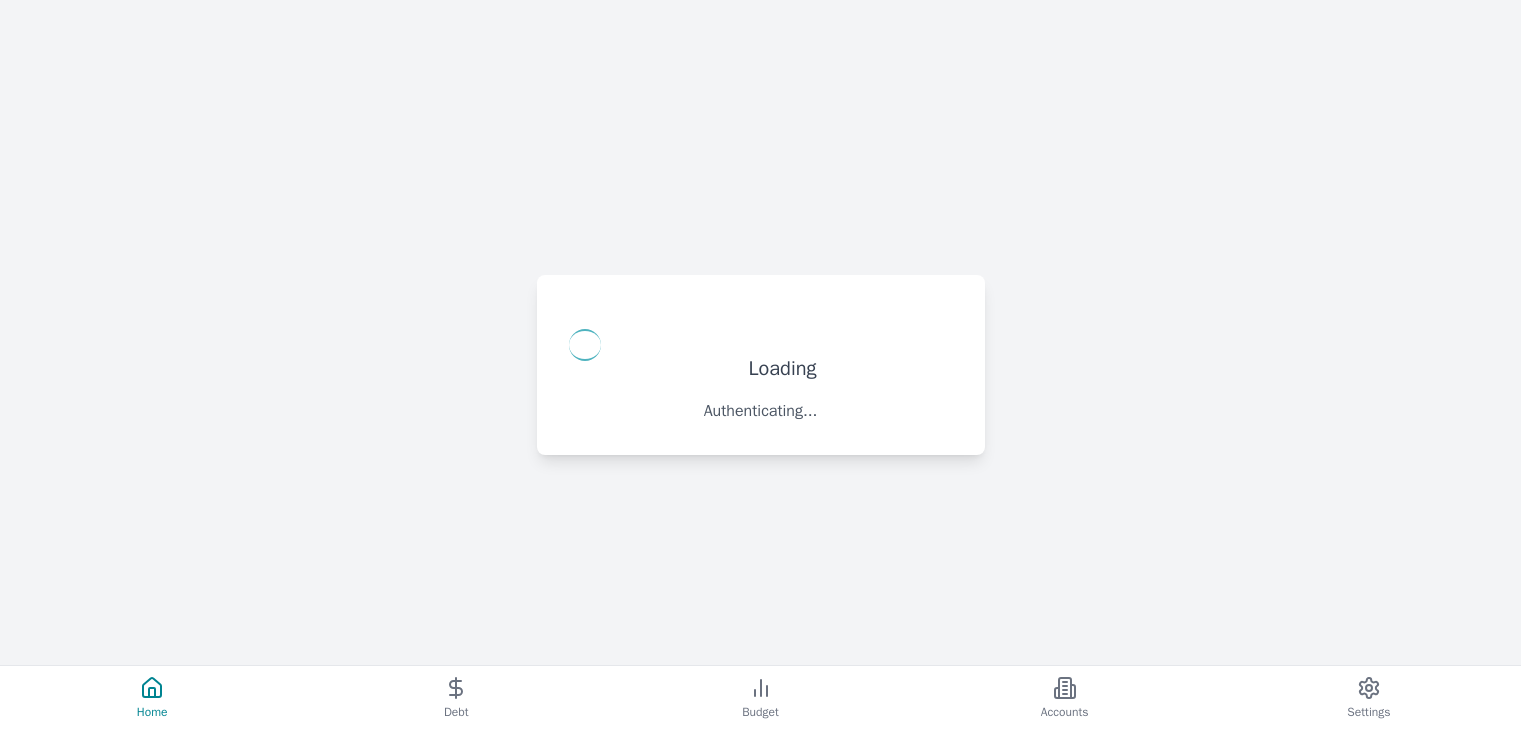 scroll, scrollTop: 0, scrollLeft: 0, axis: both 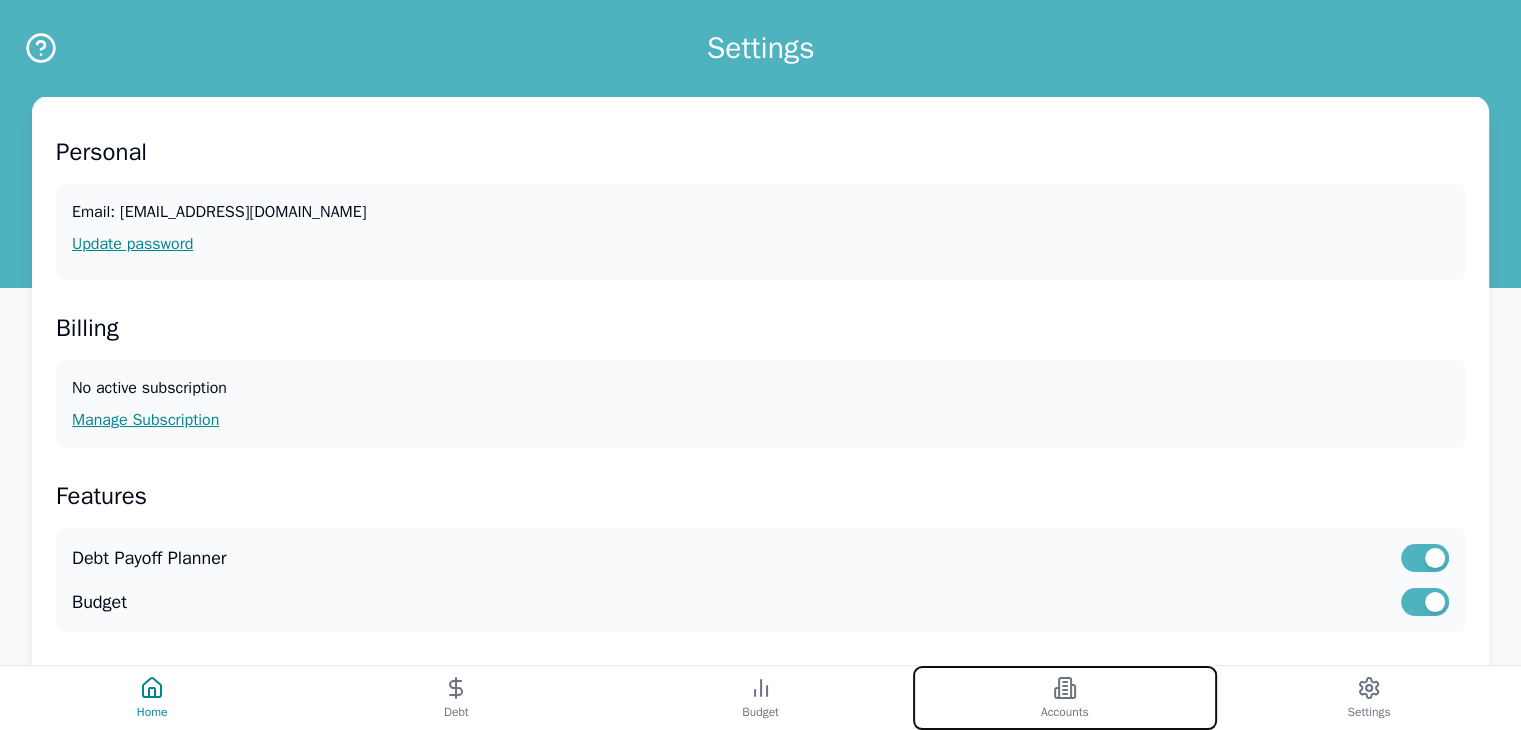 click on "Accounts" at bounding box center (1065, 698) 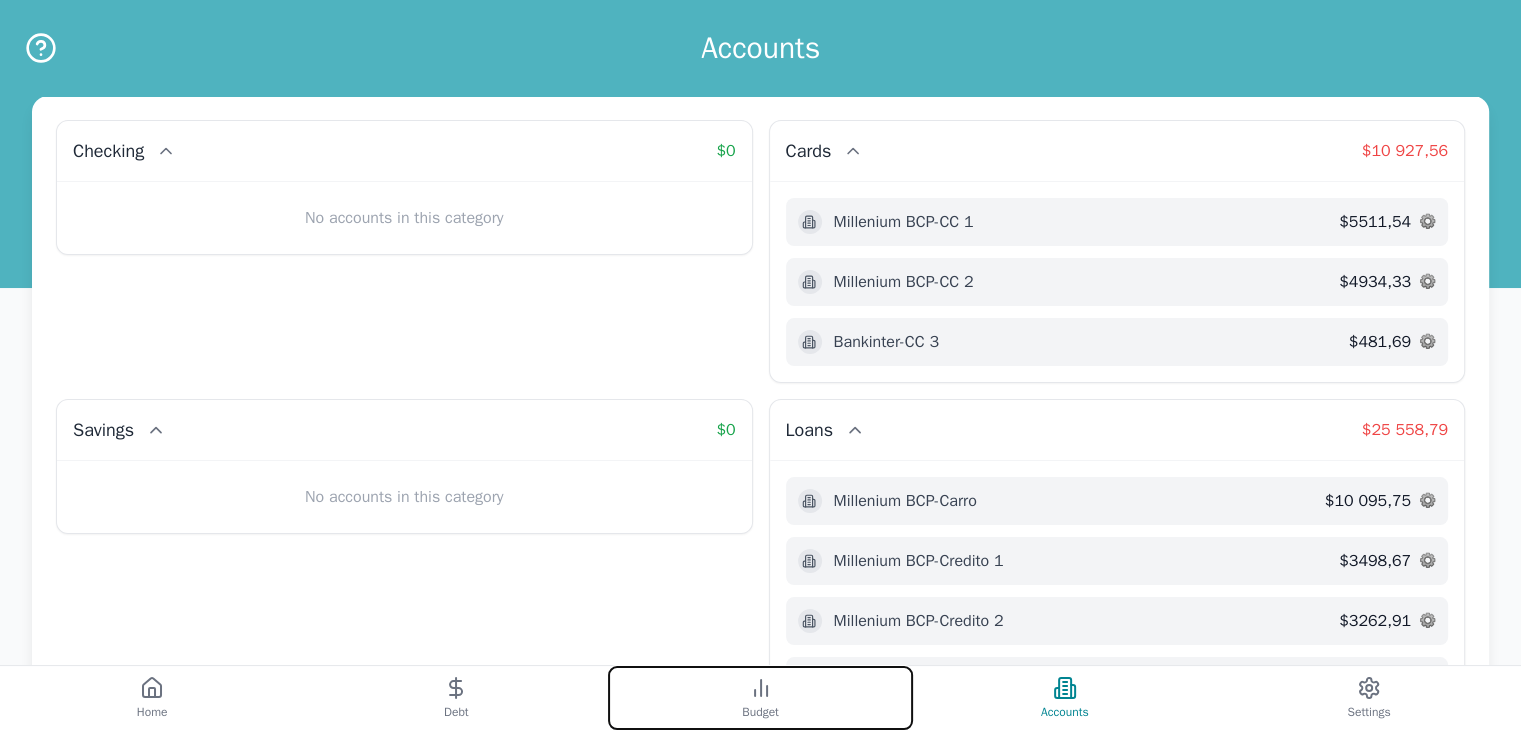 click 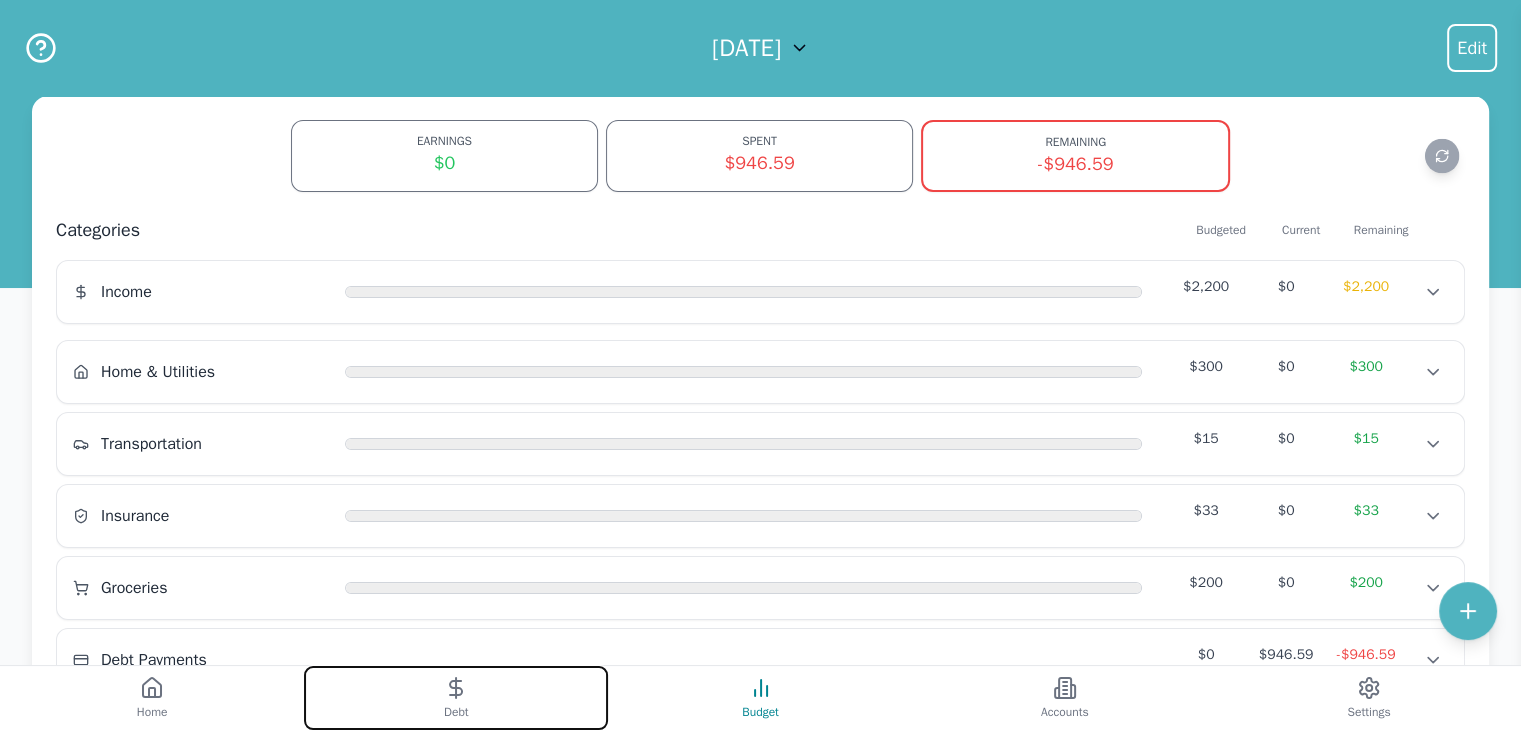 click on "Debt" at bounding box center (456, 698) 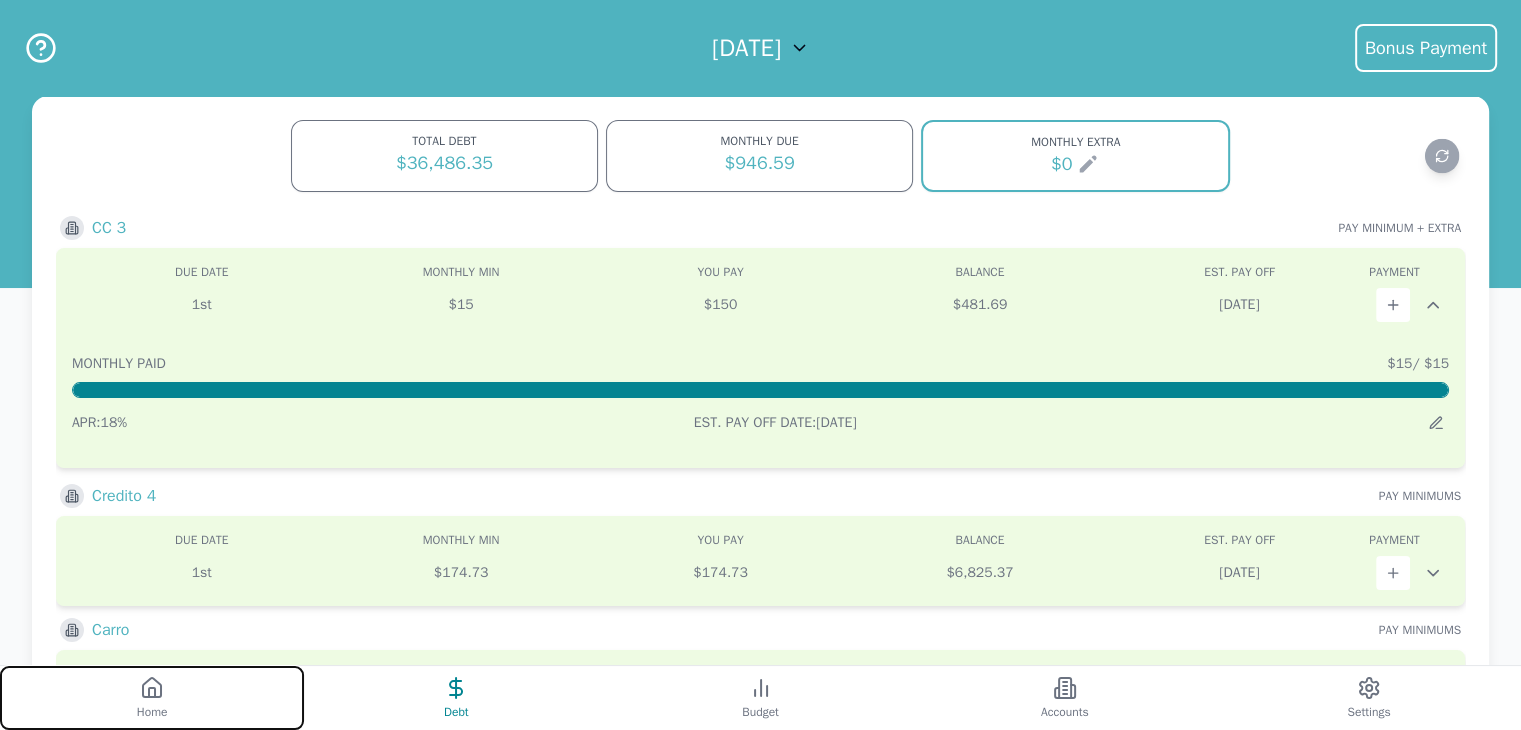 click on "Home" at bounding box center (152, 698) 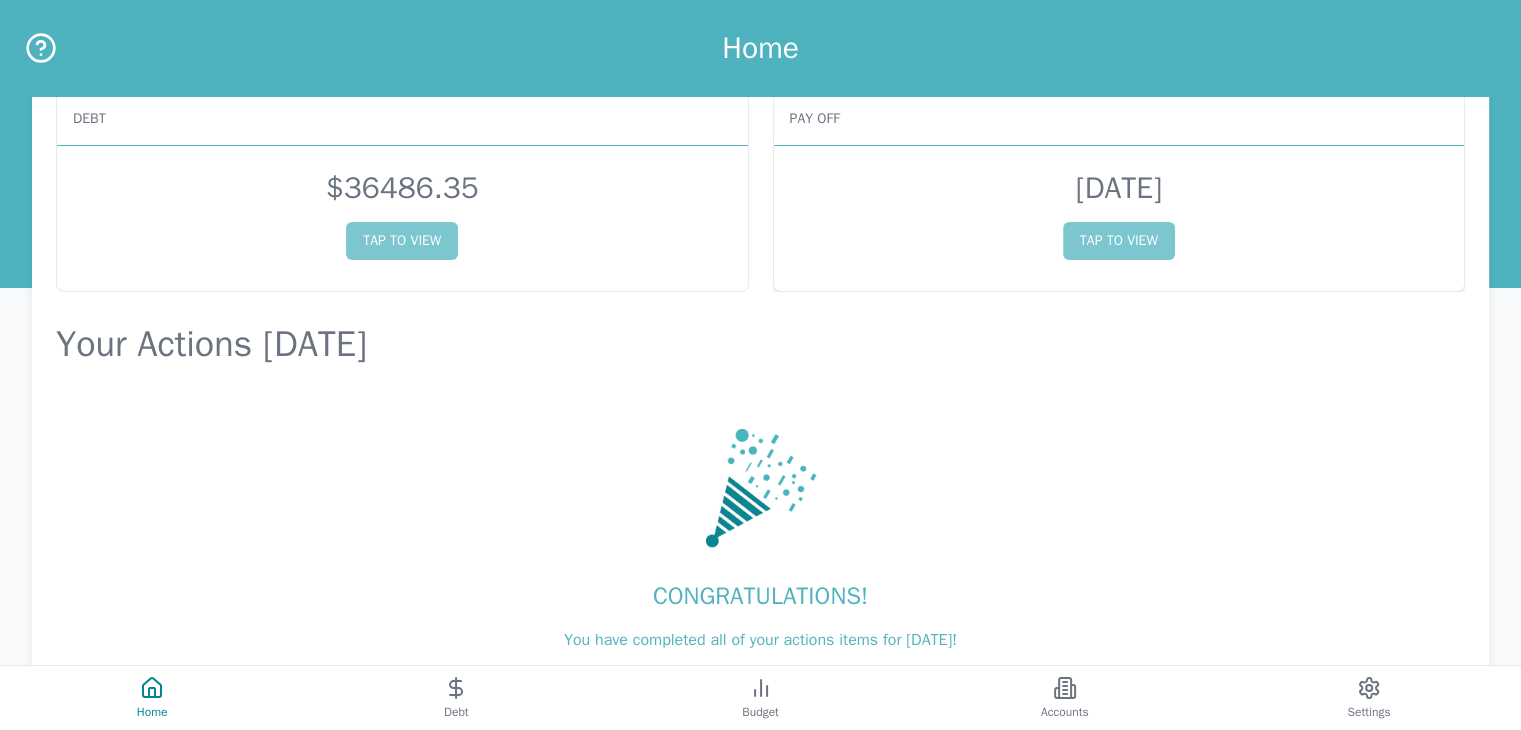 scroll, scrollTop: 158, scrollLeft: 0, axis: vertical 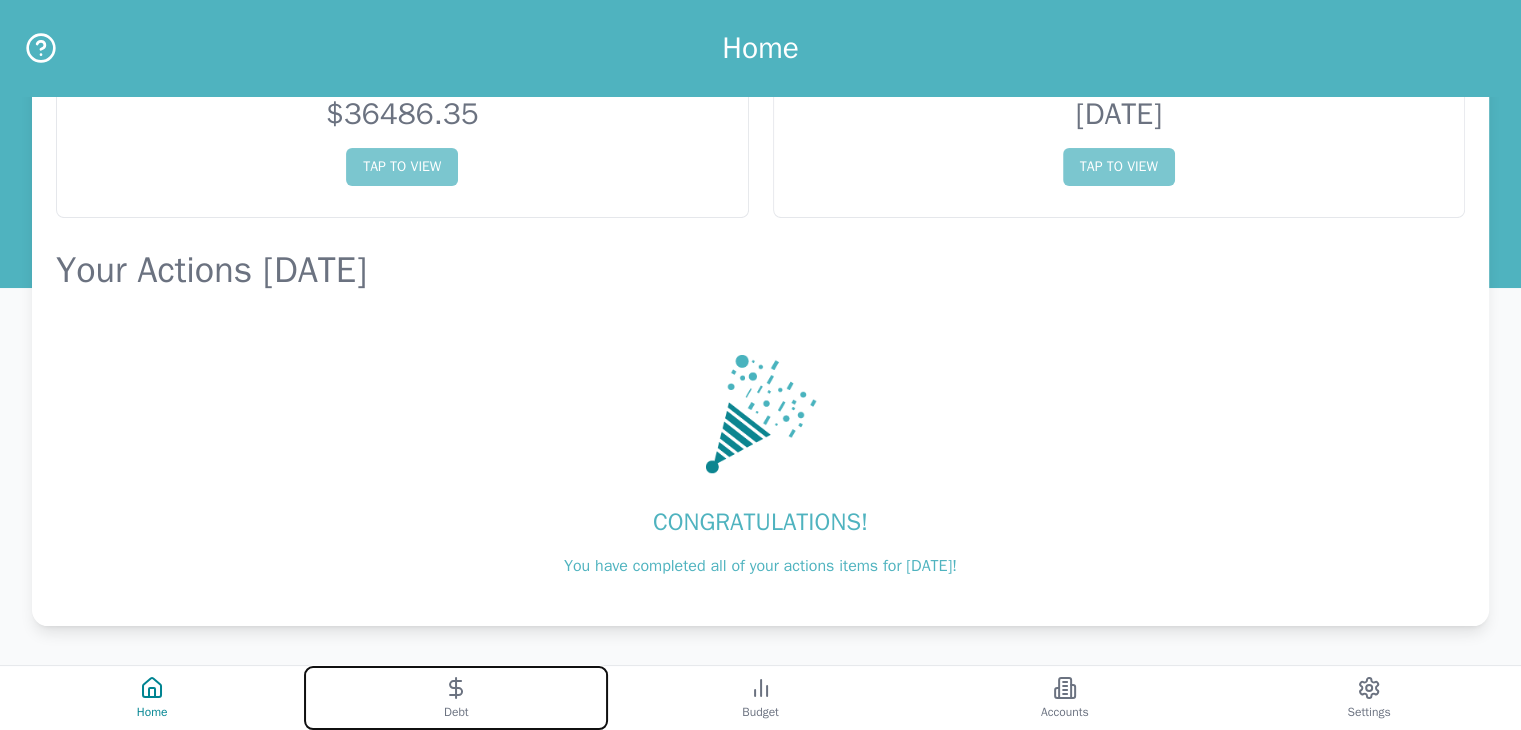 click on "Debt" at bounding box center (456, 698) 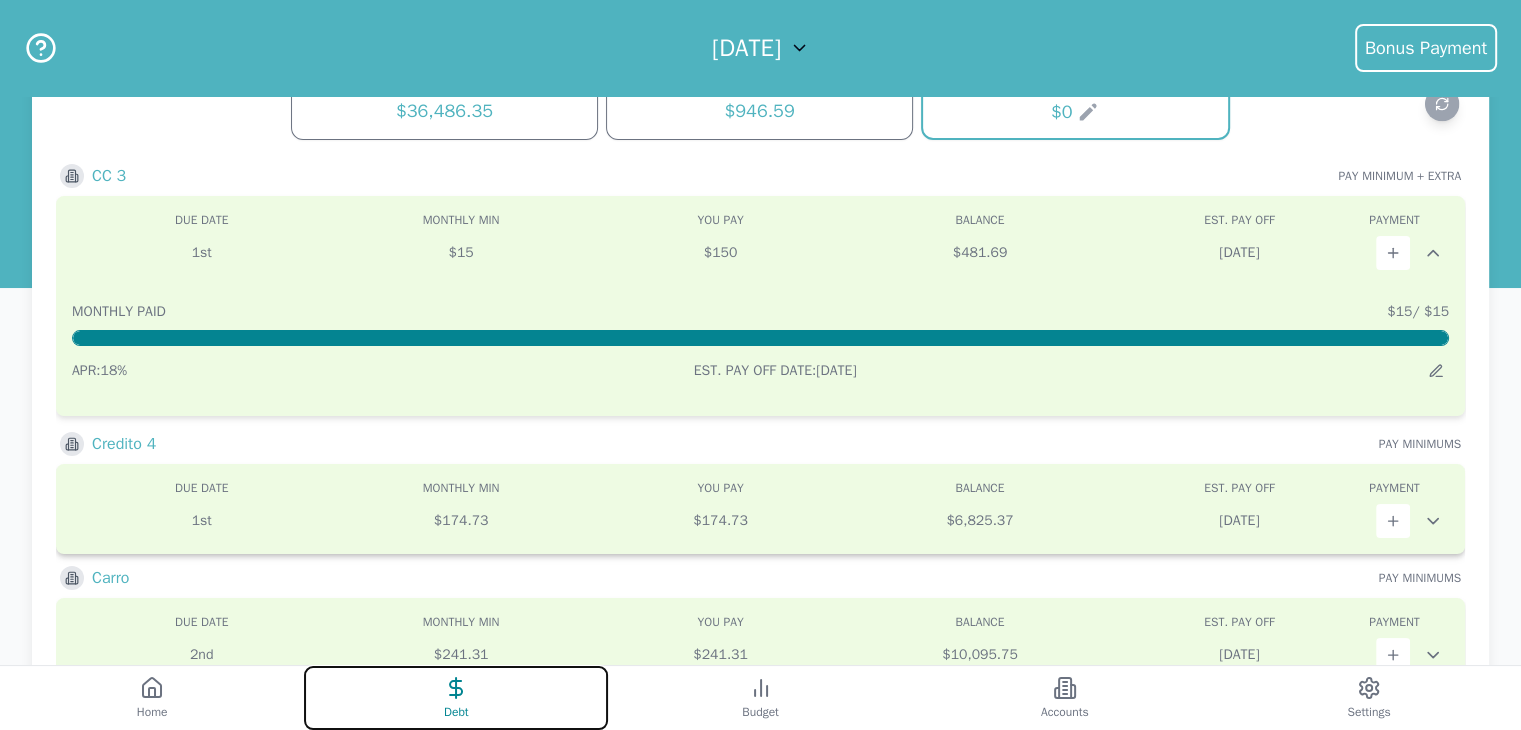 scroll, scrollTop: 0, scrollLeft: 0, axis: both 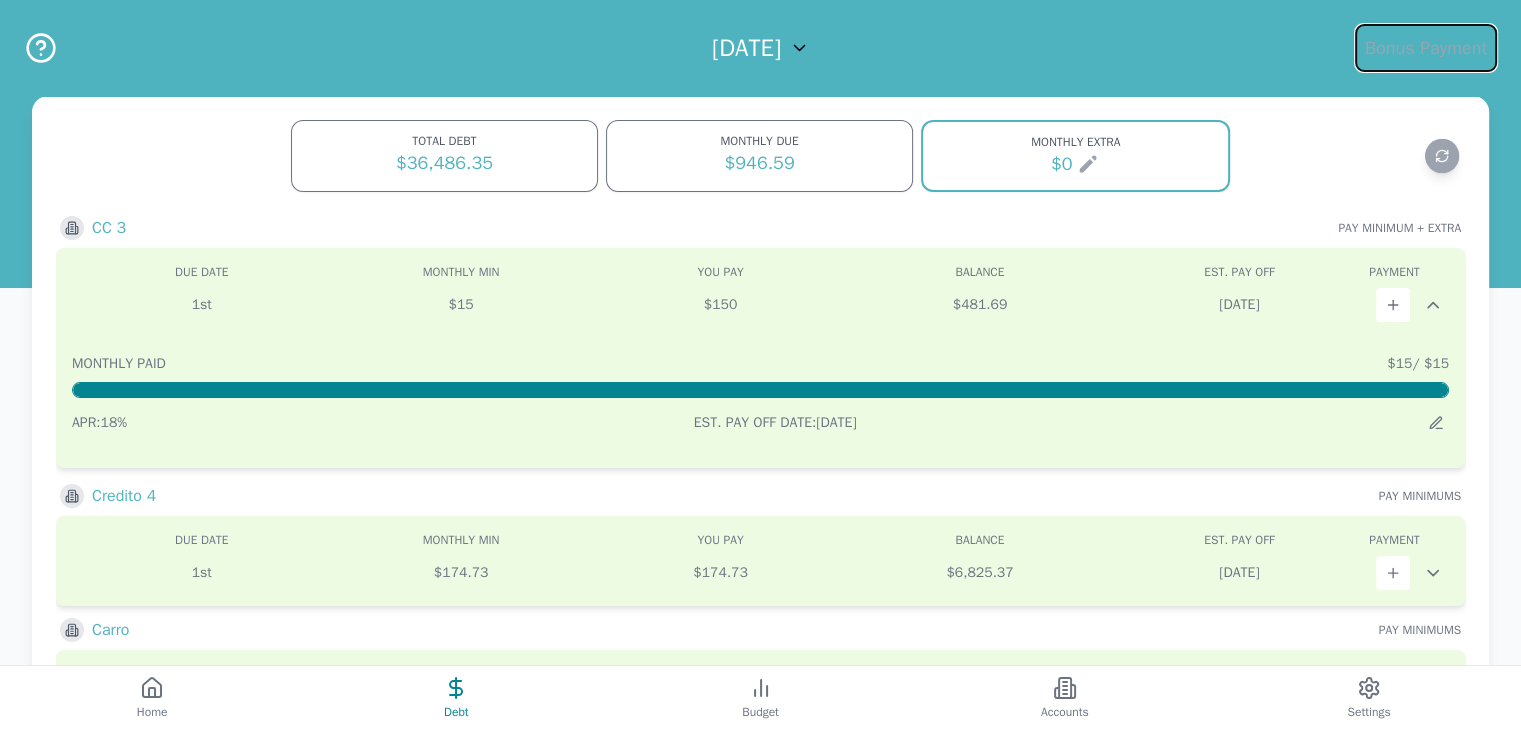 click on "Bonus Payment" at bounding box center [1426, 48] 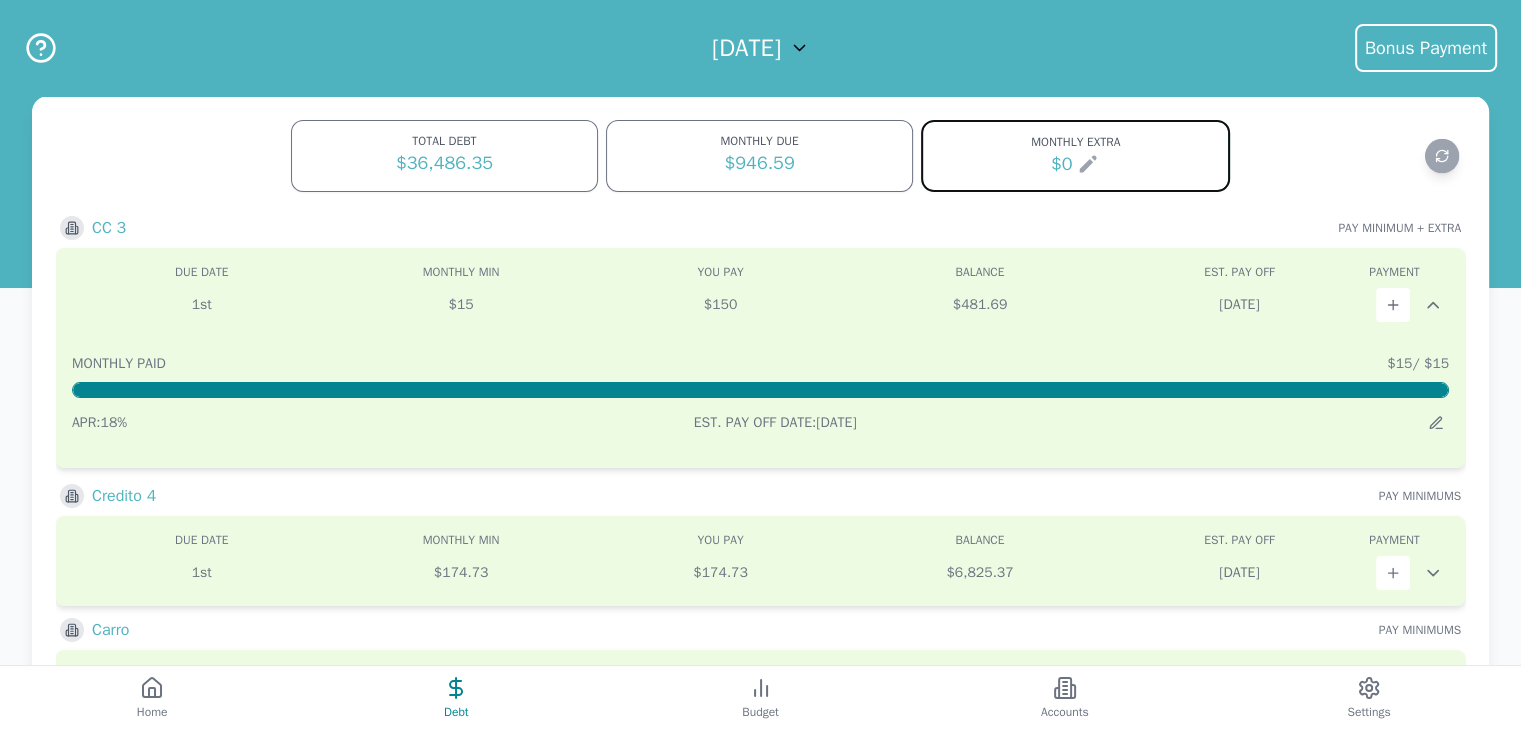 click 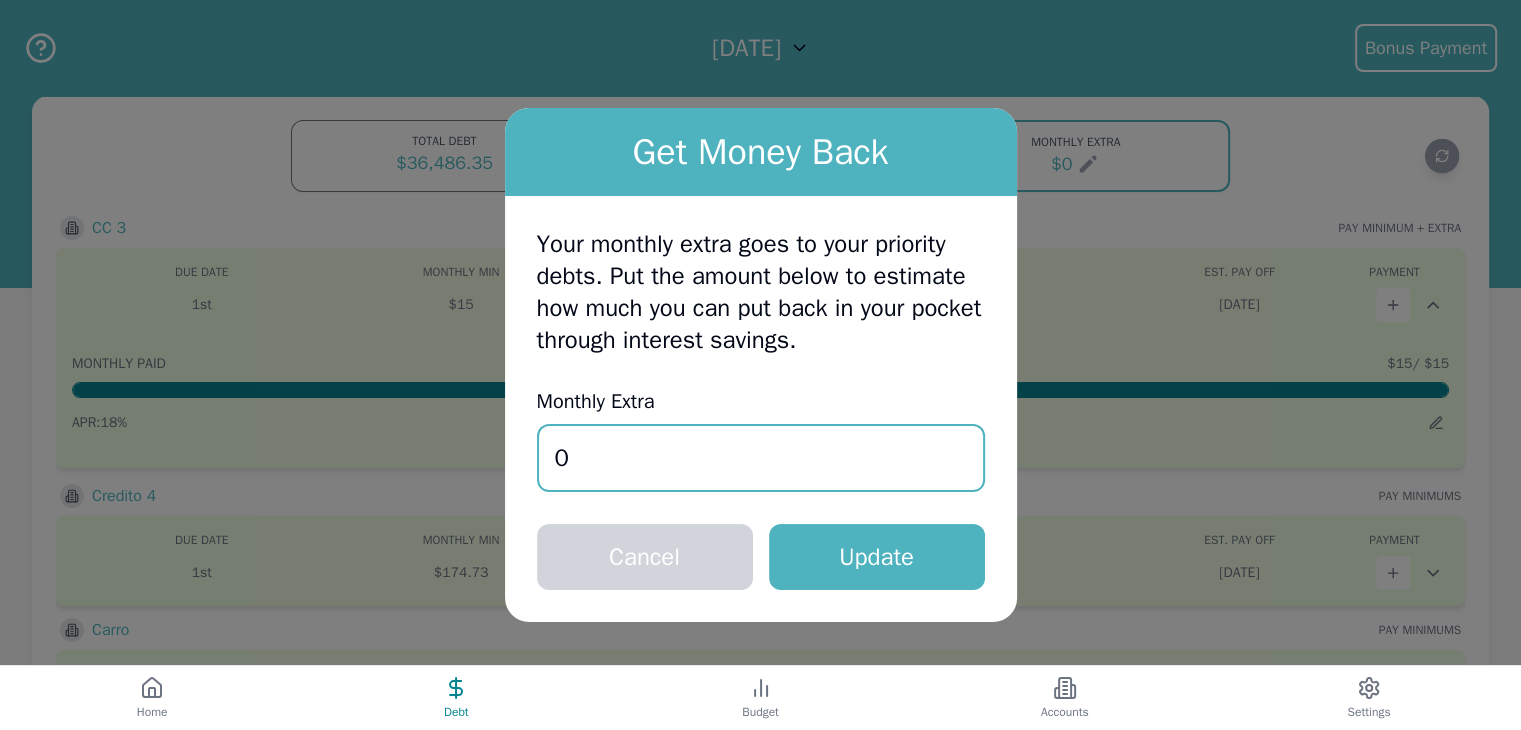 click on "0" at bounding box center (761, 458) 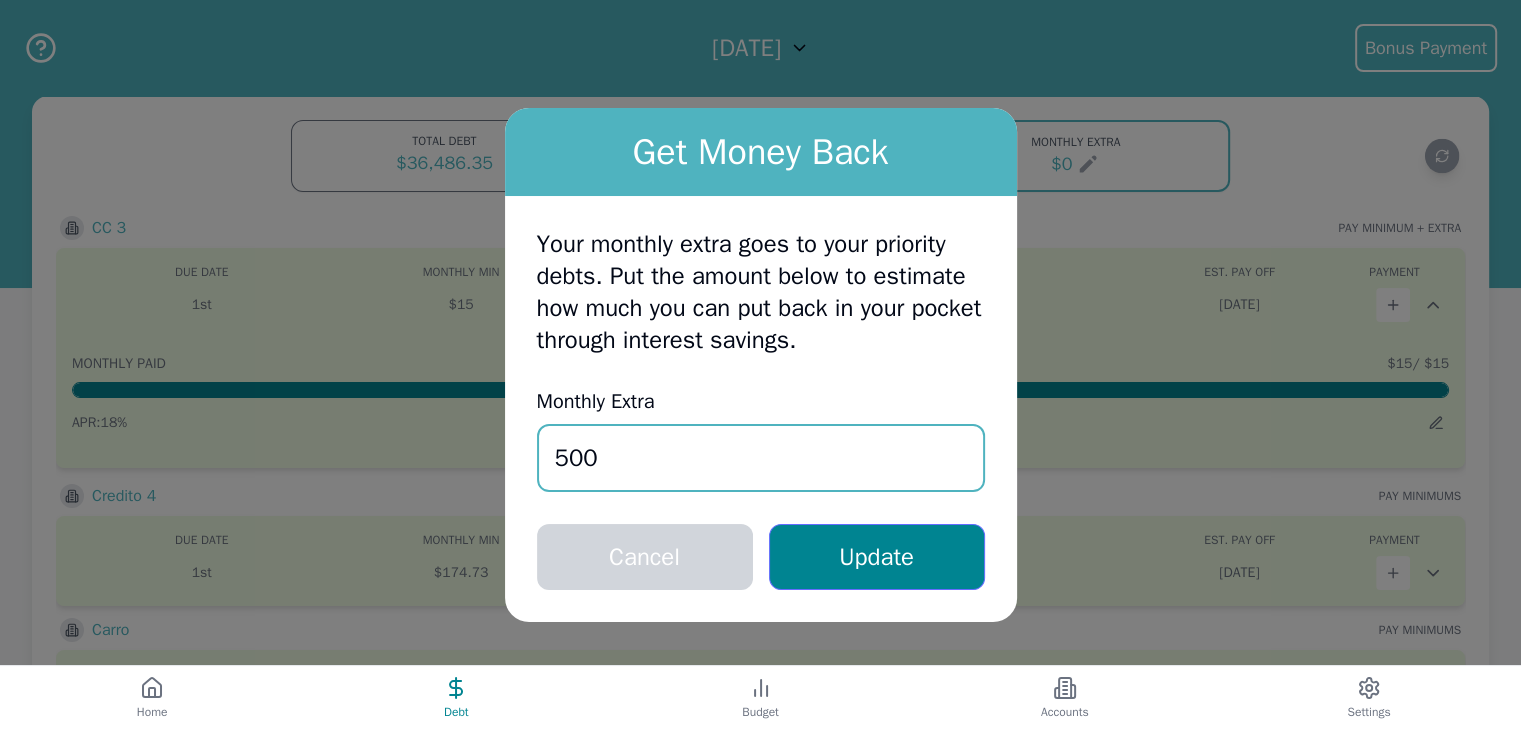 type on "500" 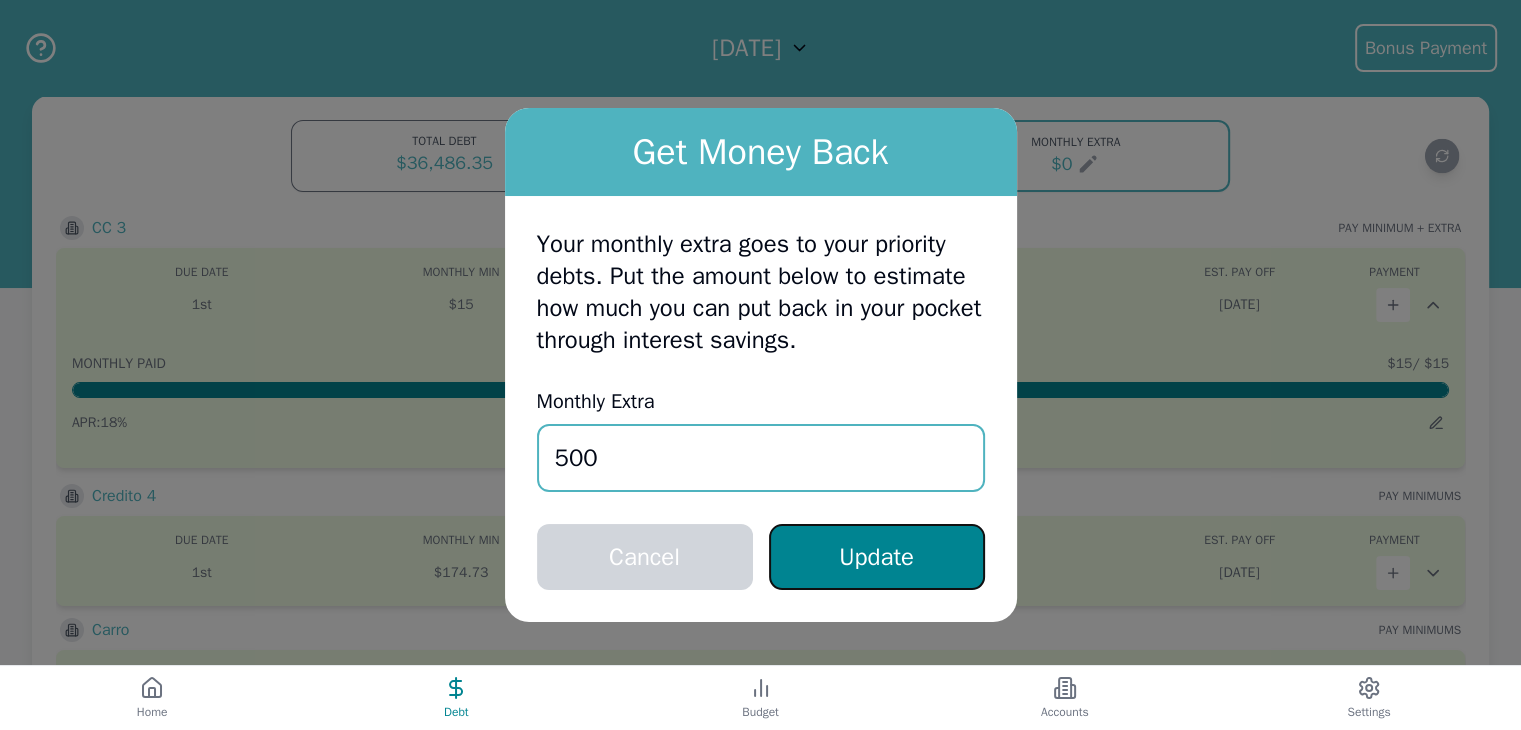 click on "Update" at bounding box center [877, 557] 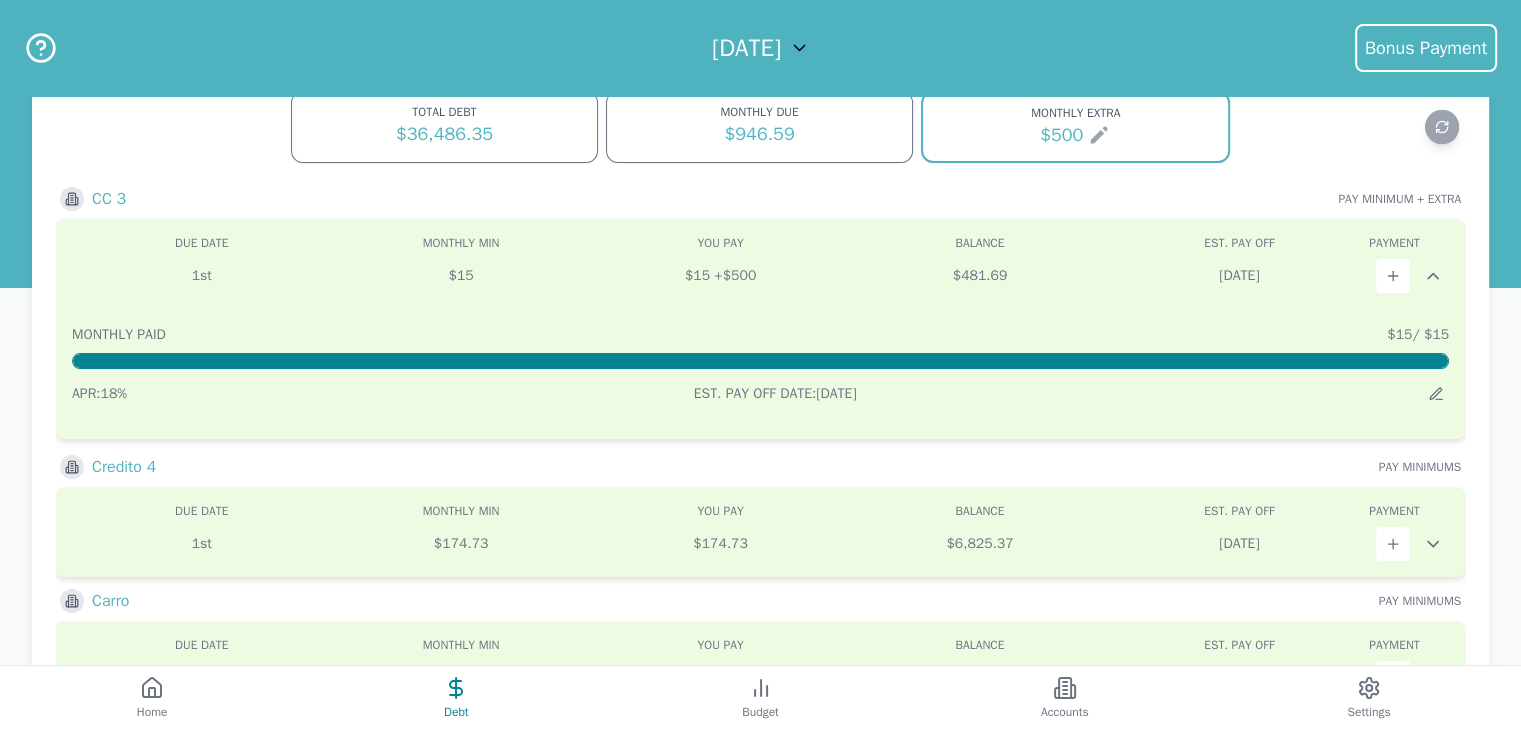 scroll, scrollTop: 0, scrollLeft: 0, axis: both 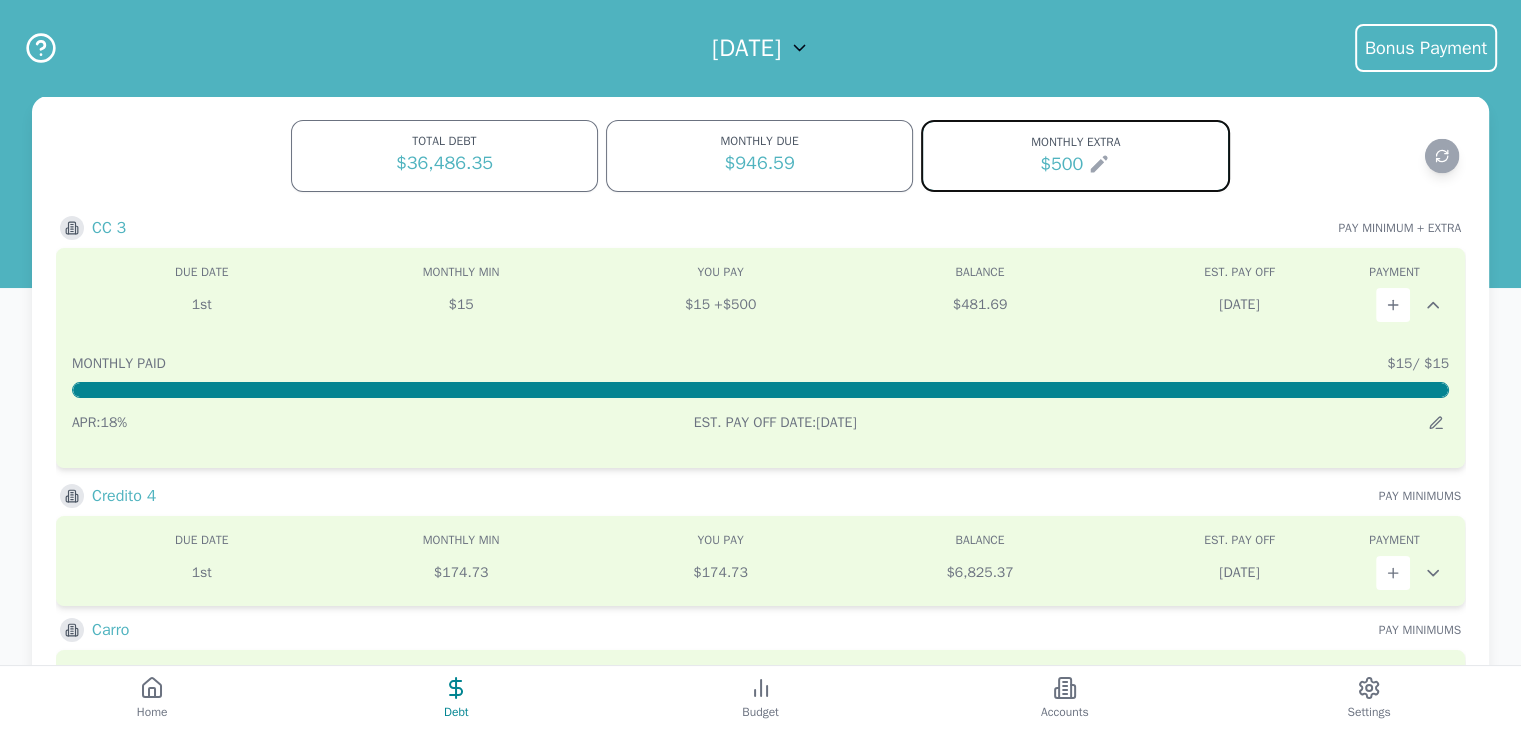 click 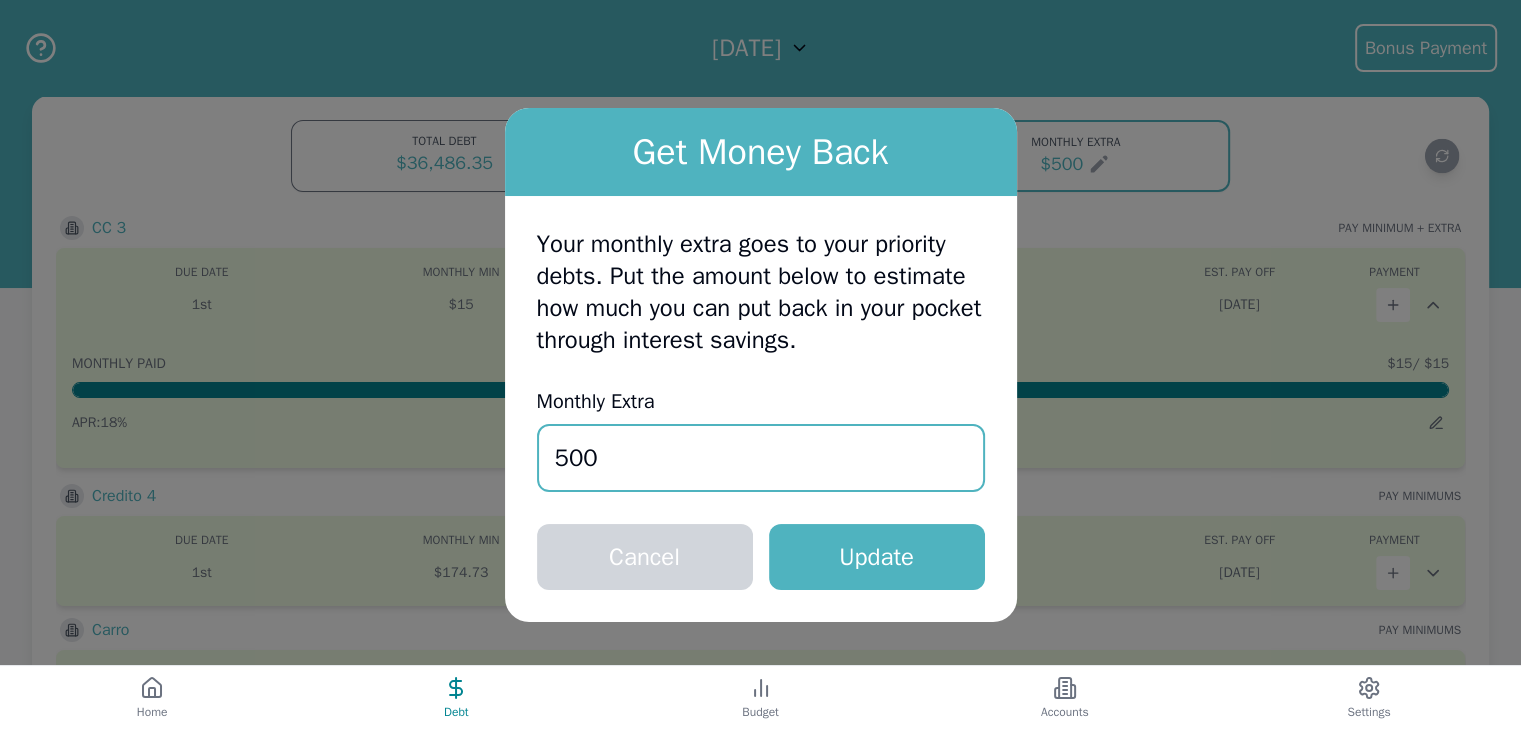 drag, startPoint x: 703, startPoint y: 464, endPoint x: 588, endPoint y: 427, distance: 120.805626 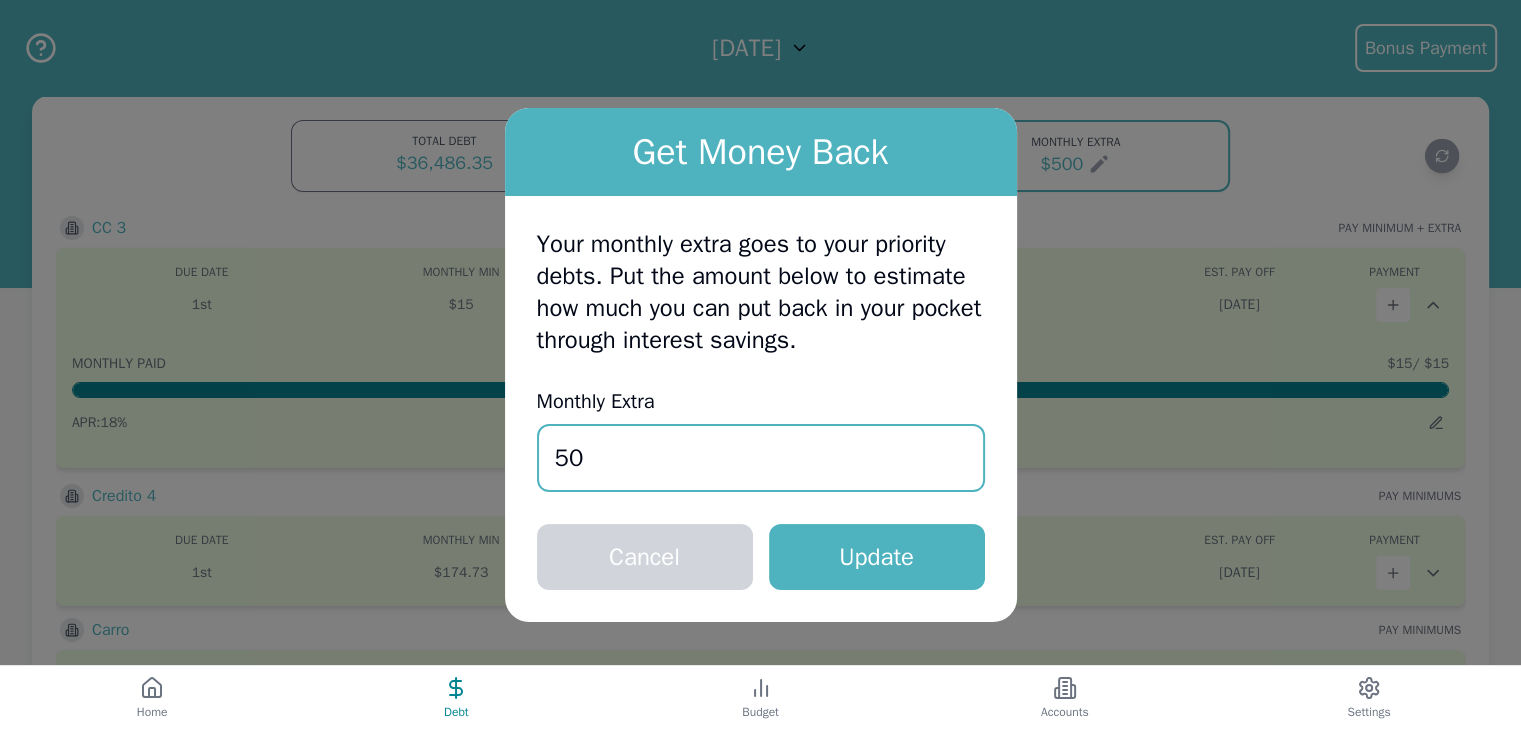 type on "5" 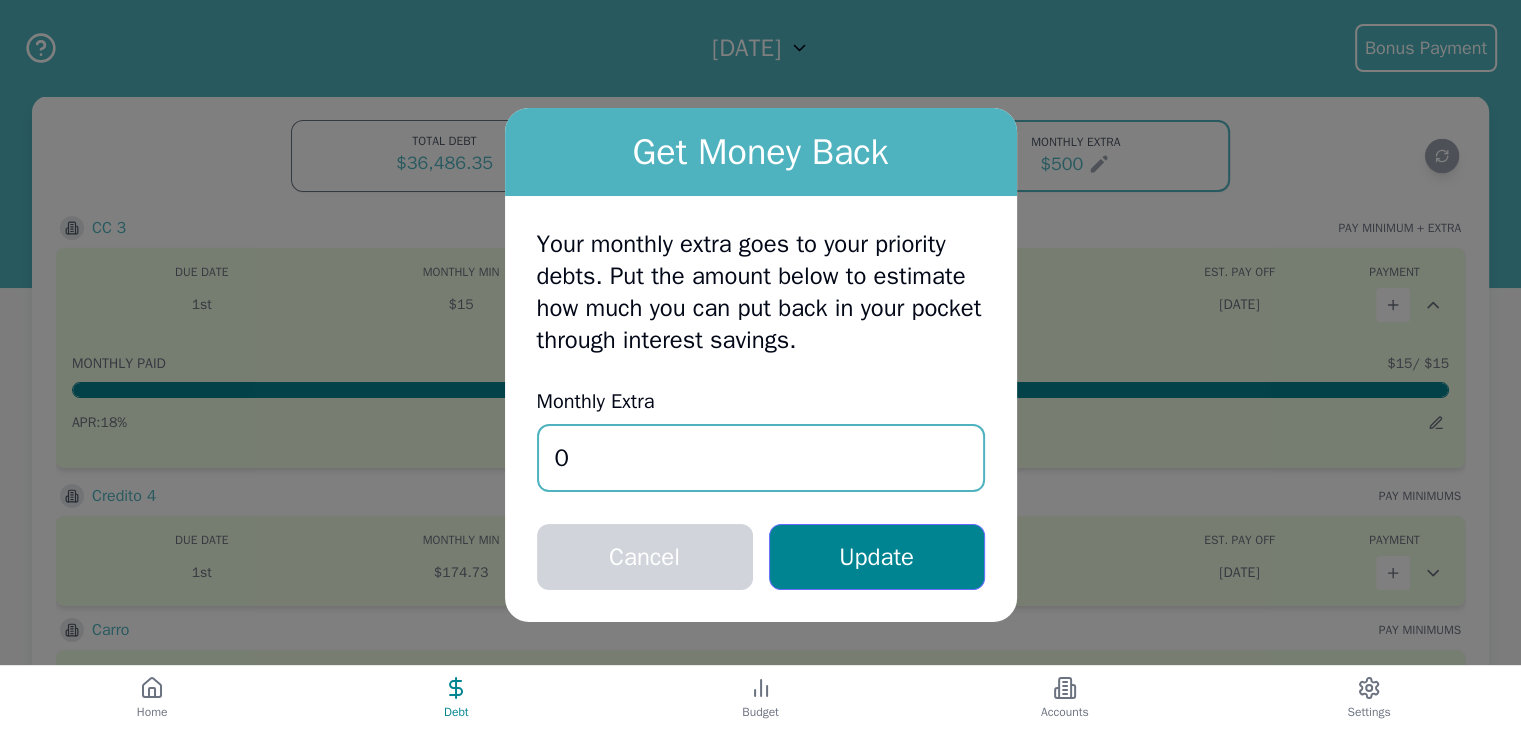 type on "0" 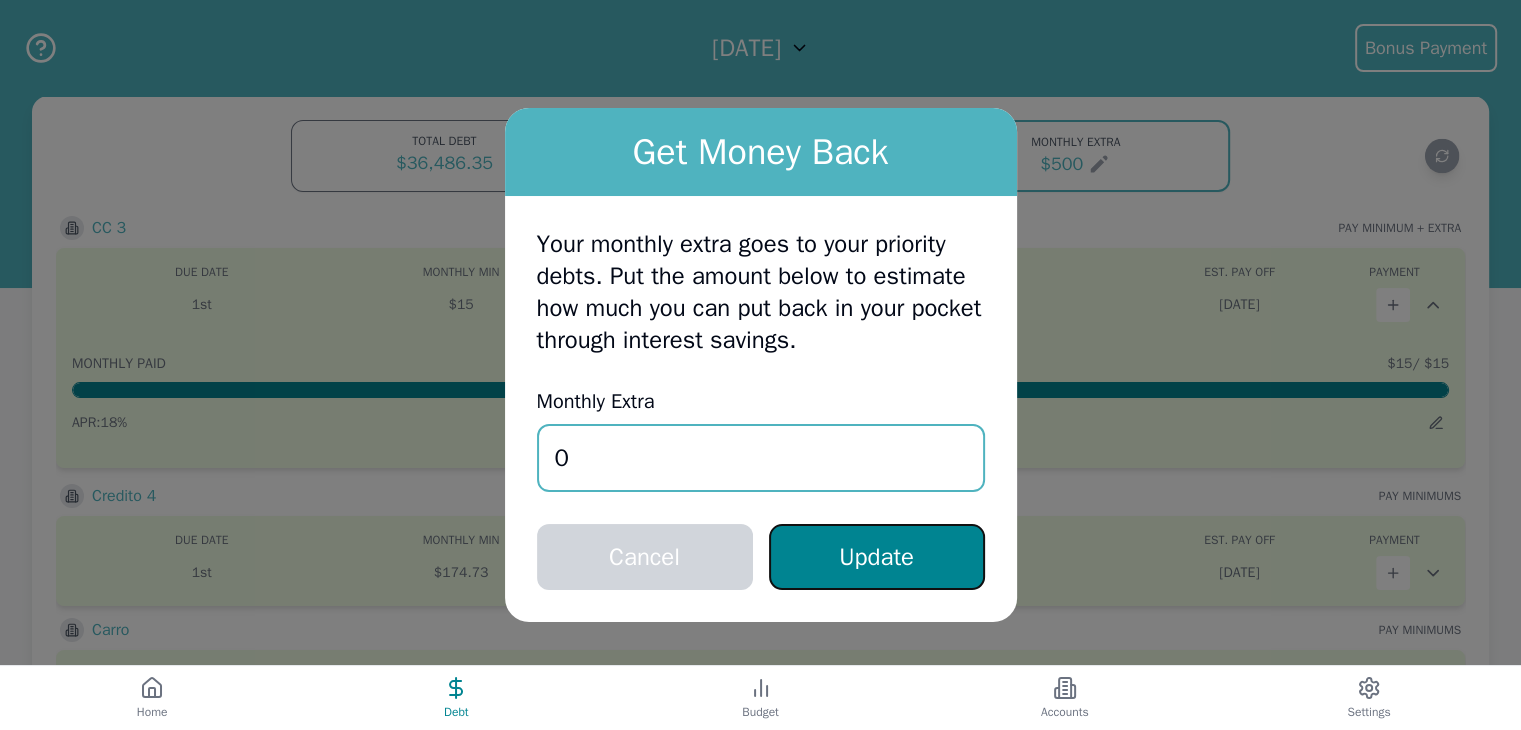 click on "Update" at bounding box center [877, 557] 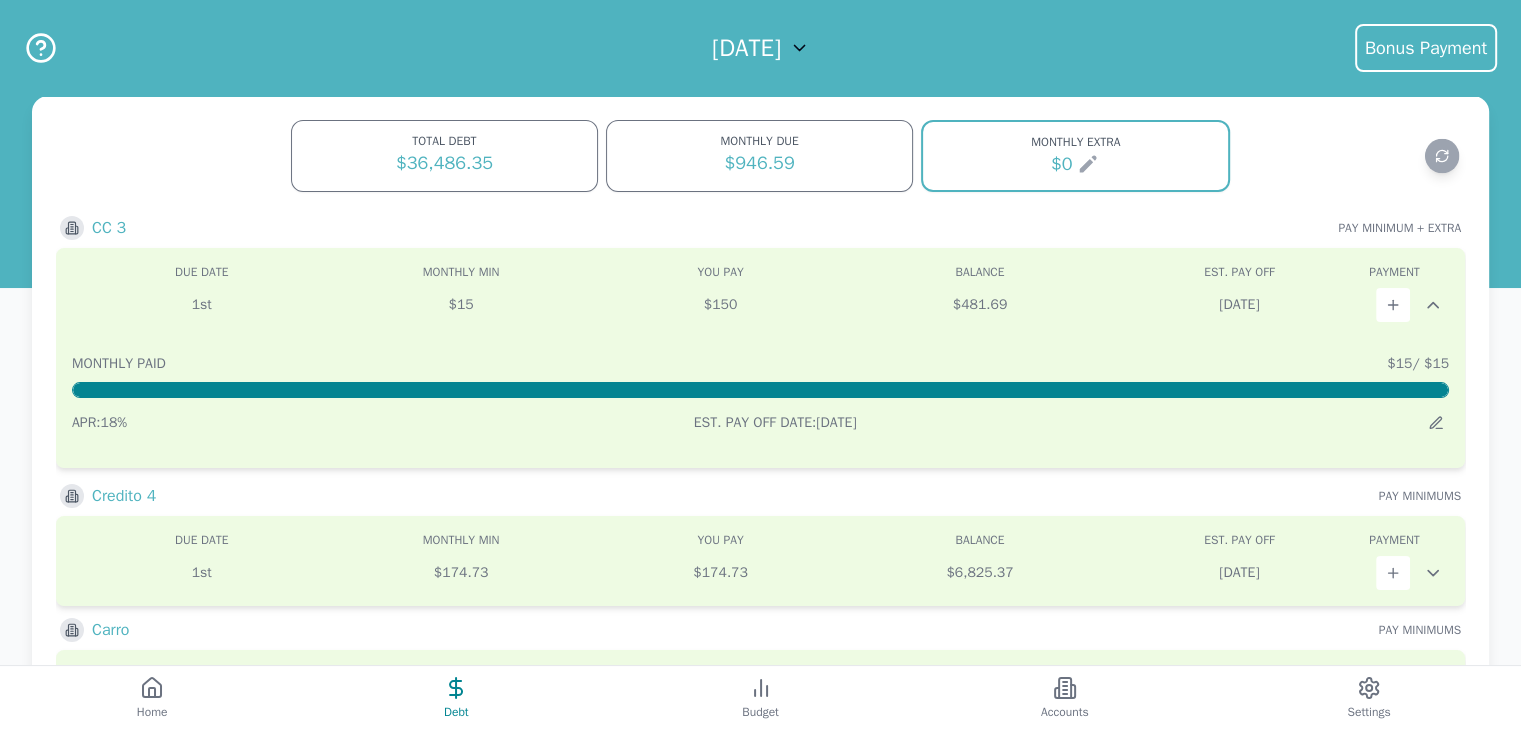 click 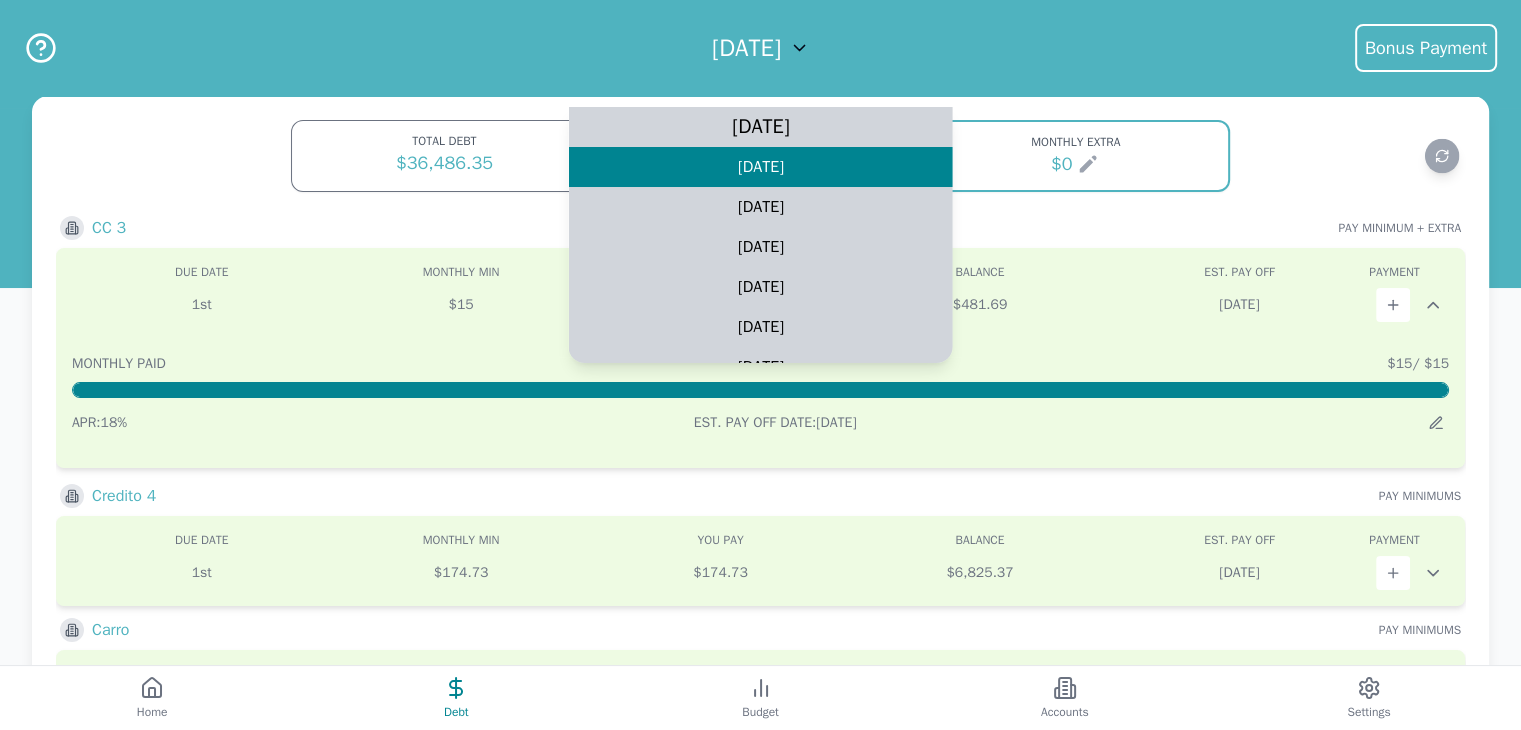 click on "August 2025" at bounding box center [760, 127] 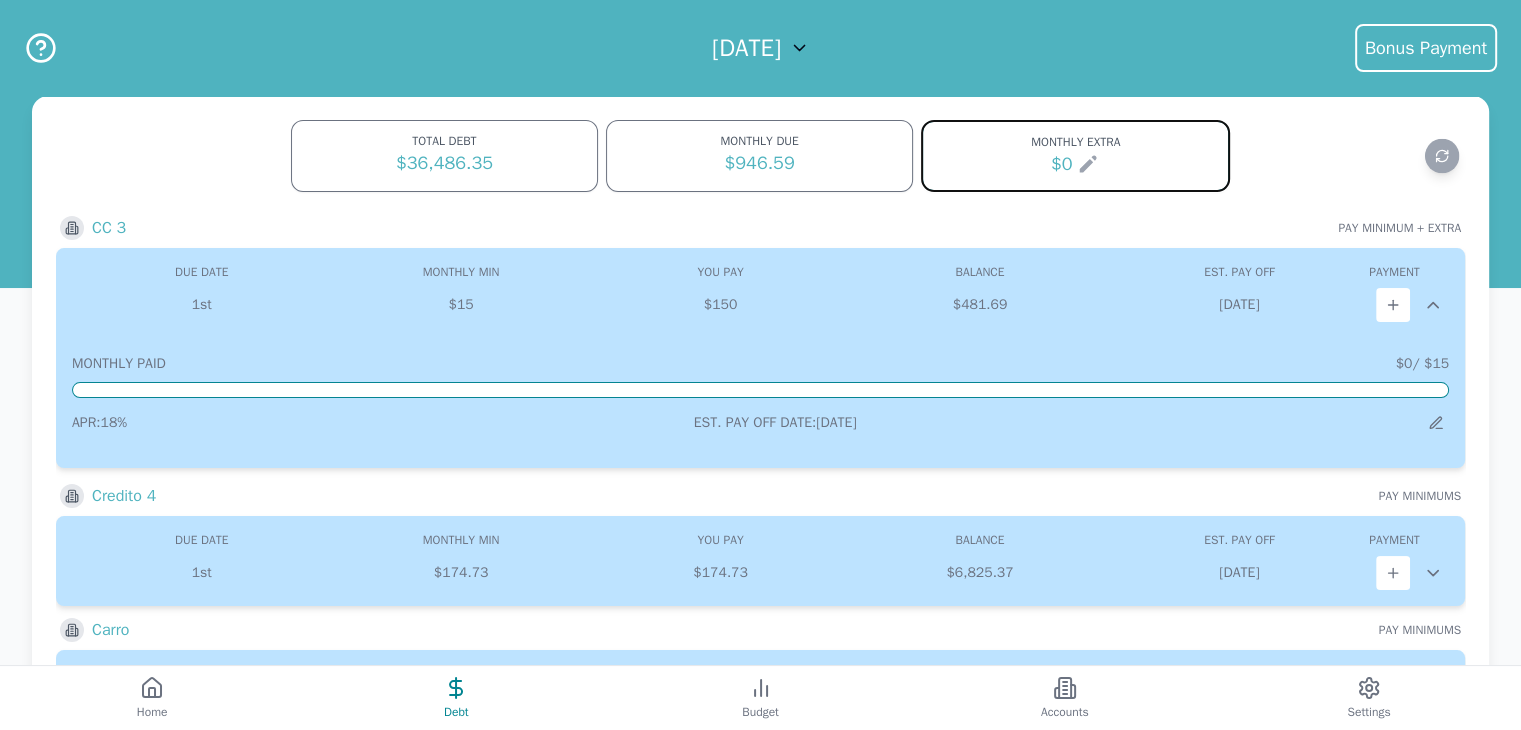 click 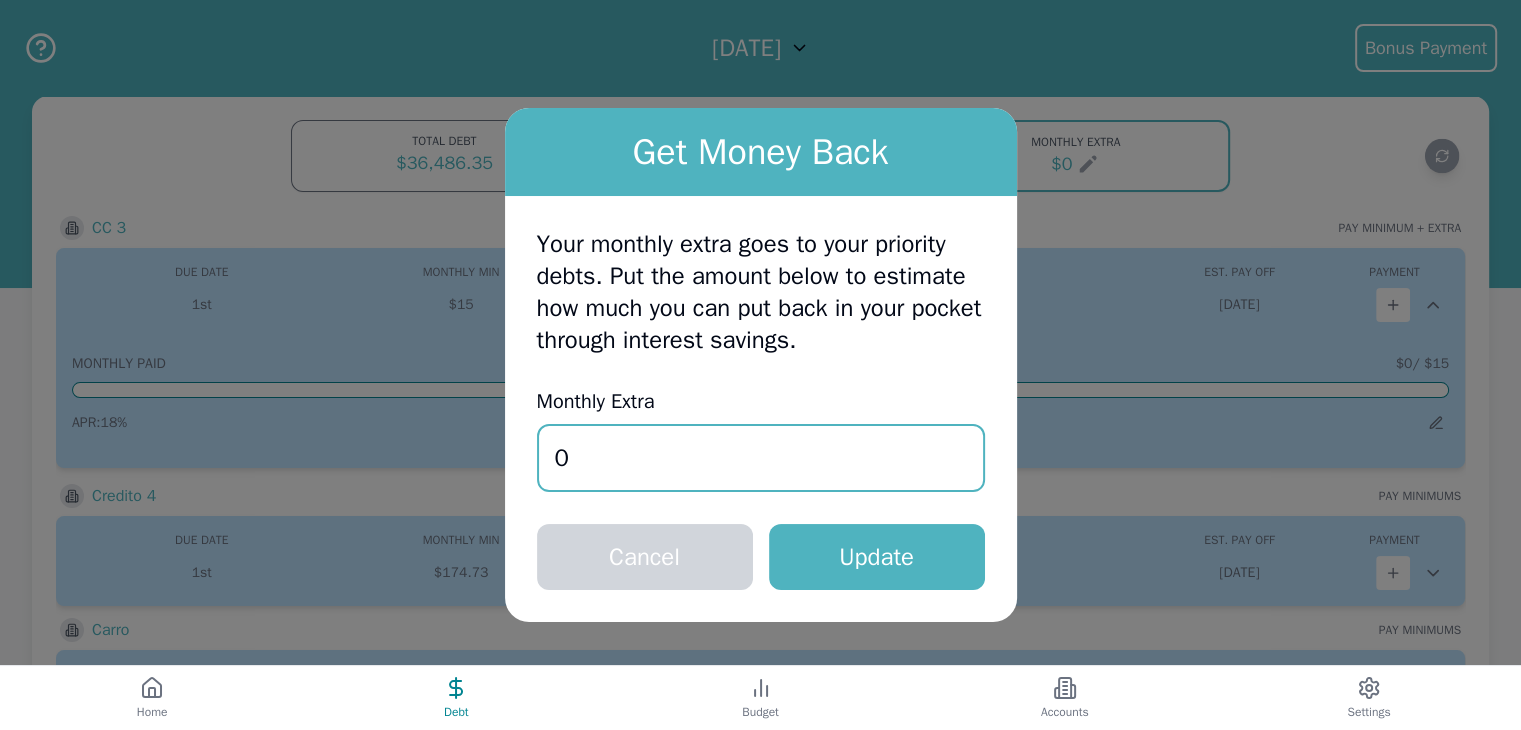 drag, startPoint x: 704, startPoint y: 459, endPoint x: 719, endPoint y: 455, distance: 15.524175 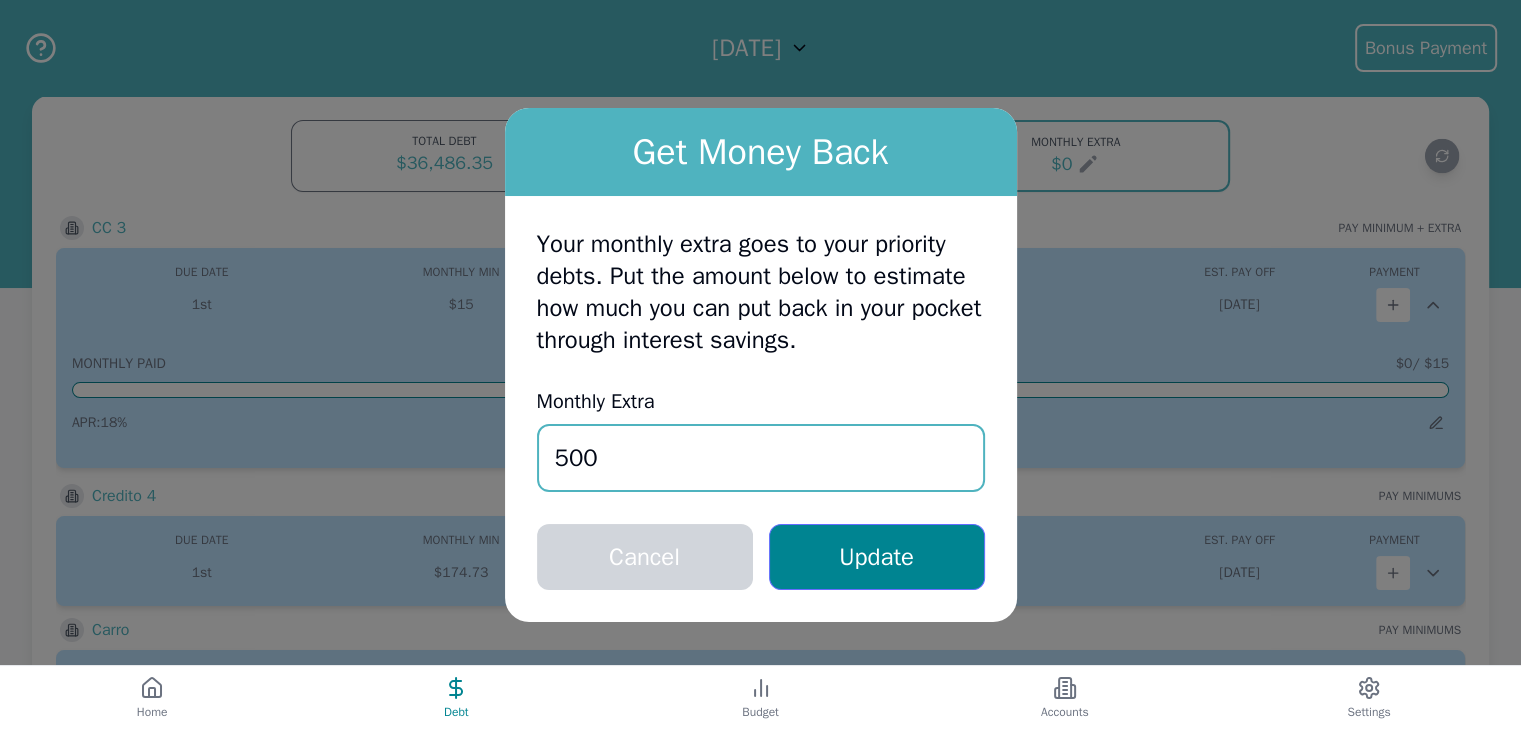 type on "500" 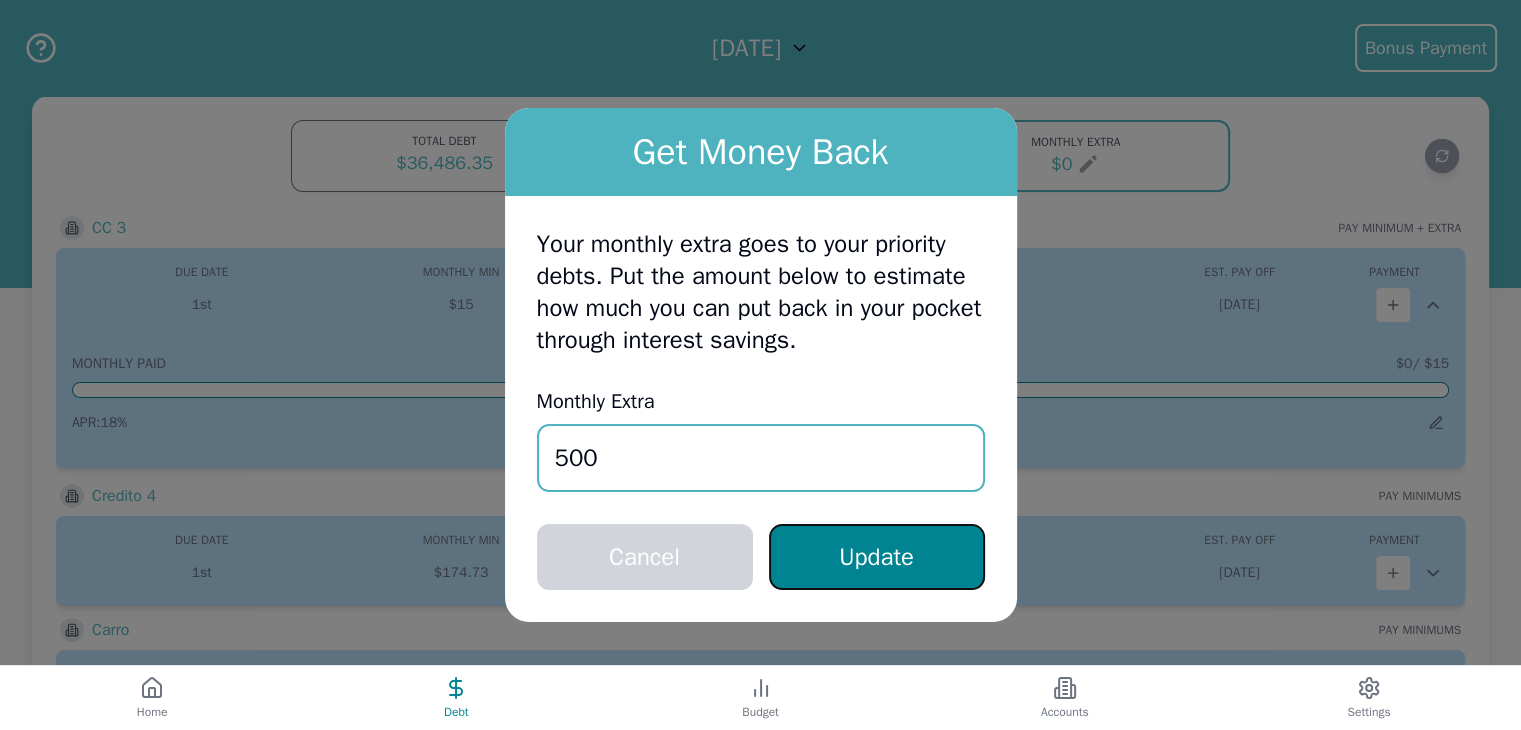 click on "Update" at bounding box center [877, 557] 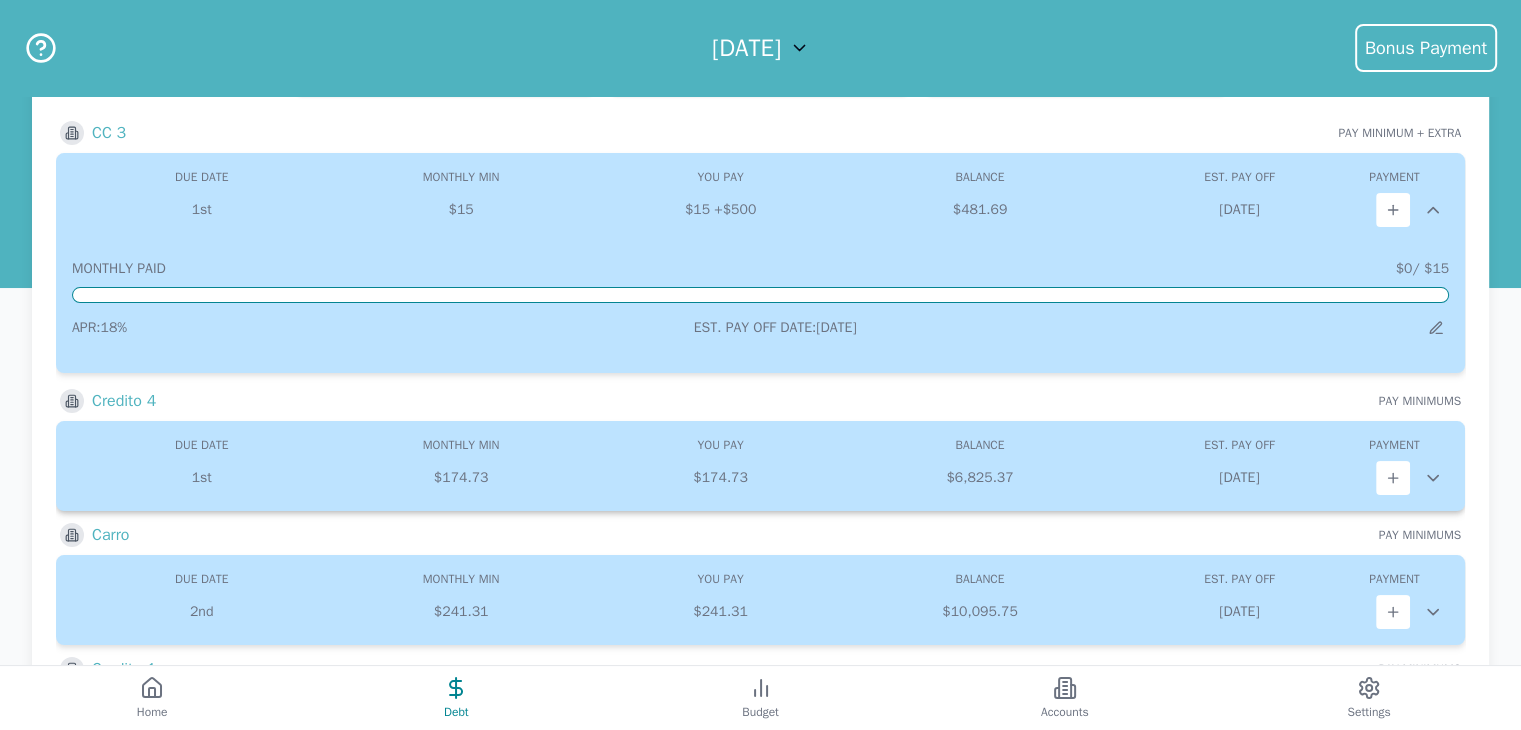 scroll, scrollTop: 0, scrollLeft: 0, axis: both 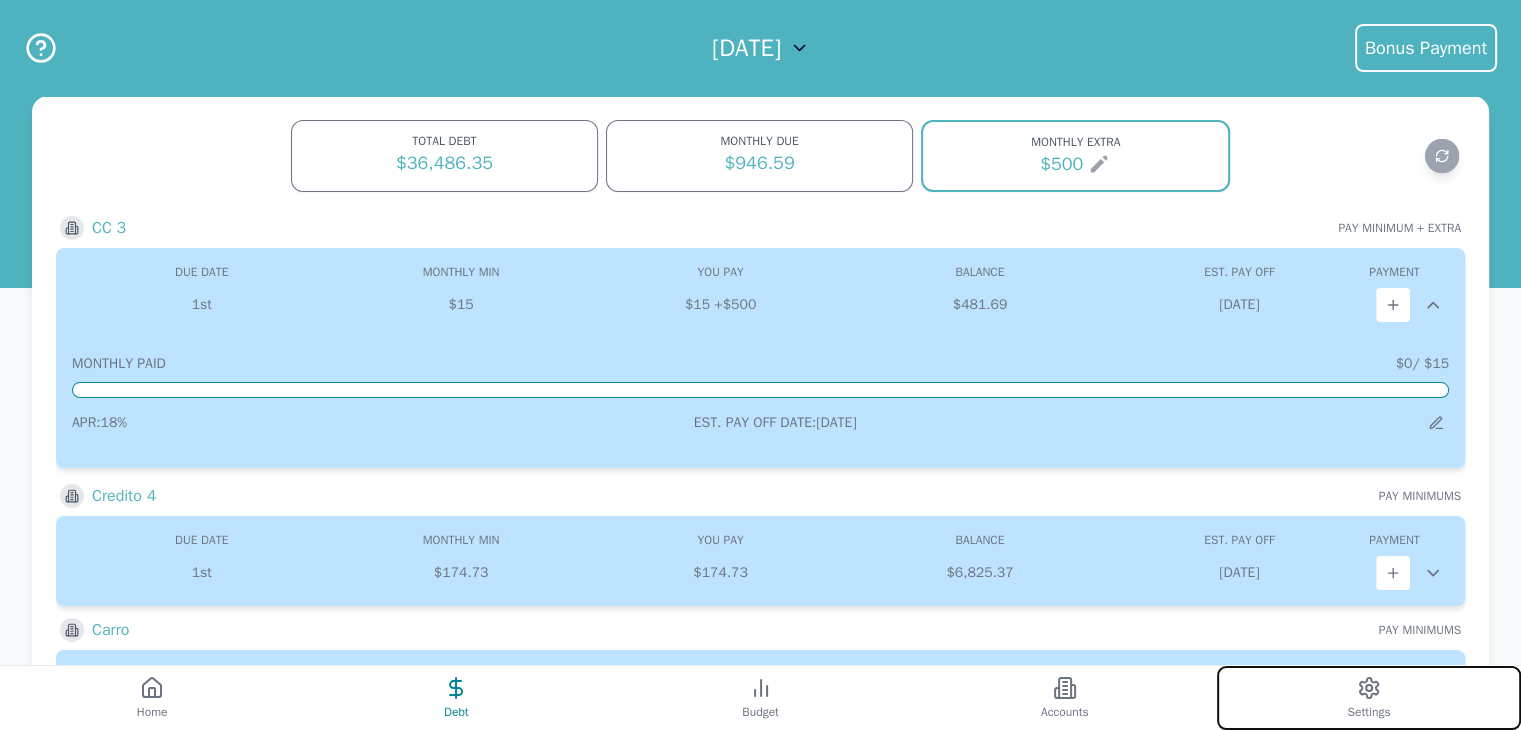 click 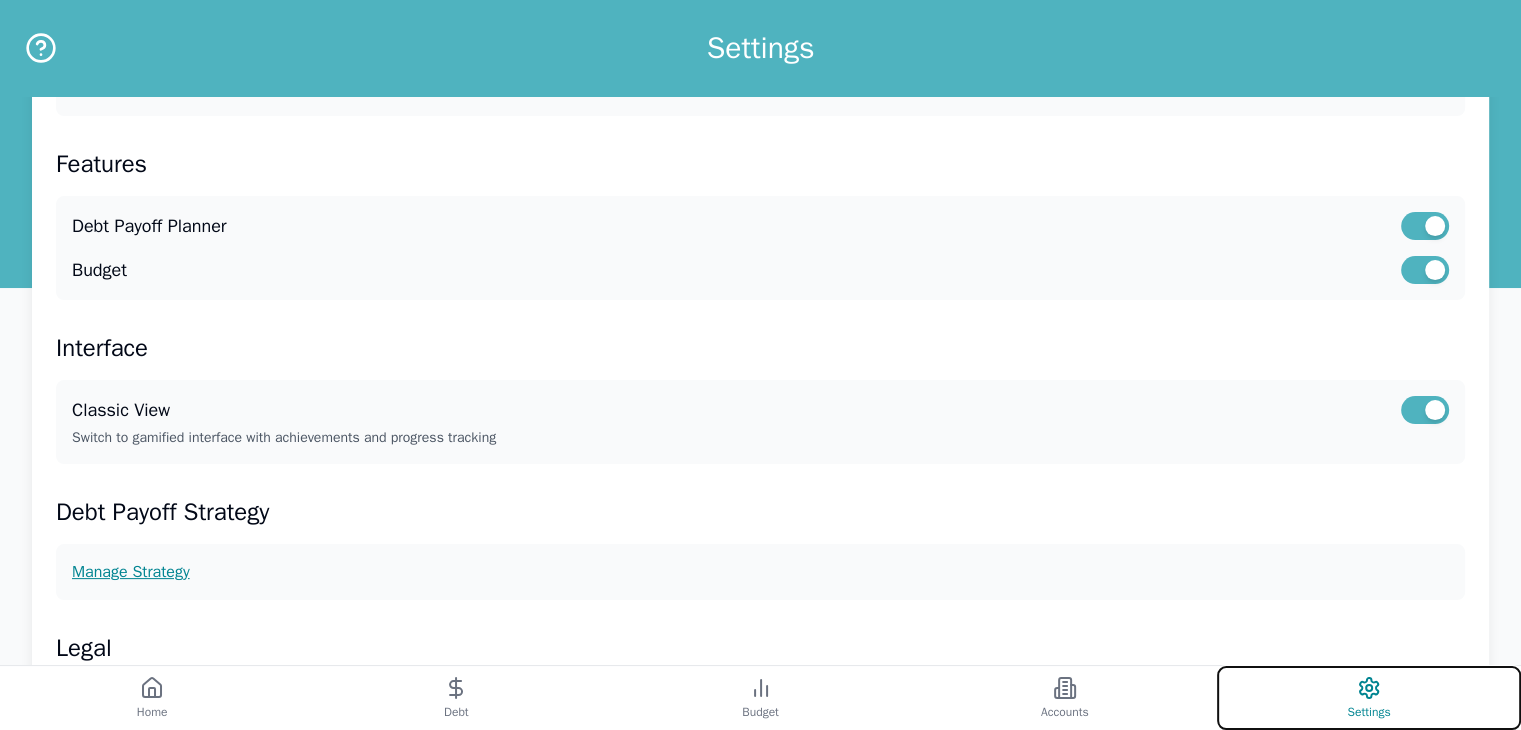 scroll, scrollTop: 500, scrollLeft: 0, axis: vertical 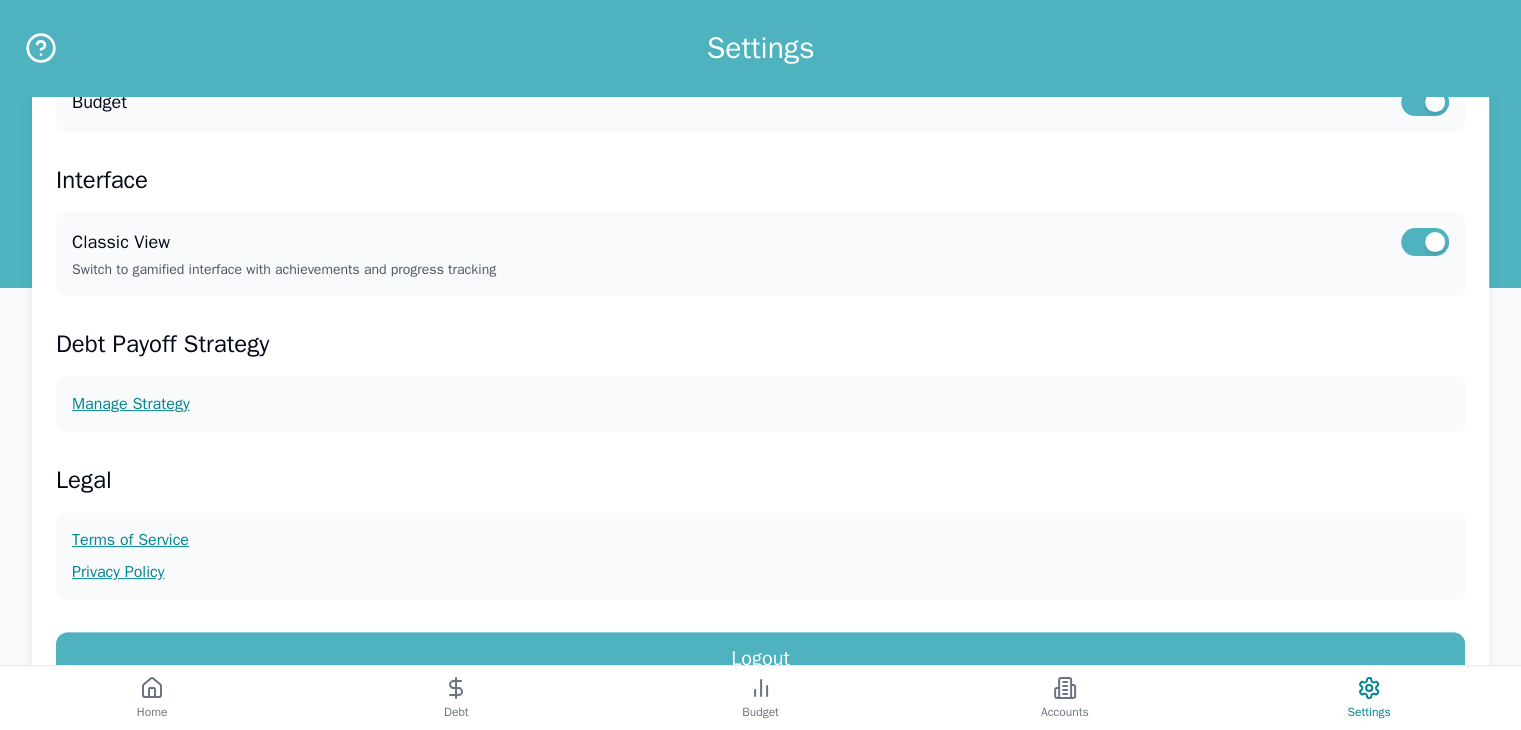 click on "Classic View Switch to gamified interface with achievements and progress tracking" at bounding box center [760, 254] 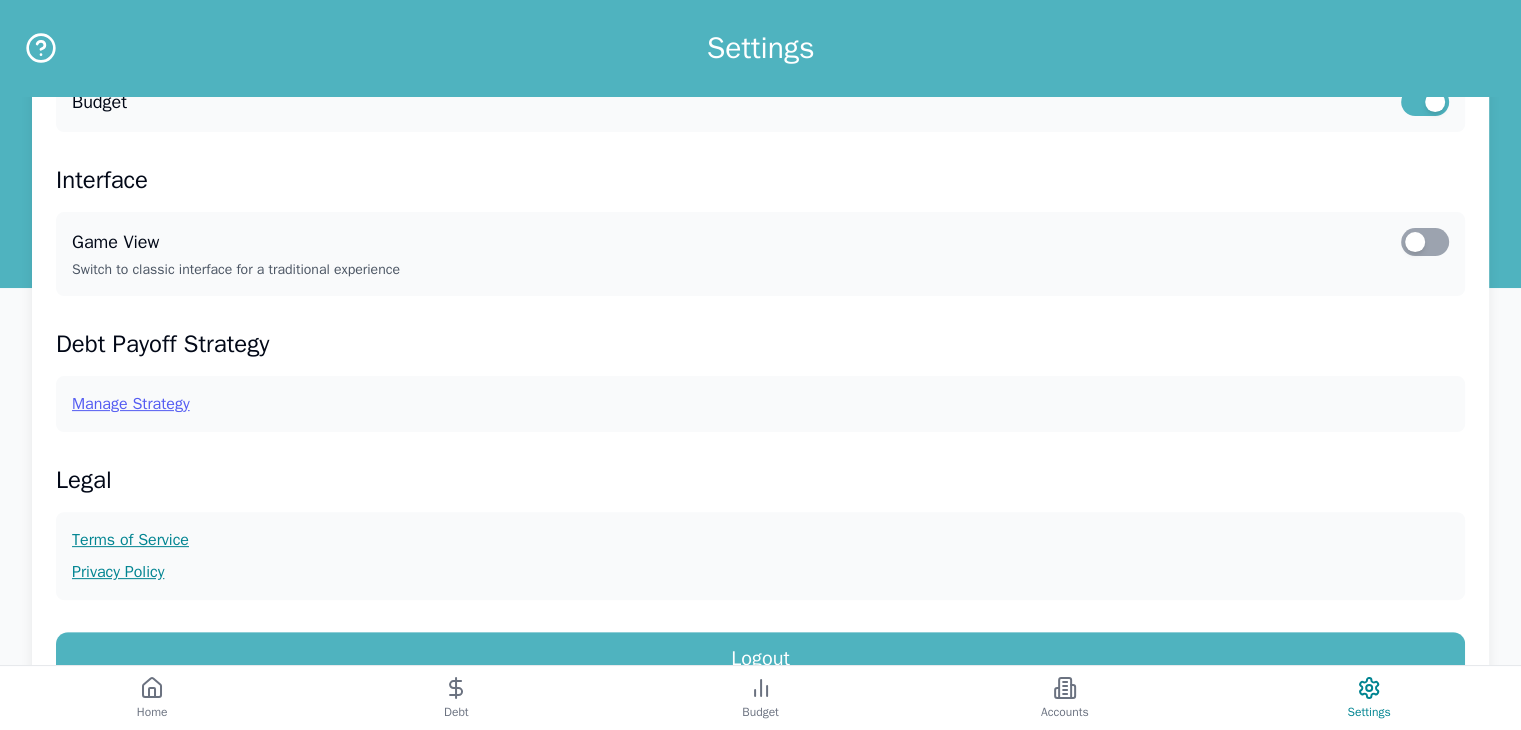 click on "Manage Strategy" at bounding box center (760, 404) 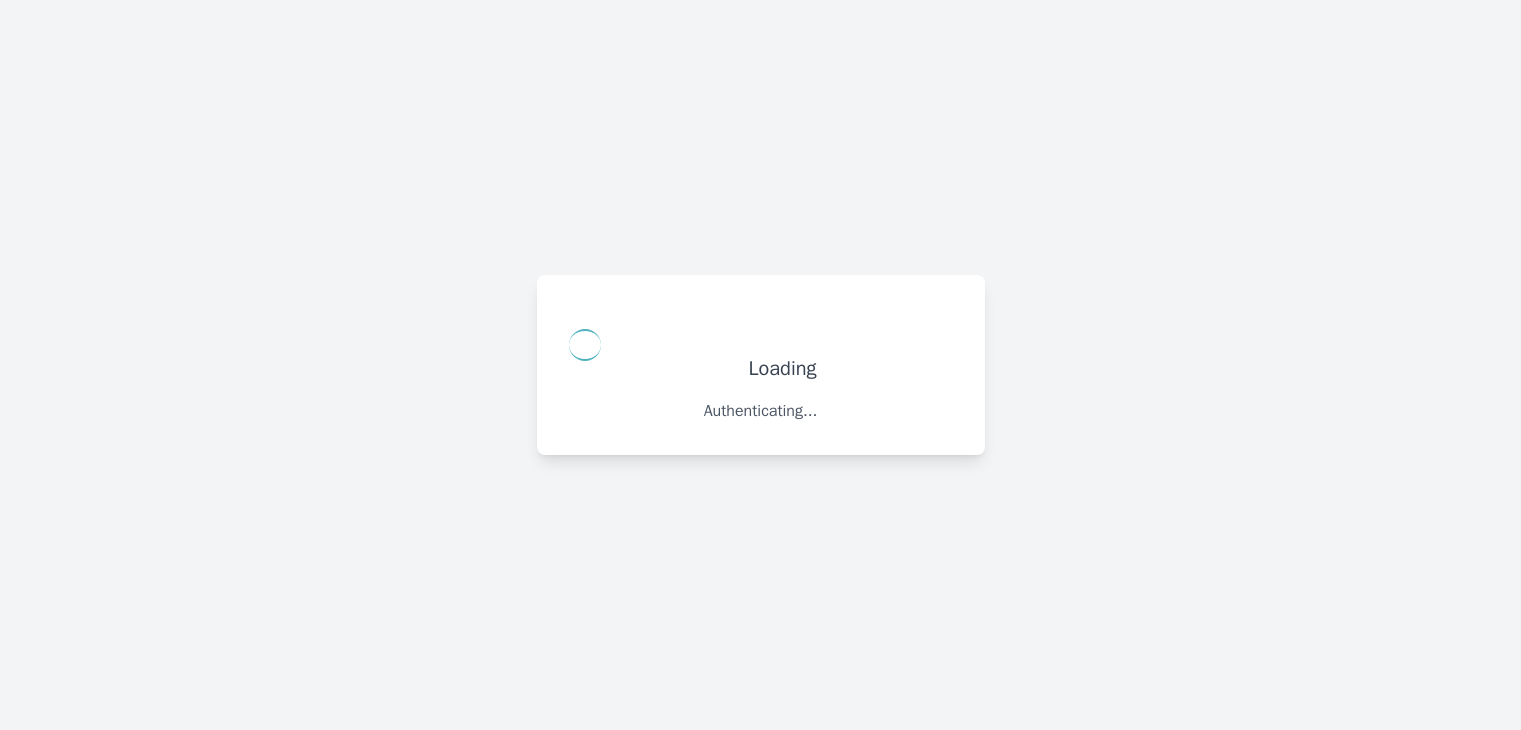 scroll, scrollTop: 0, scrollLeft: 0, axis: both 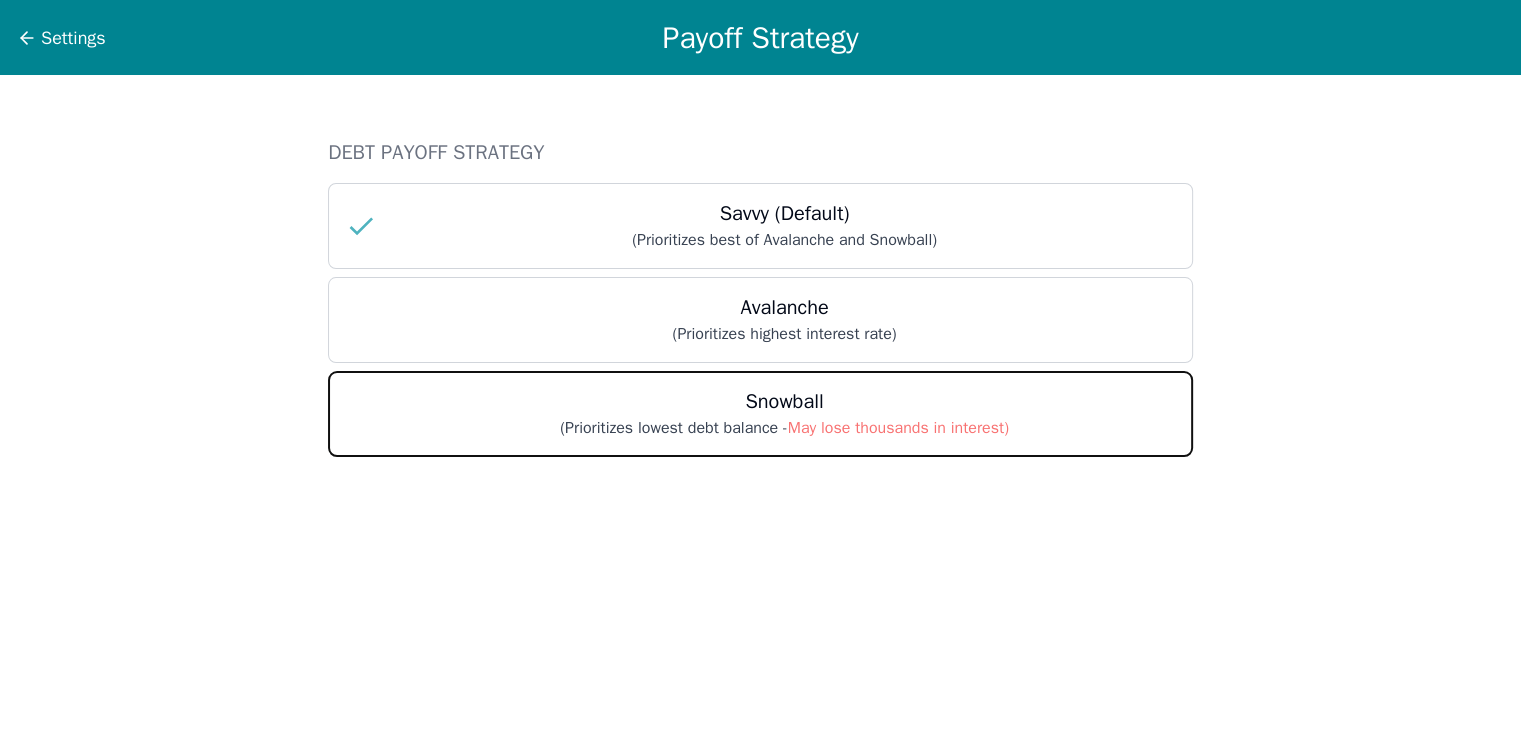 click on "(Prioritizes lowest debt balance -" at bounding box center [673, 428] 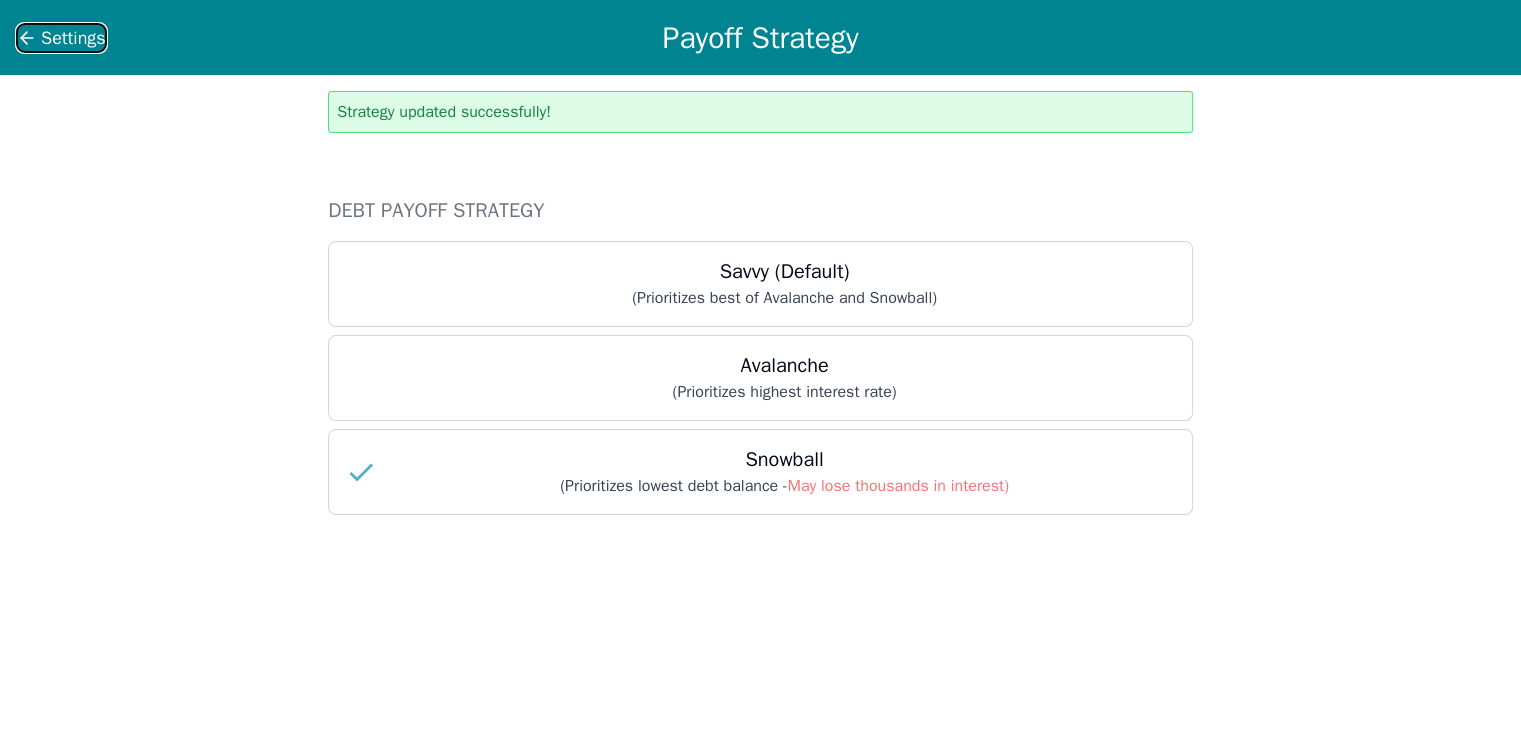 click on "Settings" at bounding box center [73, 38] 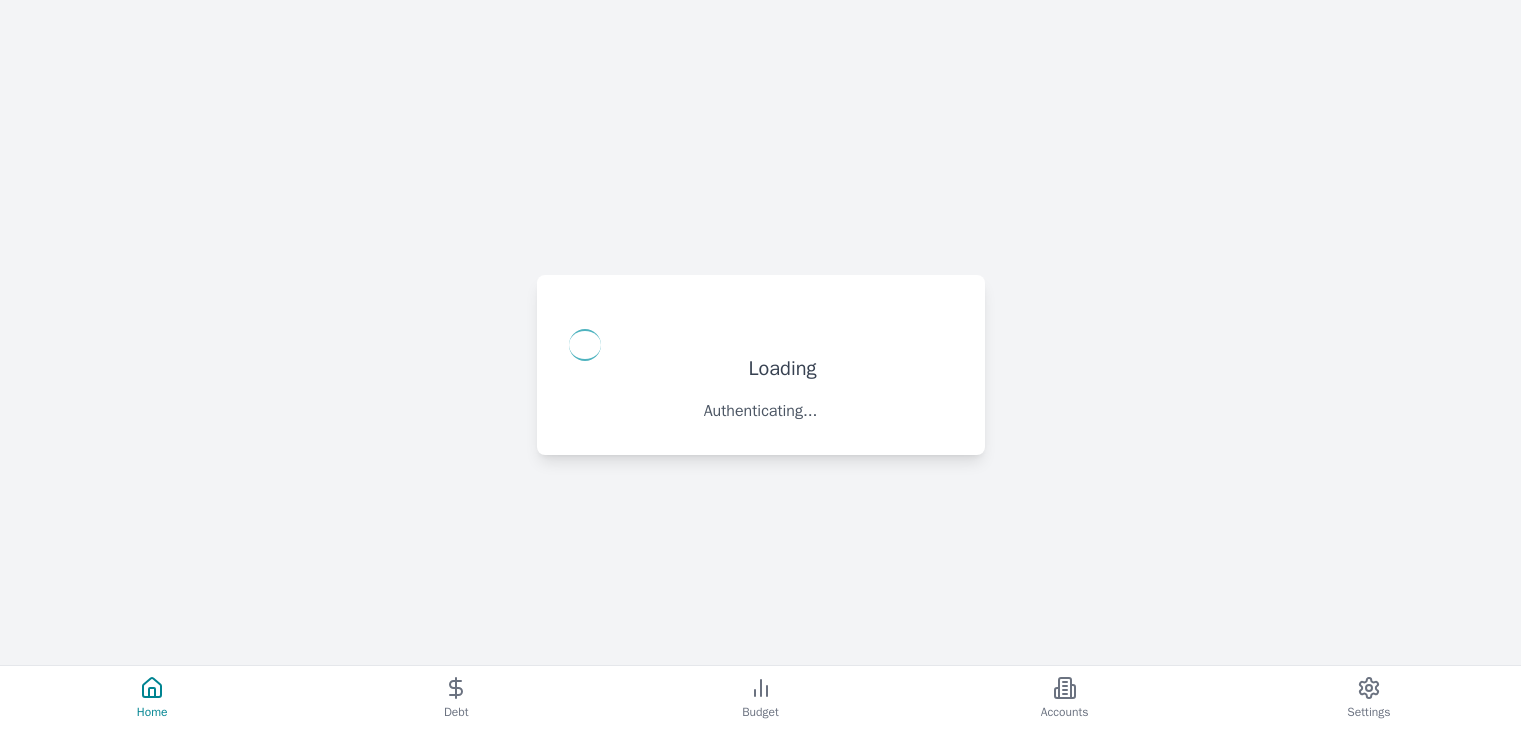 scroll, scrollTop: 0, scrollLeft: 0, axis: both 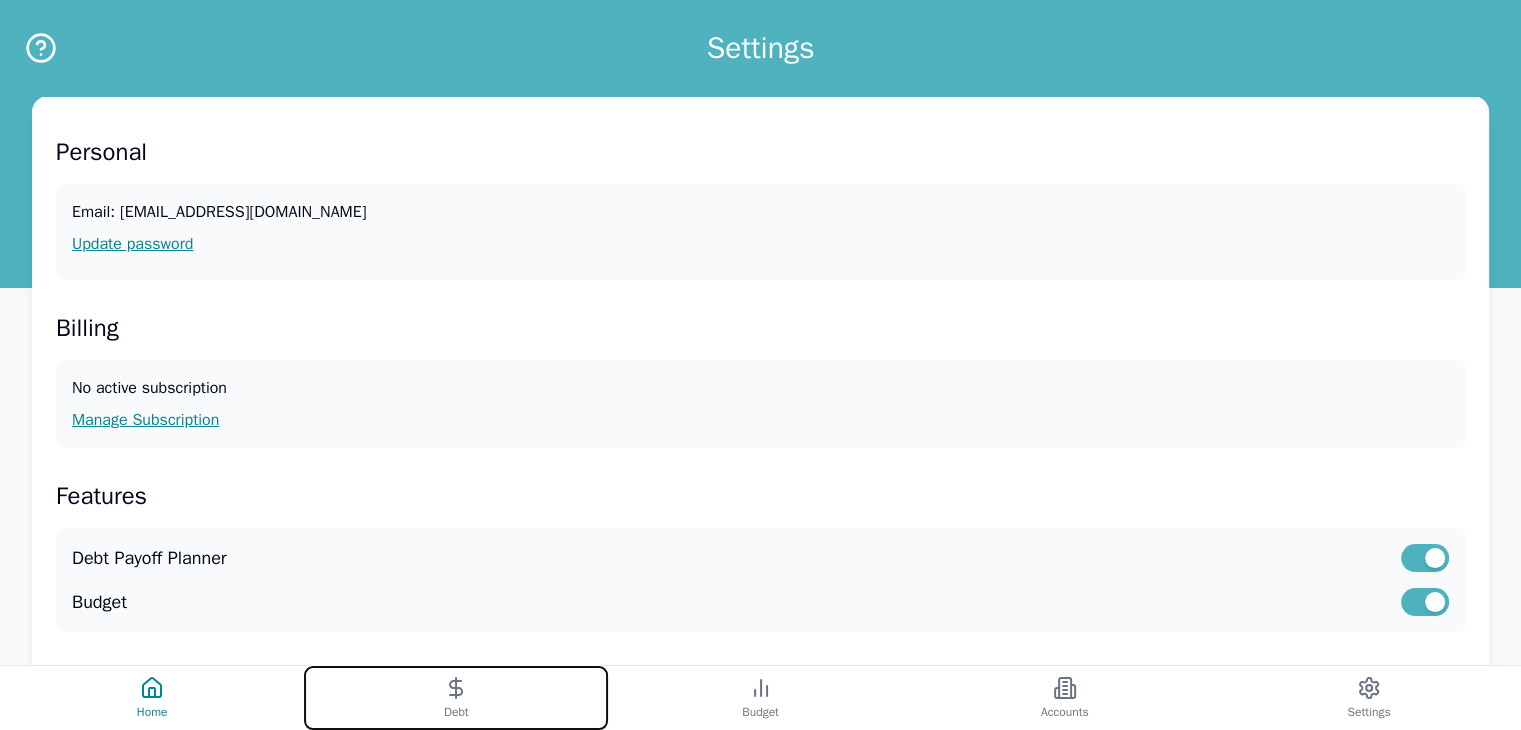 click on "Debt" at bounding box center (456, 698) 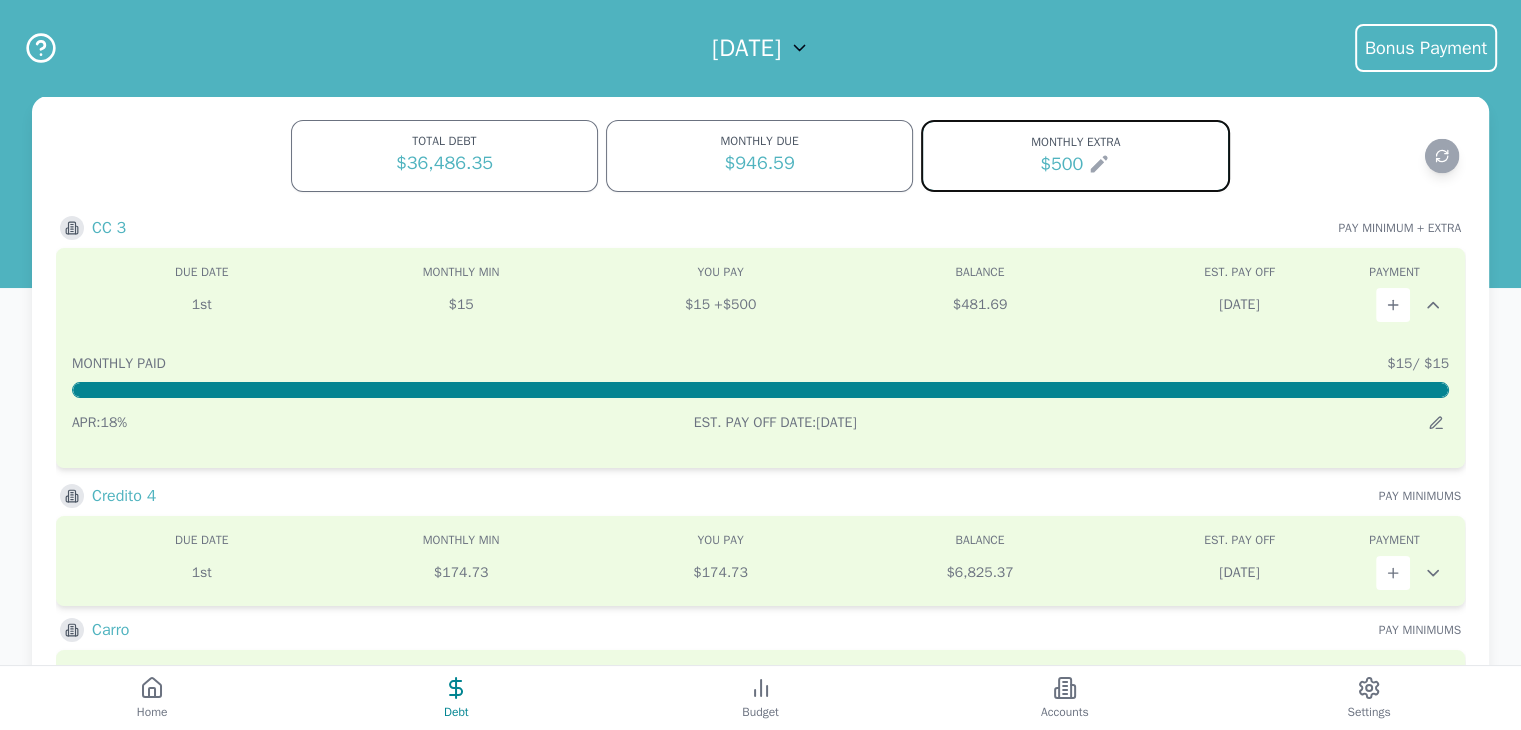 click 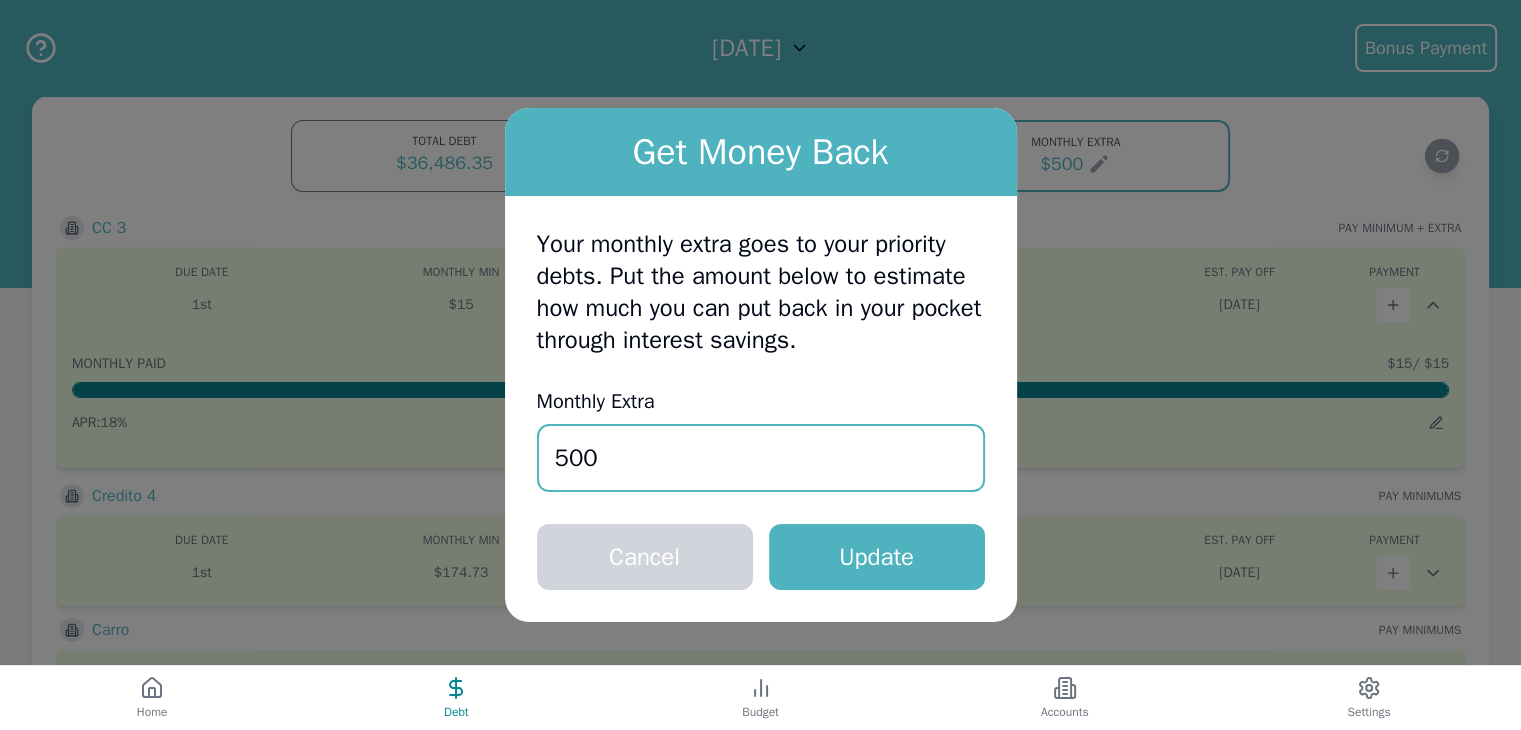 drag, startPoint x: 368, startPoint y: 395, endPoint x: 349, endPoint y: 392, distance: 19.235384 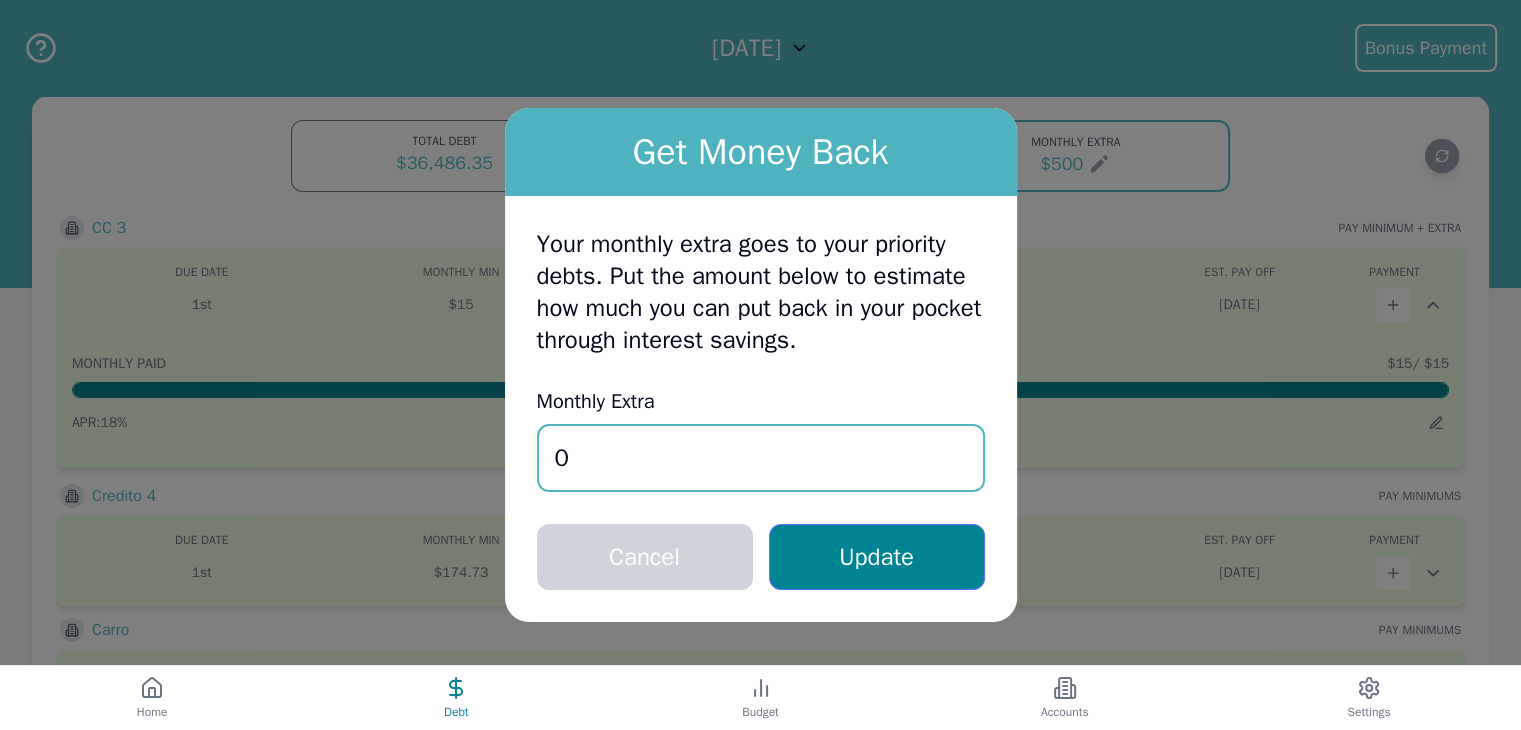 type on "0" 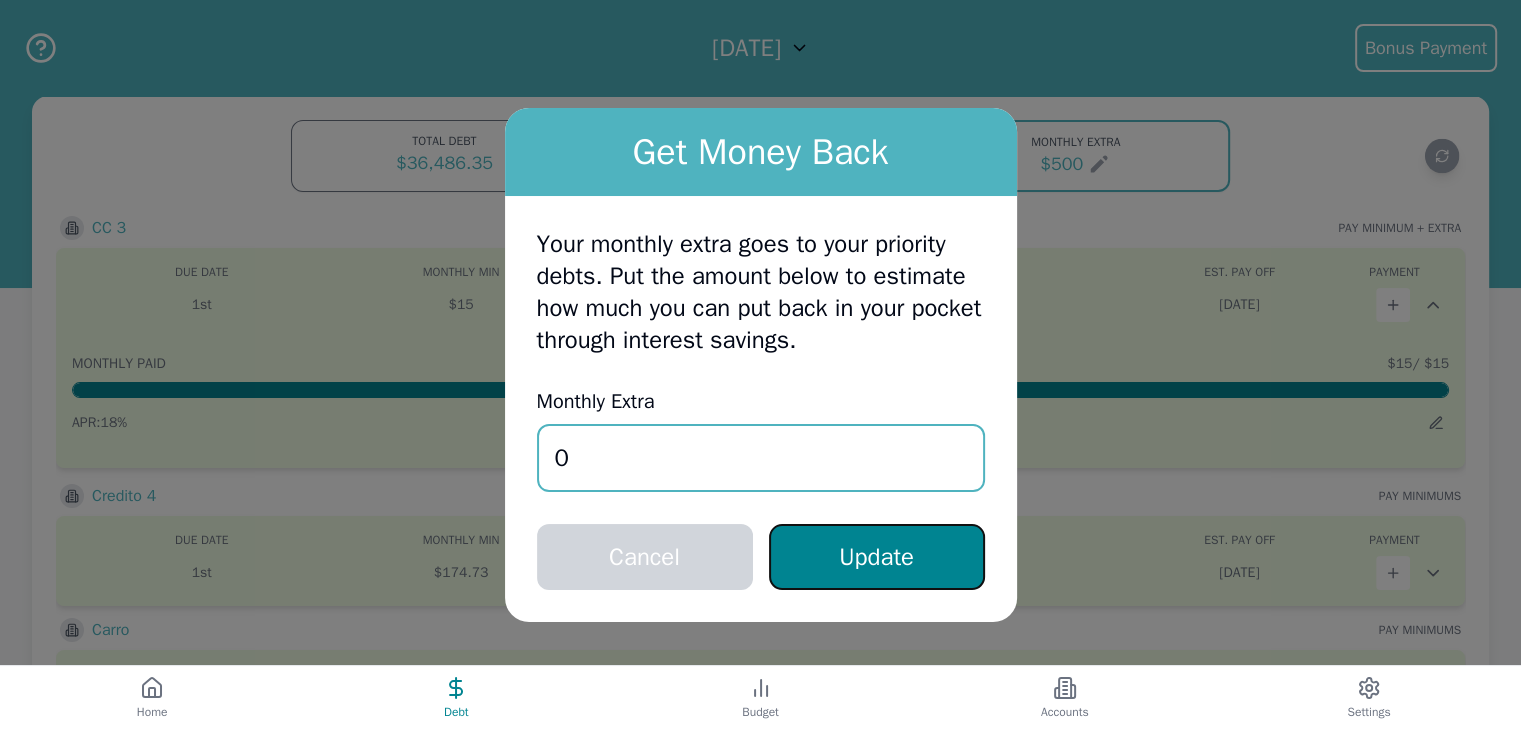 click on "Update" at bounding box center (877, 557) 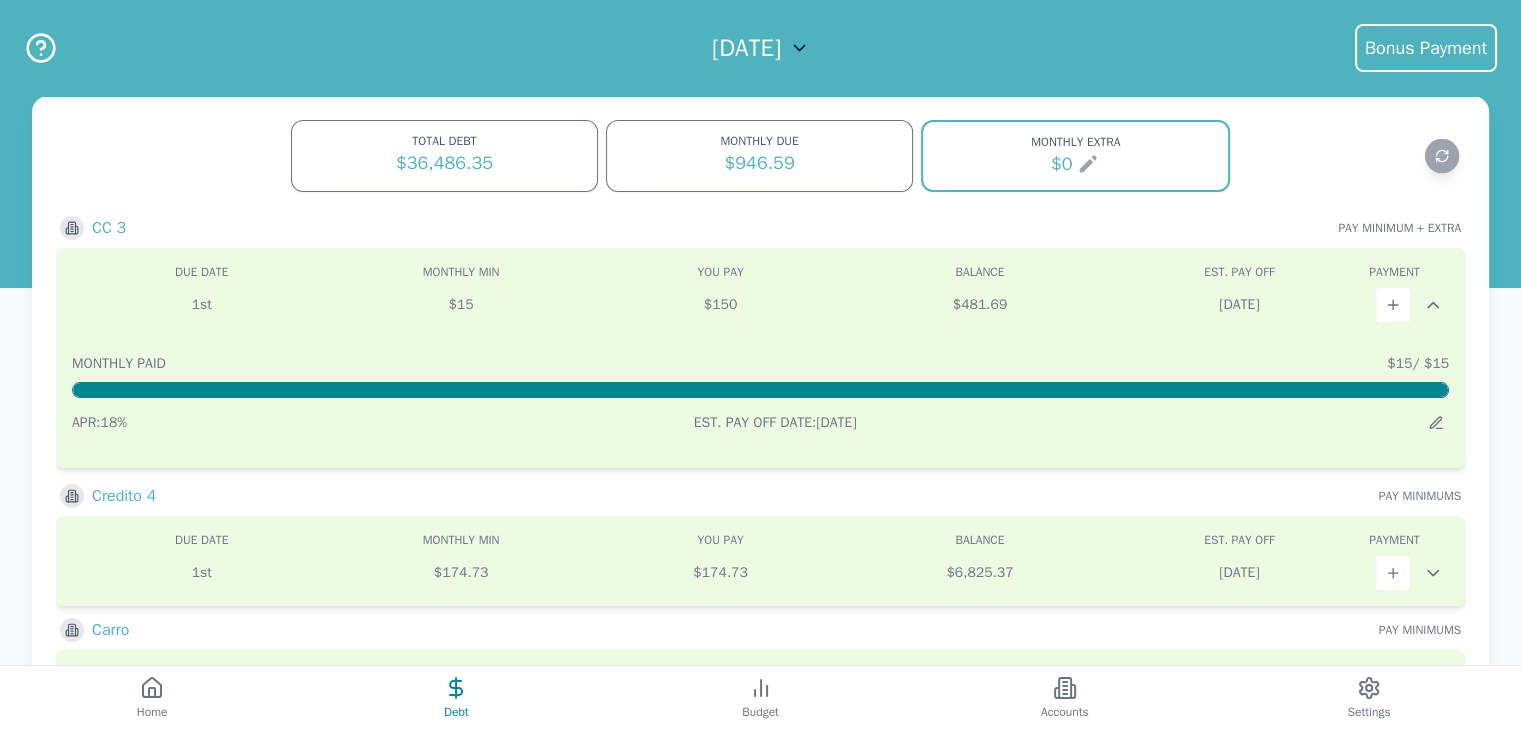 click 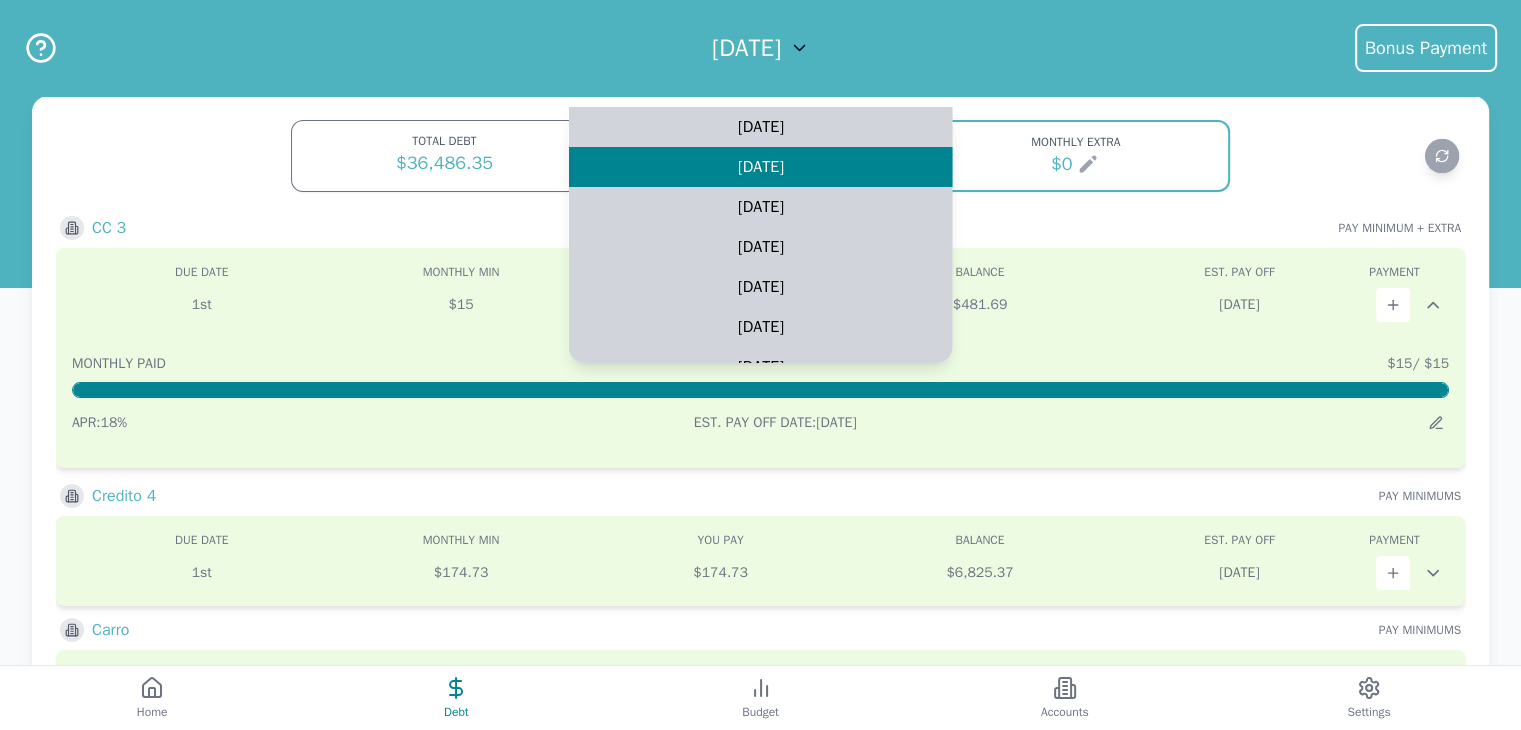 click on "[DATE]" at bounding box center [760, 127] 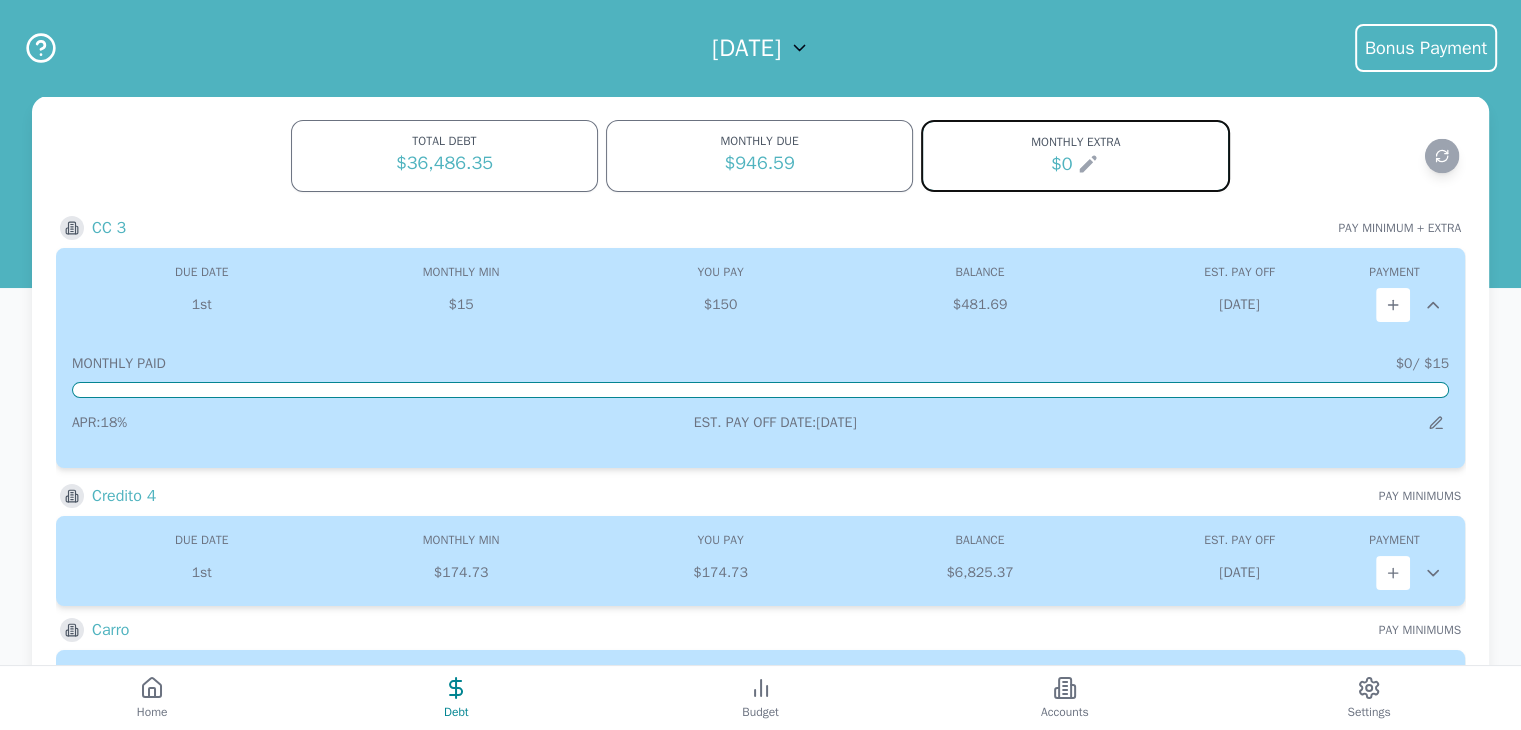 click on "$0" at bounding box center (1062, 164) 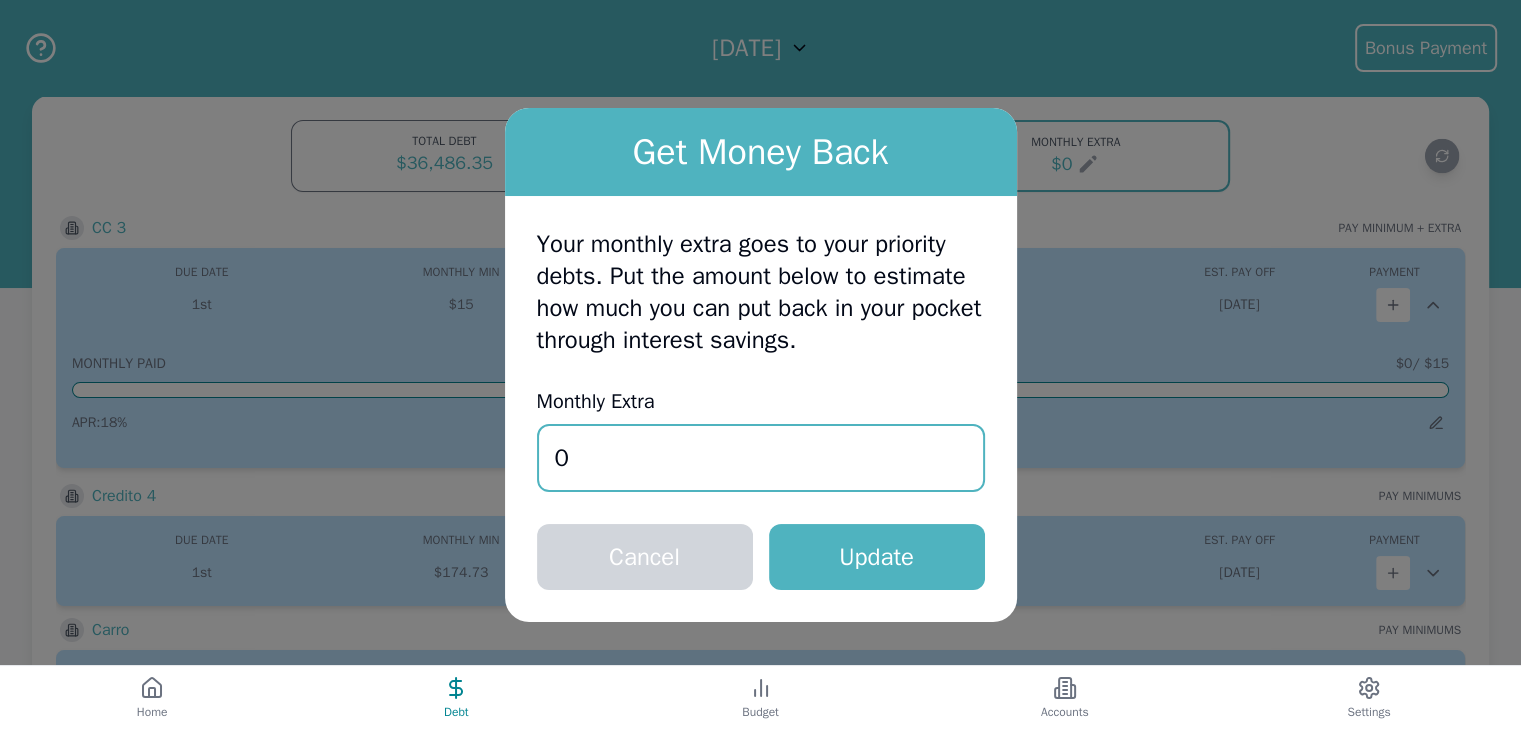 click on "0" at bounding box center [761, 458] 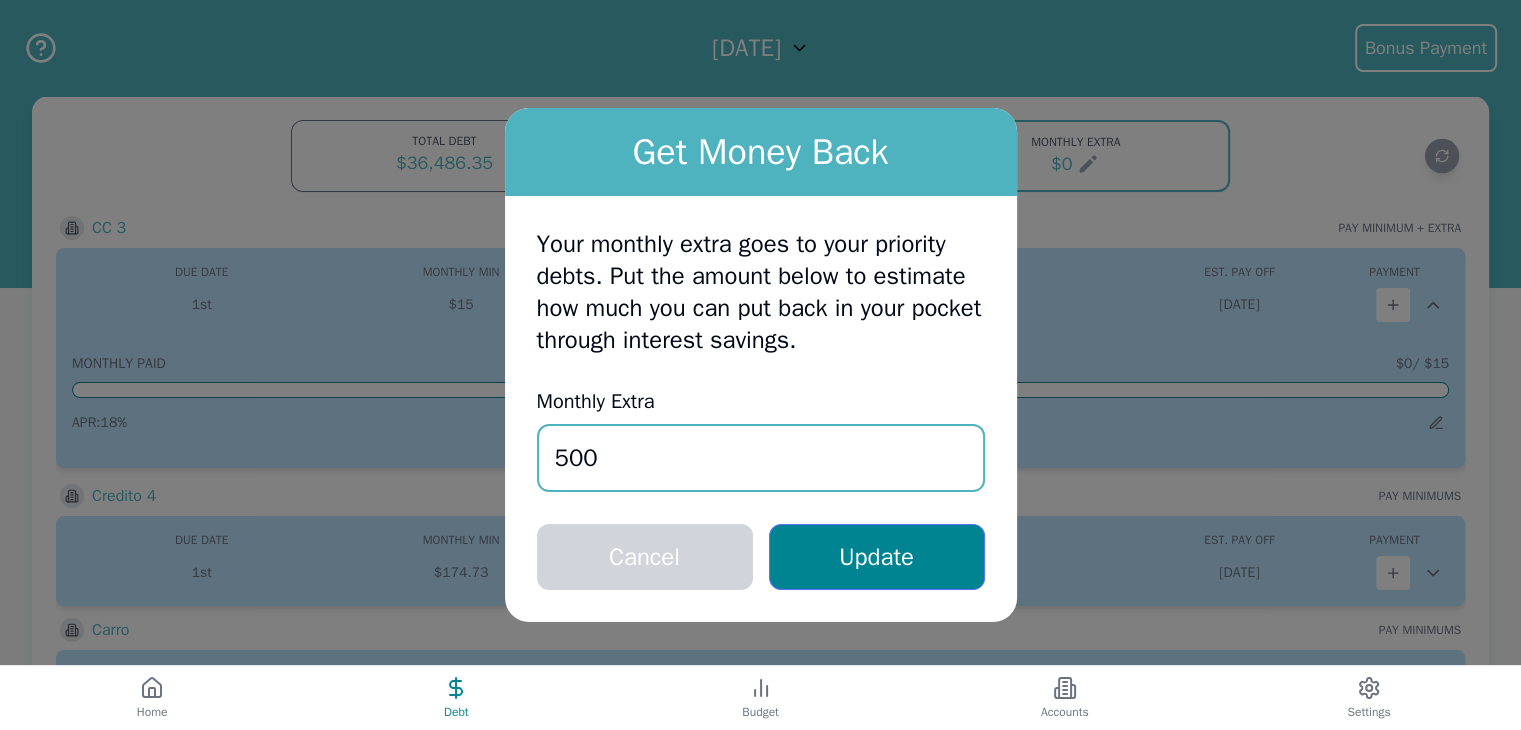 type on "500" 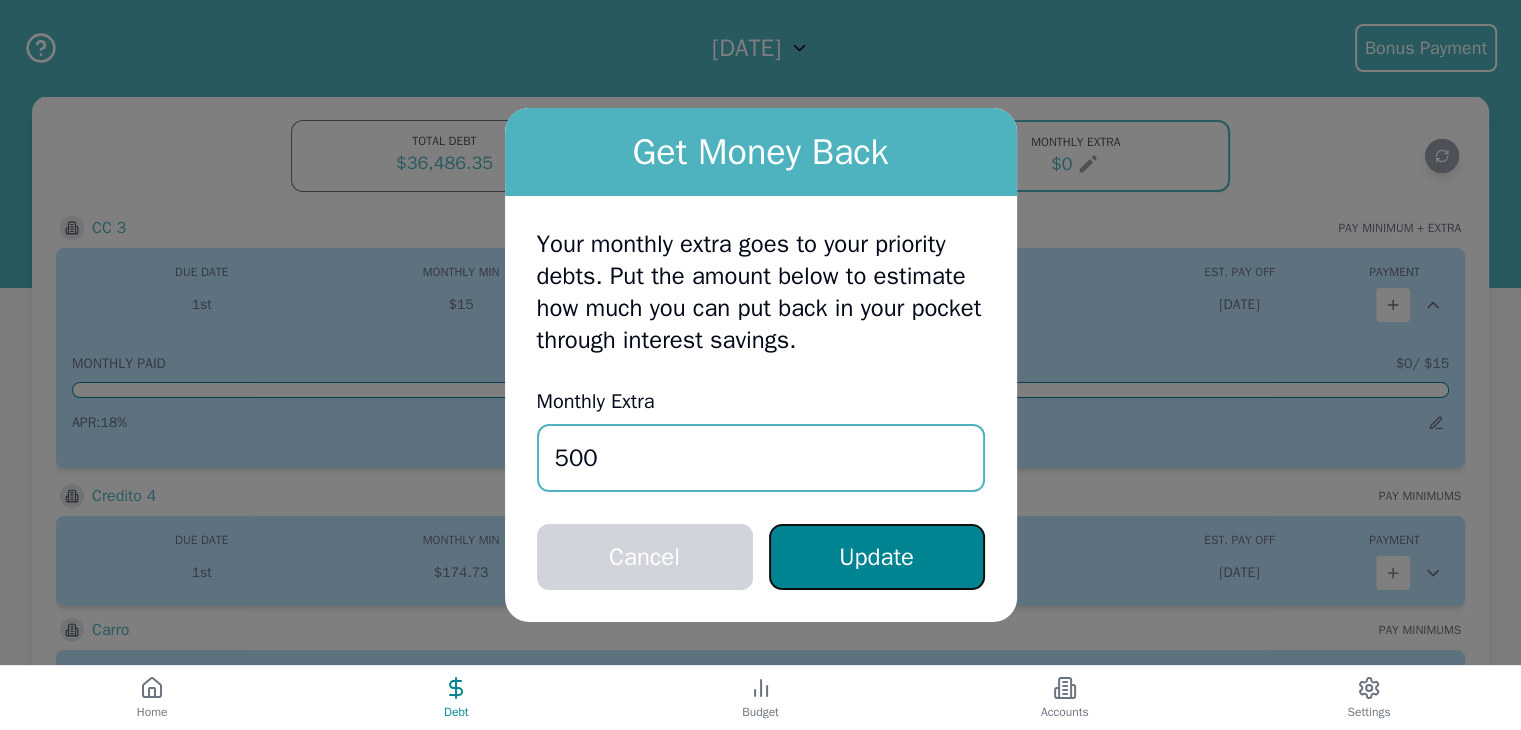 click on "Update" at bounding box center [877, 557] 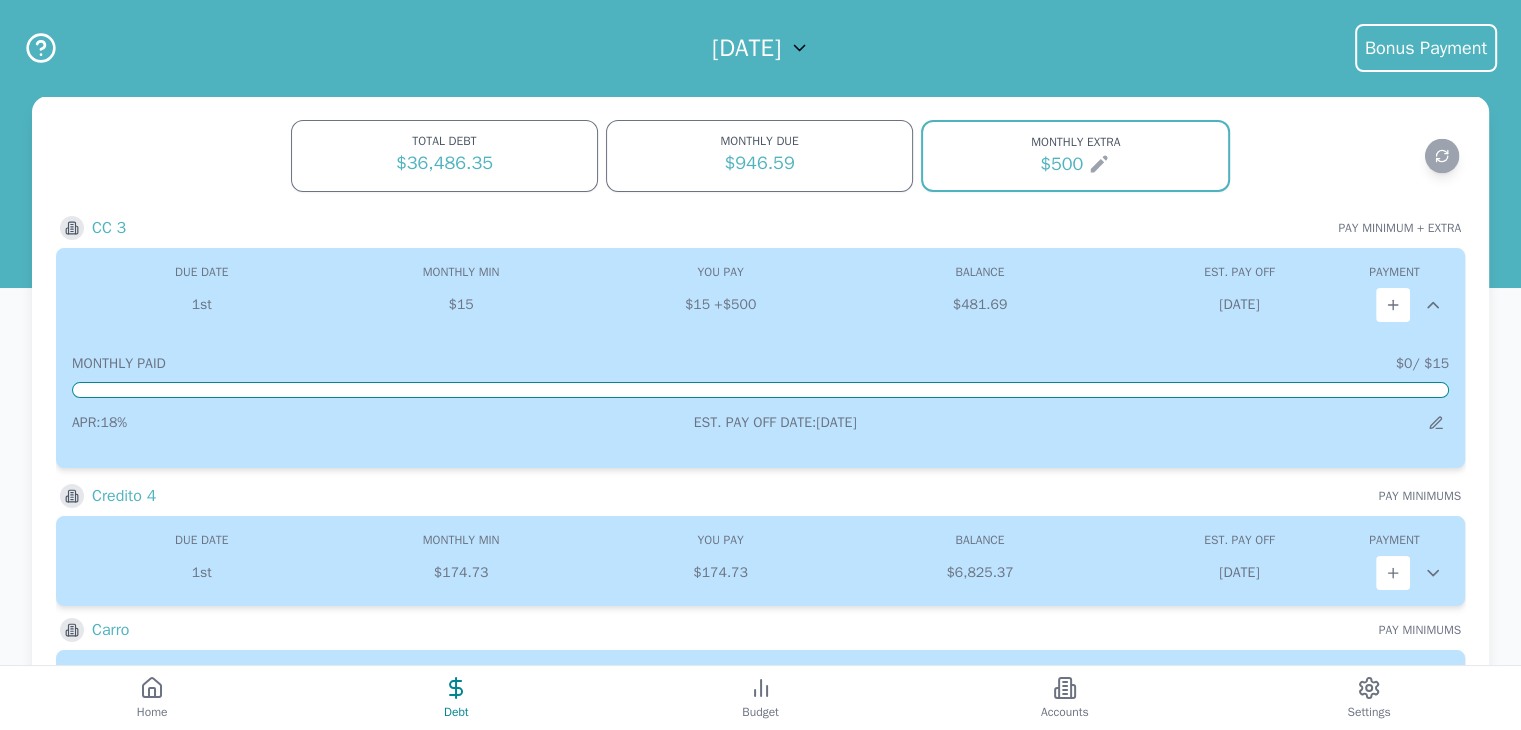 click on "[DATE]" at bounding box center (760, 48) 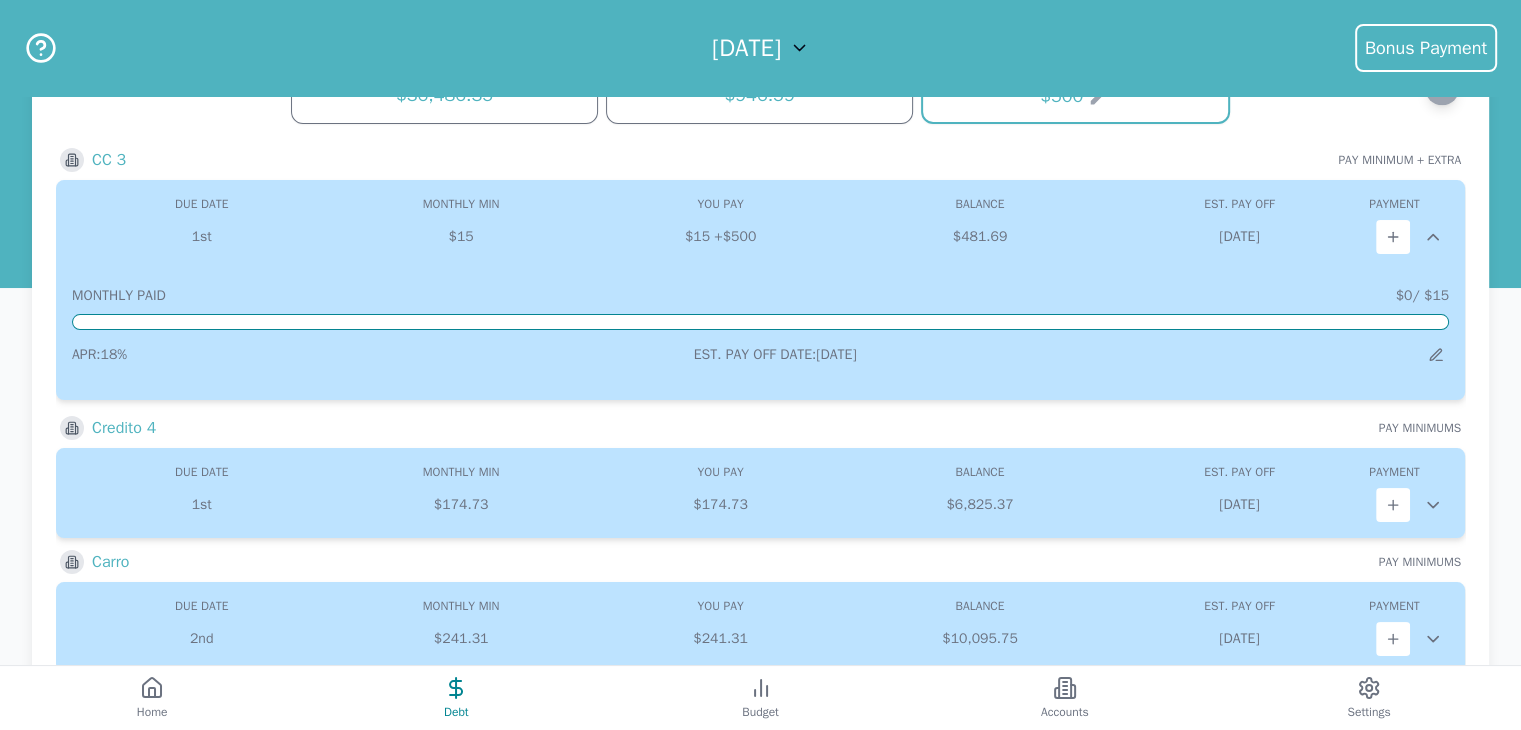 scroll, scrollTop: 100, scrollLeft: 0, axis: vertical 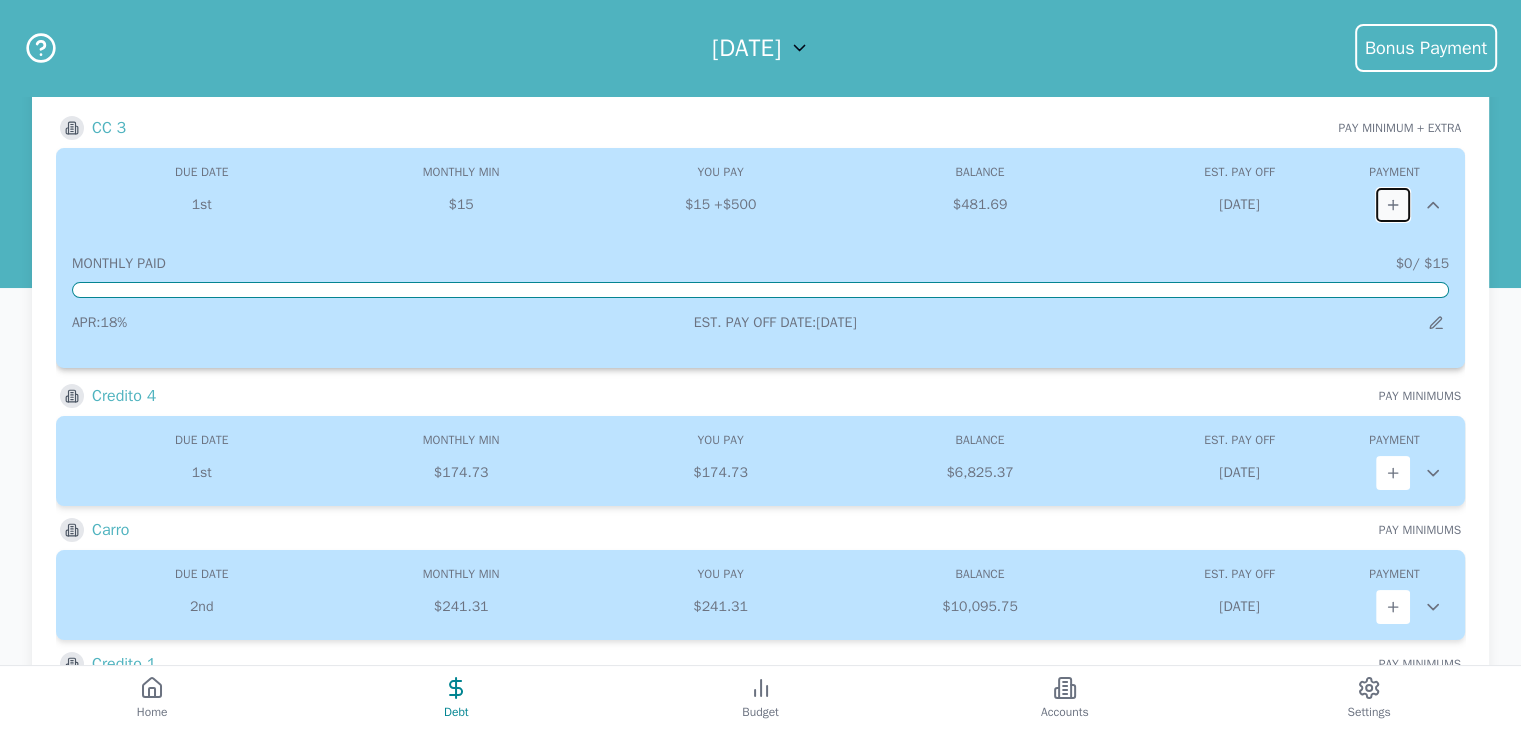 click 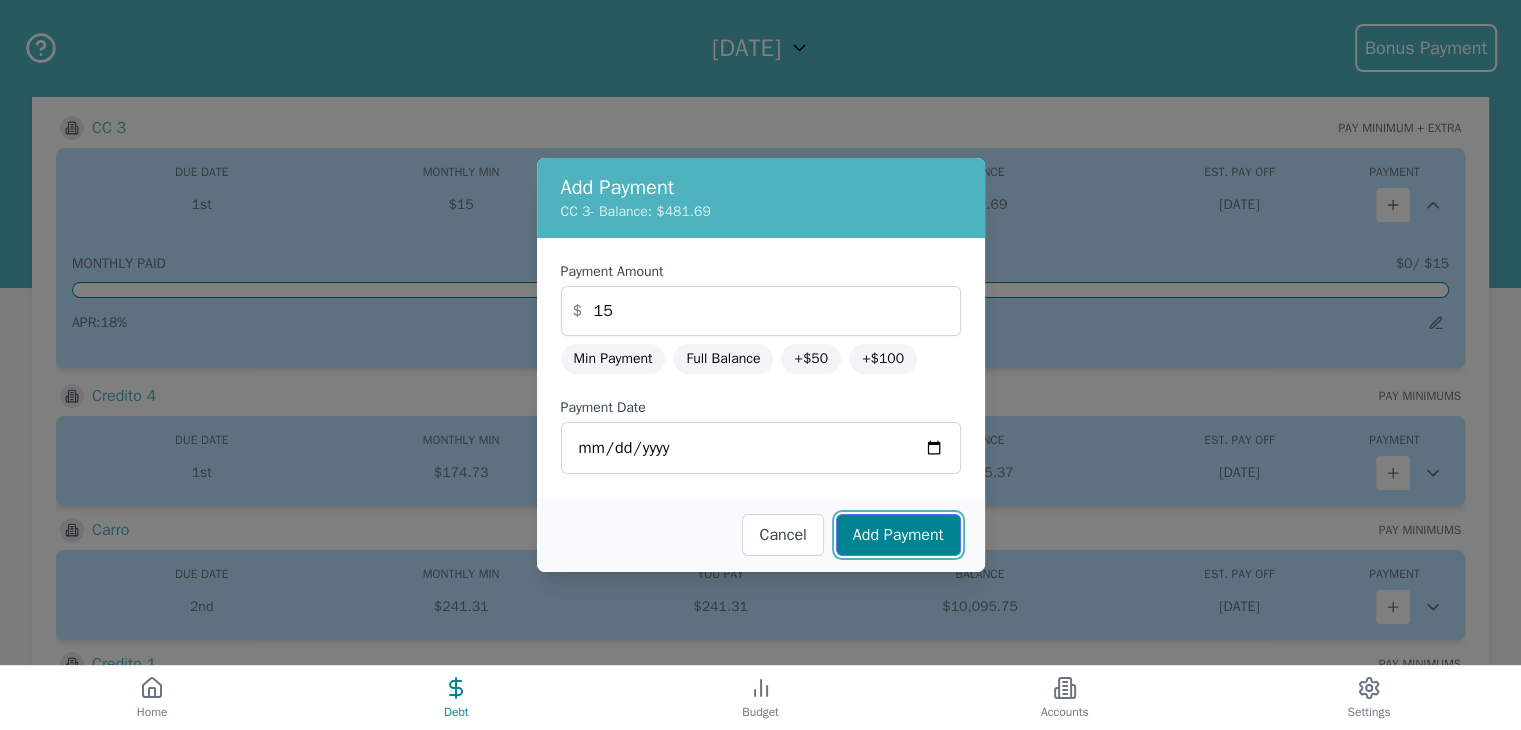 click on "Add Payment" at bounding box center (898, 535) 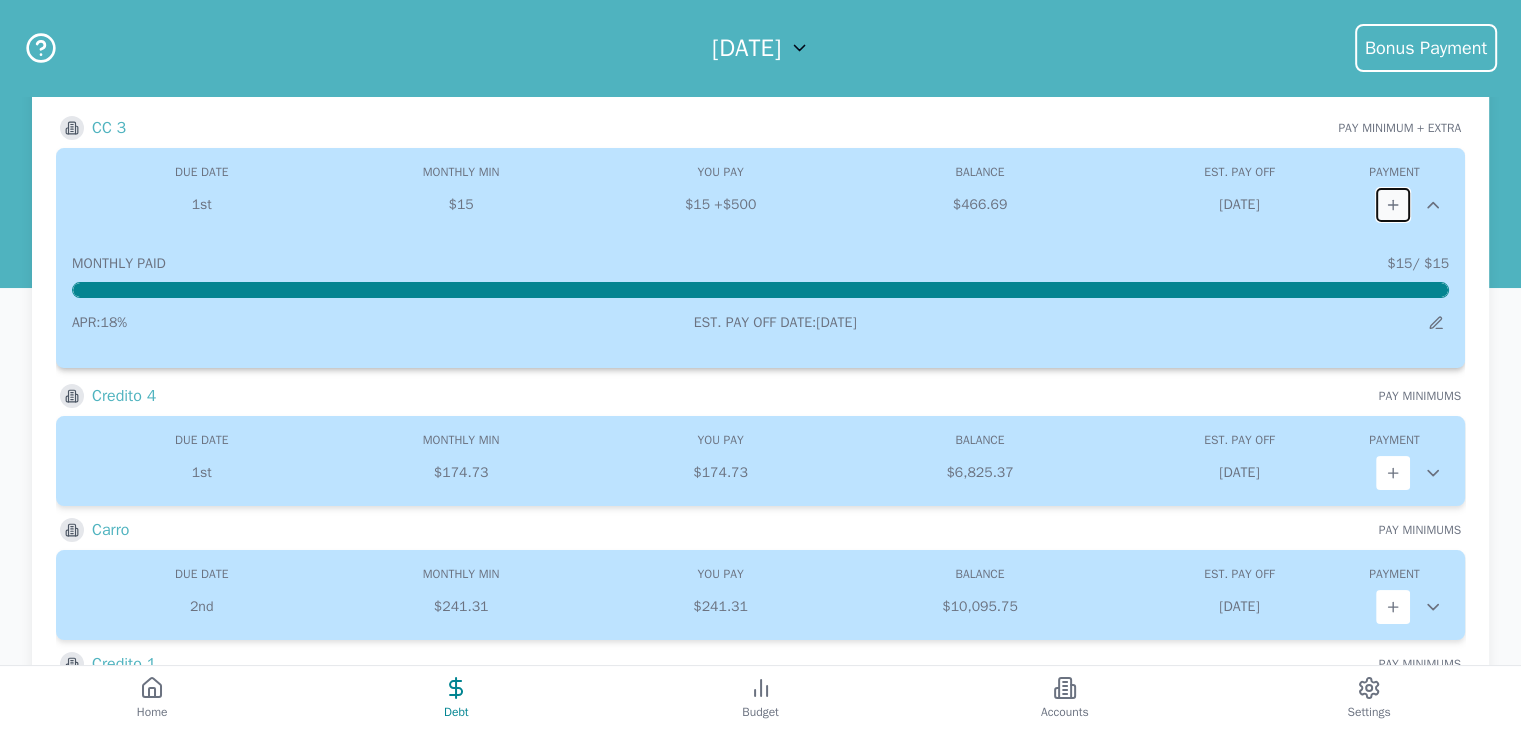 click at bounding box center [1393, 205] 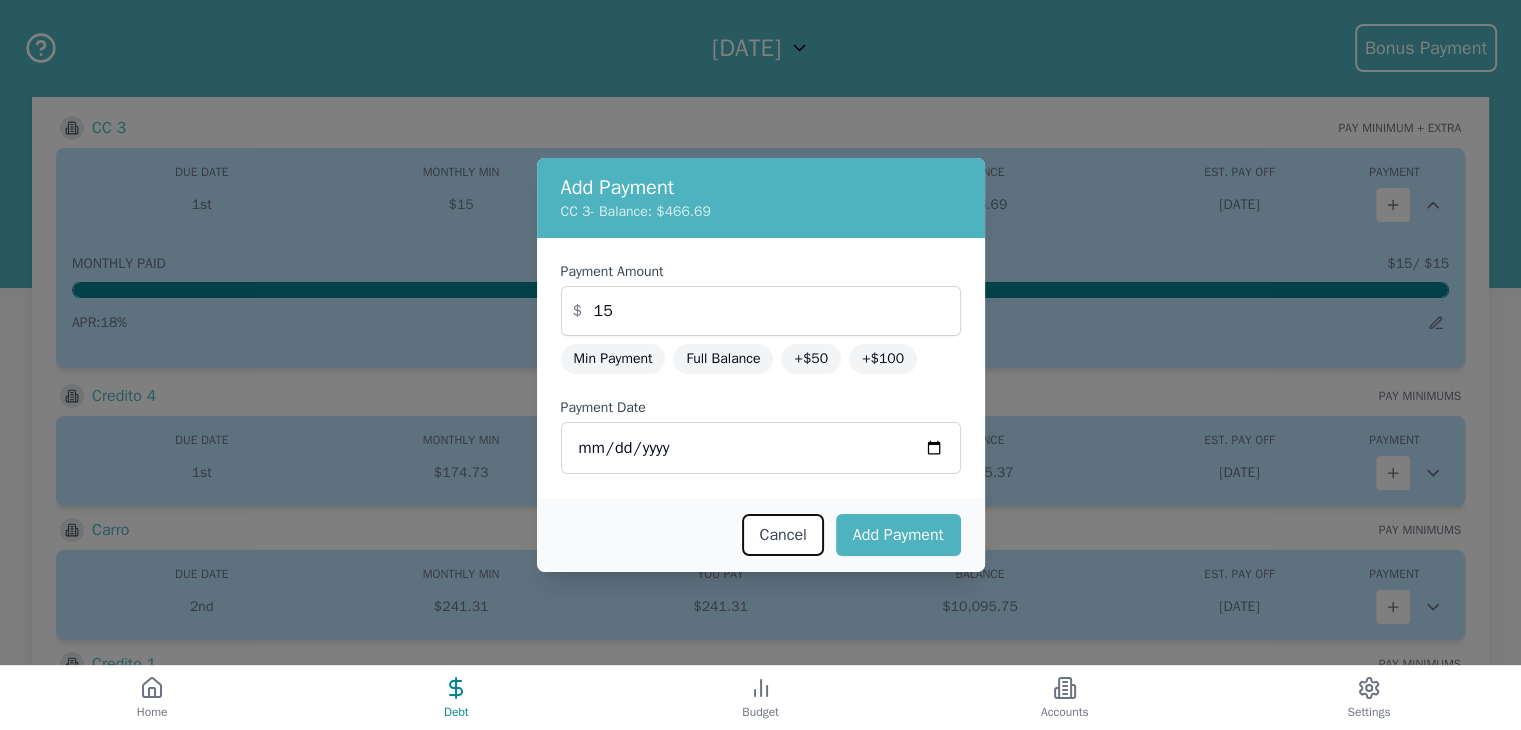 click on "Cancel" at bounding box center (782, 535) 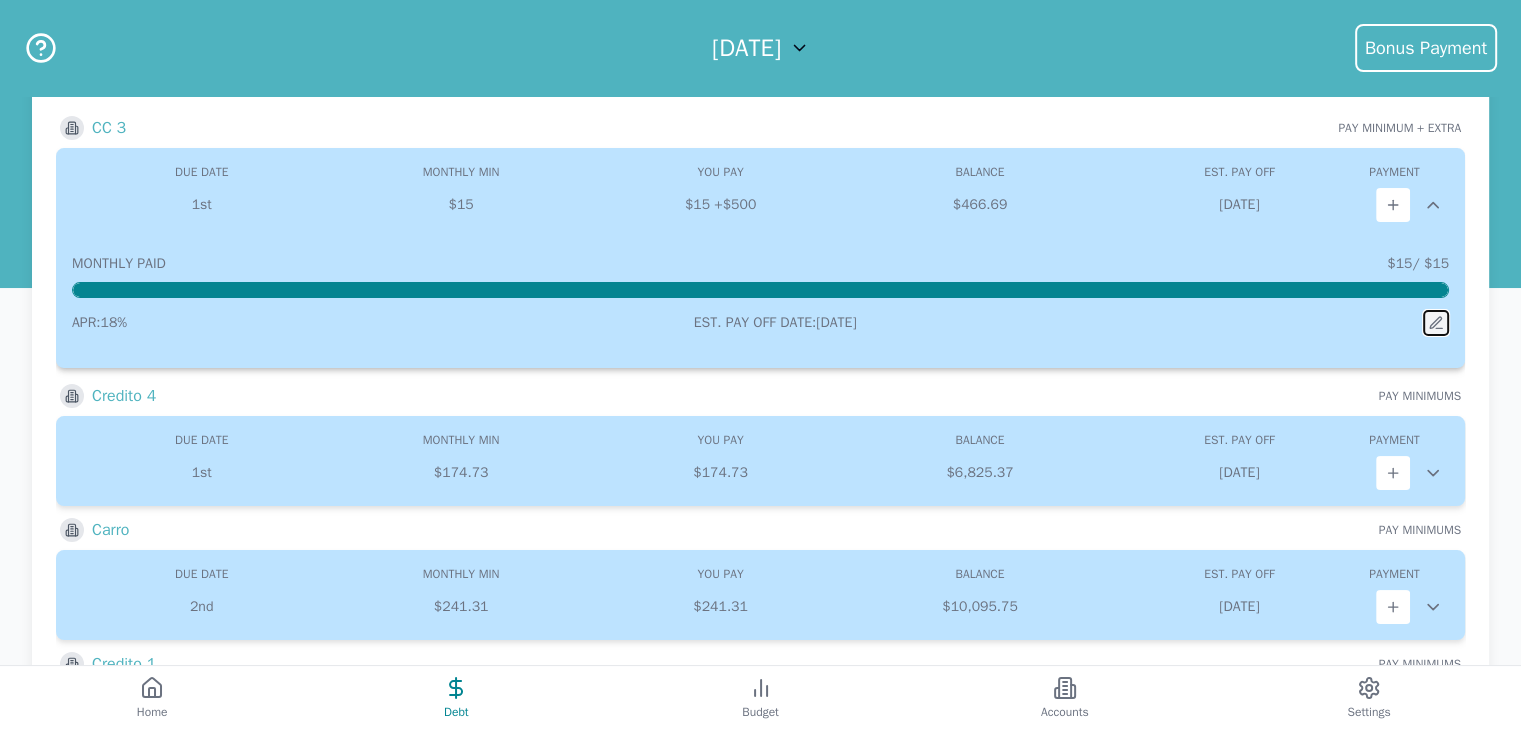 click 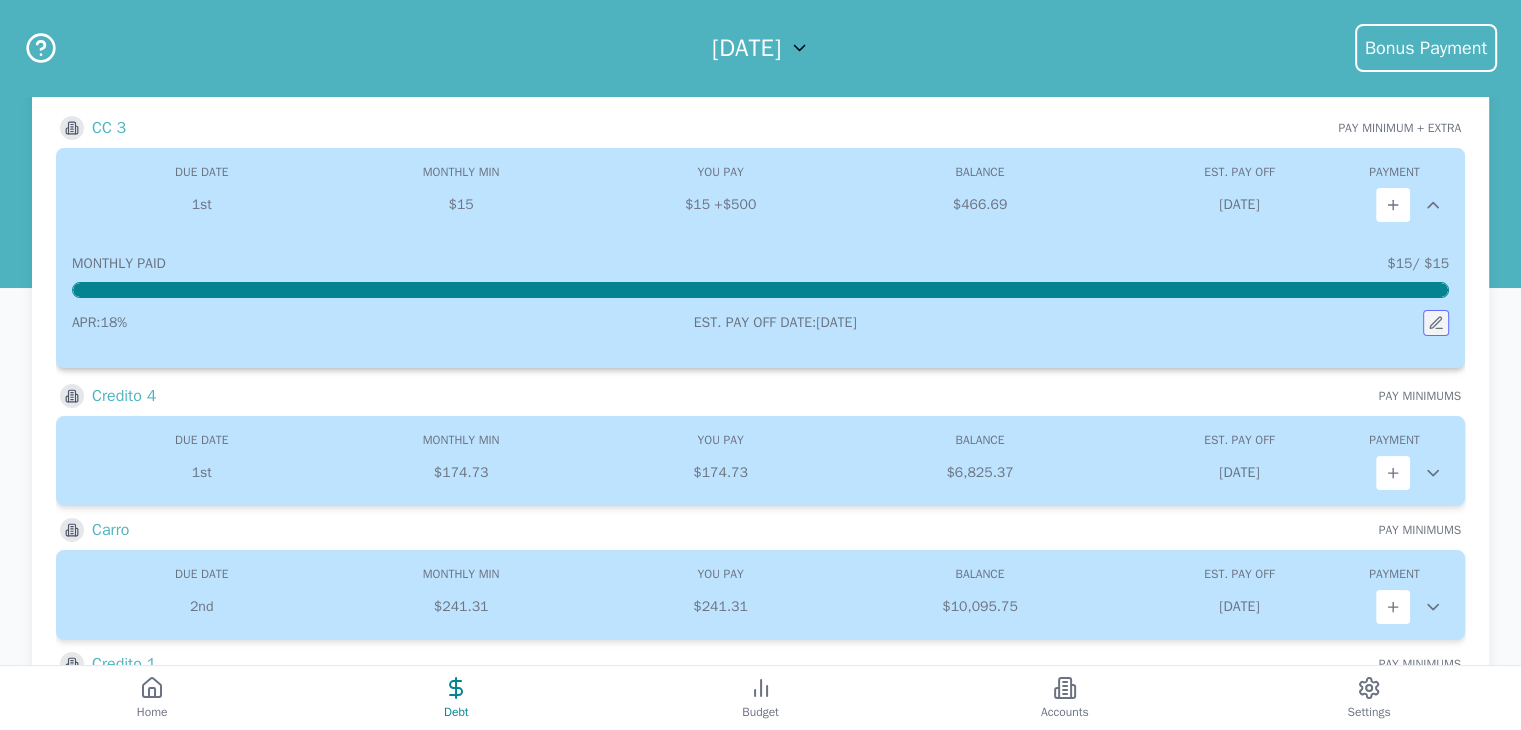 scroll, scrollTop: 0, scrollLeft: 0, axis: both 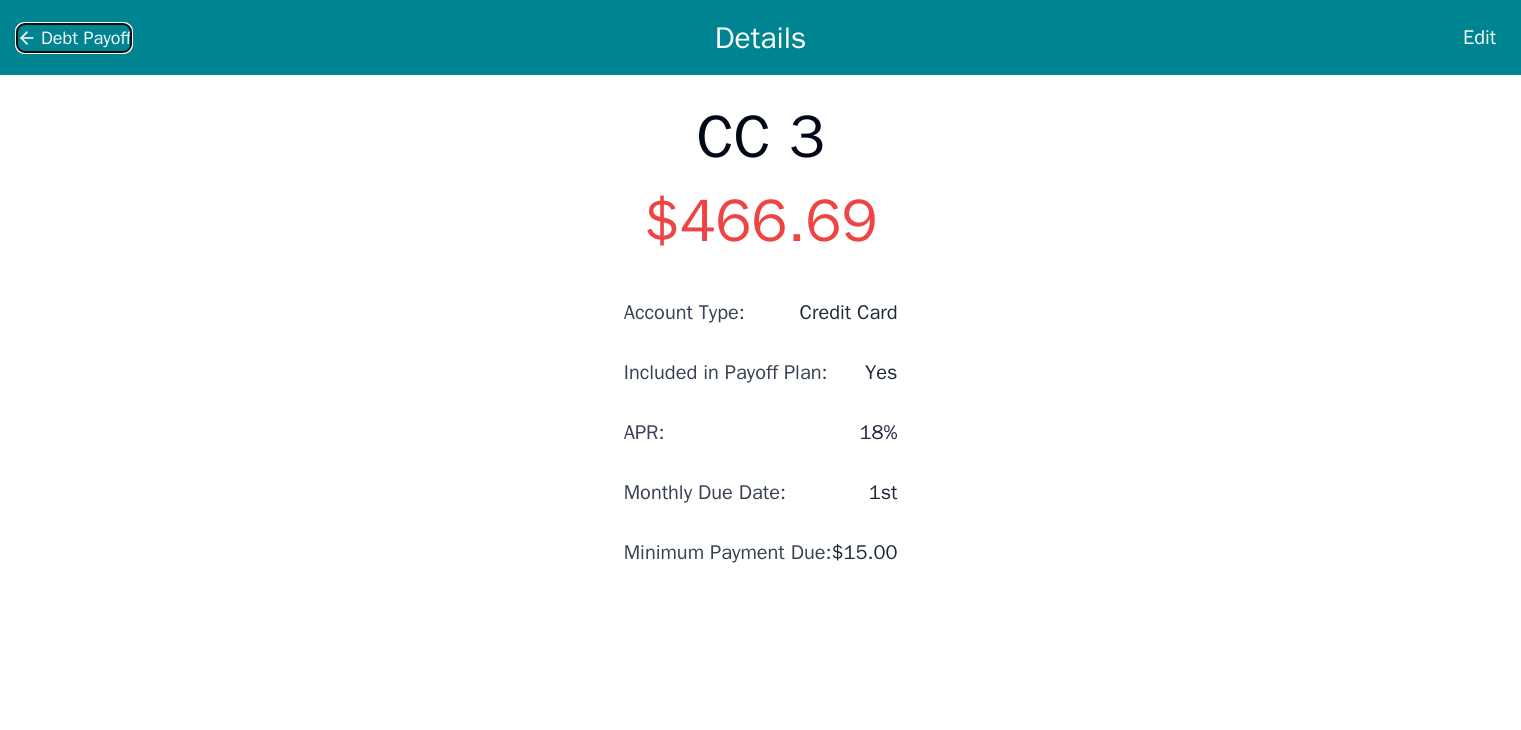click on "Debt Payoff" at bounding box center [74, 38] 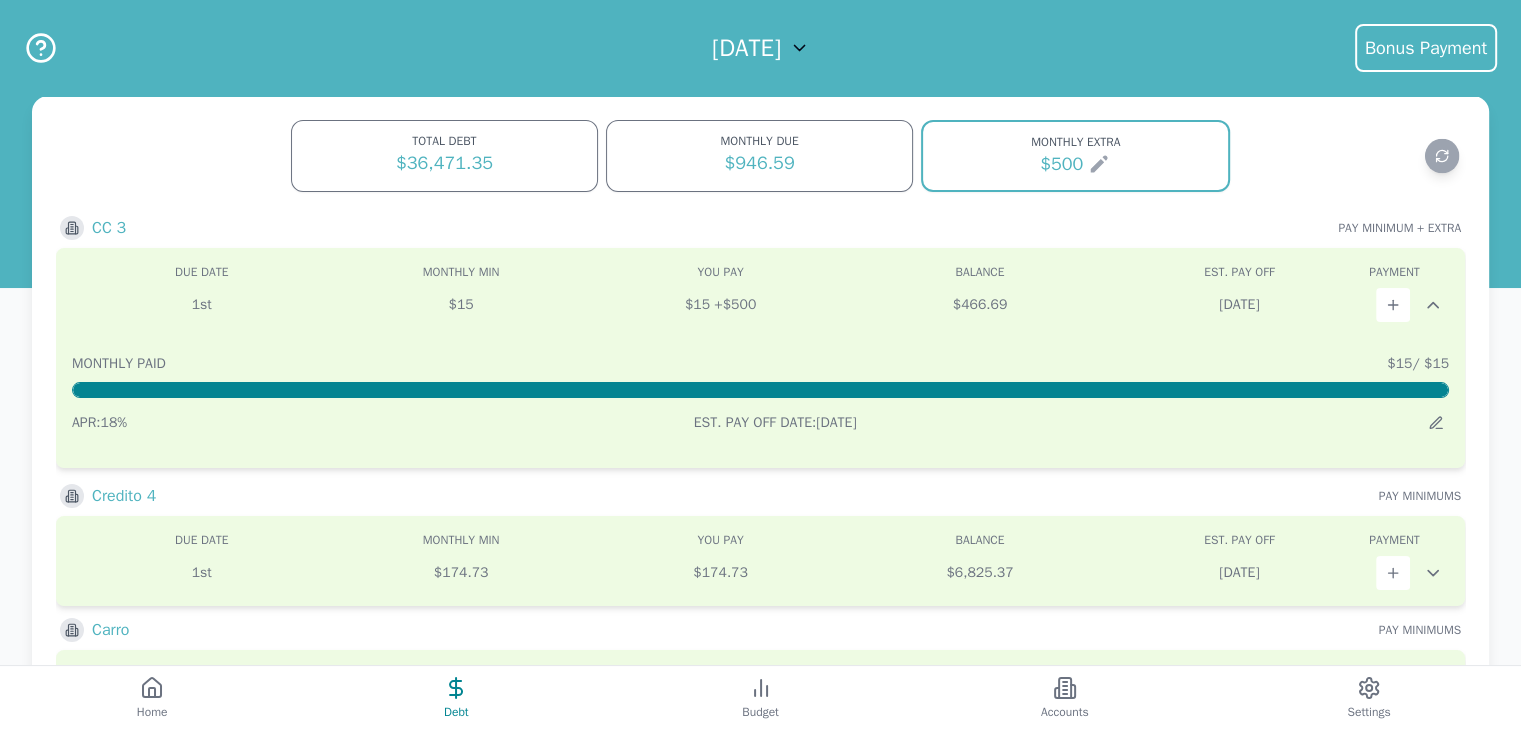 click 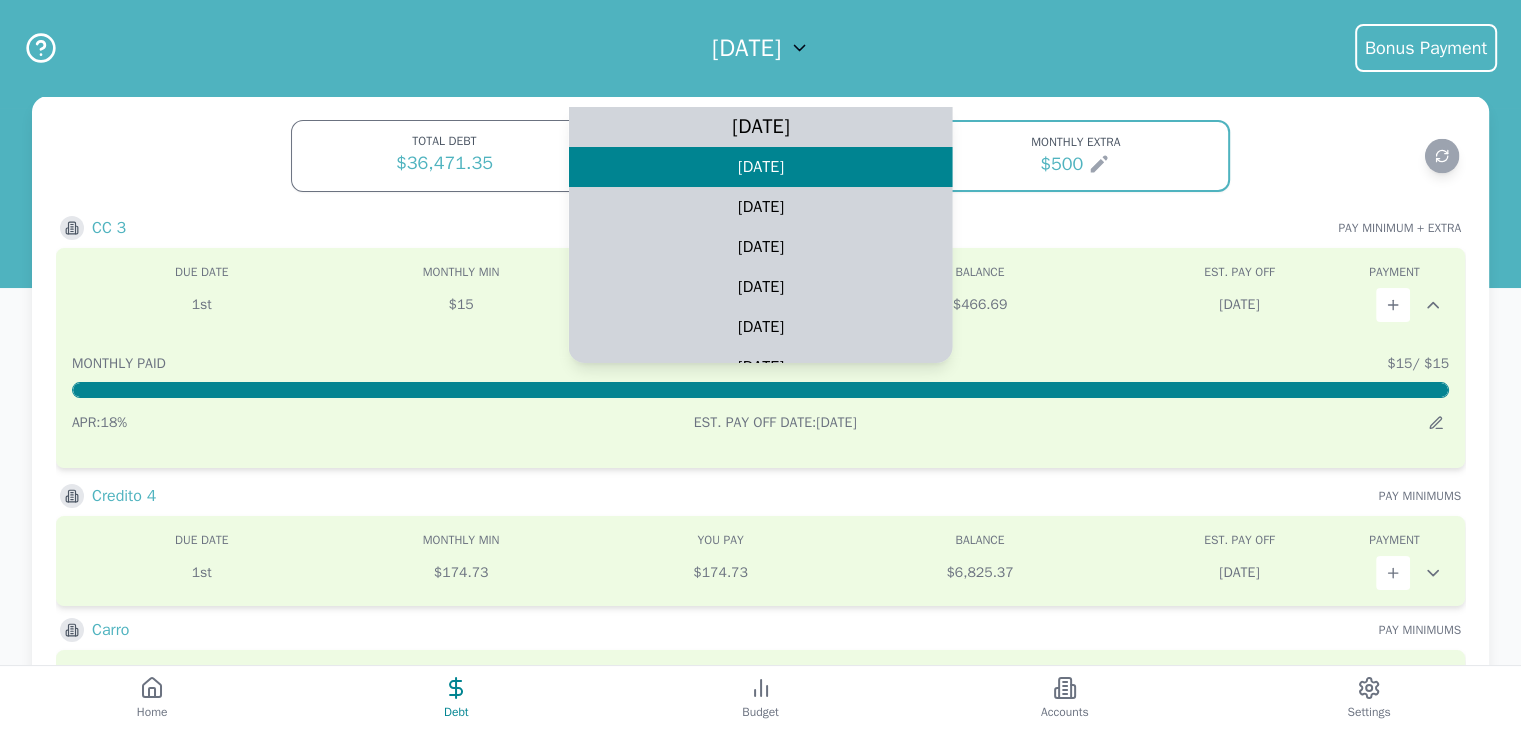 click on "[DATE]" at bounding box center (760, 127) 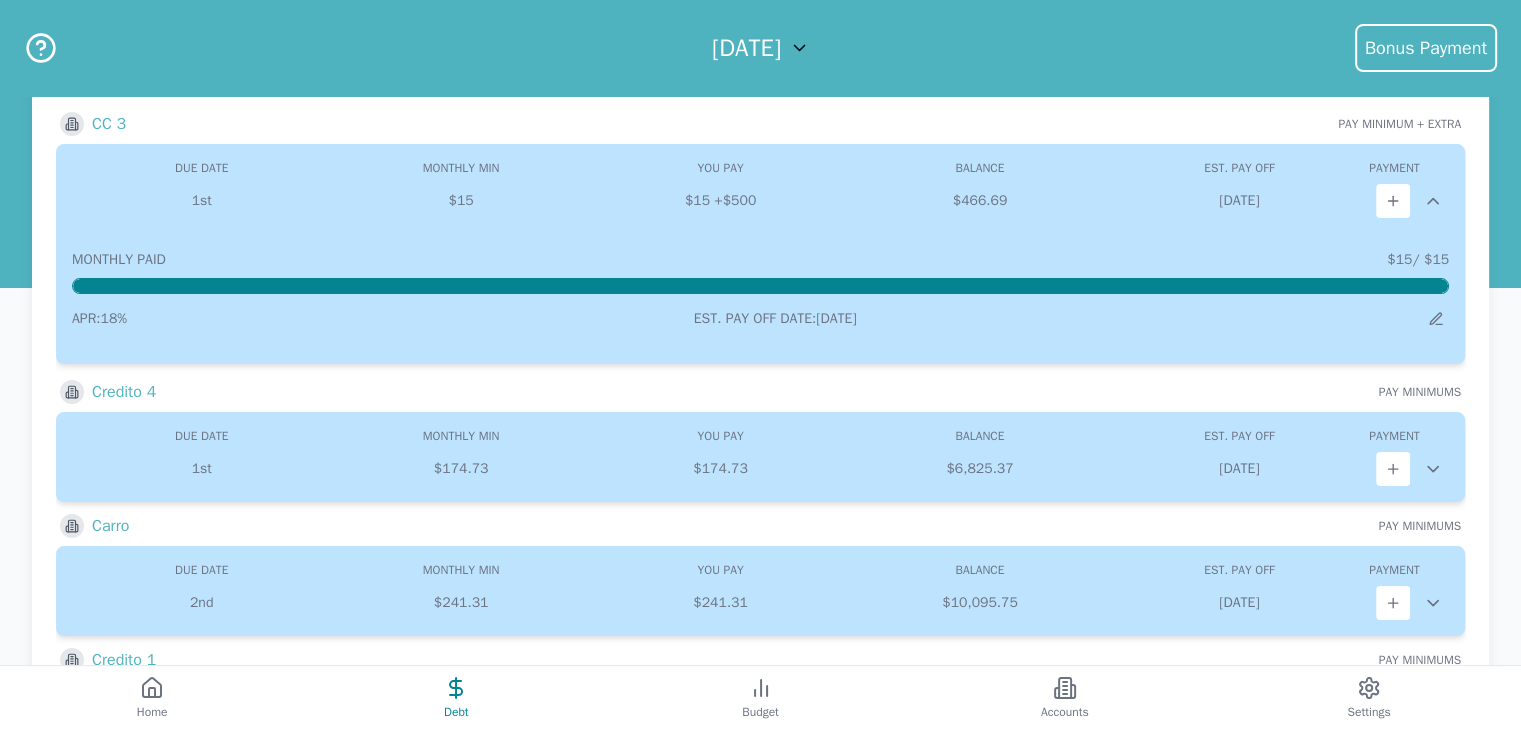 scroll, scrollTop: 0, scrollLeft: 0, axis: both 